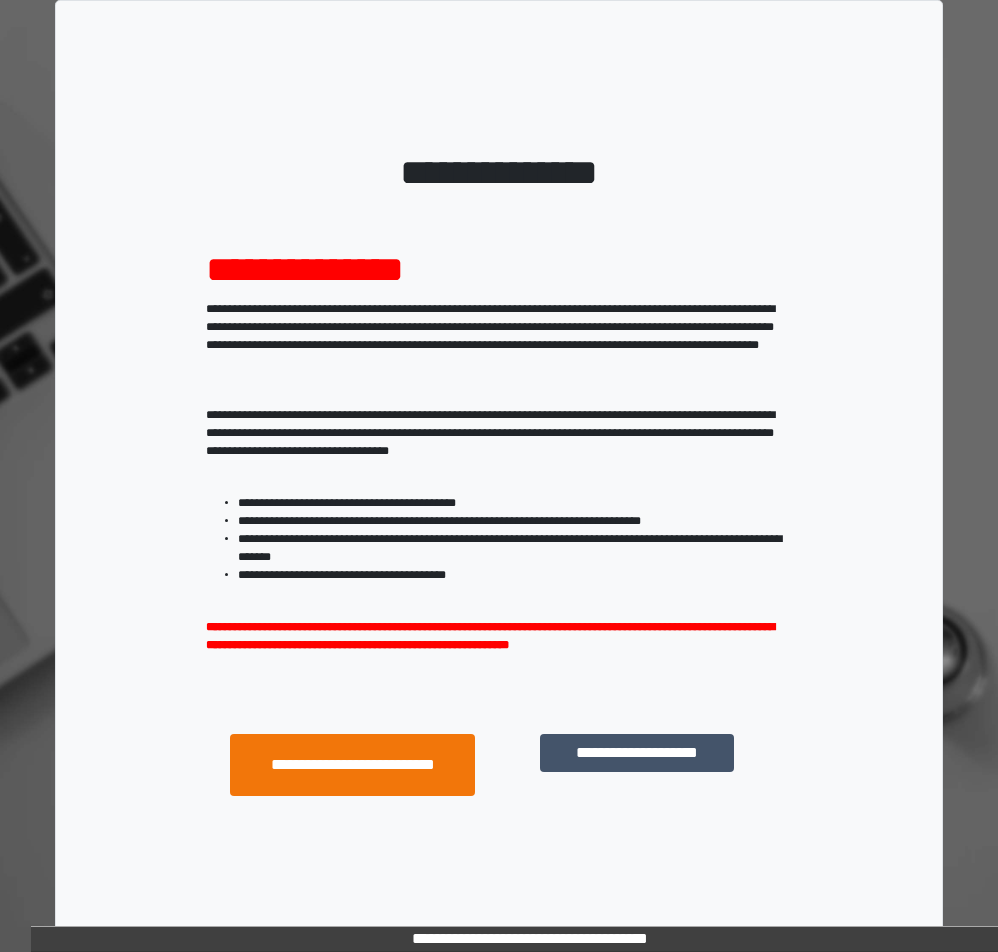scroll, scrollTop: 0, scrollLeft: 0, axis: both 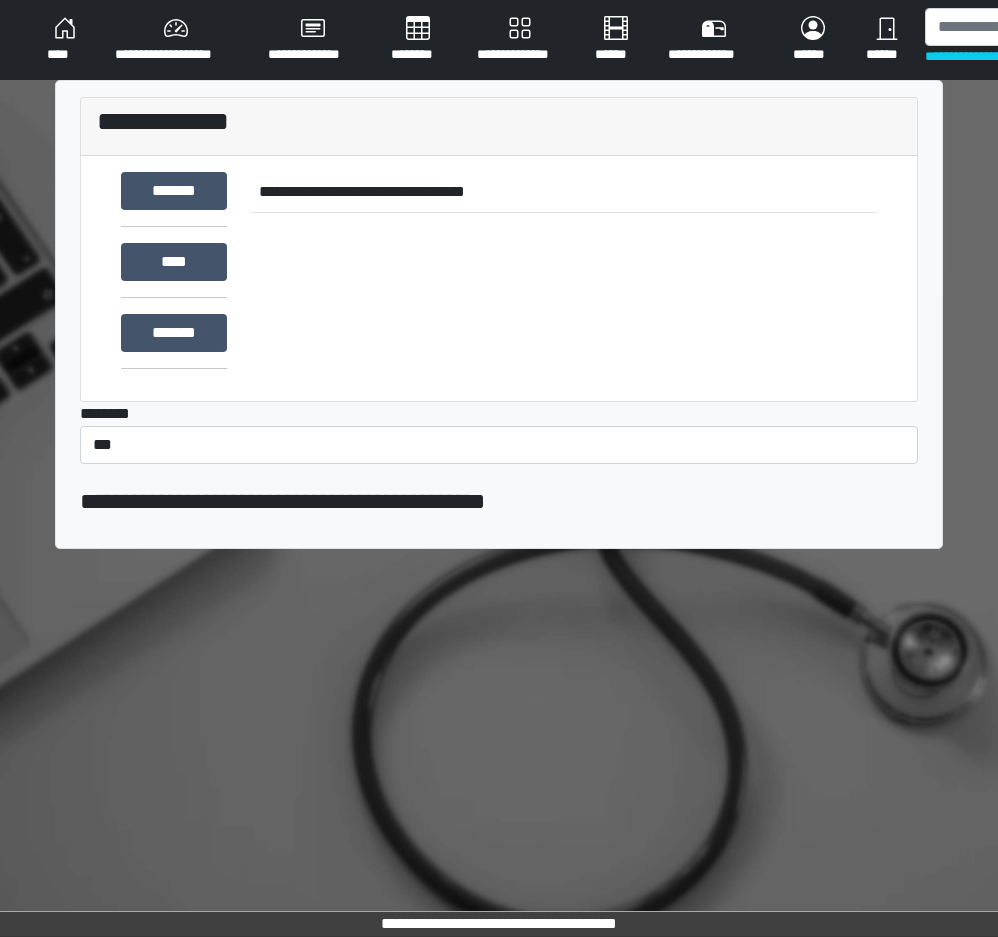 click on "**********" at bounding box center (499, 322) 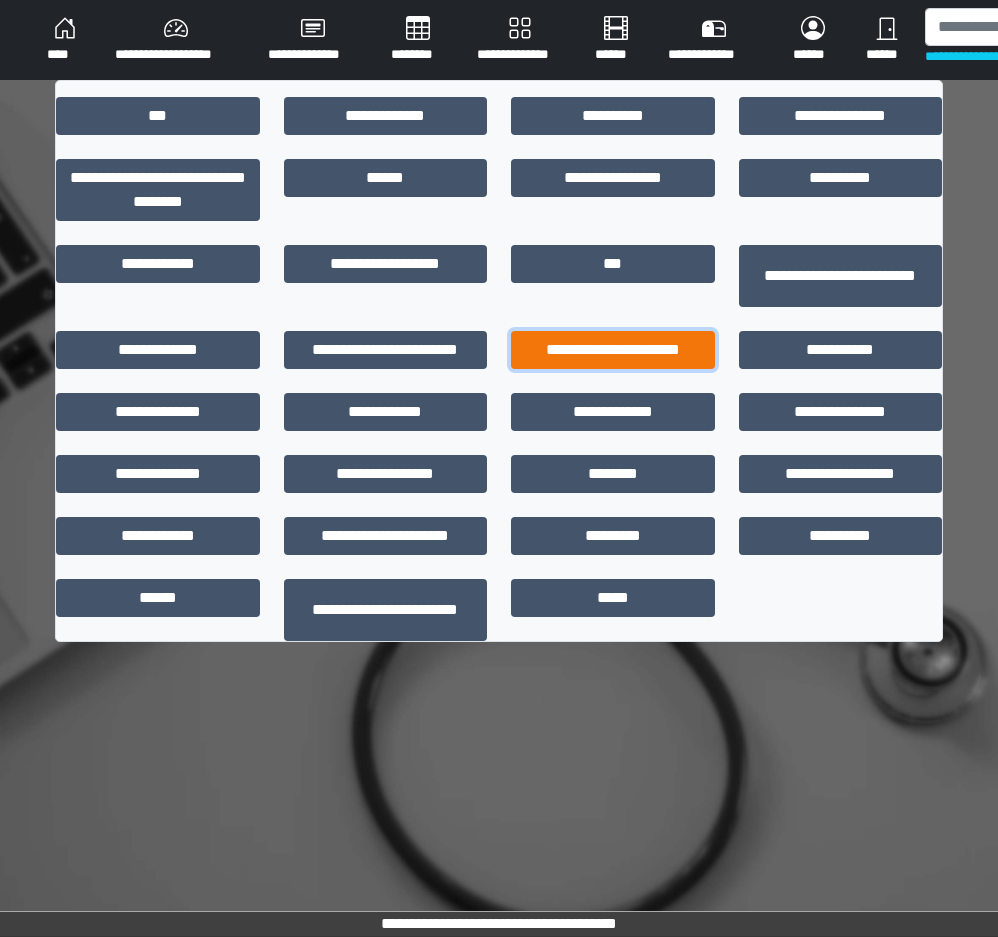 click on "**********" at bounding box center [613, 350] 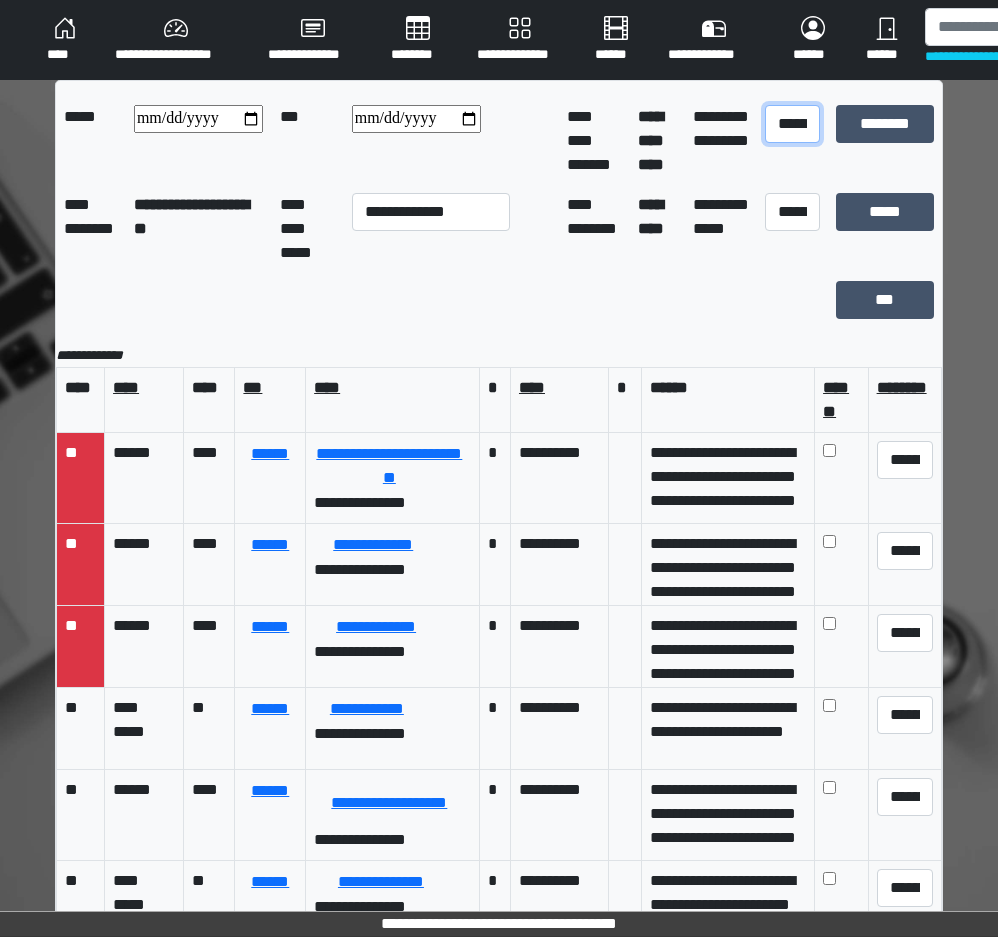 click on "**********" at bounding box center (792, 124) 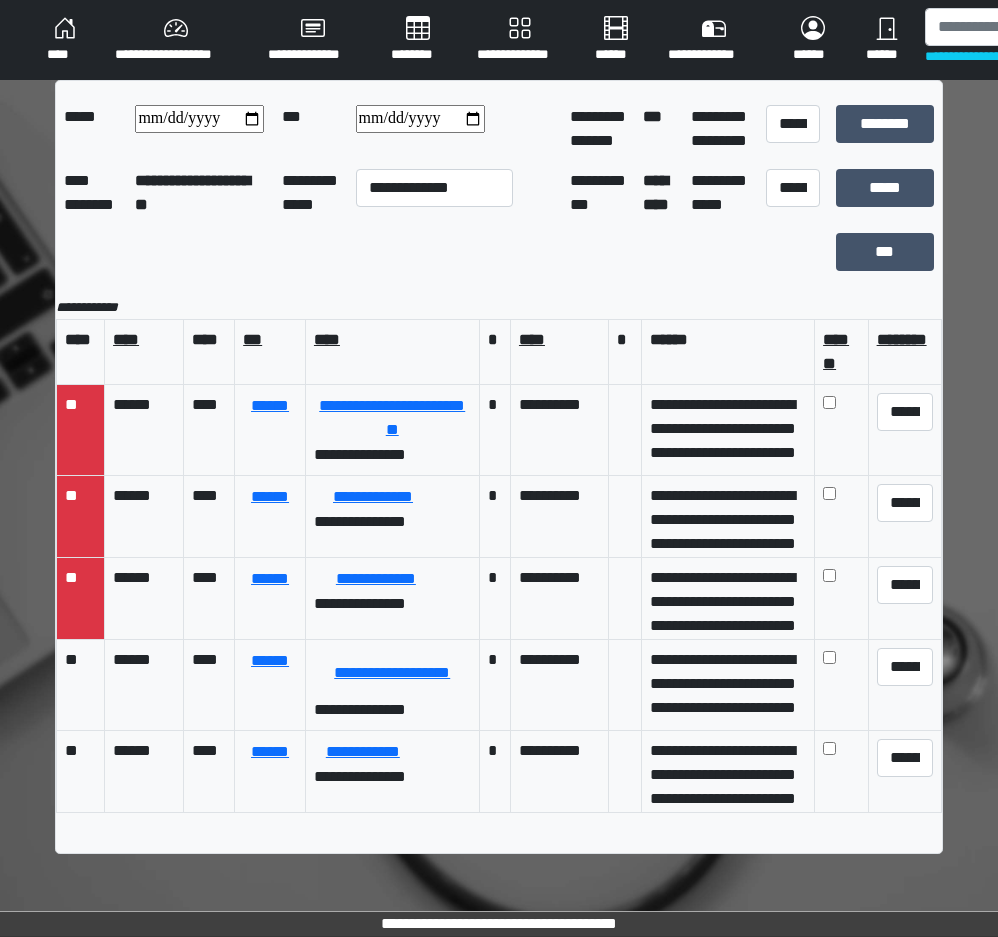 click at bounding box center (420, 119) 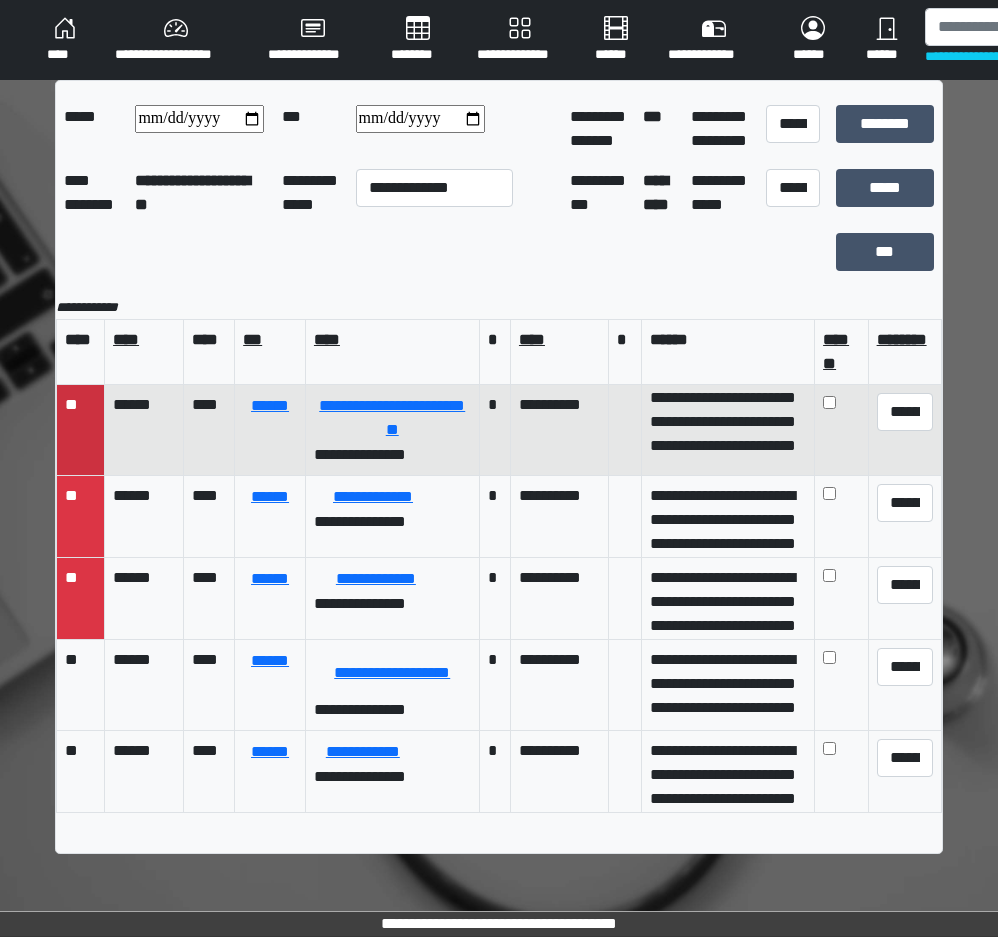 scroll, scrollTop: 0, scrollLeft: 0, axis: both 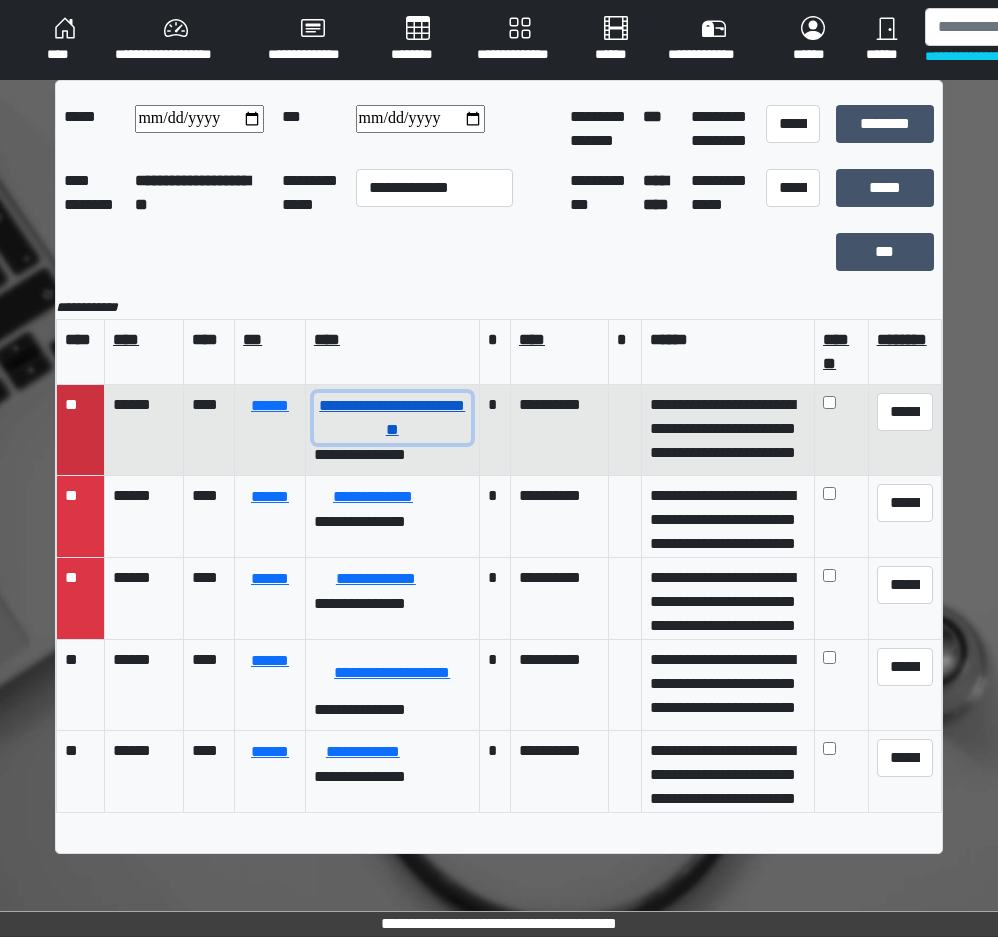 click on "**********" at bounding box center (392, 418) 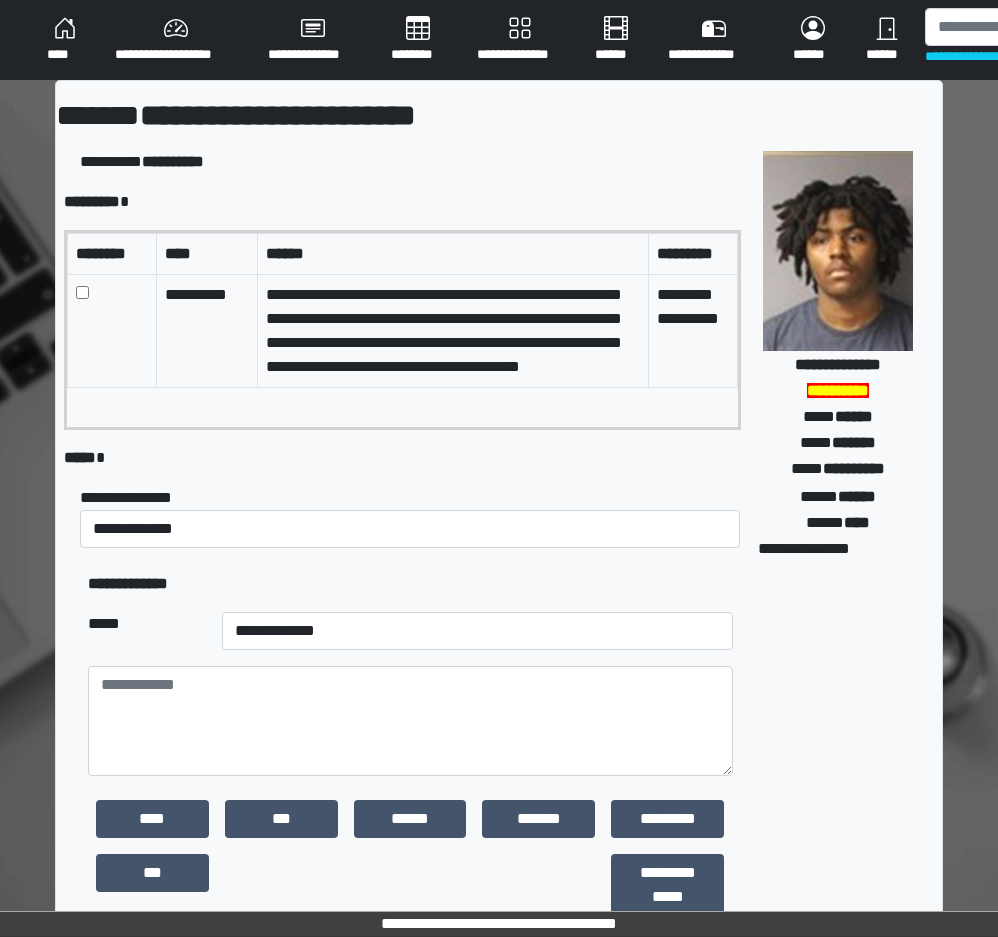scroll, scrollTop: 0, scrollLeft: 0, axis: both 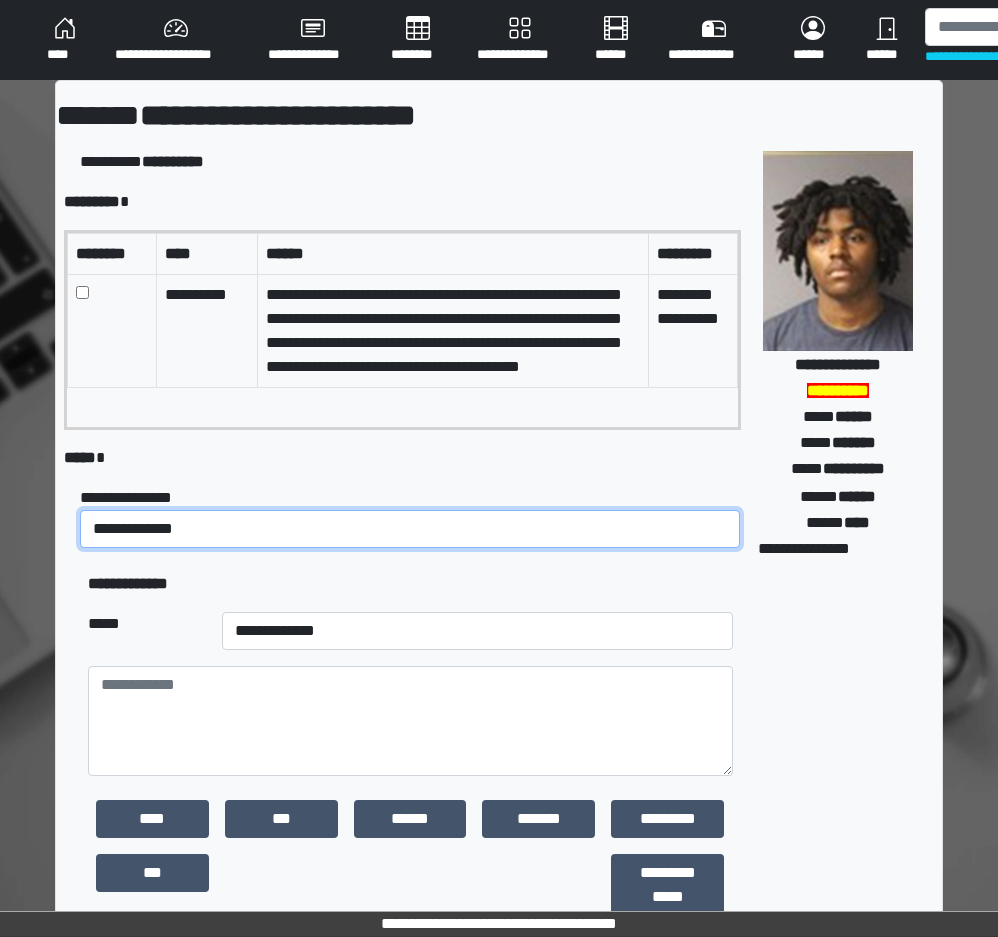 click on "**********" at bounding box center (410, 529) 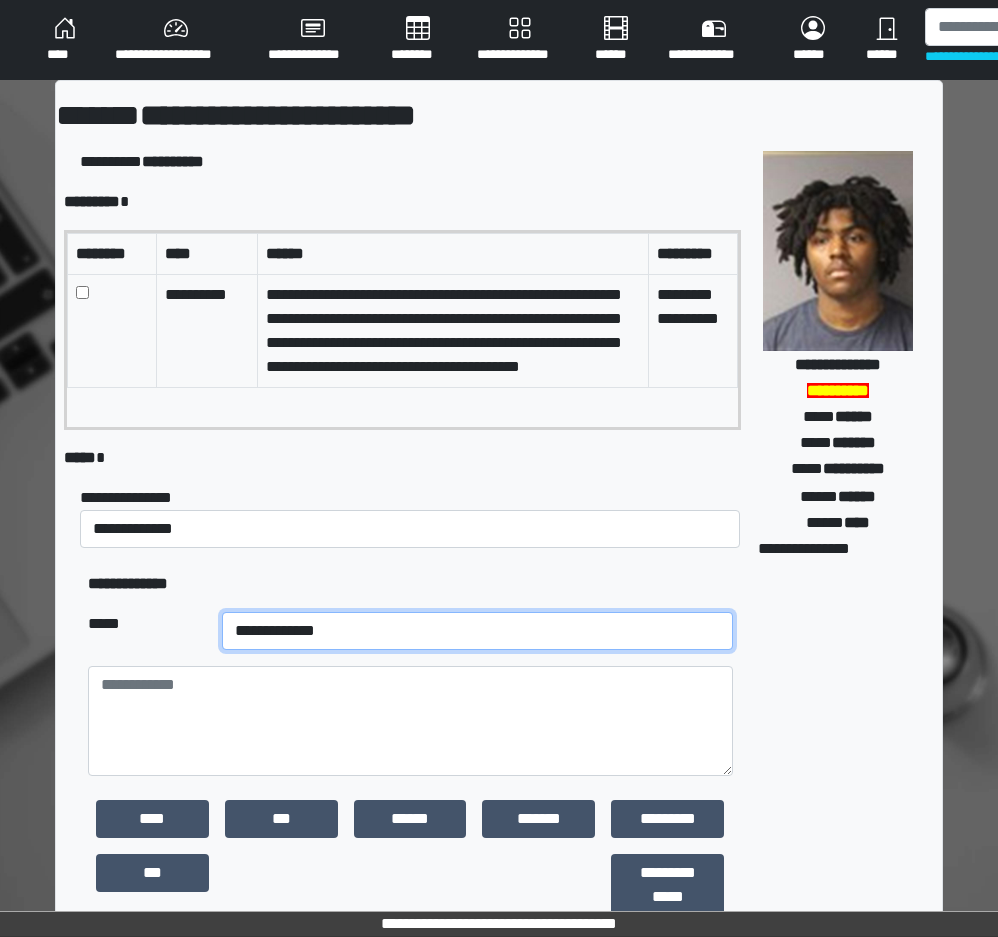 click on "**********" at bounding box center [478, 631] 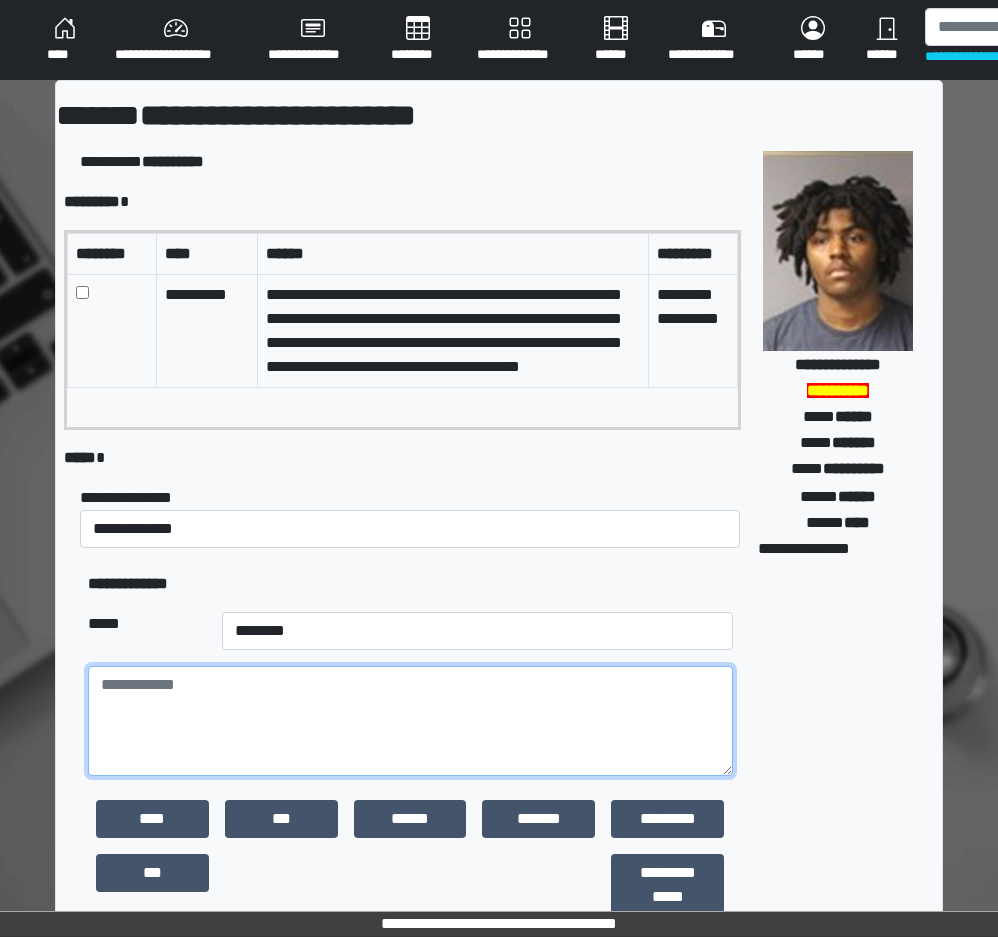 click at bounding box center (410, 721) 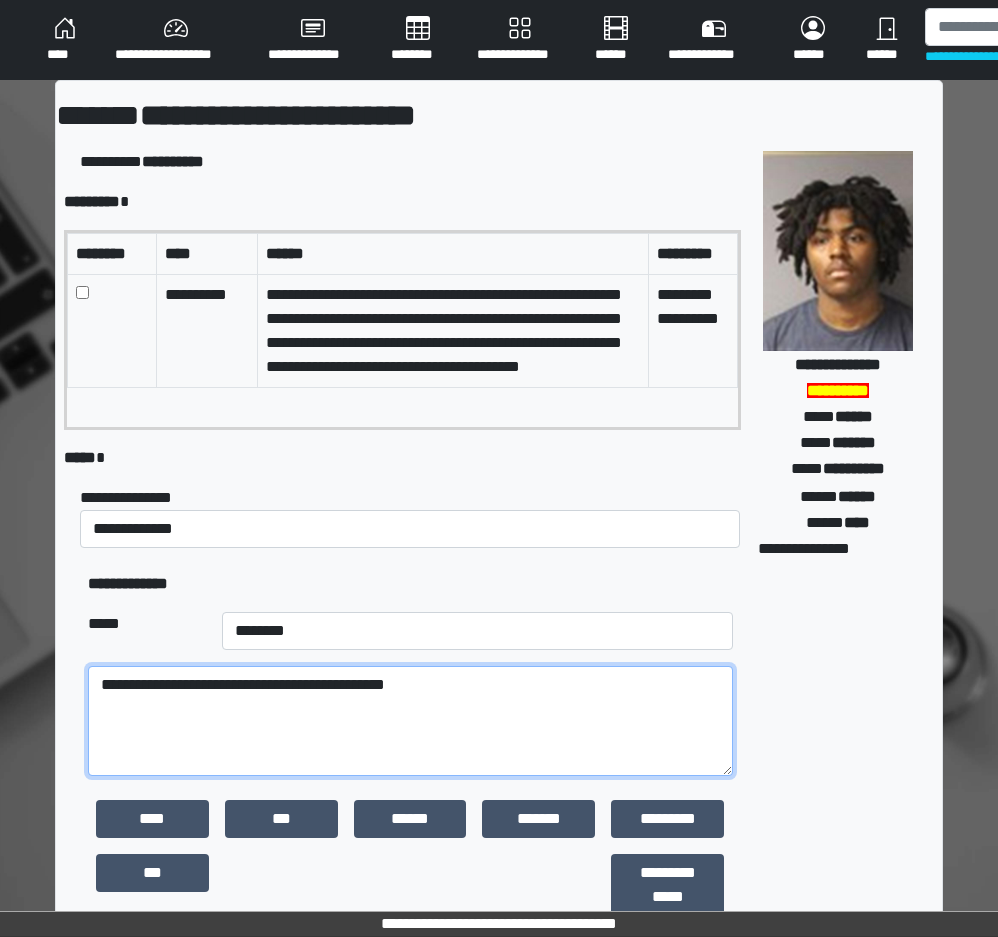 scroll, scrollTop: 25, scrollLeft: 0, axis: vertical 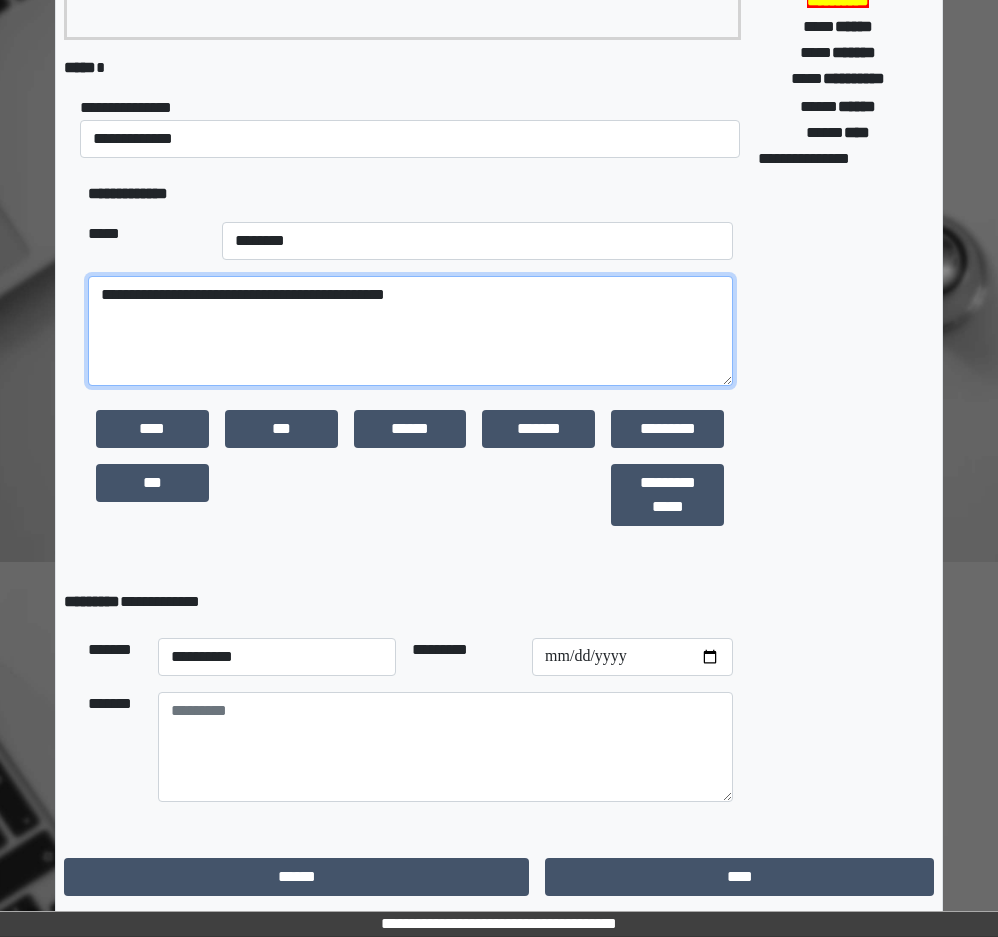 type on "**********" 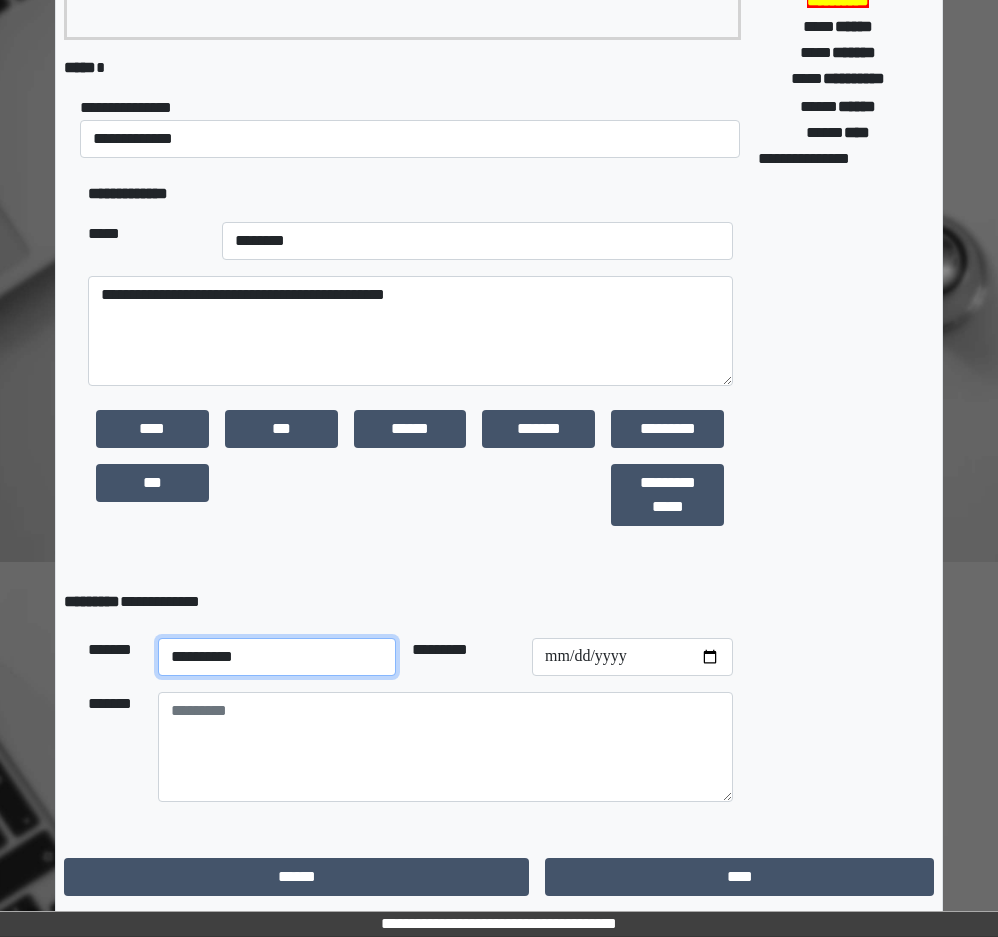 click on "**********" at bounding box center (277, 657) 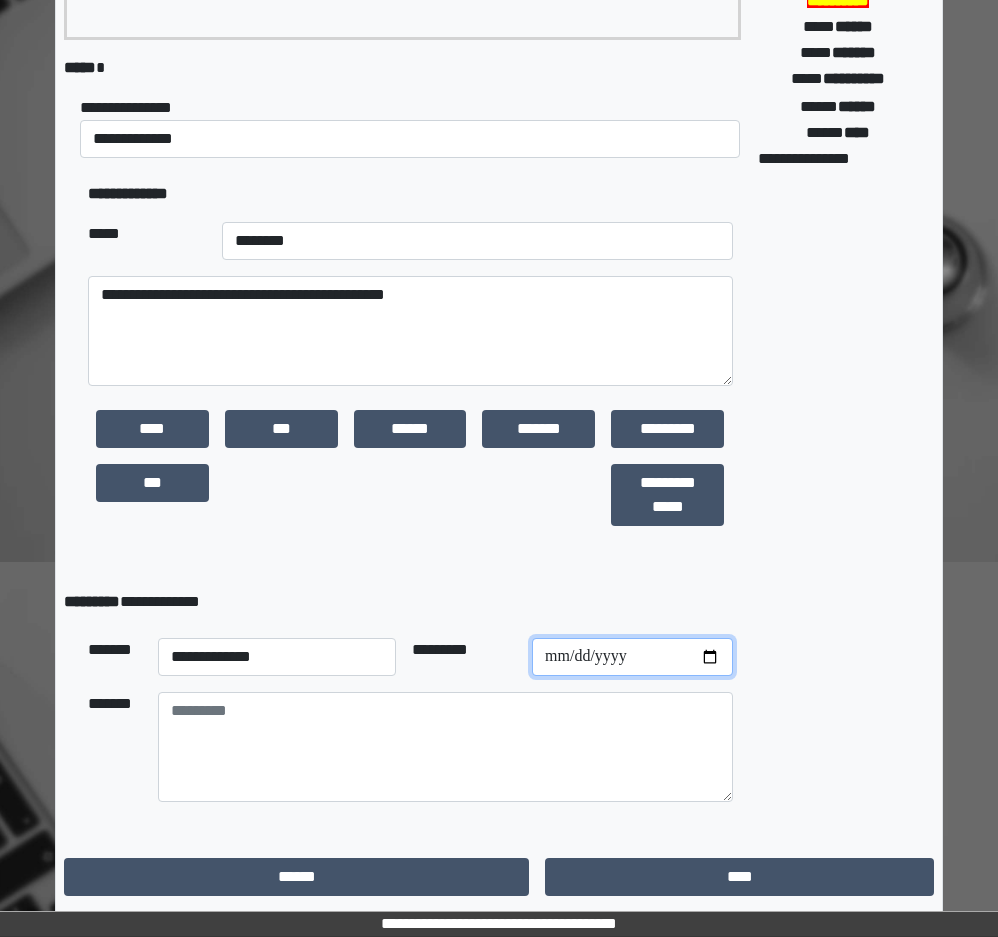 click at bounding box center (632, 657) 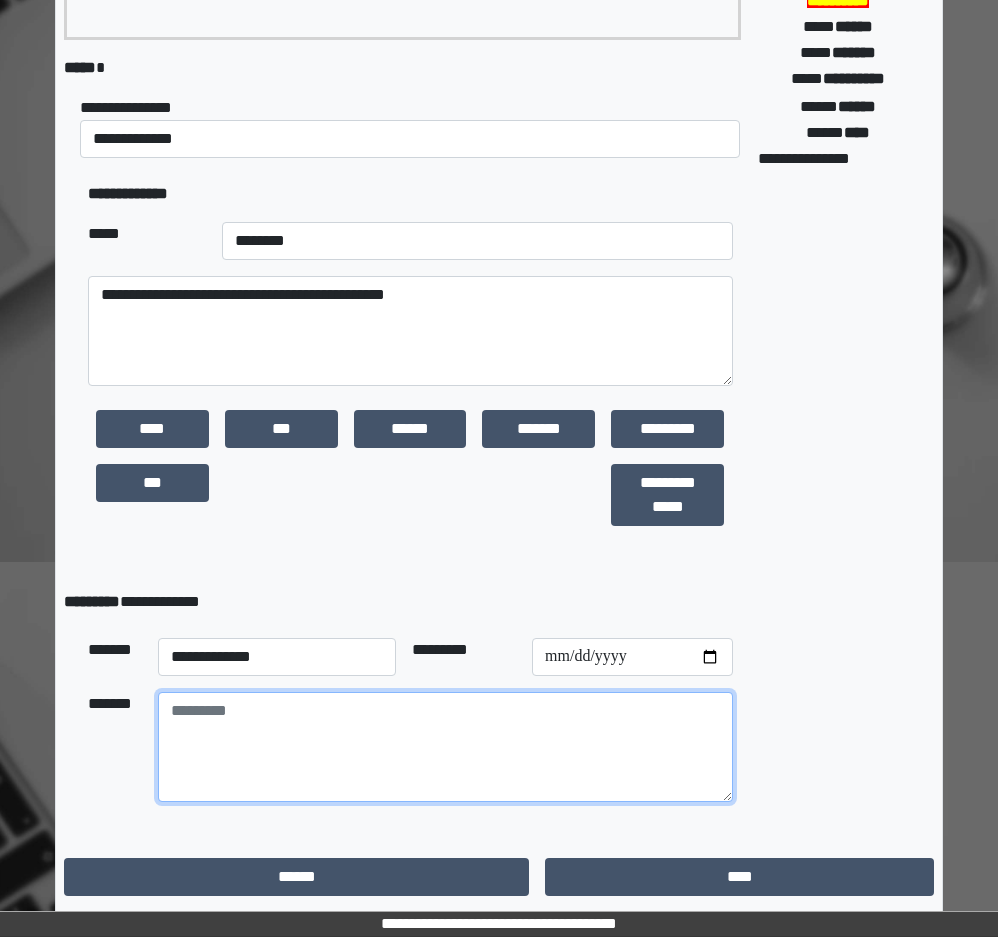 click at bounding box center (445, 747) 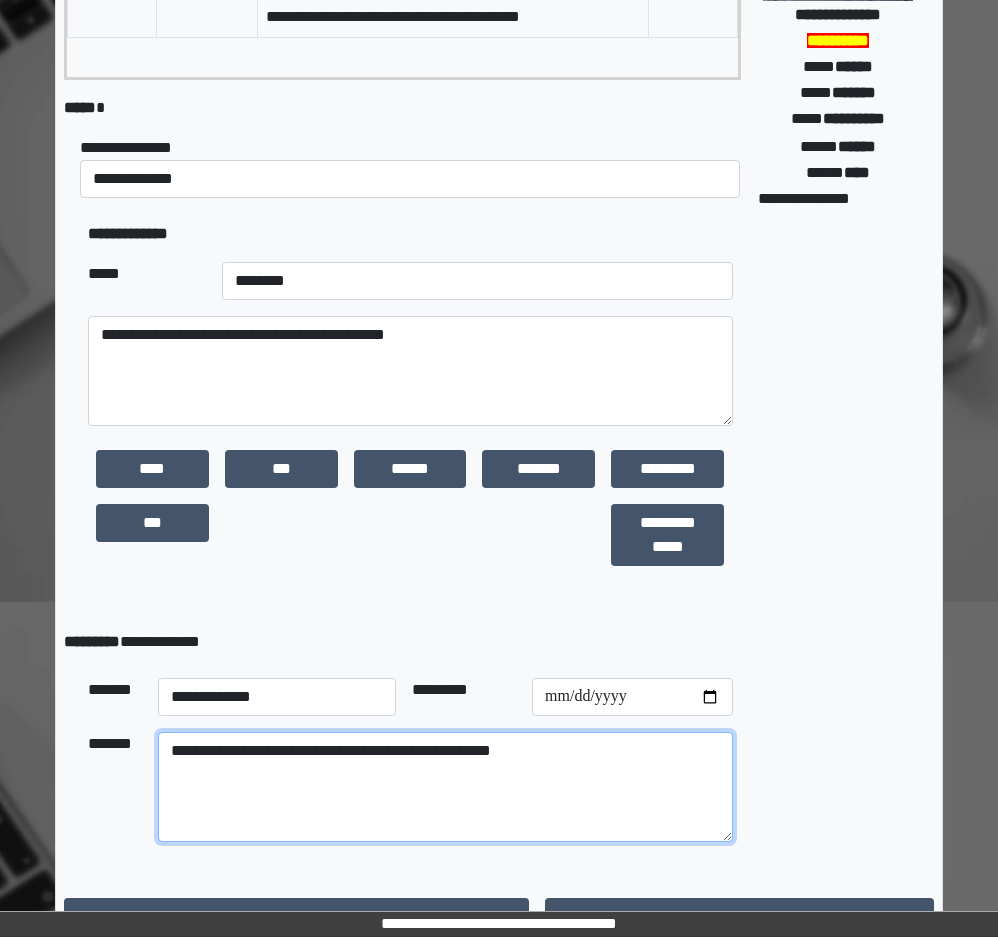 scroll, scrollTop: 390, scrollLeft: 0, axis: vertical 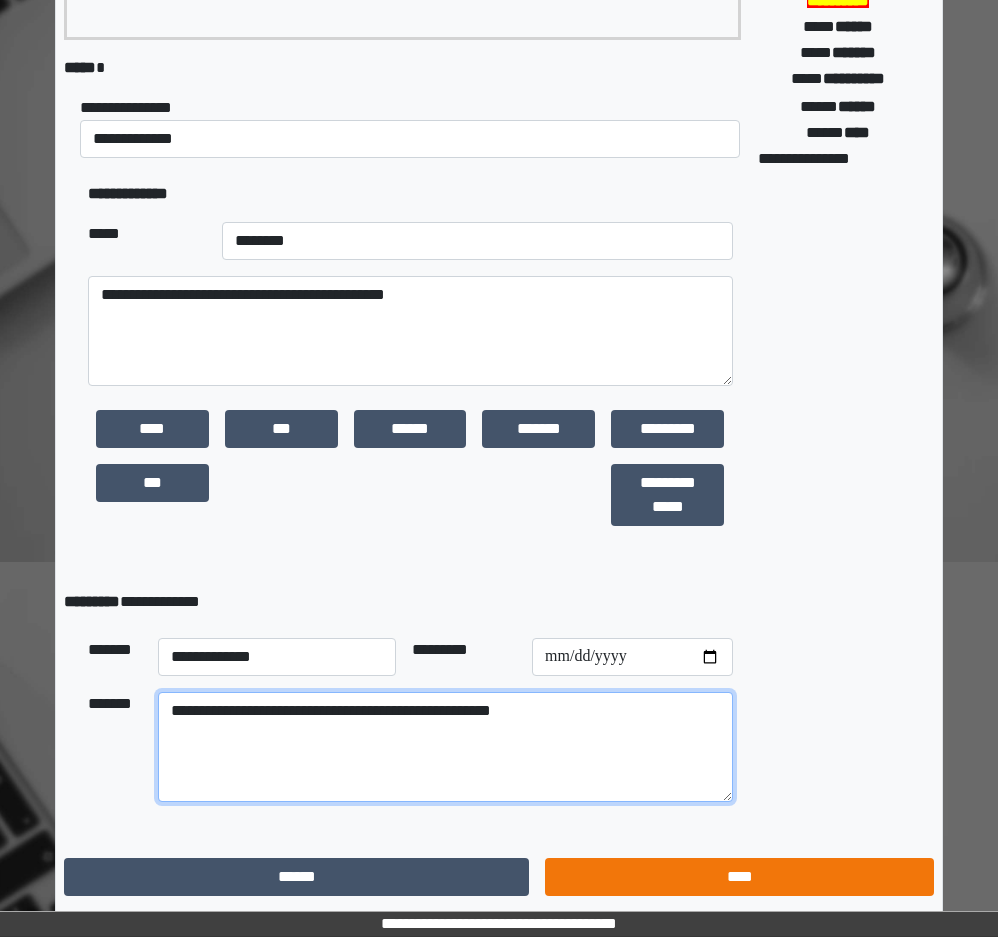 type on "**********" 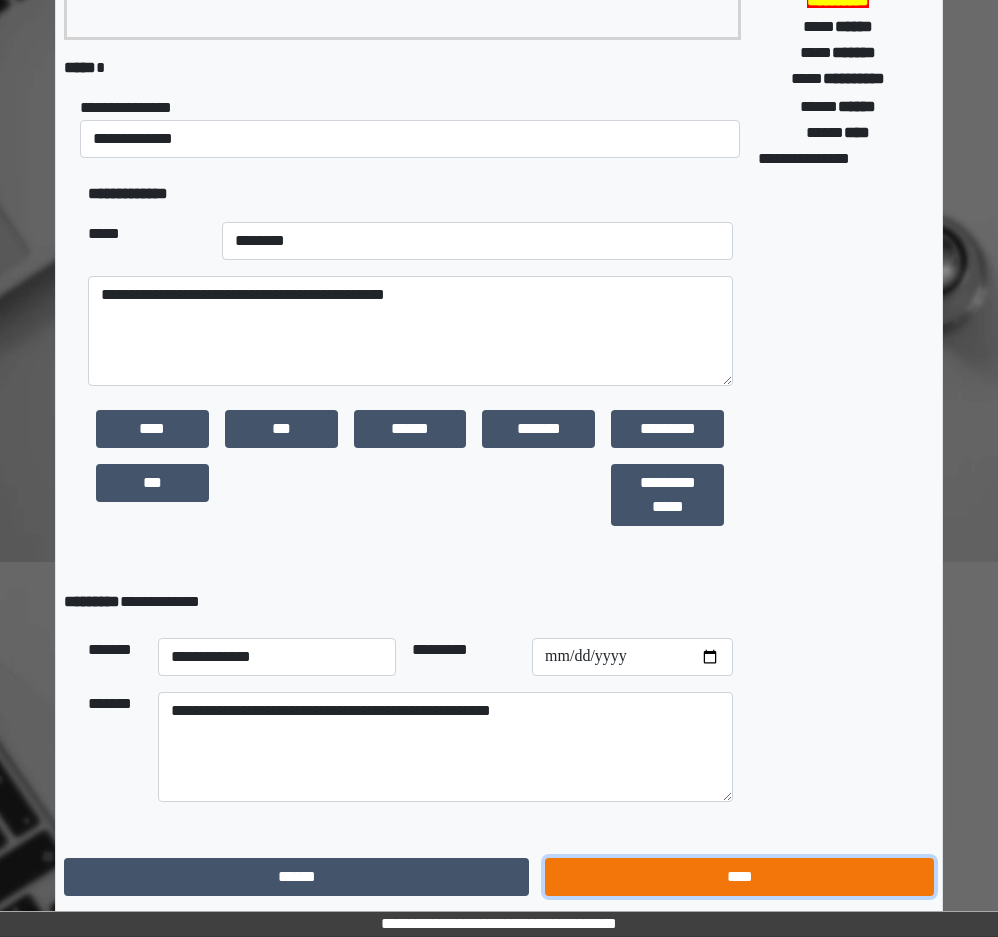 click on "****" at bounding box center [739, 877] 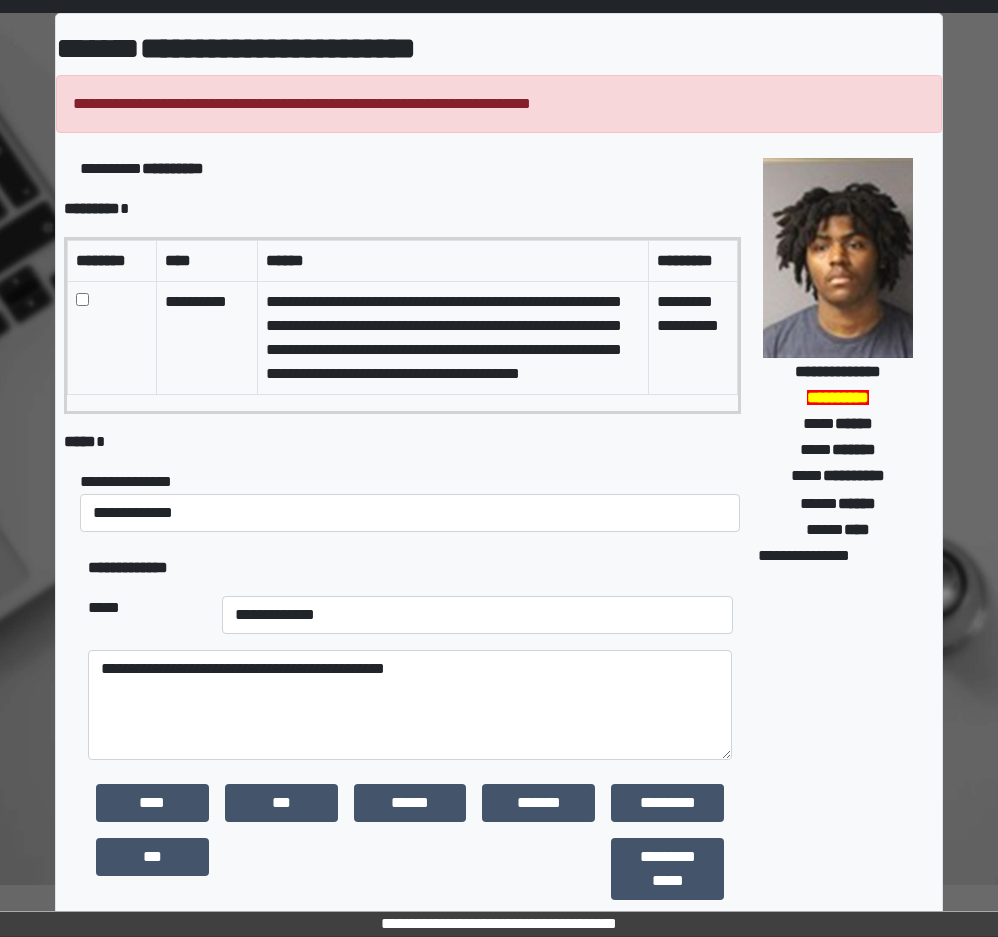 scroll, scrollTop: 0, scrollLeft: 0, axis: both 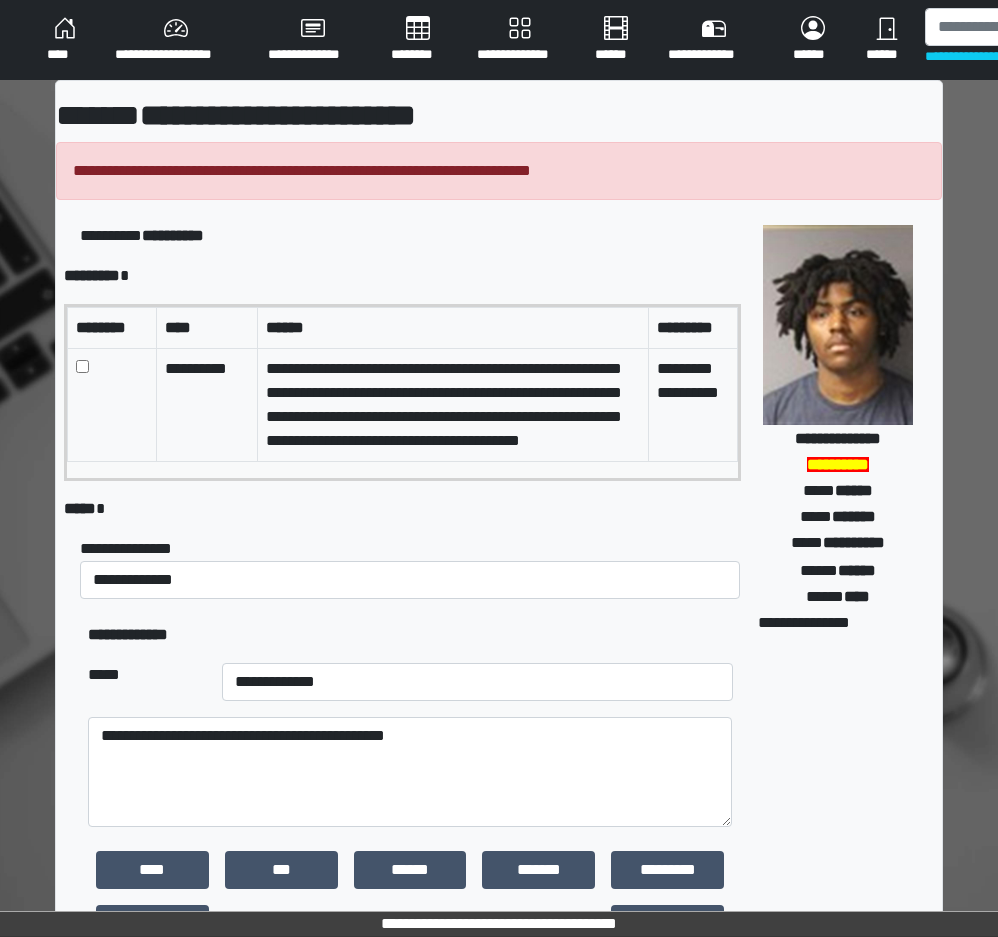 click at bounding box center (112, 404) 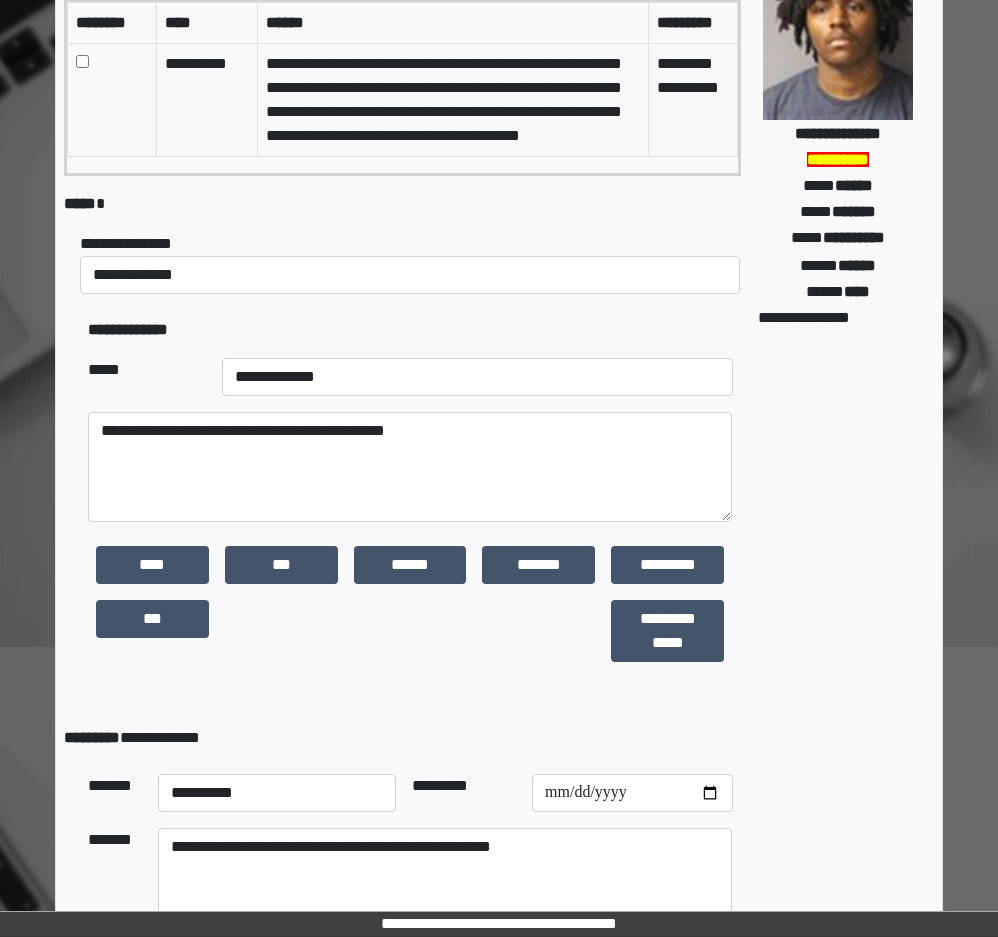 scroll, scrollTop: 400, scrollLeft: 0, axis: vertical 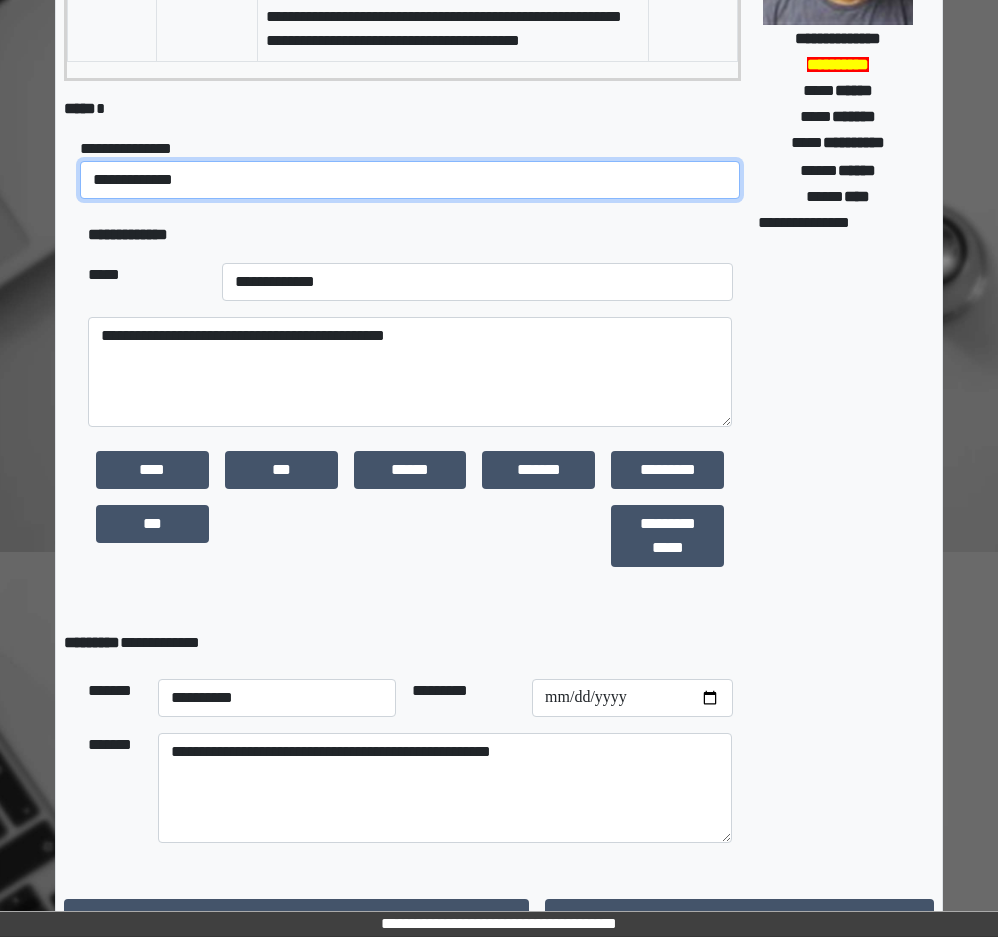 click on "**********" at bounding box center (410, 180) 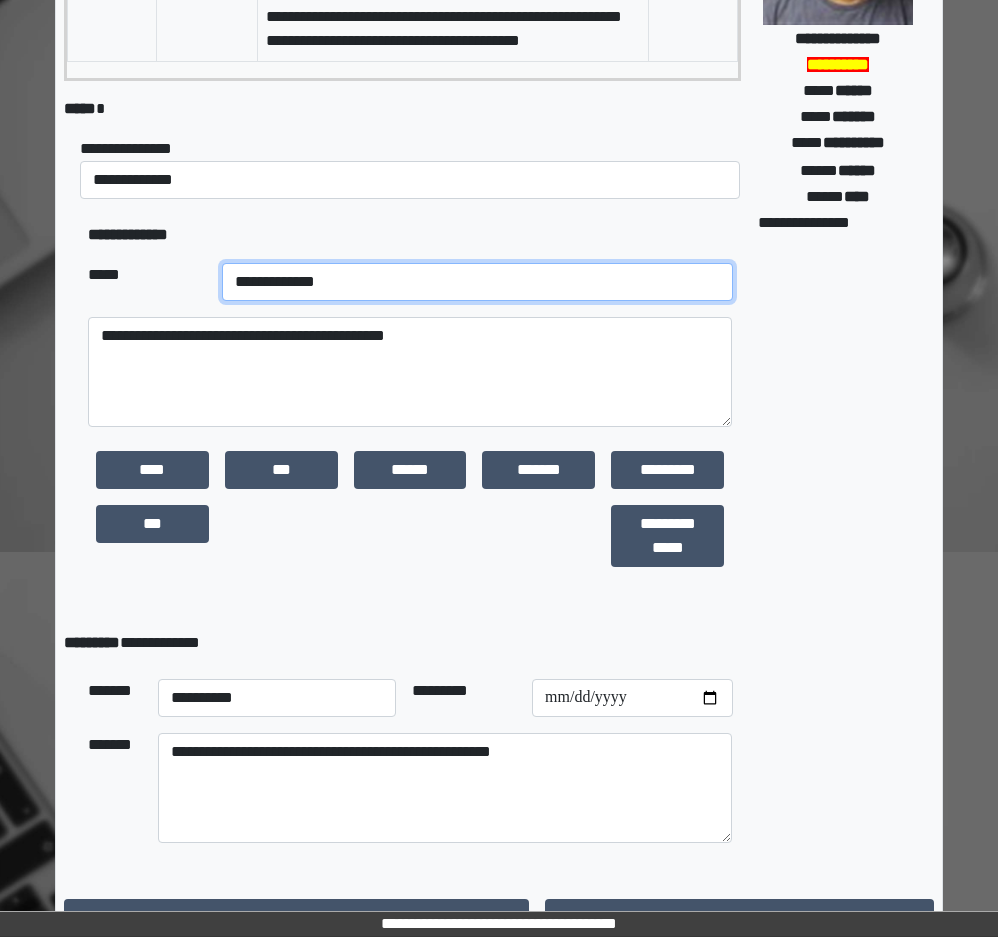 click on "**********" at bounding box center [478, 282] 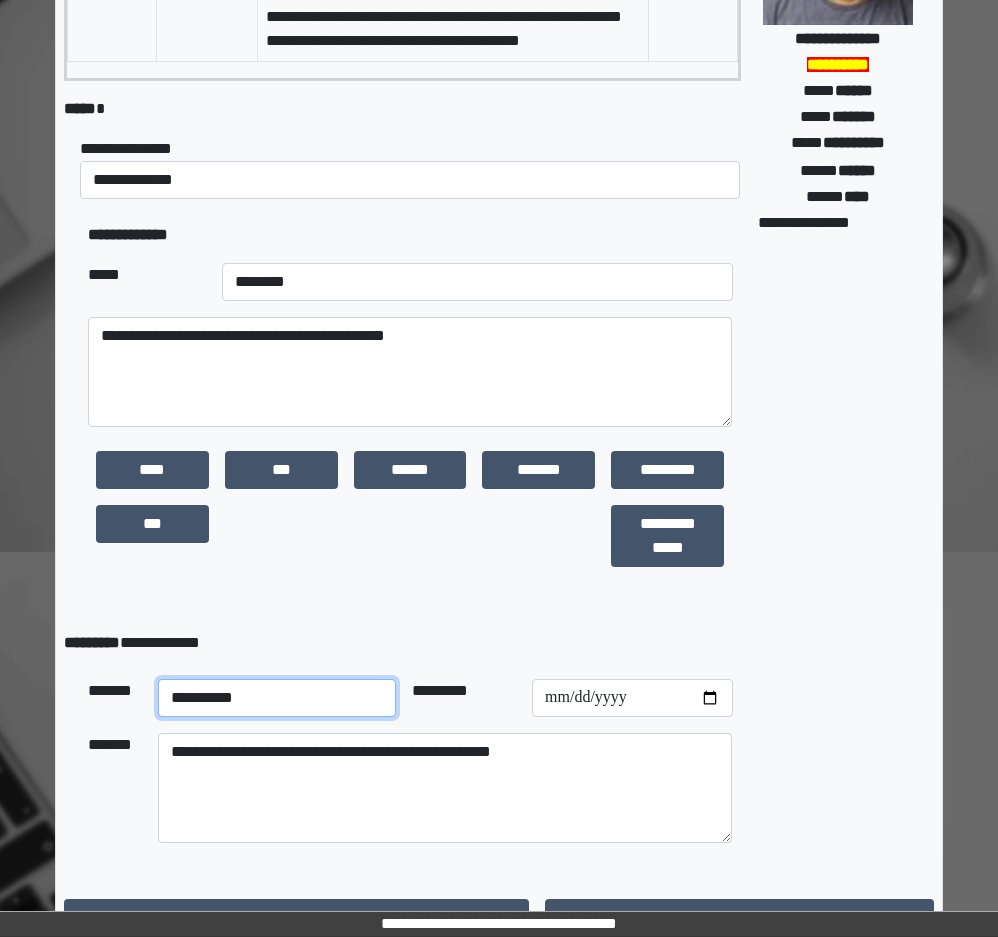 click on "**********" at bounding box center (277, 698) 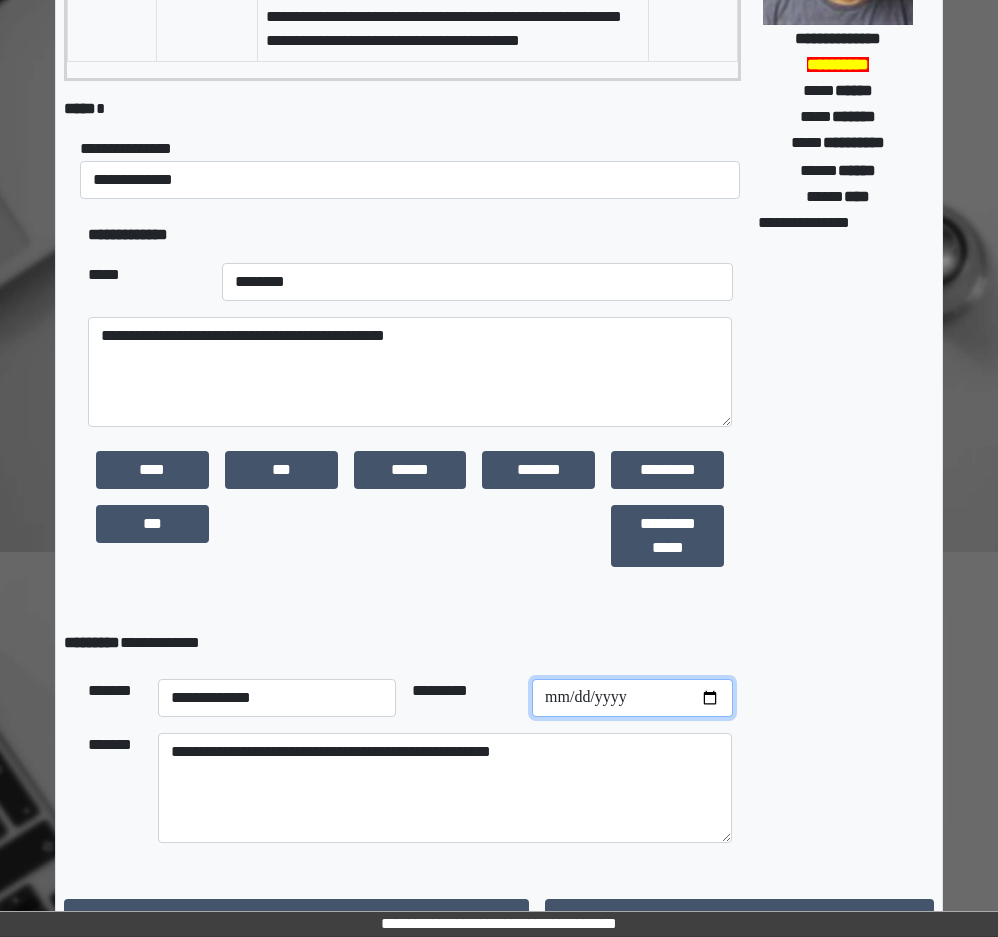 click at bounding box center (632, 698) 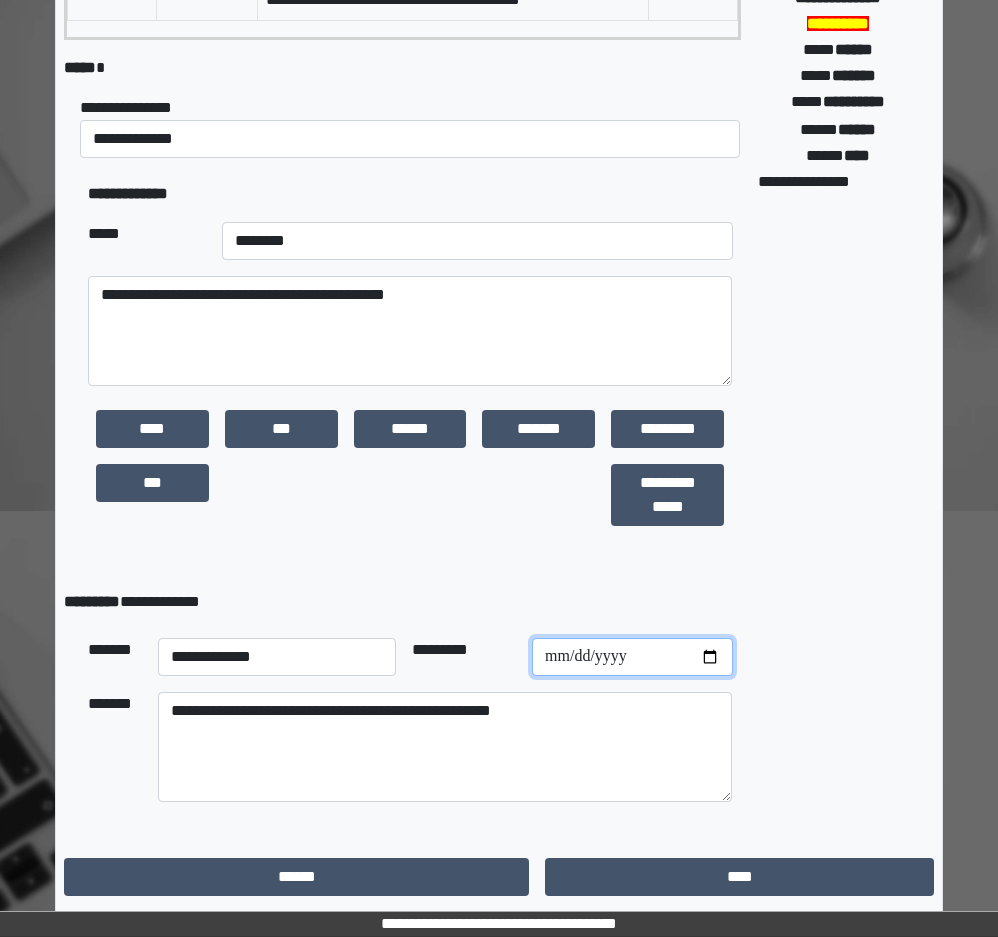 scroll, scrollTop: 464, scrollLeft: 0, axis: vertical 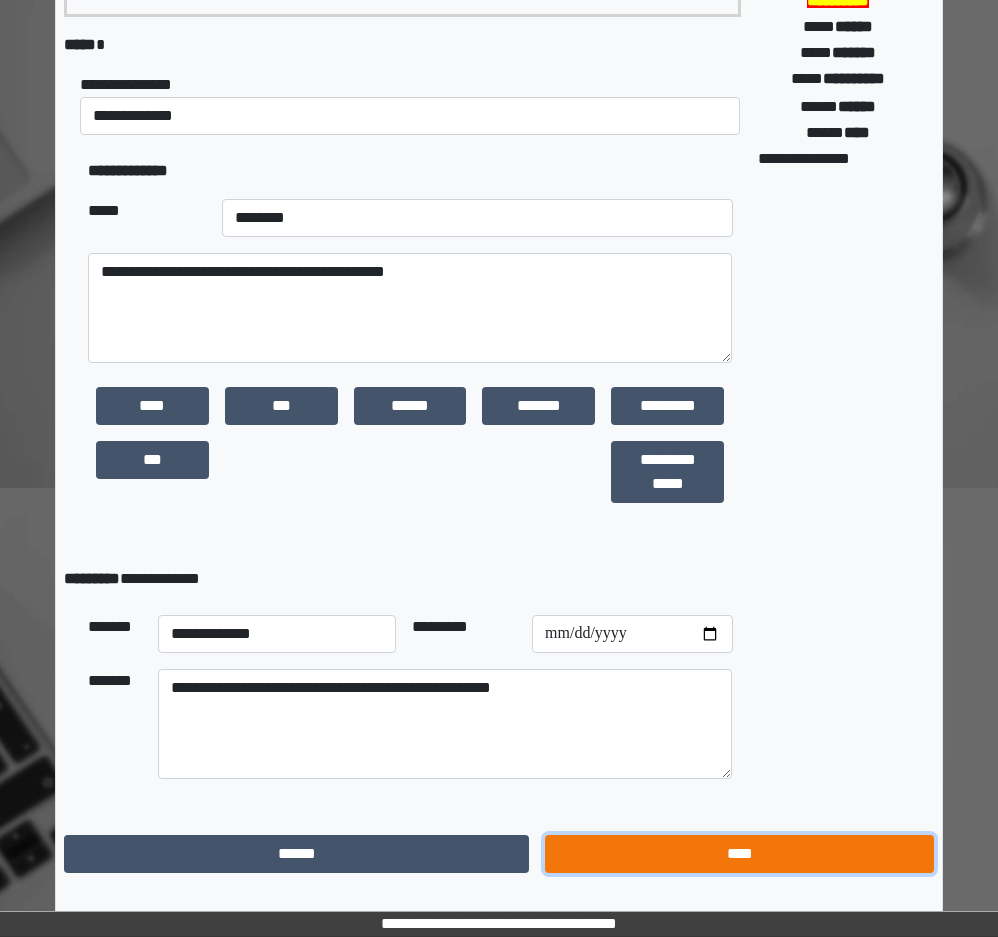 click on "****" at bounding box center [739, 854] 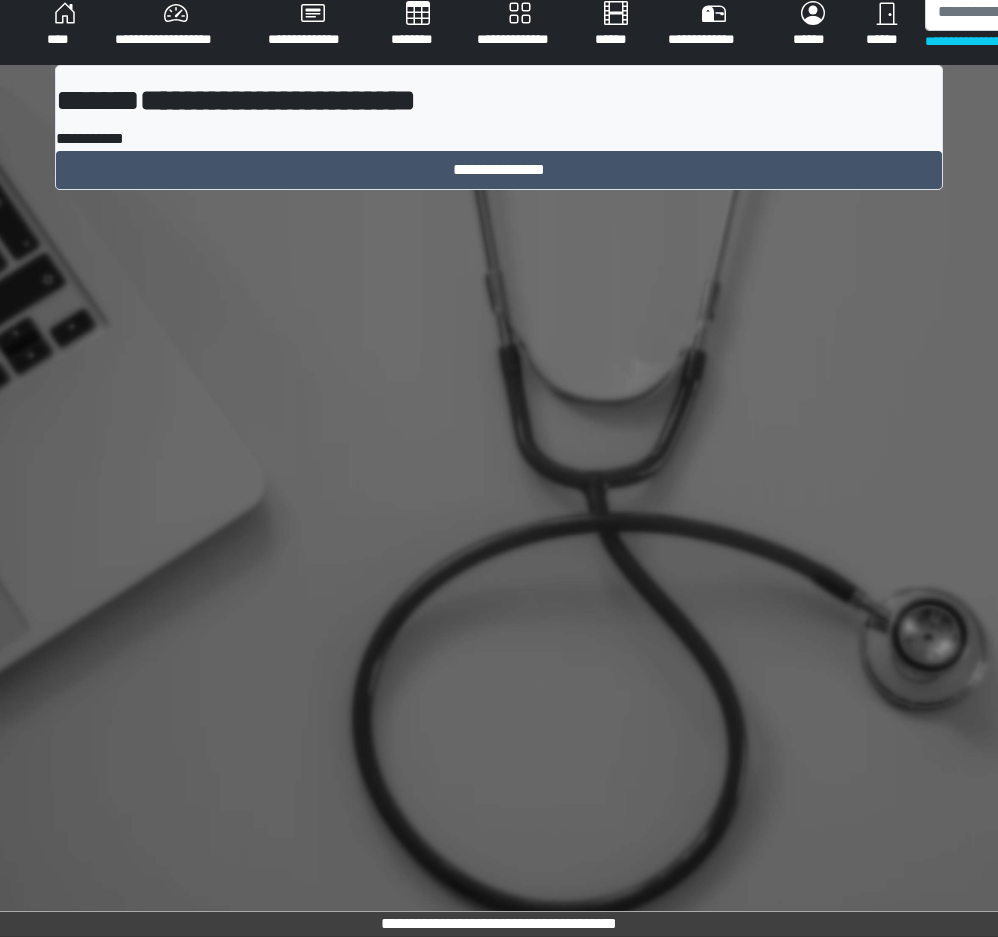 scroll, scrollTop: 15, scrollLeft: 0, axis: vertical 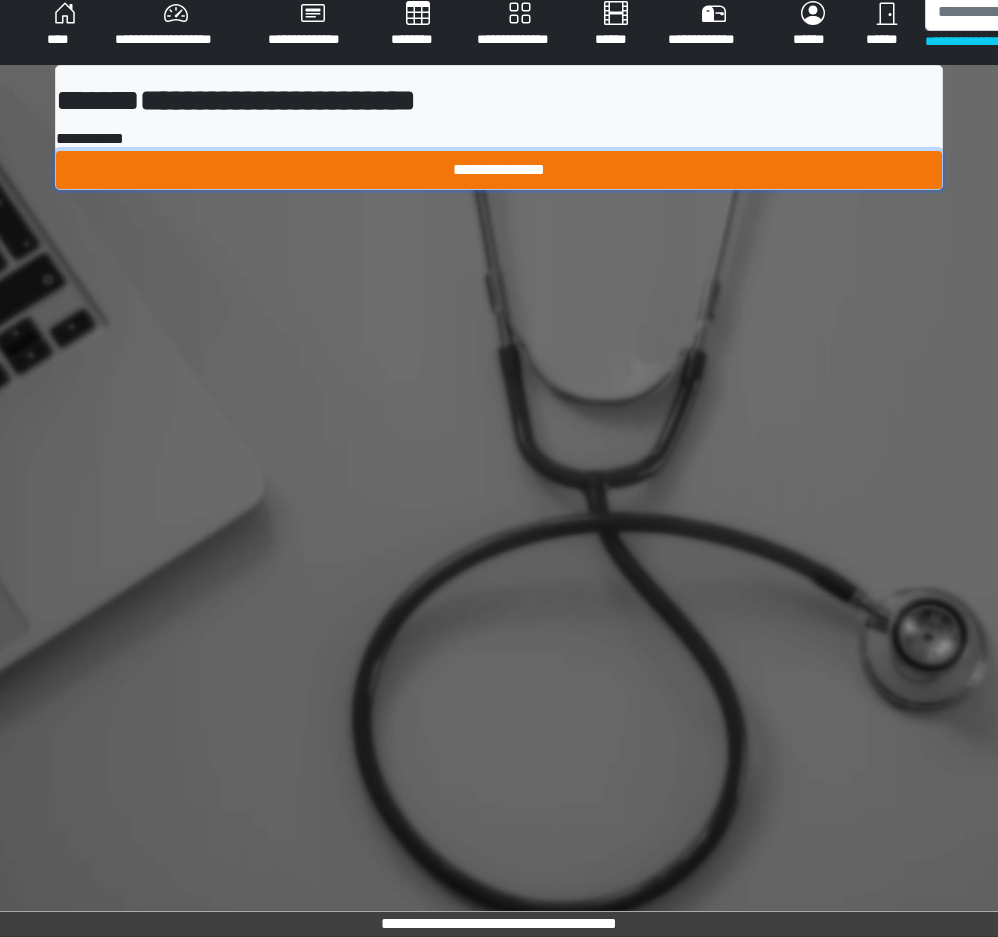 click on "**********" at bounding box center [499, 170] 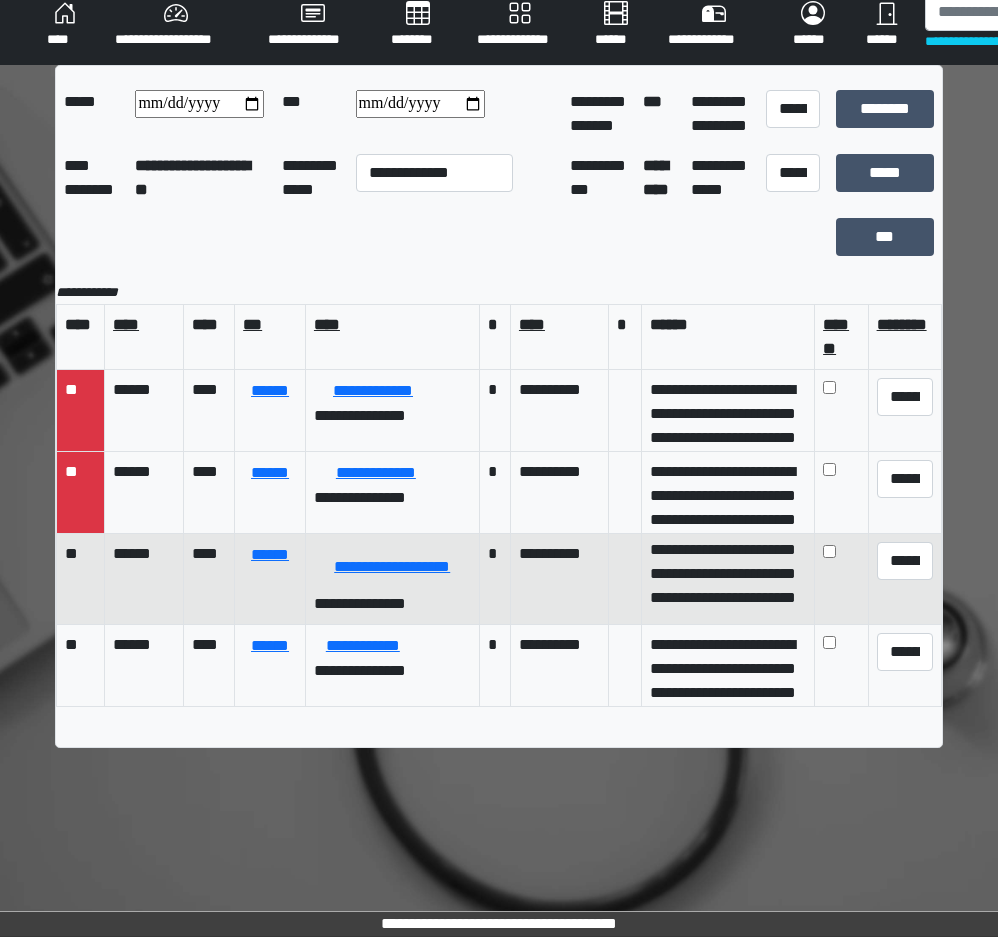 scroll, scrollTop: 40, scrollLeft: 0, axis: vertical 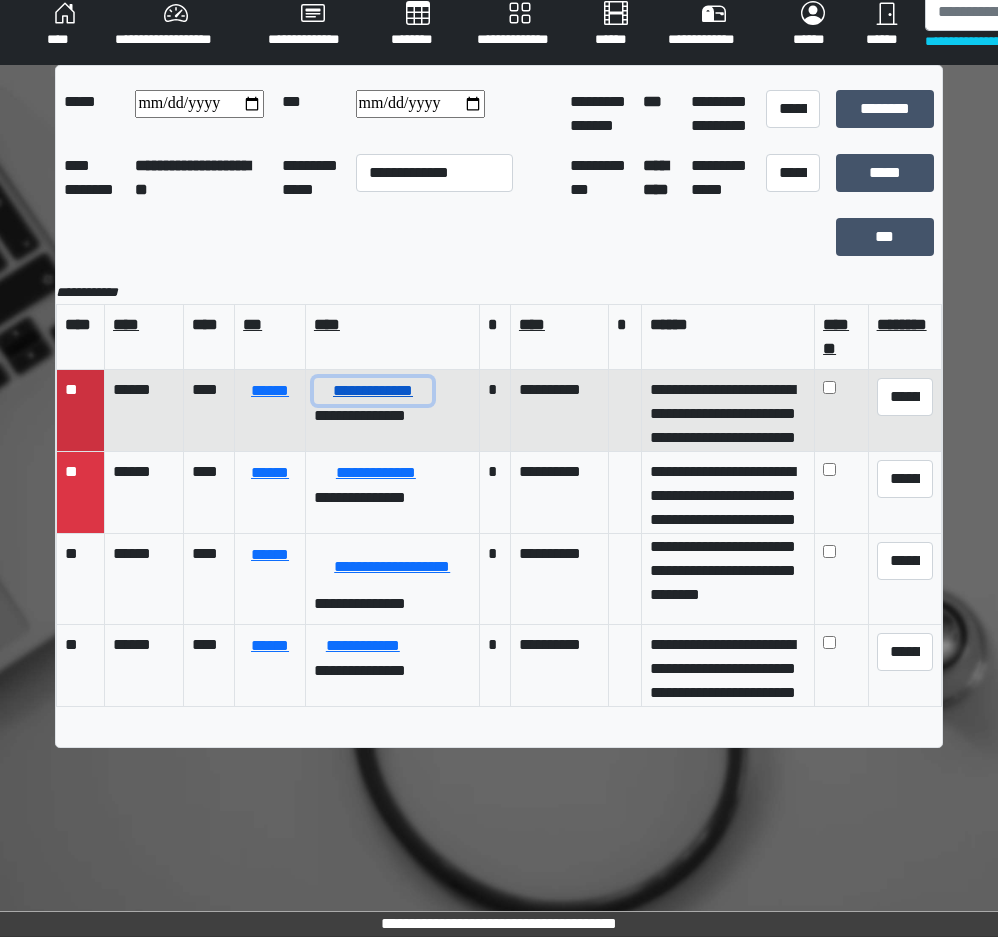 drag, startPoint x: 348, startPoint y: 417, endPoint x: 355, endPoint y: 426, distance: 11.401754 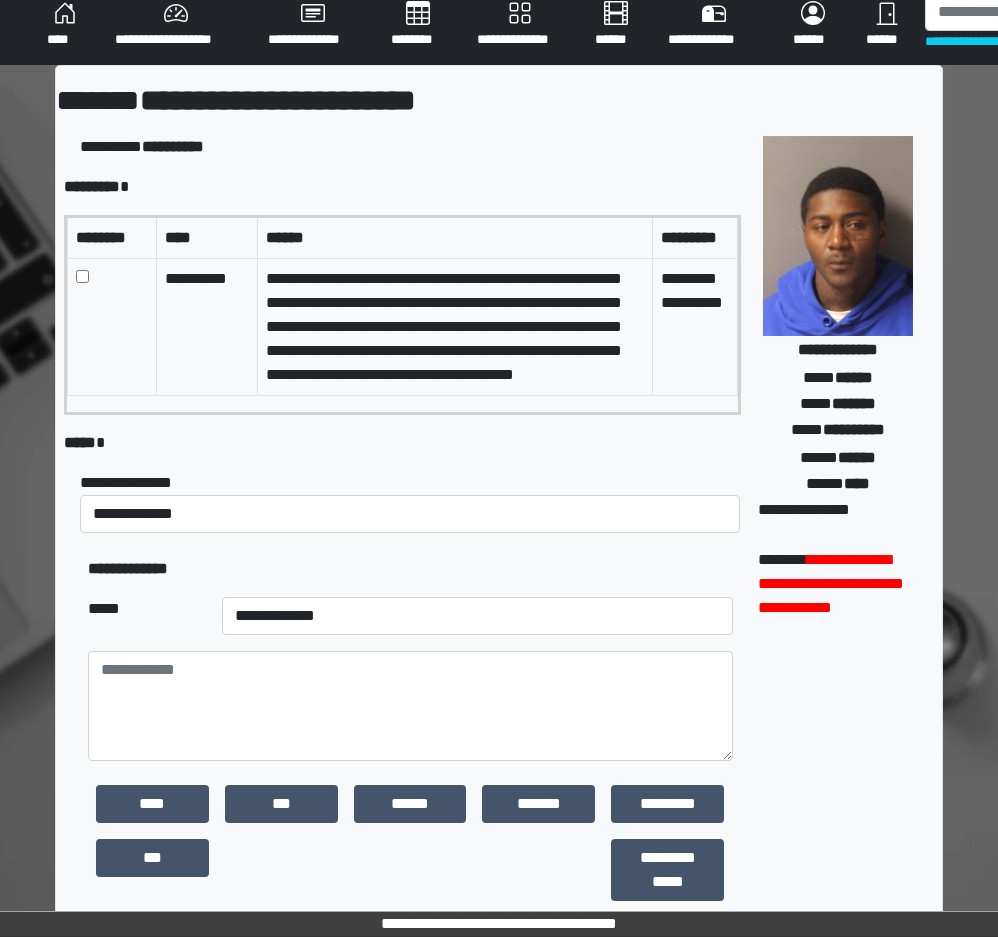 scroll, scrollTop: 49, scrollLeft: 0, axis: vertical 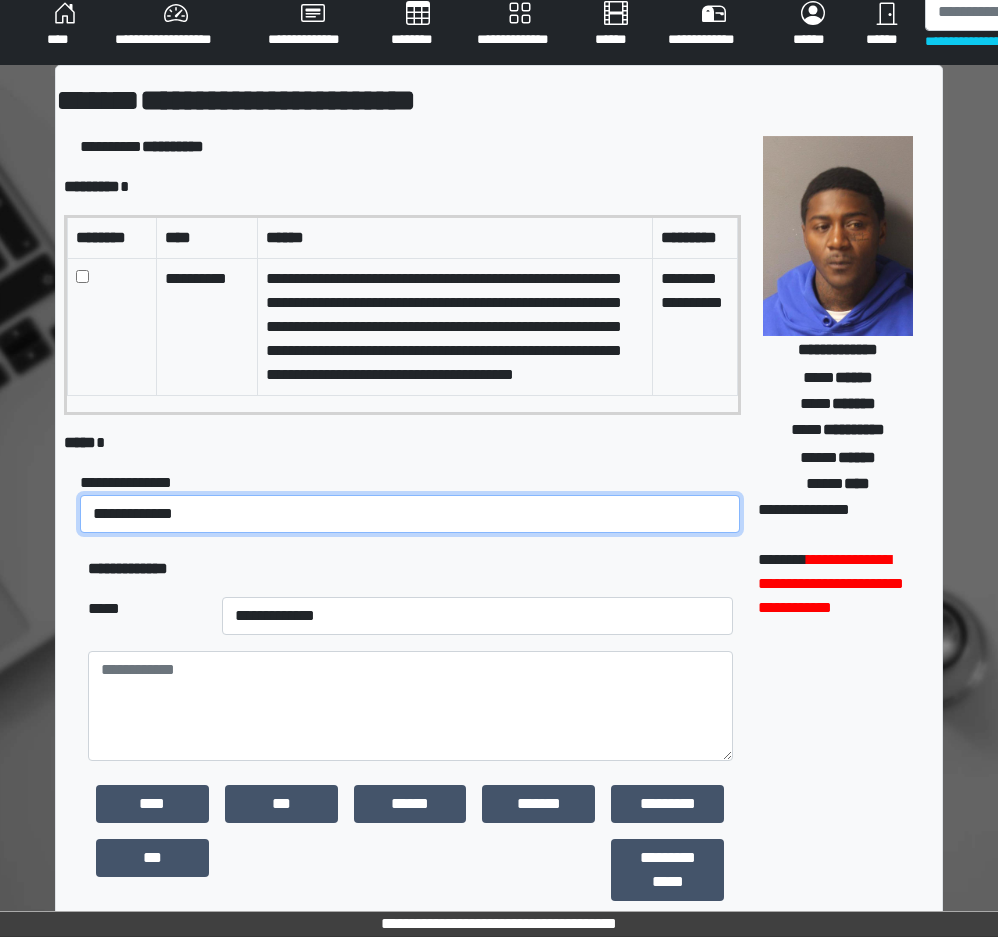 click on "**********" at bounding box center (410, 514) 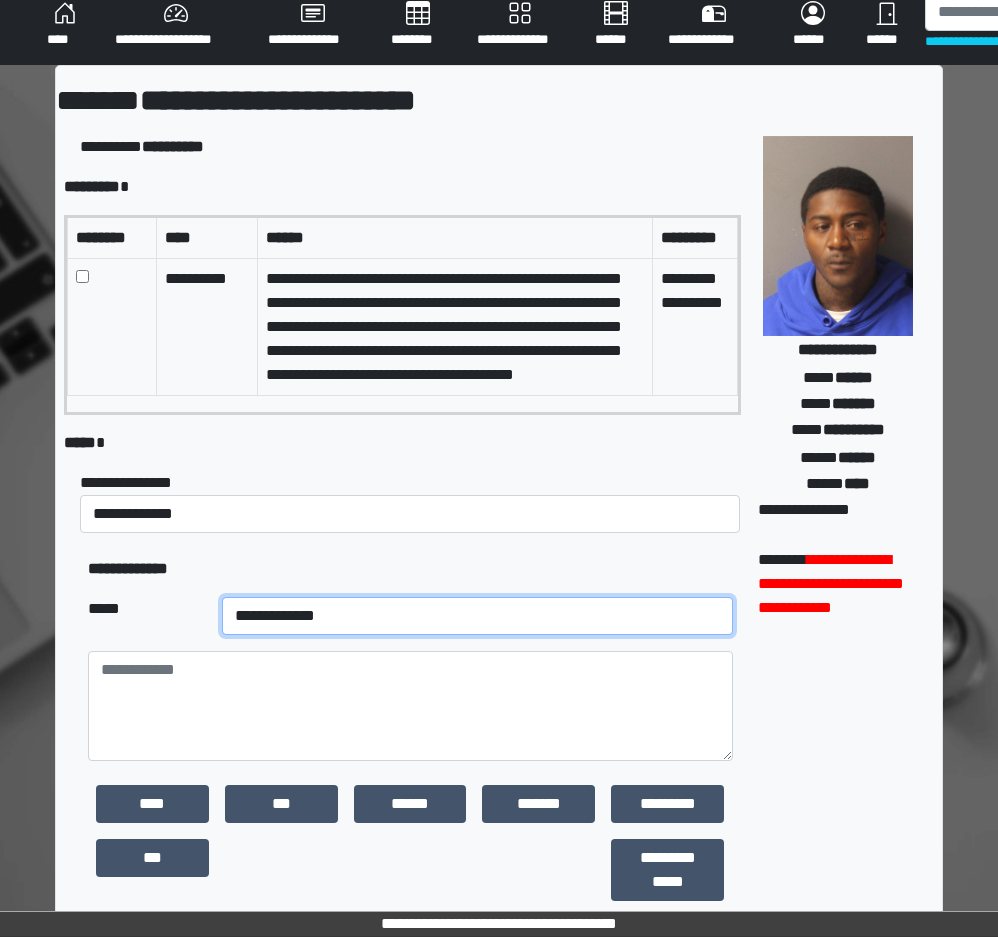 click on "**********" at bounding box center [478, 616] 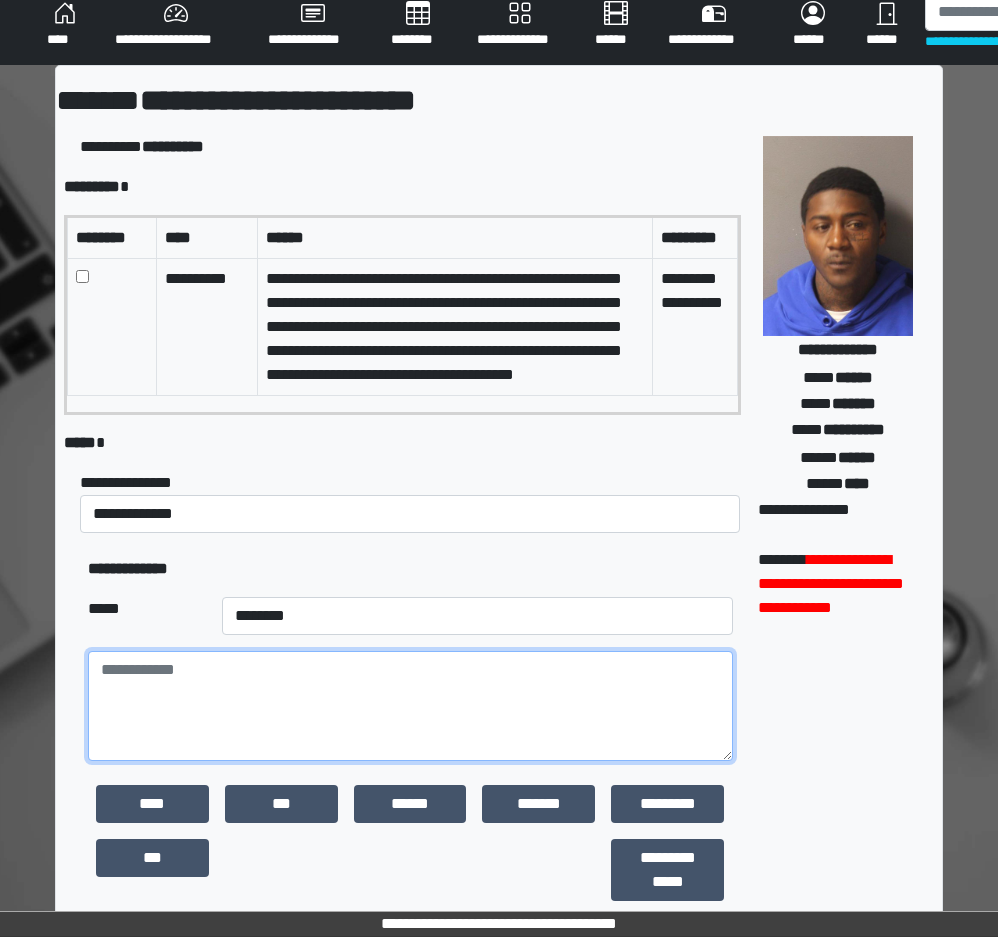 click at bounding box center (410, 706) 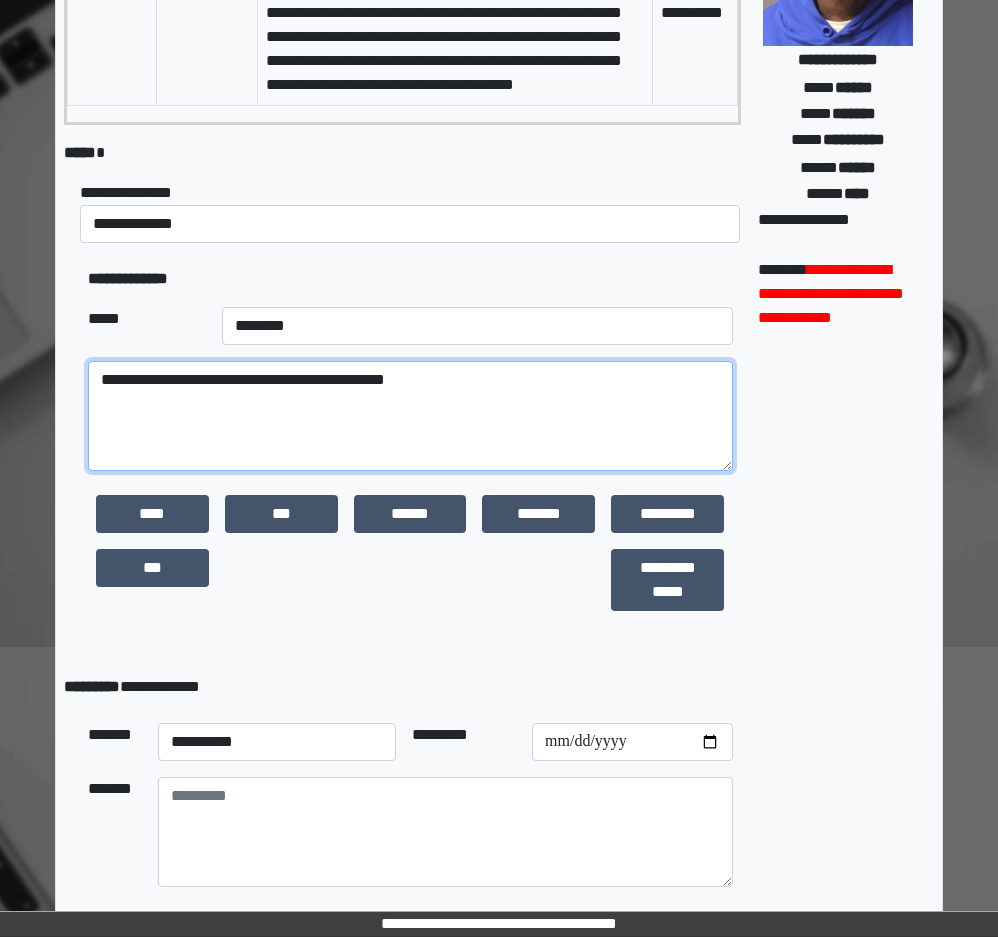 scroll, scrollTop: 390, scrollLeft: 0, axis: vertical 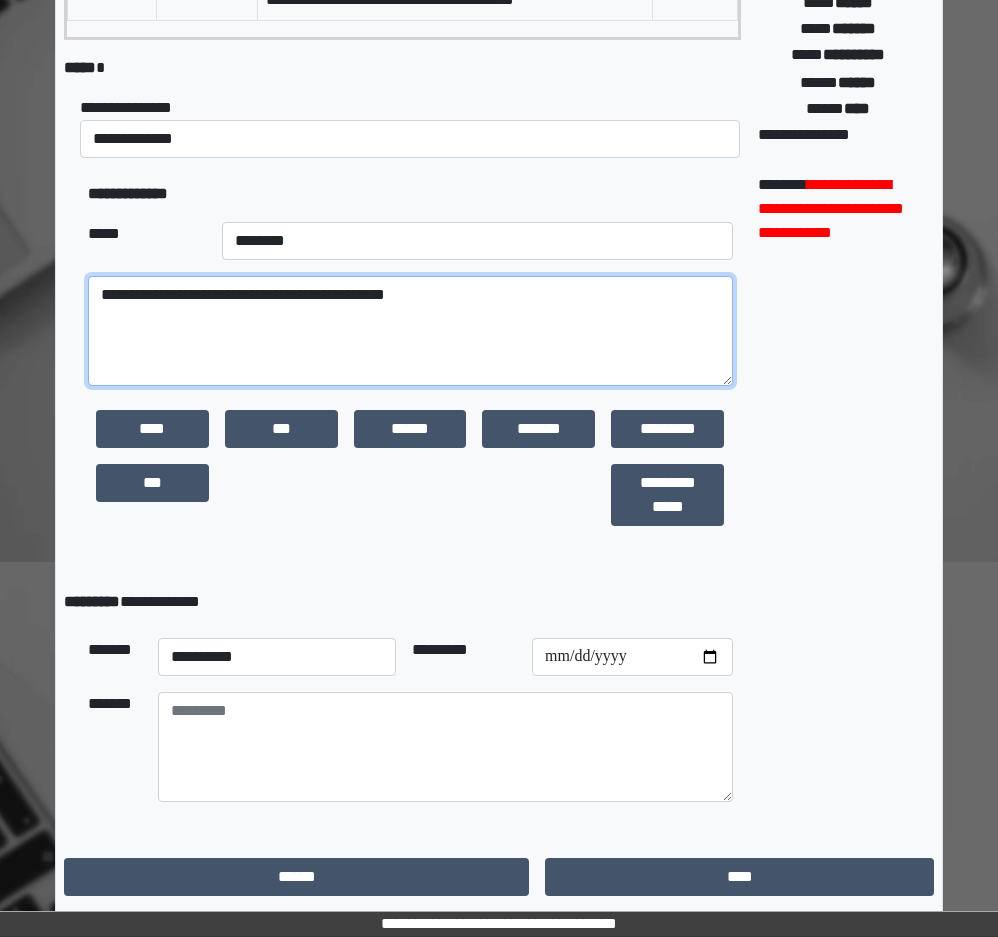 type on "**********" 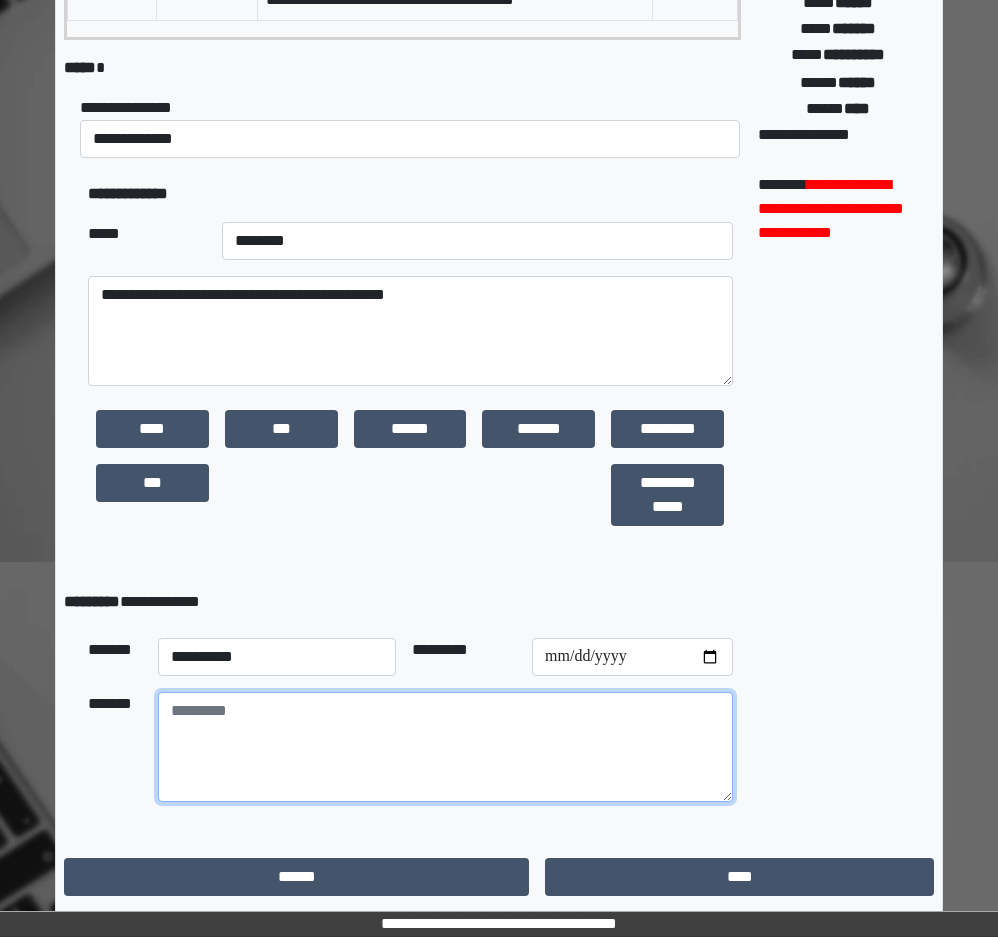click at bounding box center [445, 747] 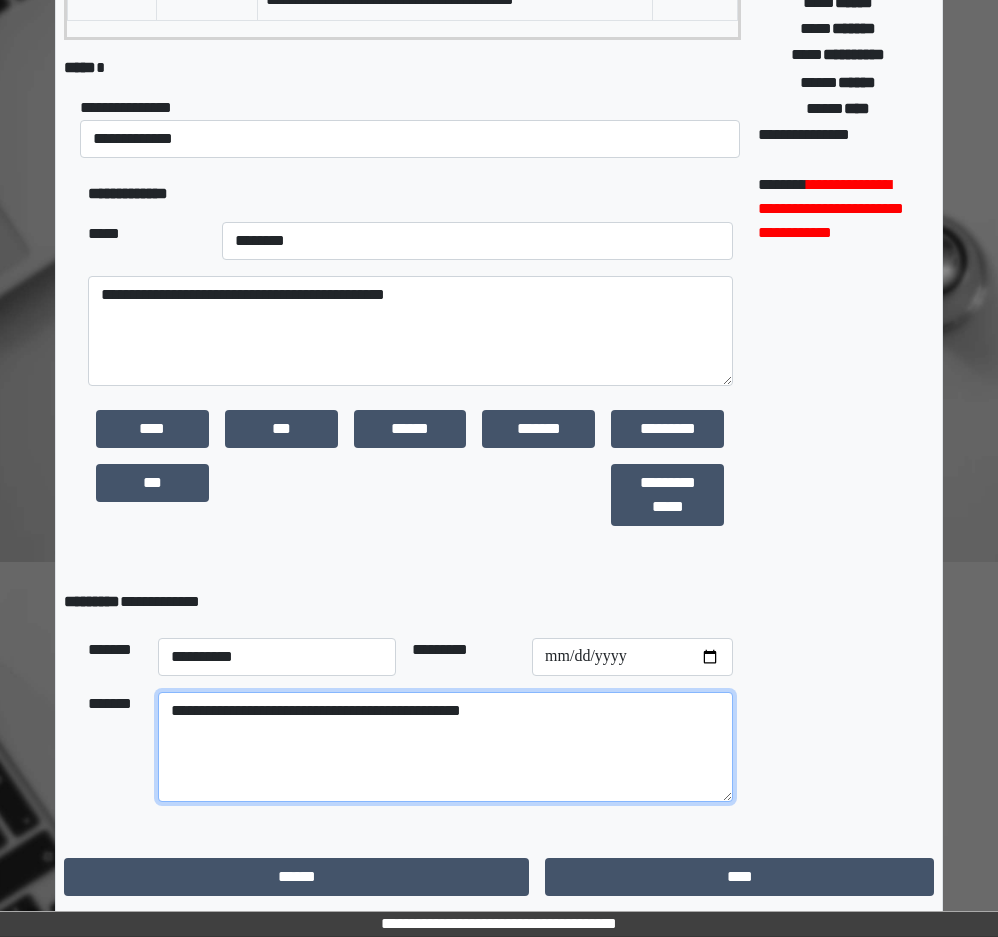 type on "**********" 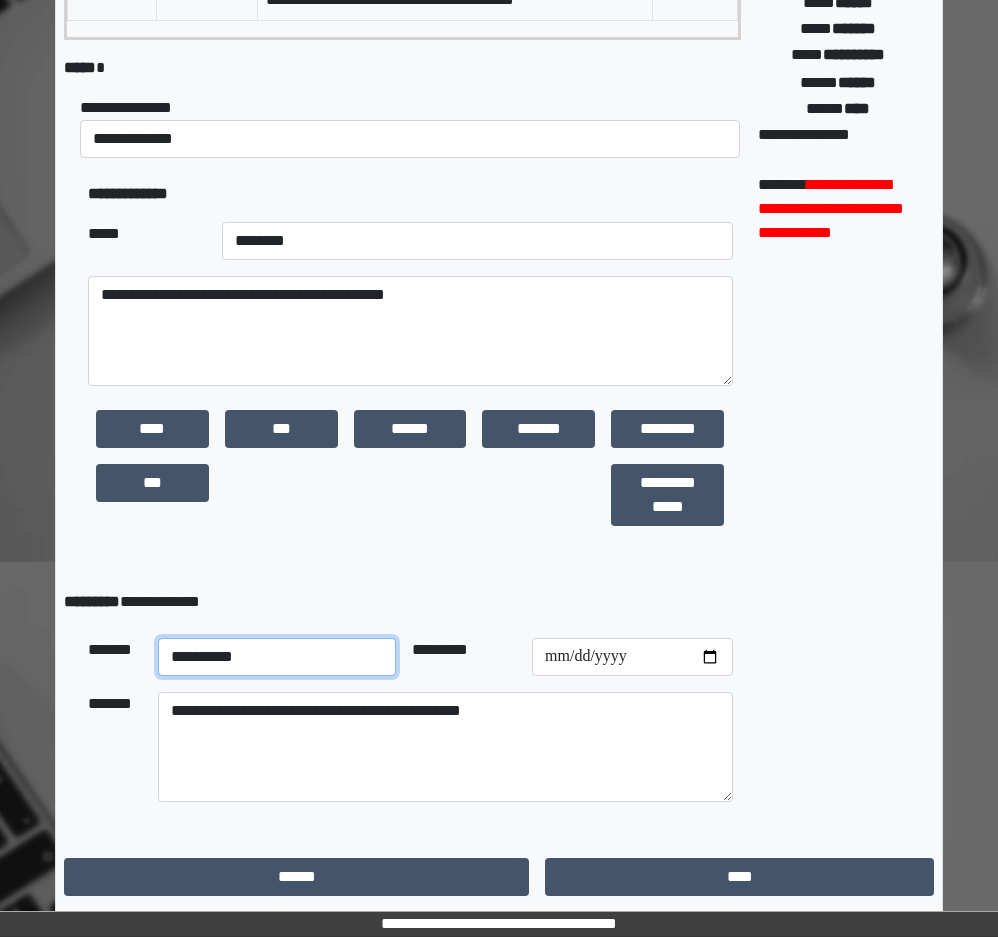 click on "**********" at bounding box center (277, 657) 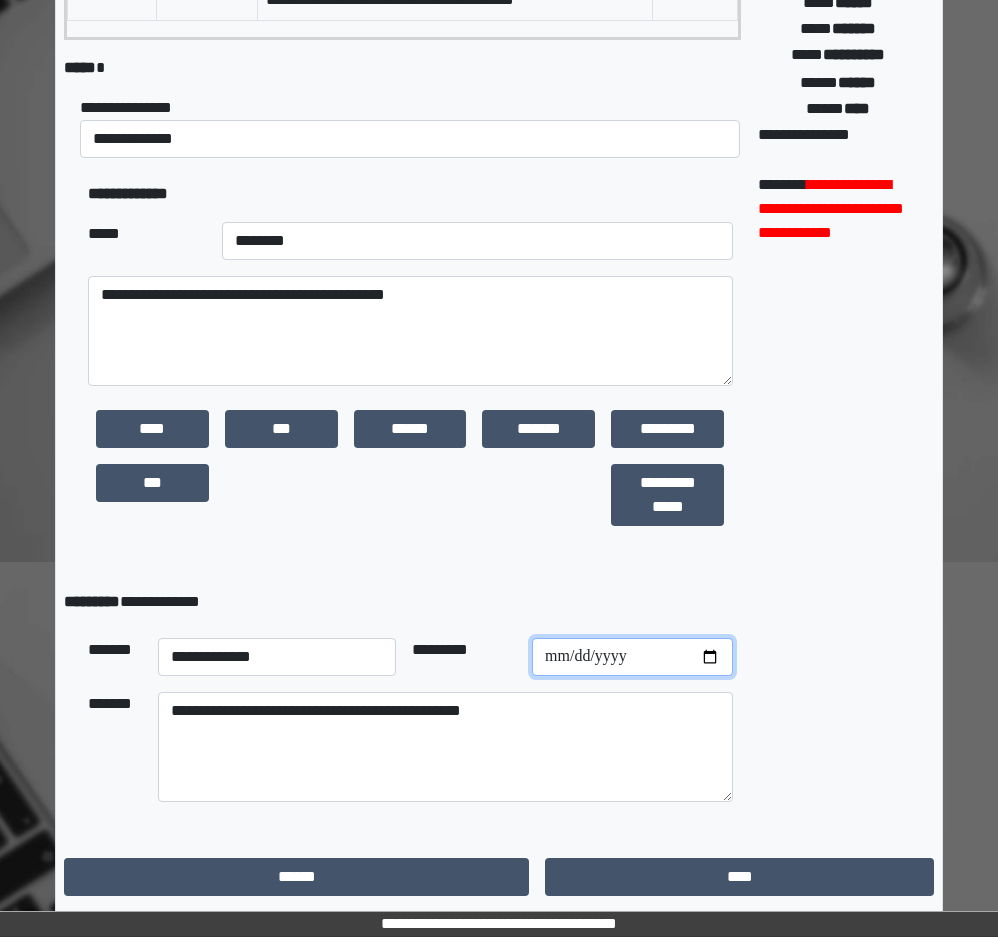 click at bounding box center (632, 657) 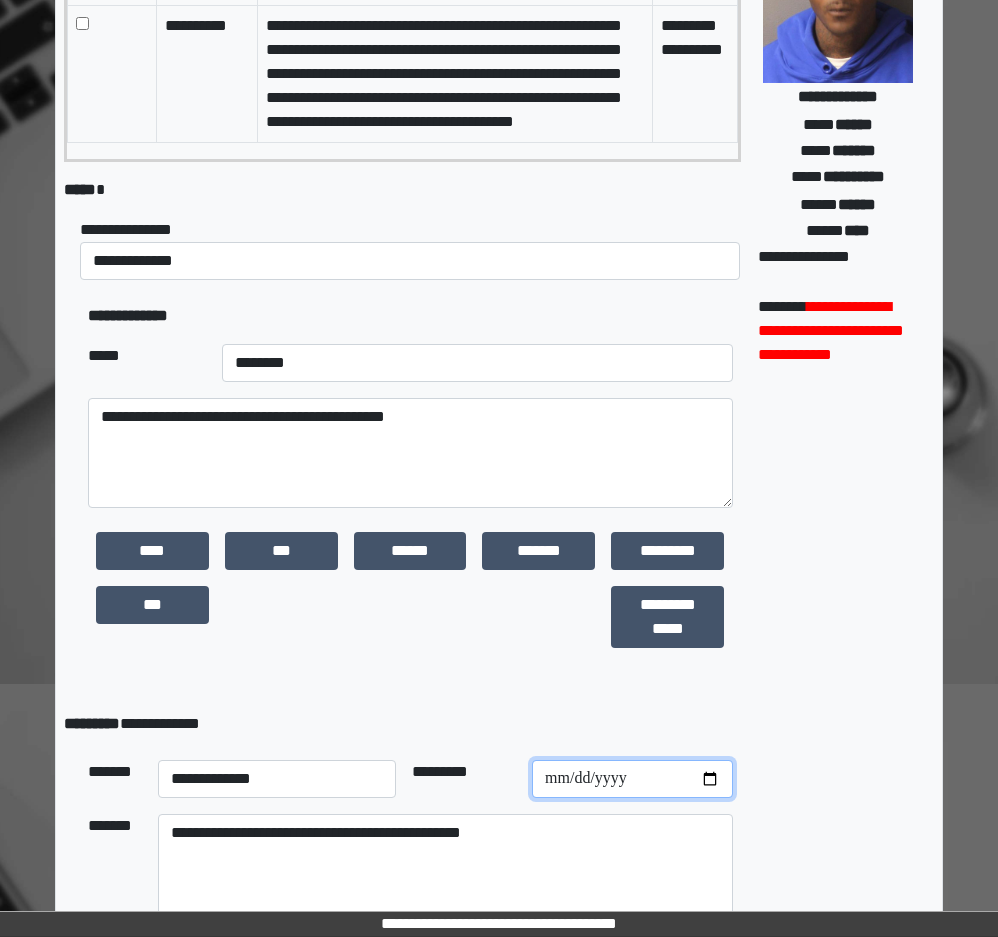 scroll, scrollTop: 90, scrollLeft: 0, axis: vertical 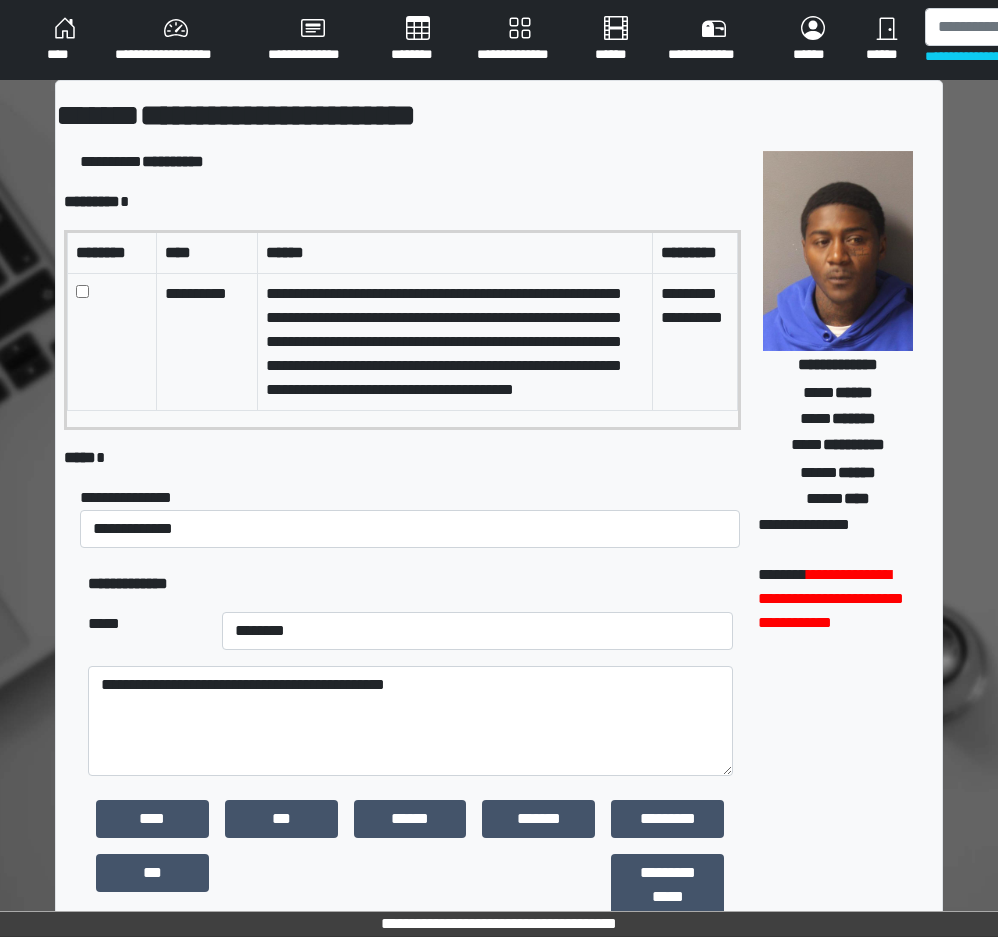 click on "**********" at bounding box center (410, 517) 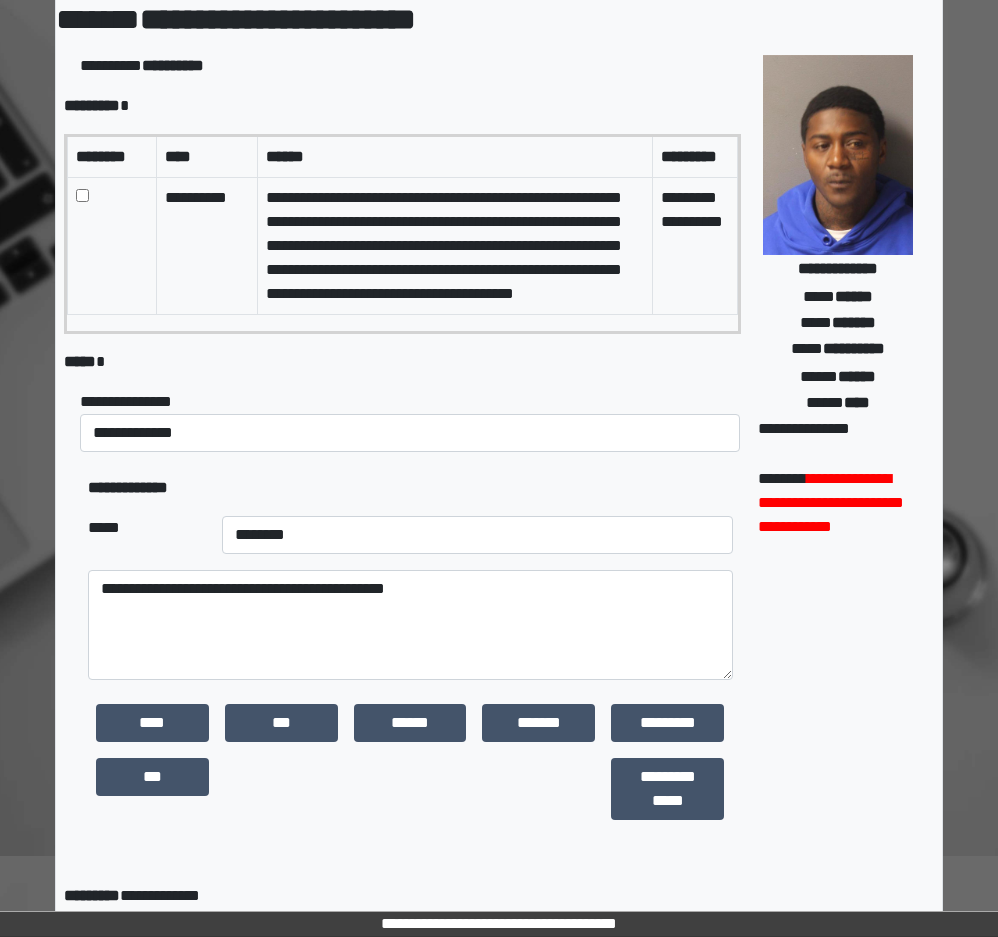 scroll, scrollTop: 390, scrollLeft: 0, axis: vertical 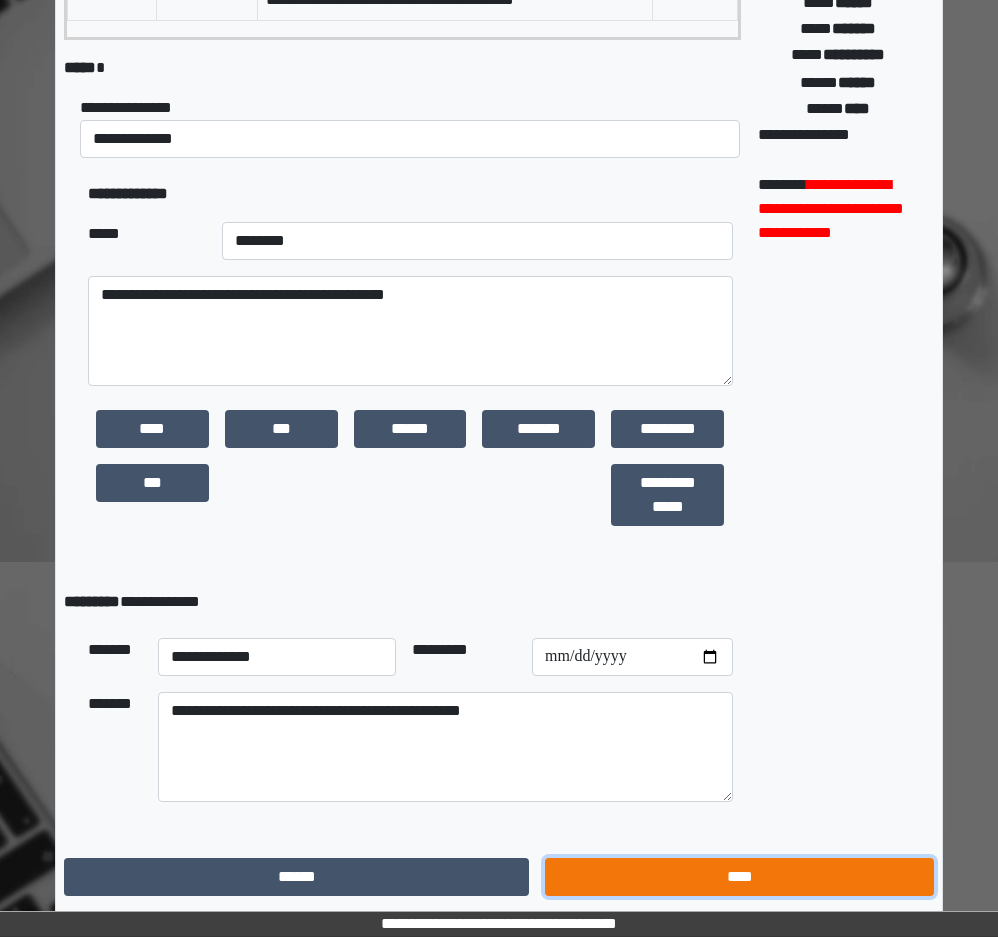 click on "****" at bounding box center [739, 877] 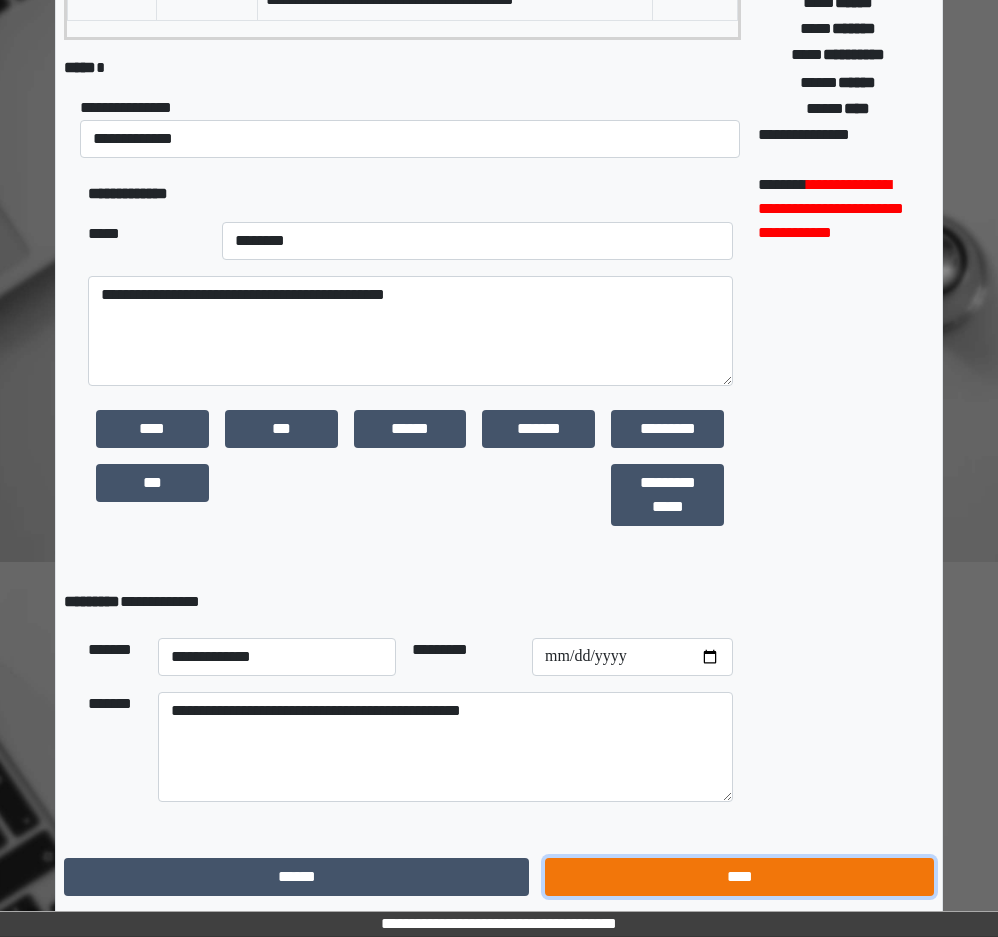 click on "****" at bounding box center (739, 877) 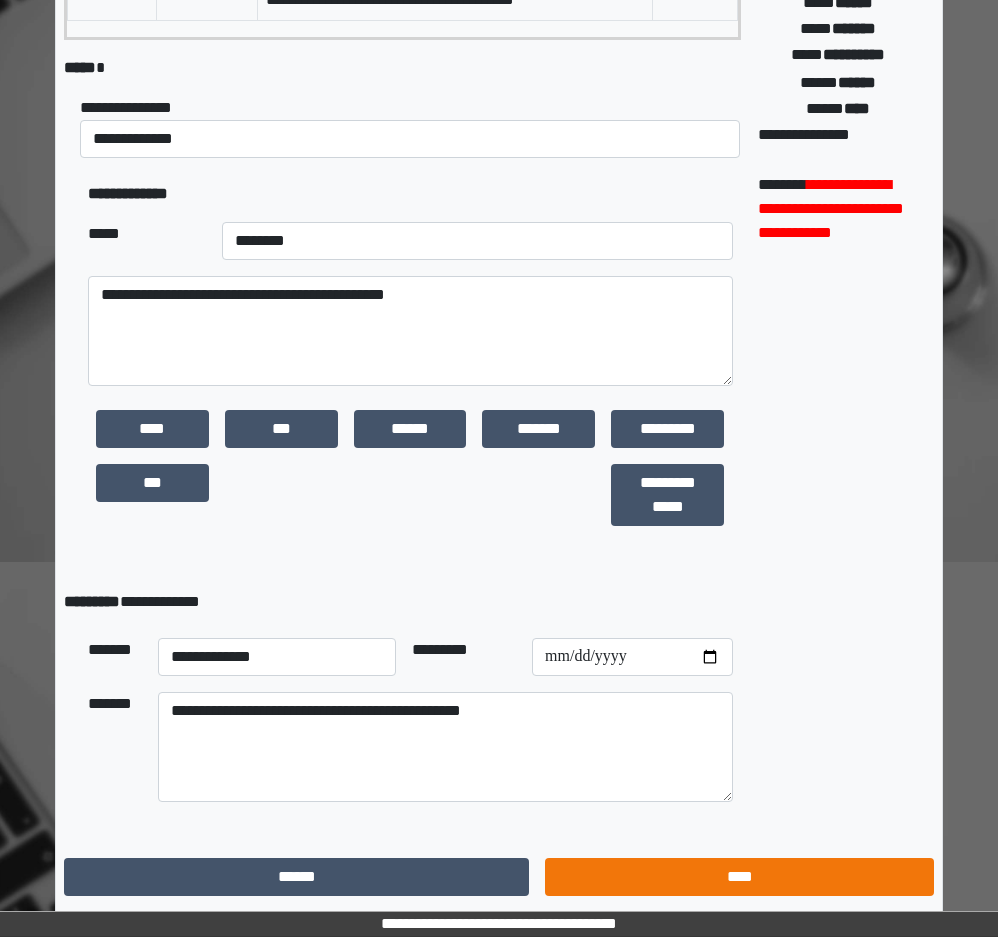 scroll, scrollTop: 15, scrollLeft: 0, axis: vertical 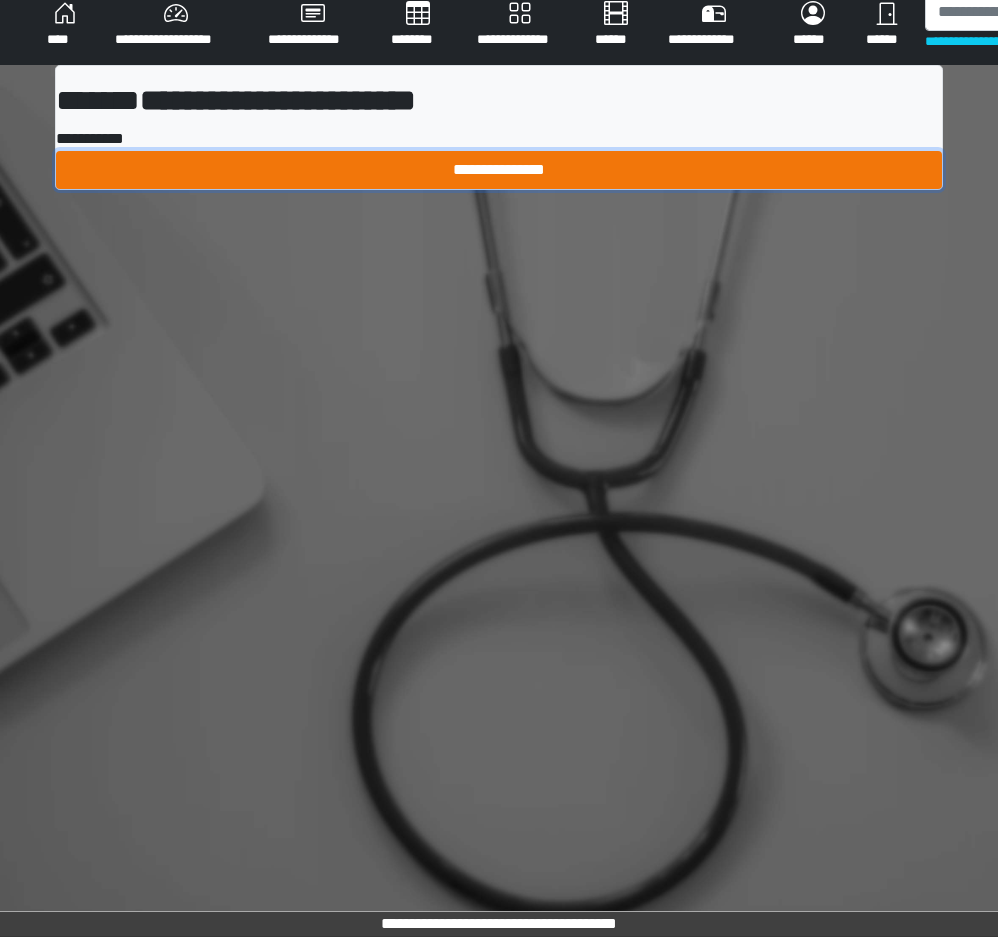 click on "**********" at bounding box center (499, 170) 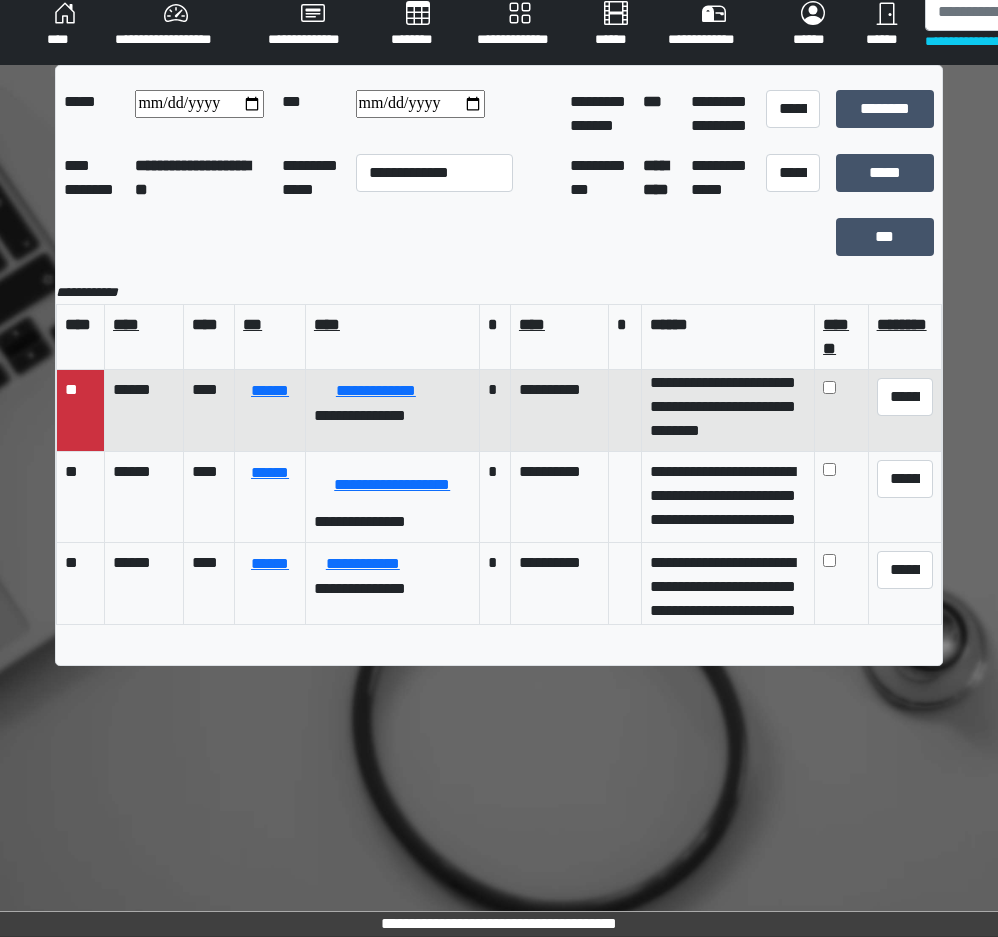scroll, scrollTop: 0, scrollLeft: 0, axis: both 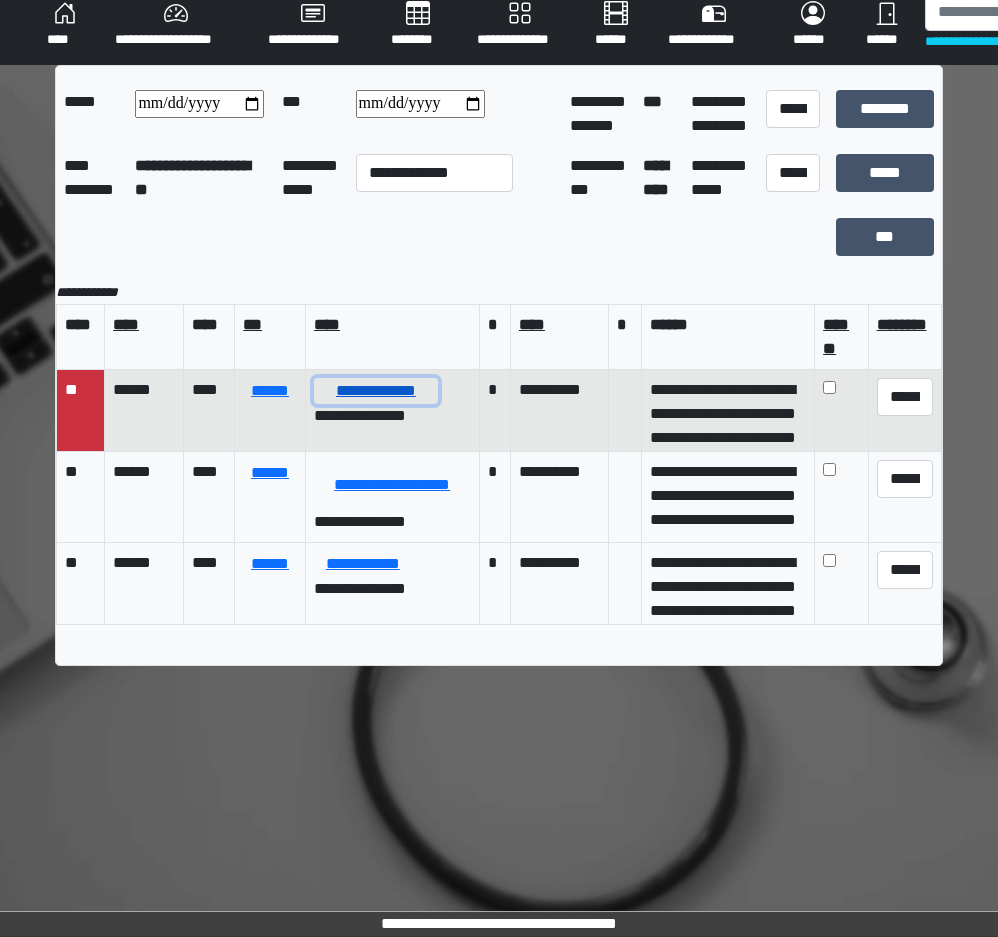 click on "**********" at bounding box center [376, 391] 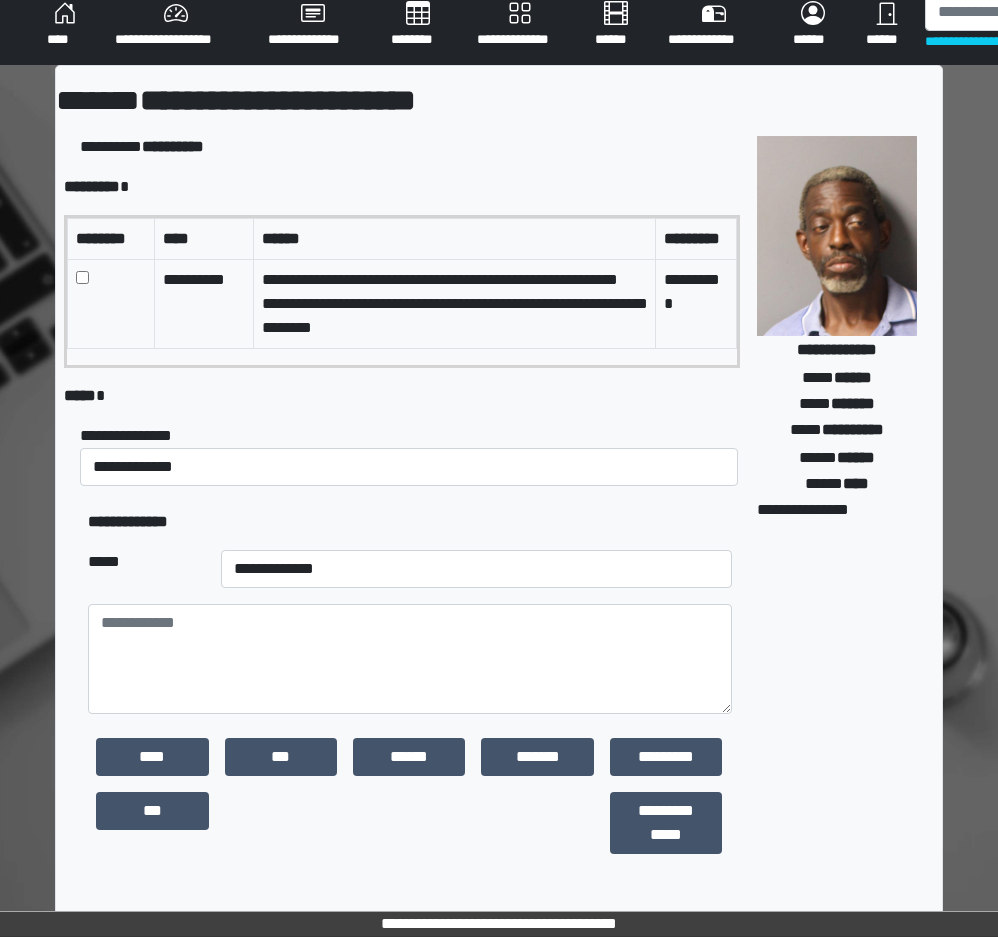 click on "**********" at bounding box center (410, 455) 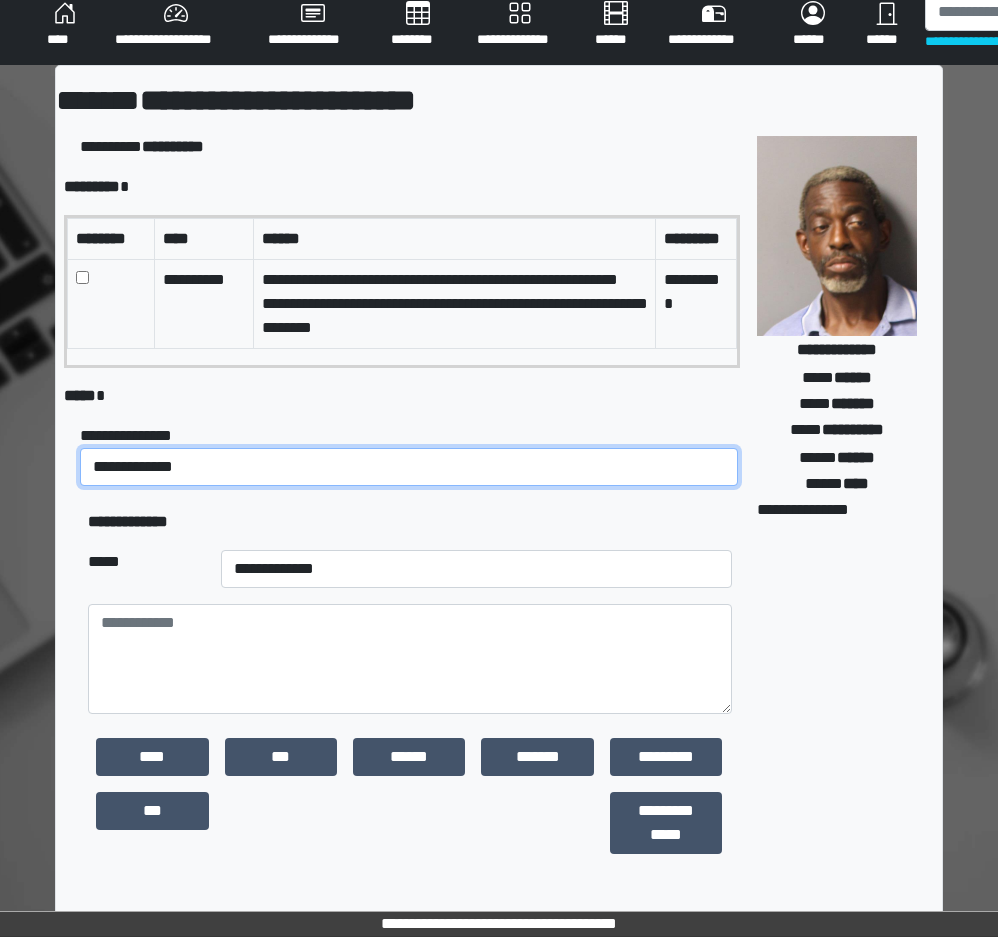 click on "**********" at bounding box center [409, 467] 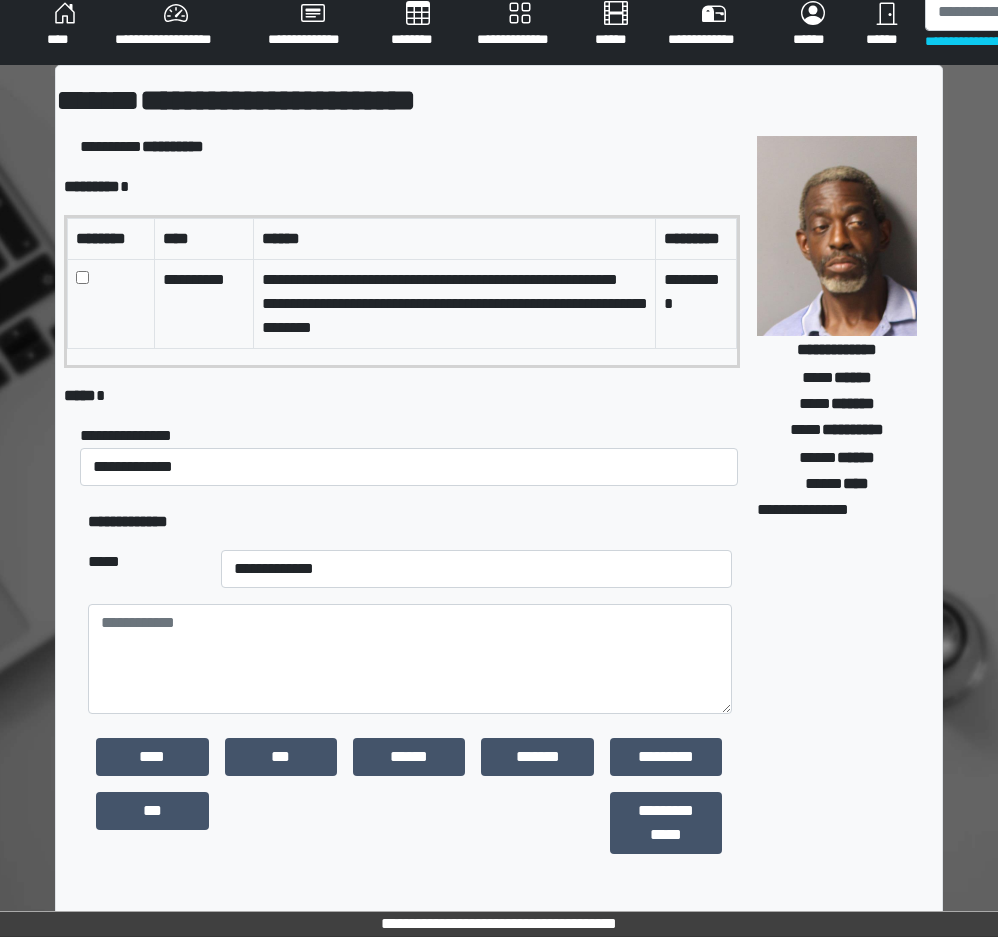 click on "**********" at bounding box center [410, 455] 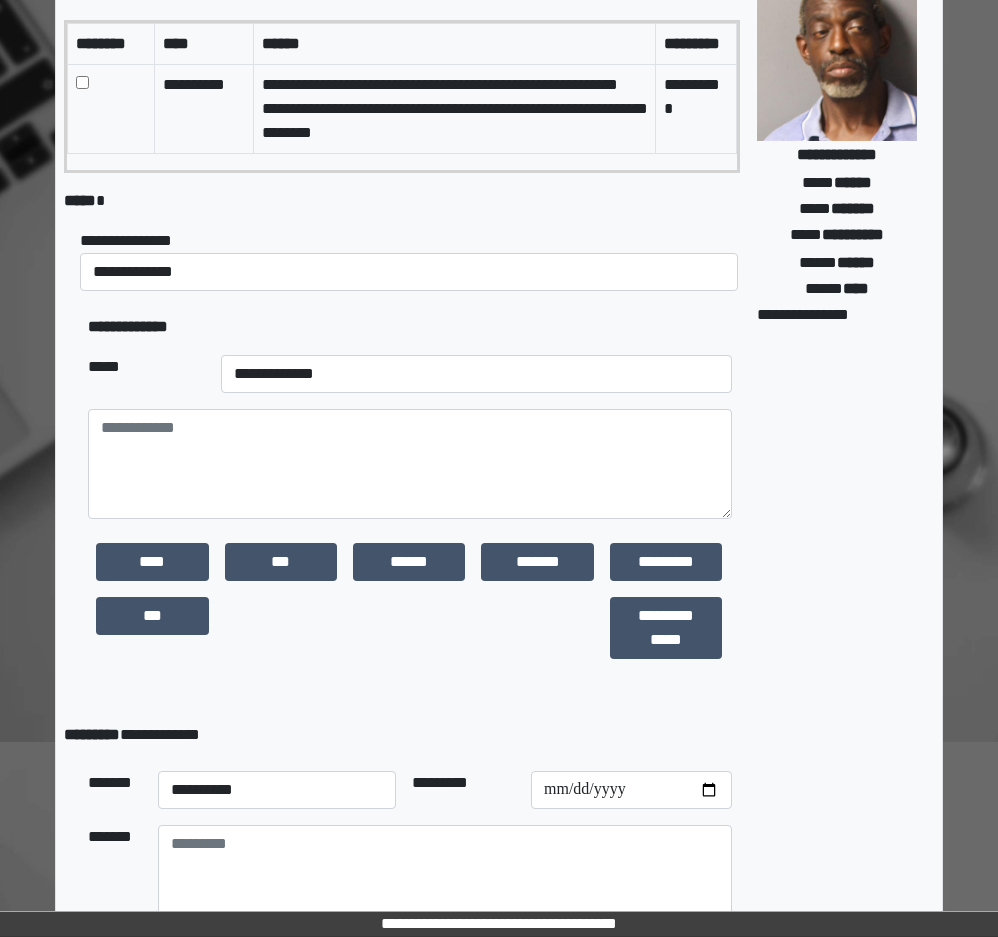 scroll, scrollTop: 215, scrollLeft: 0, axis: vertical 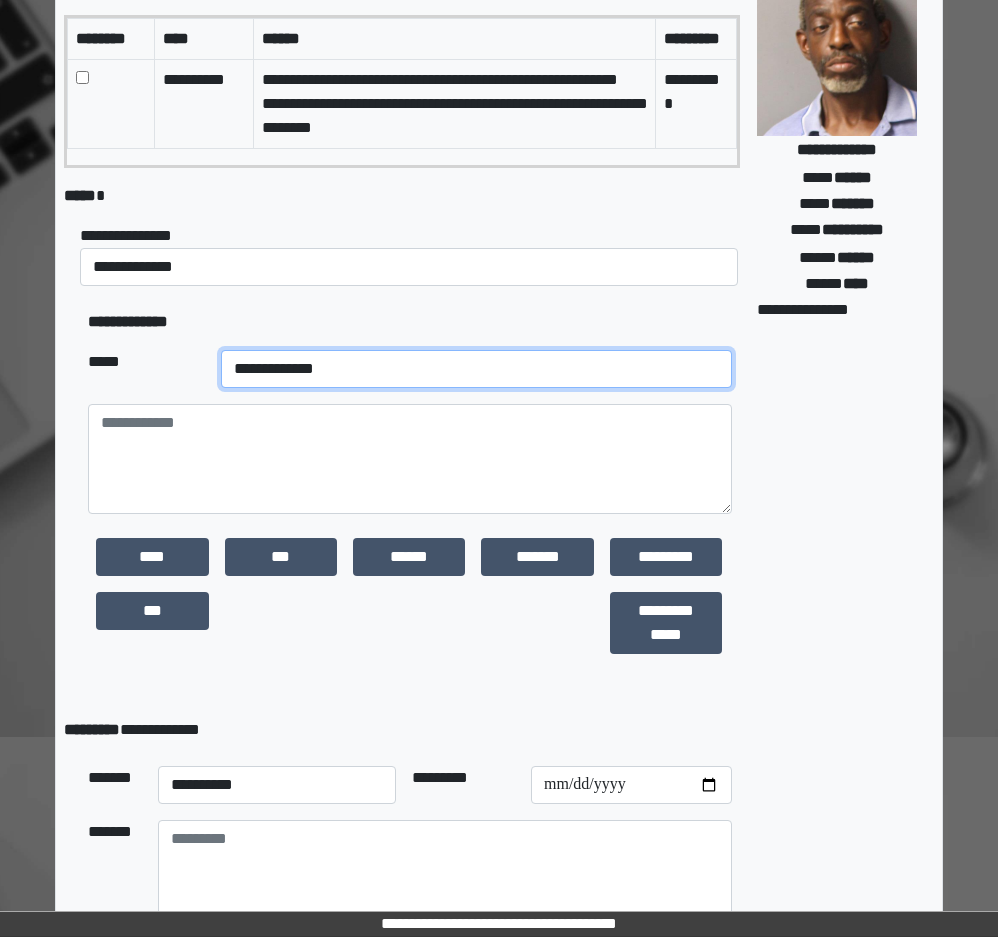 click on "**********" at bounding box center (476, 369) 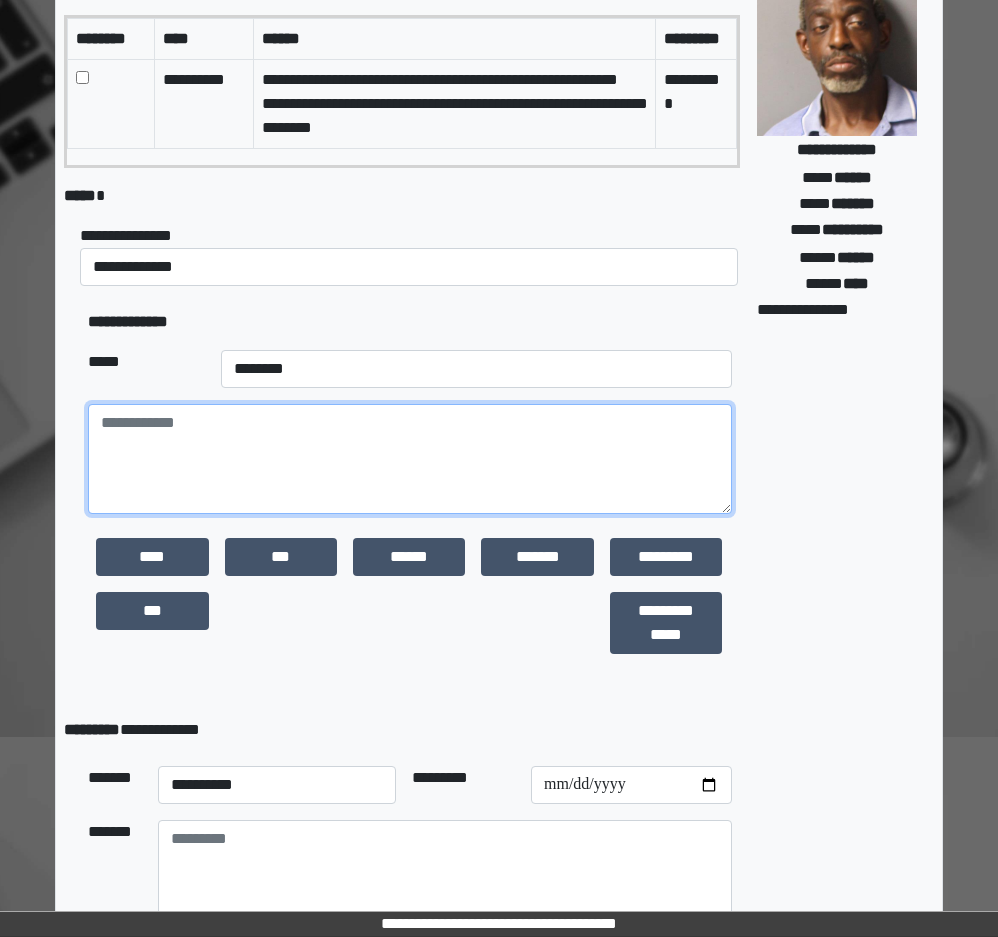 click at bounding box center (410, 459) 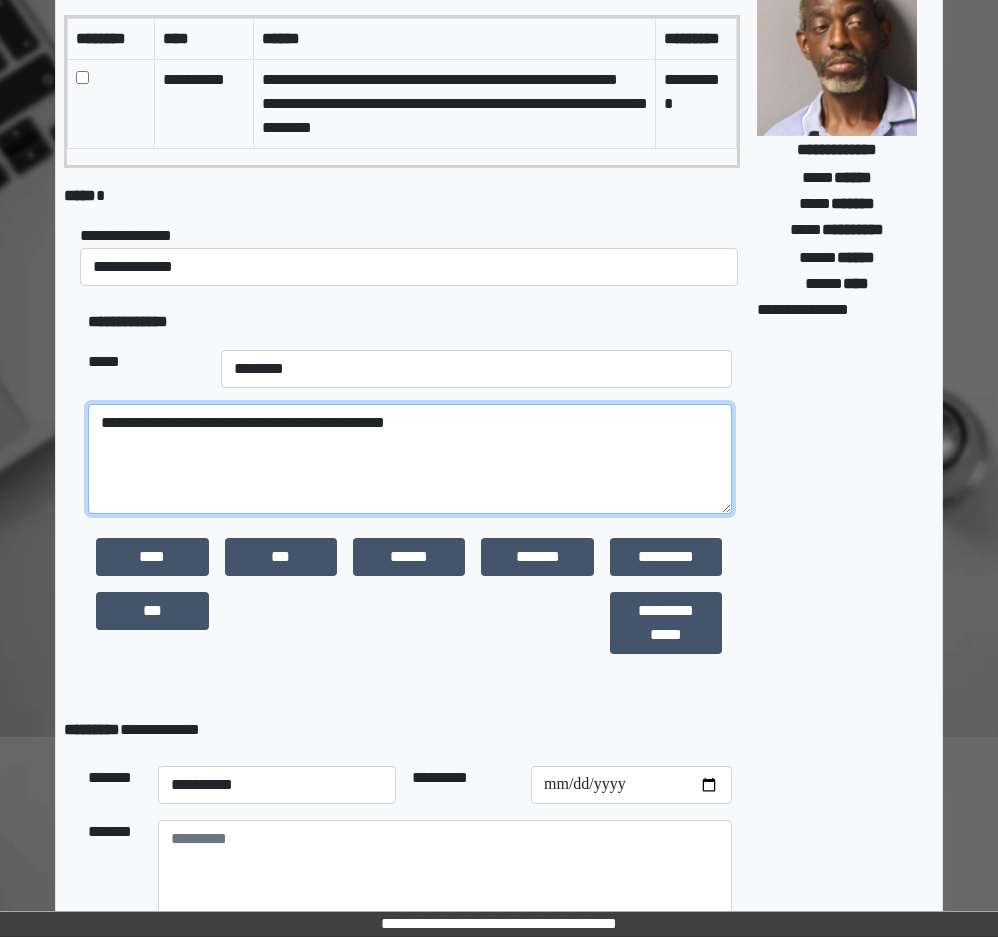 type on "**********" 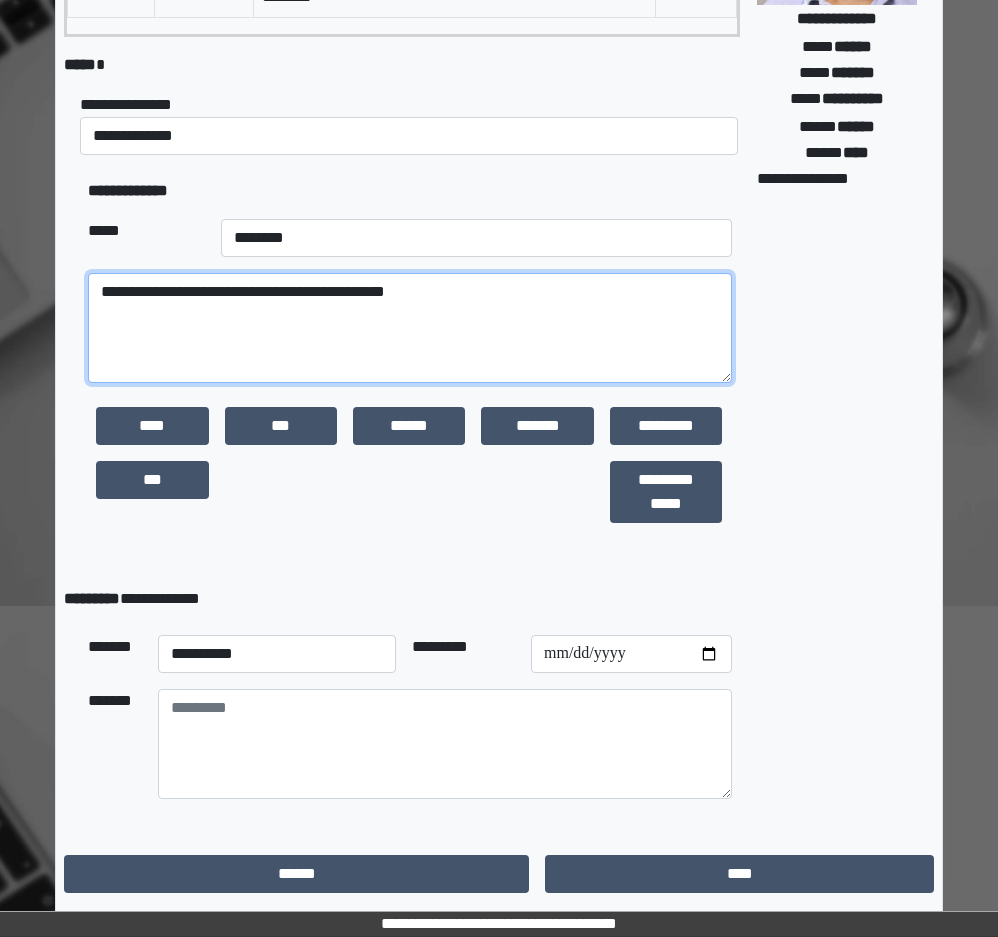 scroll, scrollTop: 367, scrollLeft: 0, axis: vertical 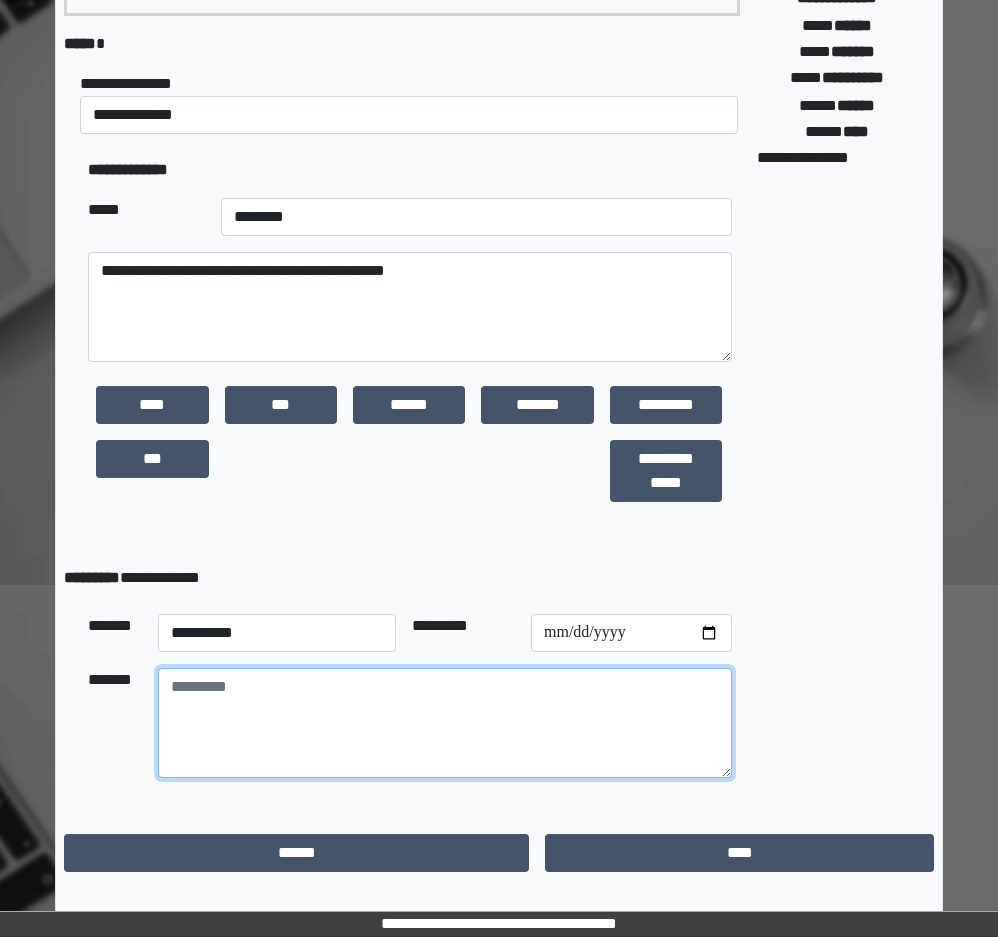 click at bounding box center [445, 723] 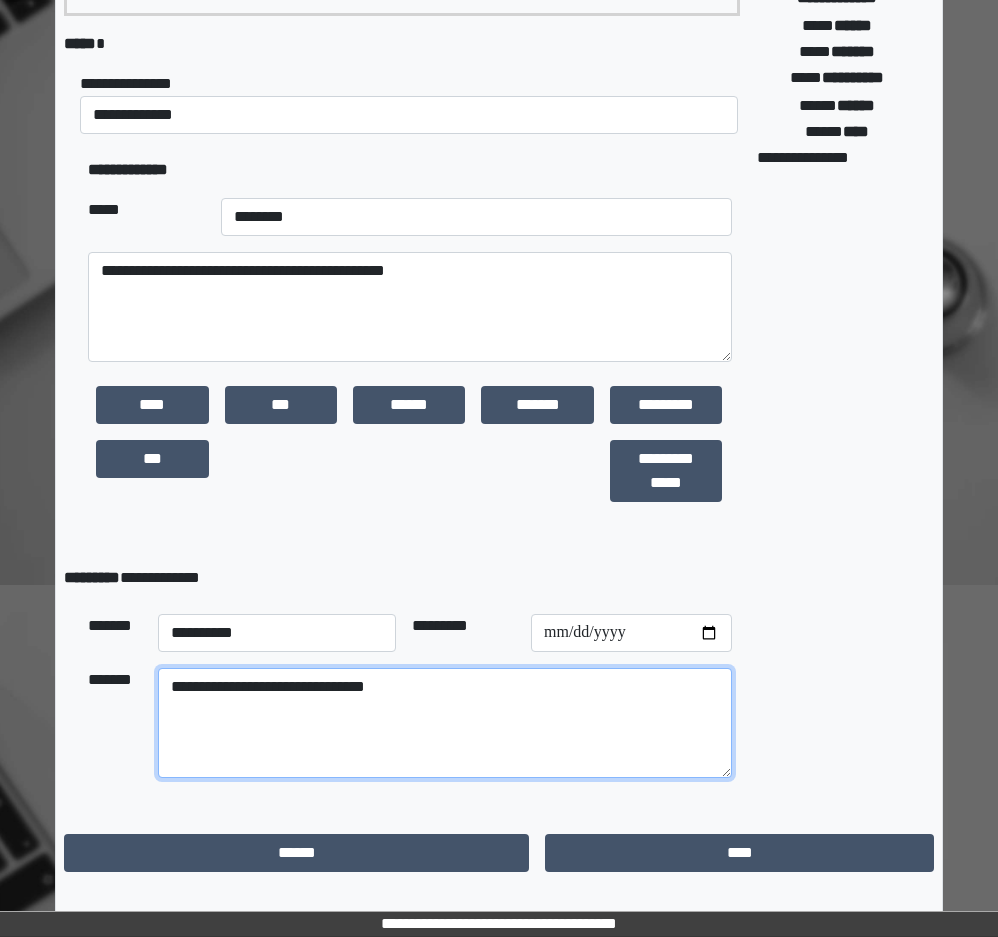 type on "**********" 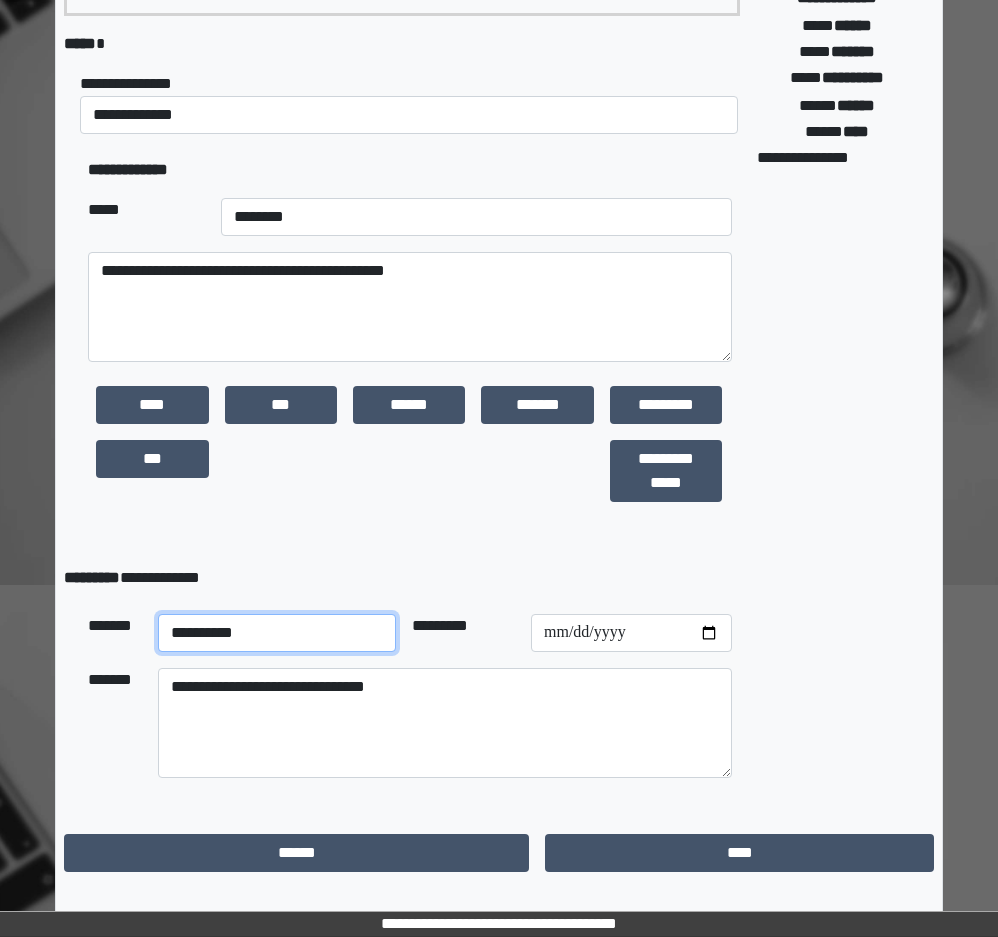 click on "**********" at bounding box center (277, 633) 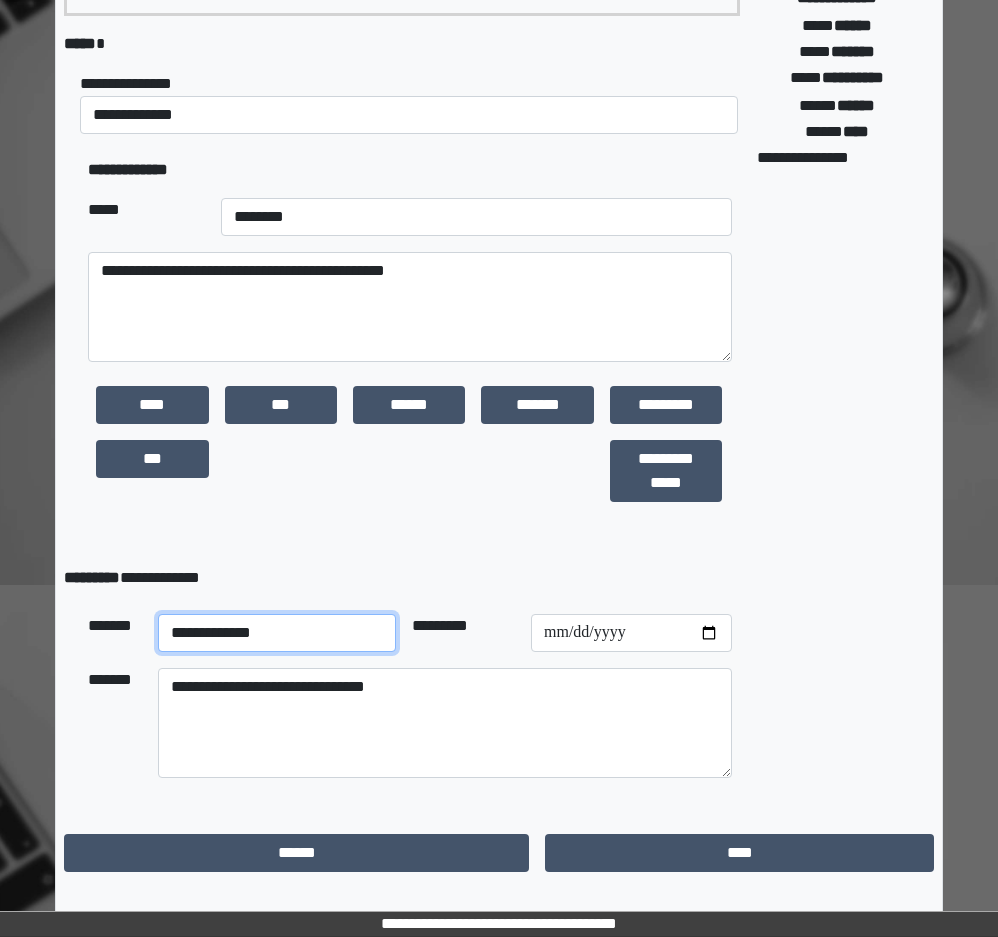 click on "**********" at bounding box center [277, 633] 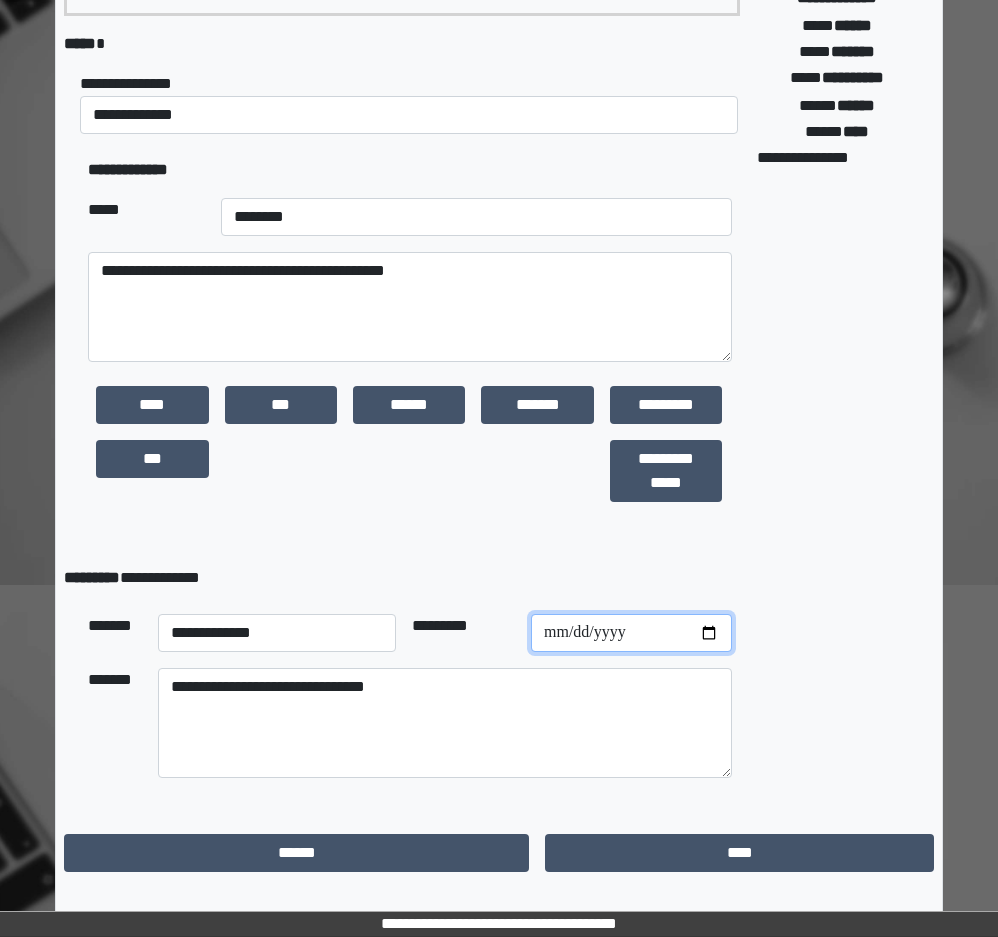 click at bounding box center (631, 633) 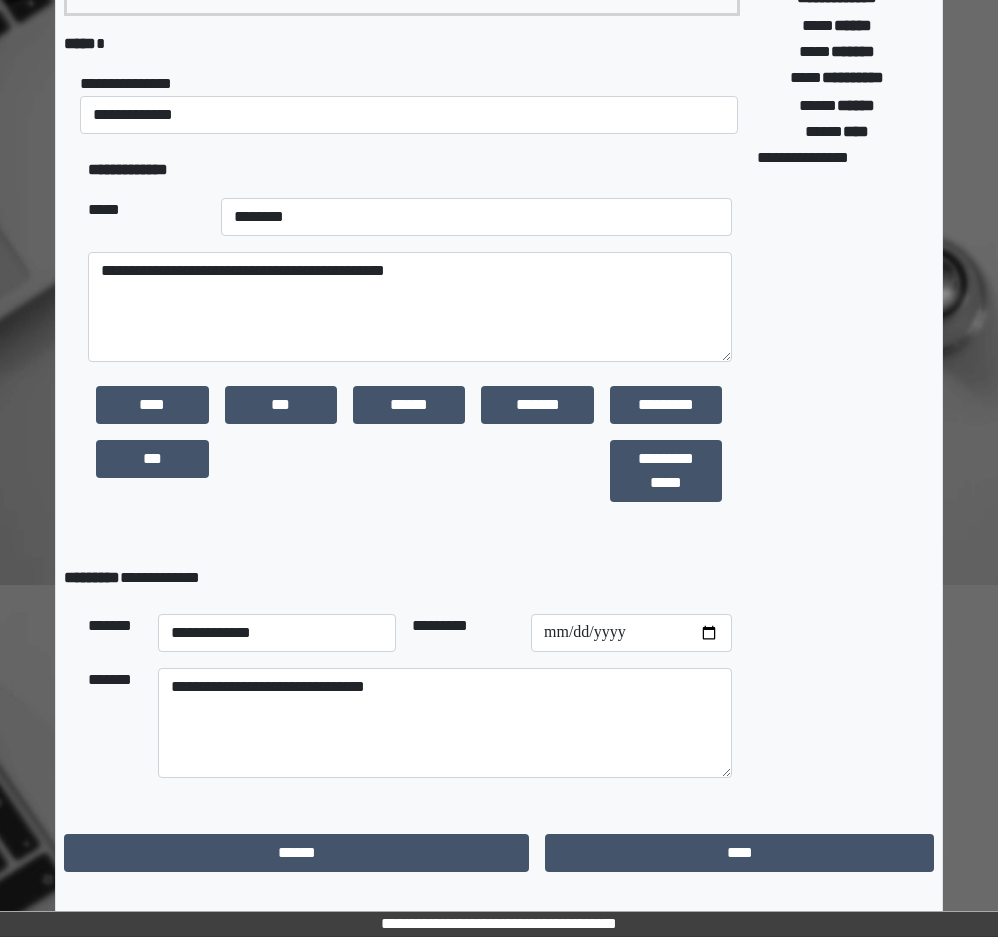 click on "**********" at bounding box center [410, 350] 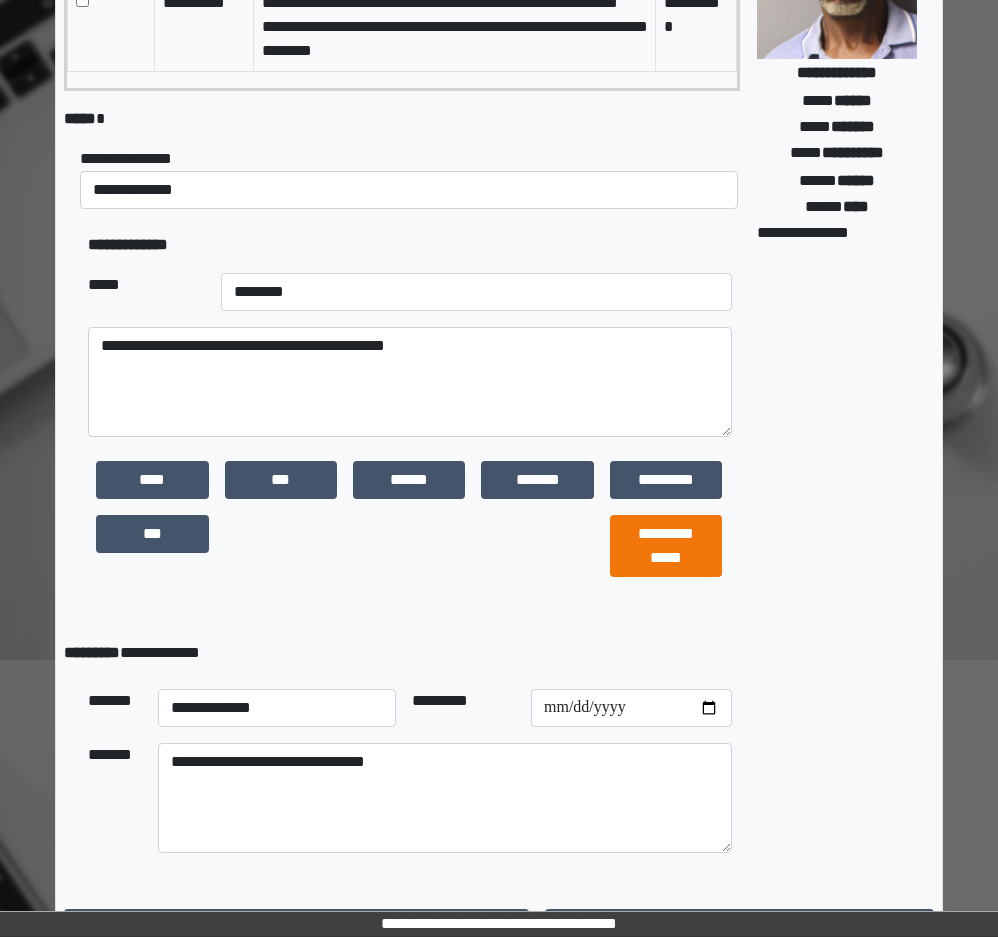 scroll, scrollTop: 367, scrollLeft: 0, axis: vertical 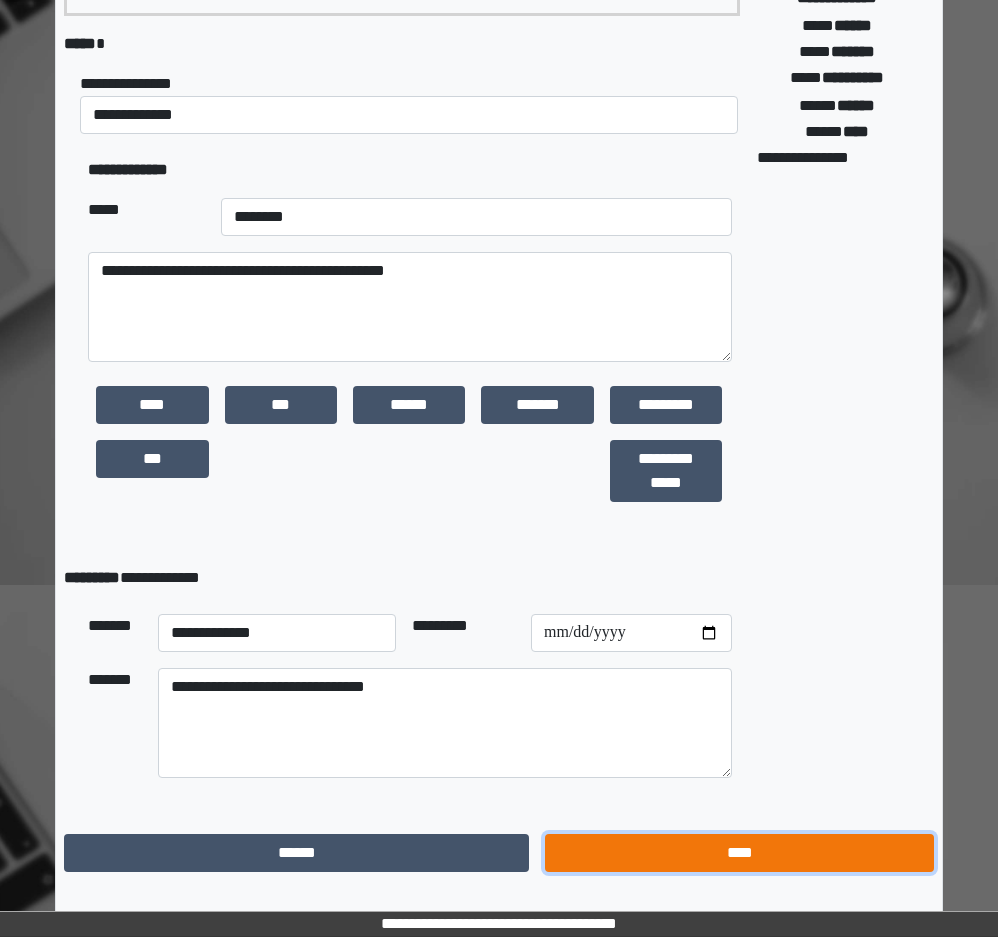 click on "****" at bounding box center [739, 853] 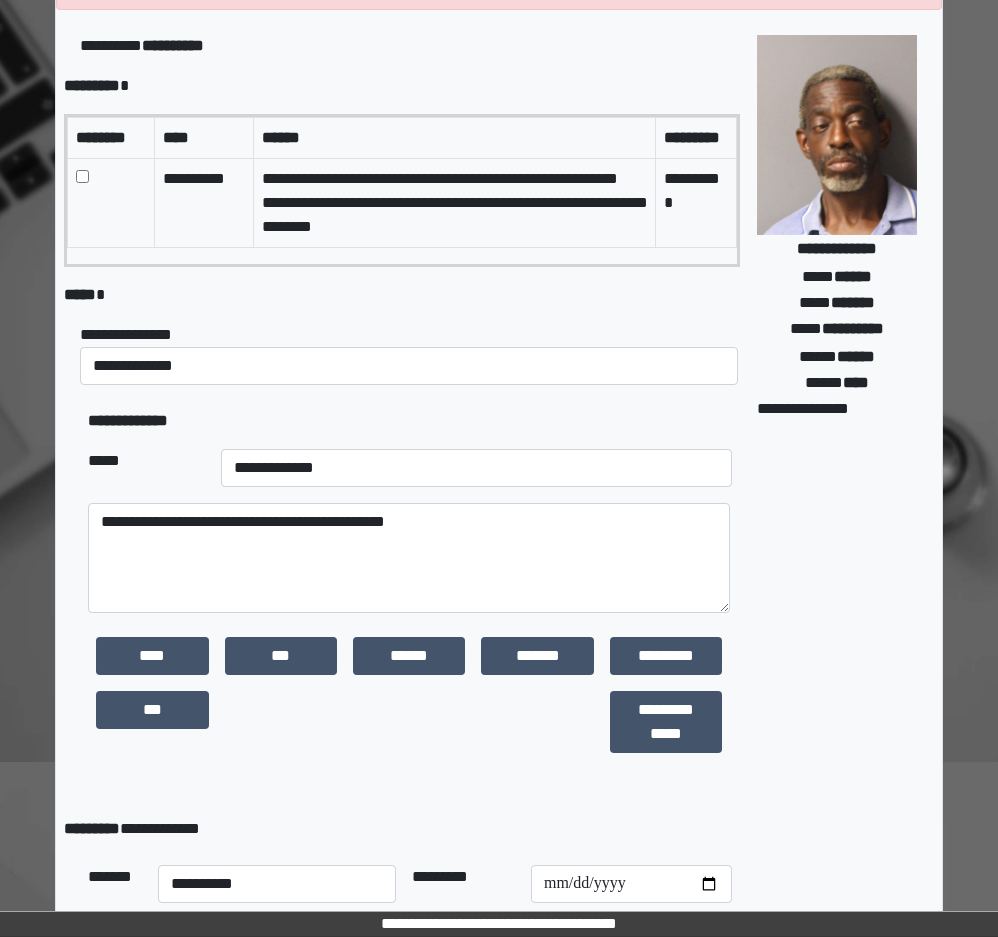 scroll, scrollTop: 0, scrollLeft: 0, axis: both 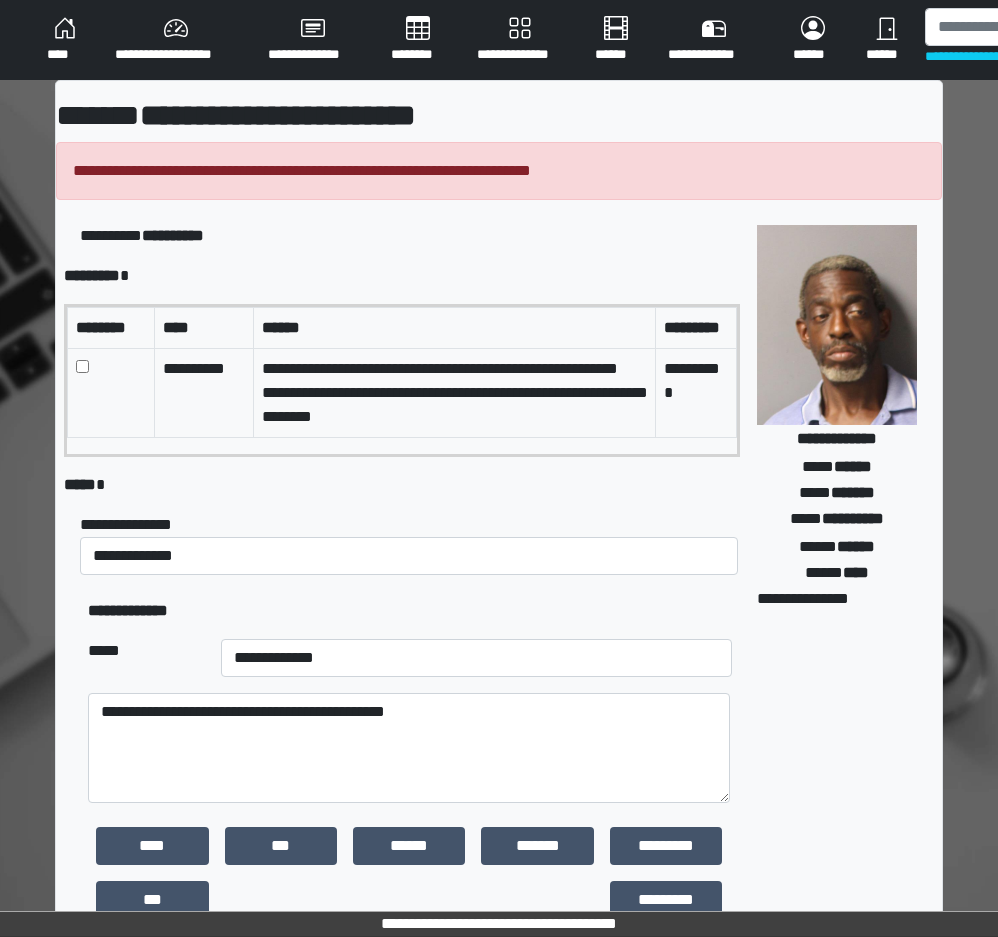 click at bounding box center [111, 392] 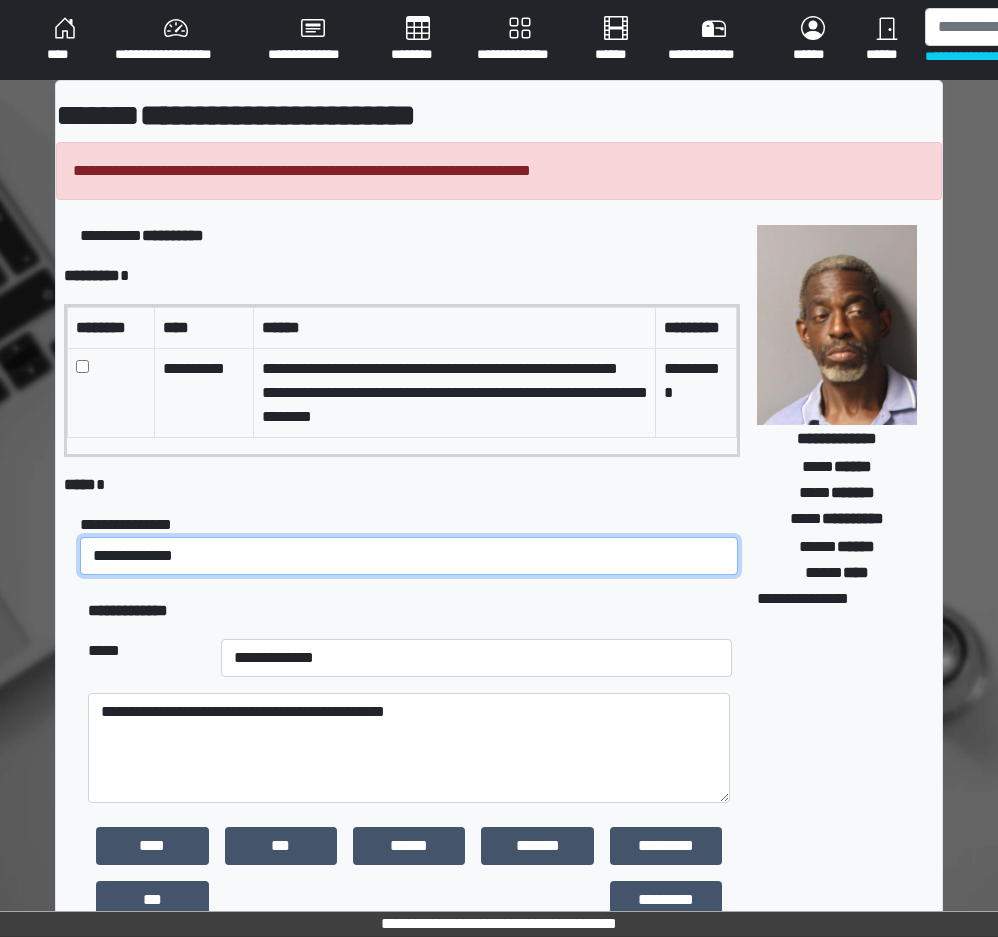 click on "**********" at bounding box center [409, 556] 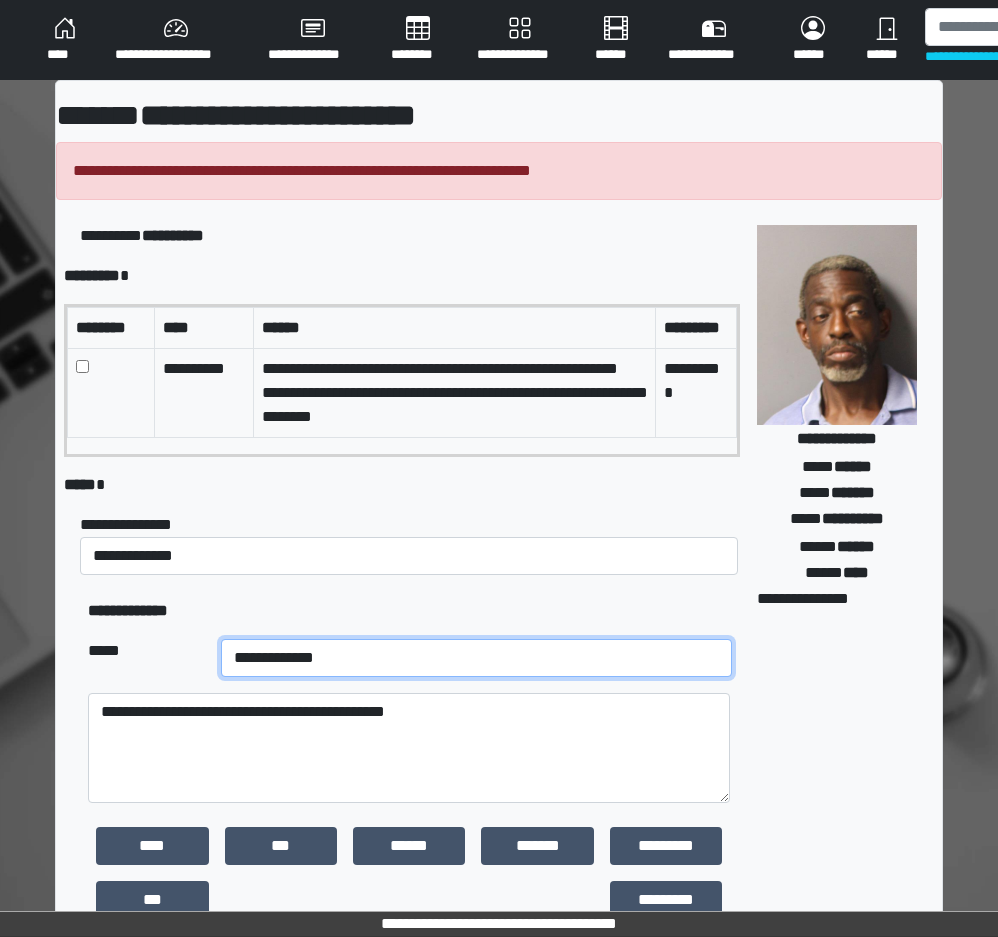 click on "**********" at bounding box center (476, 658) 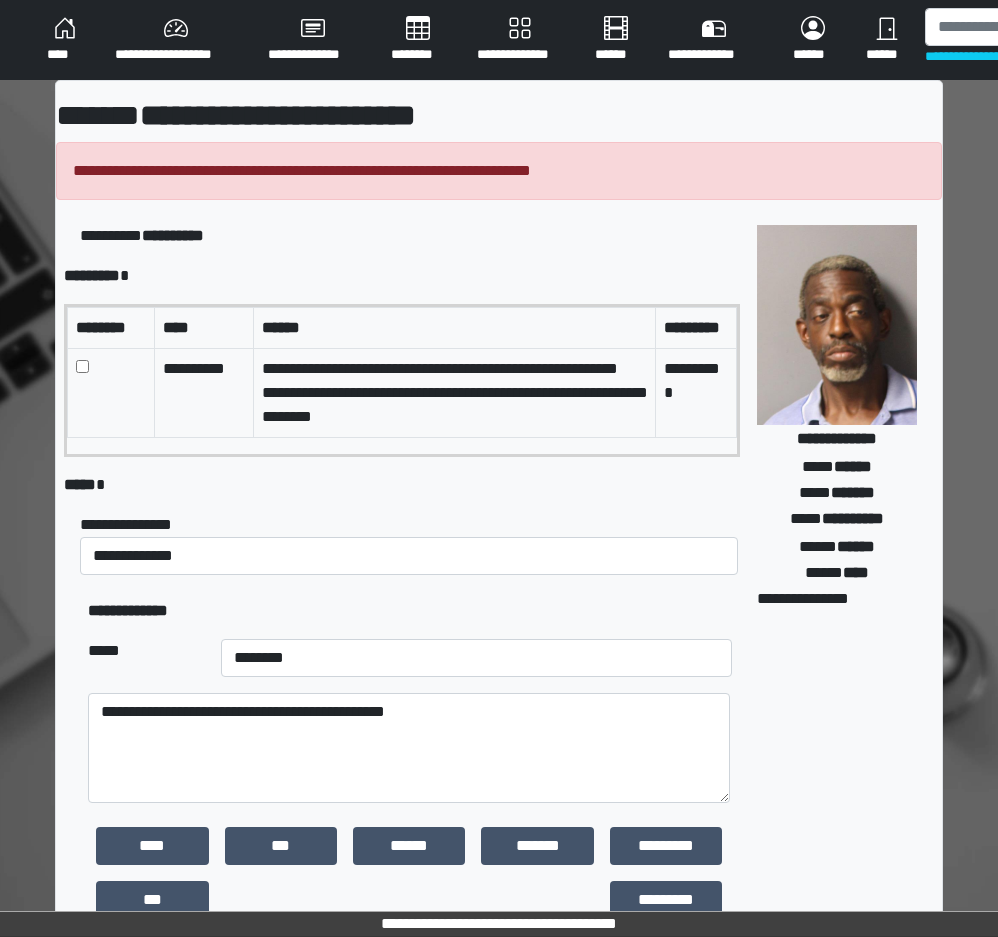 click on "***** *" at bounding box center (402, 485) 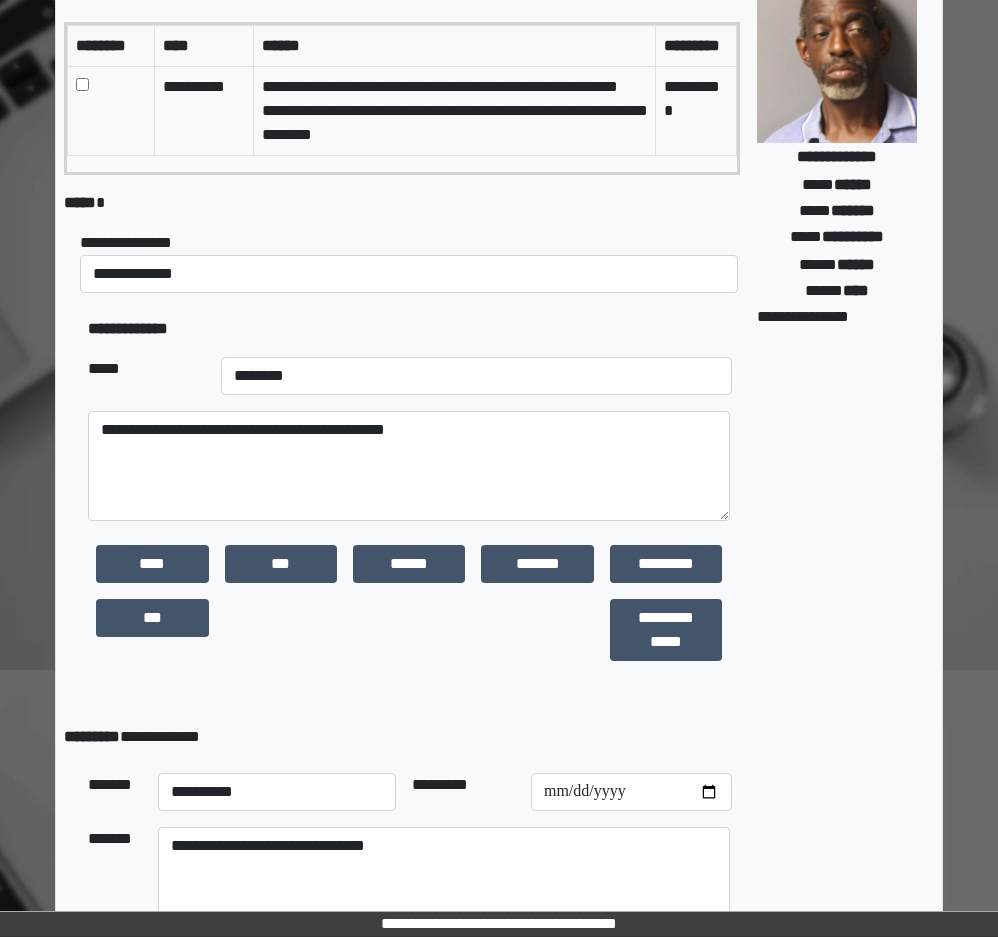 scroll, scrollTop: 400, scrollLeft: 0, axis: vertical 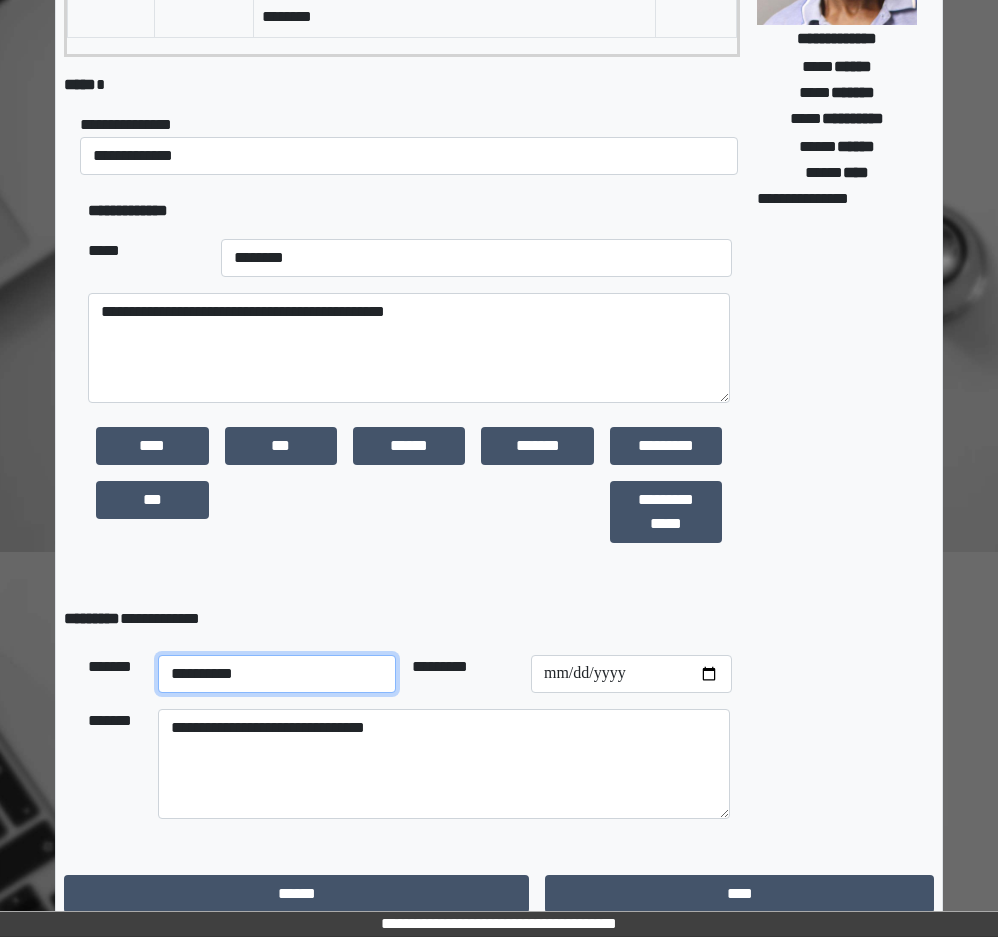 click on "**********" at bounding box center [277, 674] 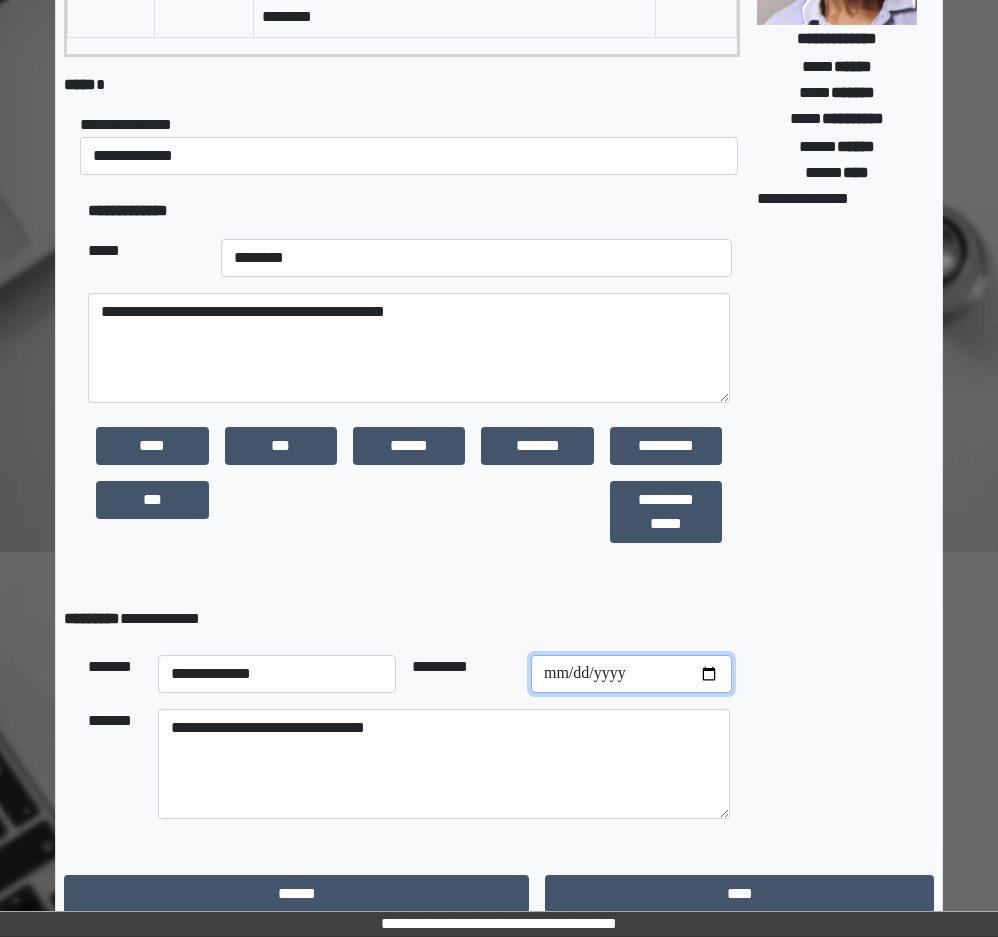 drag, startPoint x: 704, startPoint y: 690, endPoint x: 697, endPoint y: 679, distance: 13.038404 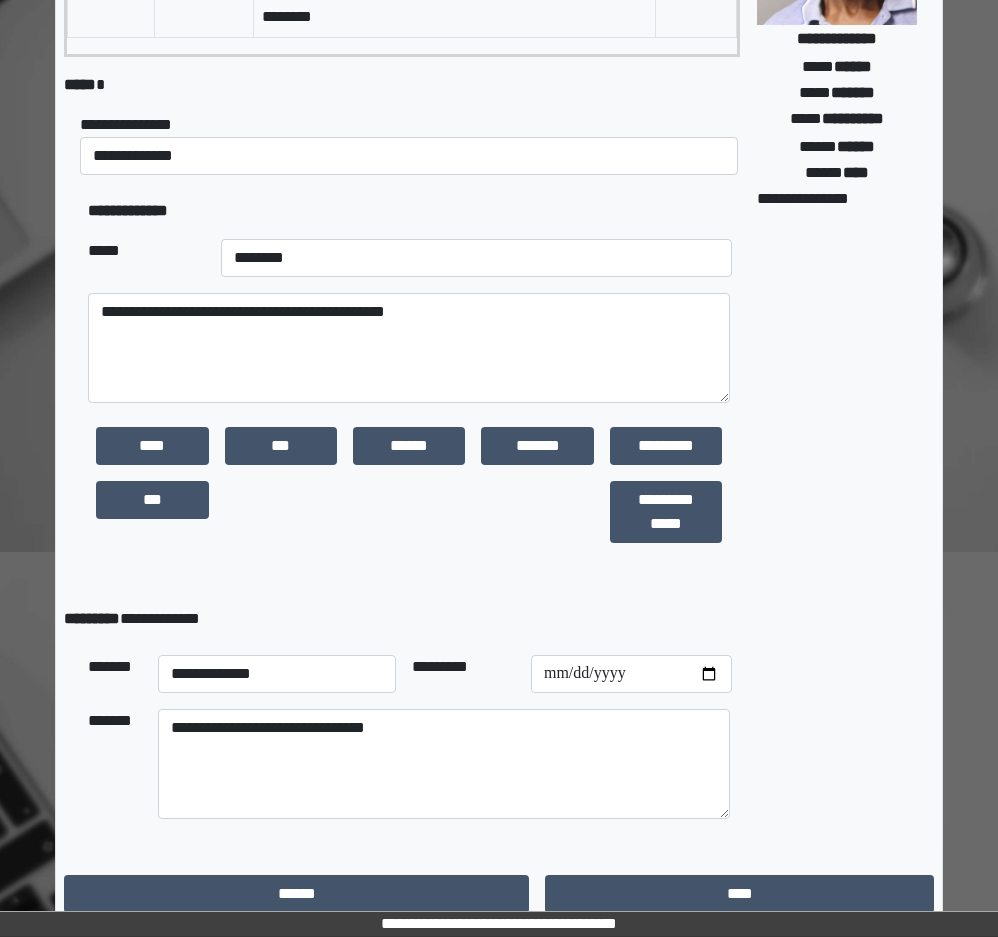click on "**********" at bounding box center (837, 333) 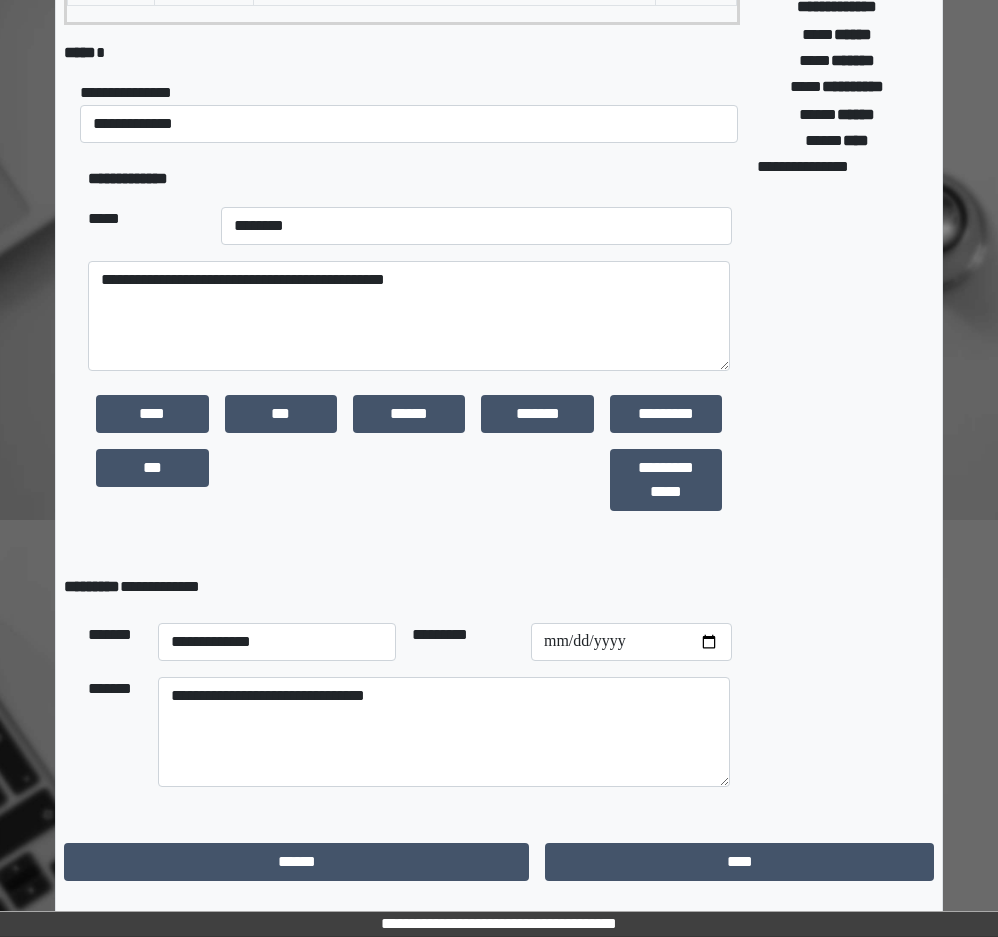 scroll, scrollTop: 441, scrollLeft: 0, axis: vertical 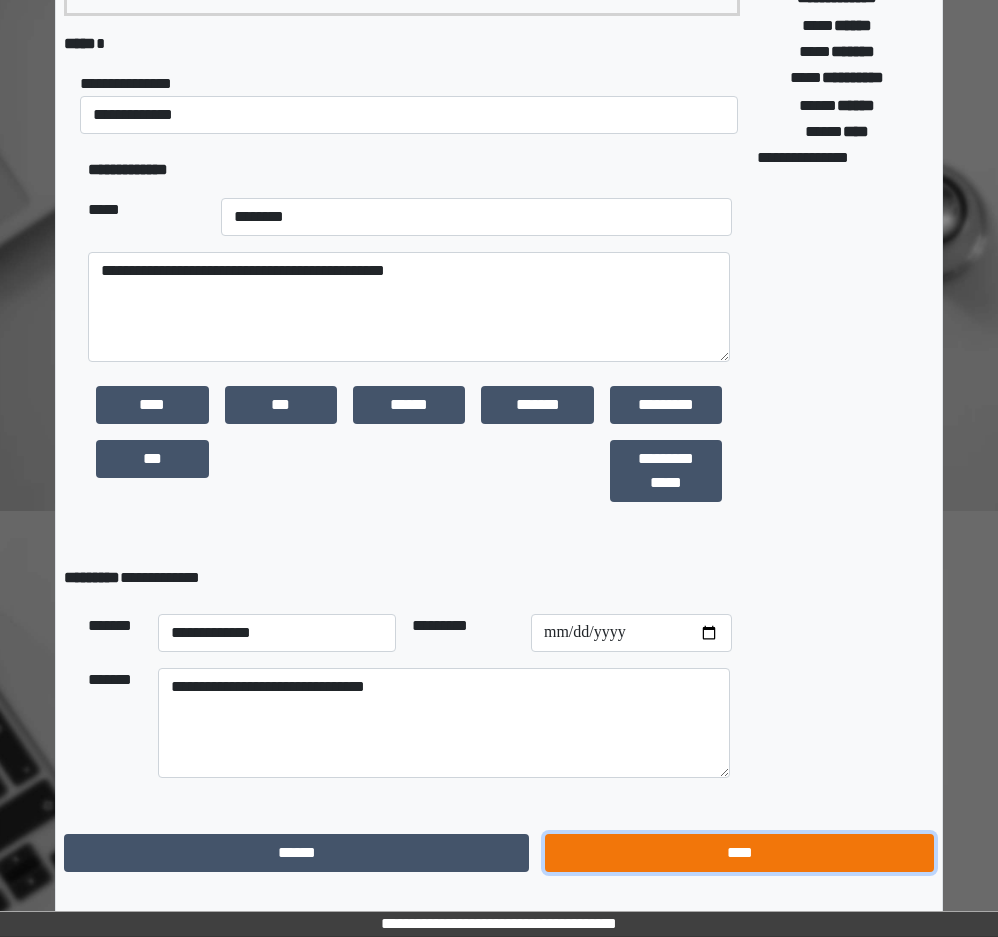 click on "****" at bounding box center [739, 853] 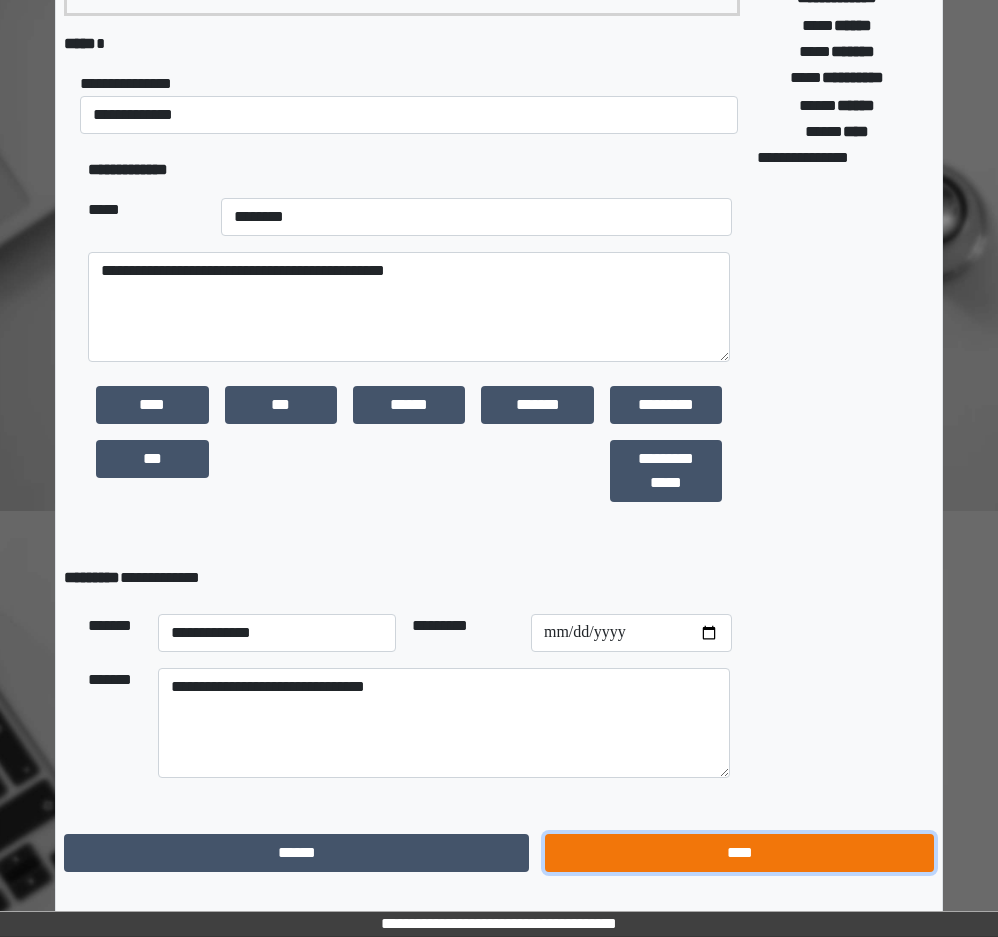 click on "****" at bounding box center [739, 853] 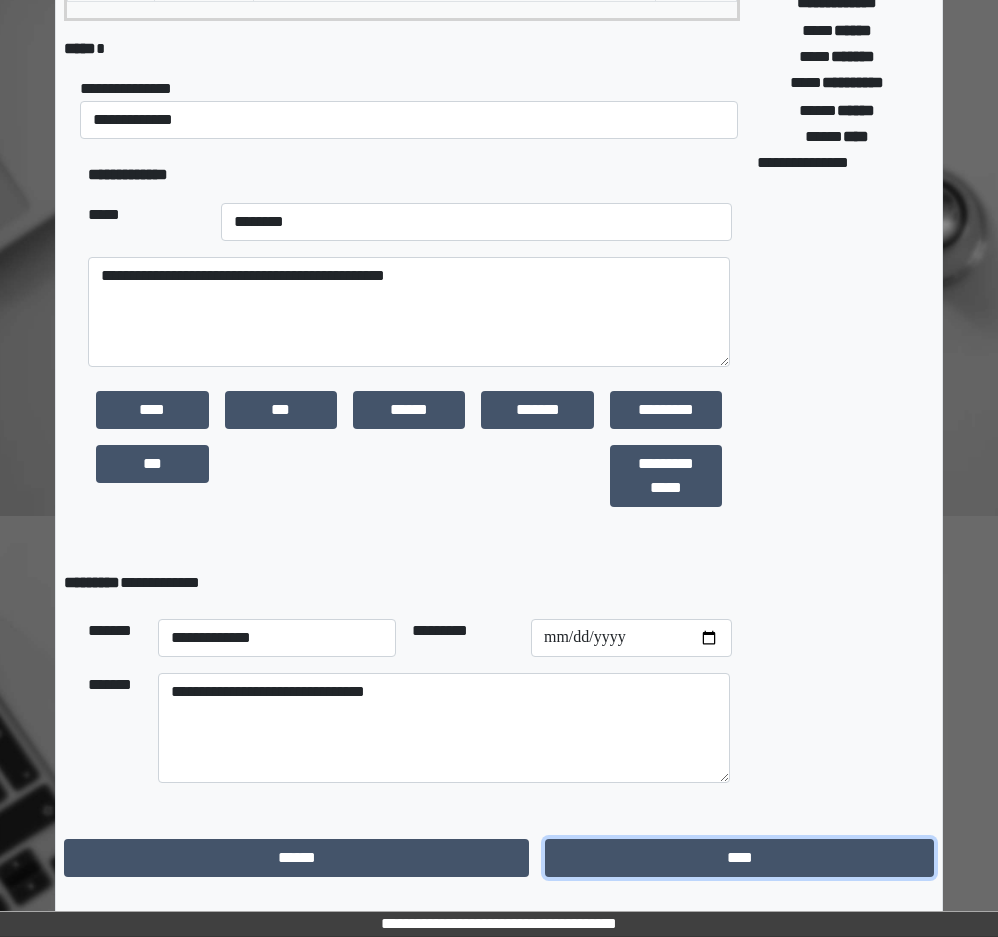 scroll, scrollTop: 441, scrollLeft: 0, axis: vertical 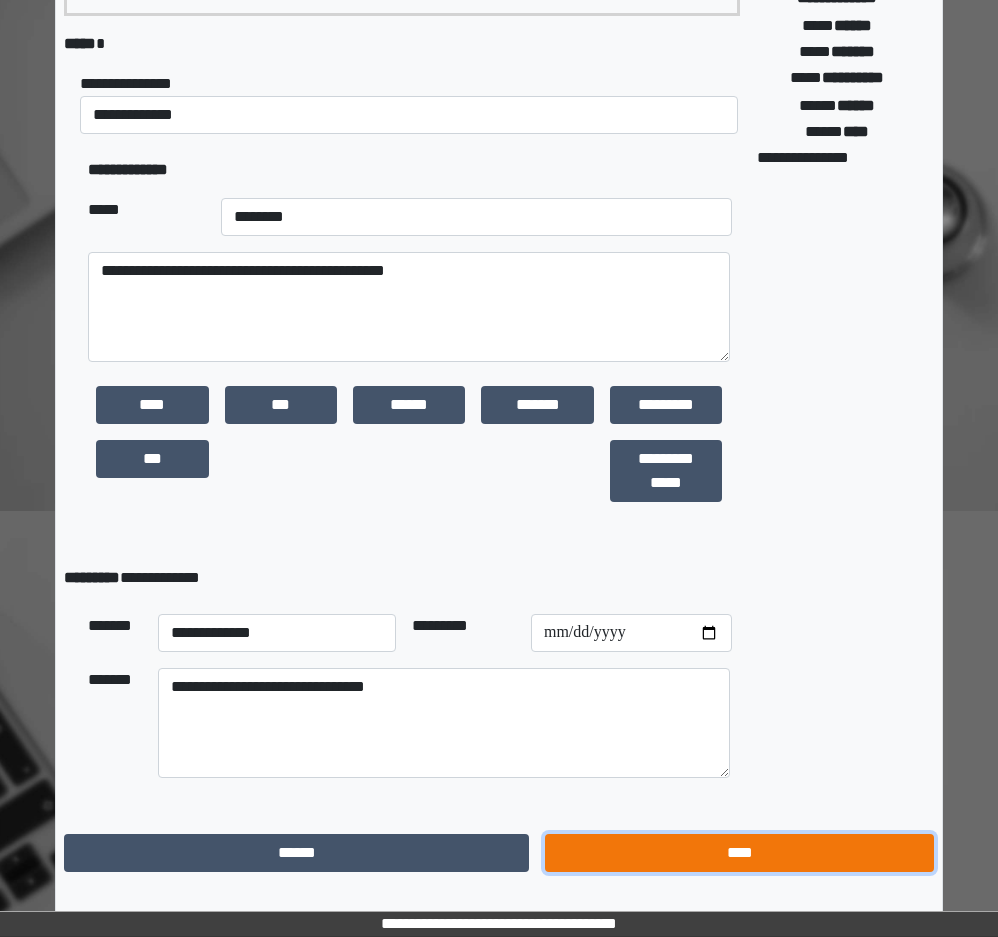 click on "****" at bounding box center [739, 853] 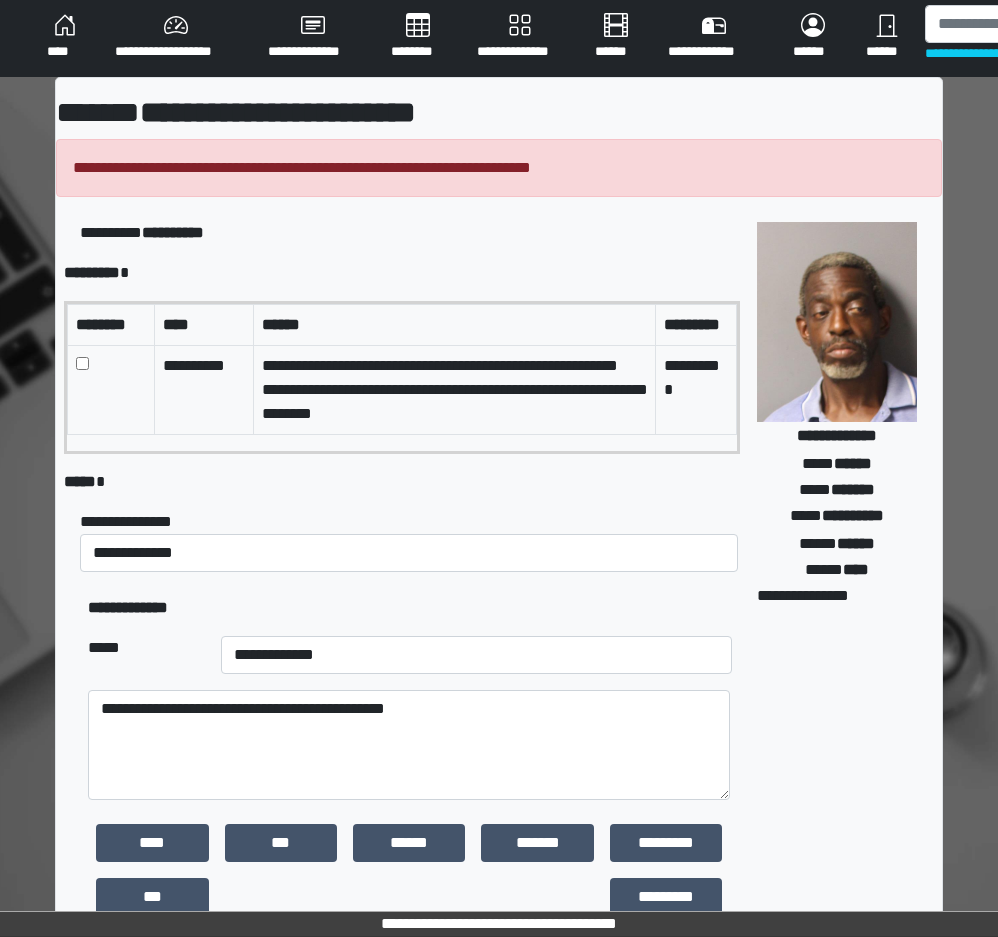 scroll, scrollTop: 0, scrollLeft: 0, axis: both 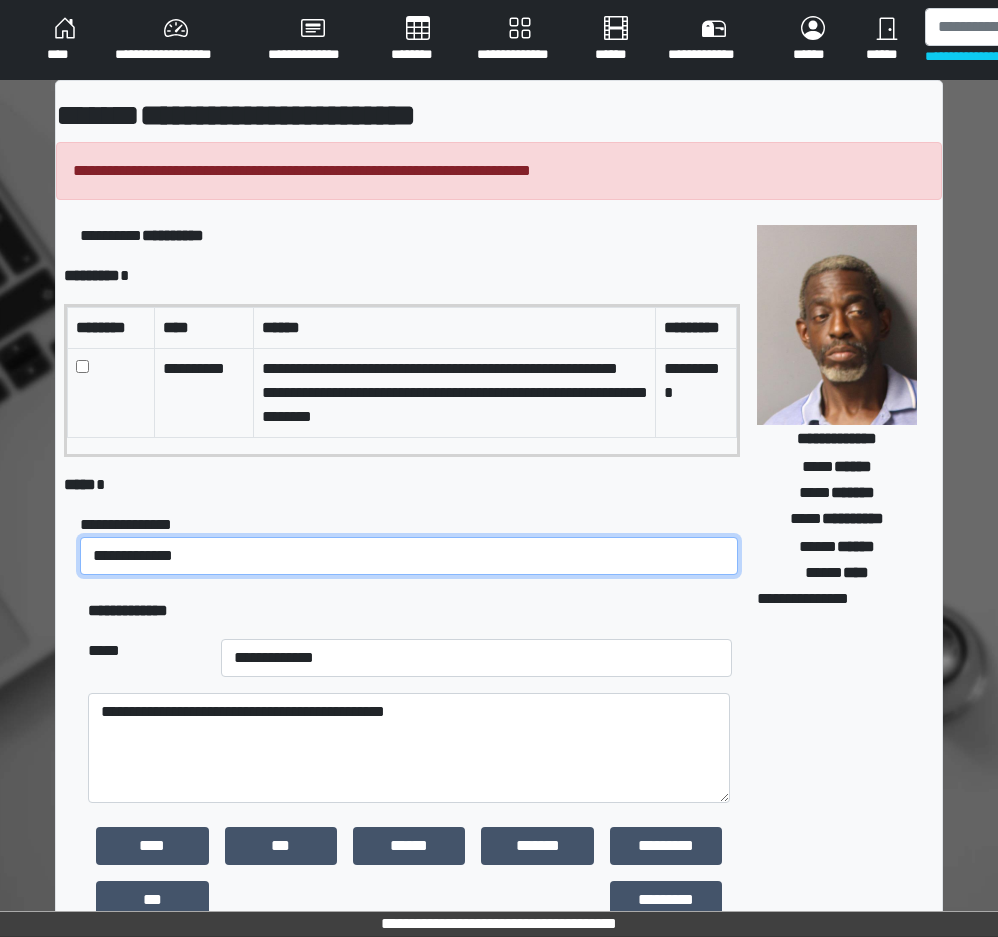 click on "**********" at bounding box center [409, 556] 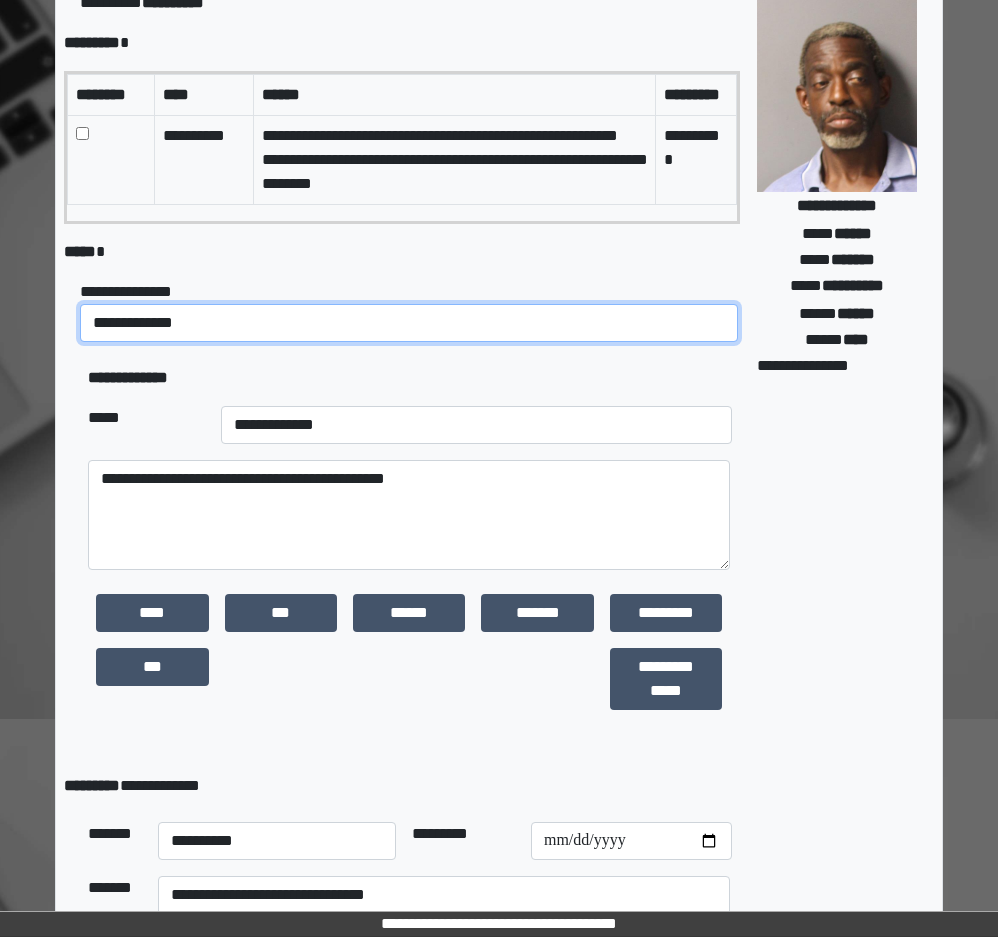scroll, scrollTop: 400, scrollLeft: 0, axis: vertical 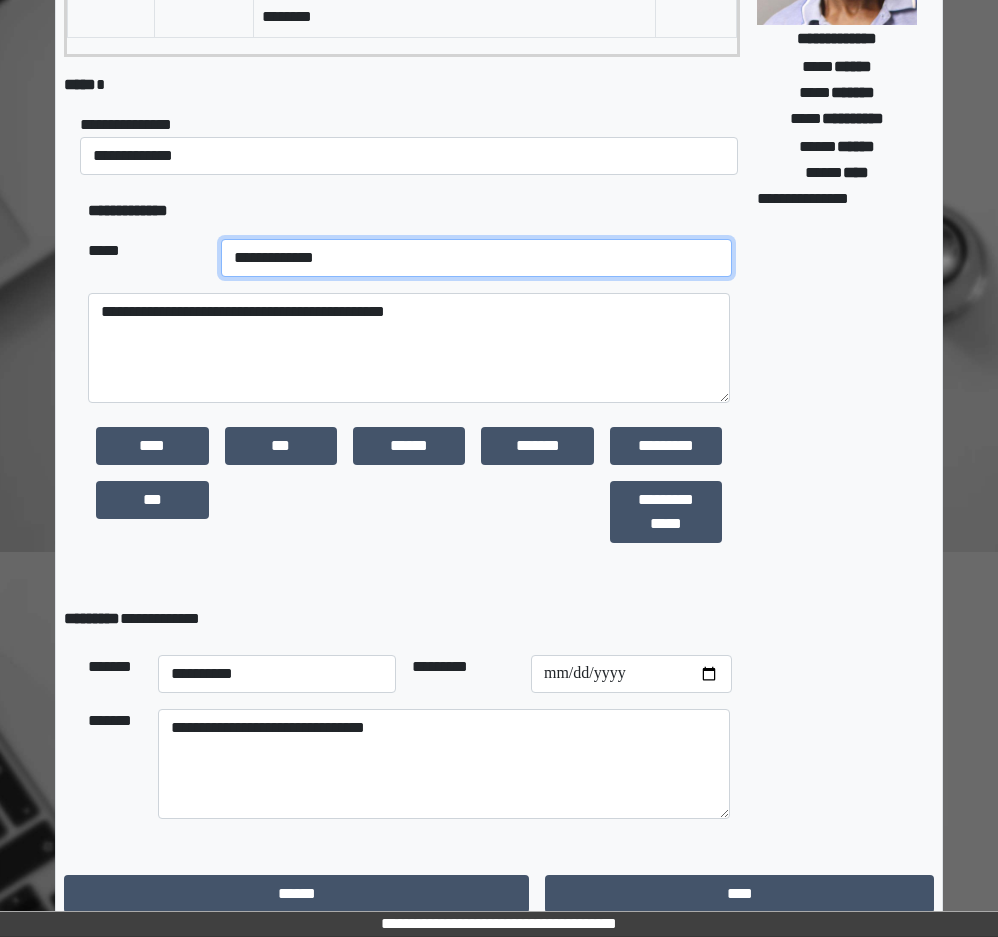 click on "**********" at bounding box center [476, 258] 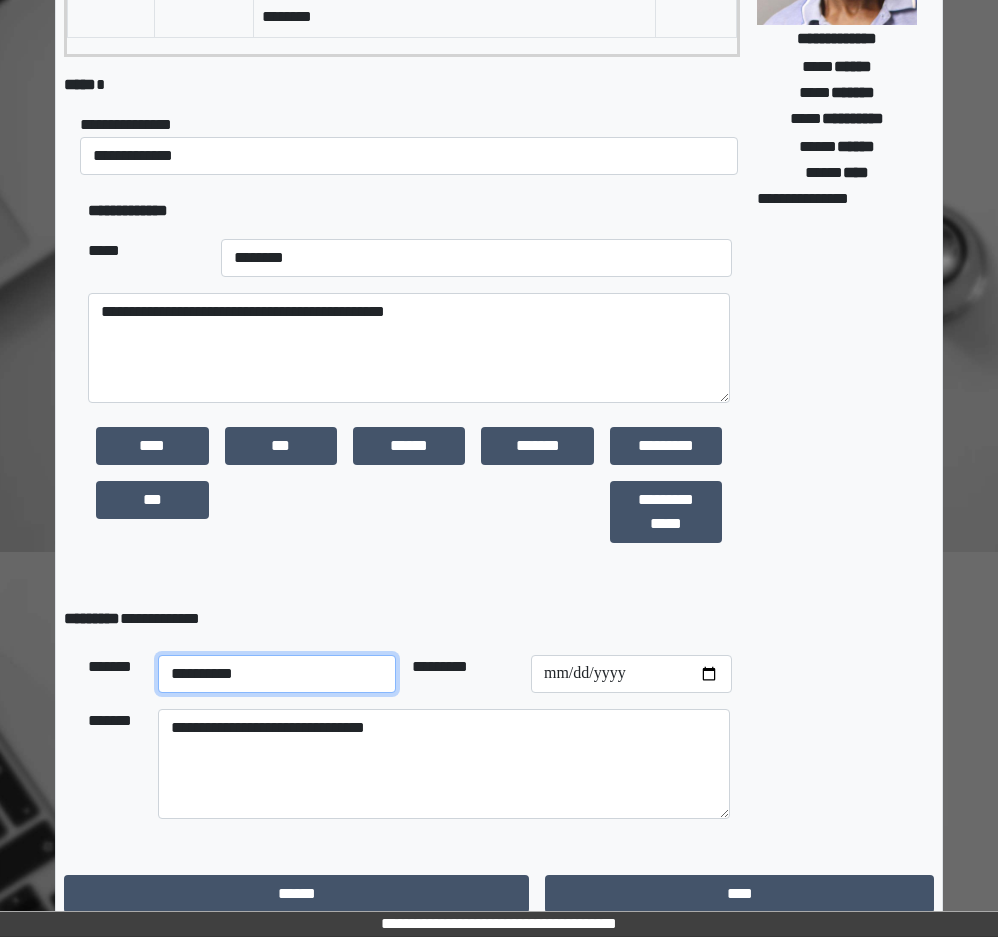 click on "**********" at bounding box center (277, 674) 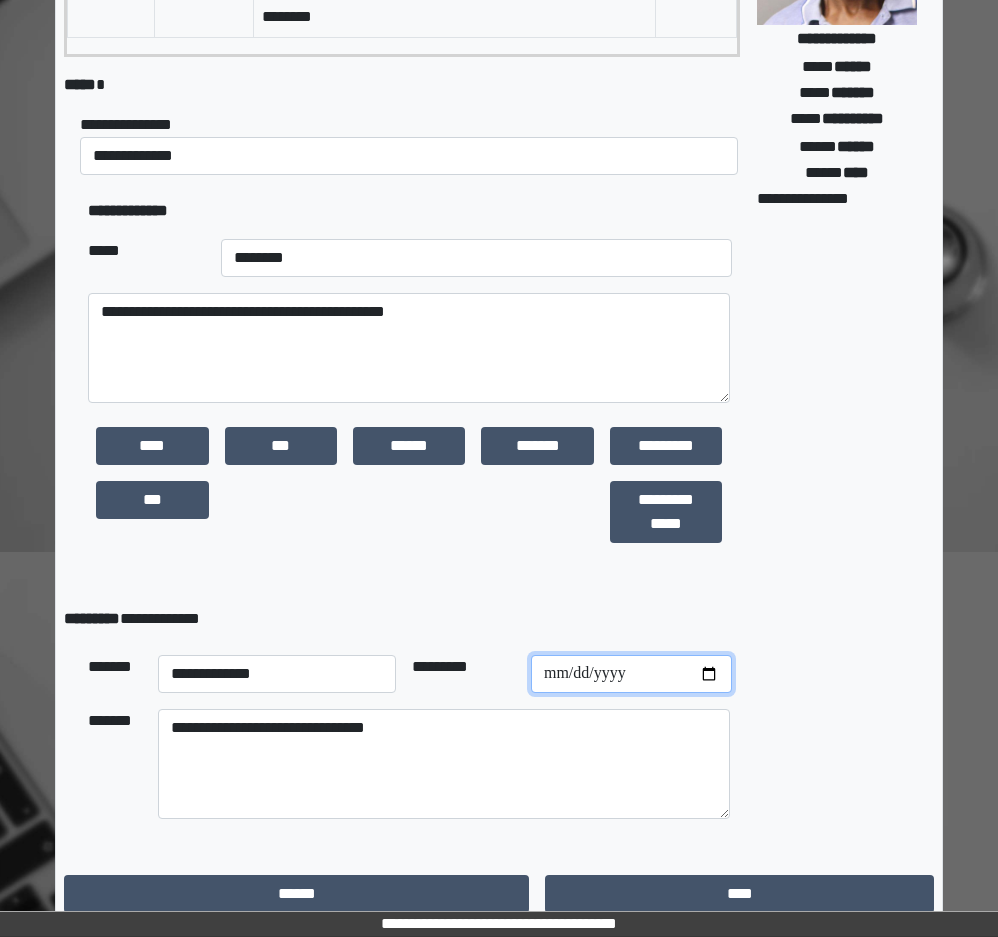click at bounding box center [631, 674] 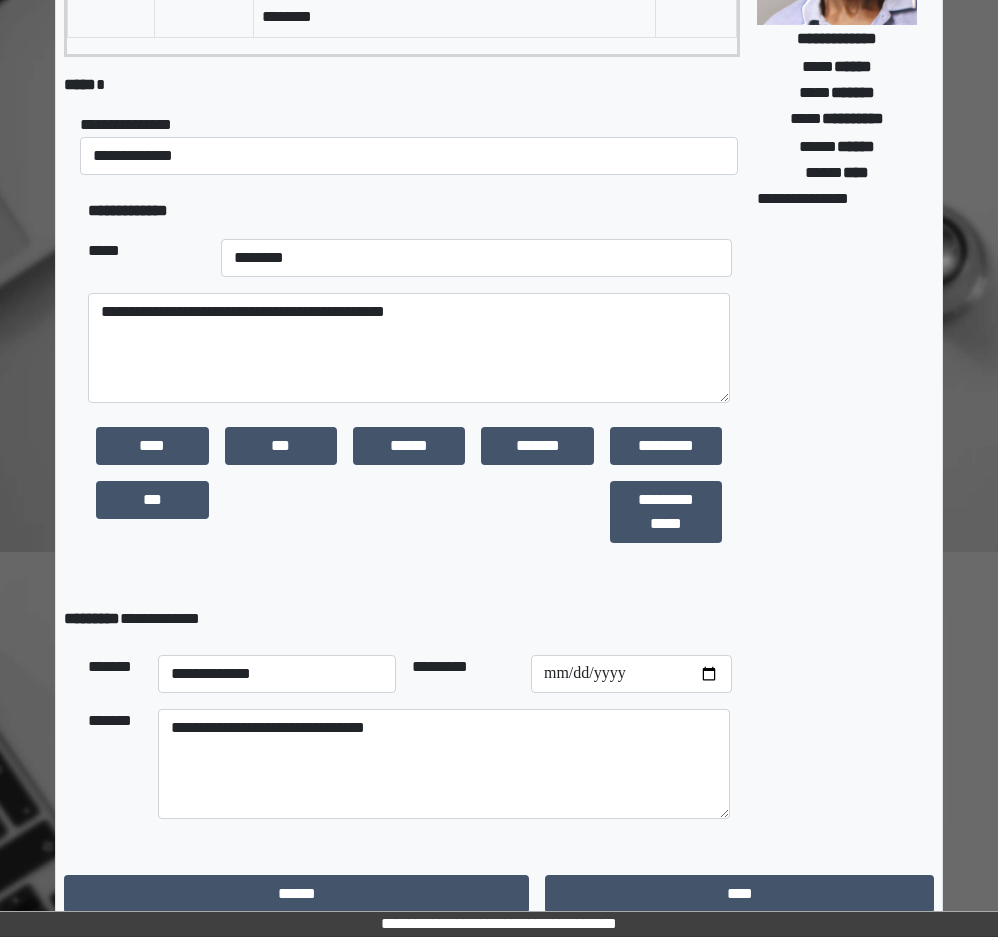 click on "**********" at bounding box center [837, 333] 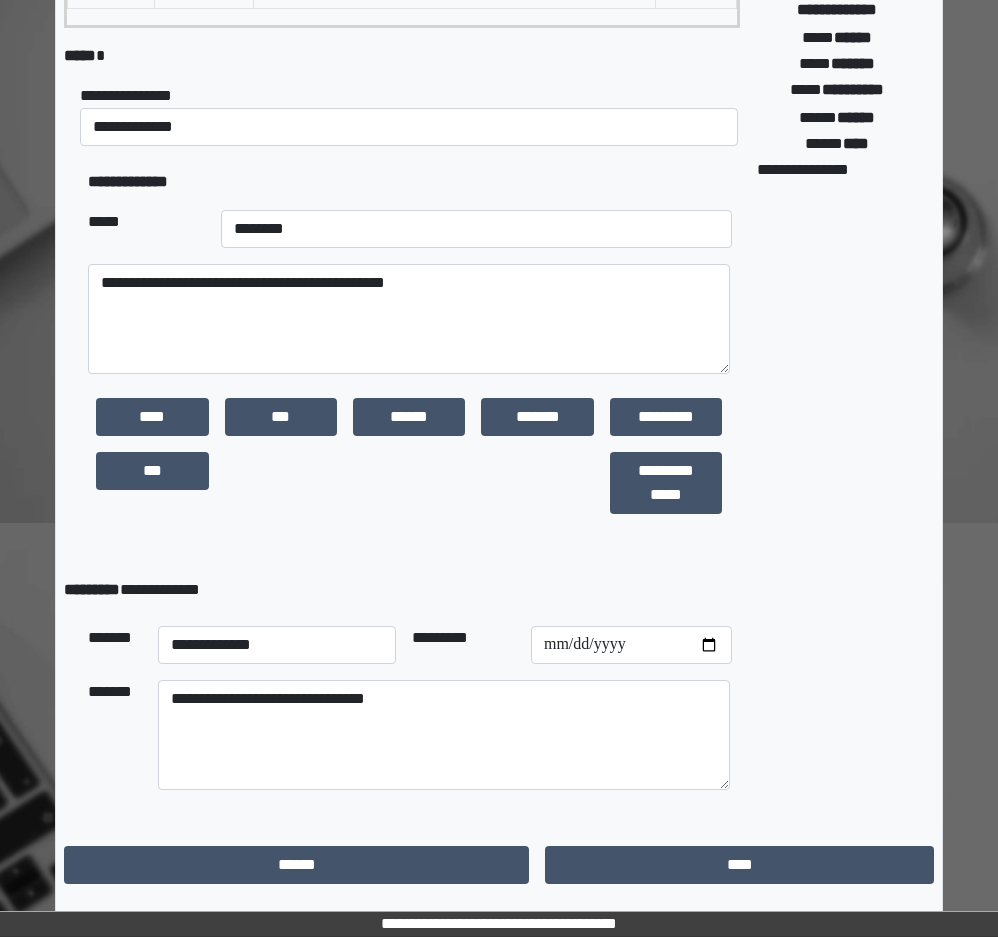 scroll, scrollTop: 441, scrollLeft: 0, axis: vertical 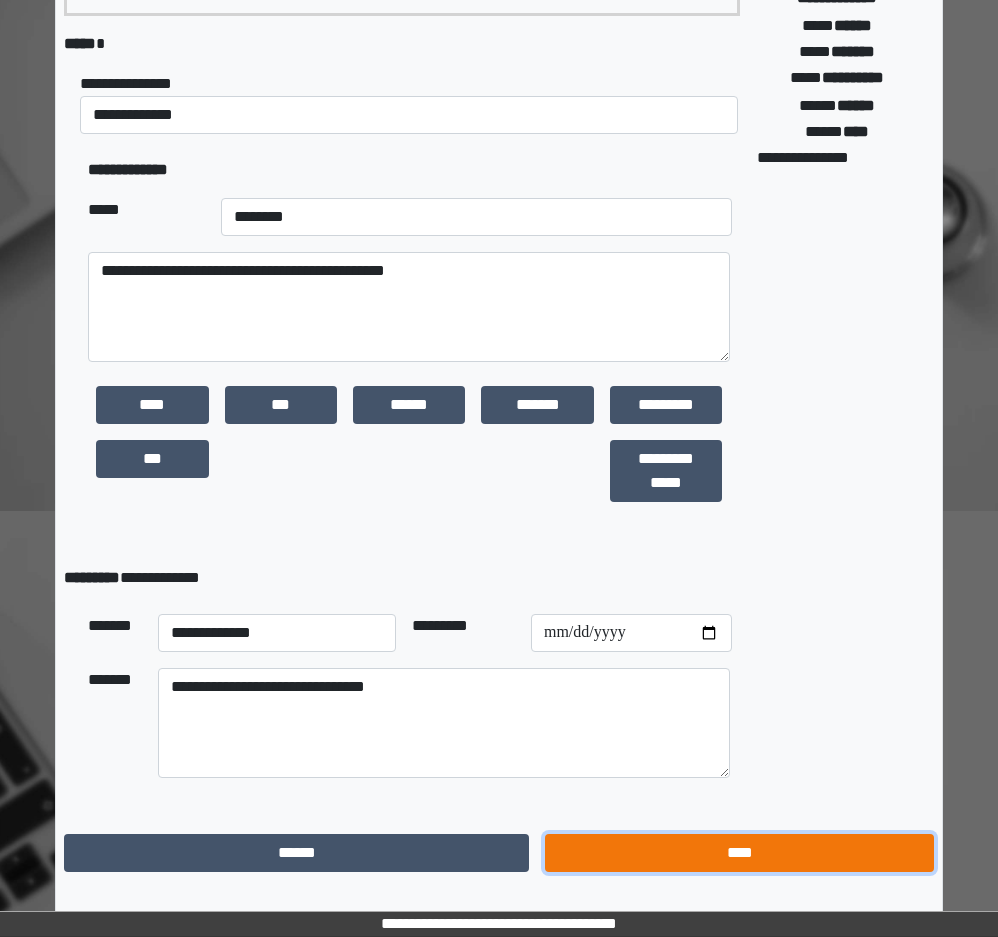 click on "****" at bounding box center (739, 853) 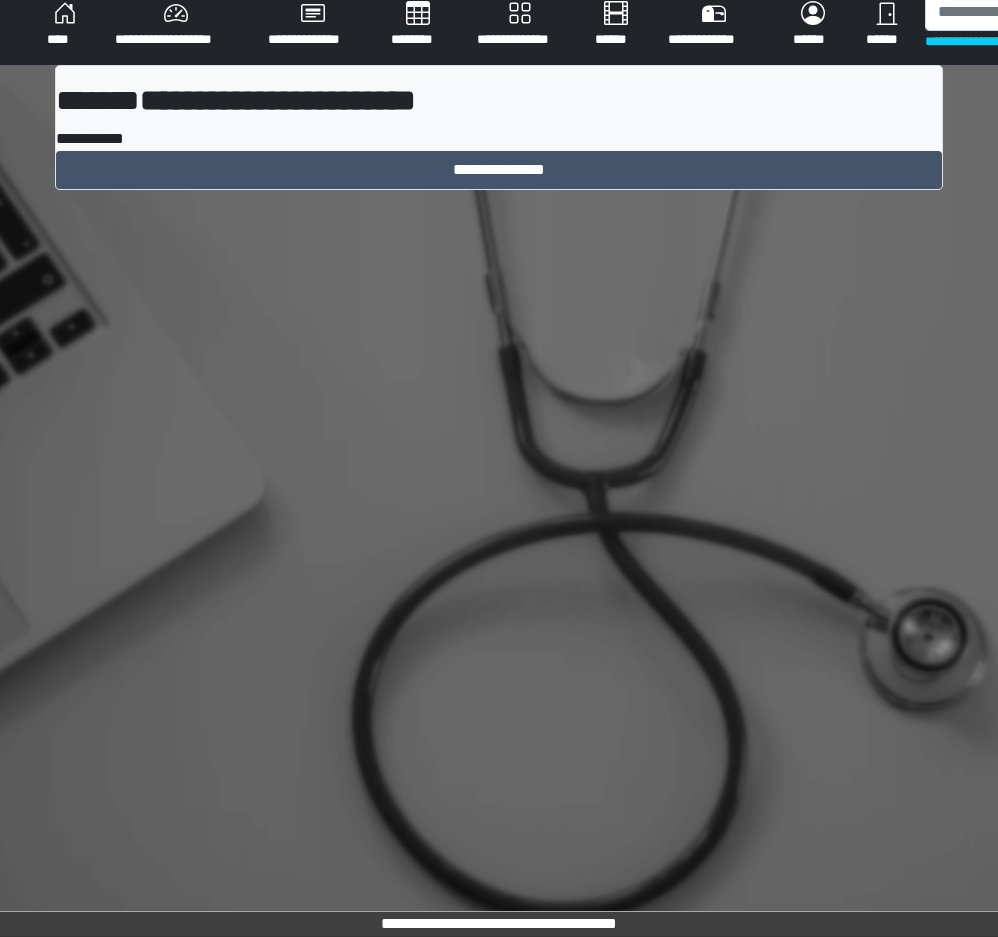 scroll, scrollTop: 15, scrollLeft: 0, axis: vertical 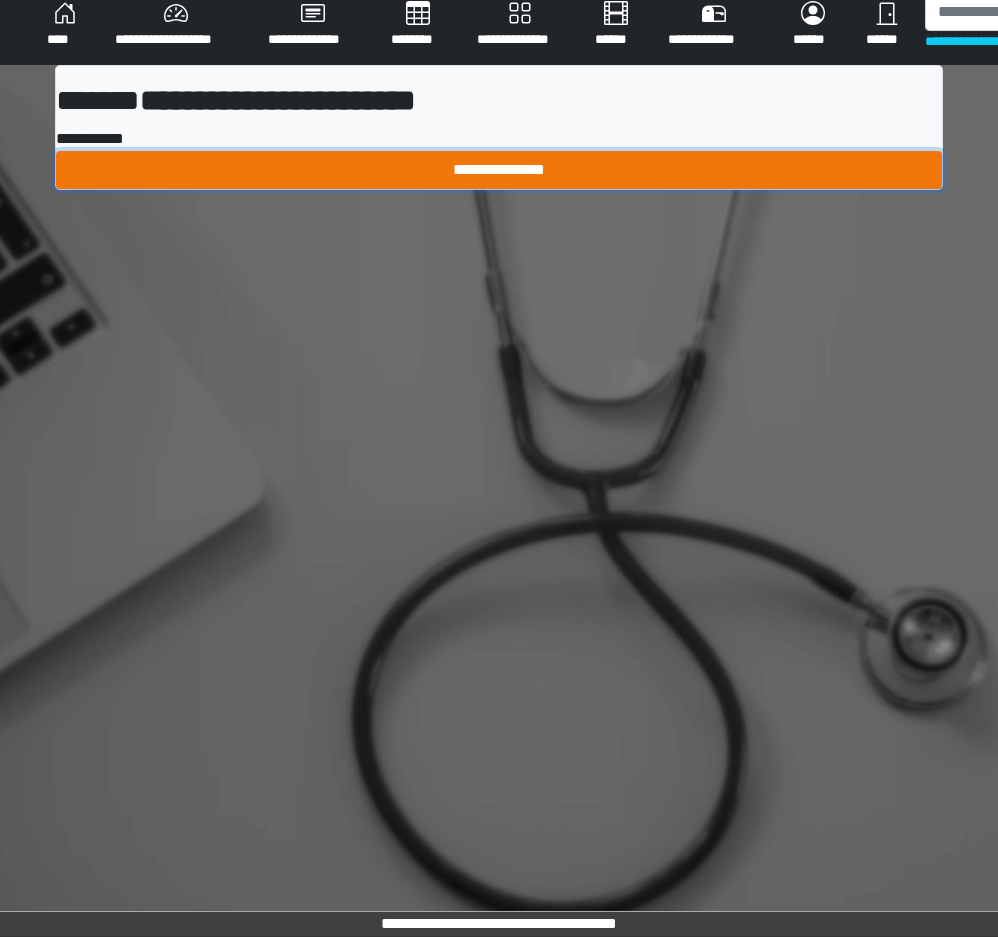 click on "**********" at bounding box center (499, 170) 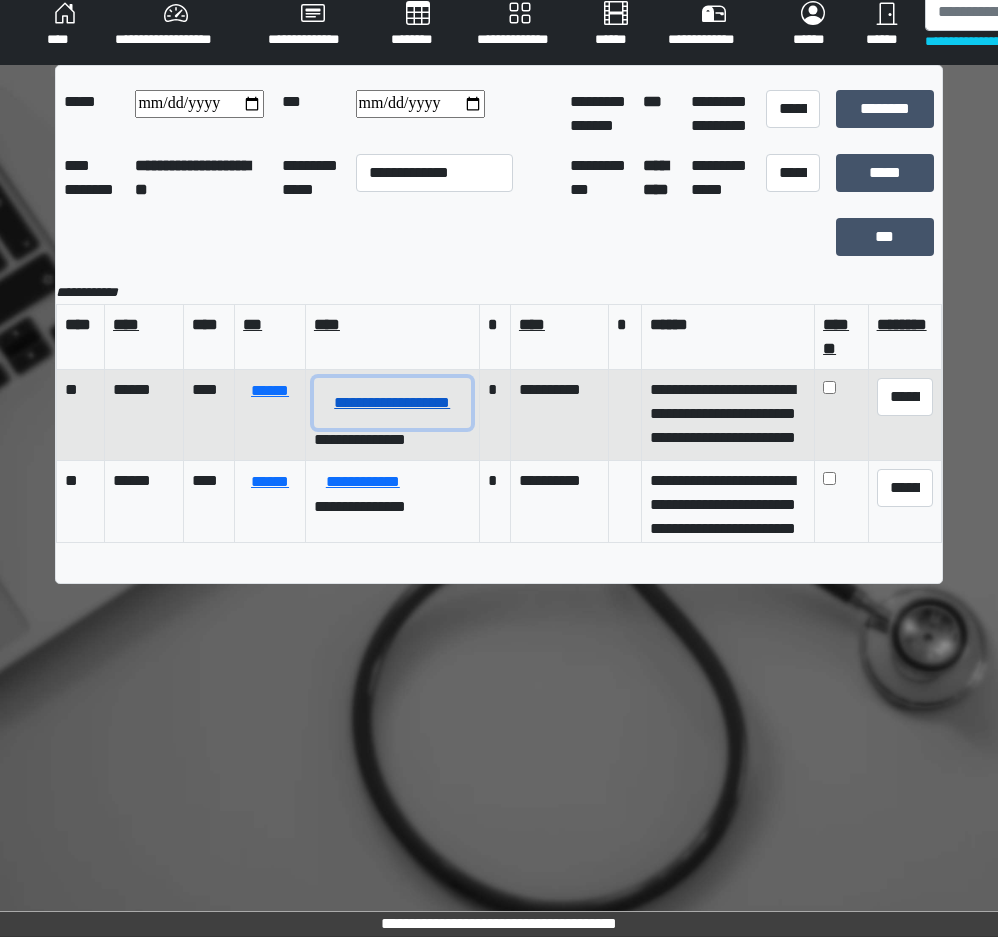 click on "**********" at bounding box center [392, 403] 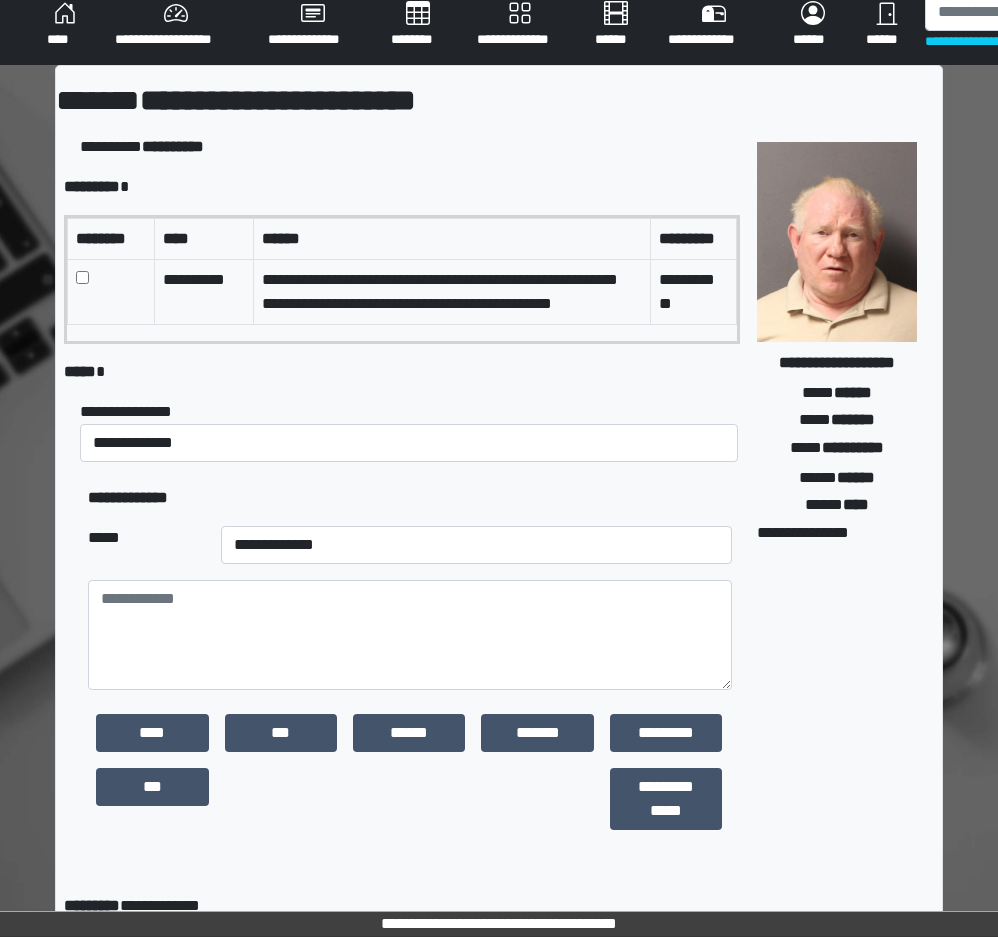 click on "**********" at bounding box center (402, 279) 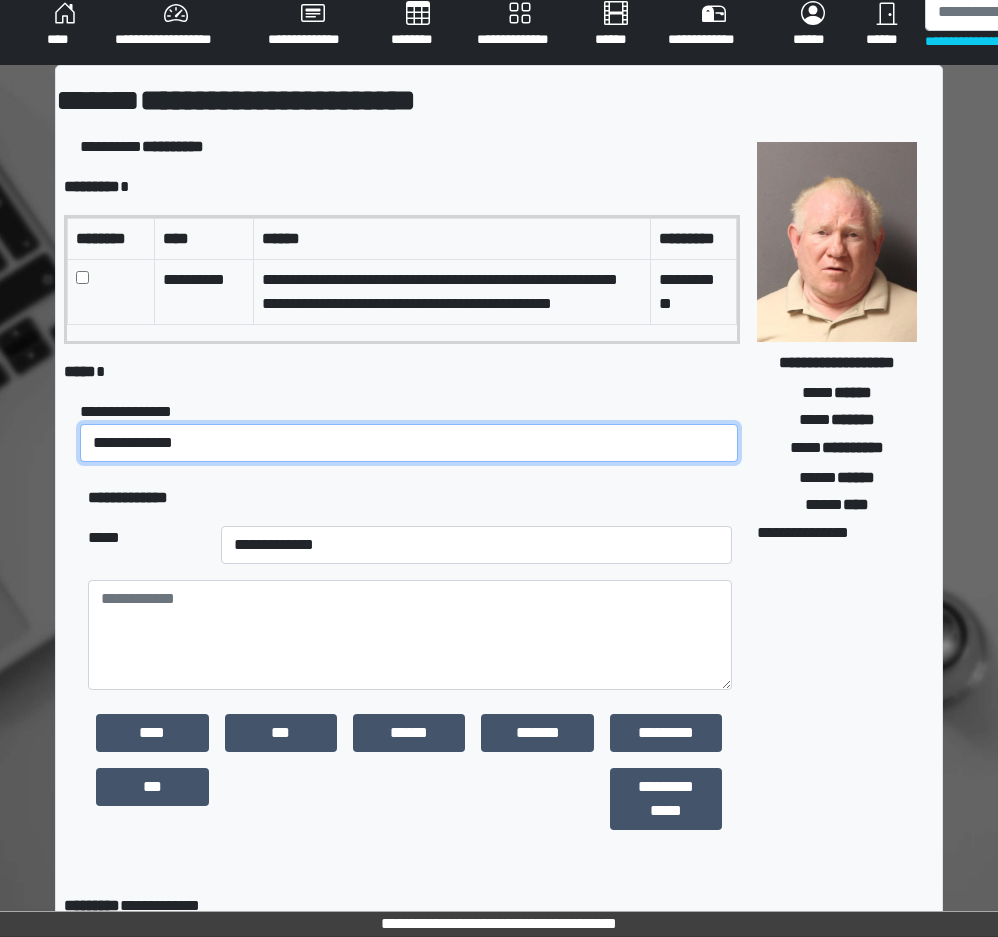 click on "**********" at bounding box center (409, 443) 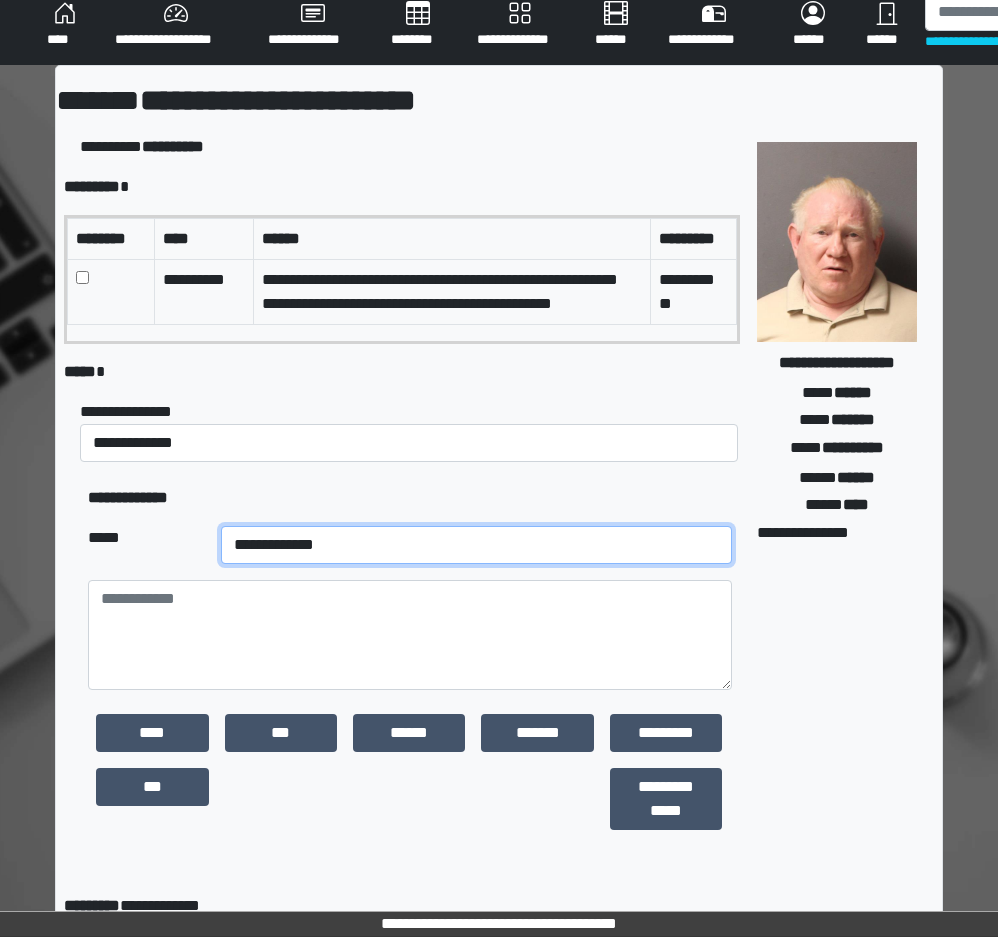 click on "**********" at bounding box center [476, 545] 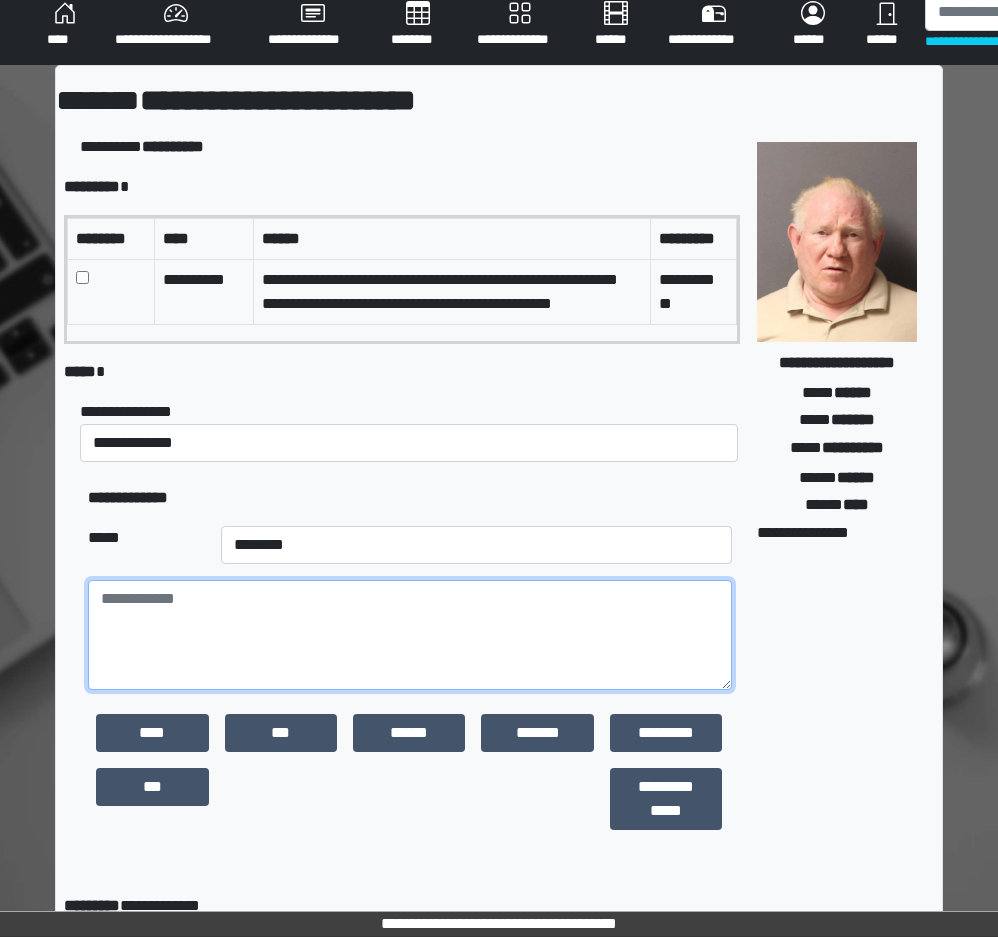 click at bounding box center (410, 635) 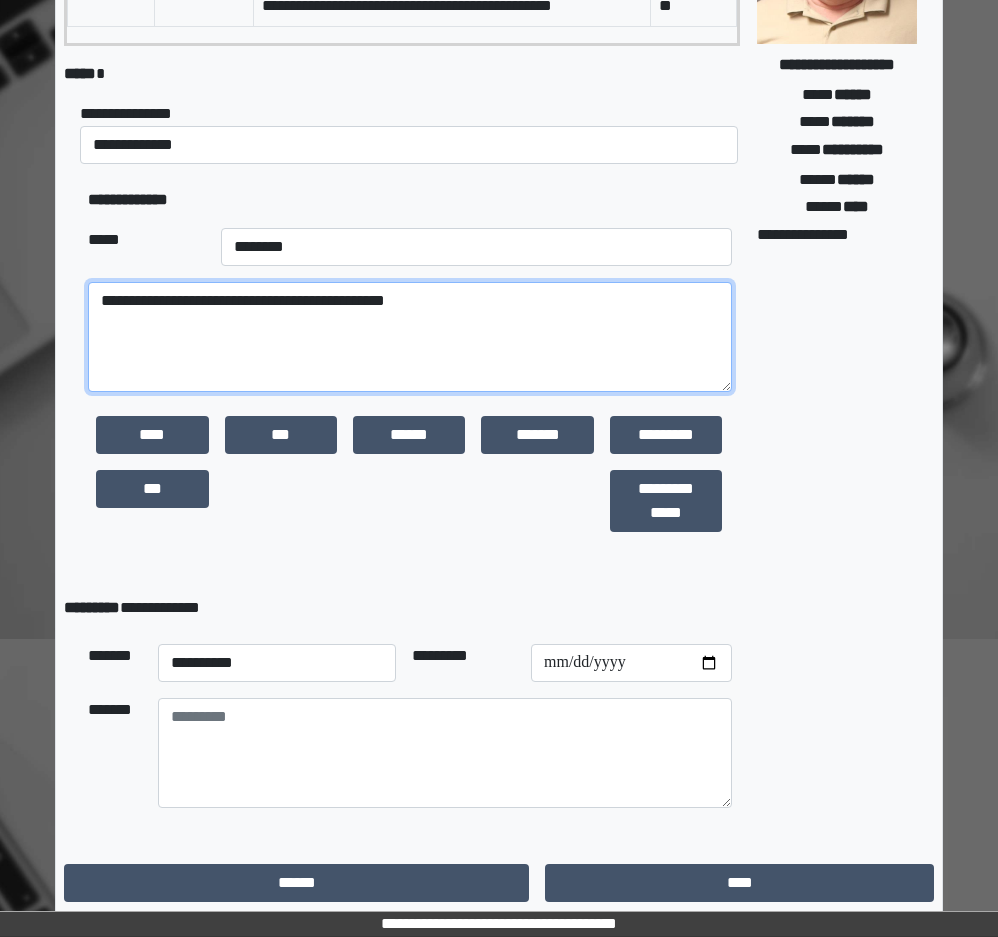 scroll, scrollTop: 315, scrollLeft: 0, axis: vertical 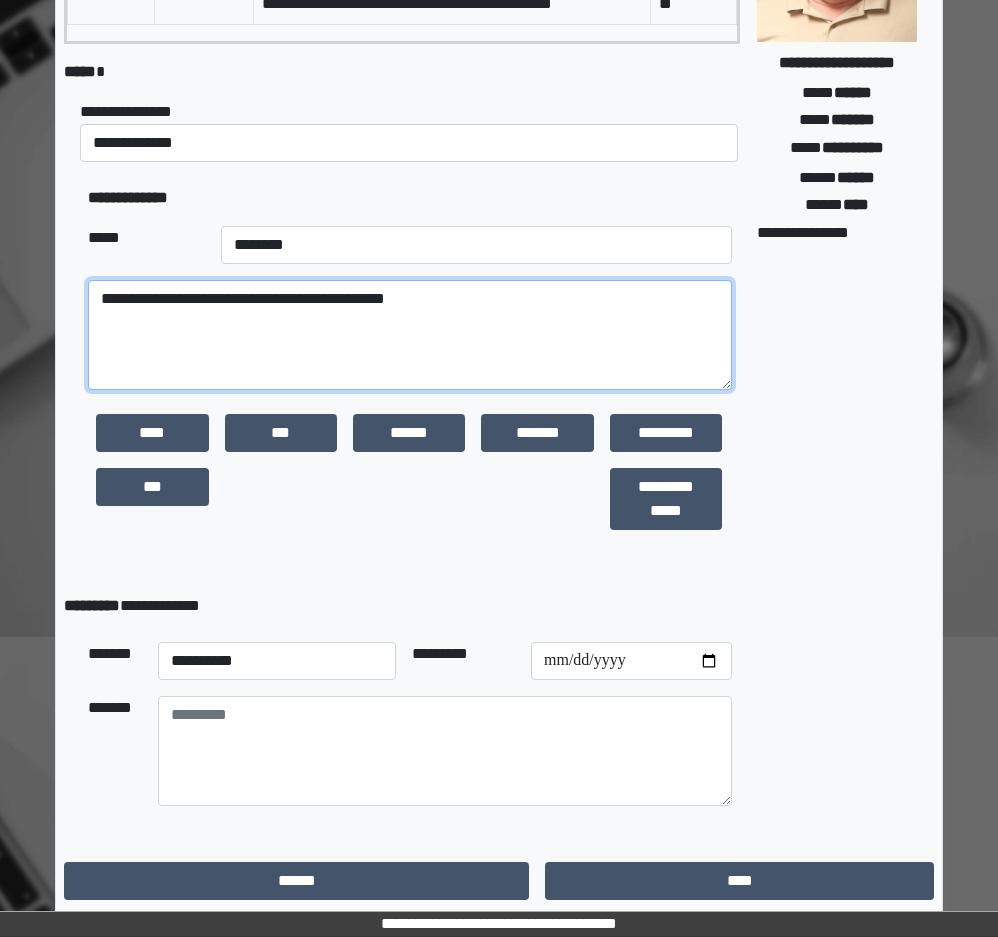 type on "**********" 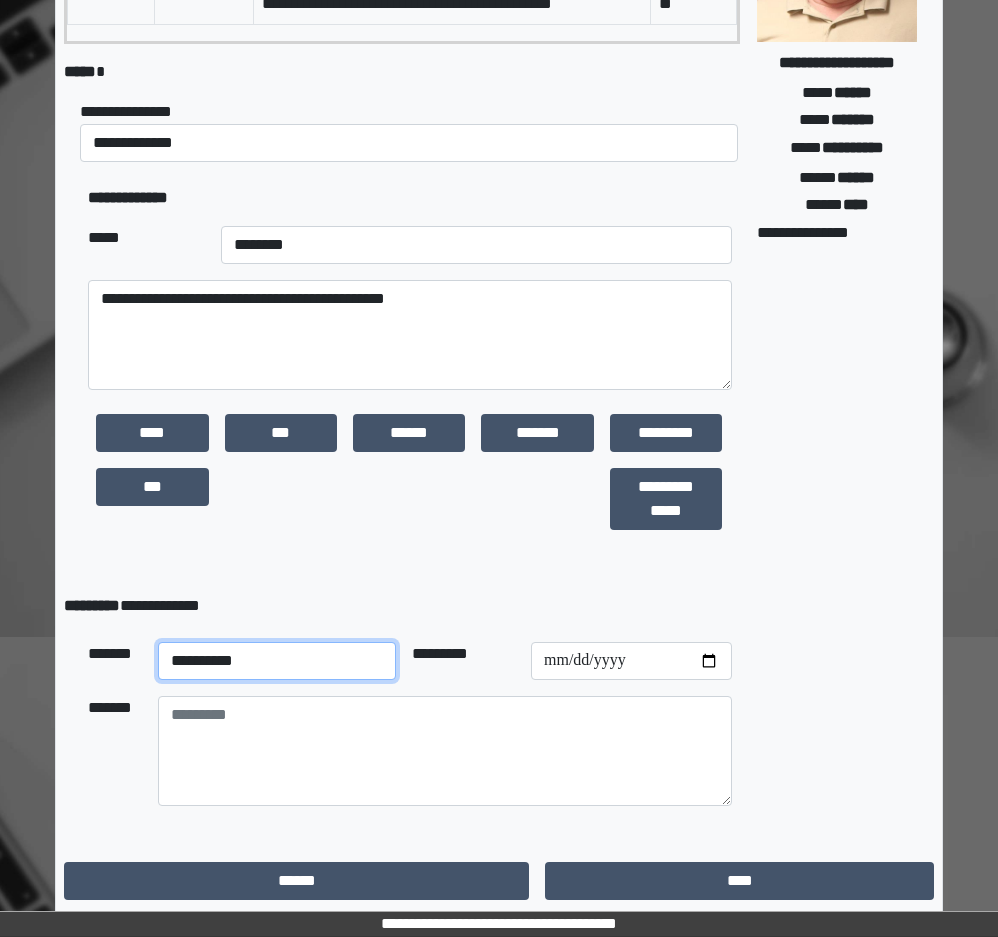 click on "**********" at bounding box center (277, 661) 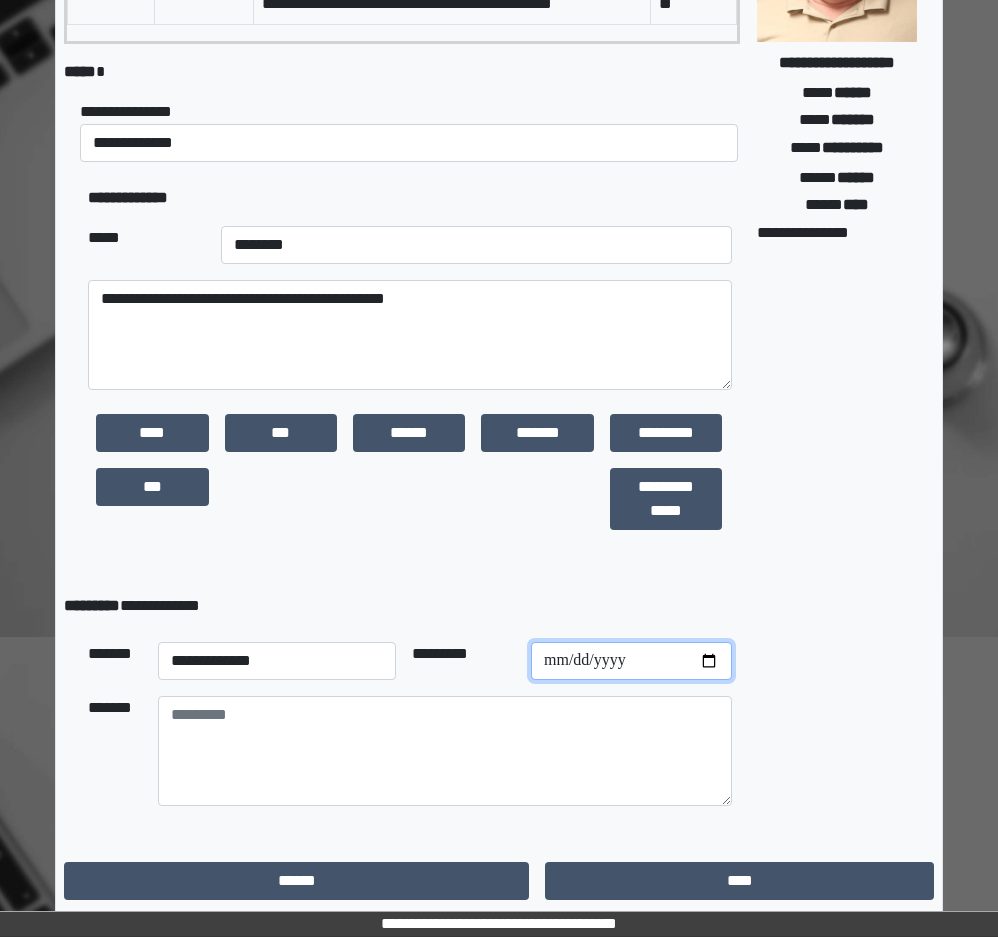 click at bounding box center (631, 661) 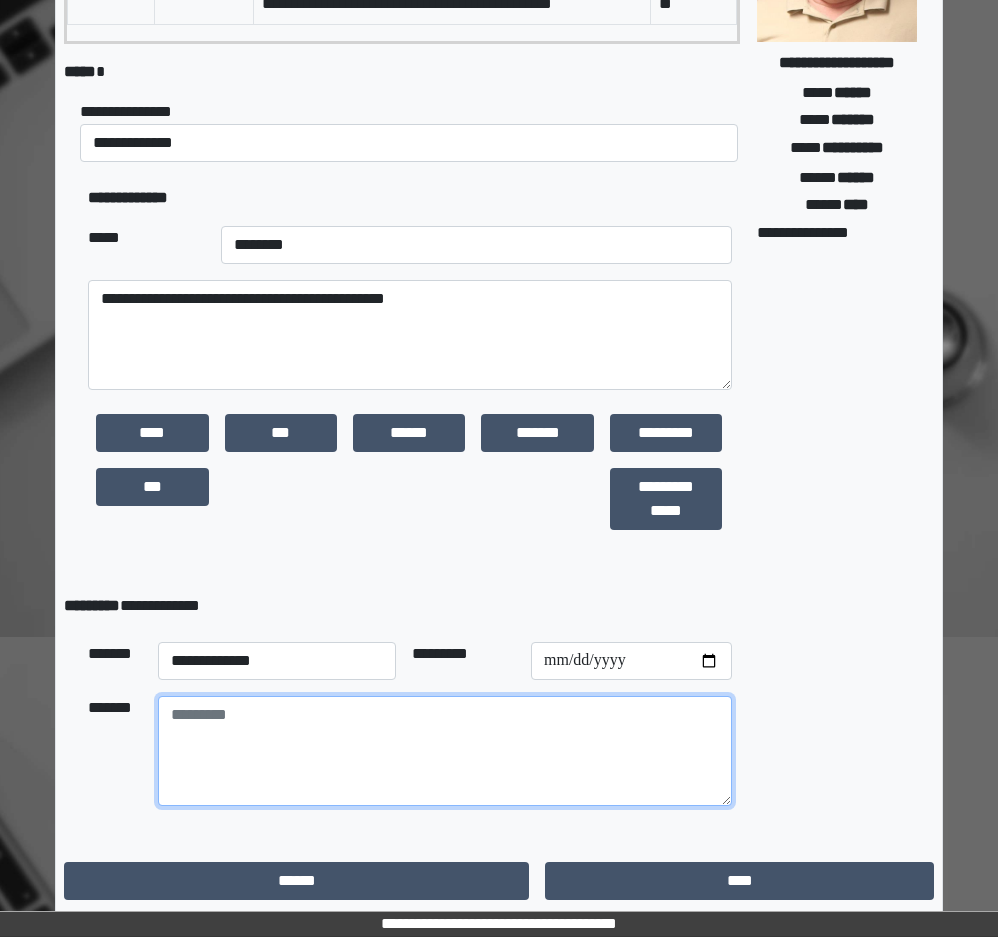 click at bounding box center [445, 751] 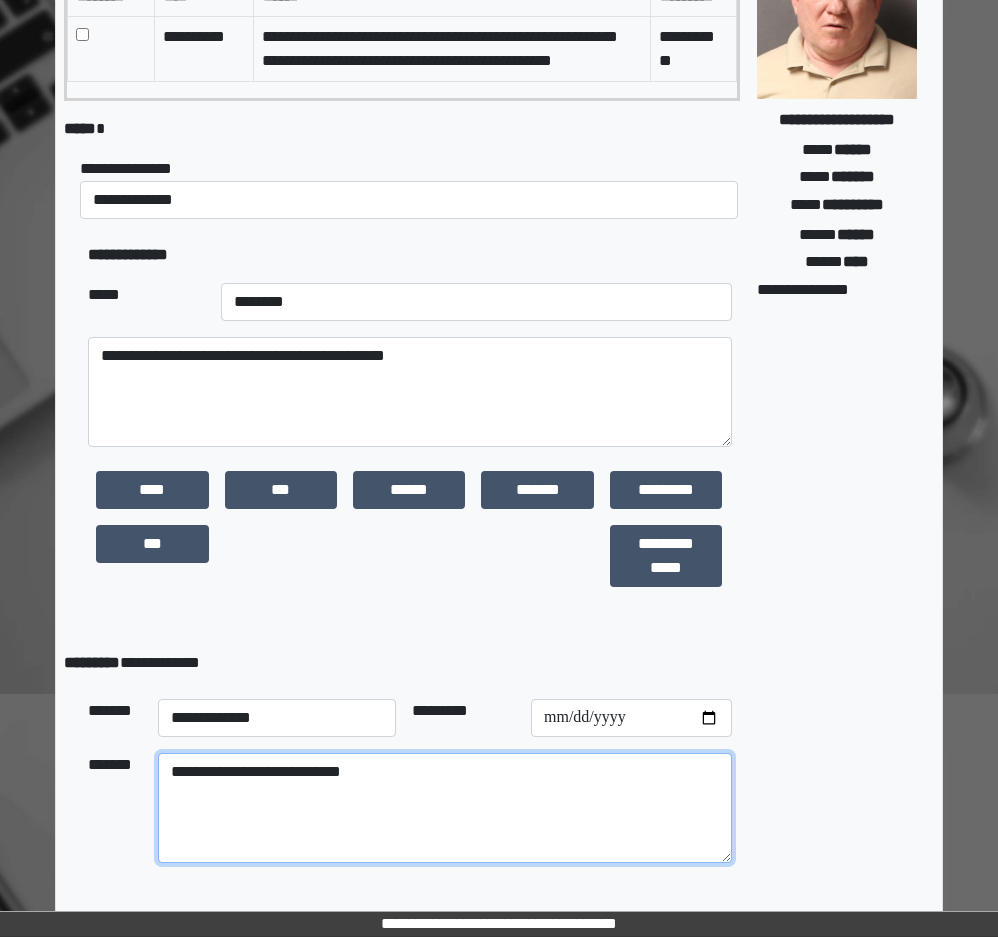 scroll, scrollTop: 367, scrollLeft: 0, axis: vertical 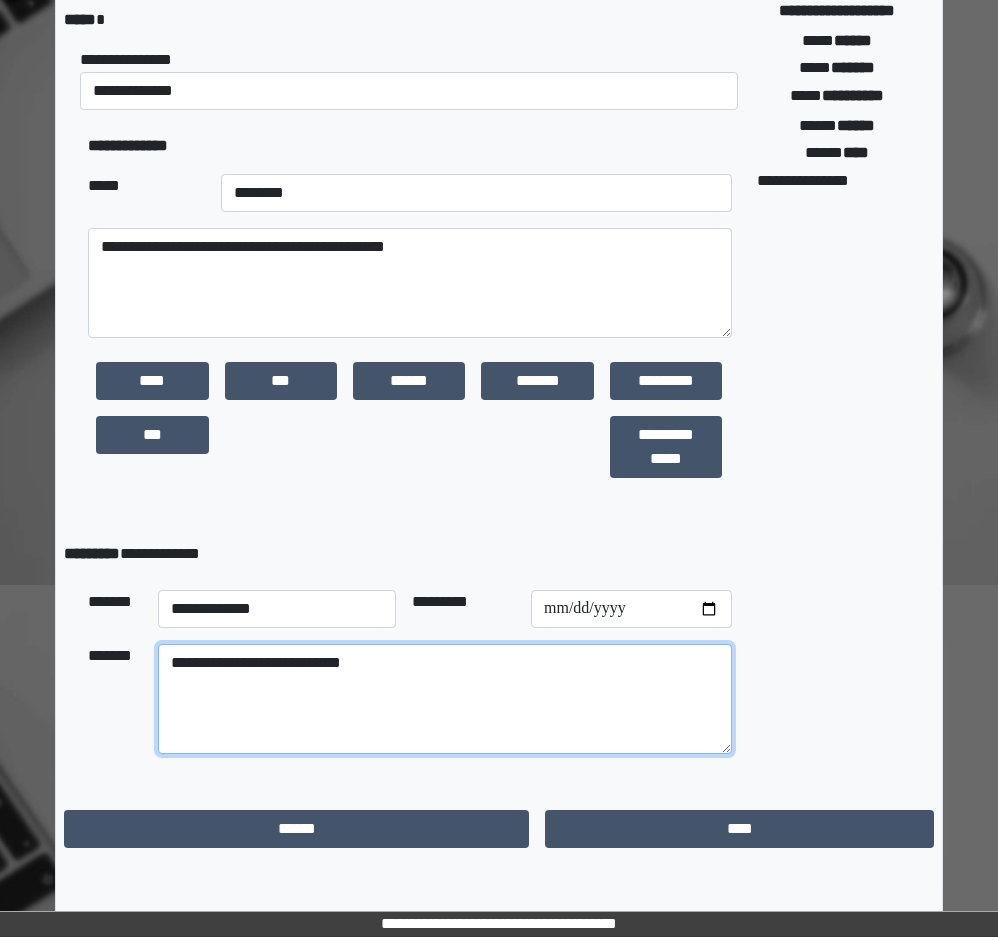 drag, startPoint x: 383, startPoint y: 719, endPoint x: 154, endPoint y: 724, distance: 229.05458 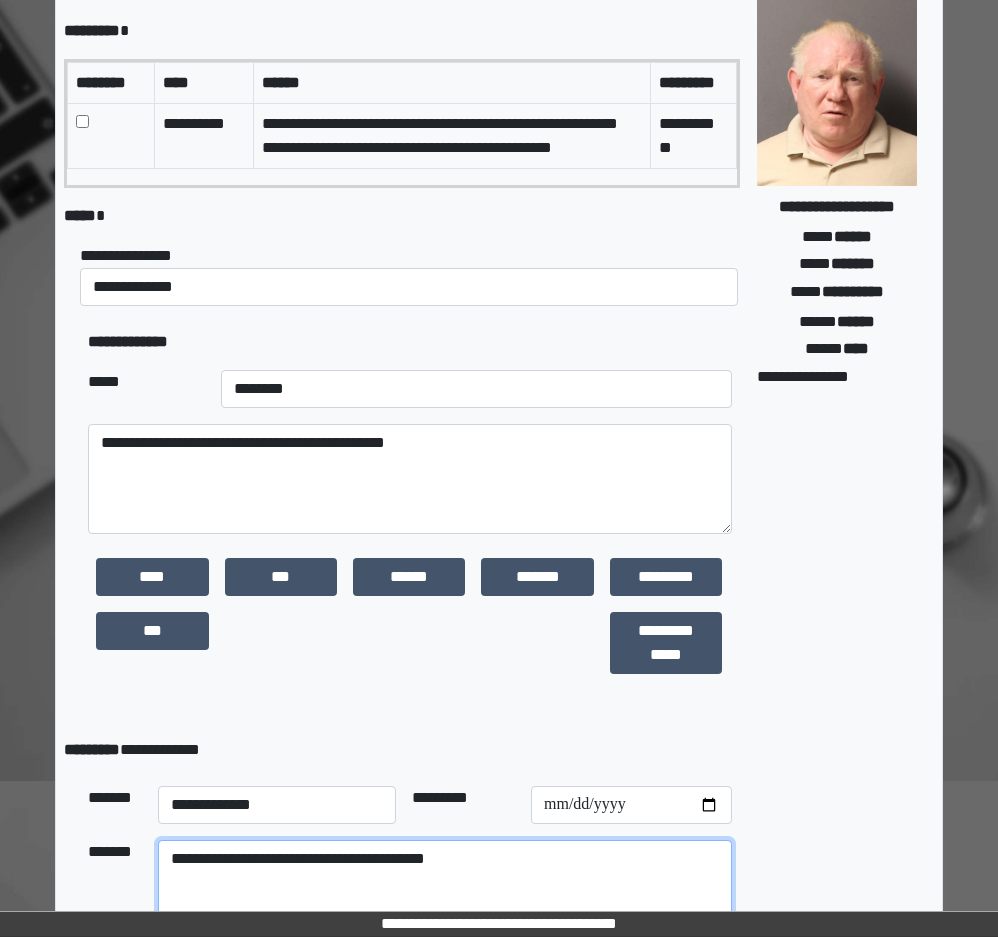 scroll, scrollTop: 367, scrollLeft: 0, axis: vertical 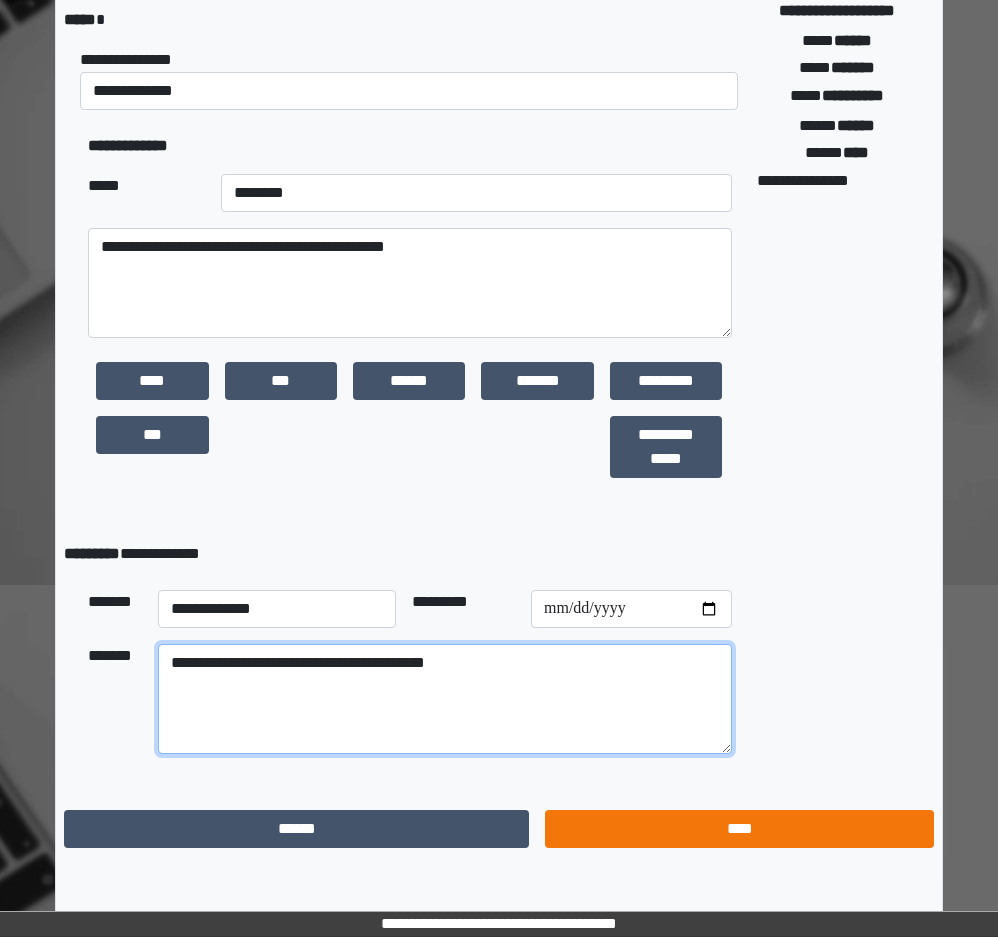 type on "**********" 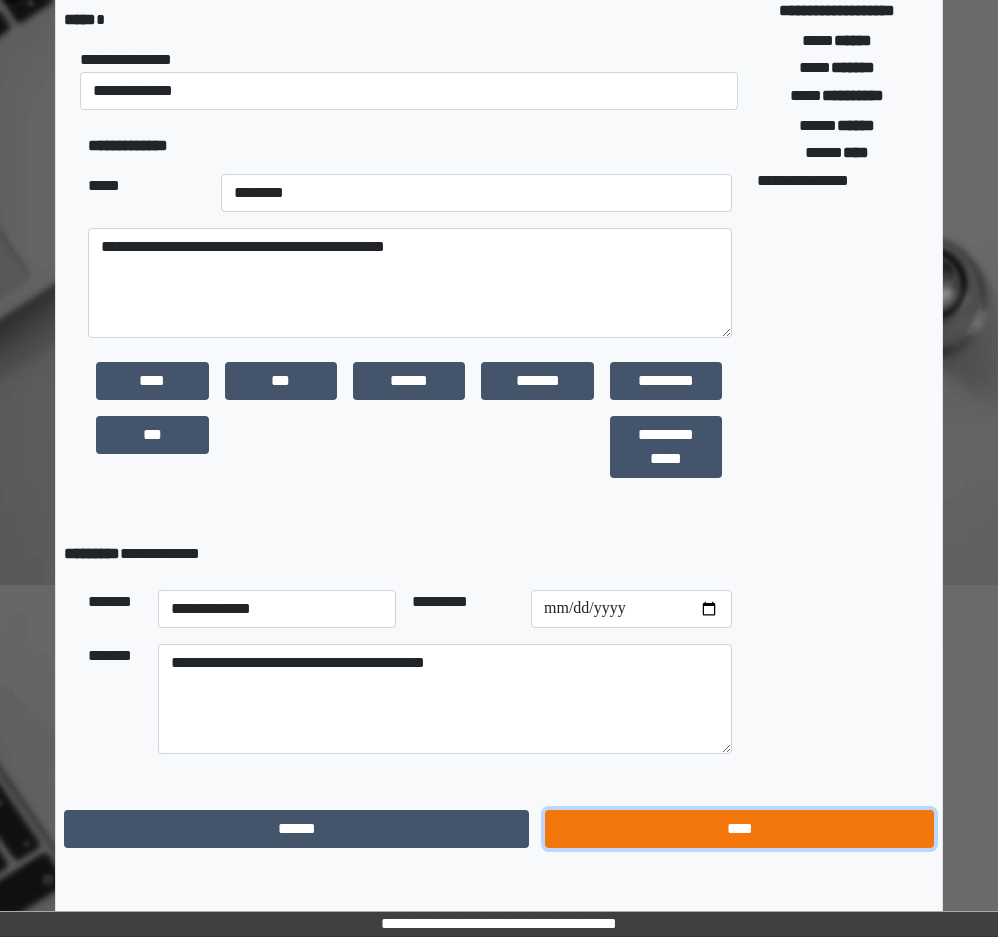 click on "****" at bounding box center (739, 829) 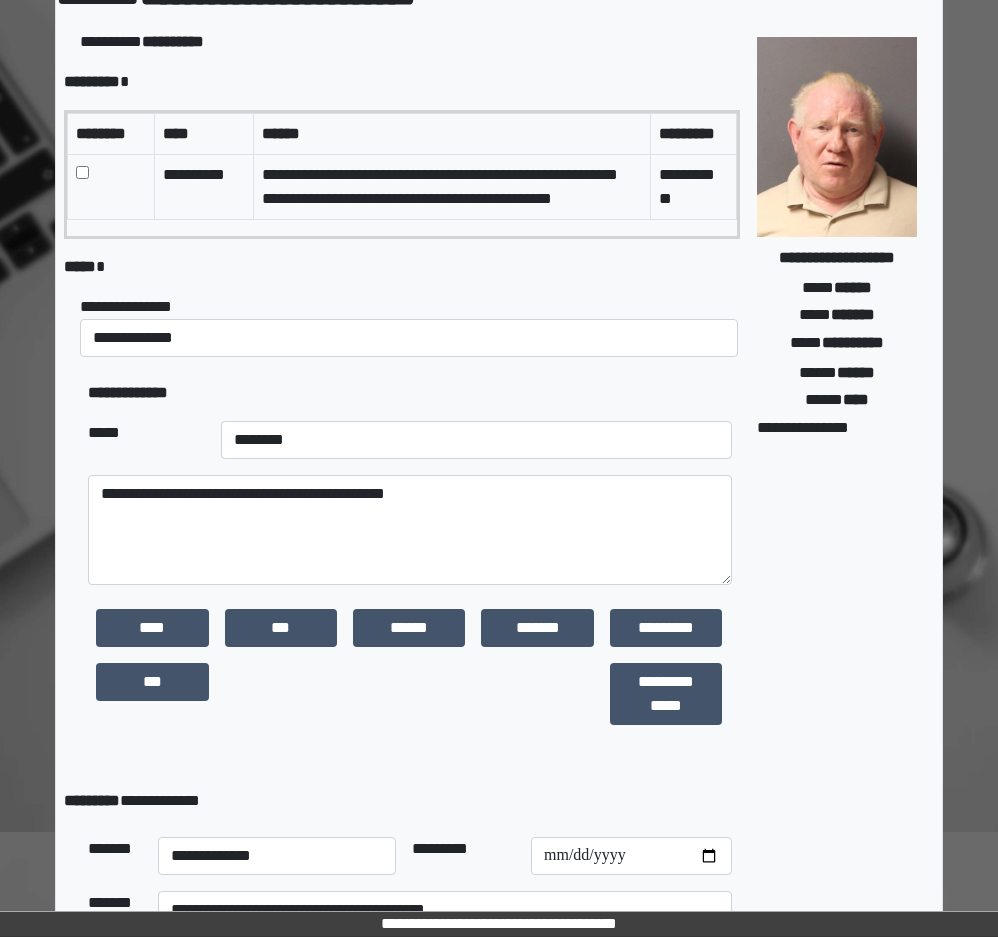 scroll, scrollTop: 367, scrollLeft: 0, axis: vertical 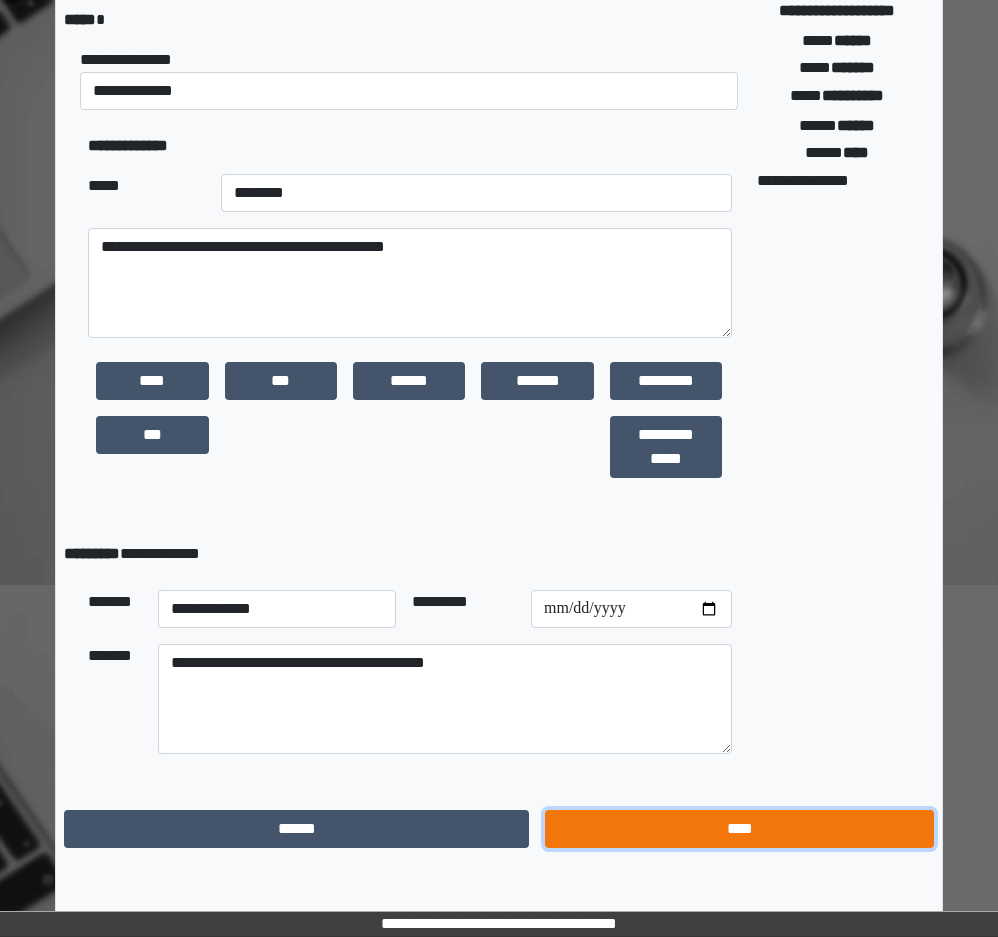 click on "****" at bounding box center (739, 829) 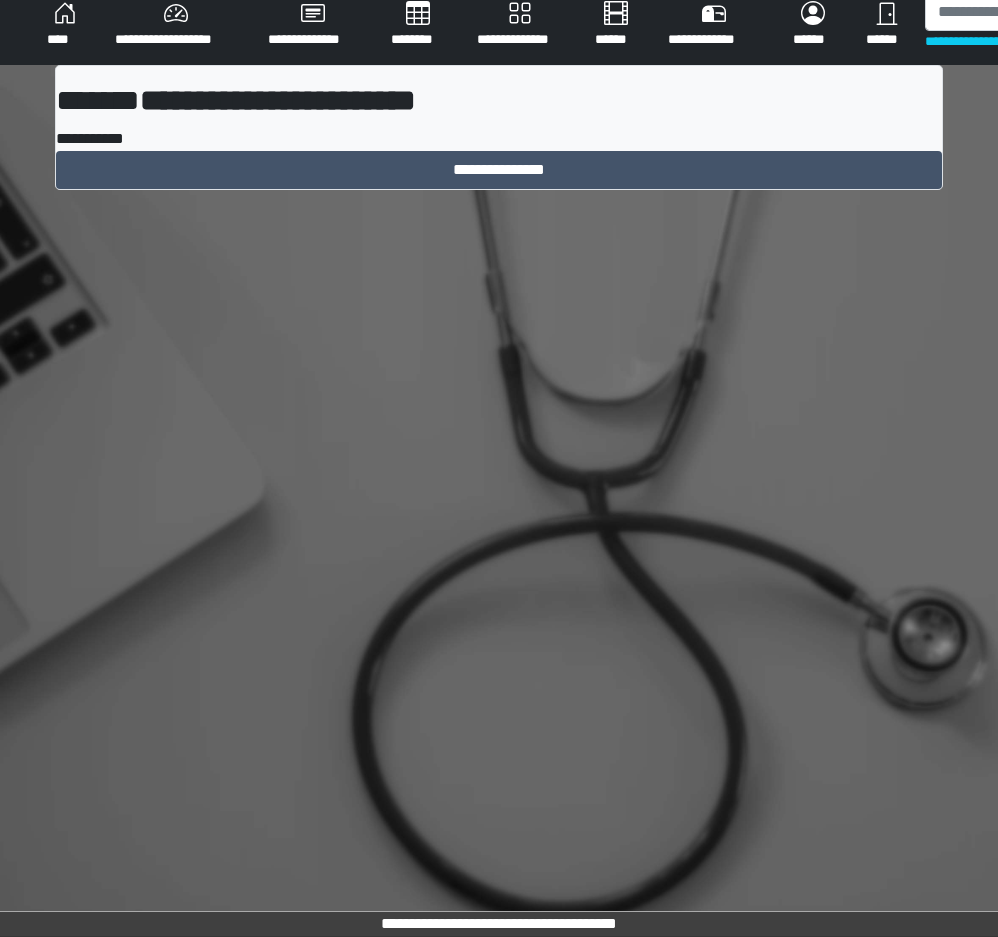 scroll, scrollTop: 15, scrollLeft: 0, axis: vertical 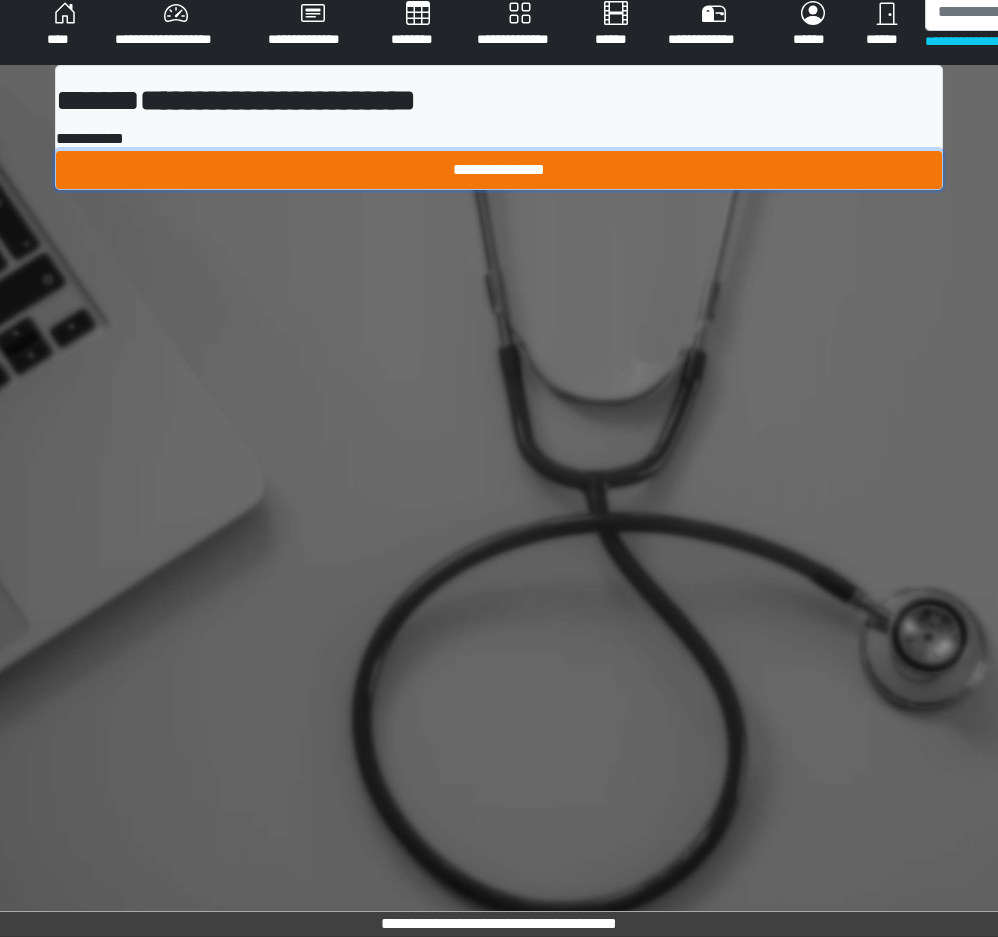 click on "**********" at bounding box center [499, 170] 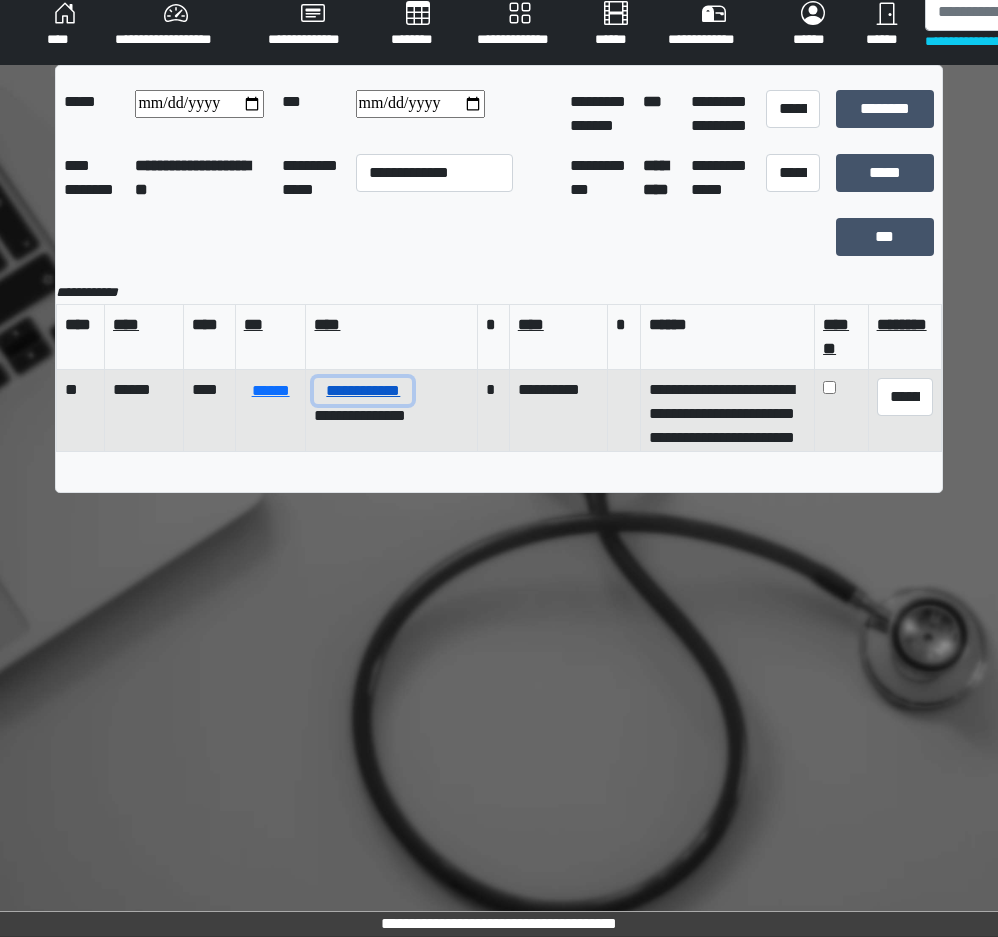click on "**********" at bounding box center (363, 391) 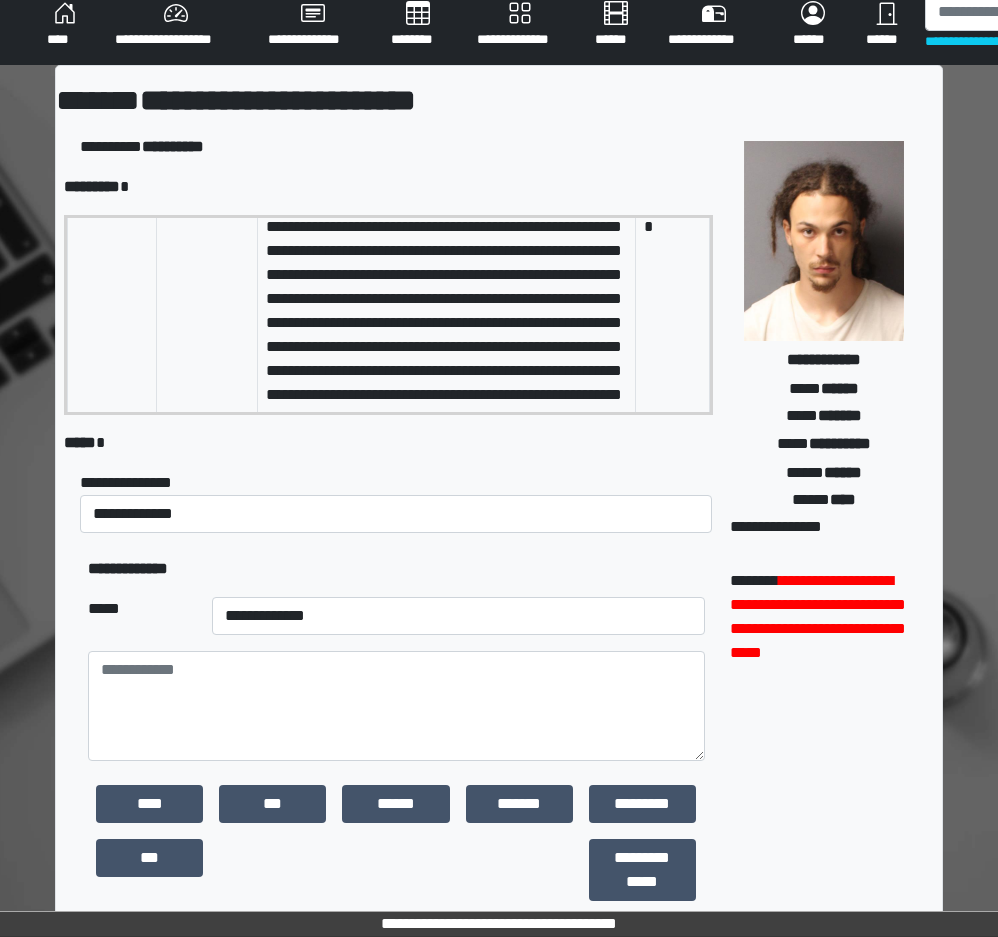 scroll, scrollTop: 100, scrollLeft: 0, axis: vertical 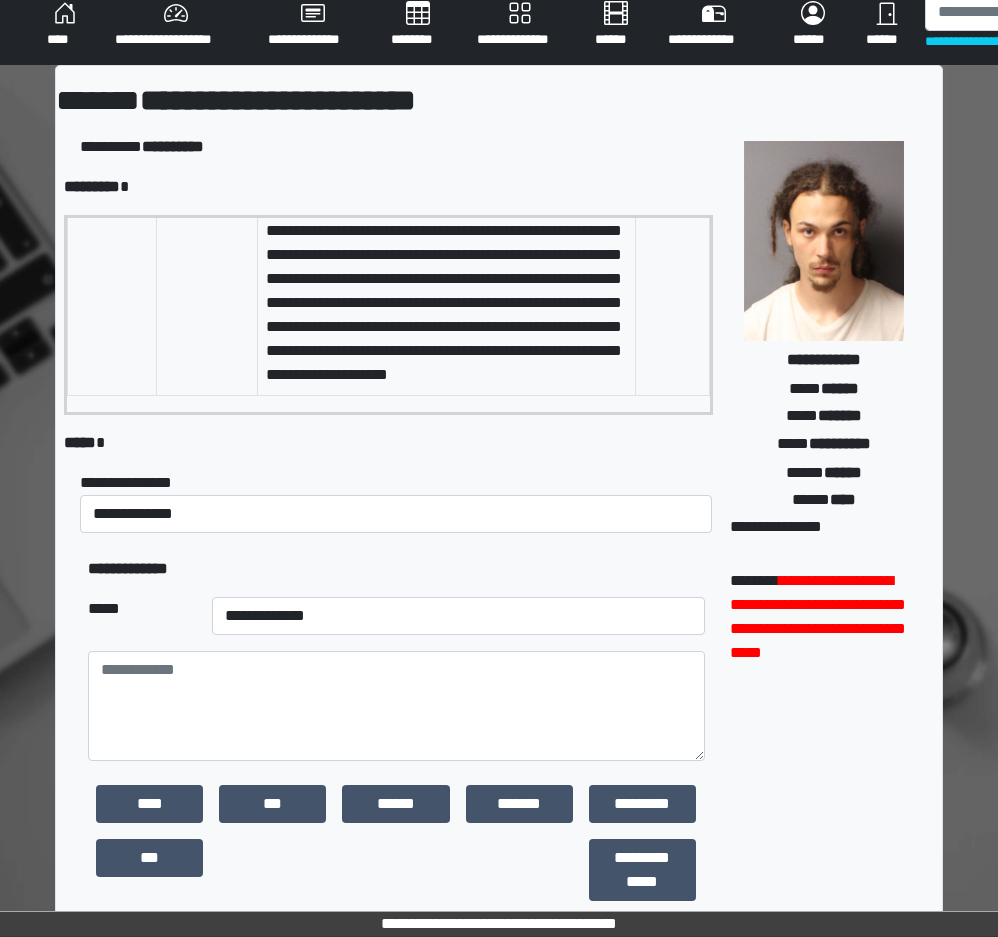 drag, startPoint x: 711, startPoint y: 331, endPoint x: 721, endPoint y: 290, distance: 42.201897 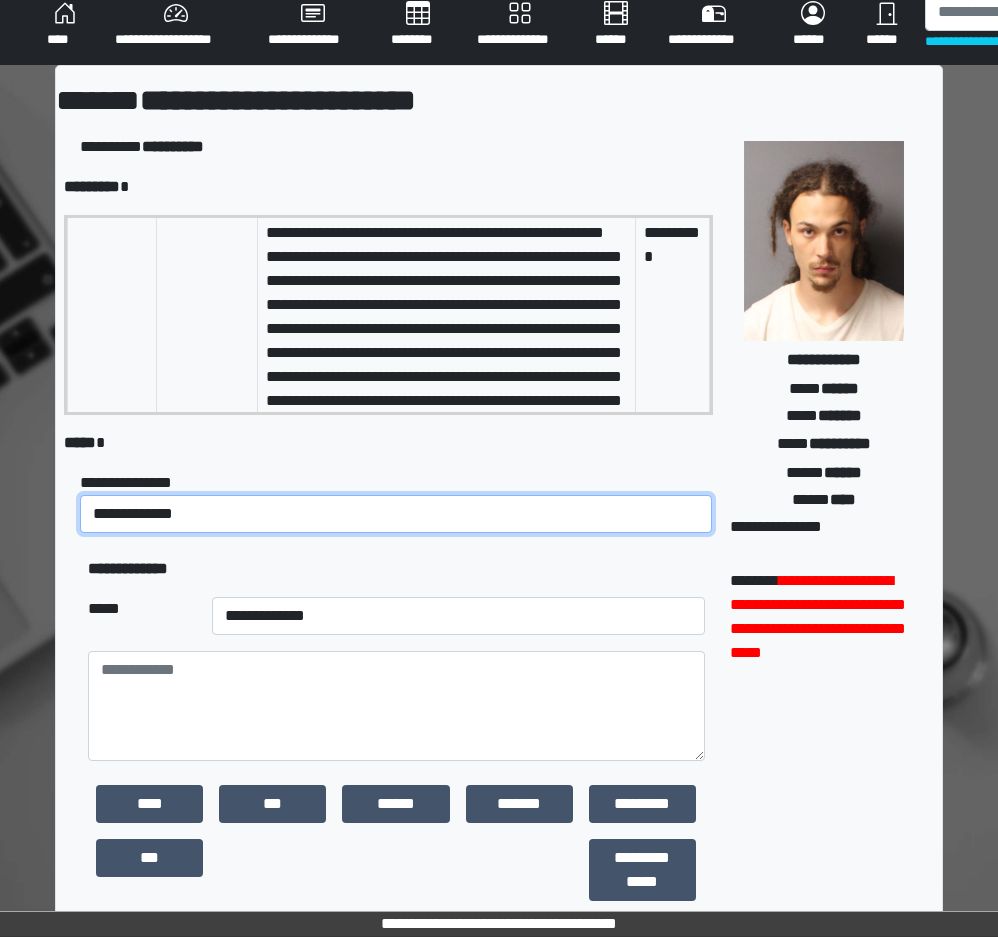 click on "**********" at bounding box center [396, 514] 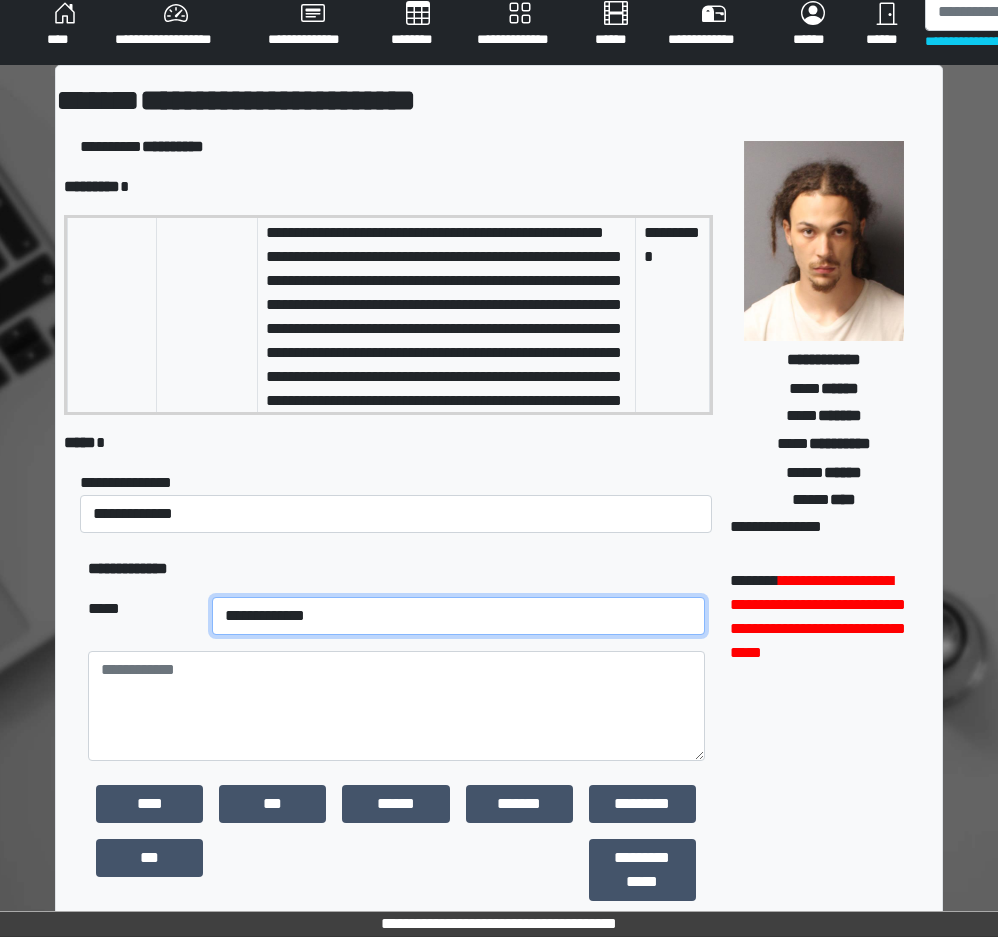 click on "**********" at bounding box center (459, 616) 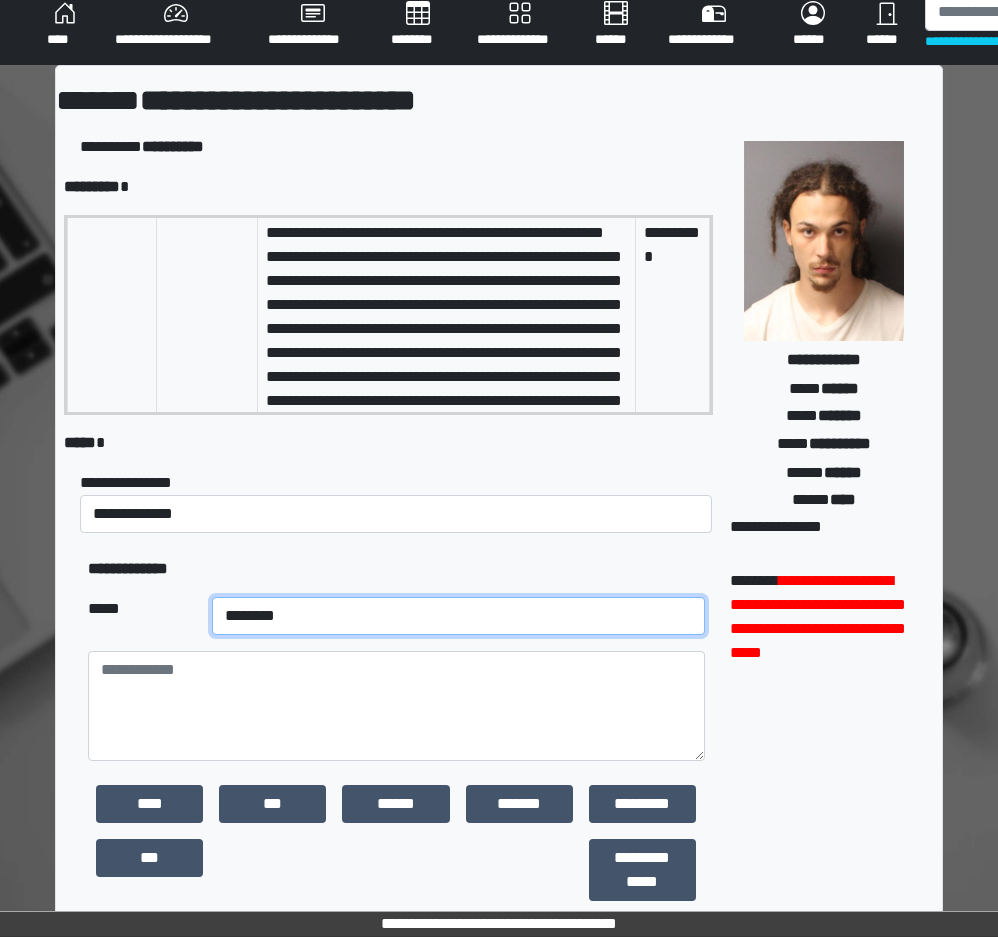 click on "**********" at bounding box center (459, 616) 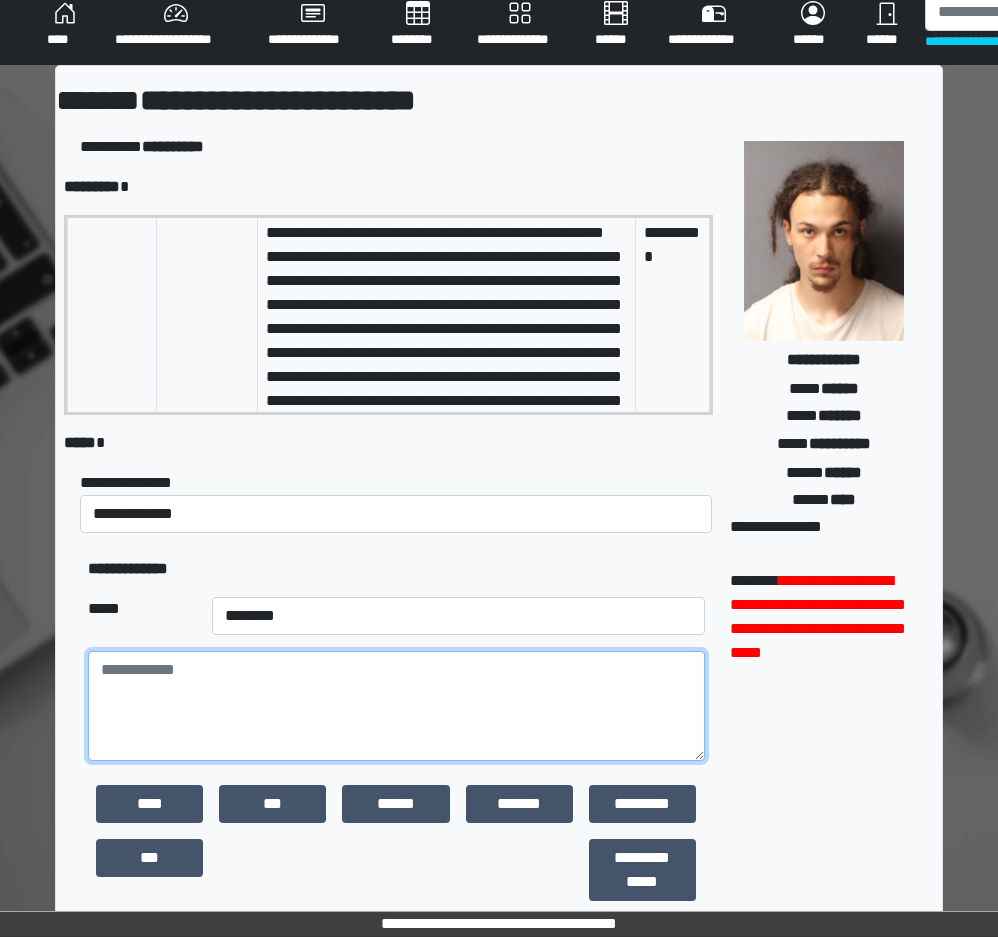 click at bounding box center (396, 706) 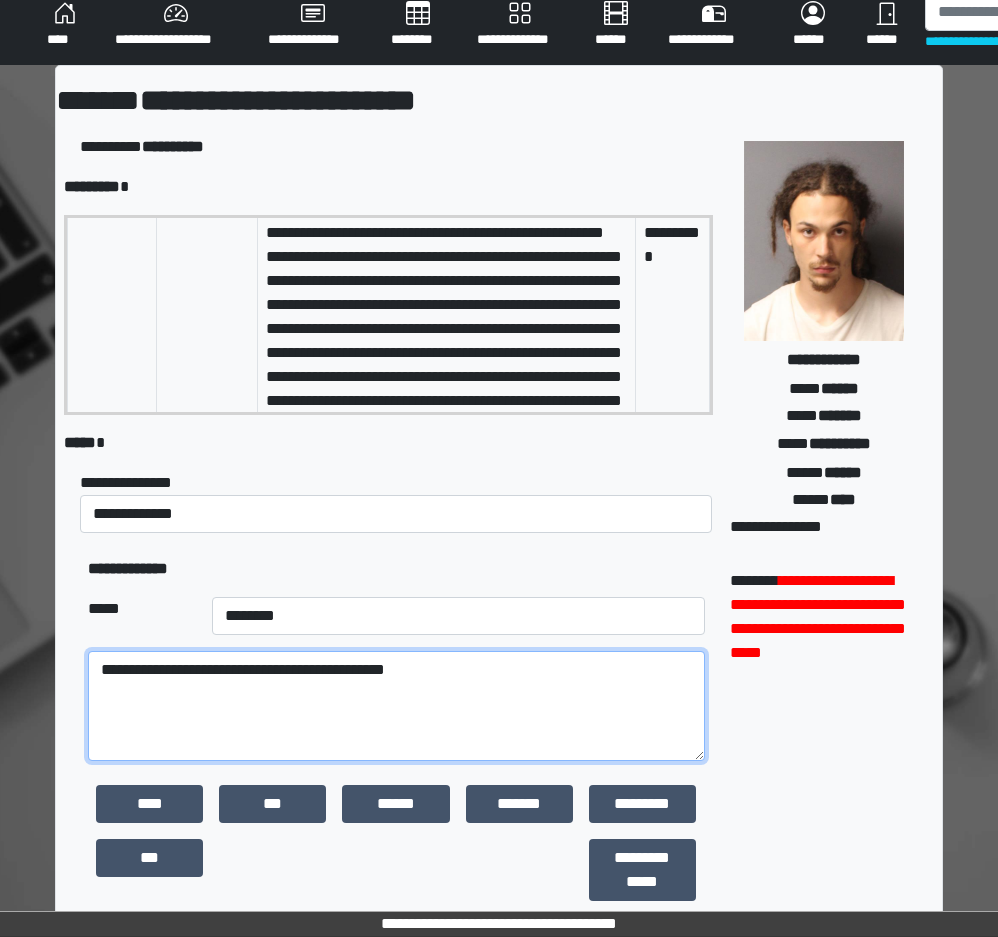 scroll, scrollTop: 390, scrollLeft: 0, axis: vertical 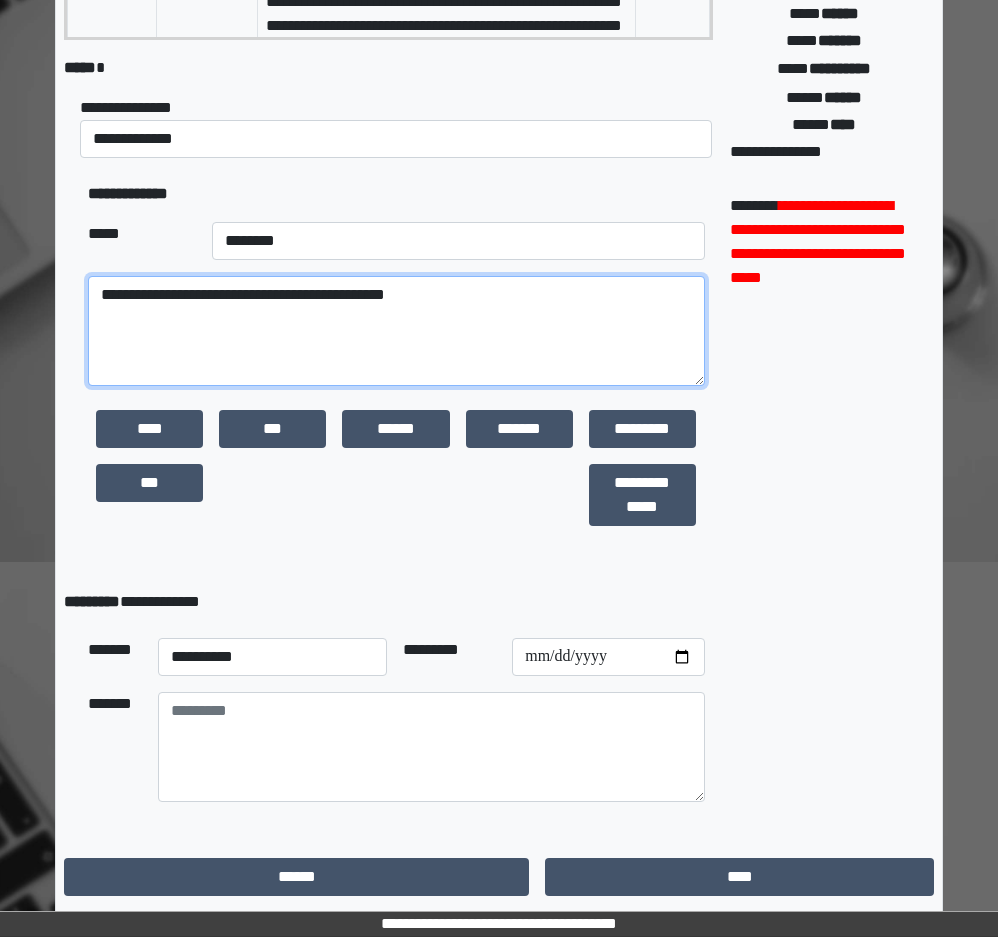 type on "**********" 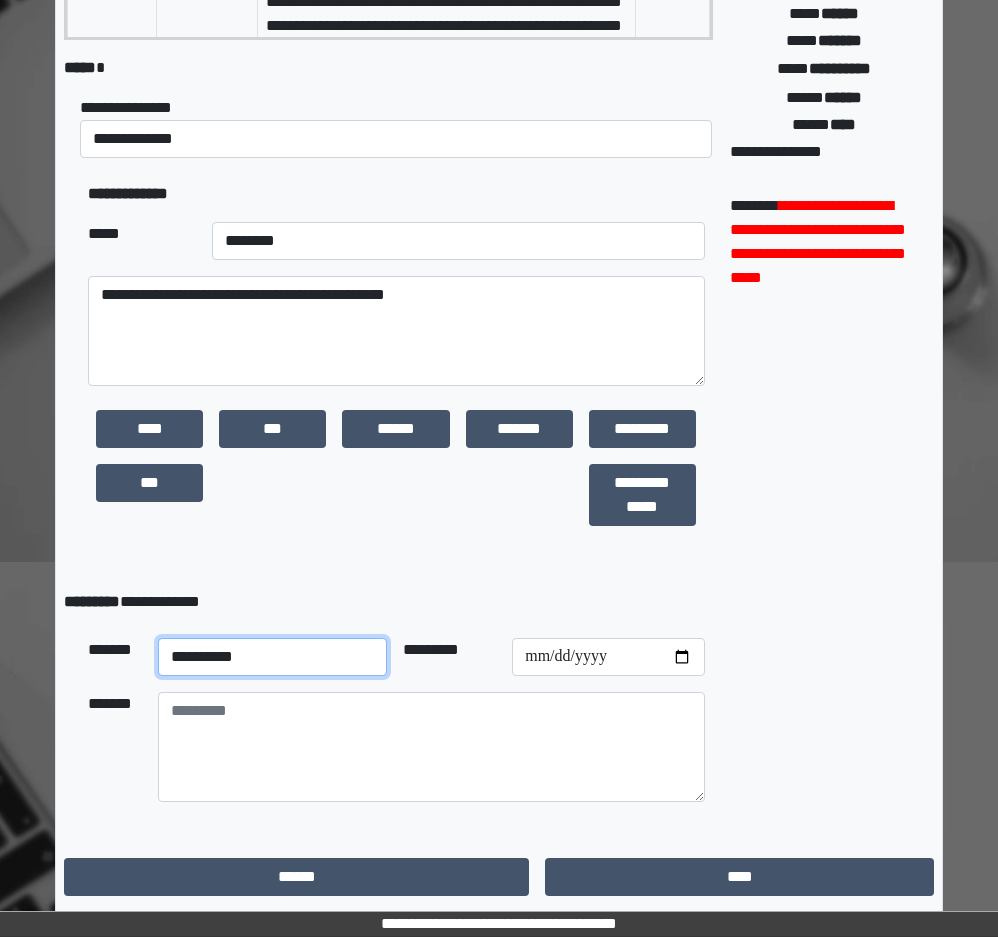 click on "**********" at bounding box center (272, 657) 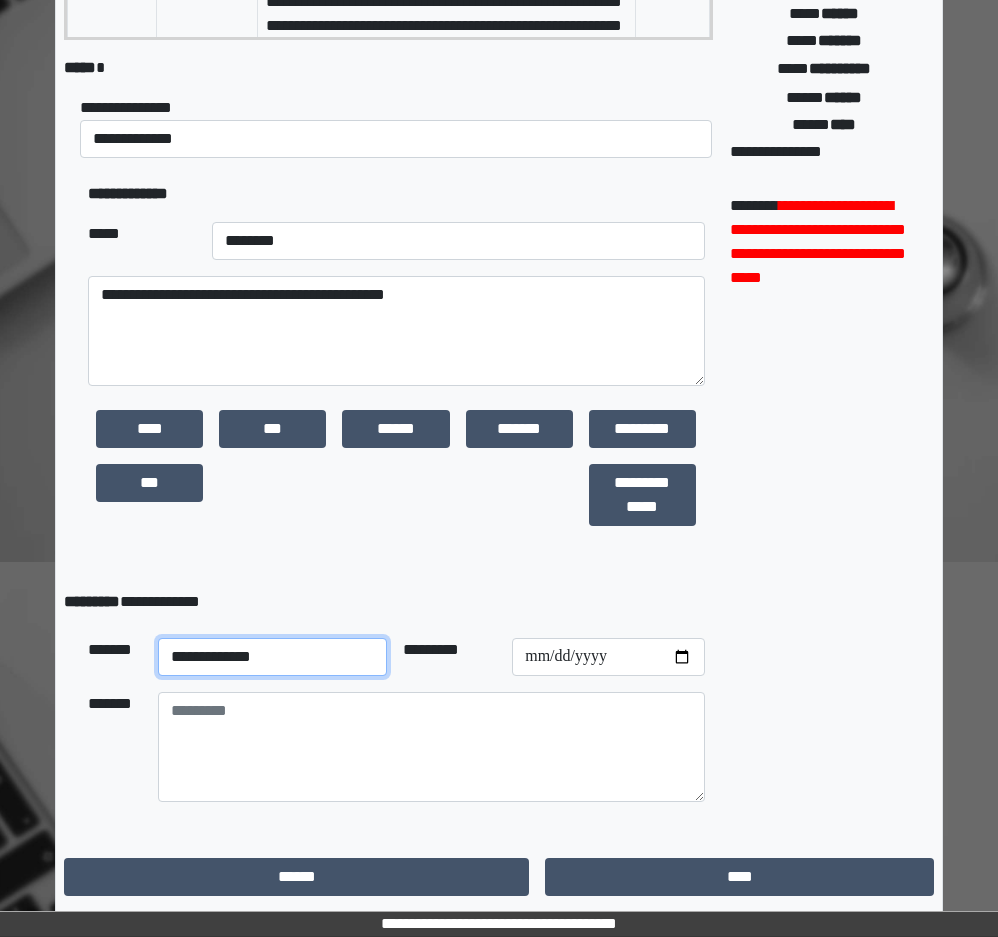 click on "**********" at bounding box center [272, 657] 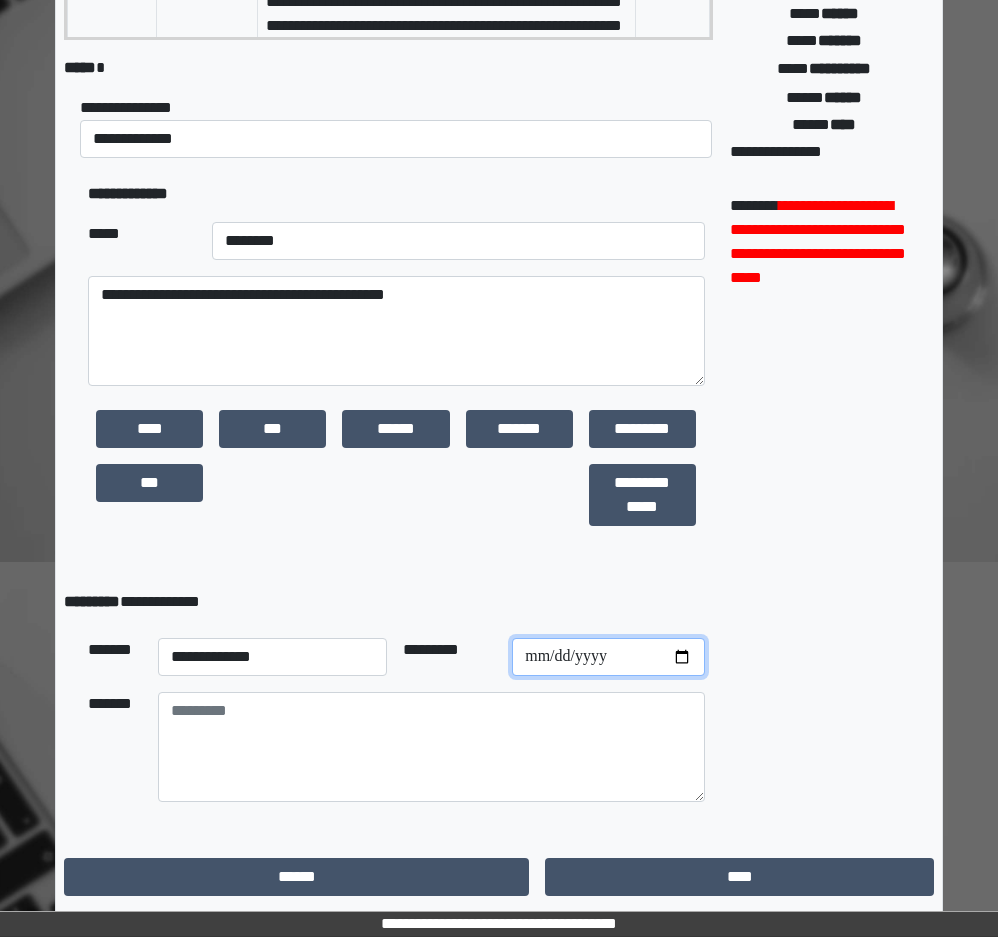 click at bounding box center [608, 657] 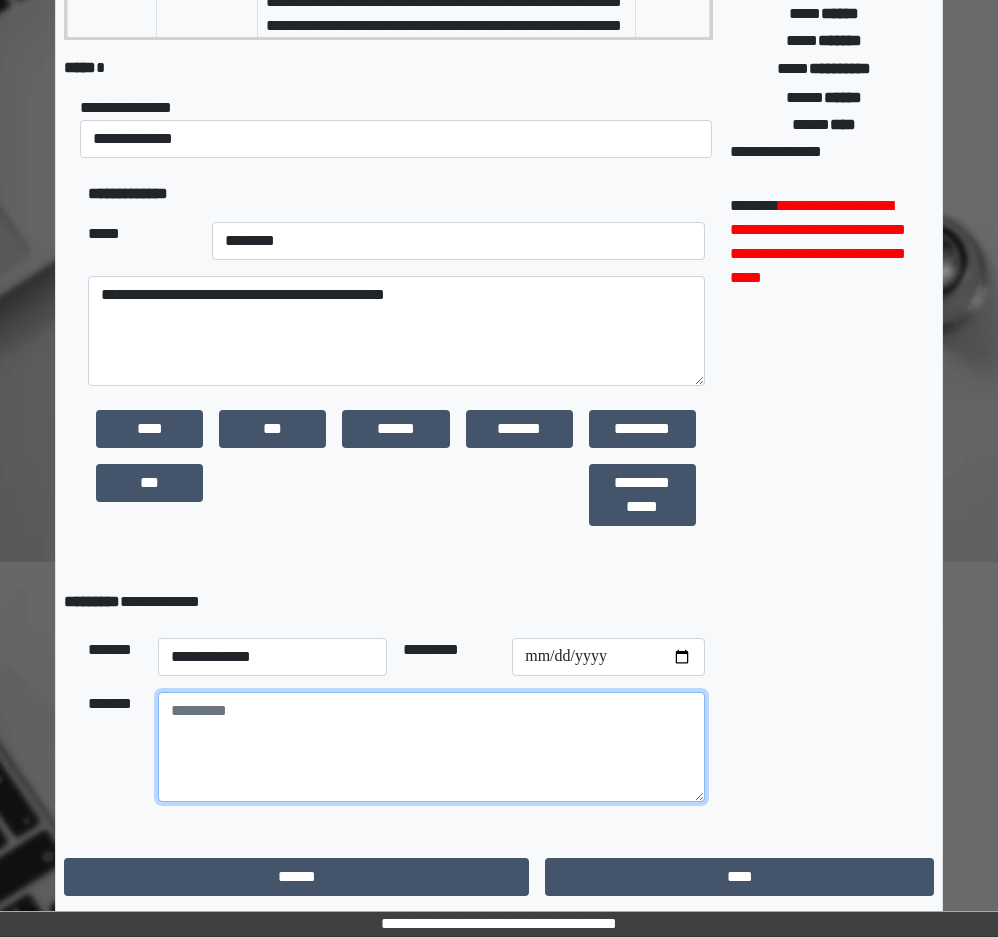 click at bounding box center [431, 747] 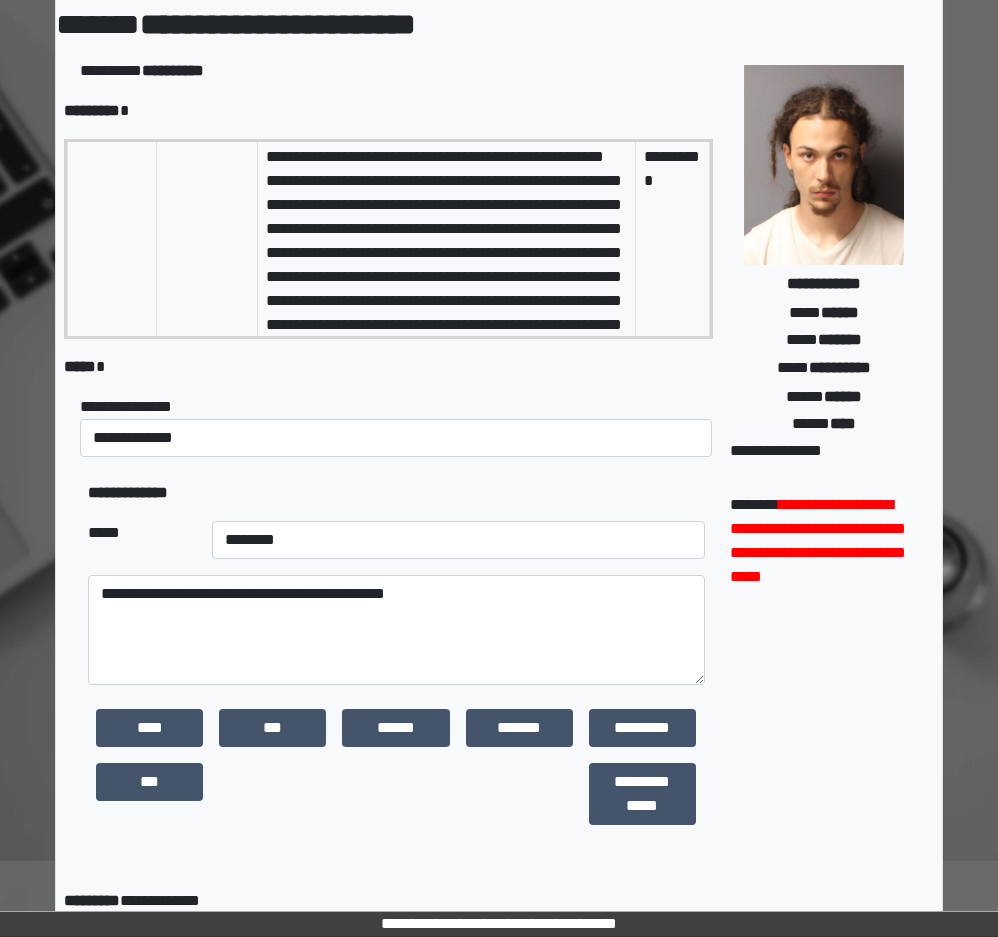 scroll, scrollTop: 90, scrollLeft: 0, axis: vertical 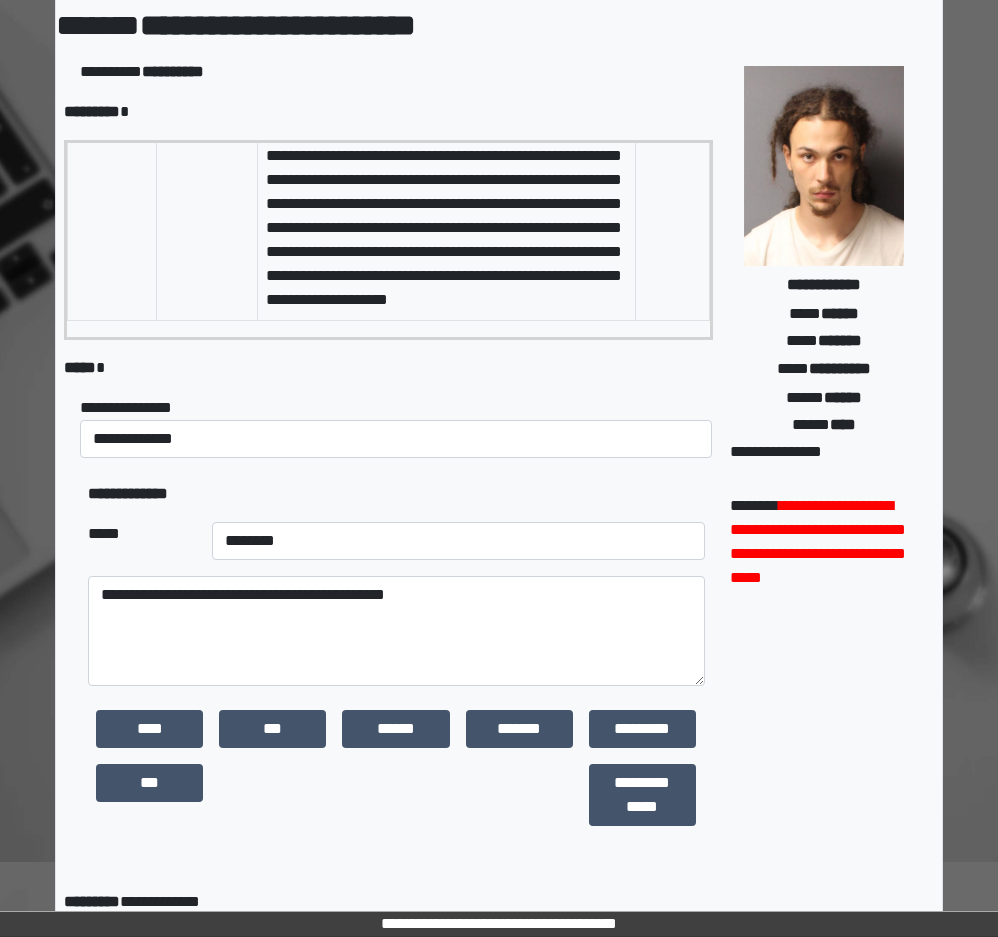type on "**********" 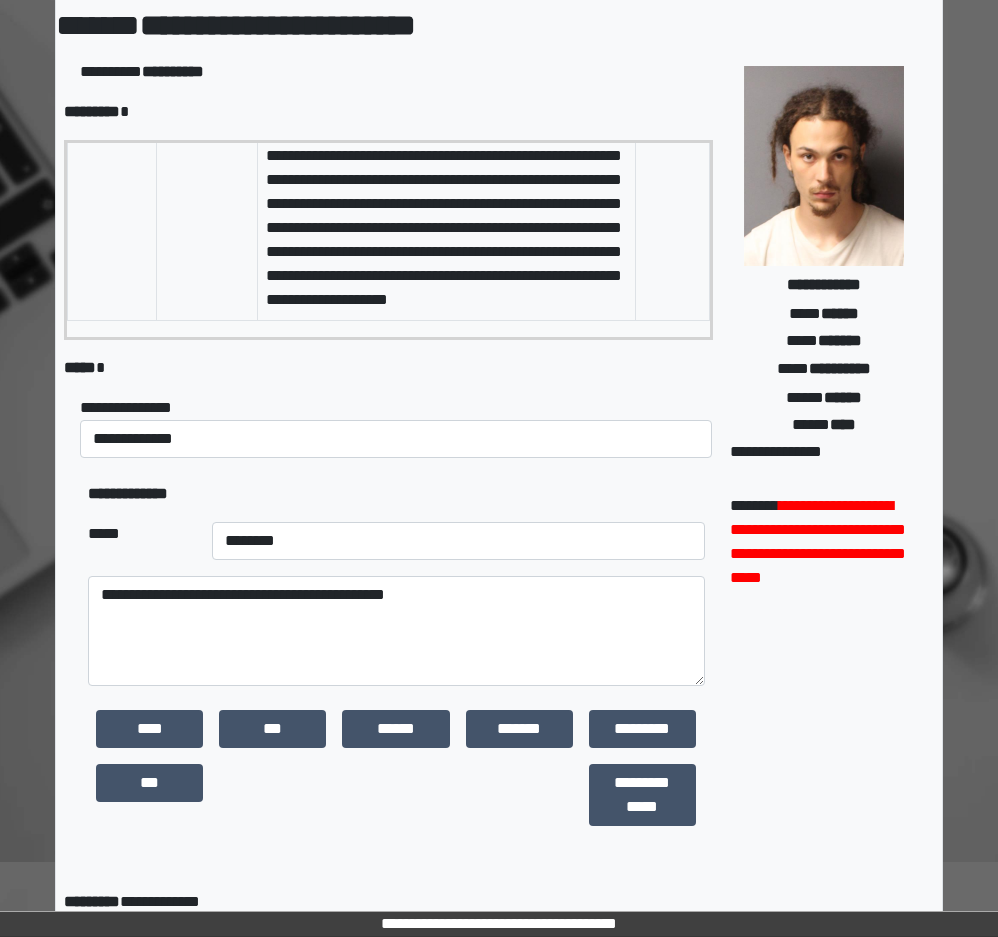 click on "***** *" at bounding box center (388, 368) 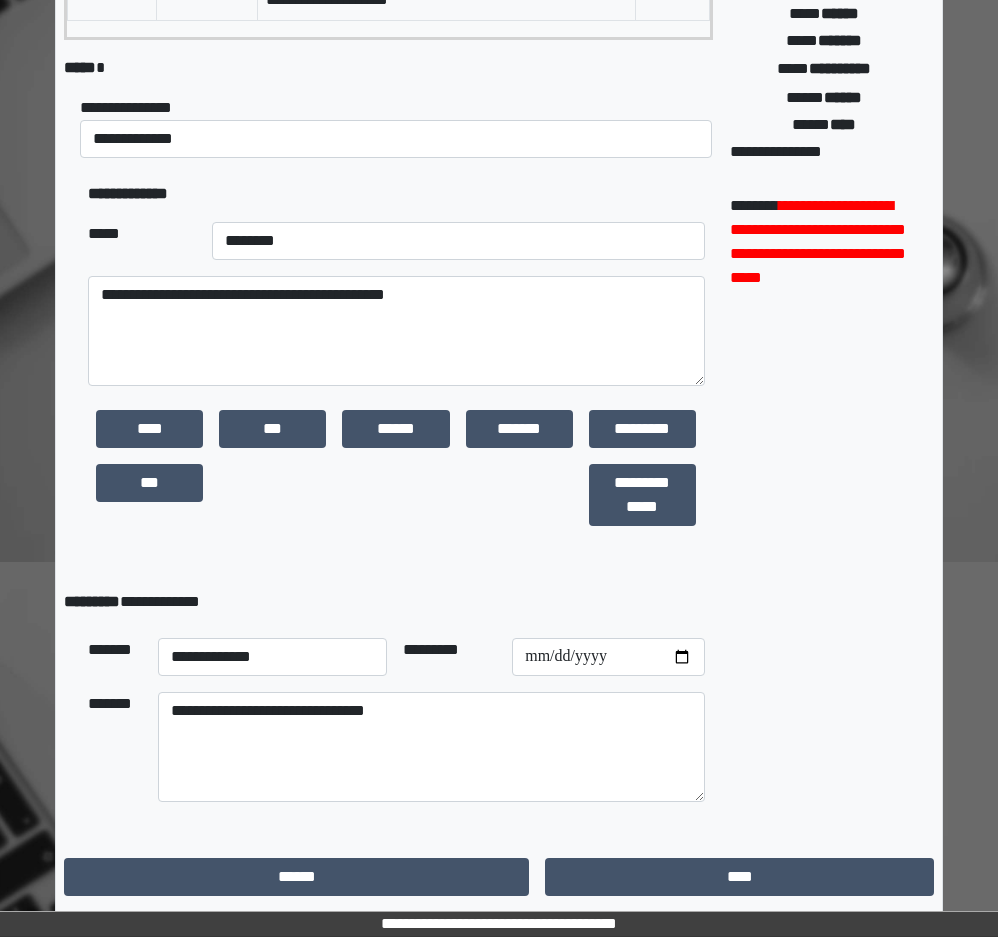 scroll, scrollTop: 0, scrollLeft: 0, axis: both 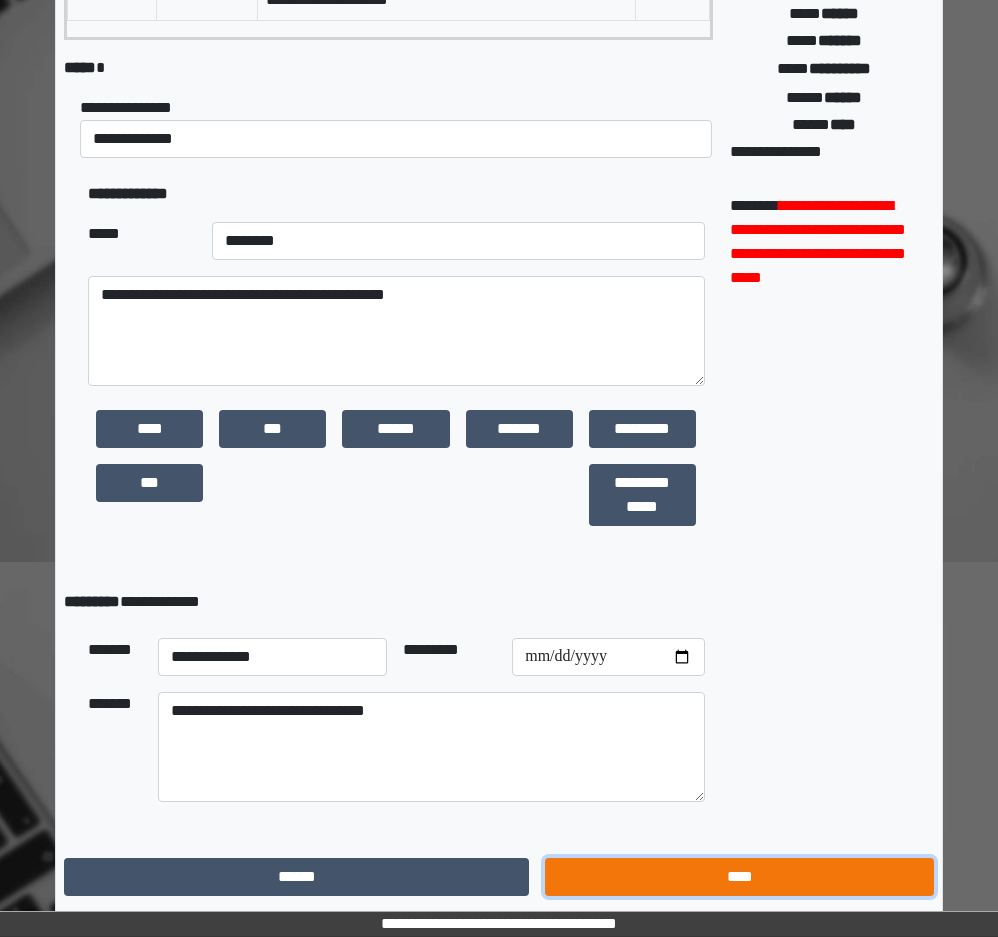 click on "****" at bounding box center (739, 877) 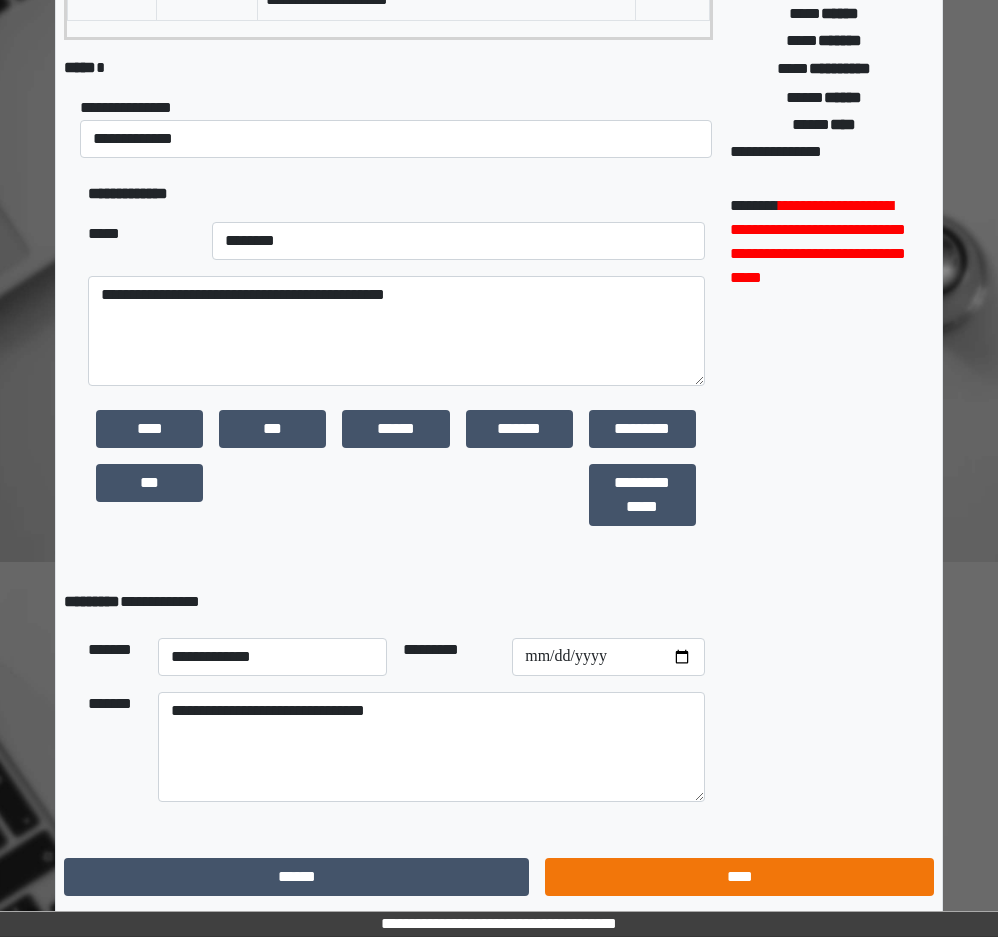 scroll, scrollTop: 15, scrollLeft: 0, axis: vertical 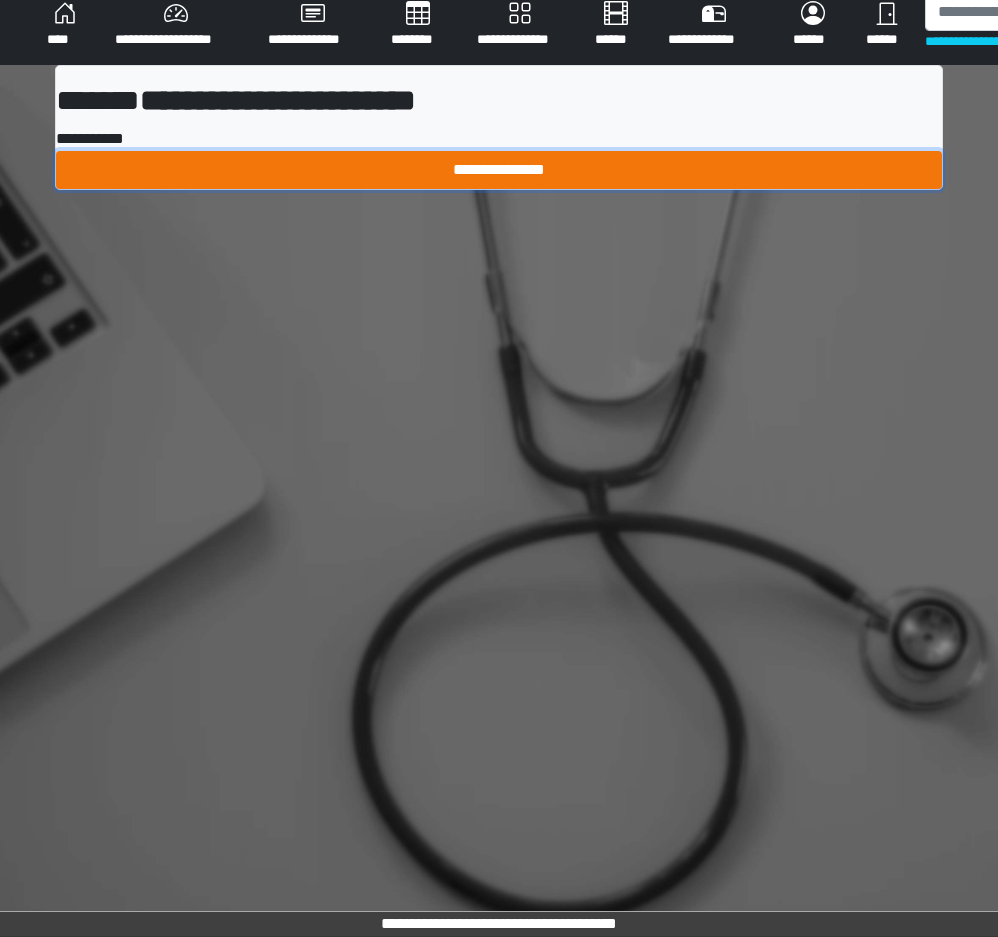 click on "**********" at bounding box center (499, 170) 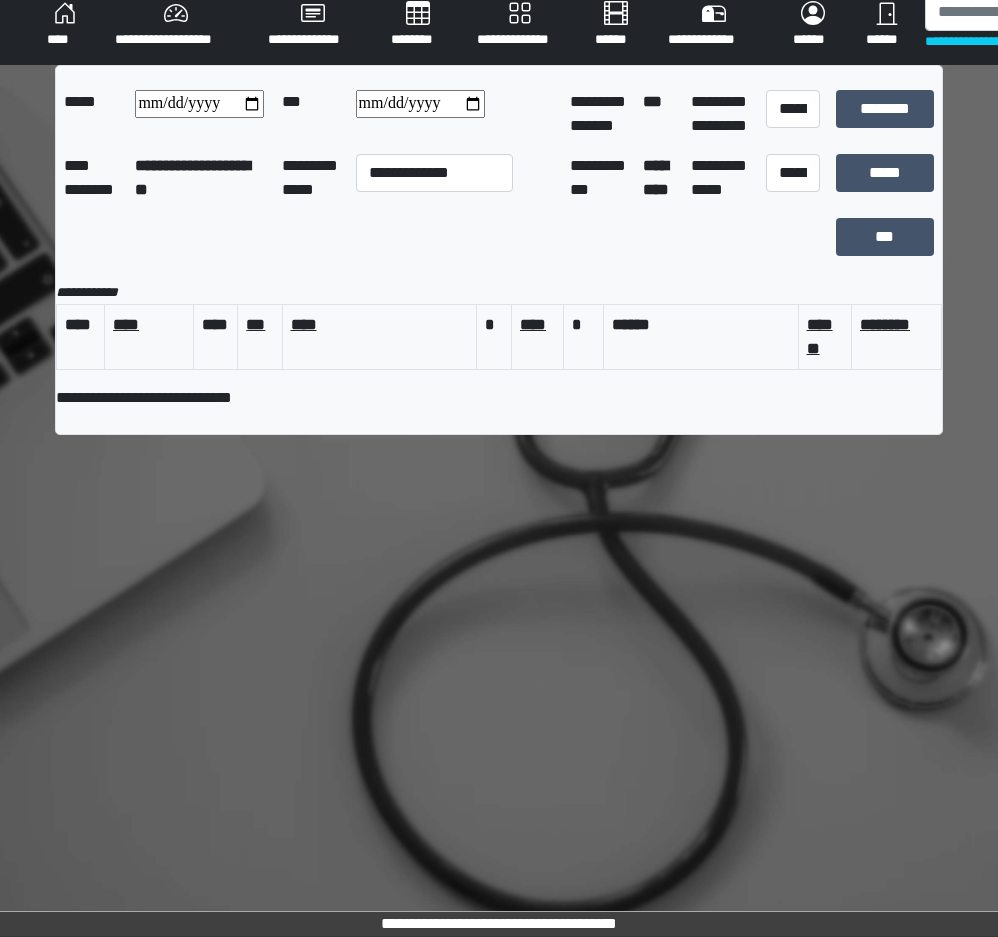 click on "****" at bounding box center (65, 25) 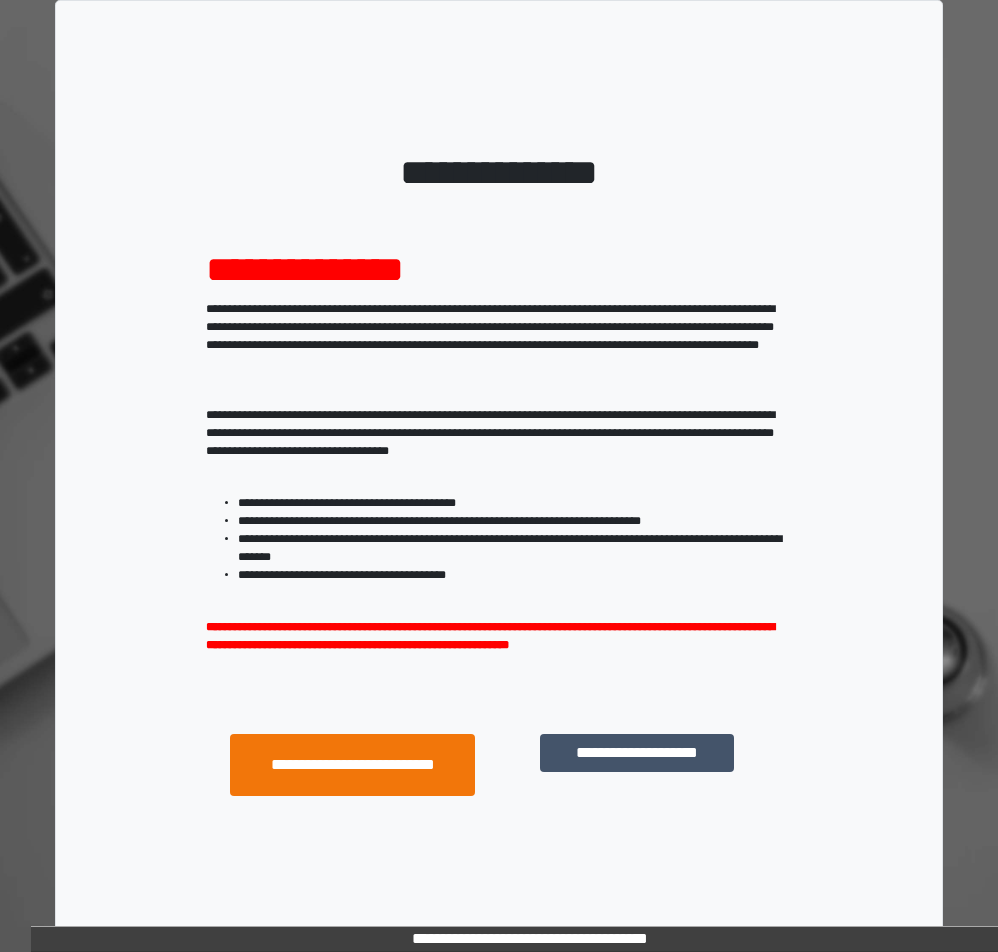 scroll, scrollTop: 0, scrollLeft: 0, axis: both 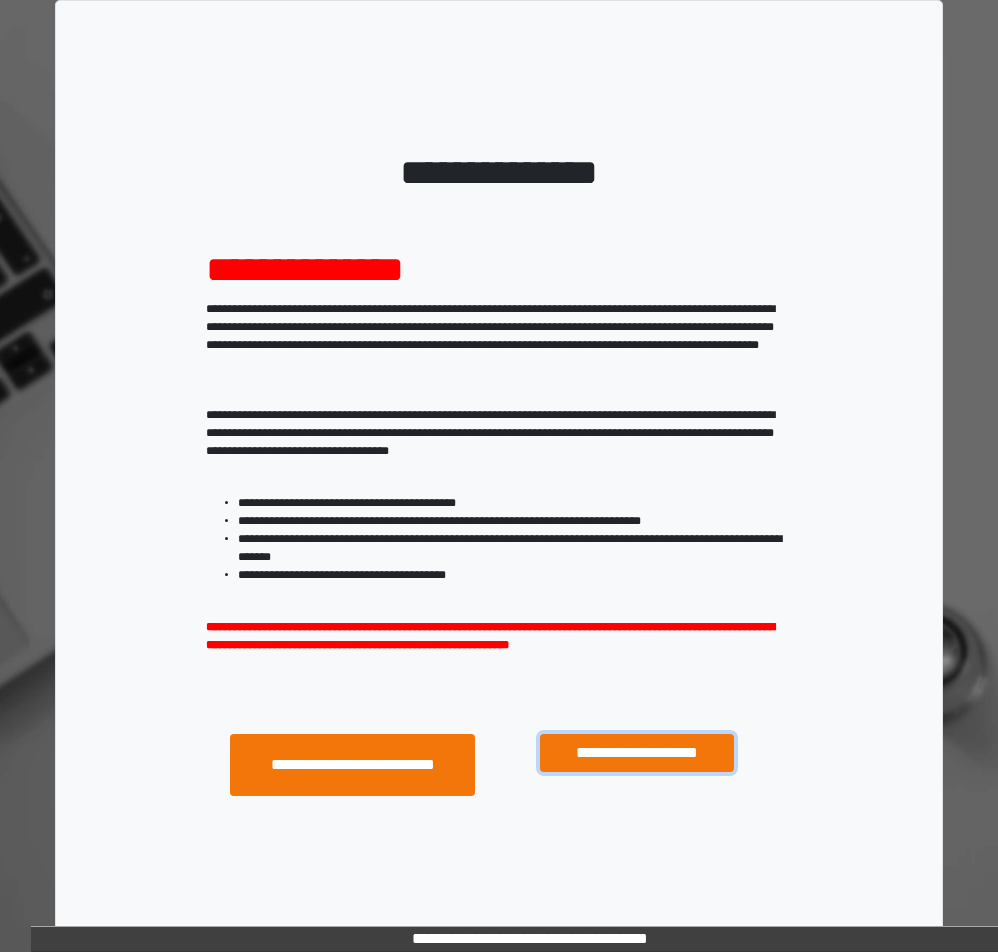 click on "**********" at bounding box center [637, 753] 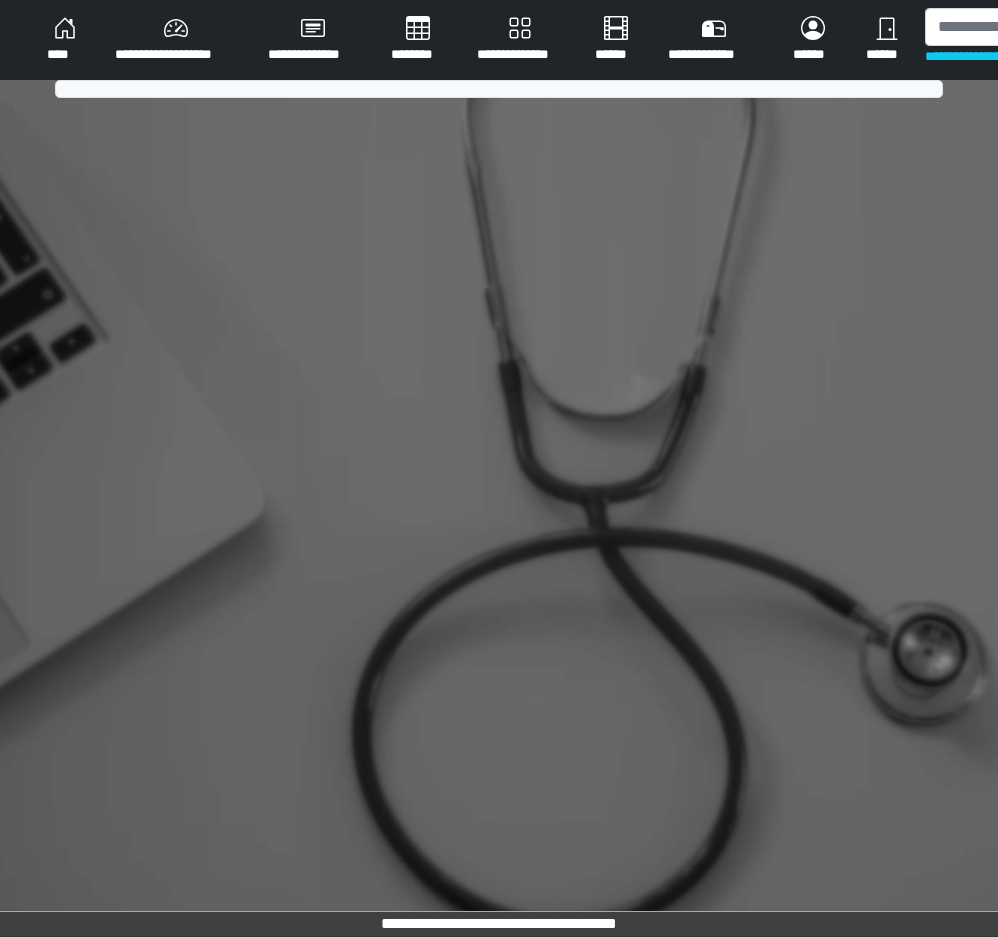 scroll, scrollTop: 0, scrollLeft: 0, axis: both 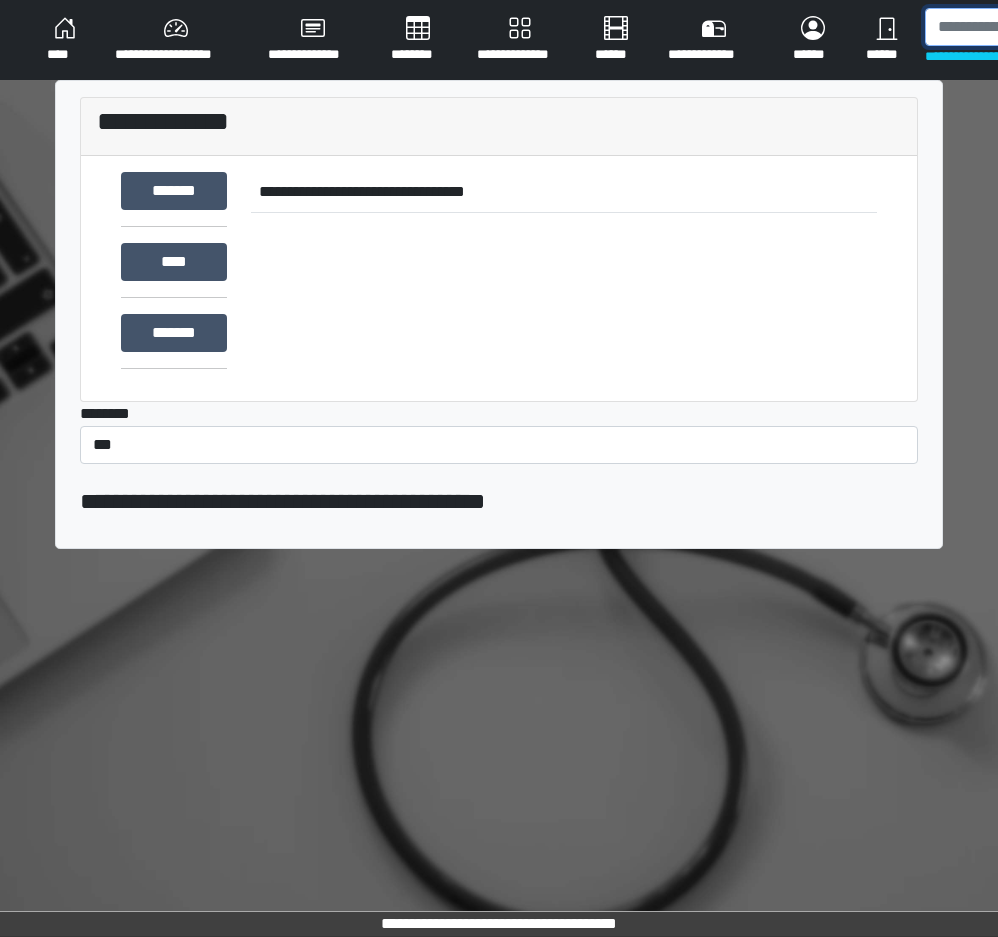 click at bounding box center [1028, 27] 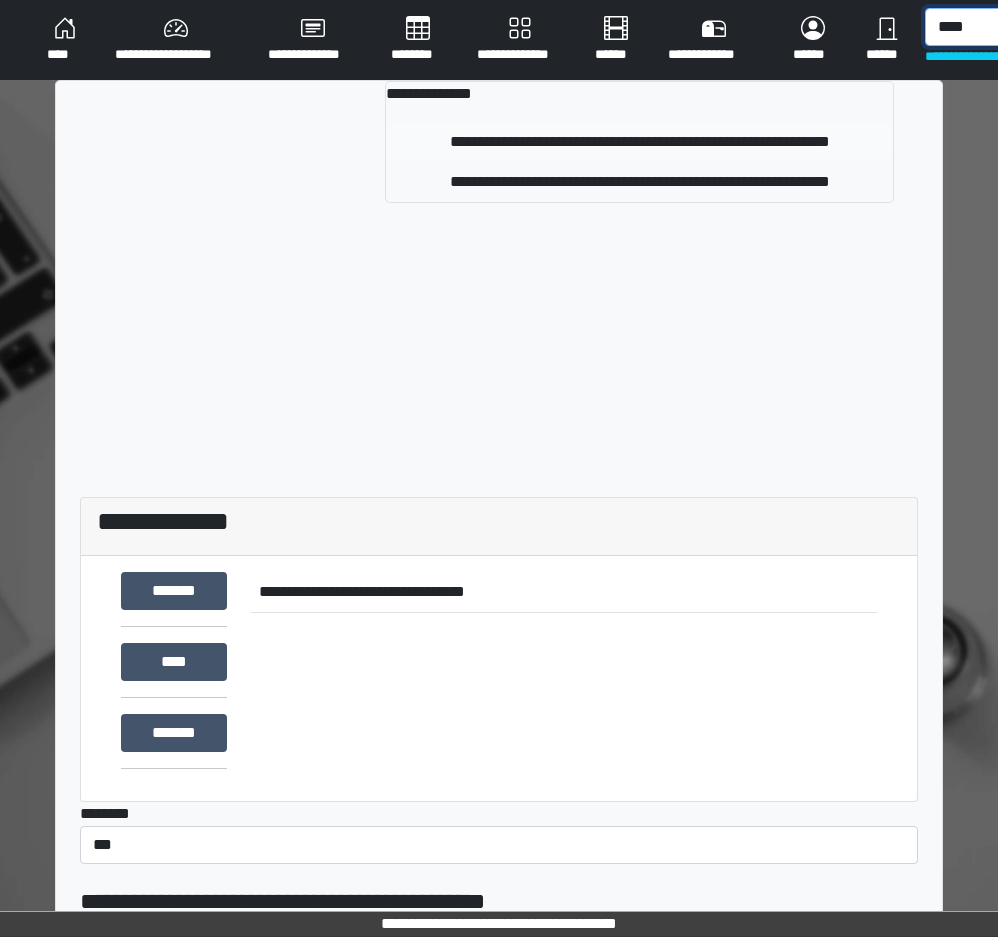 type on "****" 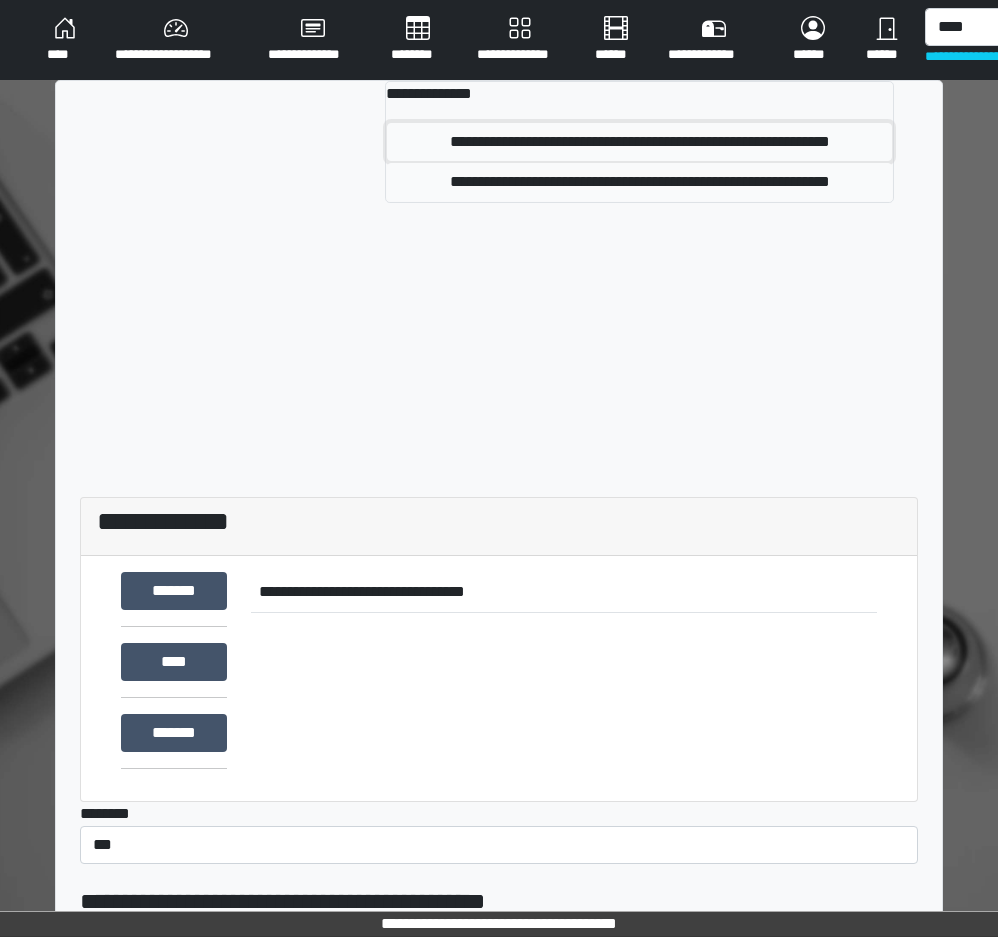 drag, startPoint x: 851, startPoint y: 143, endPoint x: 828, endPoint y: 163, distance: 30.479502 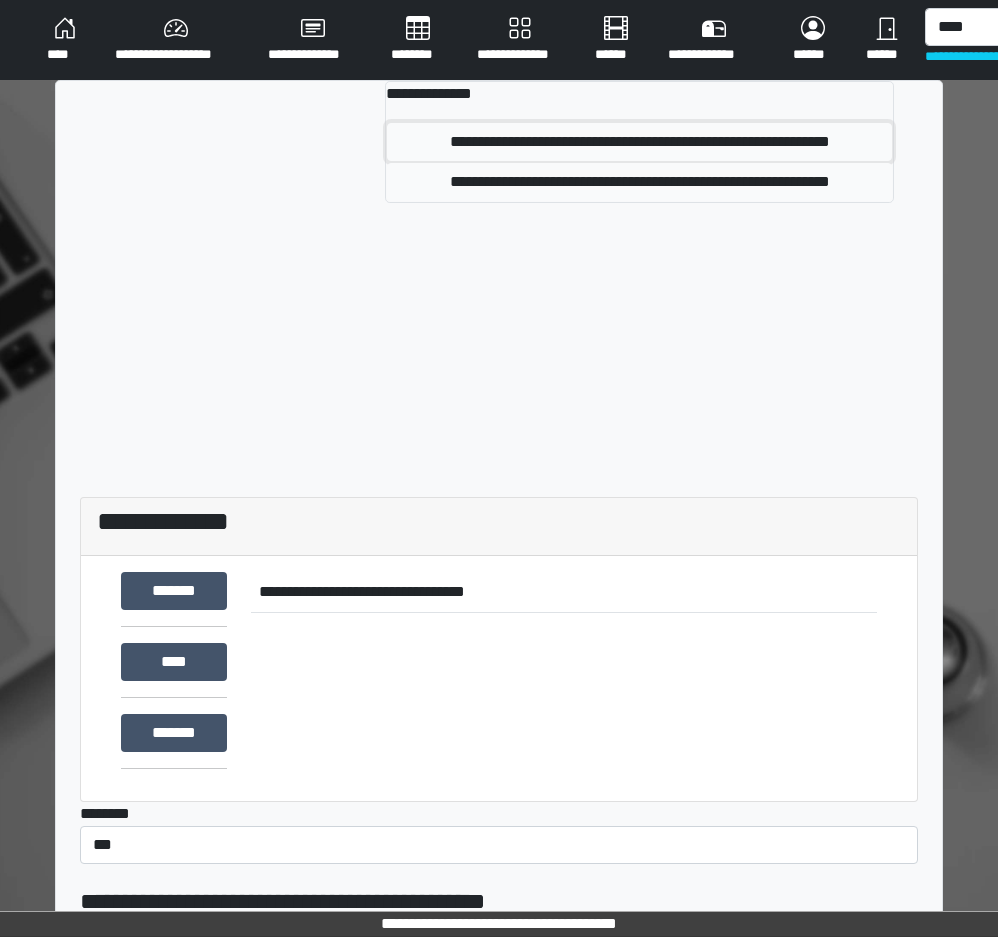 click on "**********" at bounding box center [639, 162] 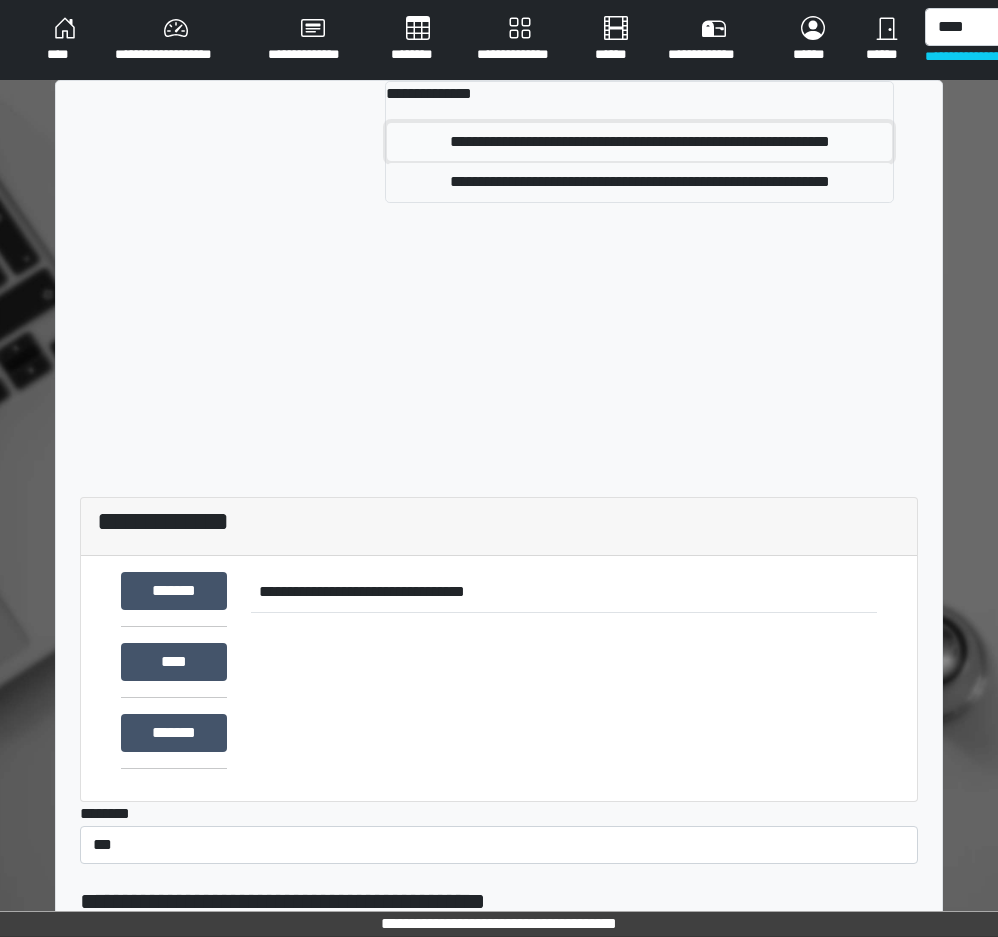 click on "**********" at bounding box center [639, 142] 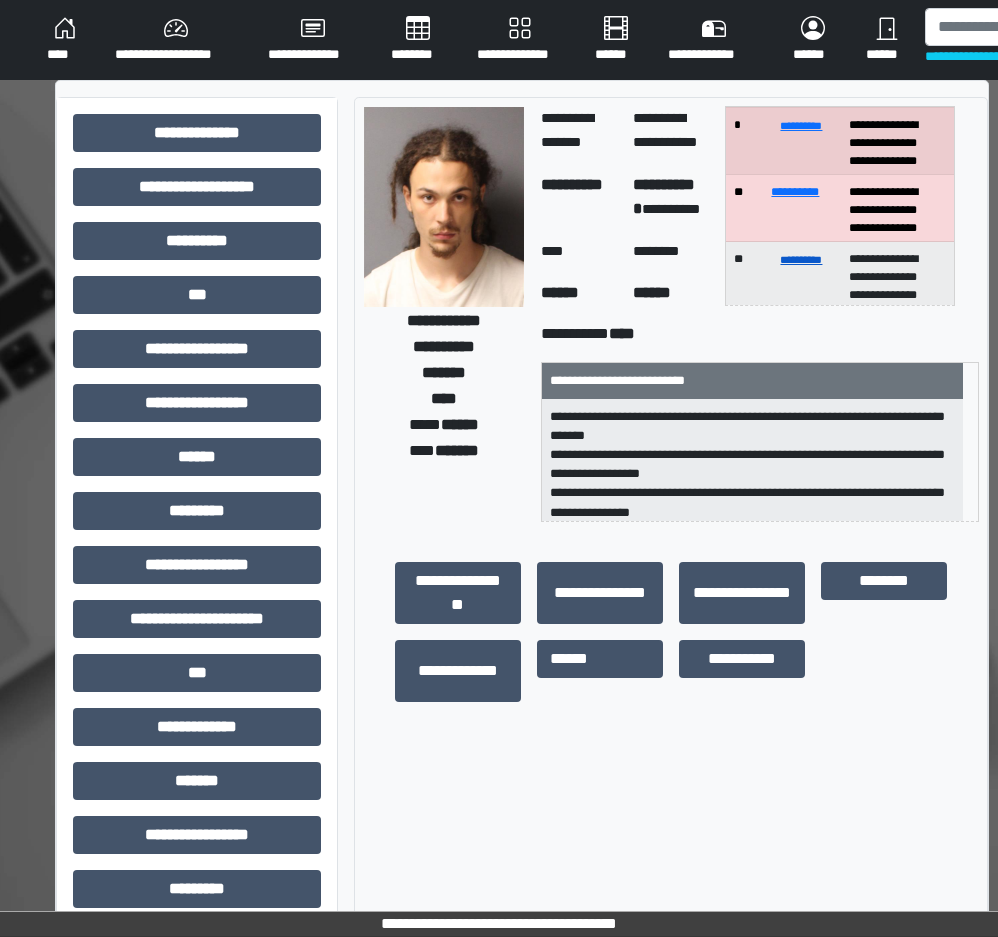 scroll, scrollTop: 200, scrollLeft: 0, axis: vertical 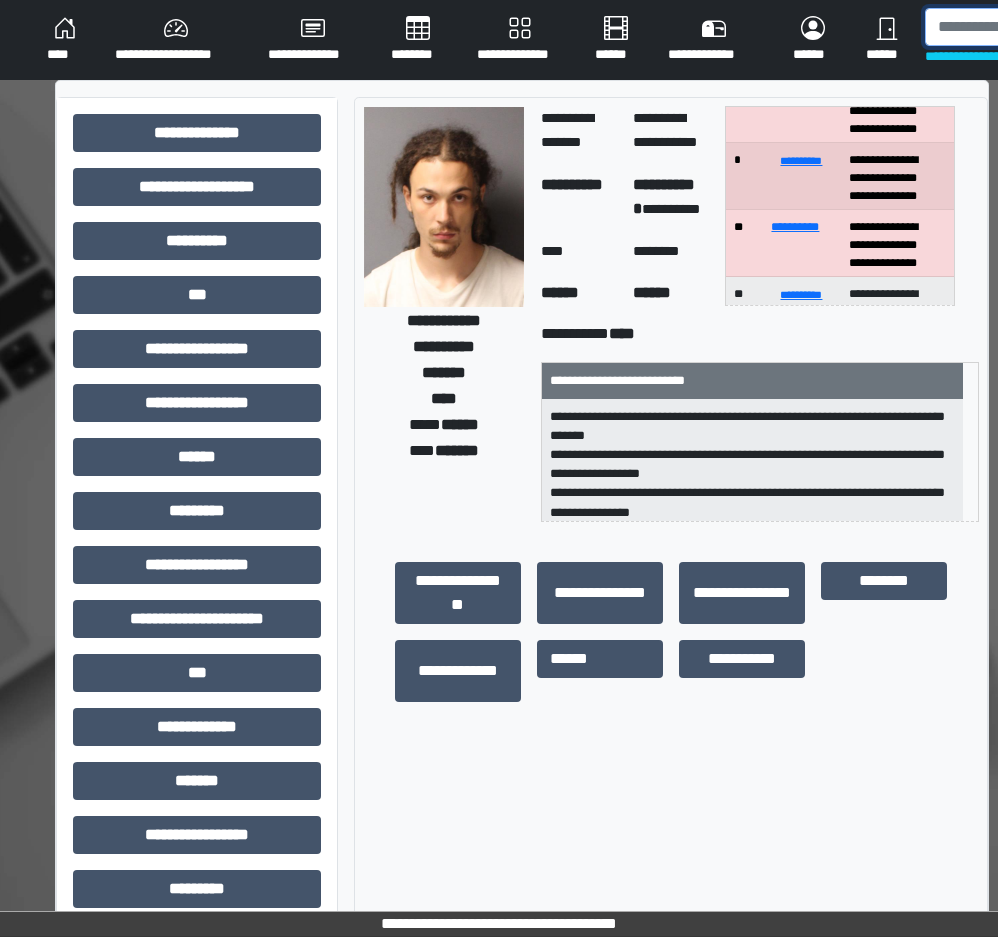 click at bounding box center (1028, 27) 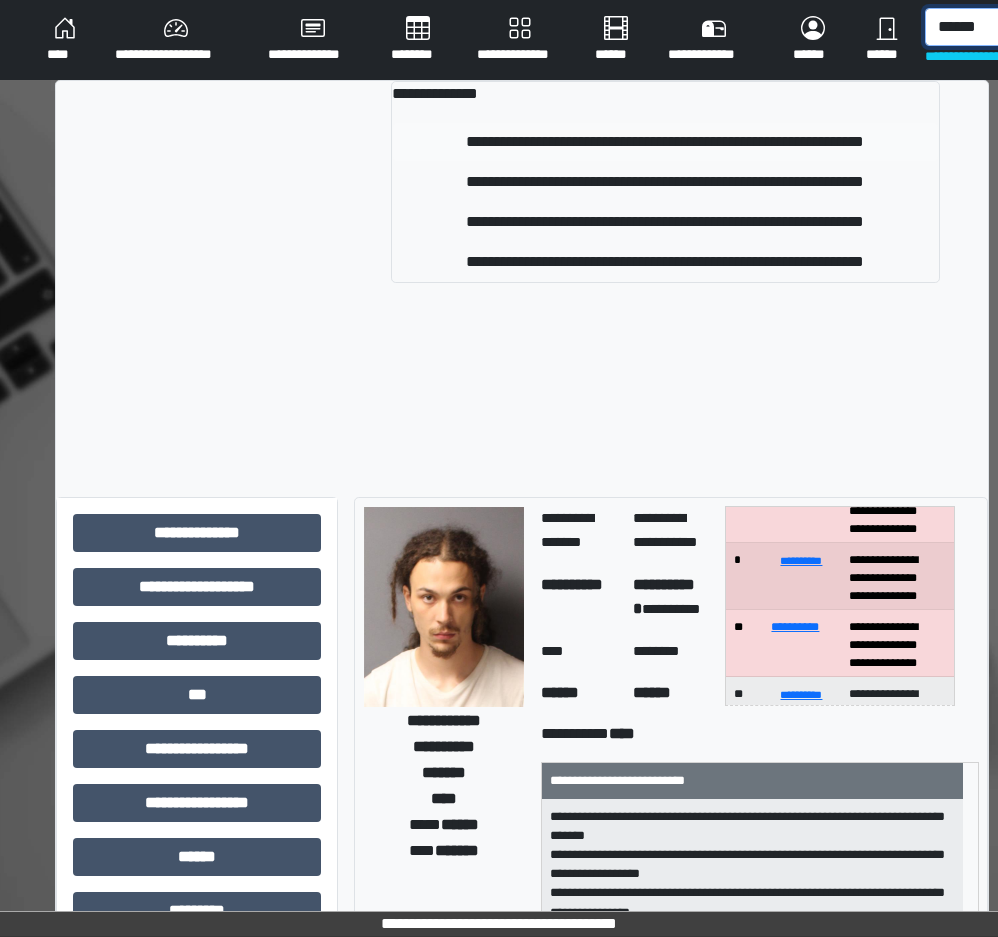 type on "******" 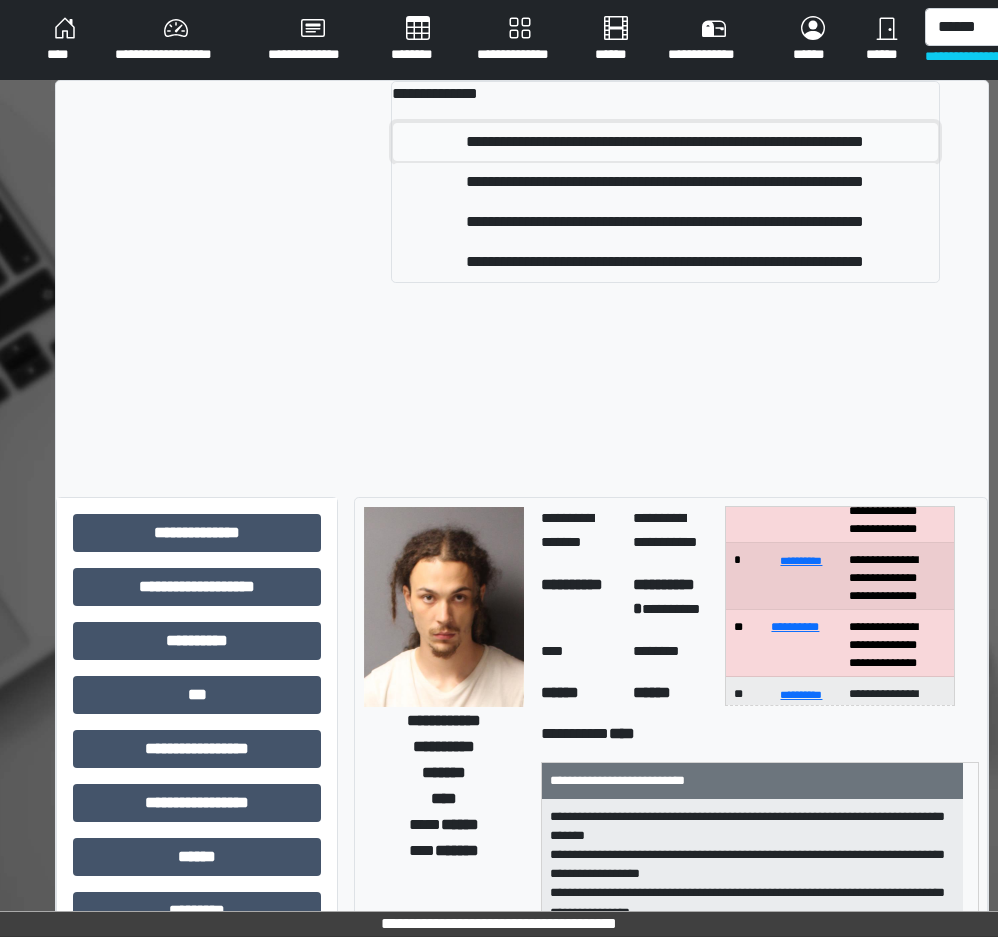 click on "**********" at bounding box center (665, 142) 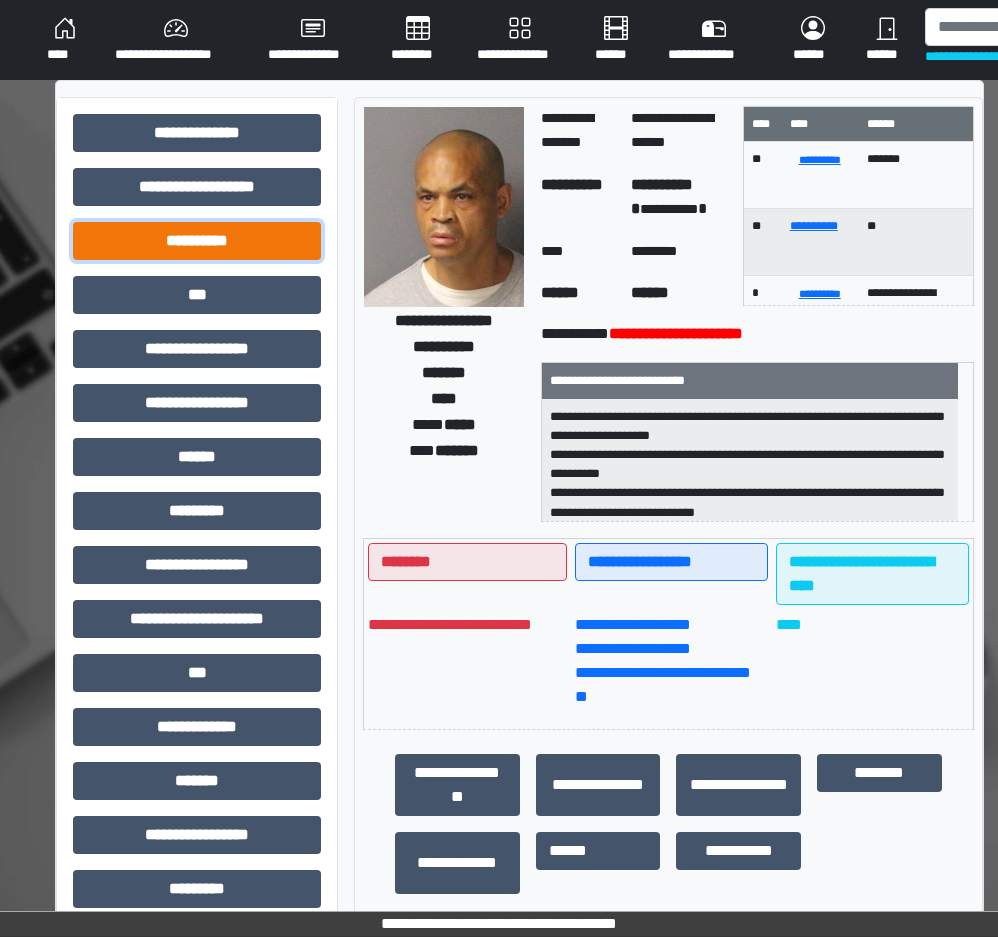click on "**********" at bounding box center (197, 241) 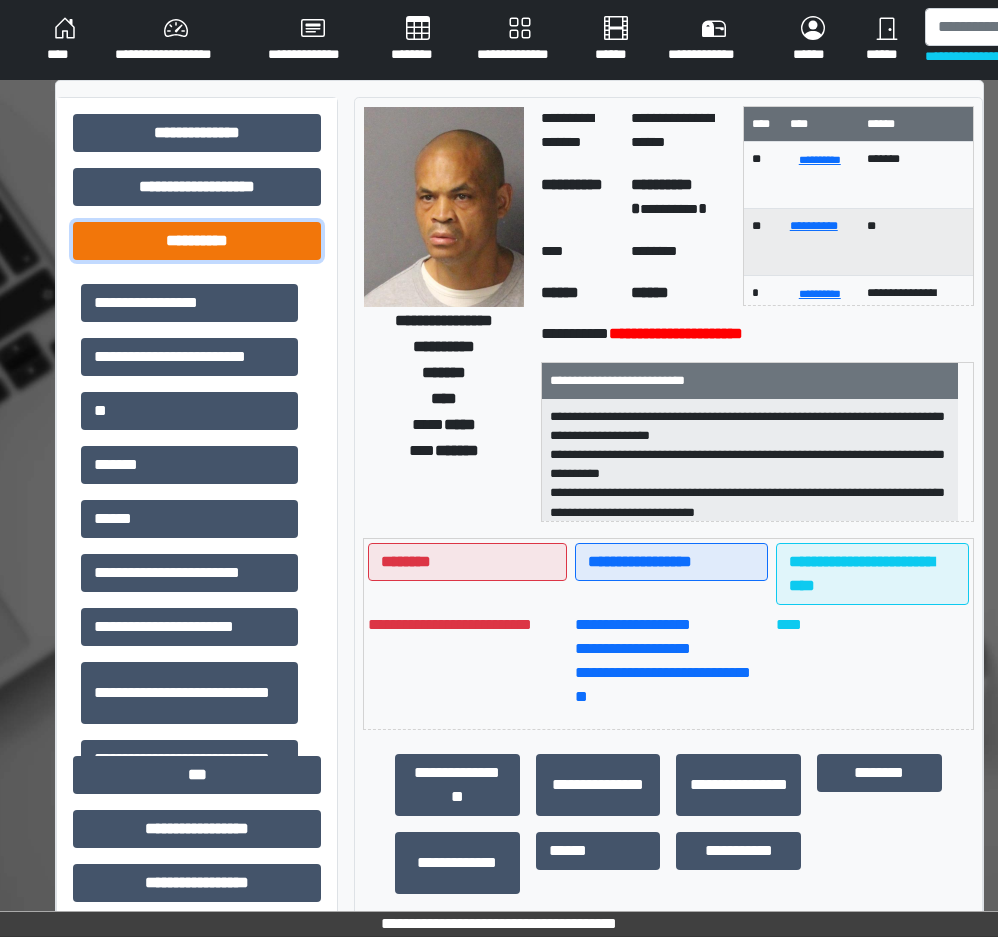 click on "**********" at bounding box center (197, 241) 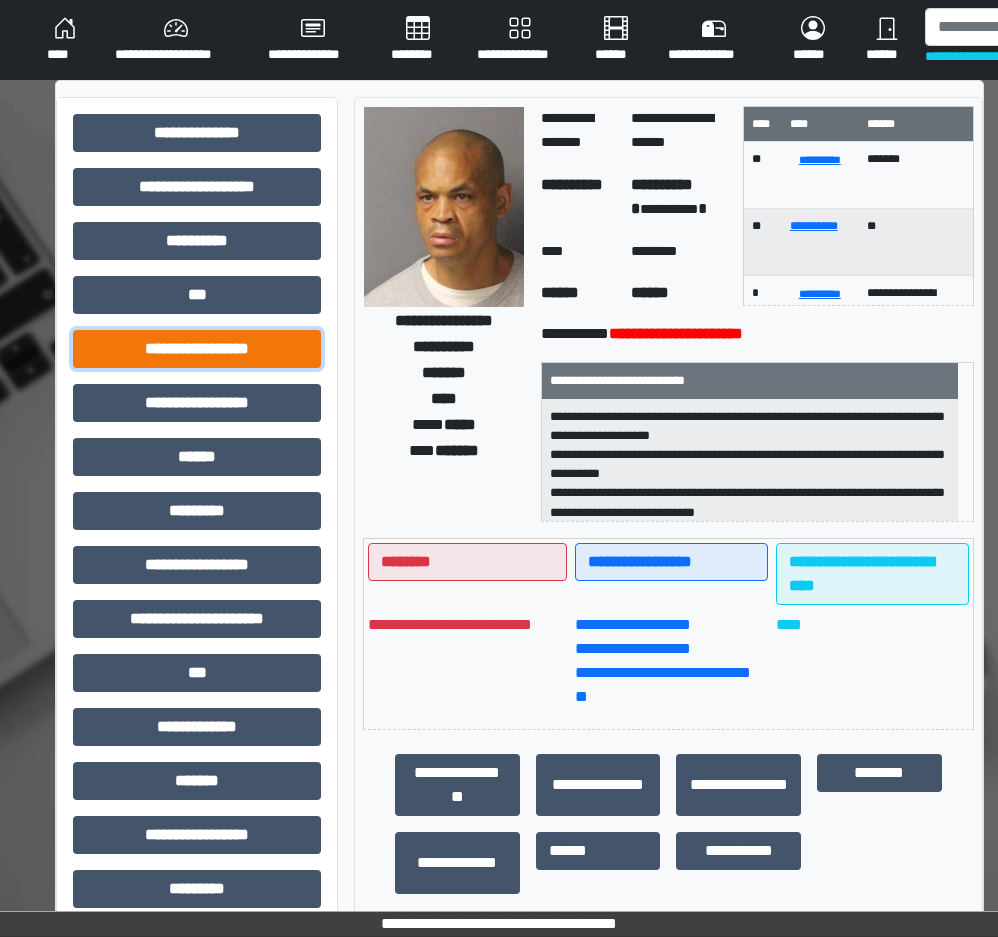 click on "**********" at bounding box center [197, 349] 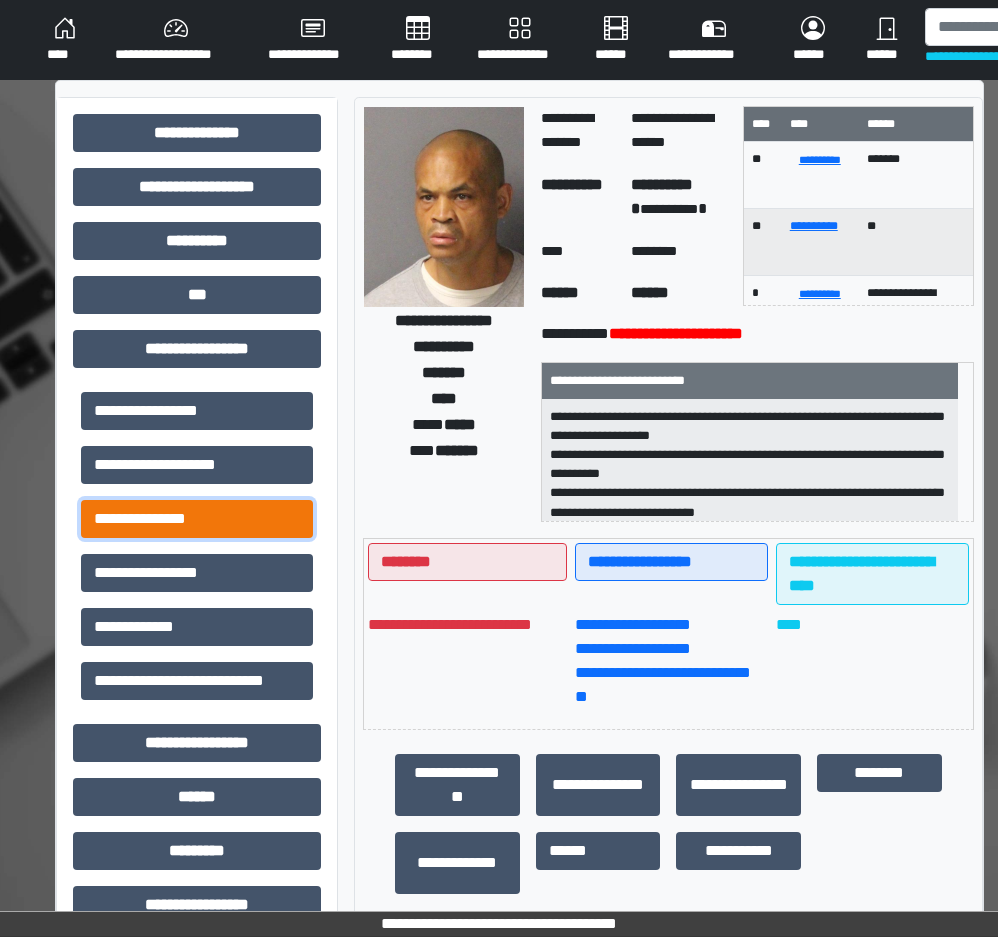 click on "**********" at bounding box center [197, 519] 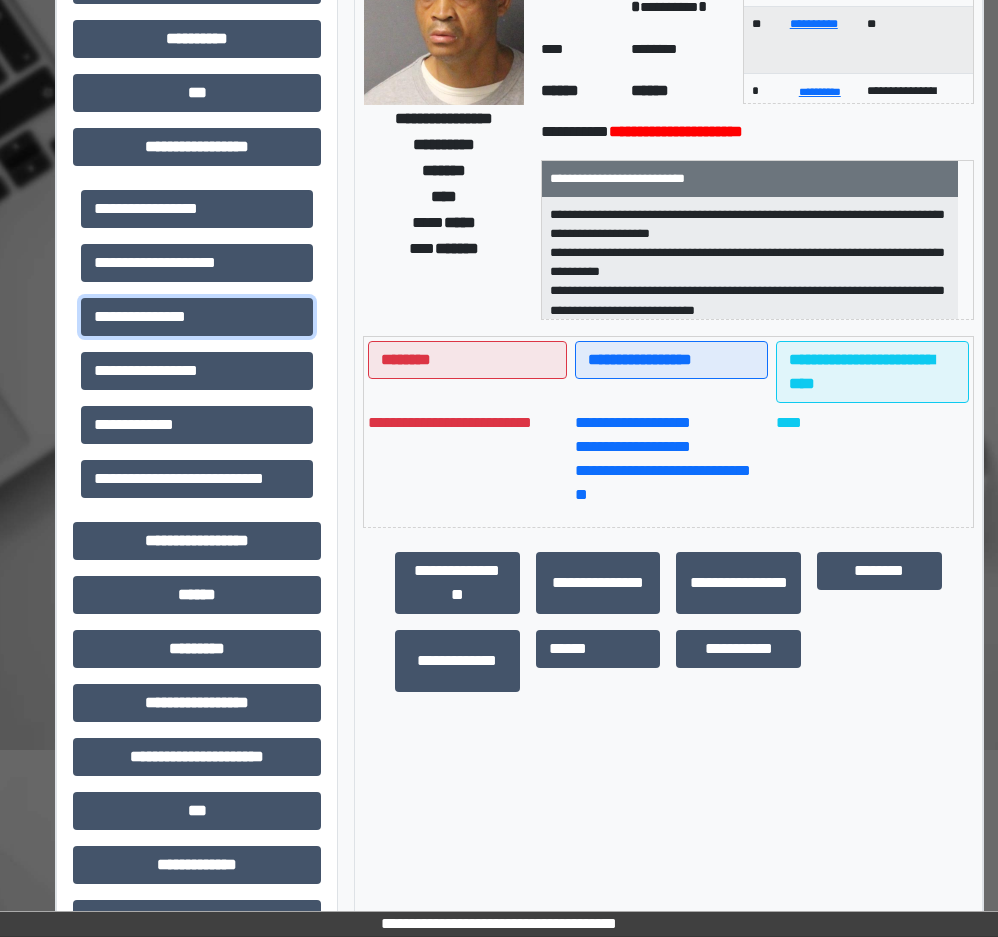 scroll, scrollTop: 200, scrollLeft: 0, axis: vertical 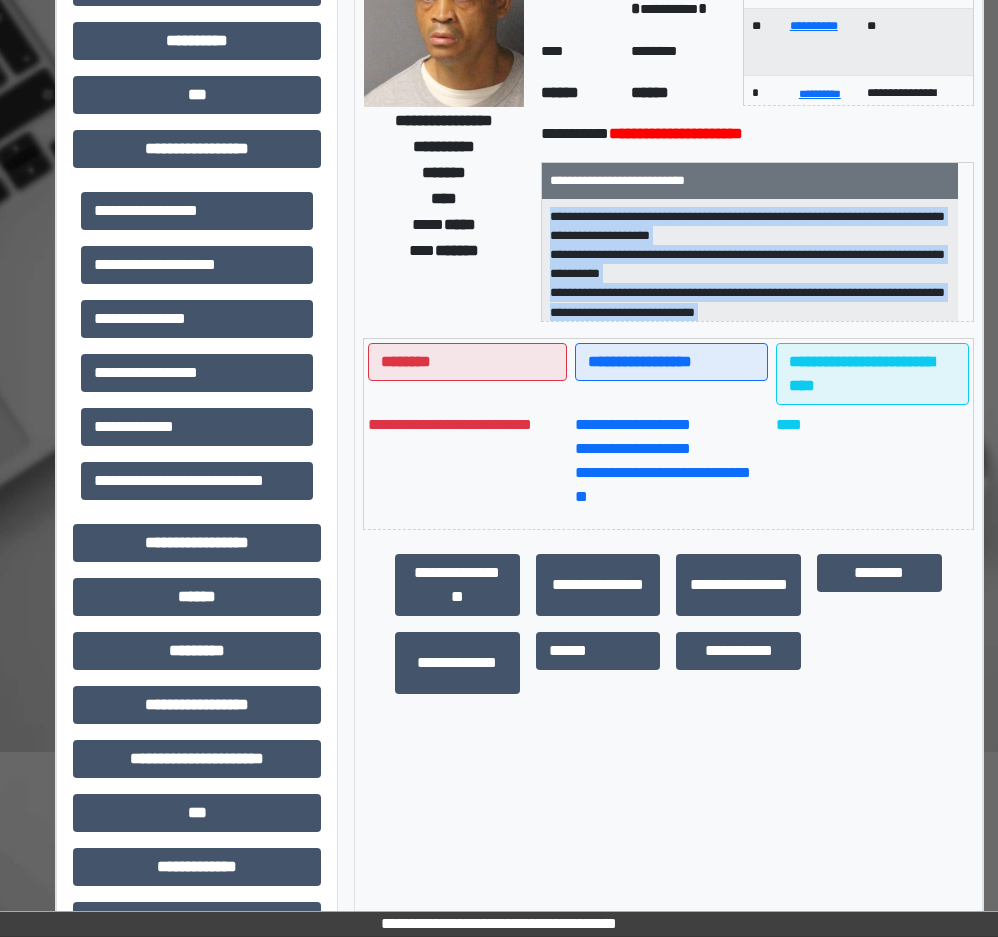 drag, startPoint x: 733, startPoint y: 315, endPoint x: 546, endPoint y: 219, distance: 210.20229 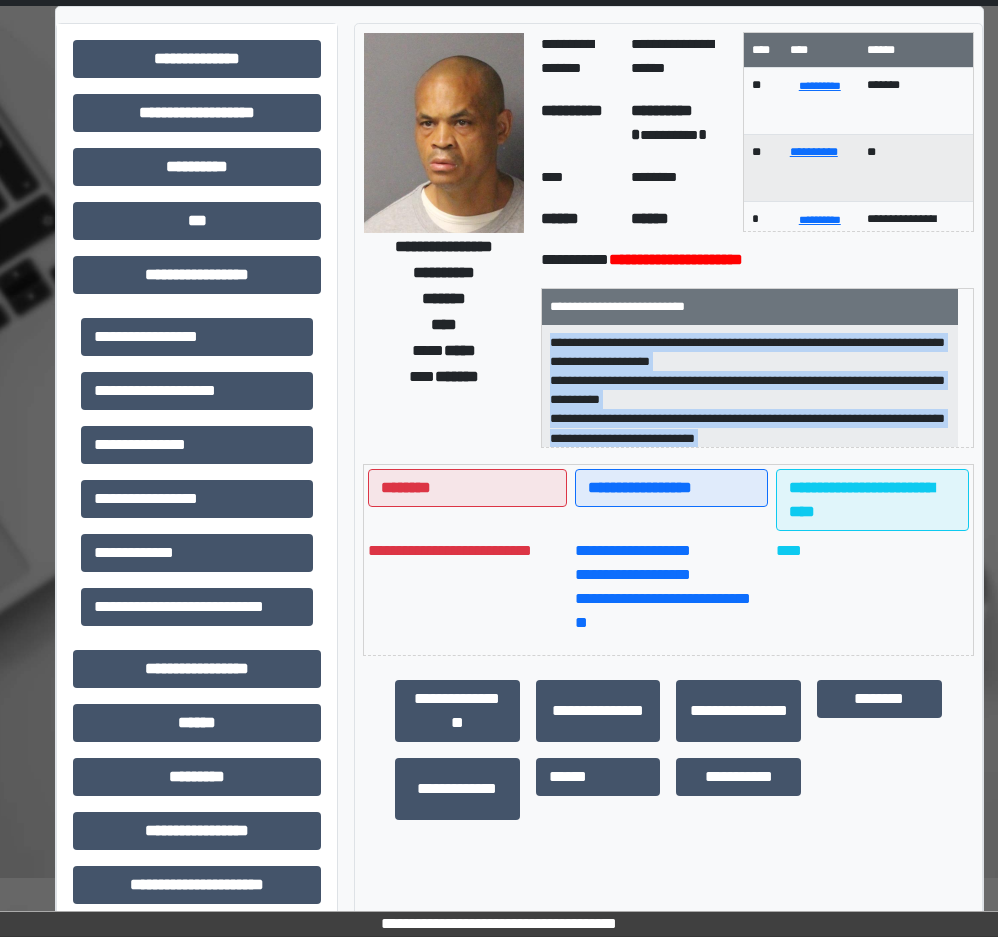 scroll, scrollTop: 0, scrollLeft: 0, axis: both 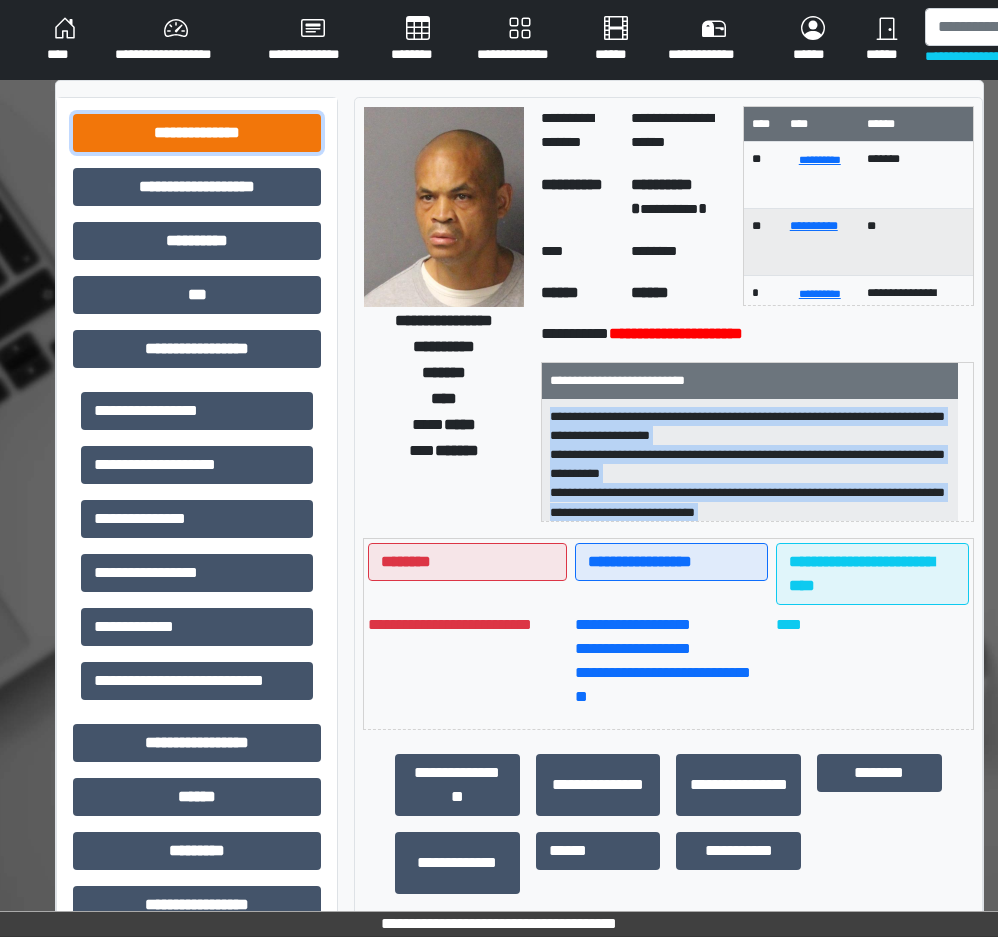 click on "**********" at bounding box center [197, 133] 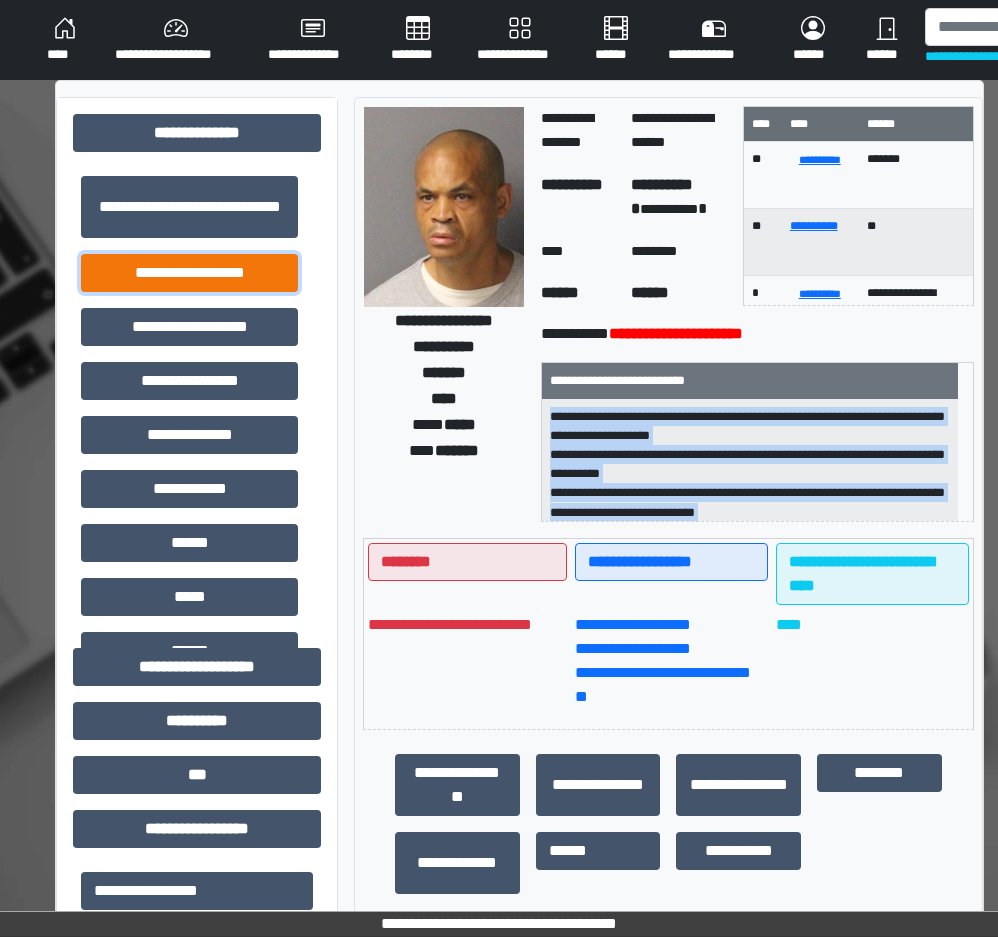 click on "**********" at bounding box center [189, 273] 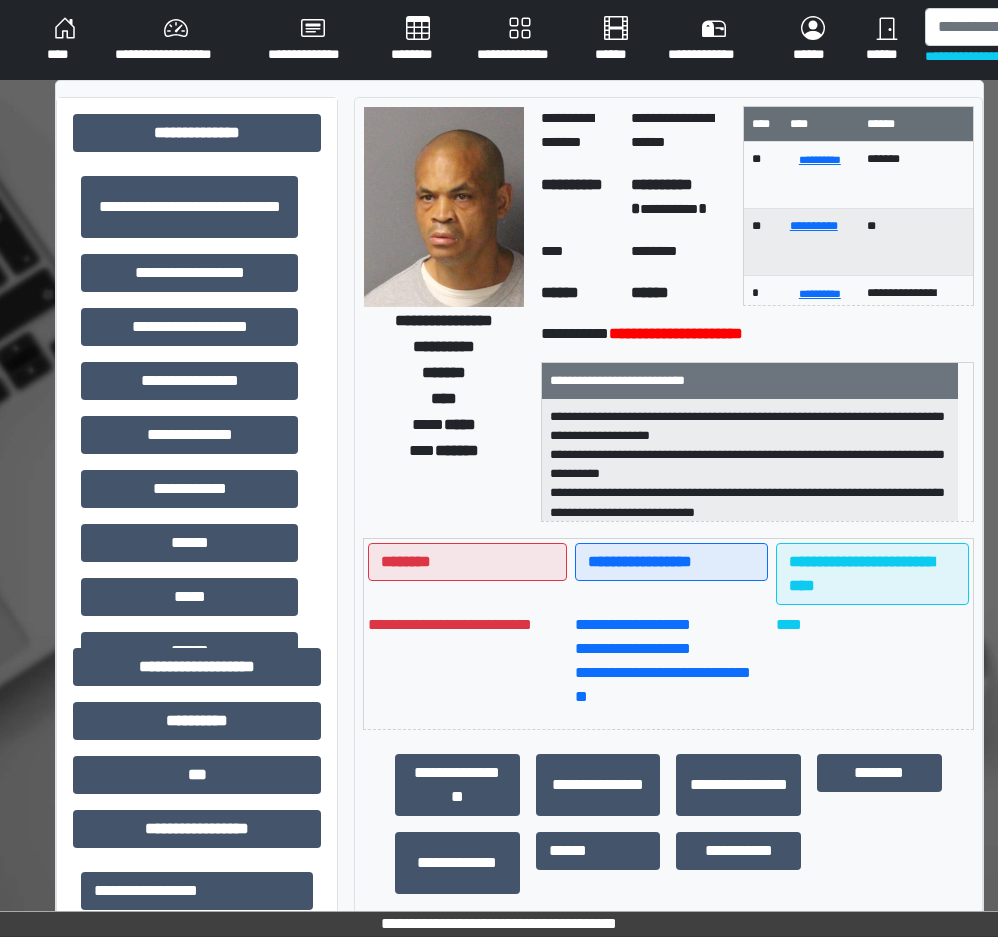 click on "**********" at bounding box center [519, 1037] 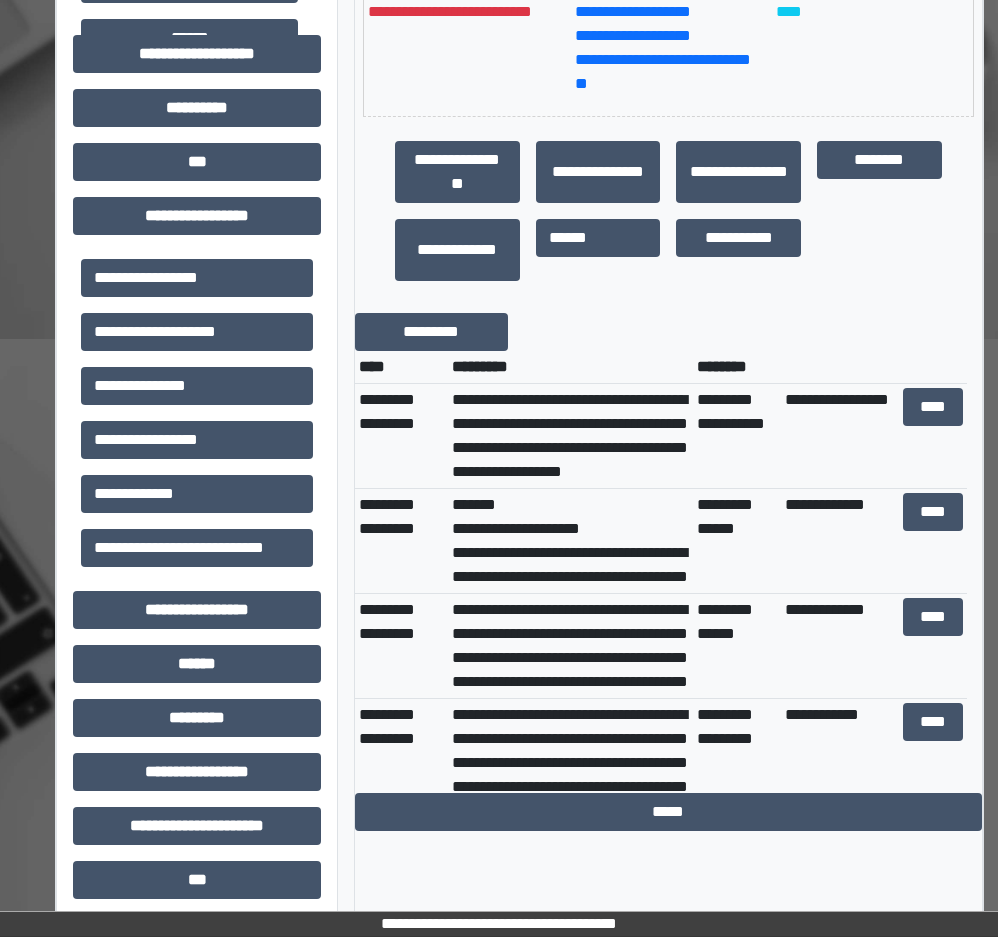 scroll, scrollTop: 800, scrollLeft: 0, axis: vertical 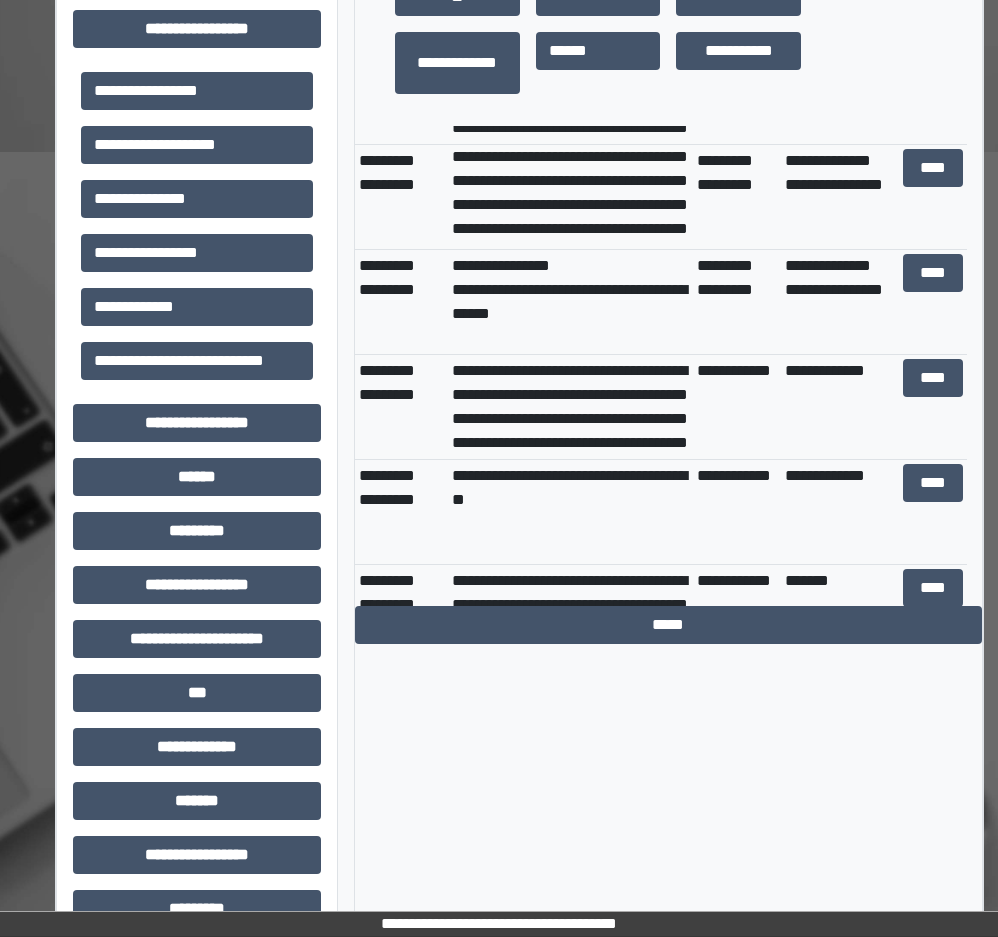 click on "**********" at bounding box center (661, 1808) 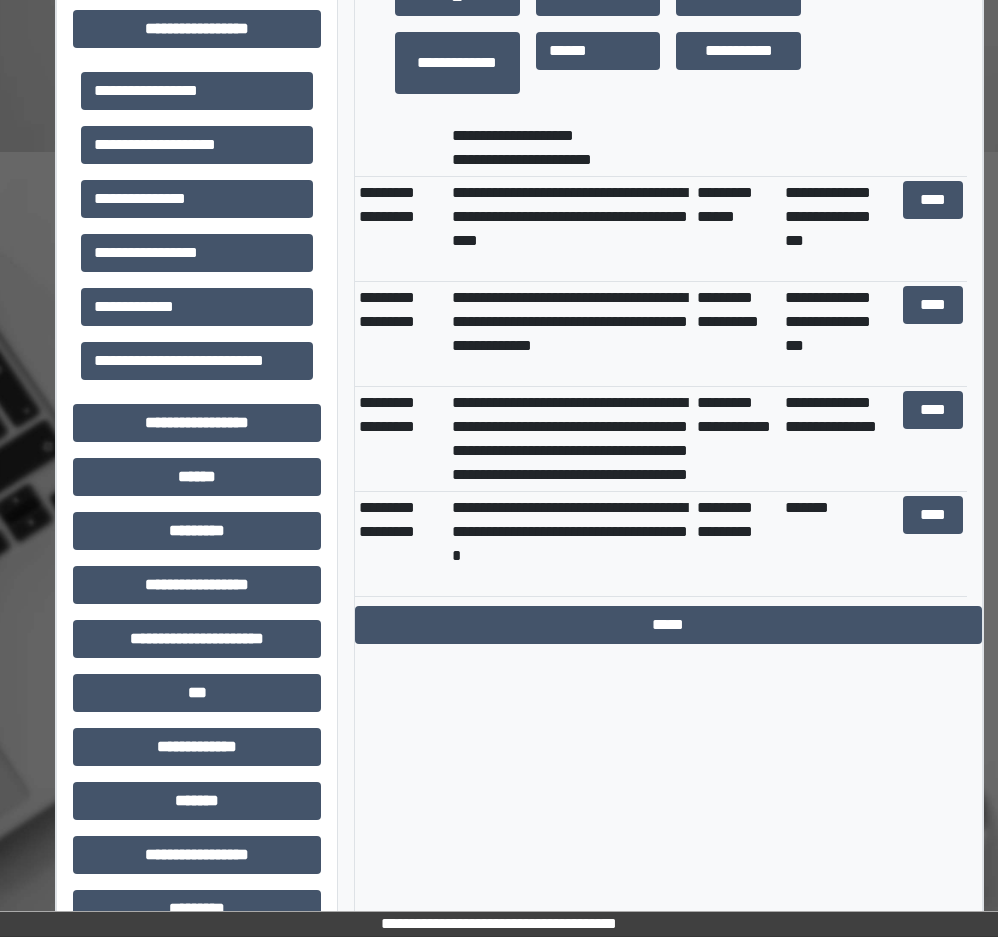 scroll, scrollTop: 3807, scrollLeft: 0, axis: vertical 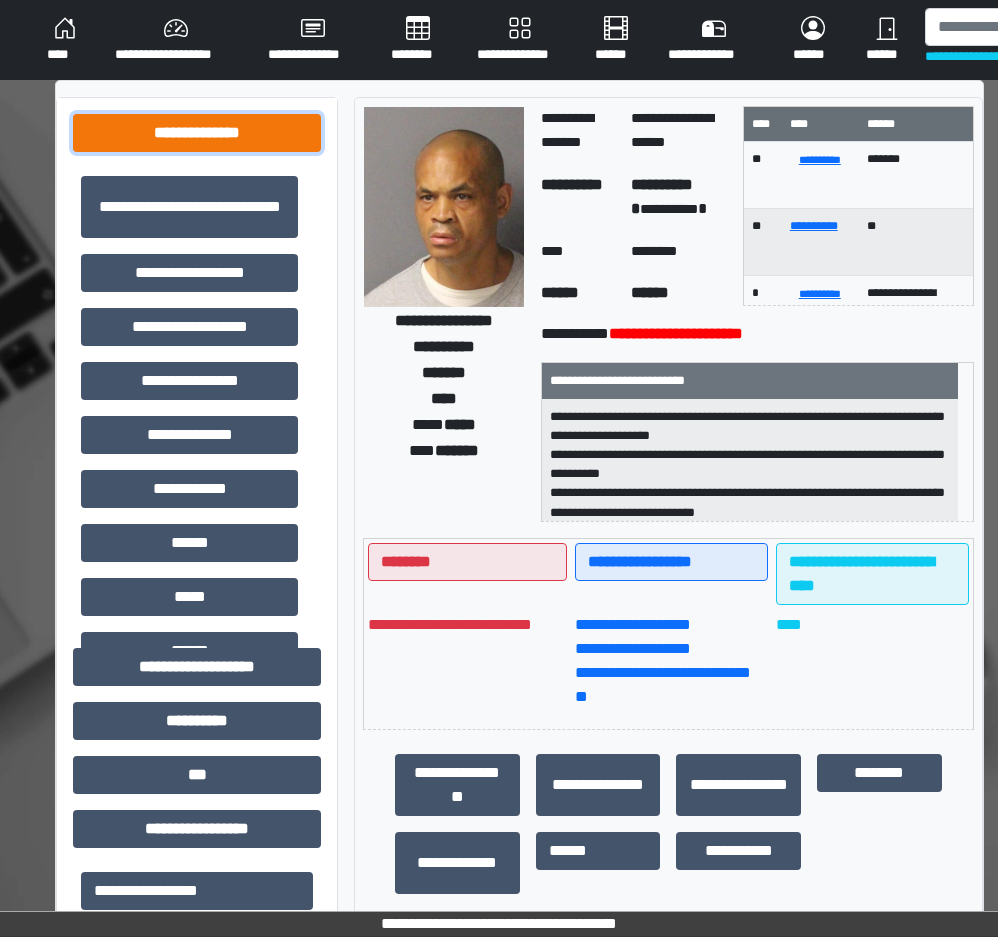 click on "**********" at bounding box center [197, 133] 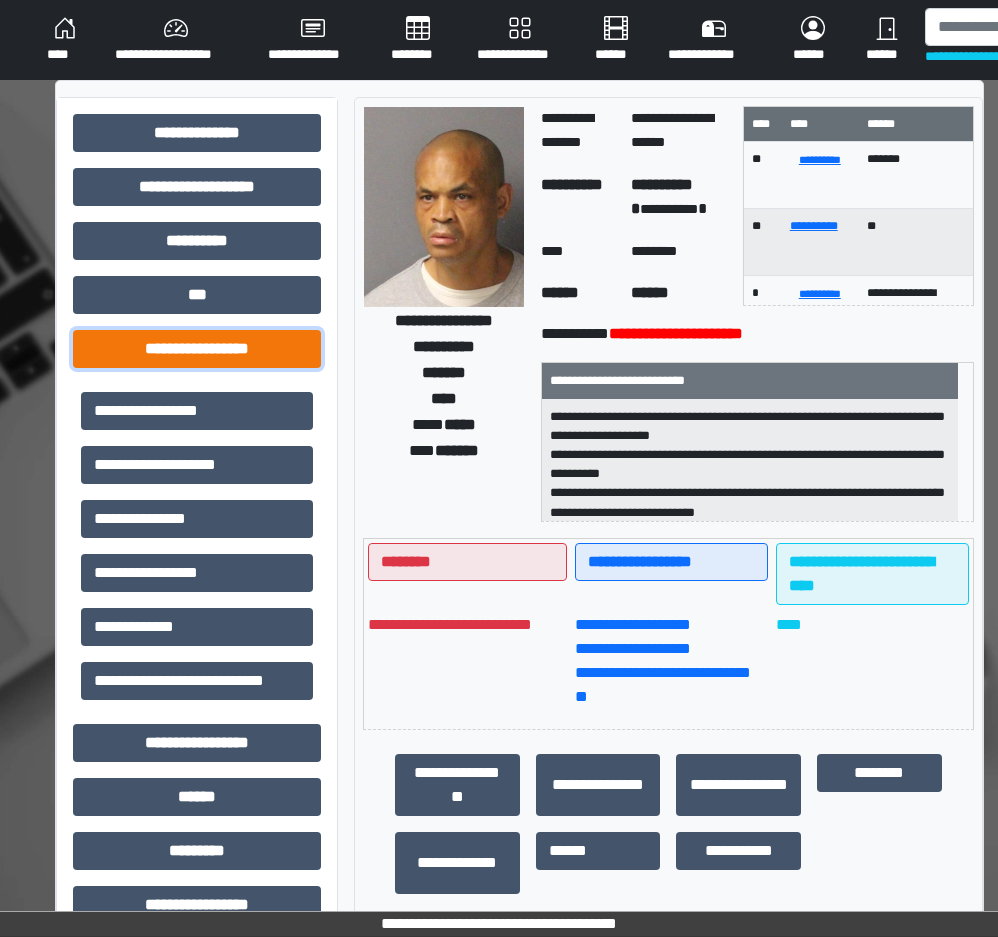 click on "**********" at bounding box center (197, 349) 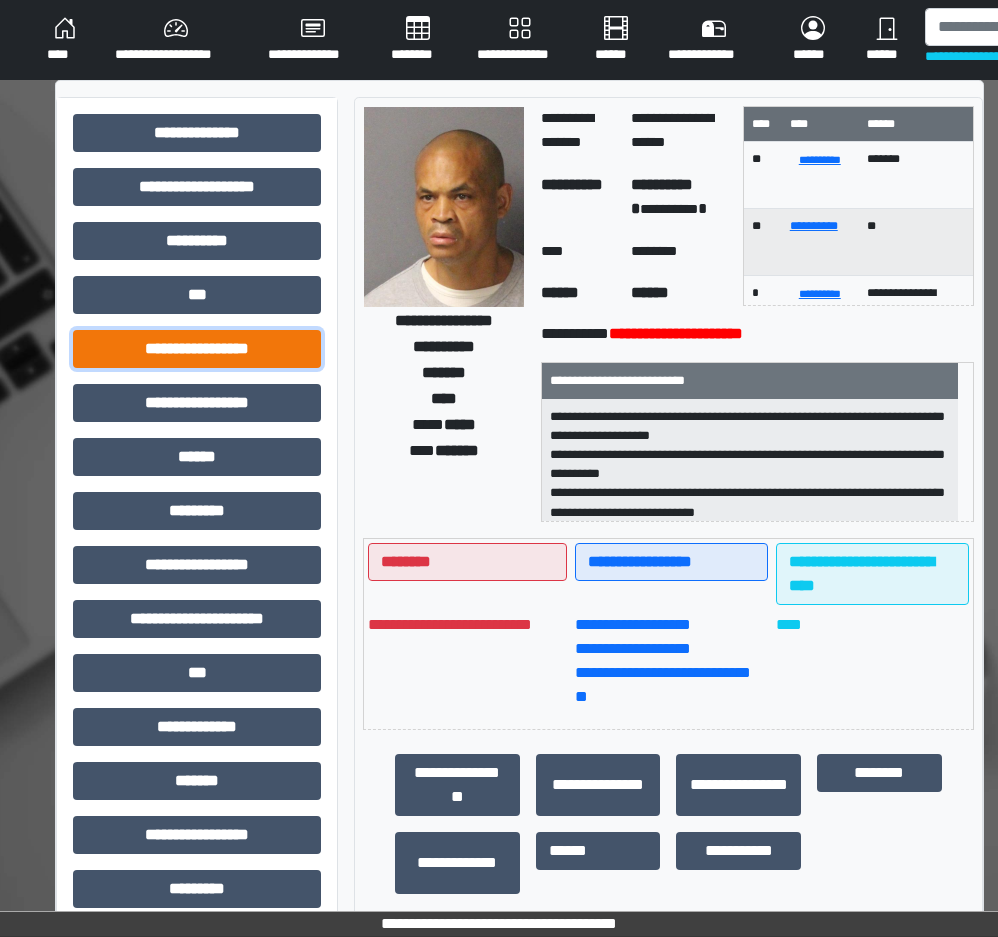 click on "**********" at bounding box center (197, 349) 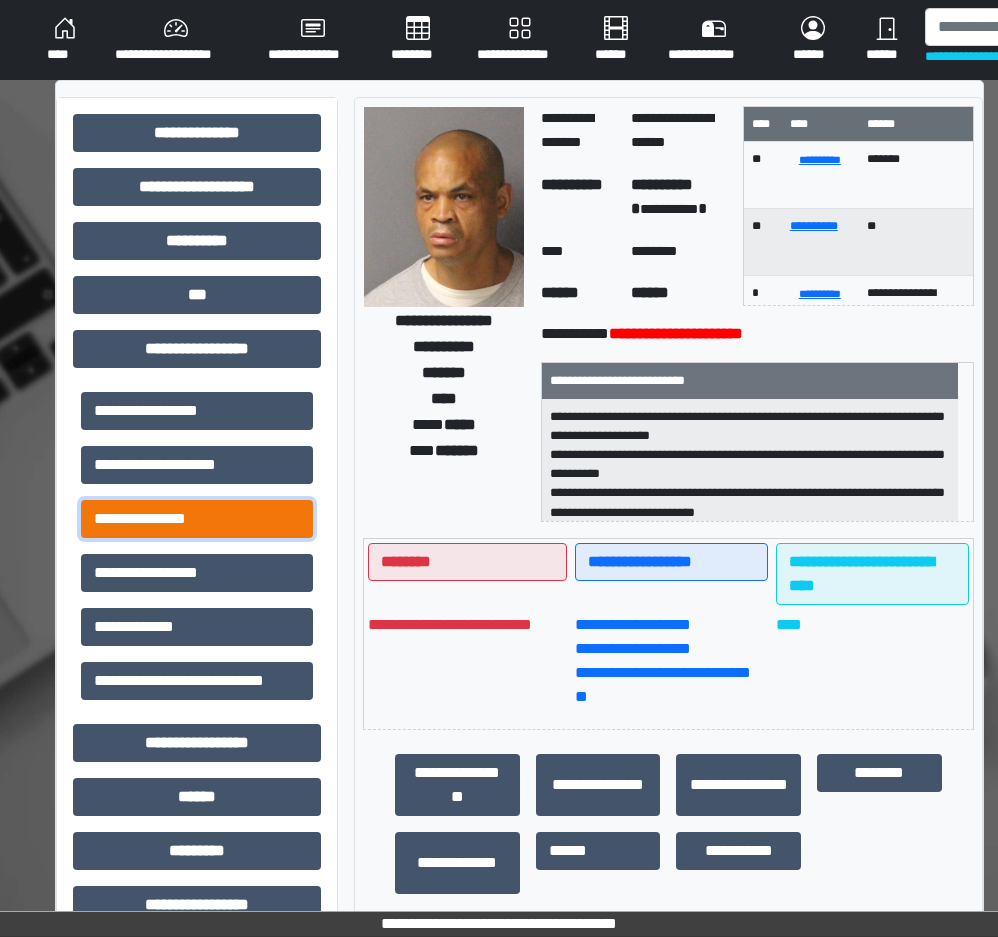 click on "**********" at bounding box center [197, 519] 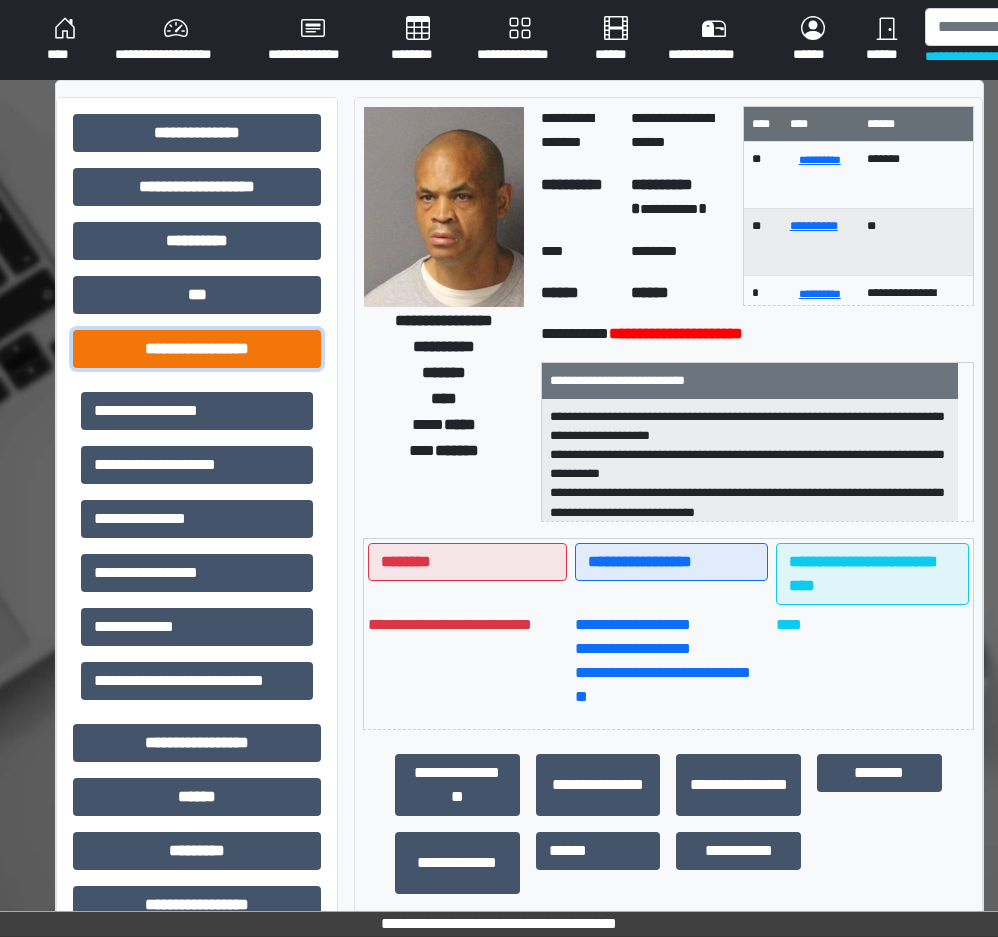 click on "**********" at bounding box center [197, 349] 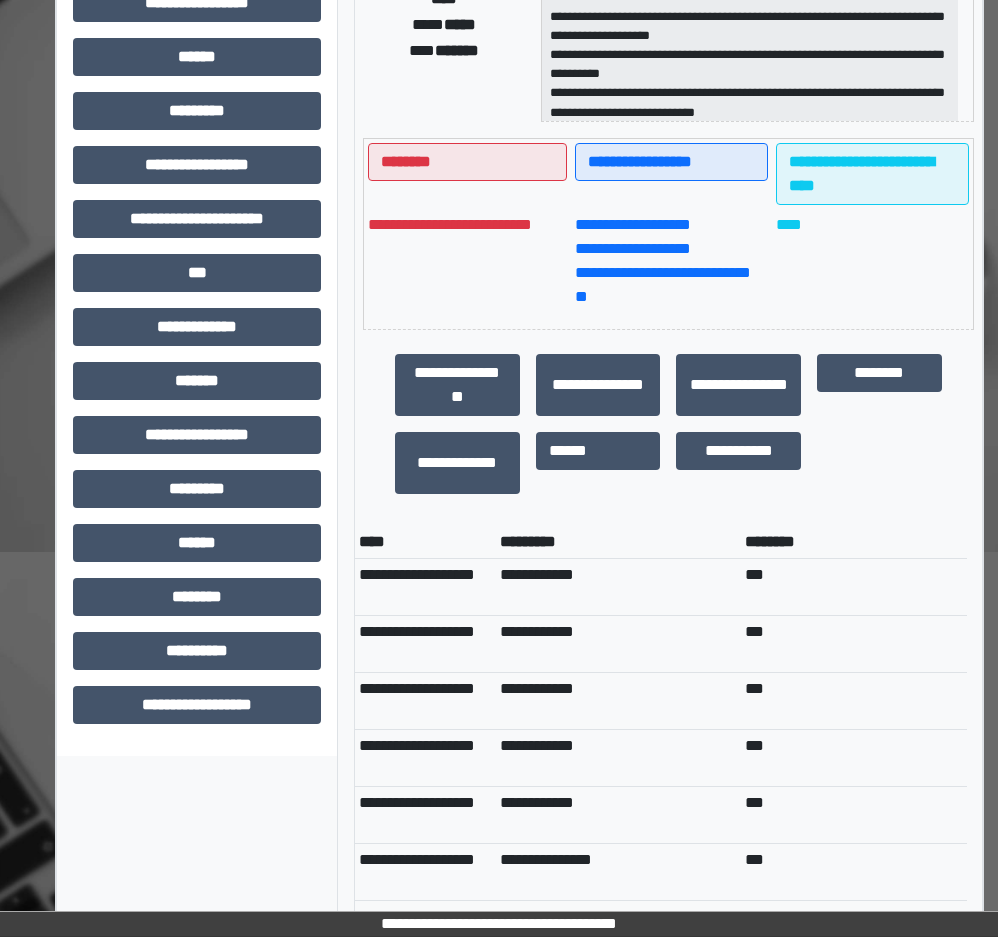 scroll, scrollTop: 0, scrollLeft: 0, axis: both 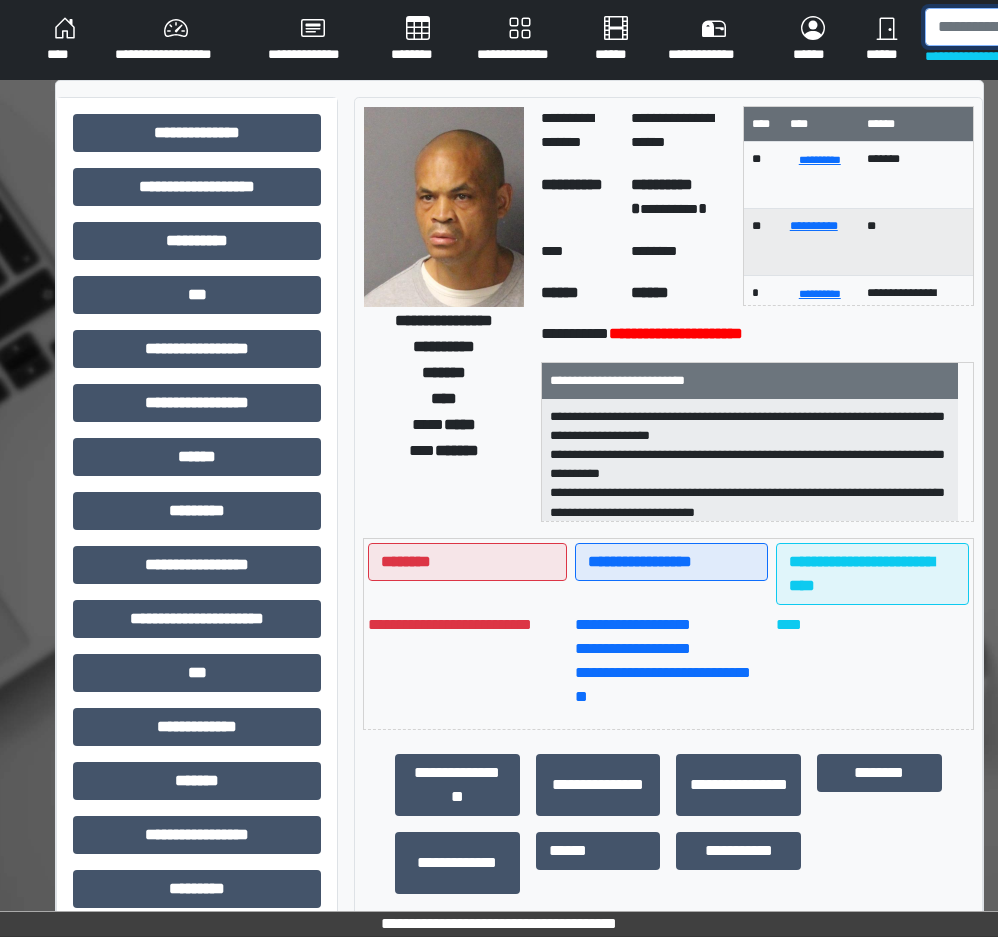 click at bounding box center (1028, 27) 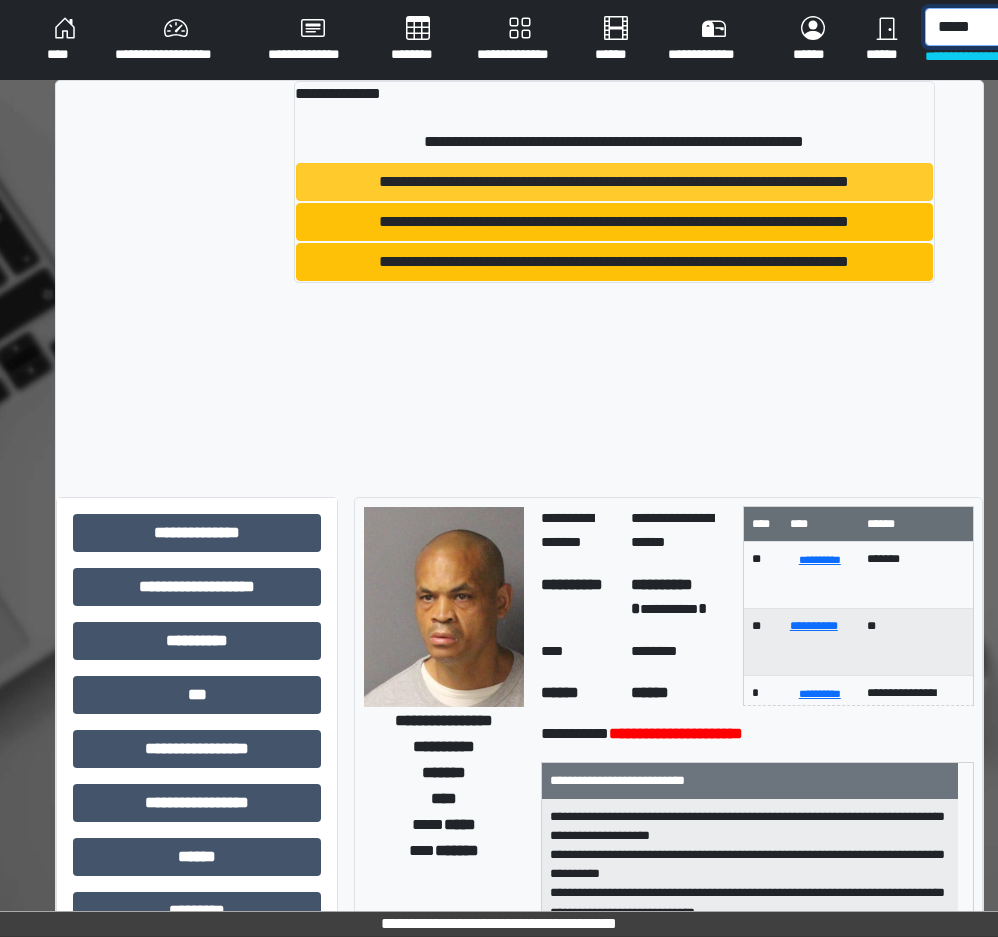 type on "*****" 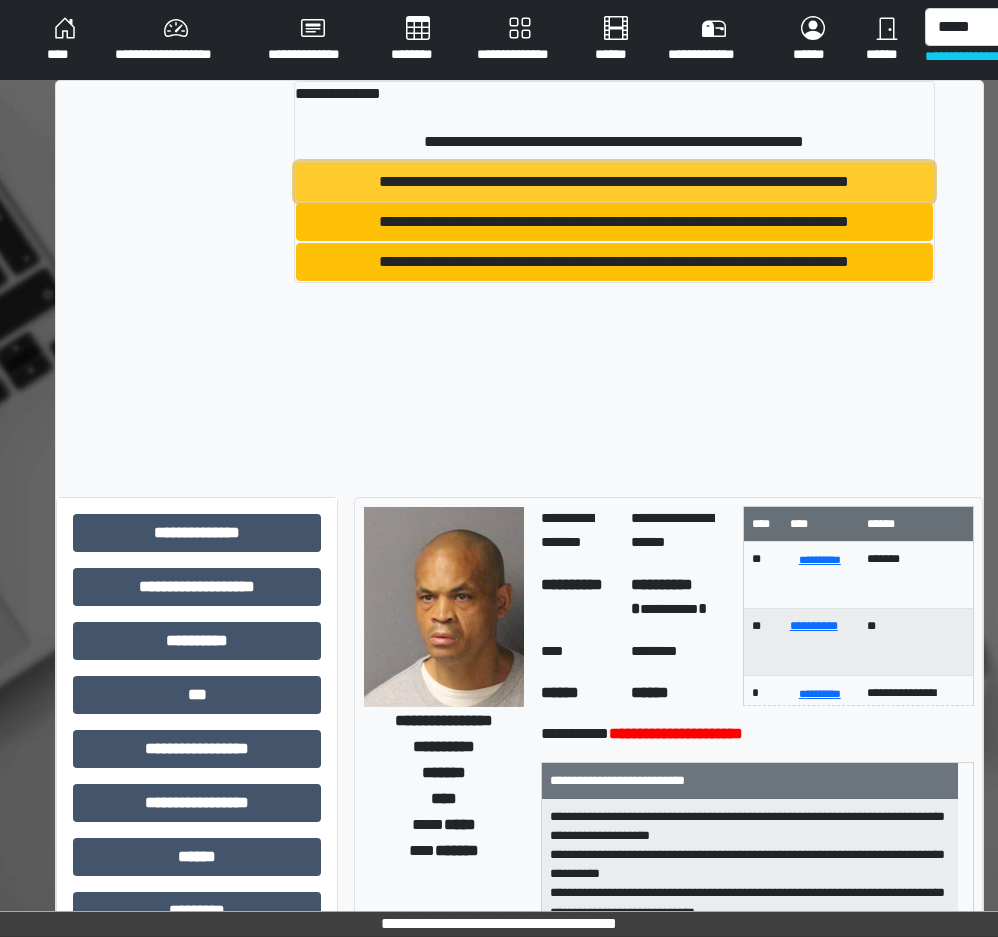 click on "**********" at bounding box center [614, 182] 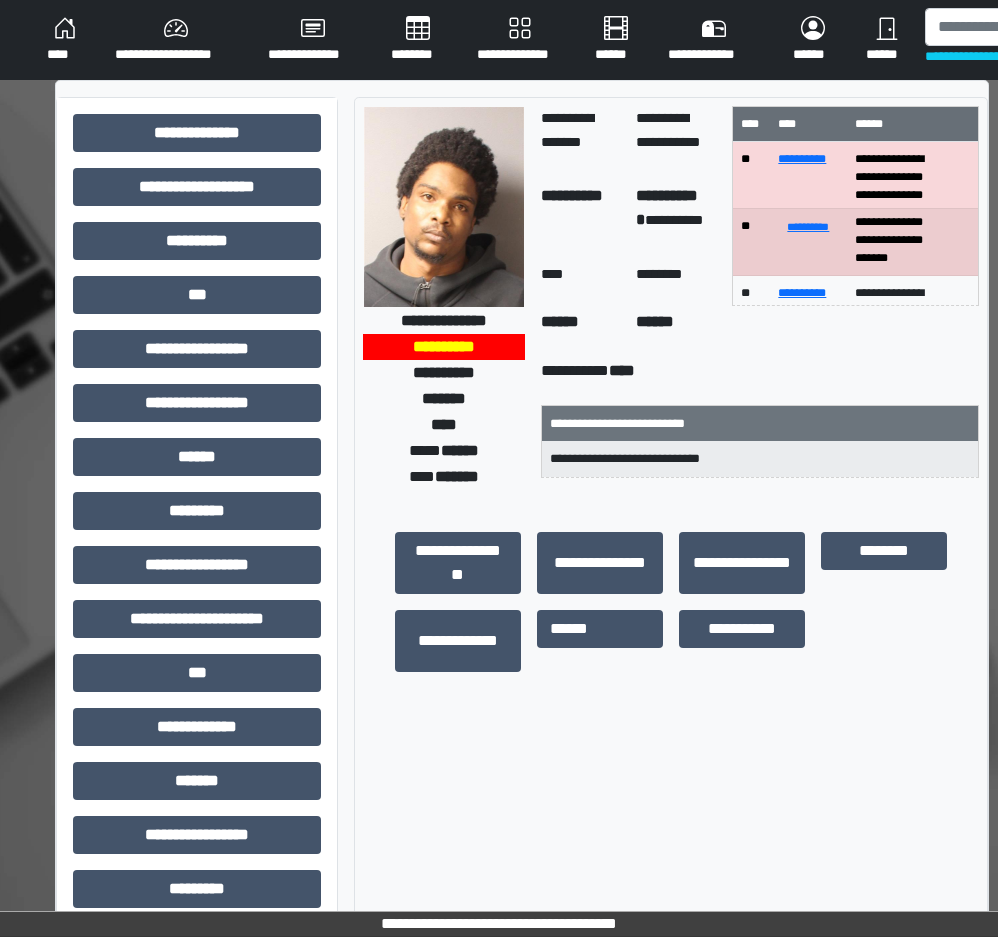 scroll, scrollTop: 238, scrollLeft: 0, axis: vertical 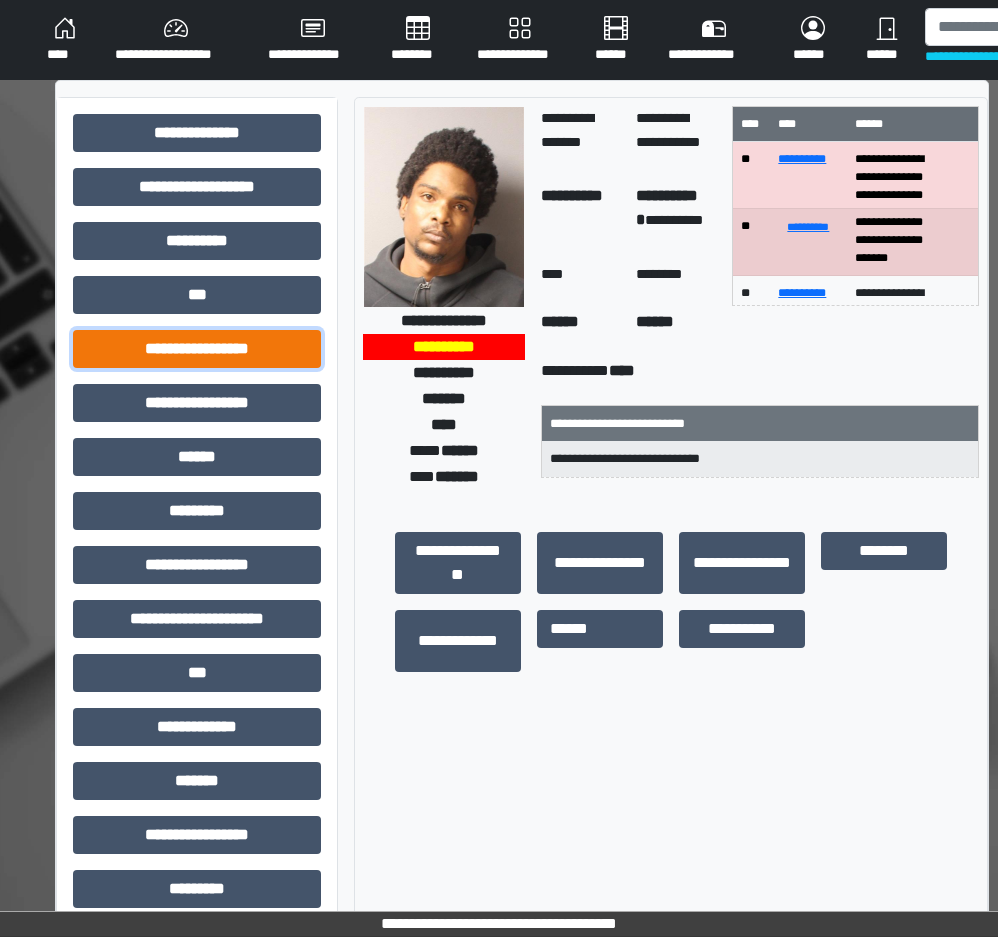 click on "**********" at bounding box center (197, 349) 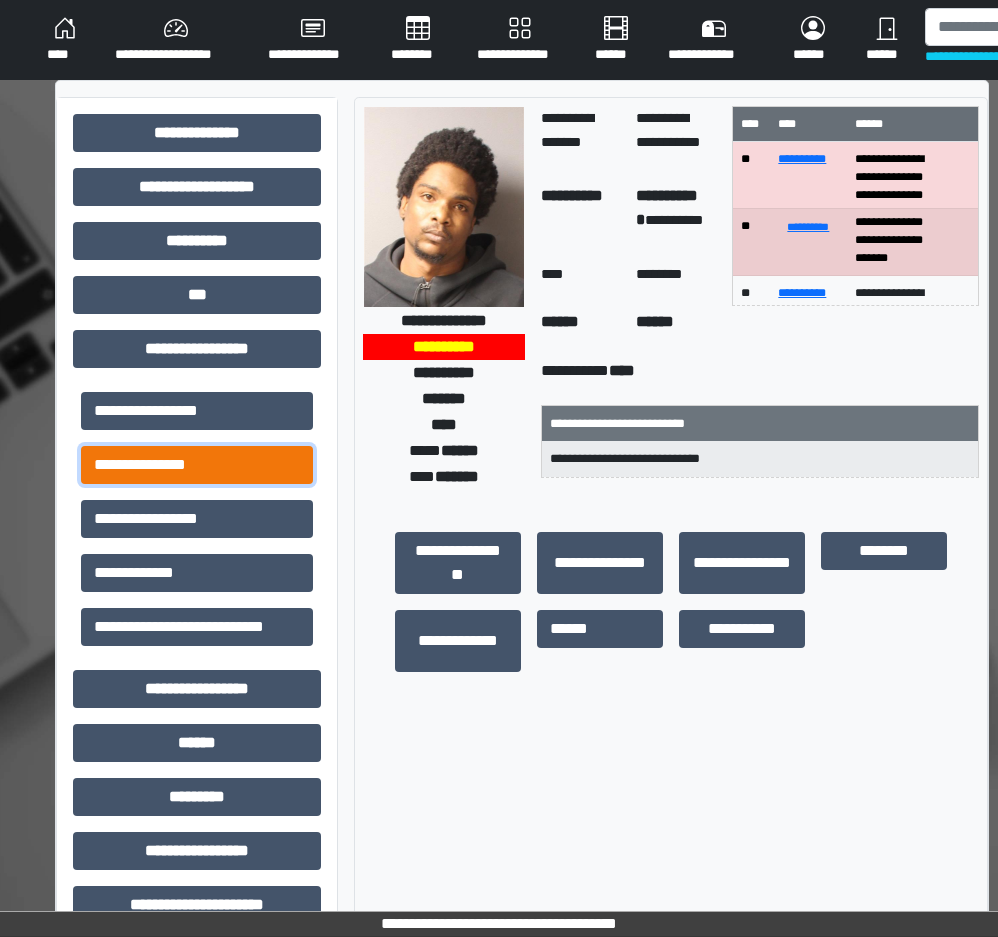 click on "**********" at bounding box center [197, 465] 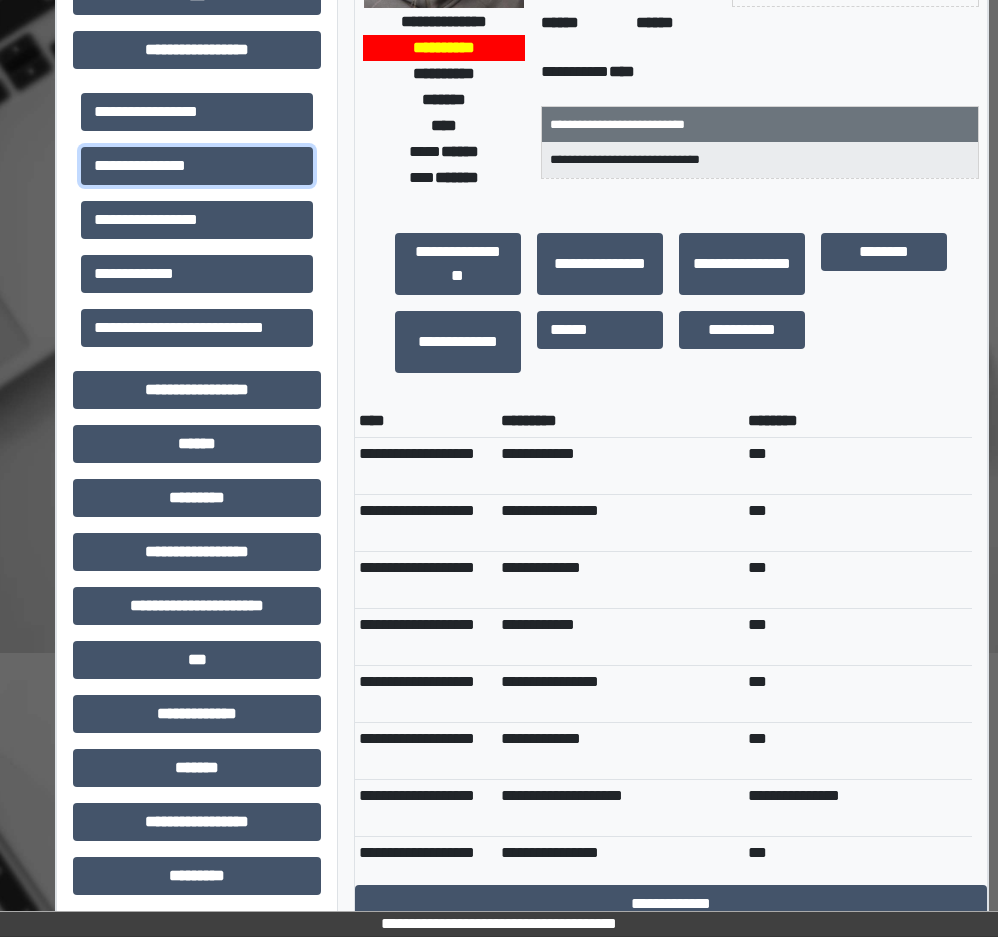 scroll, scrollTop: 300, scrollLeft: 0, axis: vertical 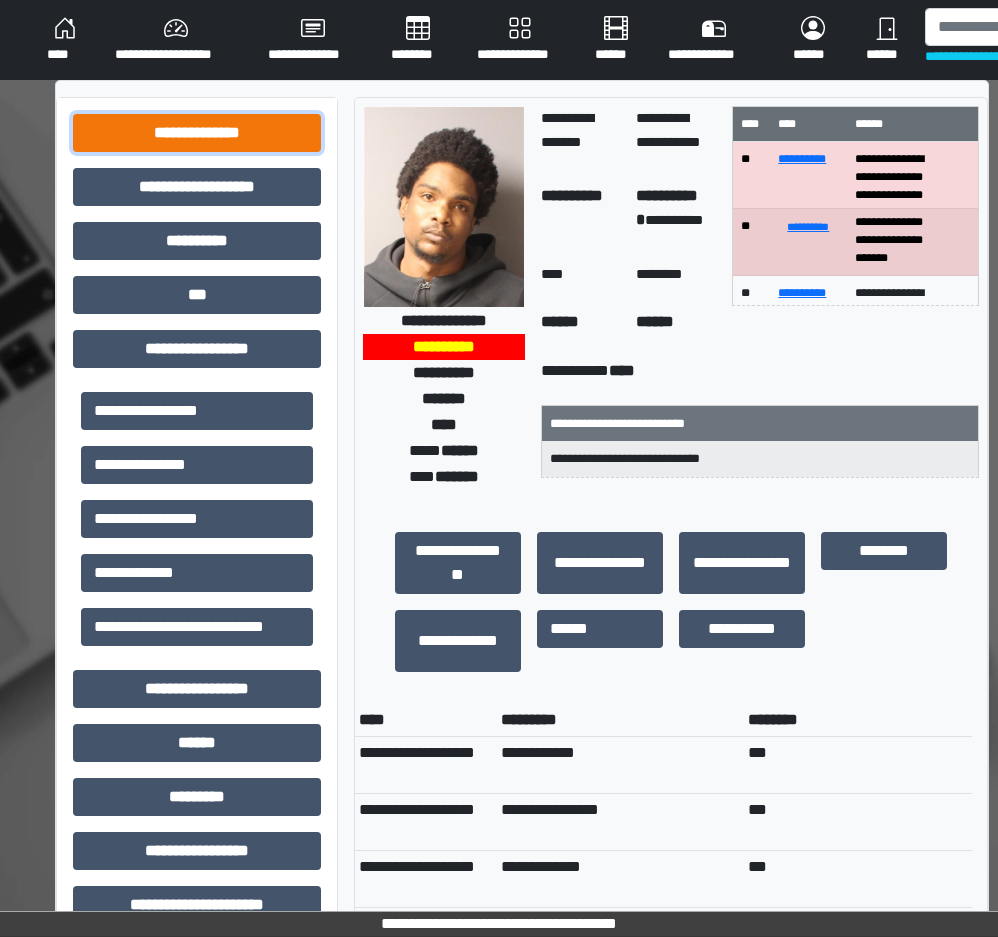 click on "**********" at bounding box center (197, 133) 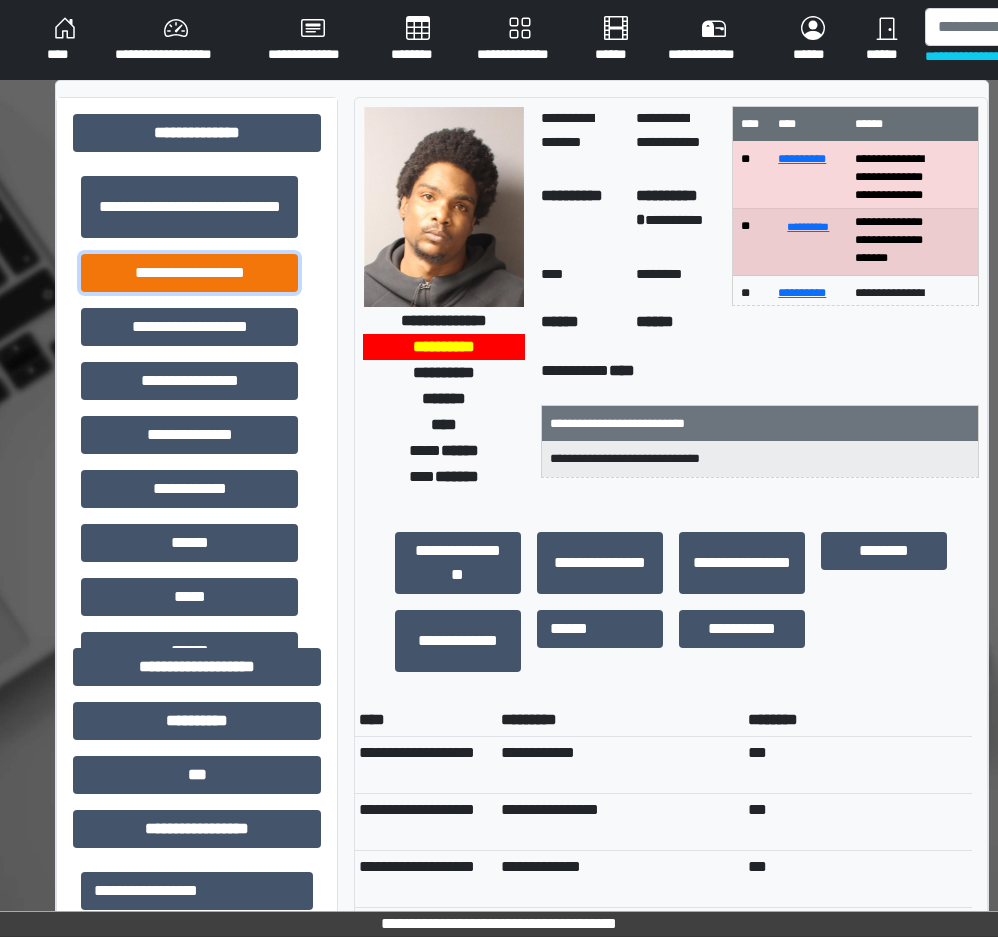 click on "**********" at bounding box center [189, 273] 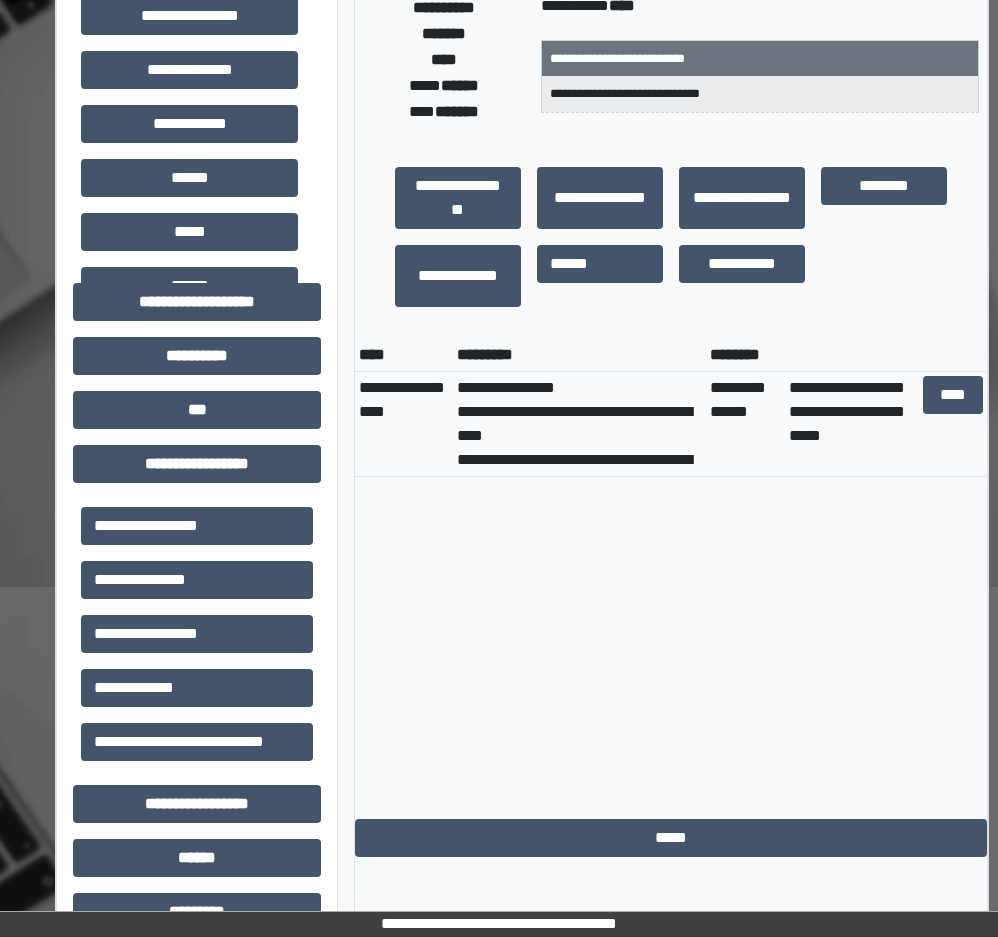 scroll, scrollTop: 400, scrollLeft: 0, axis: vertical 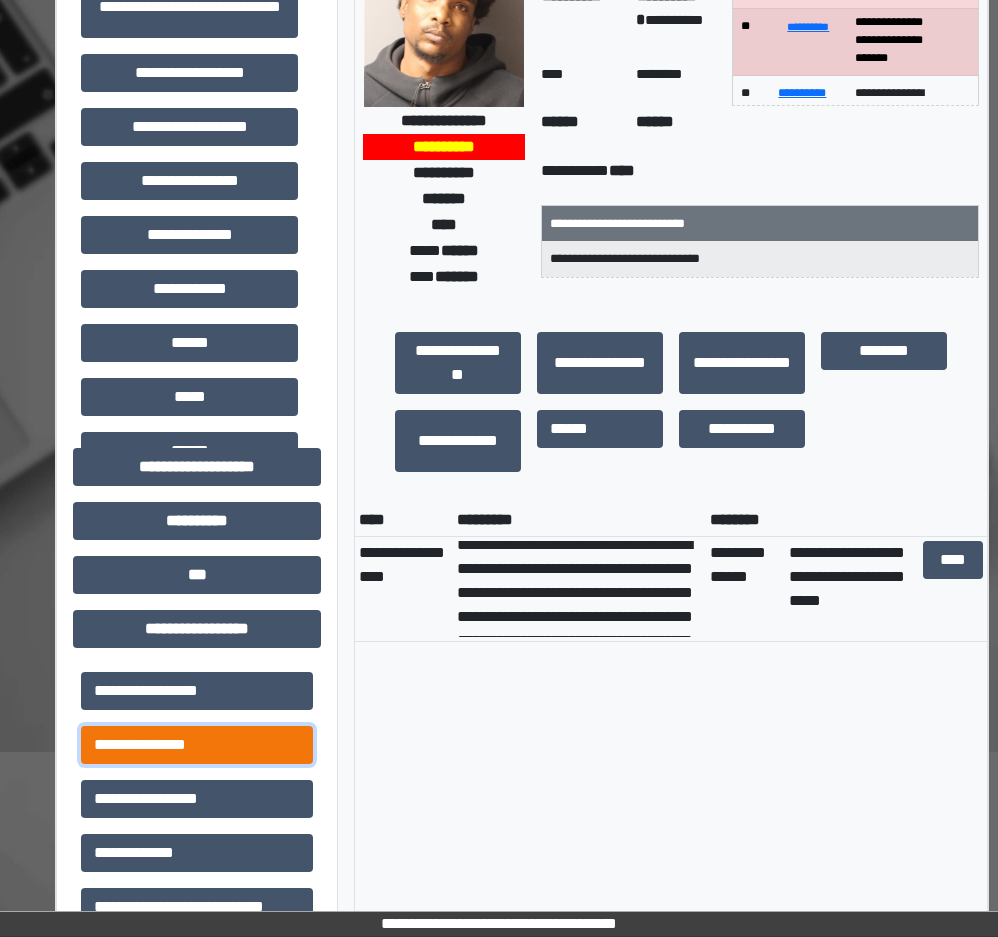 click on "**********" at bounding box center [197, 745] 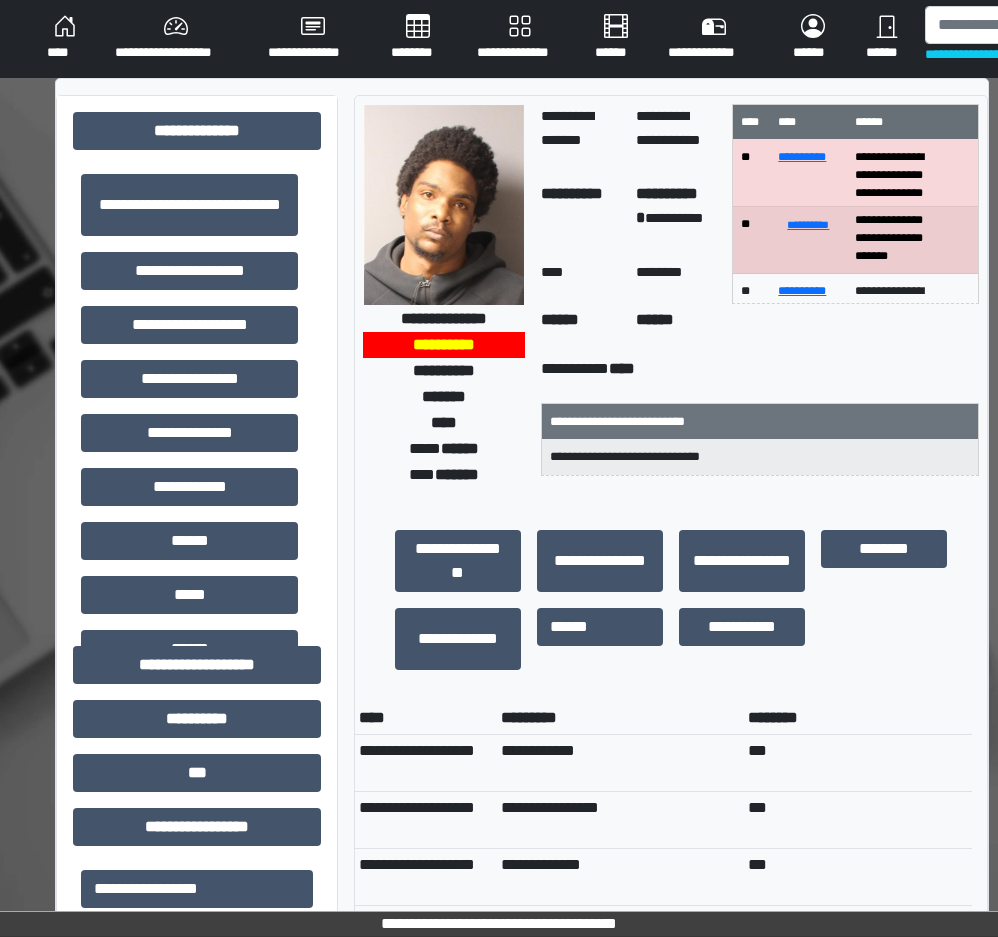 scroll, scrollTop: 0, scrollLeft: 0, axis: both 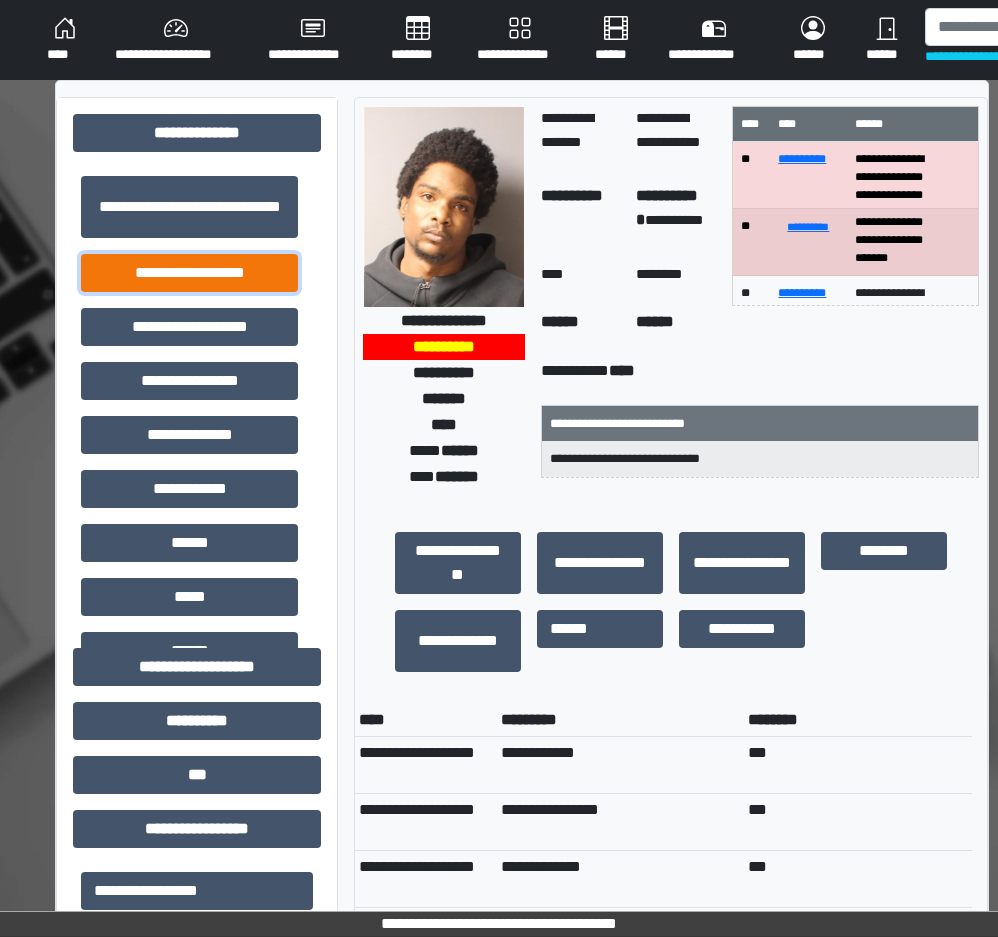 click on "**********" at bounding box center (189, 273) 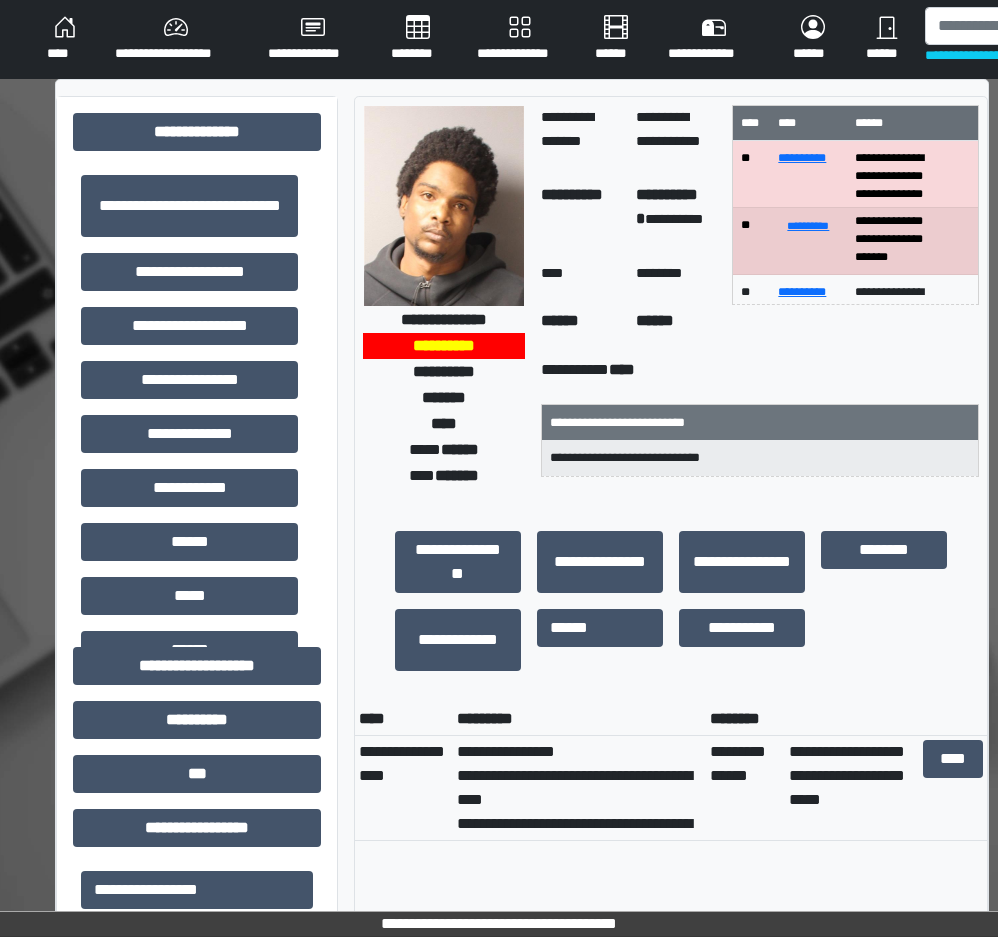 scroll, scrollTop: 0, scrollLeft: 0, axis: both 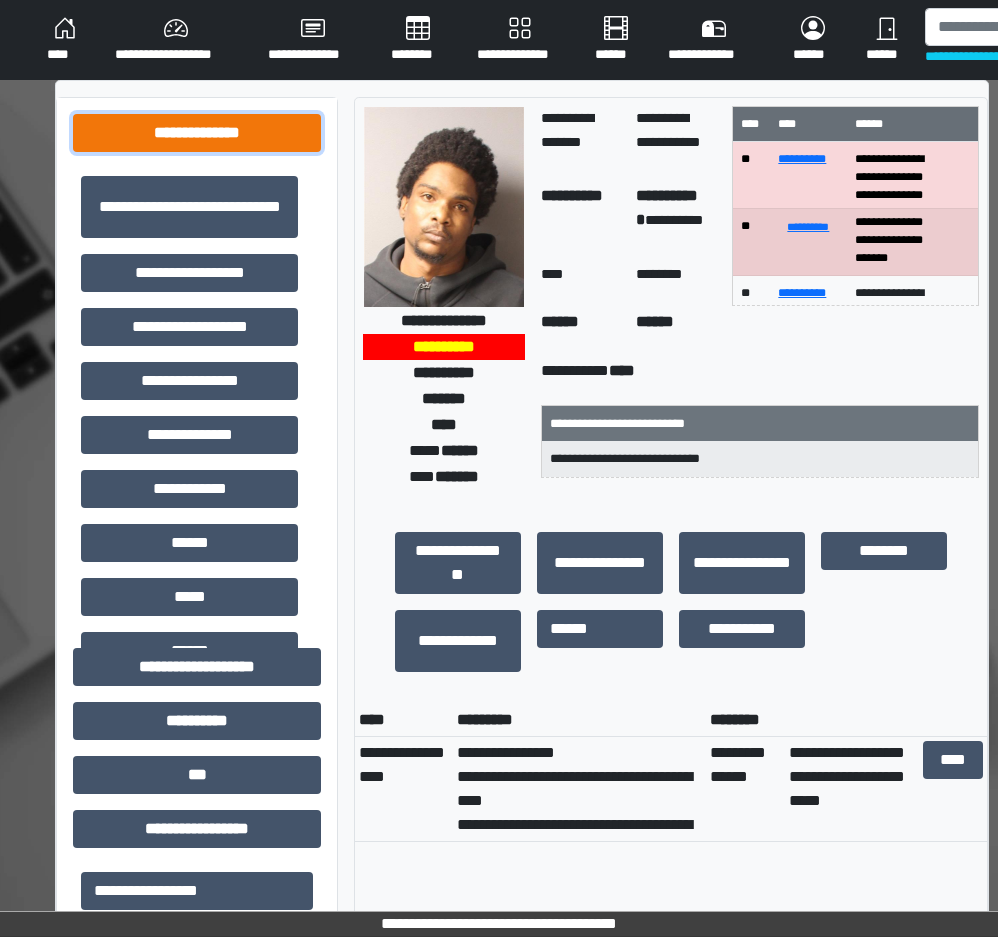 click on "**********" at bounding box center (197, 133) 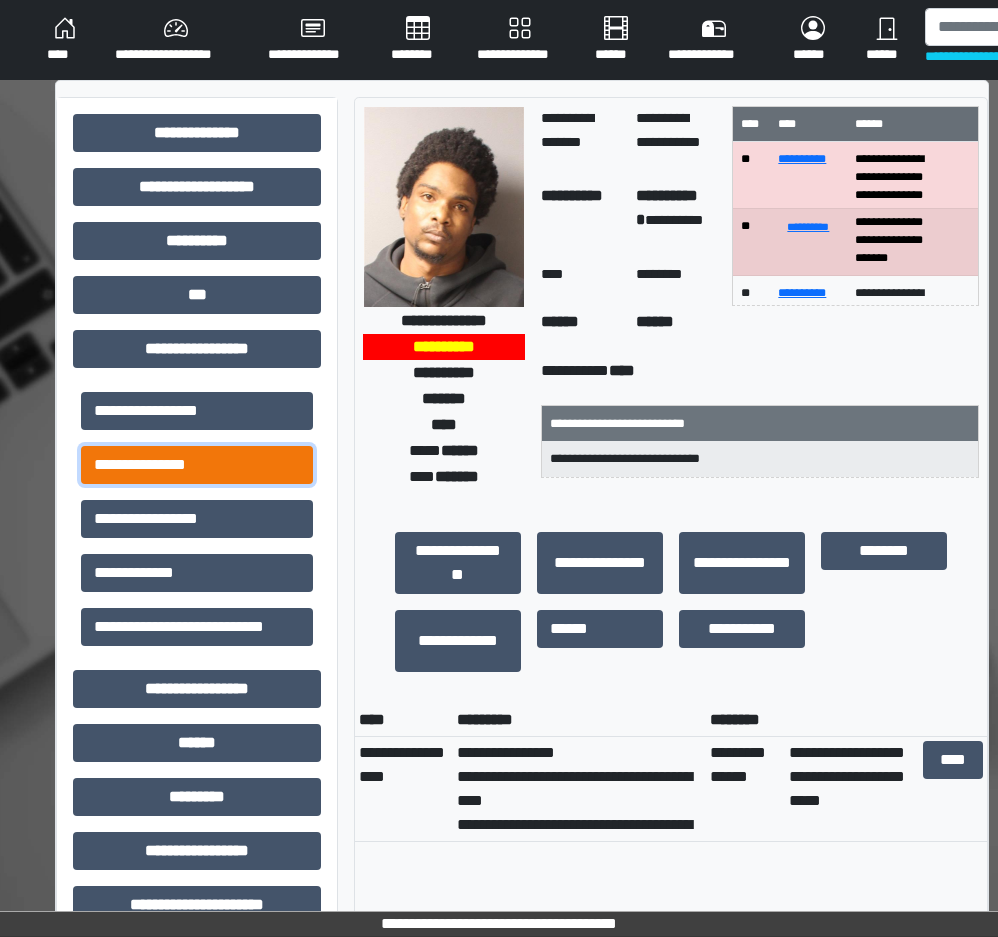 click on "**********" at bounding box center [197, 465] 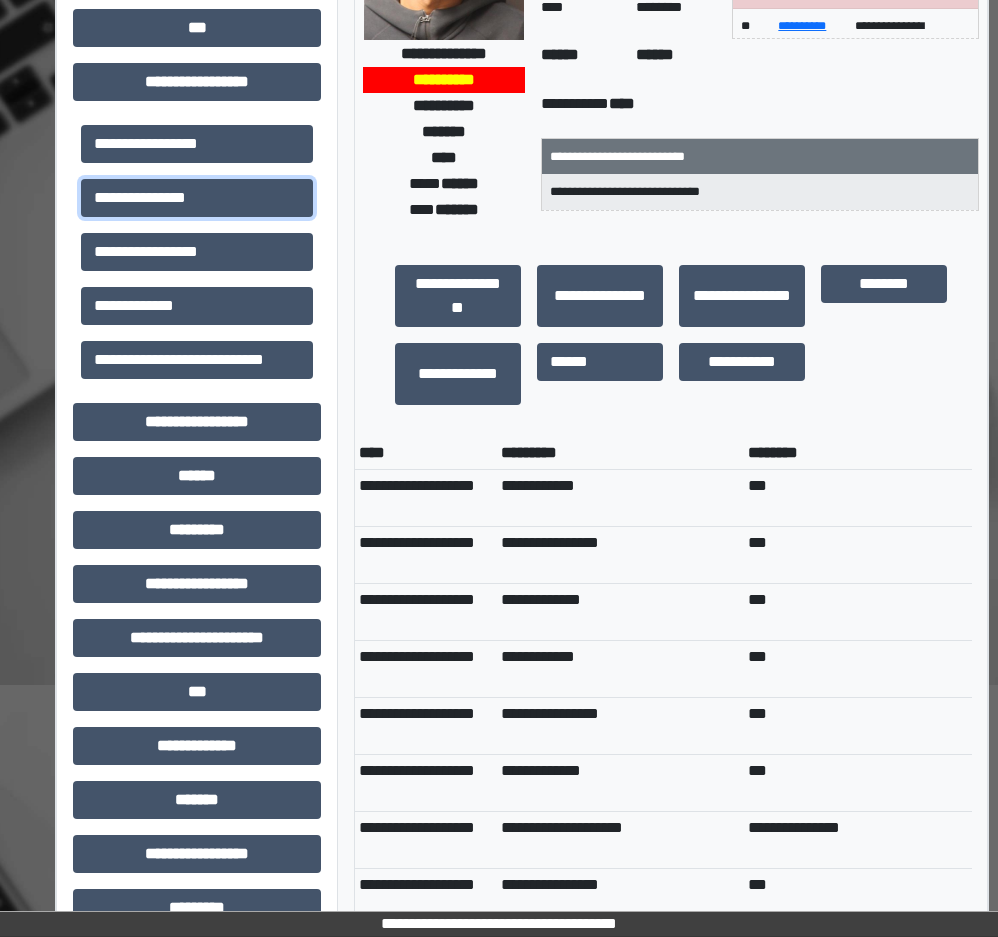 scroll, scrollTop: 400, scrollLeft: 0, axis: vertical 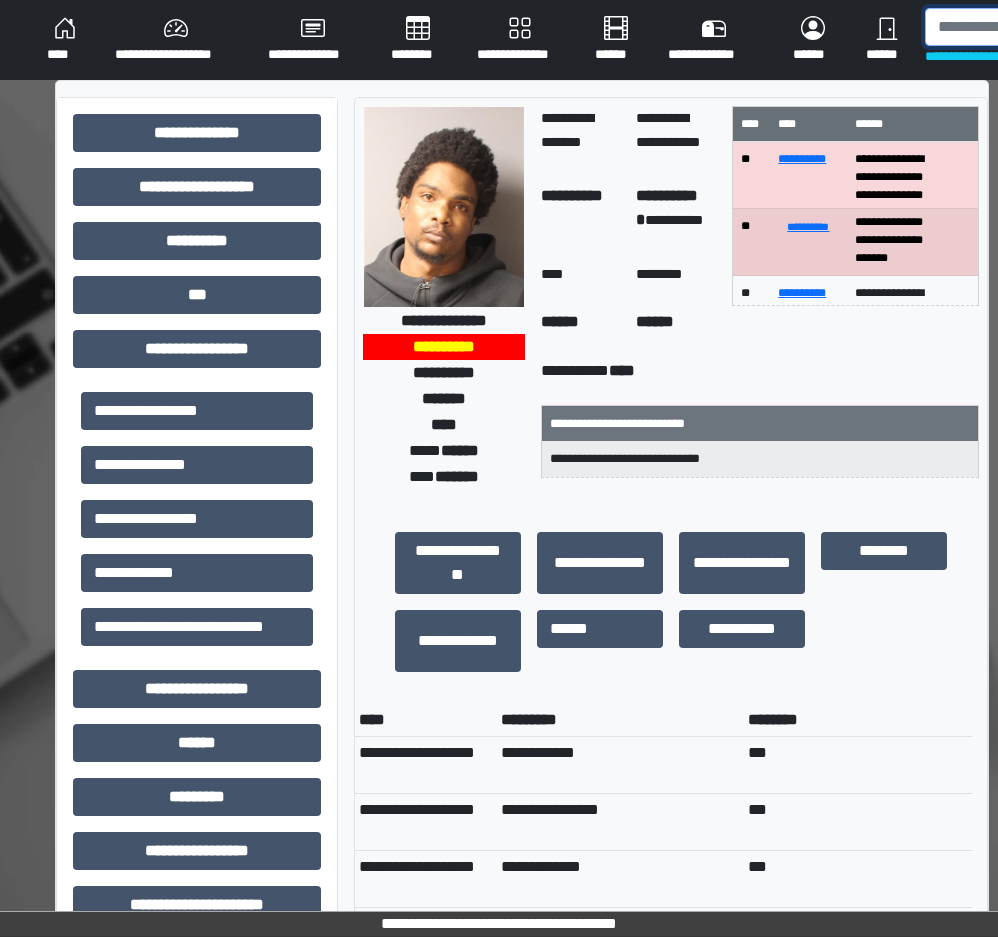 click at bounding box center (1028, 27) 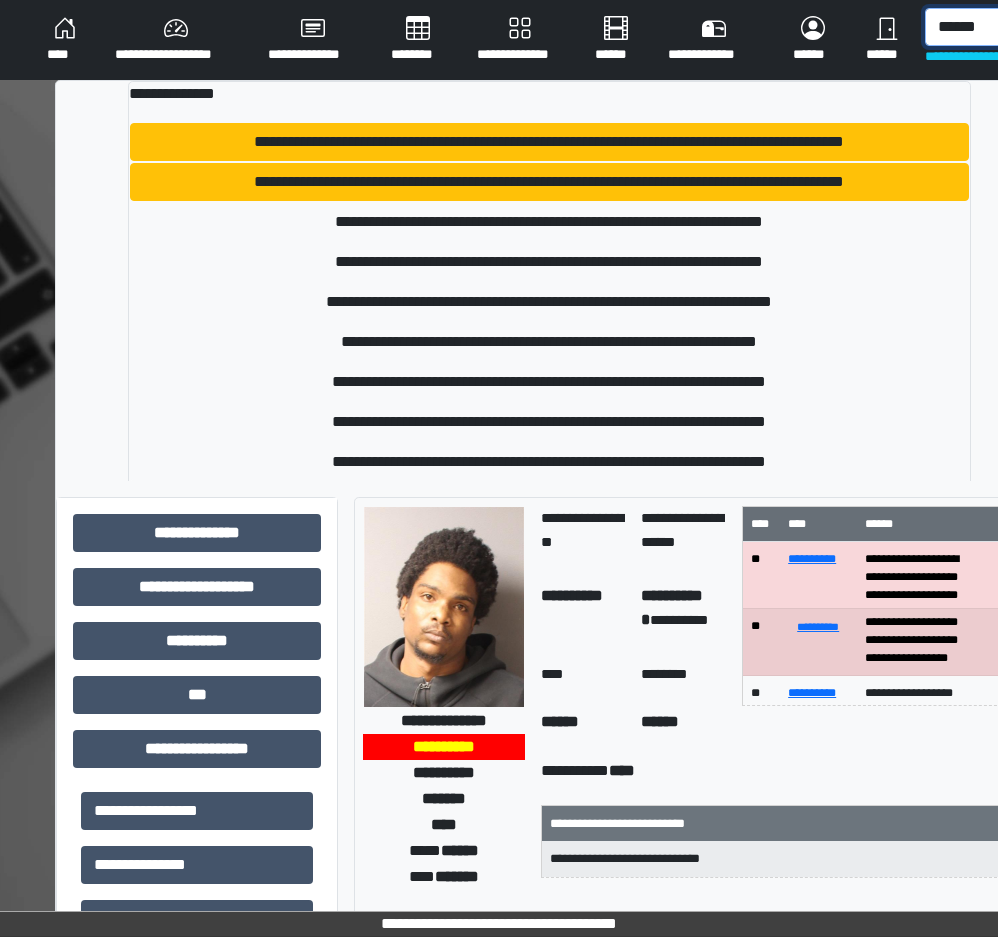 scroll, scrollTop: 238, scrollLeft: 0, axis: vertical 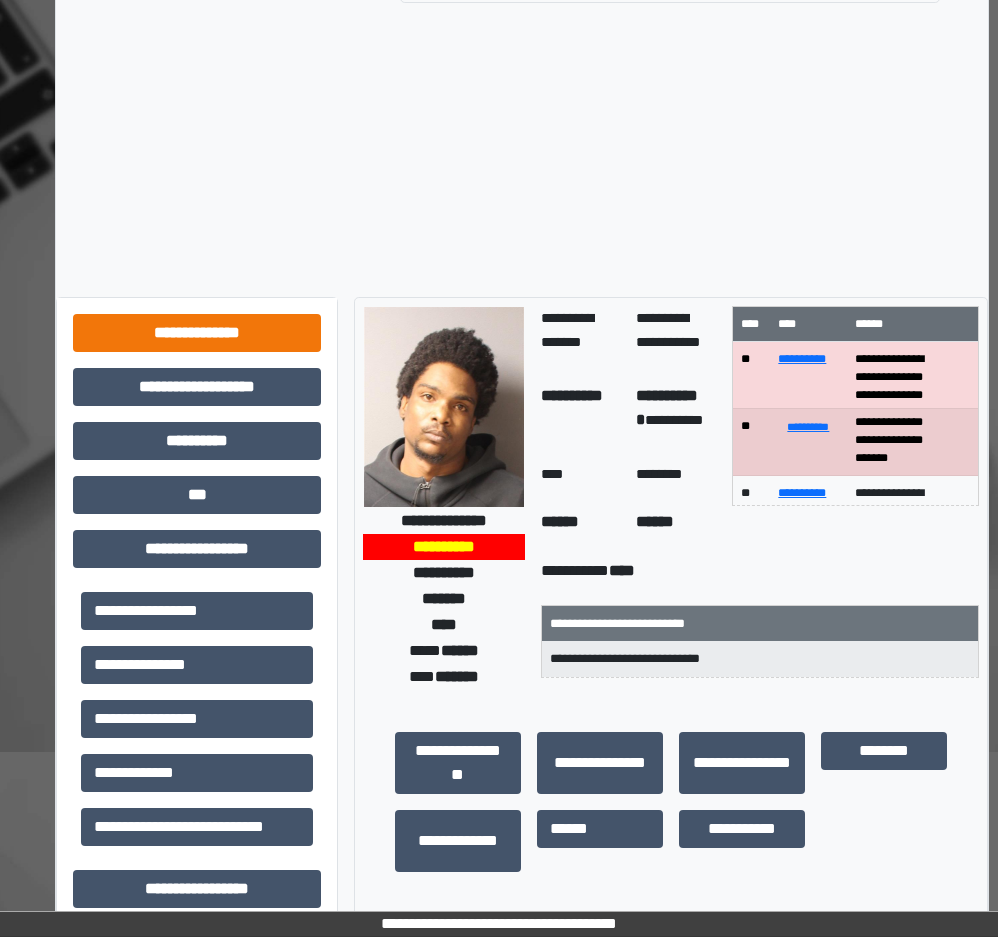 type on "******" 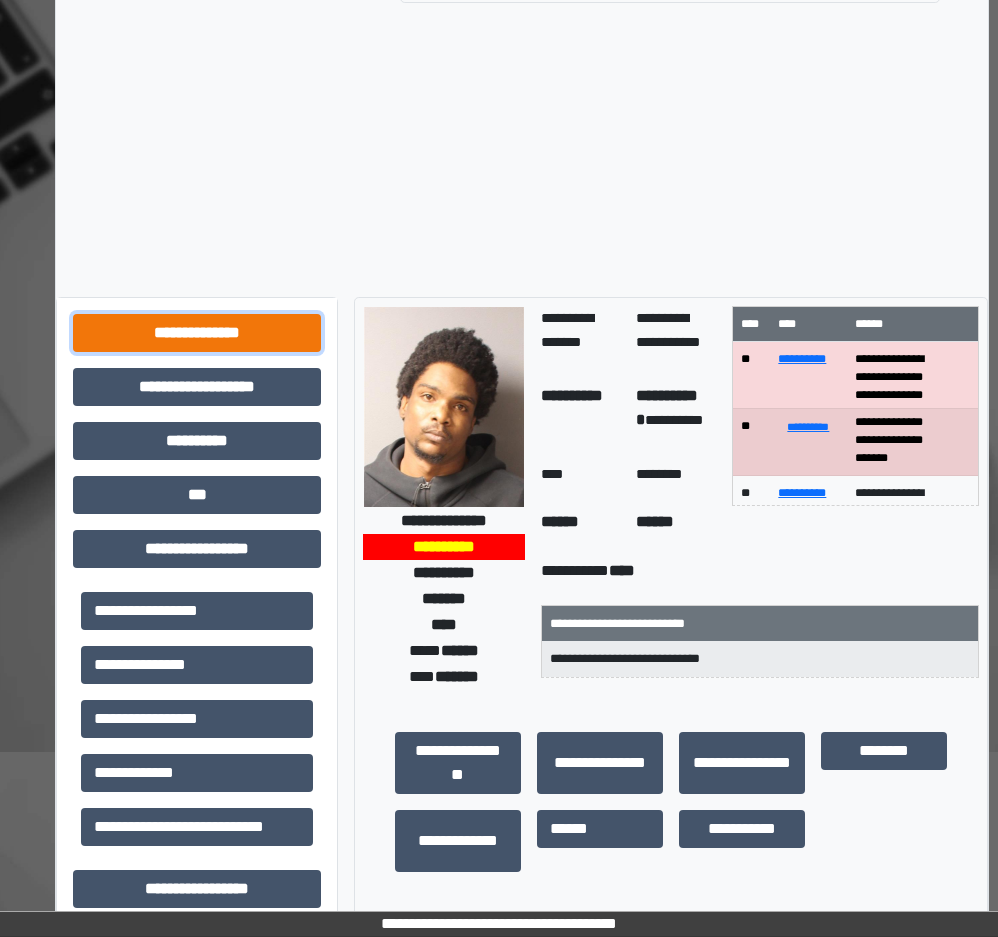 click on "**********" at bounding box center [197, 333] 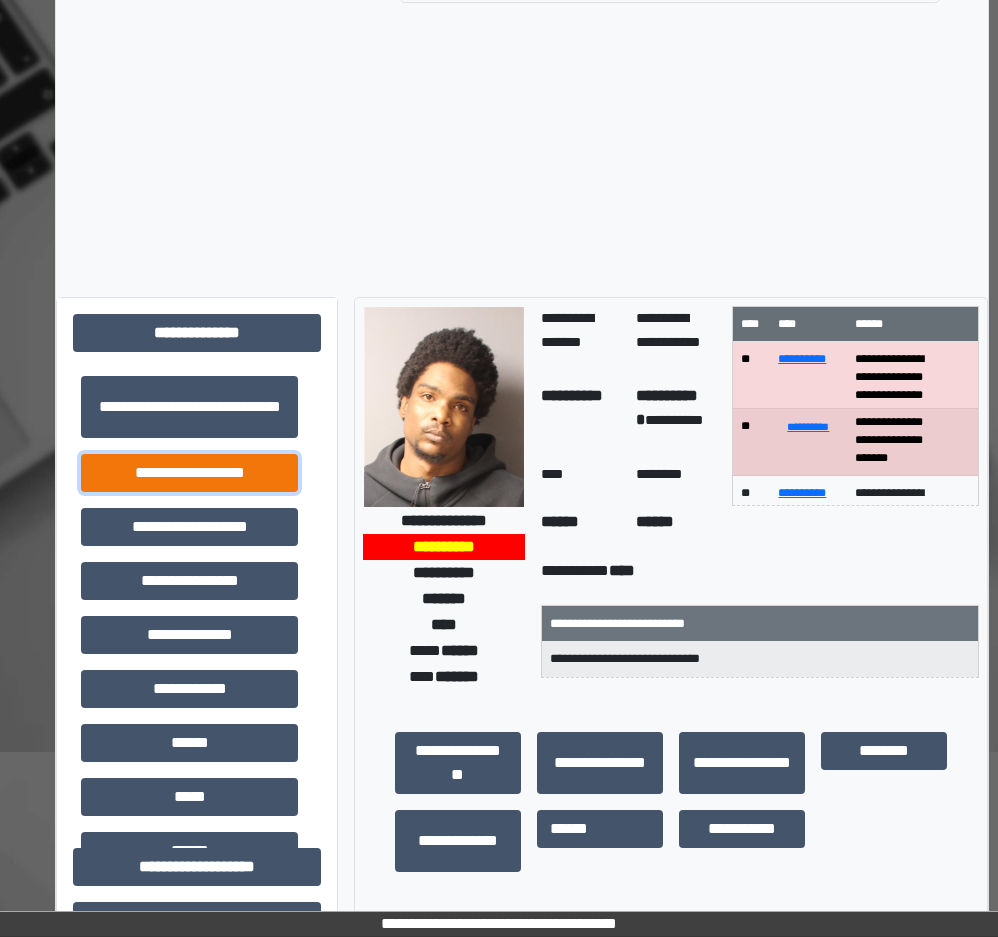 click on "**********" at bounding box center (189, 473) 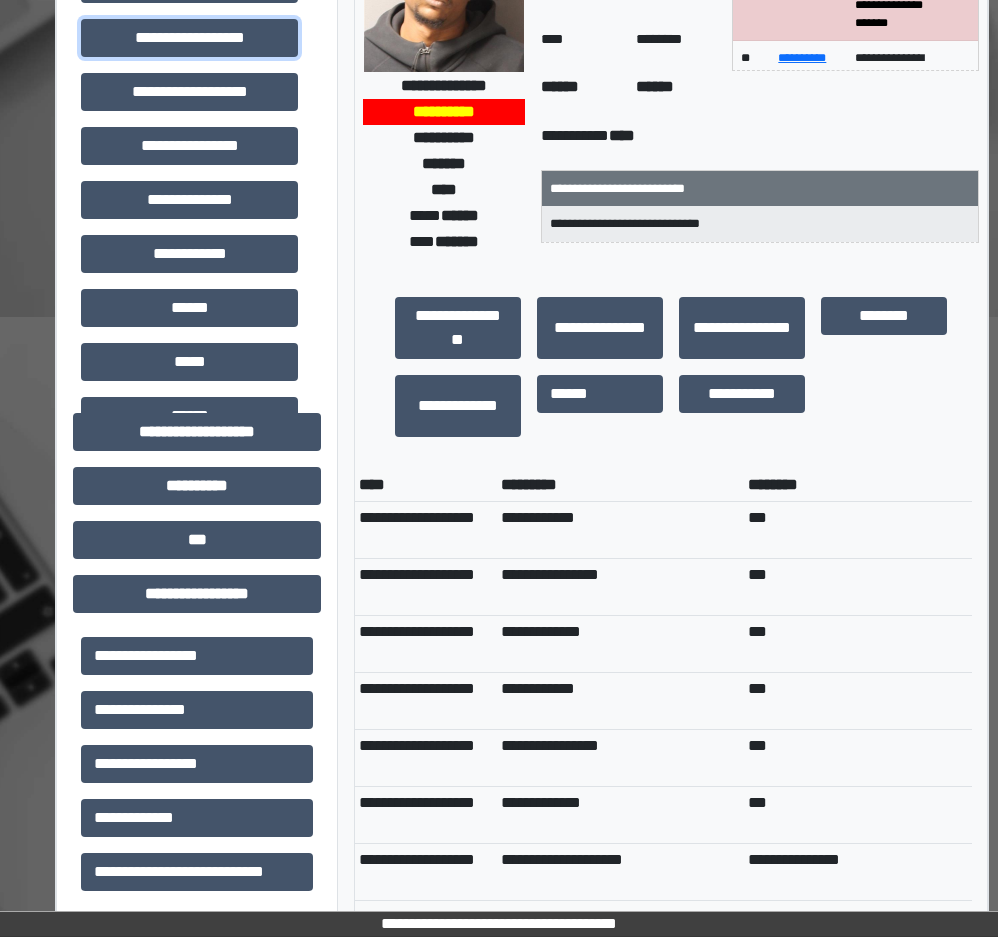 scroll, scrollTop: 600, scrollLeft: 0, axis: vertical 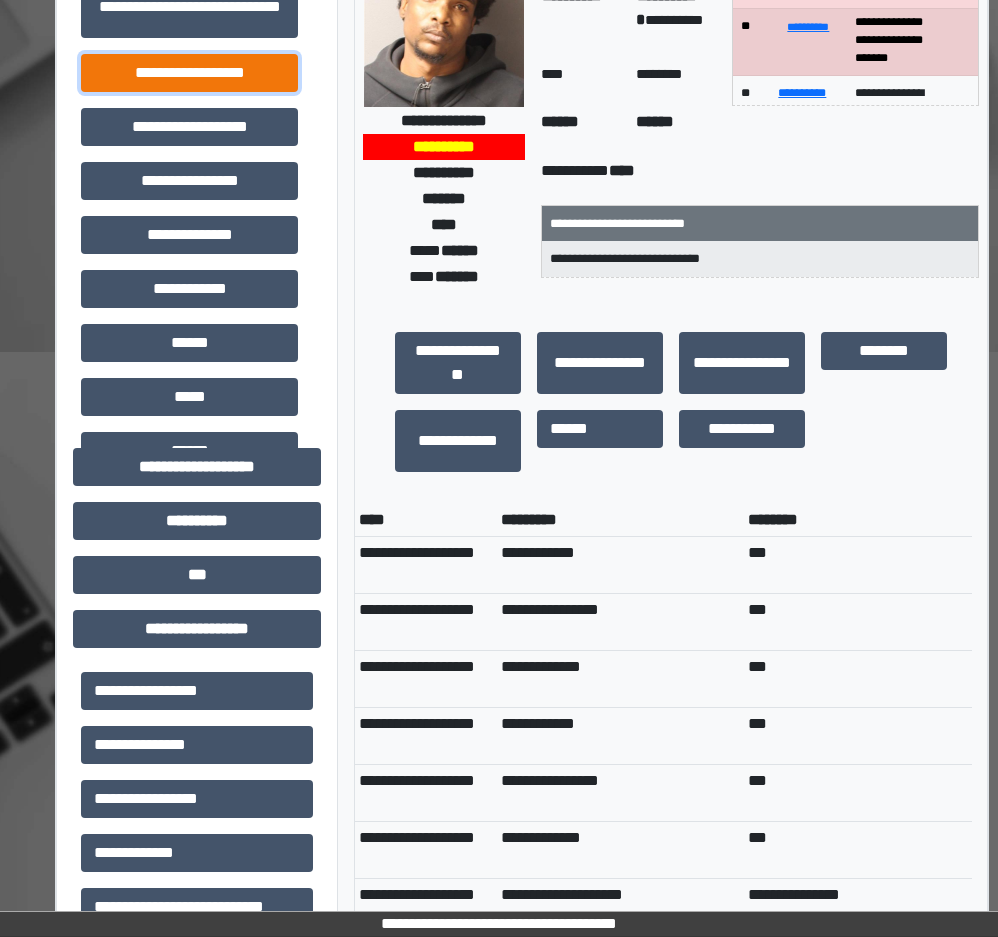 click on "**********" at bounding box center [189, 73] 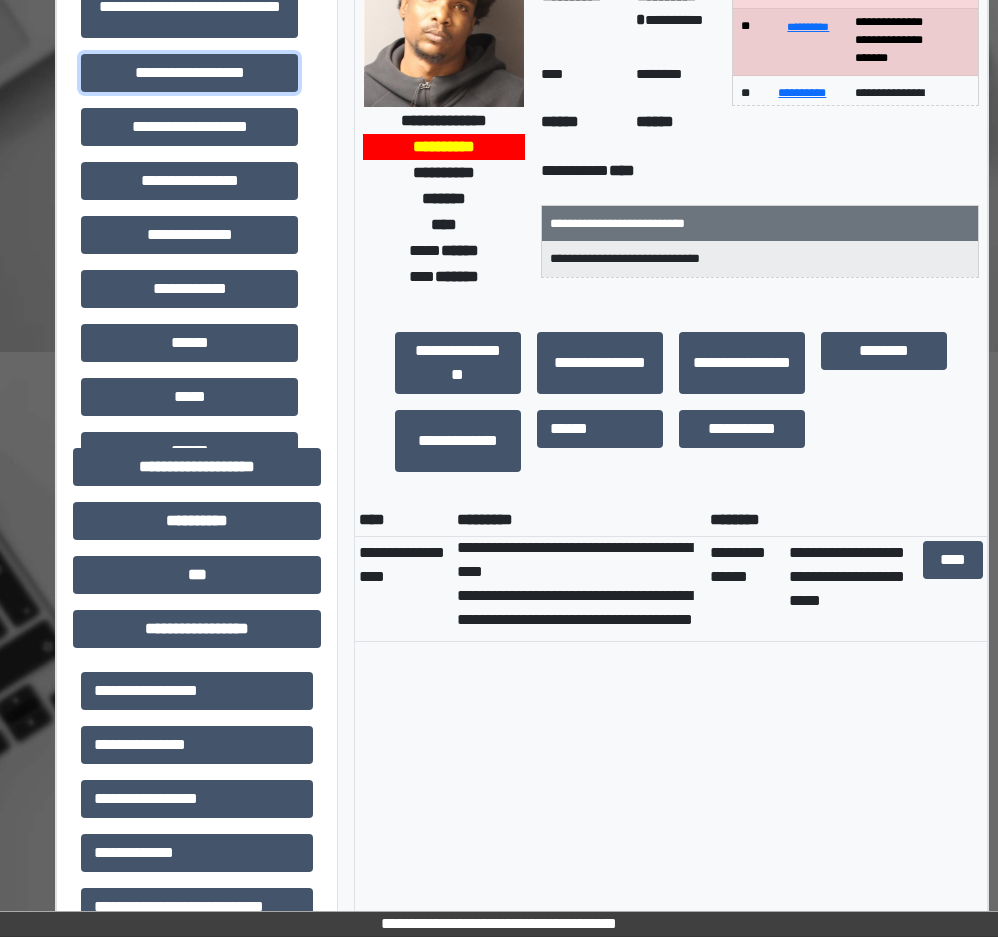 scroll, scrollTop: 40, scrollLeft: 0, axis: vertical 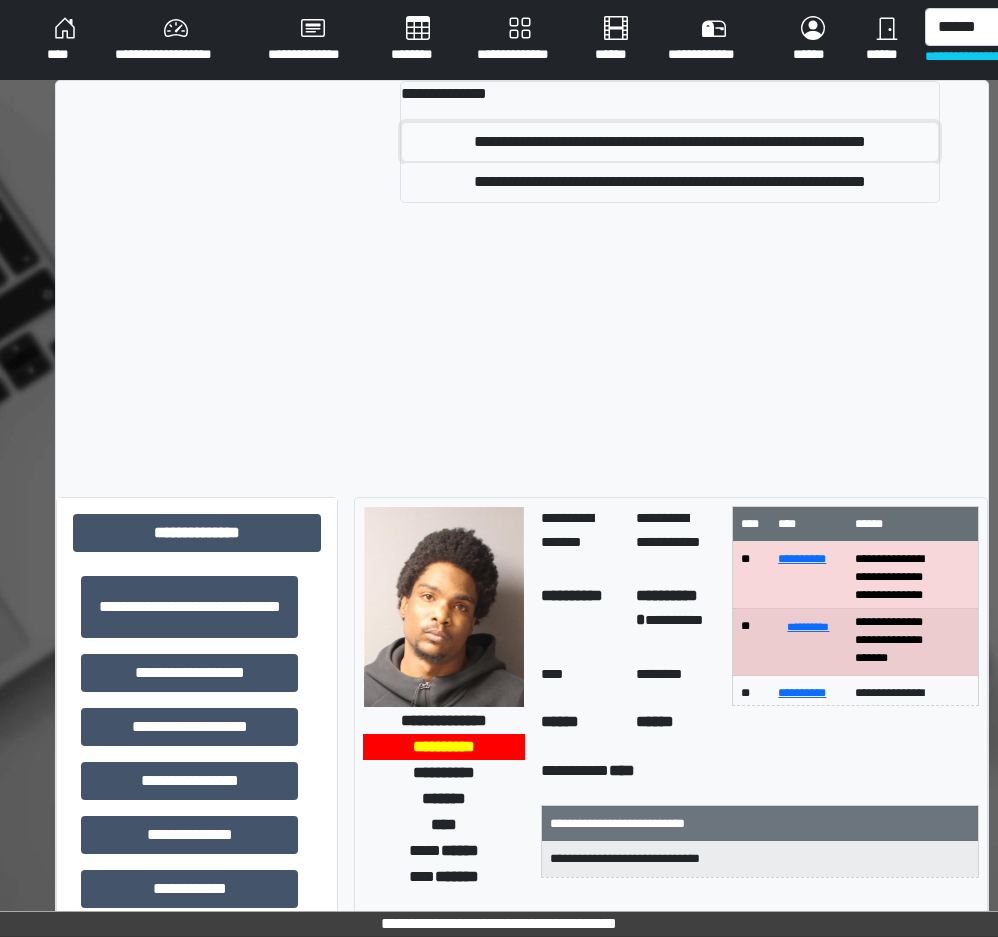 click on "**********" at bounding box center (670, 142) 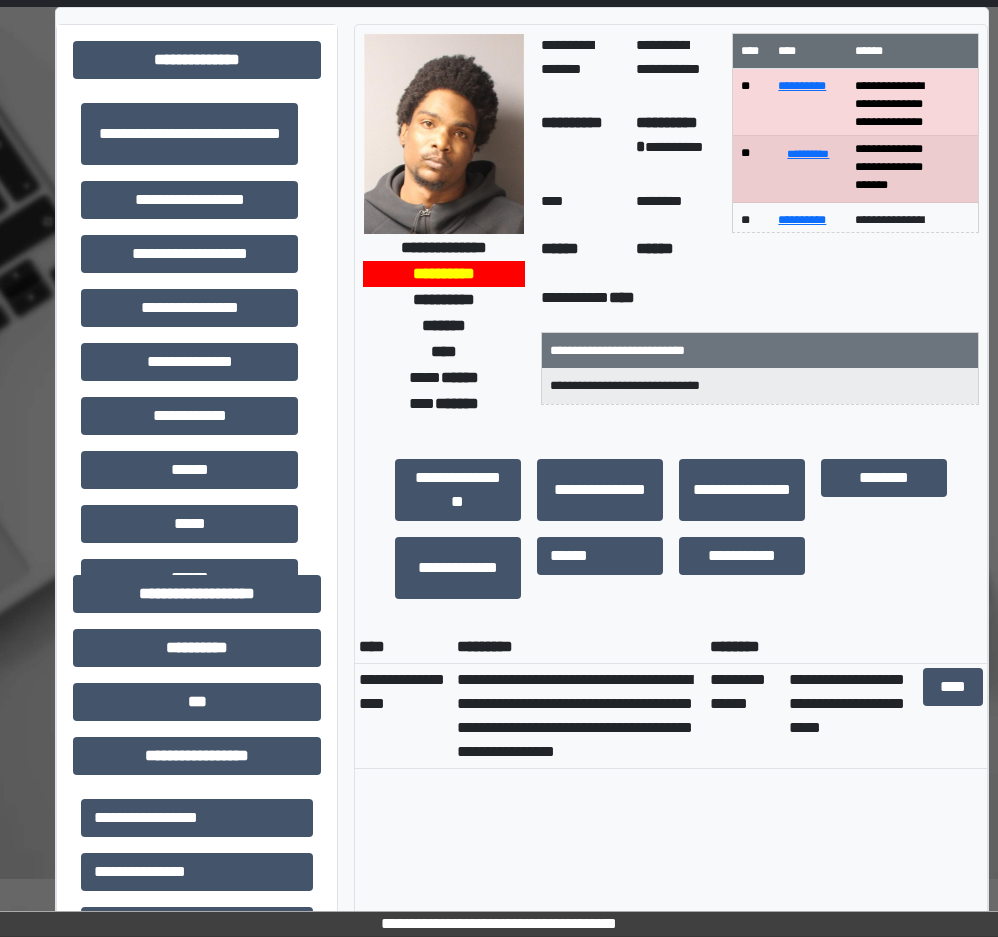 scroll, scrollTop: 0, scrollLeft: 0, axis: both 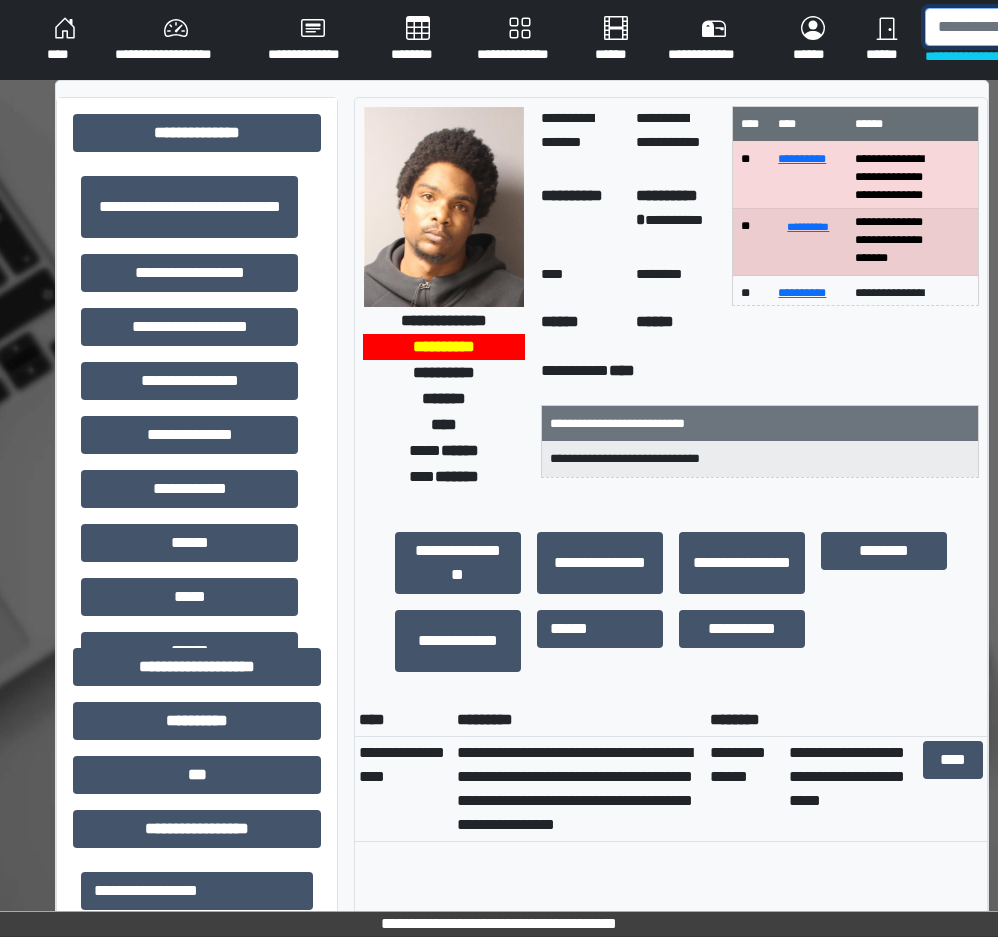 click at bounding box center (1028, 27) 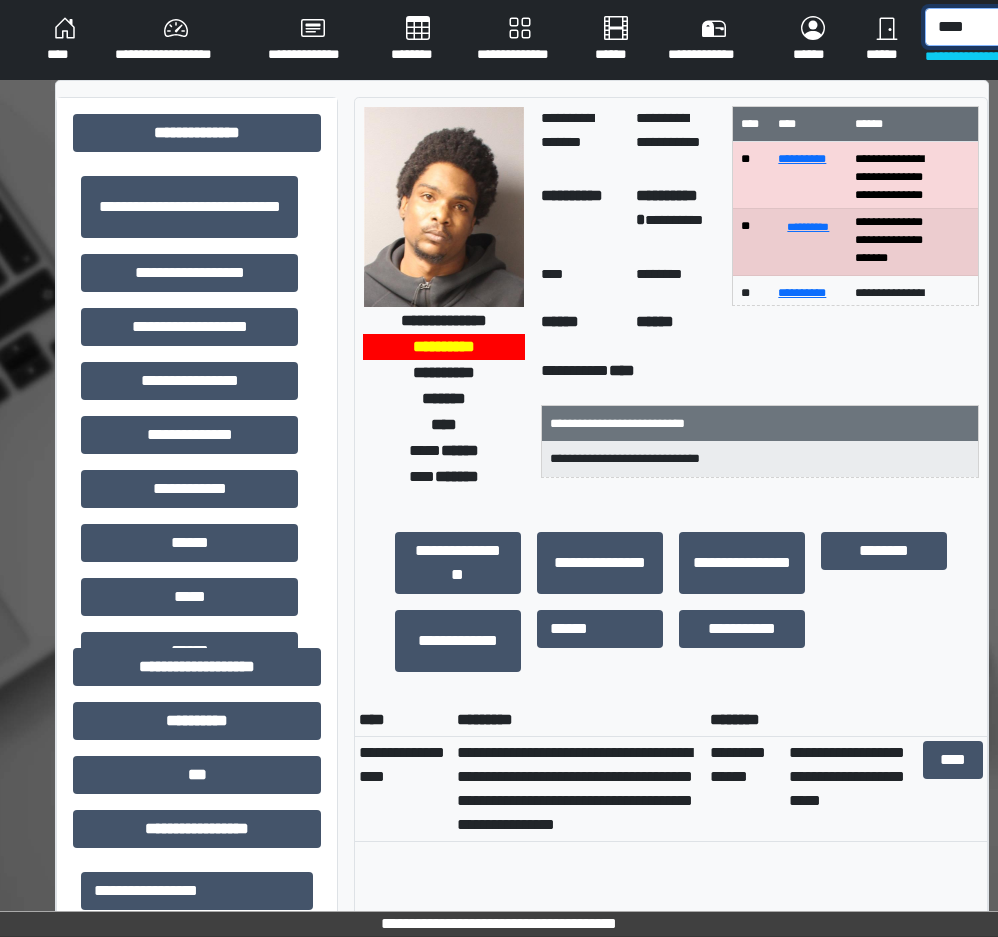 scroll, scrollTop: 166, scrollLeft: 0, axis: vertical 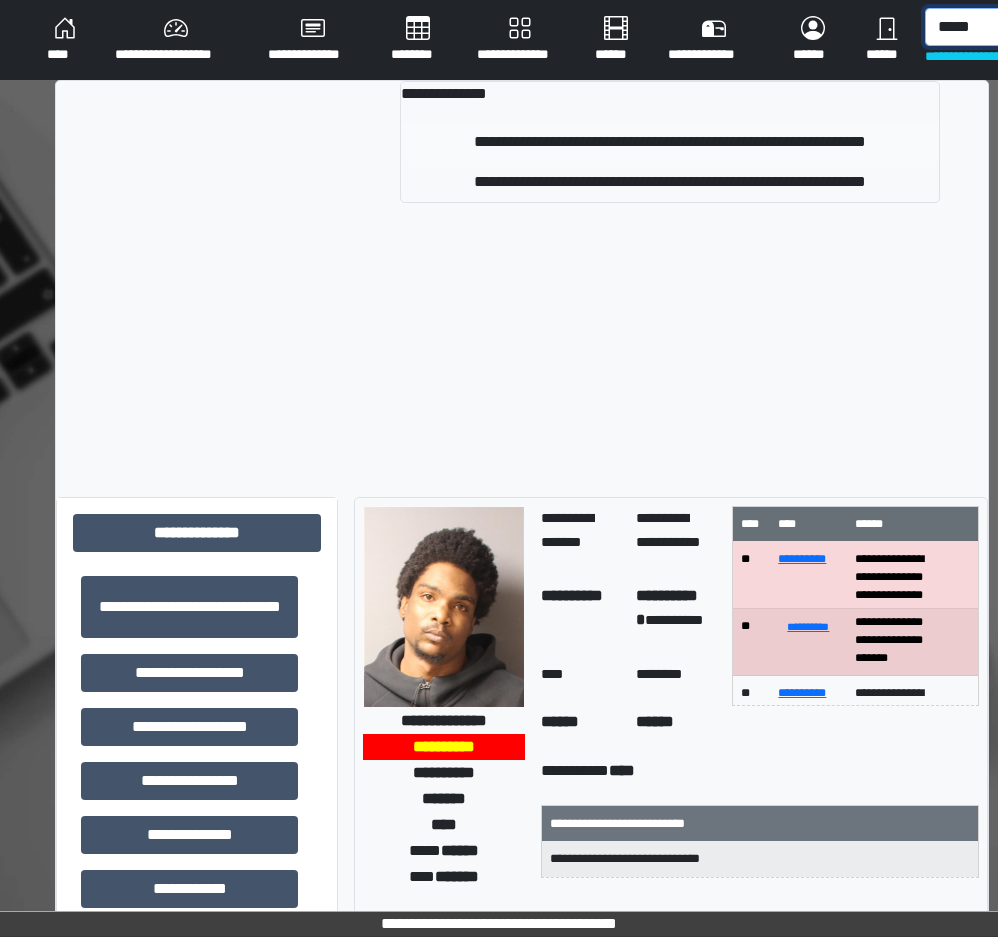type on "*****" 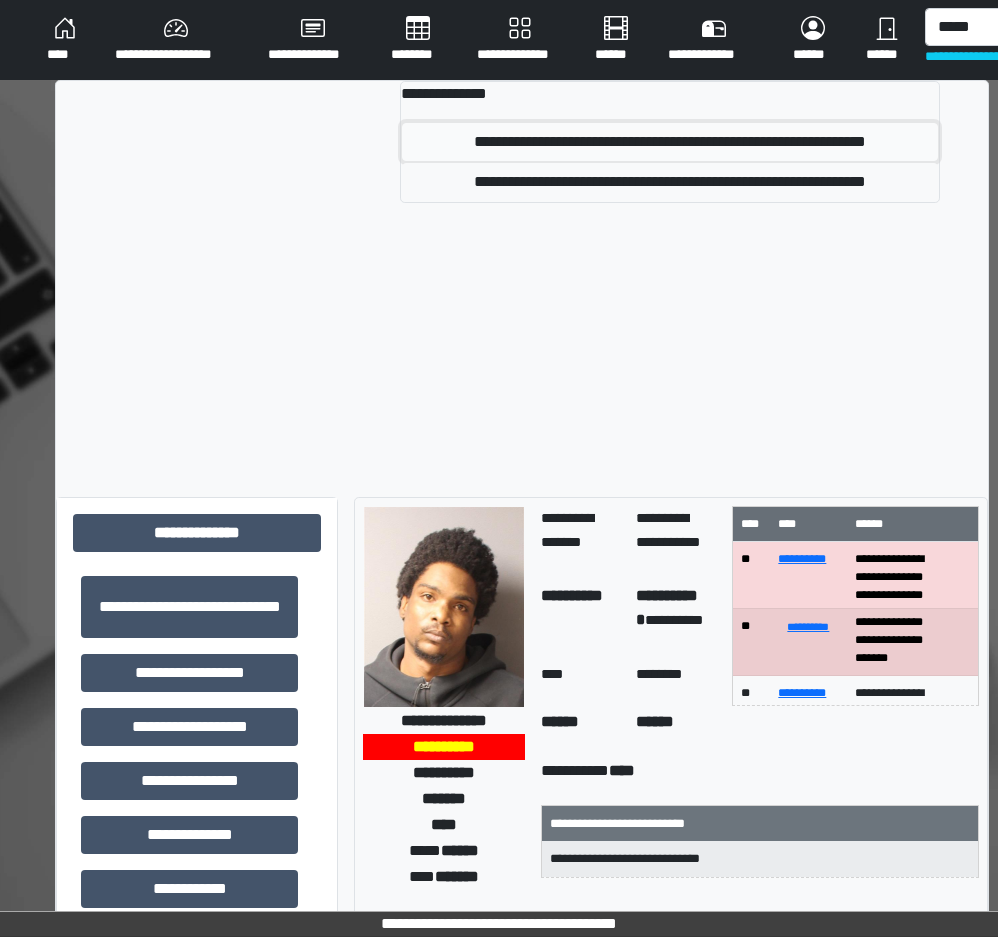 click on "**********" at bounding box center [670, 142] 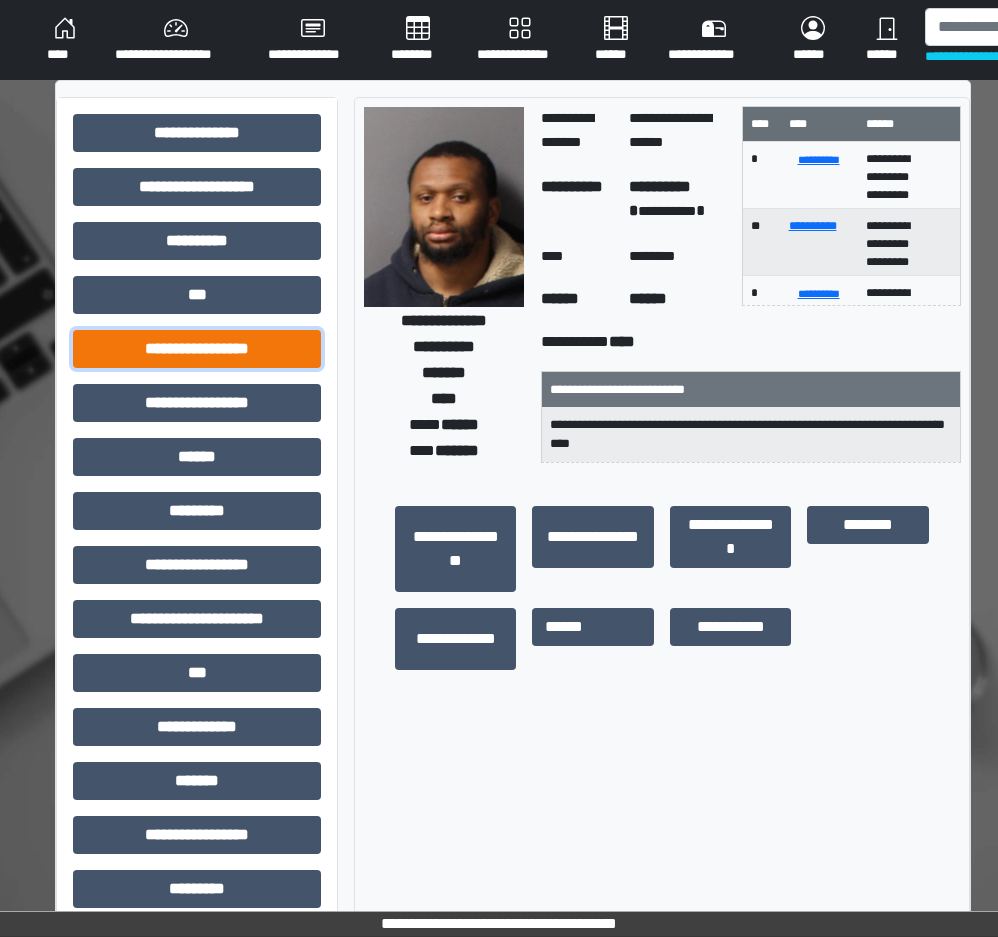 click on "**********" at bounding box center (197, 349) 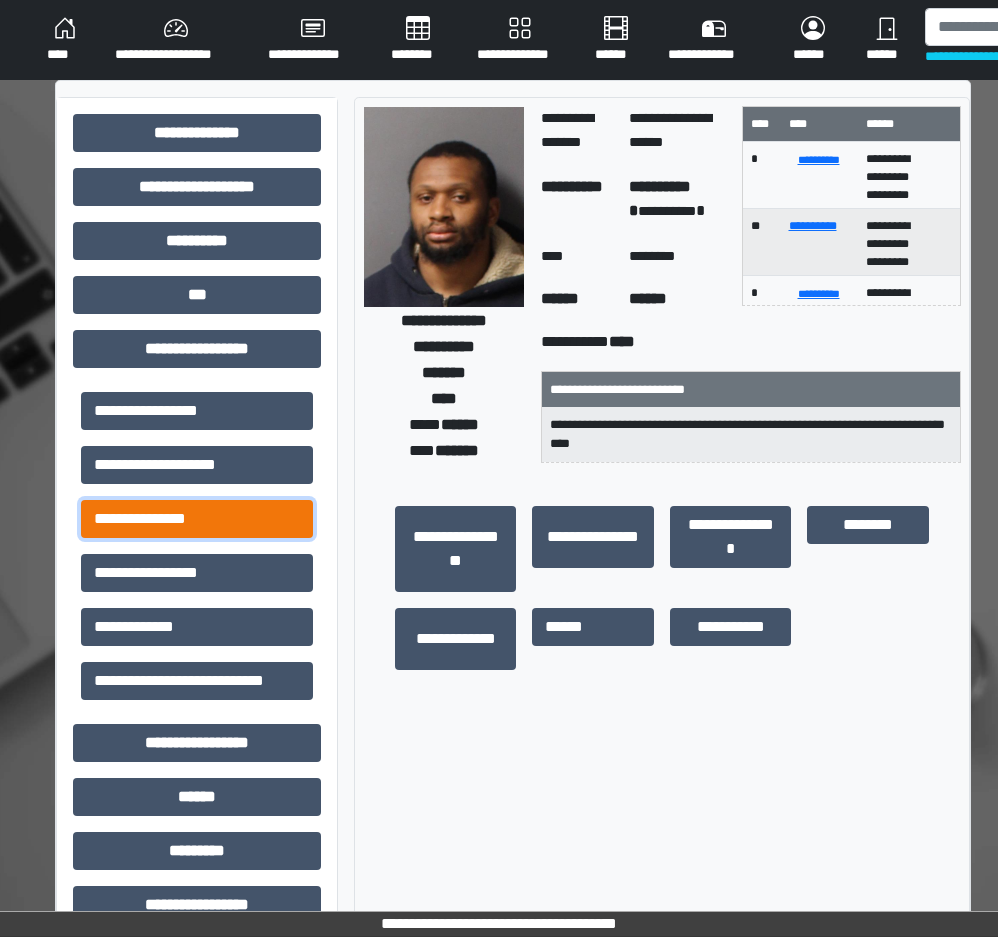 click on "**********" at bounding box center [197, 519] 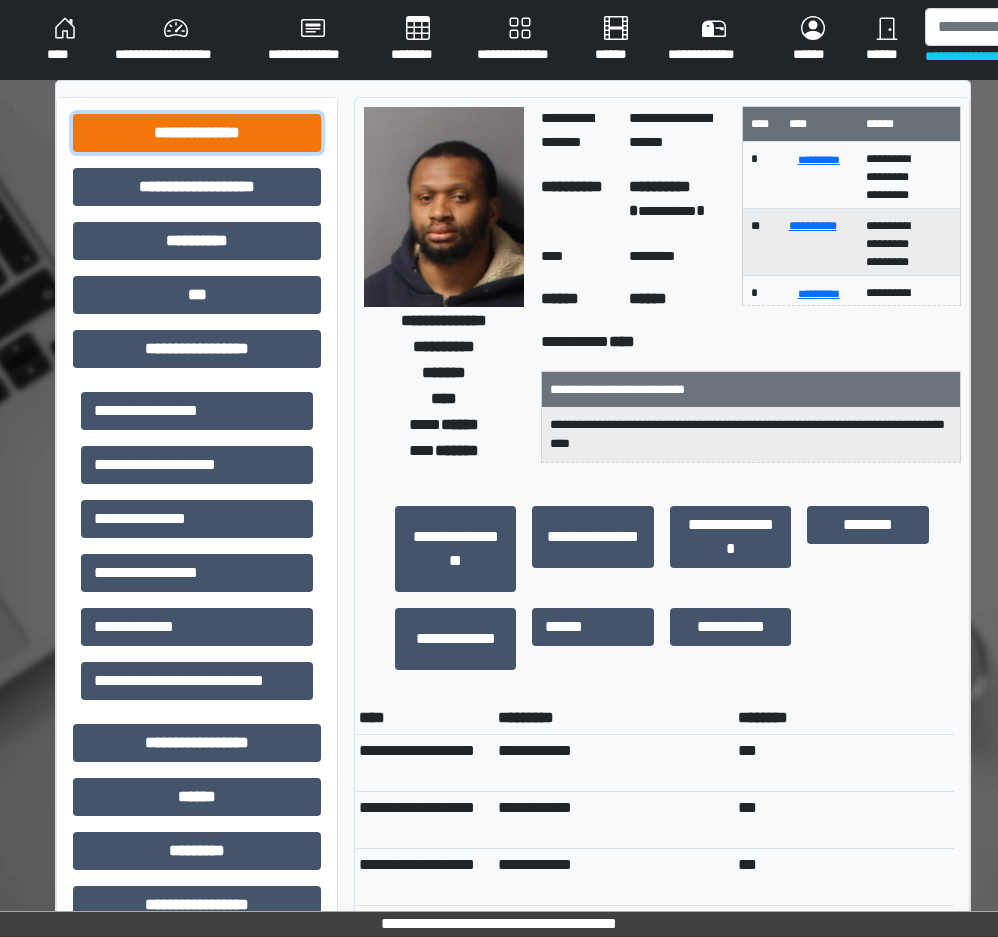 click on "**********" at bounding box center (197, 133) 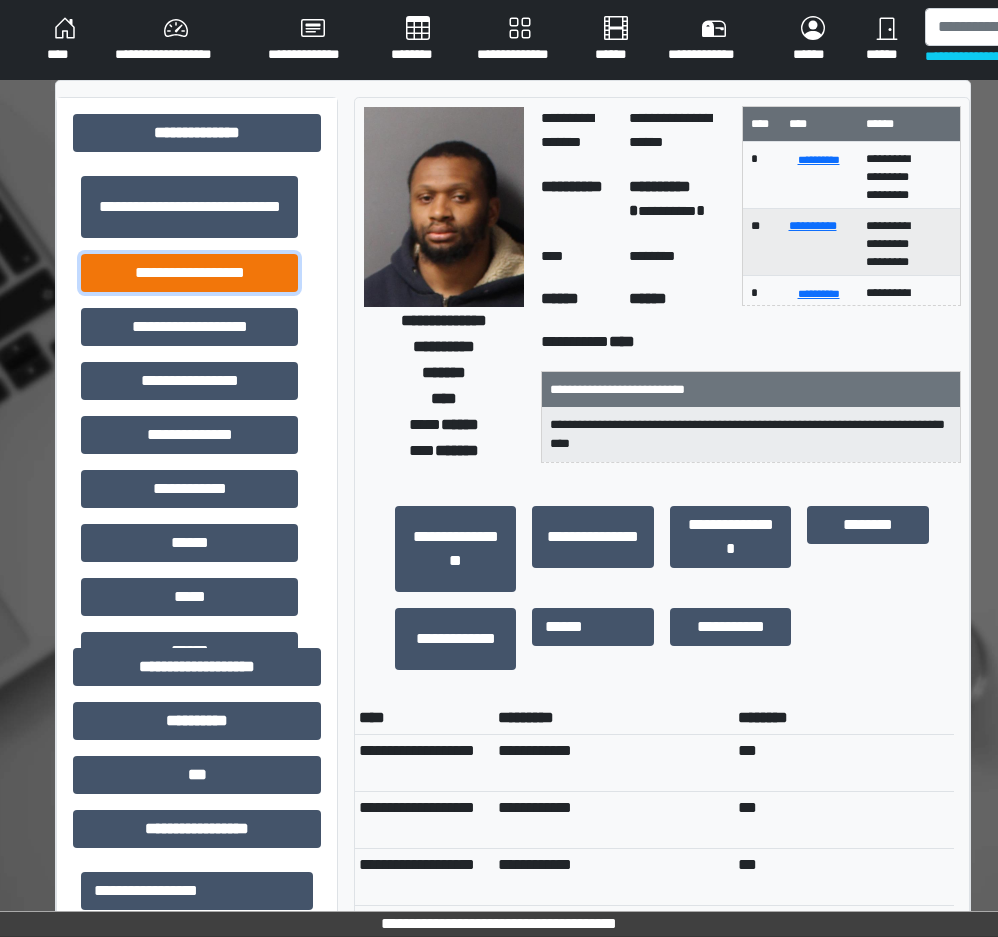 click on "**********" at bounding box center (189, 273) 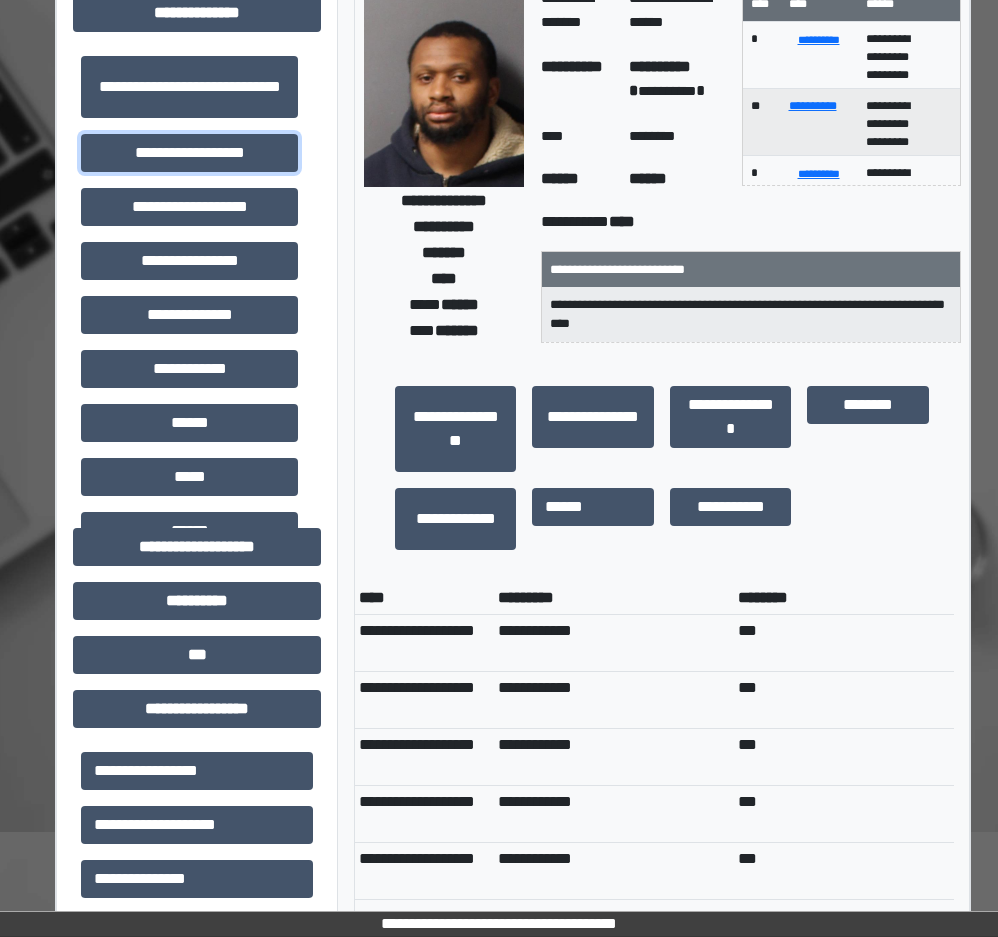 scroll, scrollTop: 200, scrollLeft: 0, axis: vertical 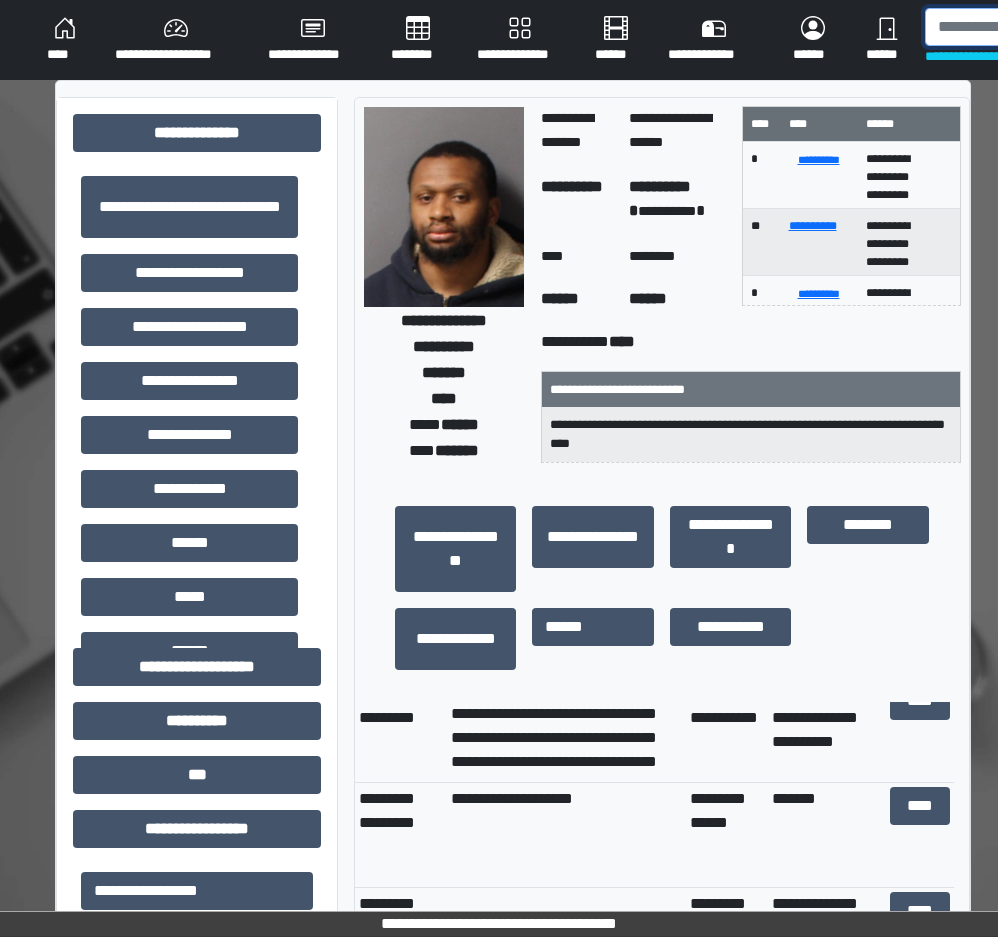 click at bounding box center (1028, 27) 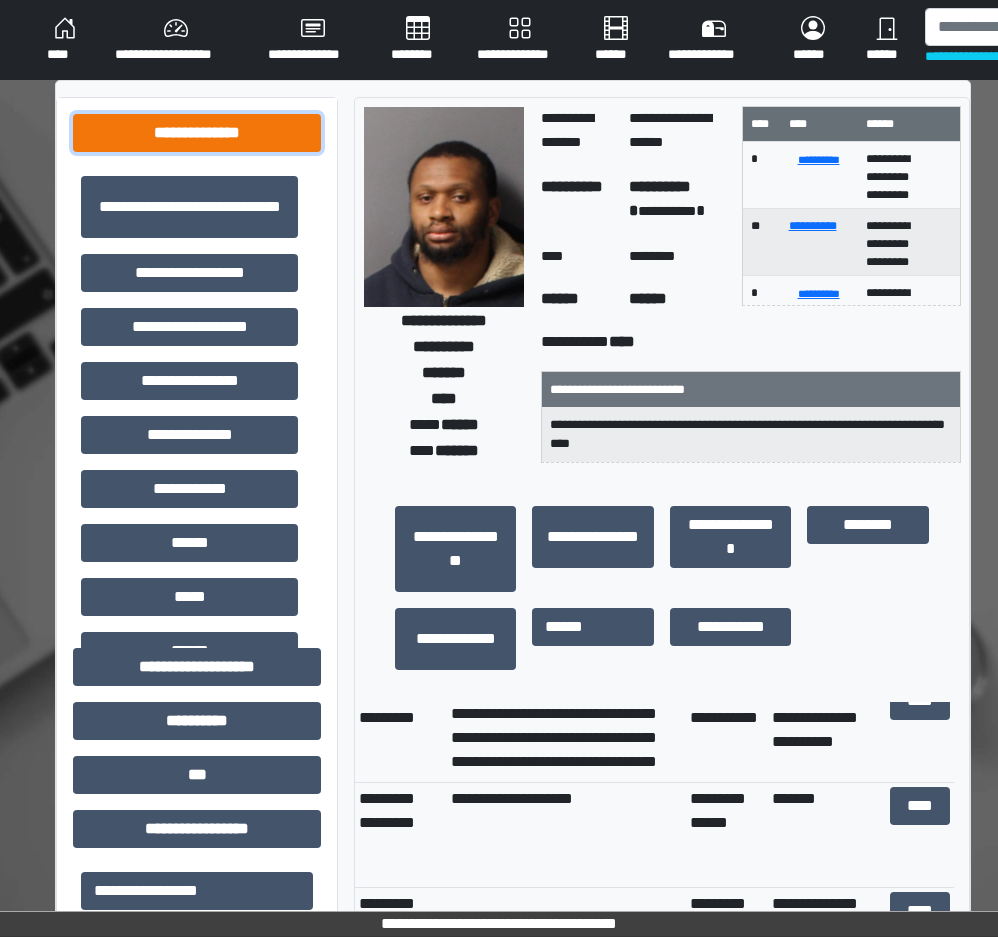 click on "**********" at bounding box center [197, 133] 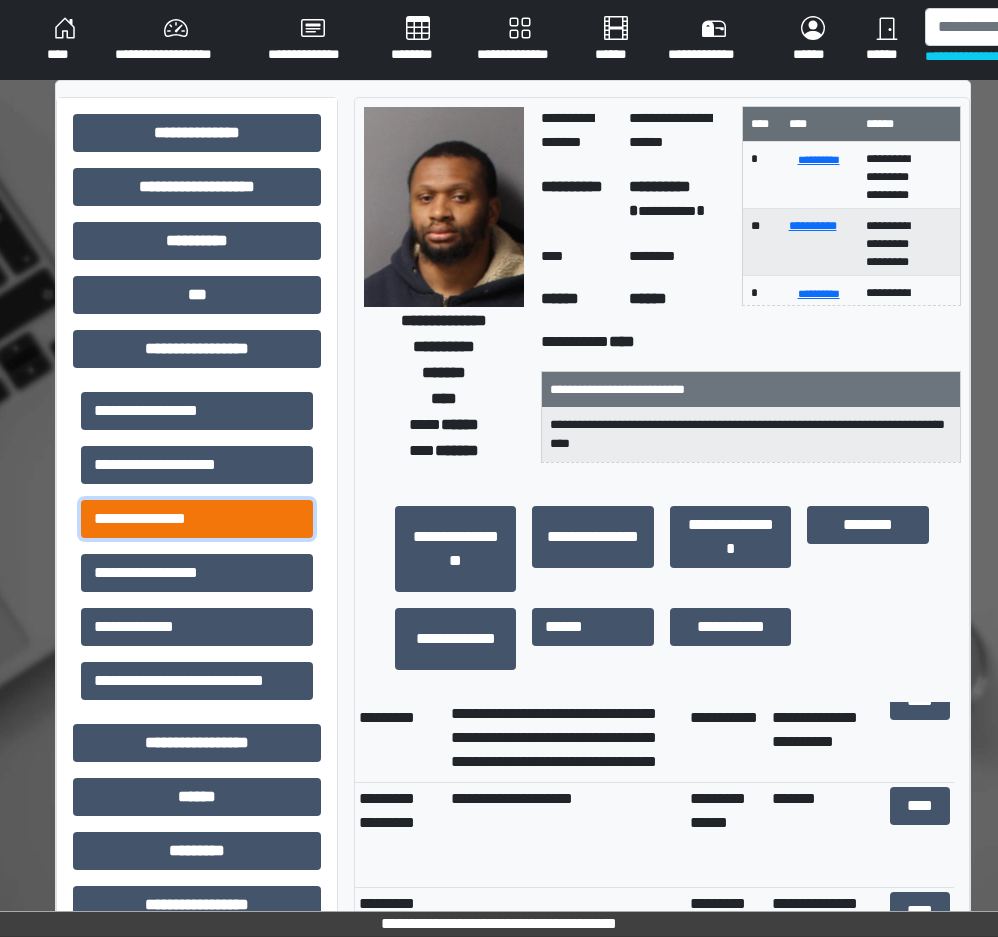 click on "**********" at bounding box center (197, 519) 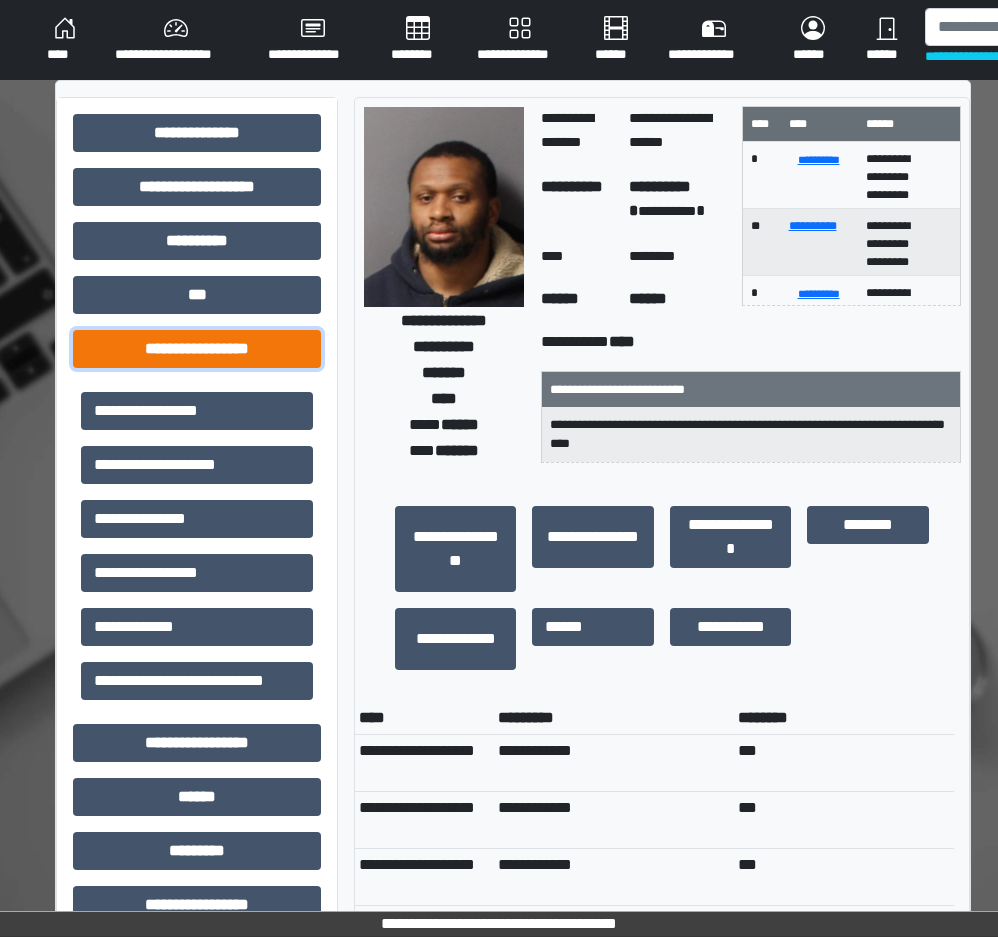 click on "**********" at bounding box center (197, 349) 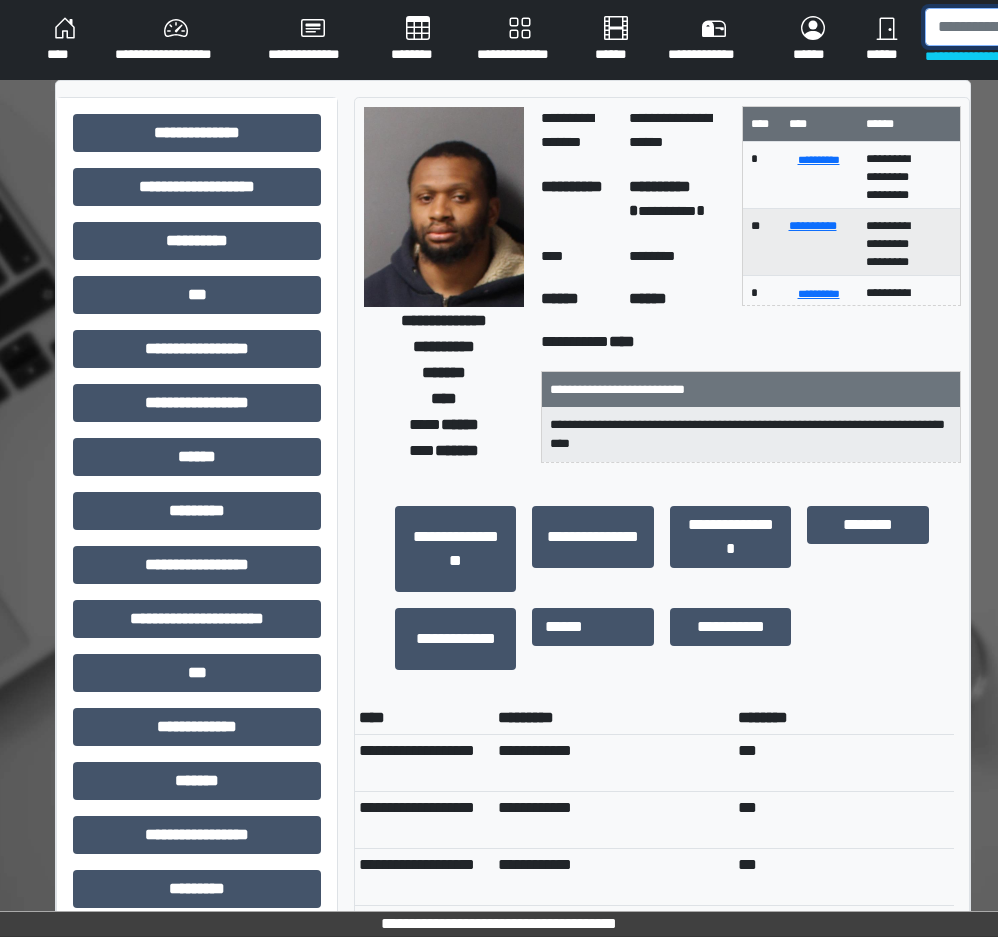 click at bounding box center (1028, 27) 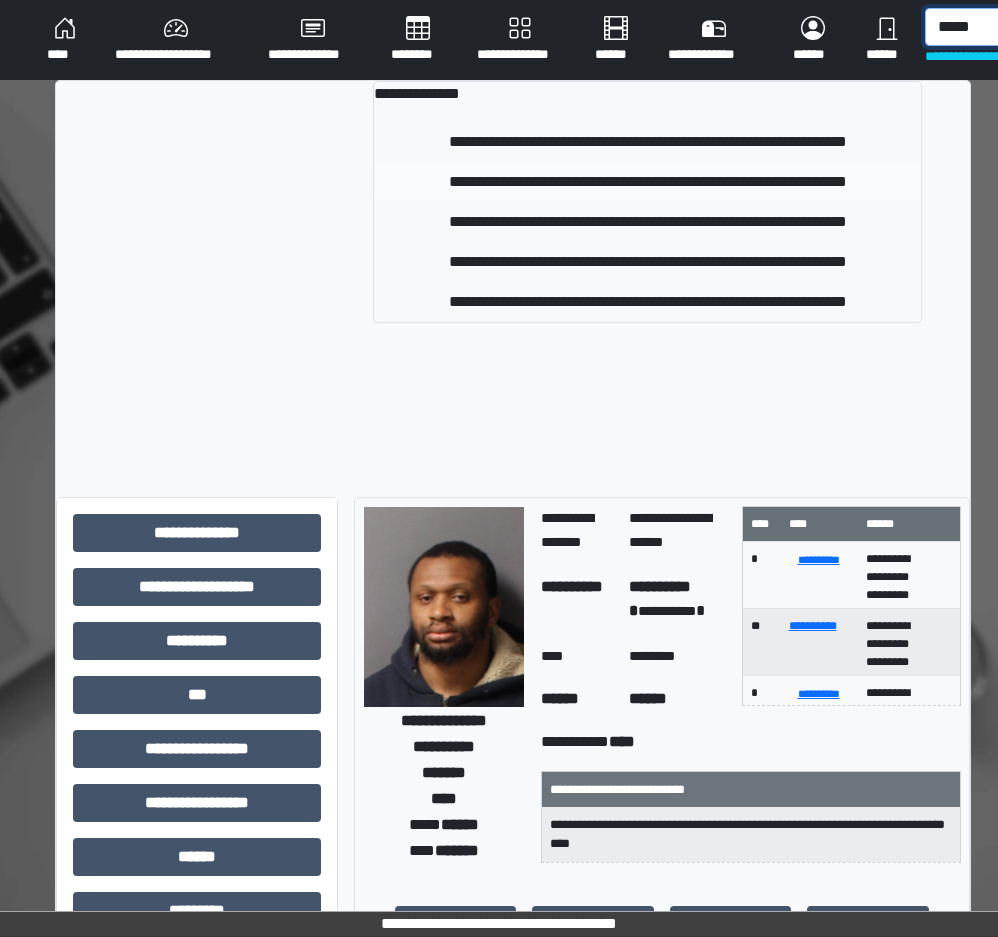 type on "*****" 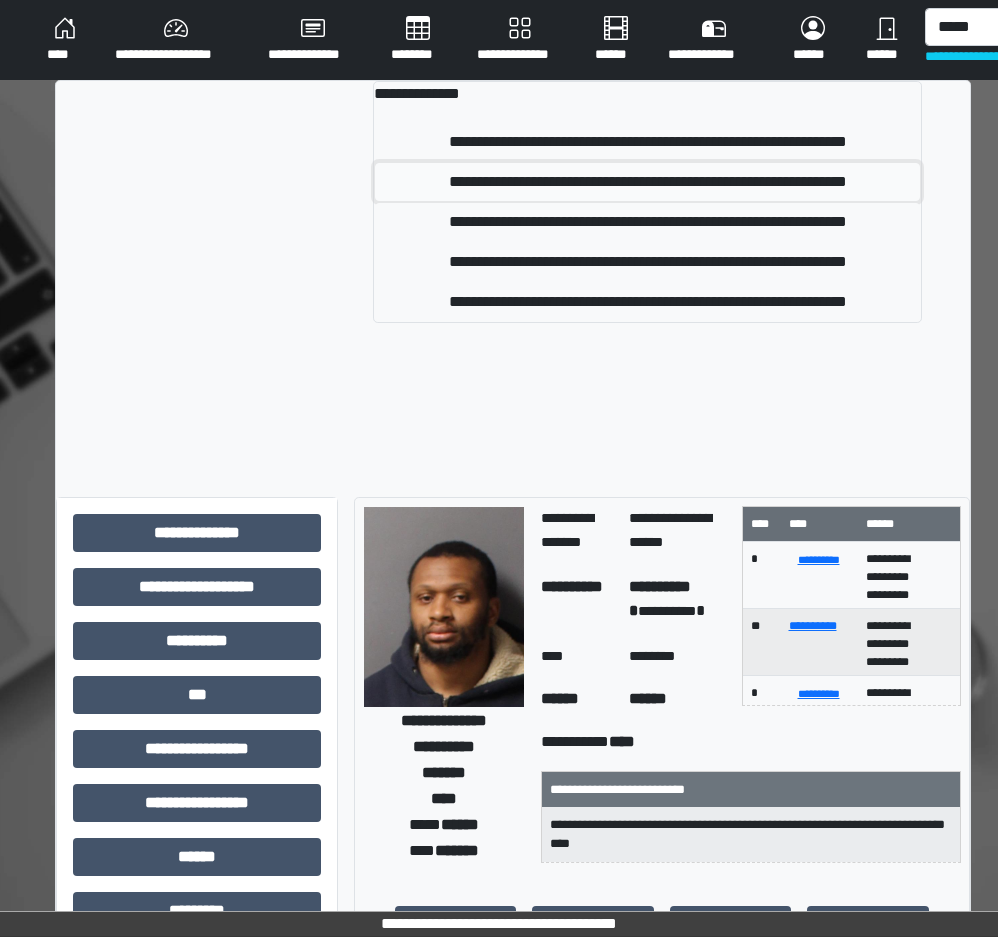 click on "**********" at bounding box center (647, 182) 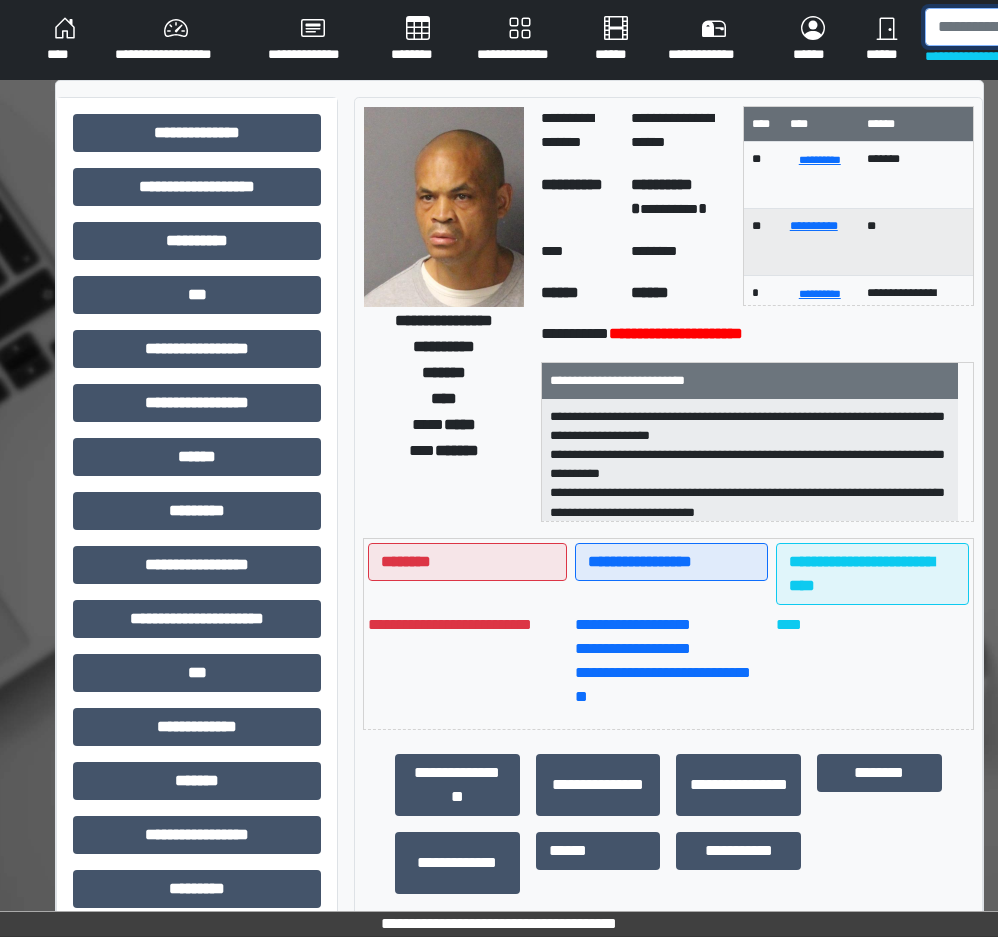 click at bounding box center (1028, 27) 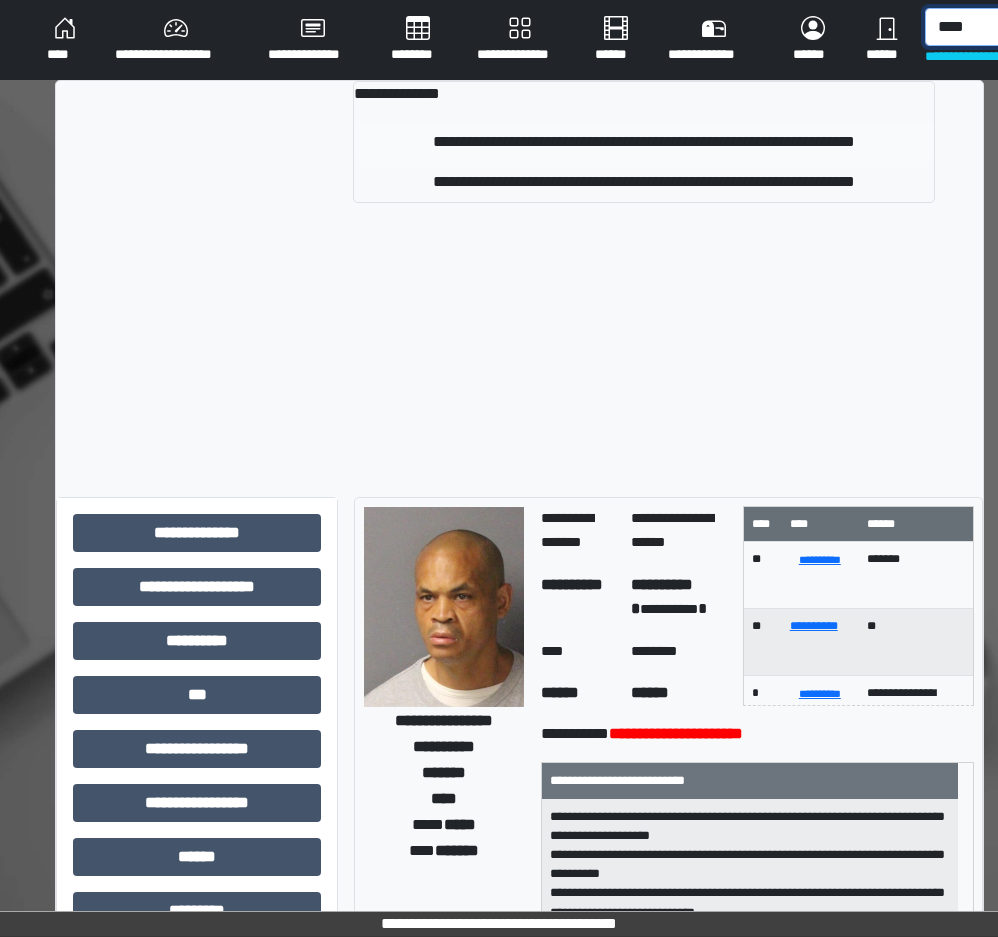 type on "****" 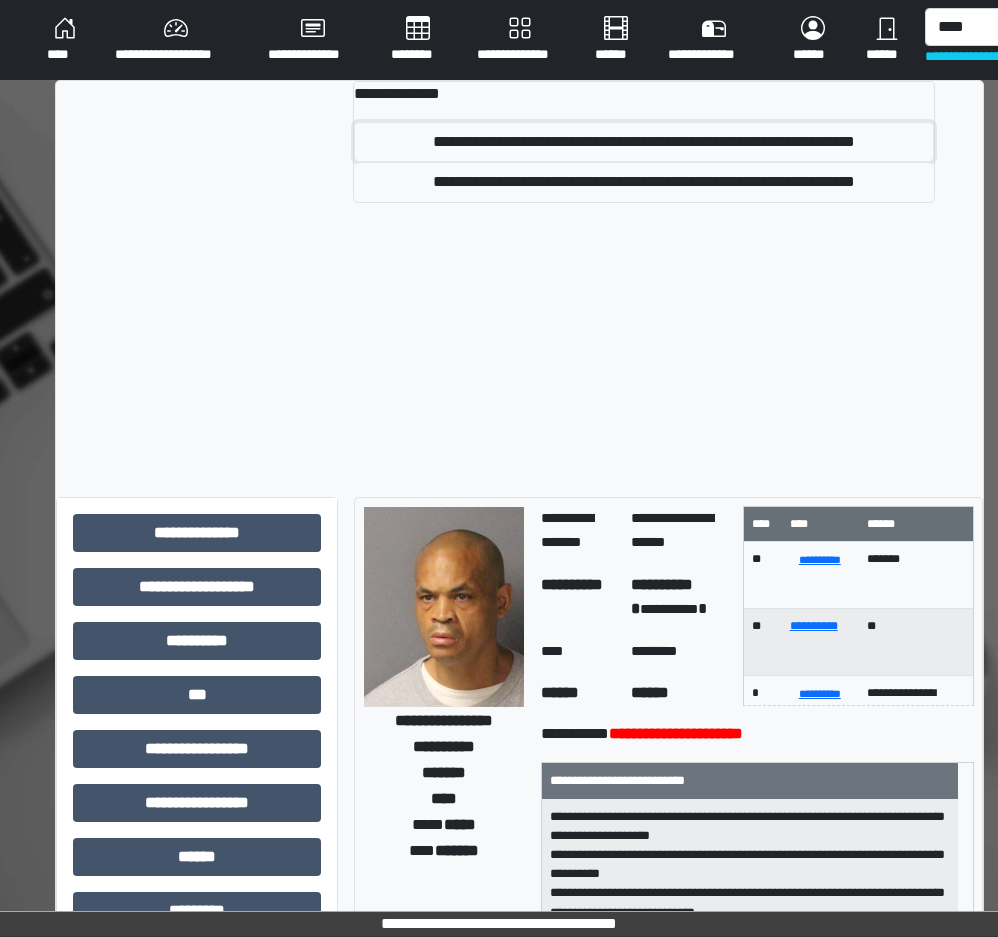 click on "**********" at bounding box center (644, 142) 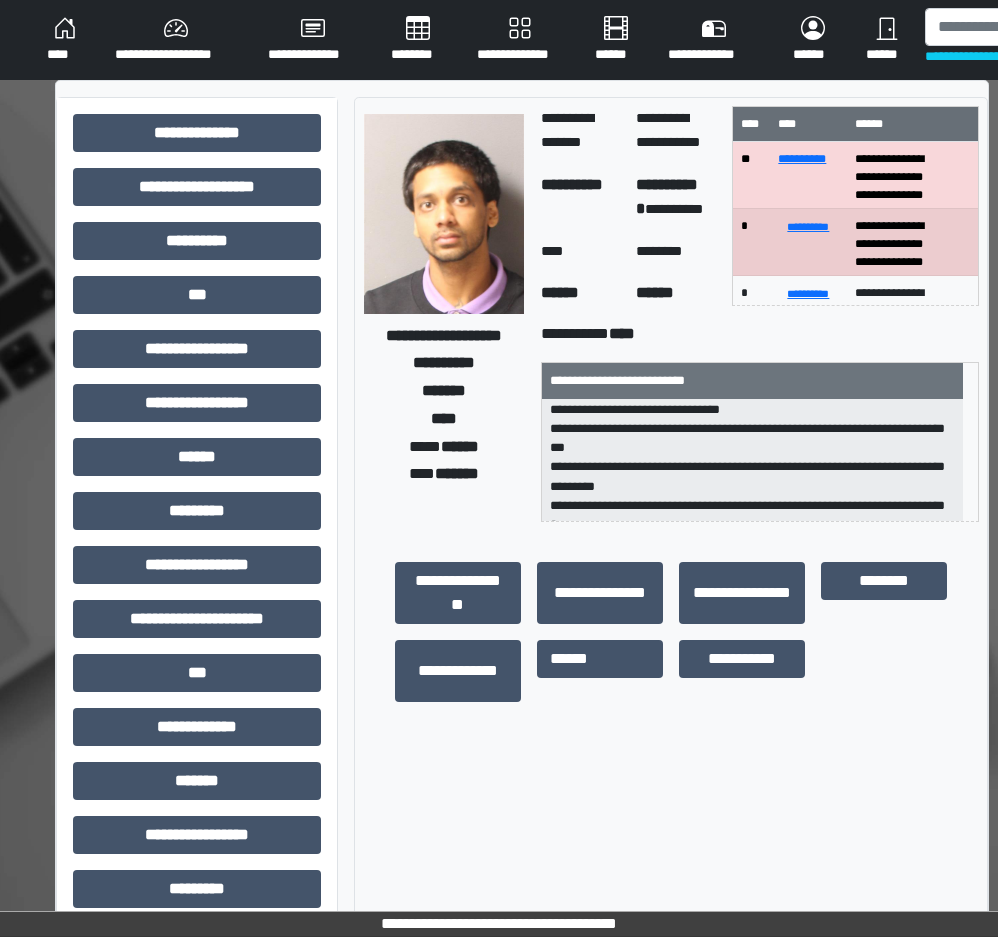 scroll, scrollTop: 159, scrollLeft: 0, axis: vertical 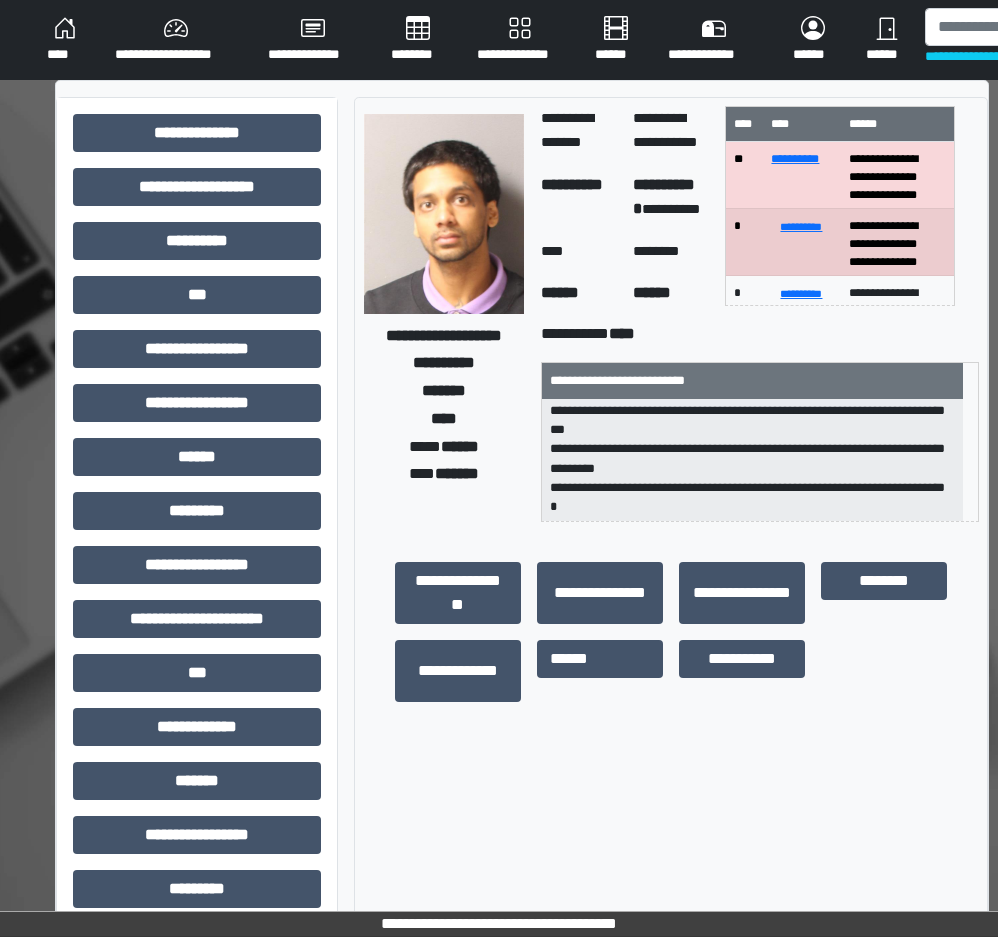 click on "**********" at bounding box center [671, 627] 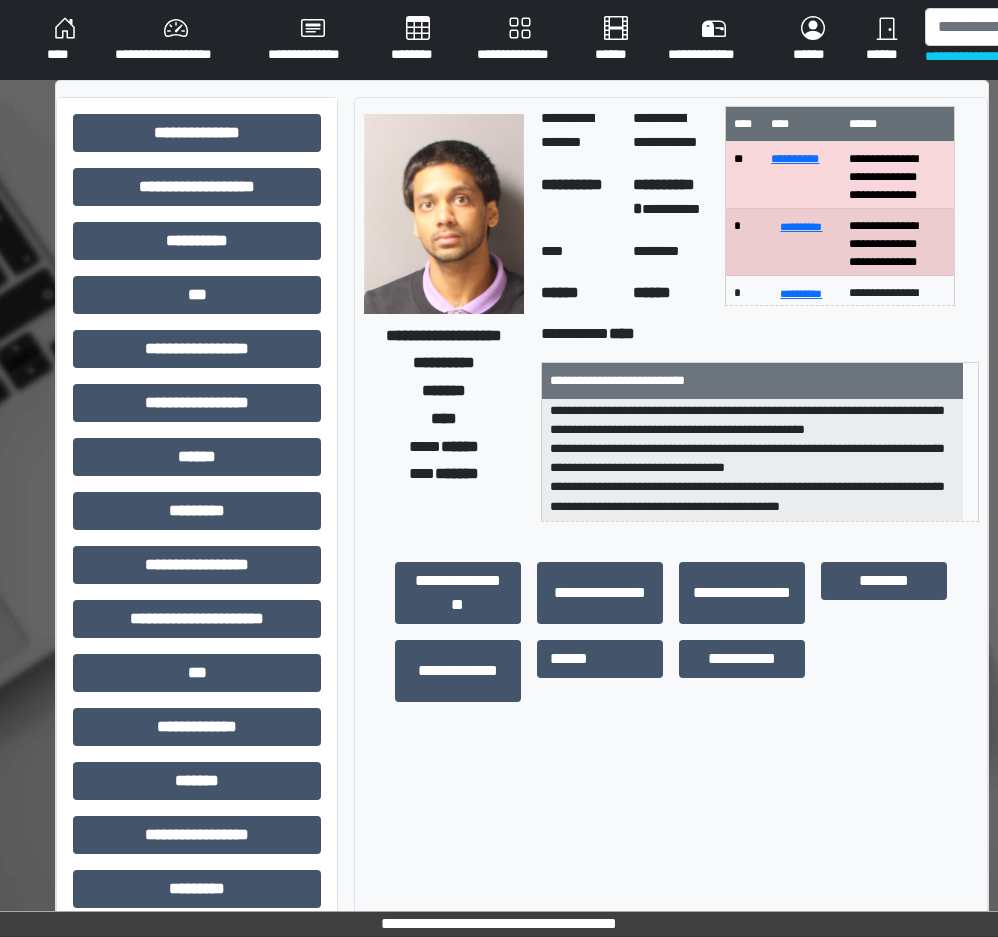 scroll, scrollTop: 0, scrollLeft: 0, axis: both 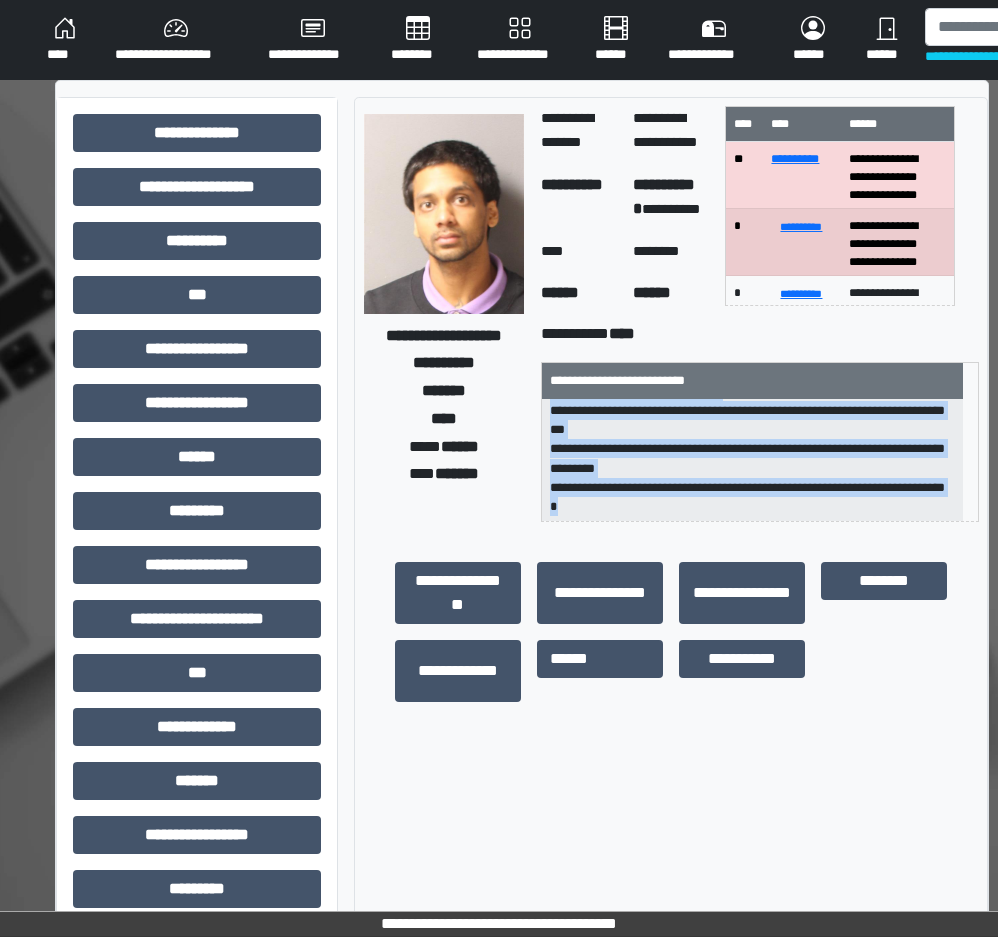 drag, startPoint x: 546, startPoint y: 418, endPoint x: 747, endPoint y: 502, distance: 217.84628 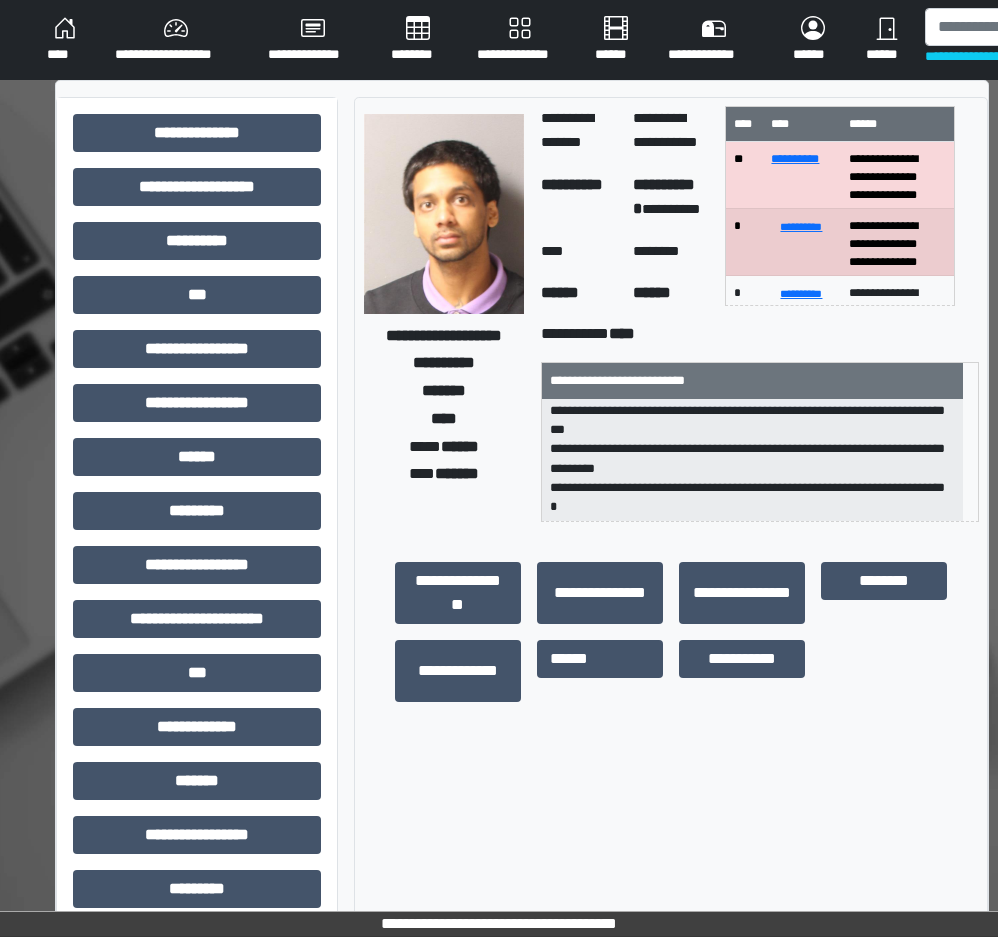 click on "**********" at bounding box center (444, 314) 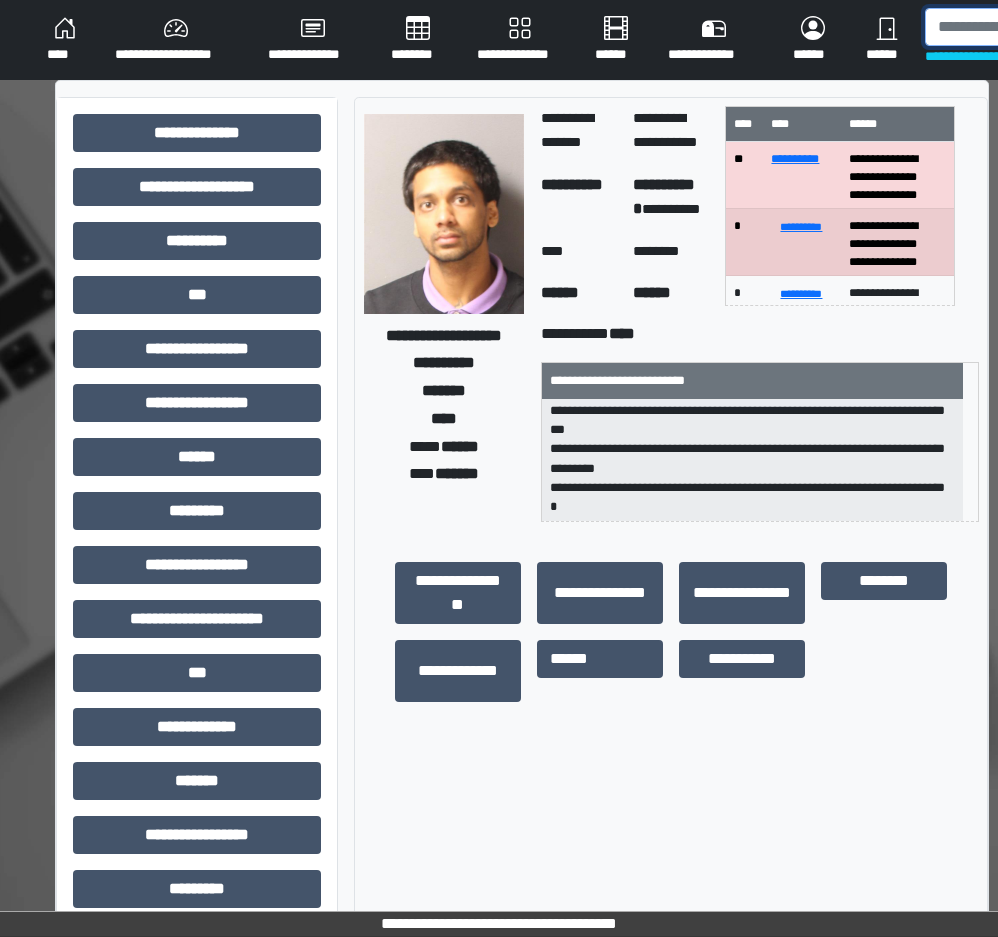click at bounding box center (1028, 27) 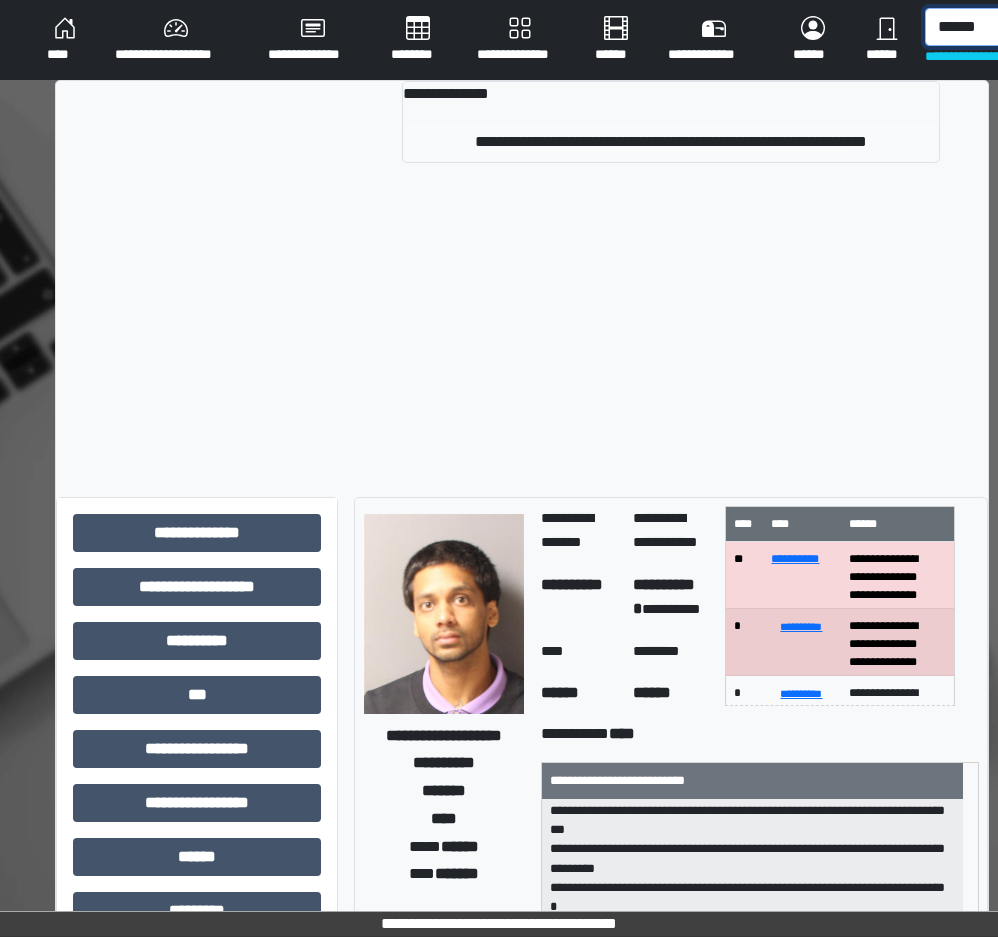type on "******" 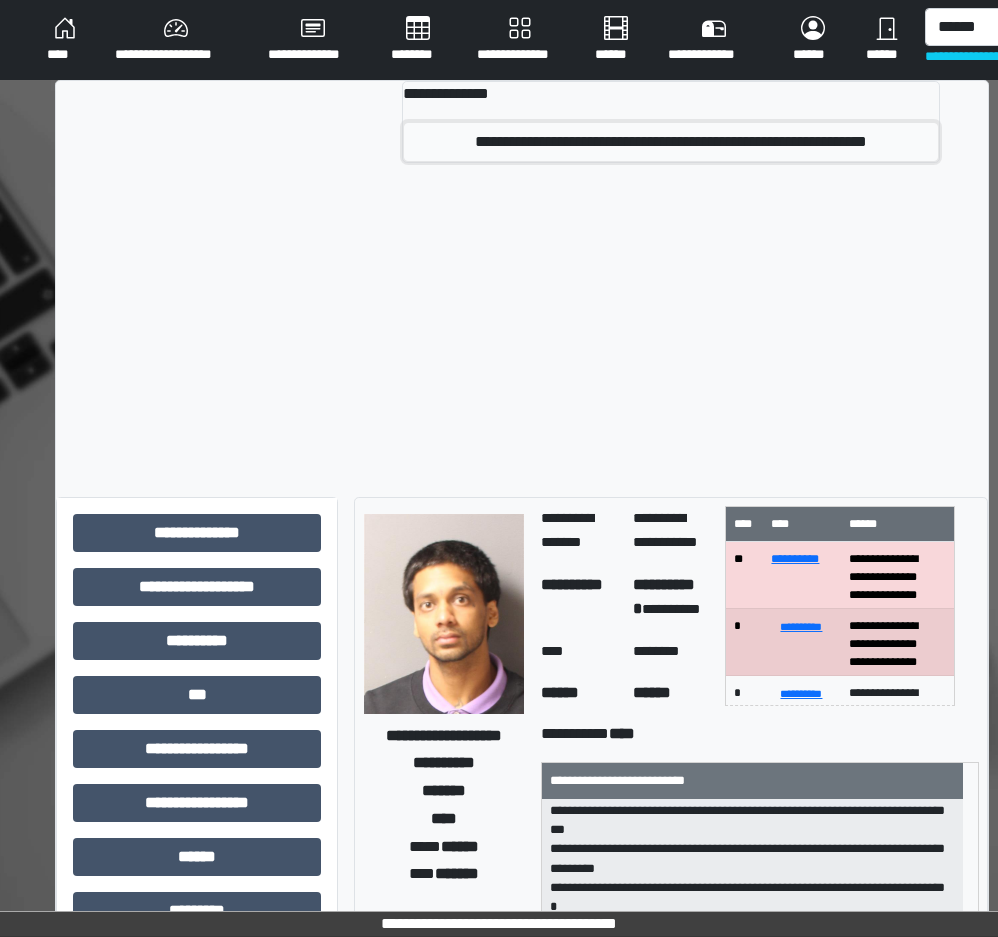 click on "**********" at bounding box center (671, 142) 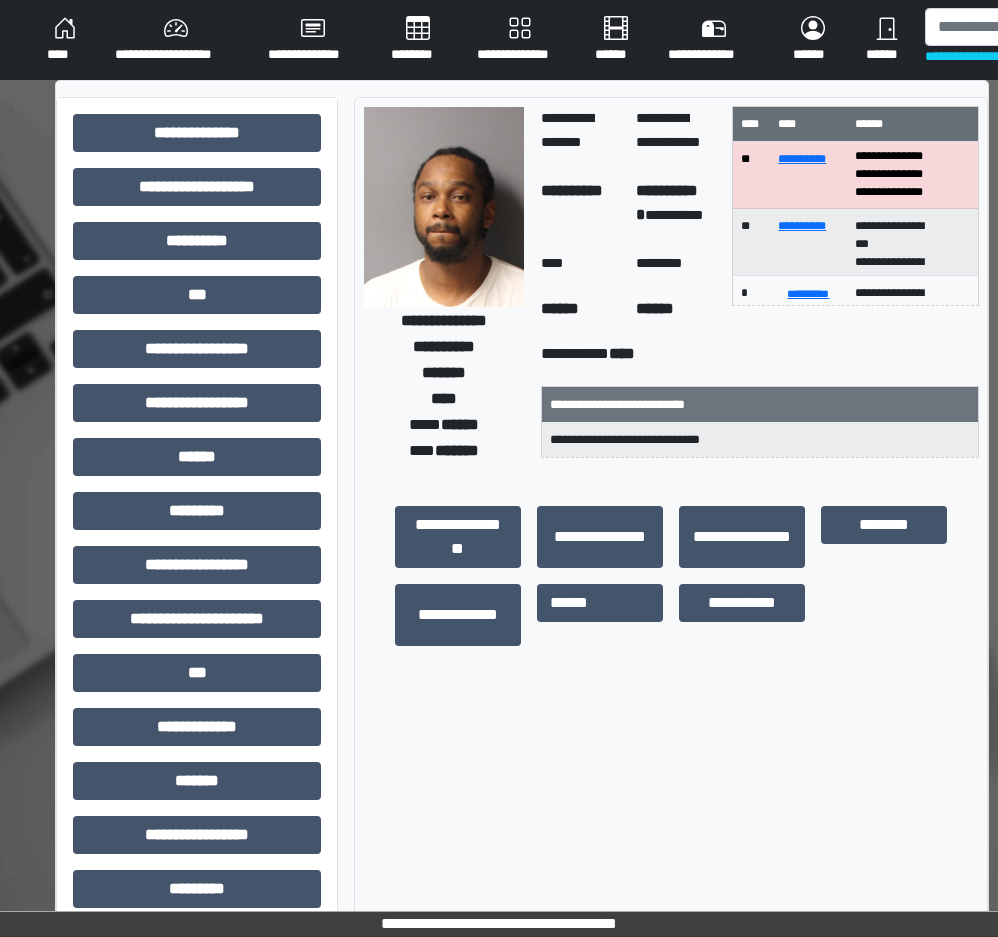 scroll, scrollTop: 200, scrollLeft: 0, axis: vertical 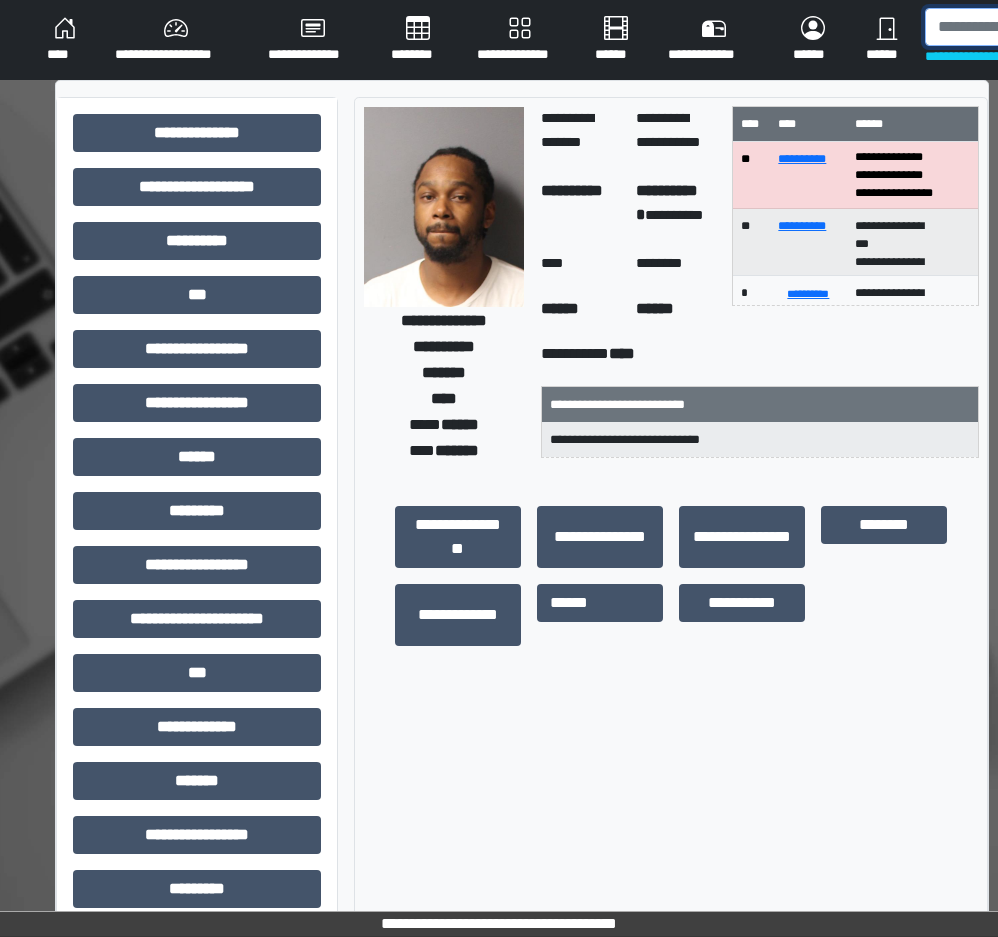 click at bounding box center (1028, 27) 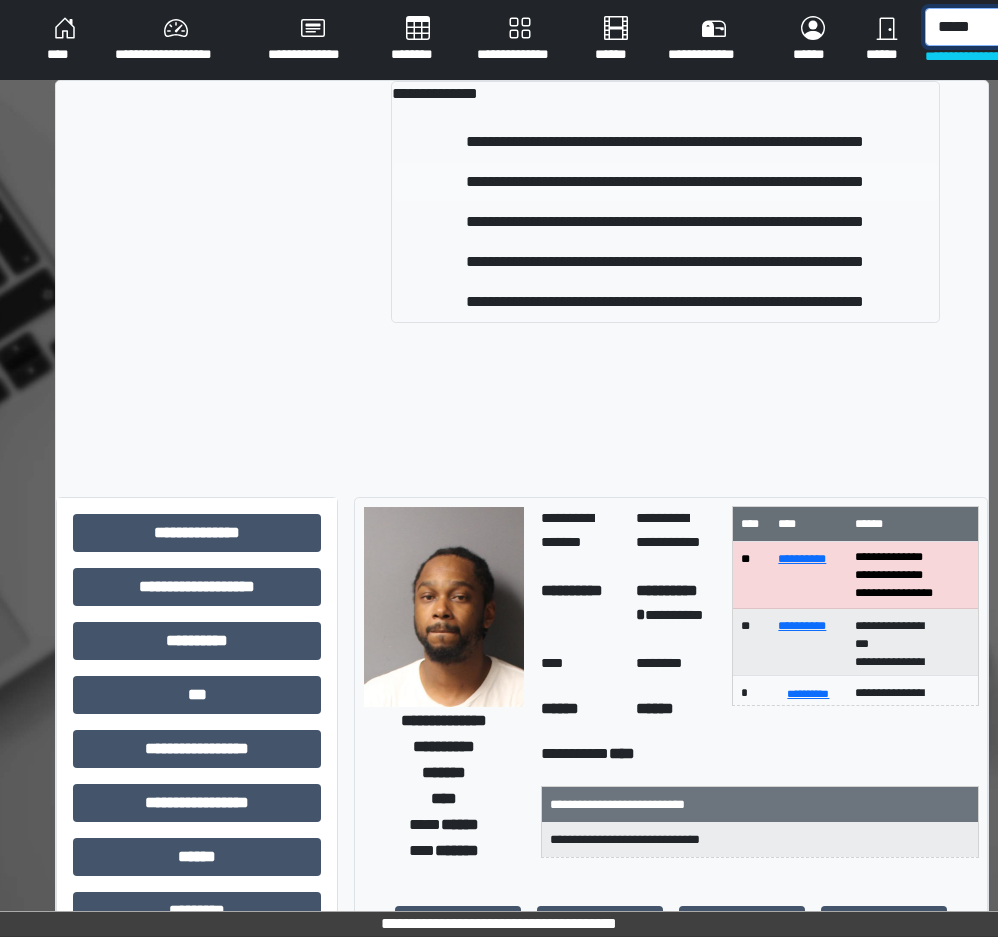 type on "*****" 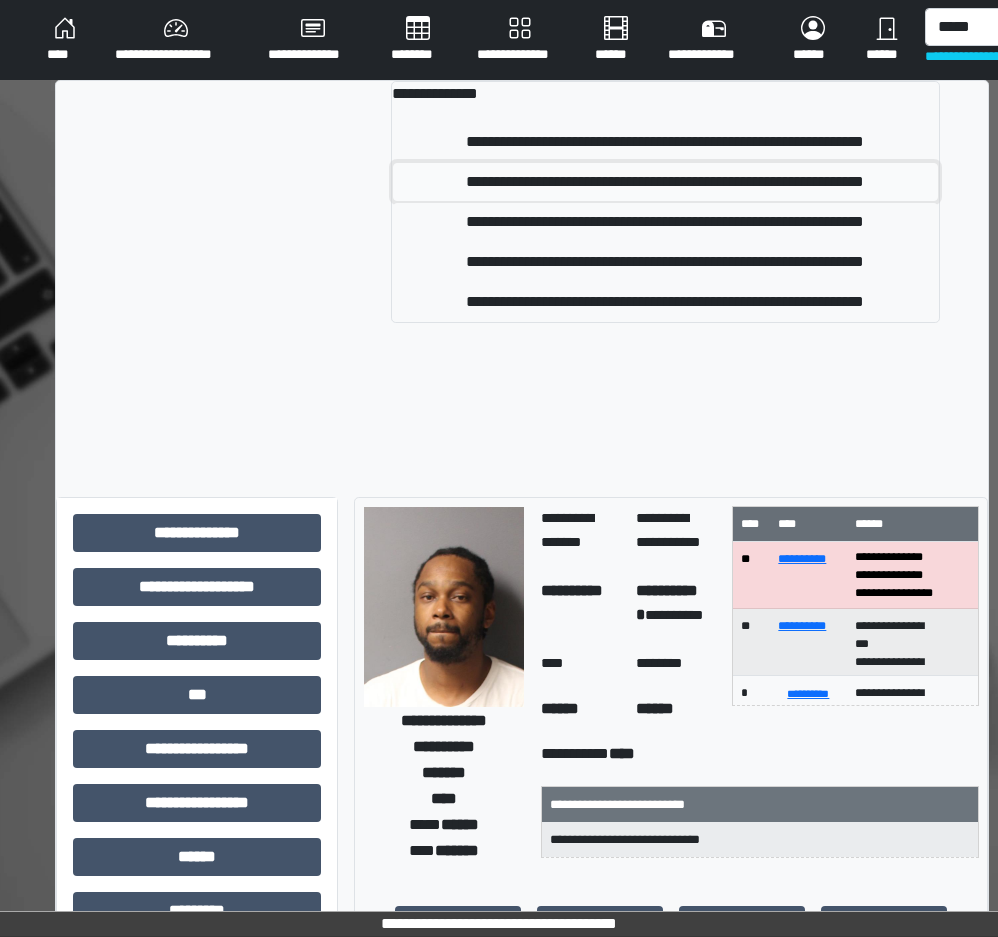click on "**********" at bounding box center [665, 182] 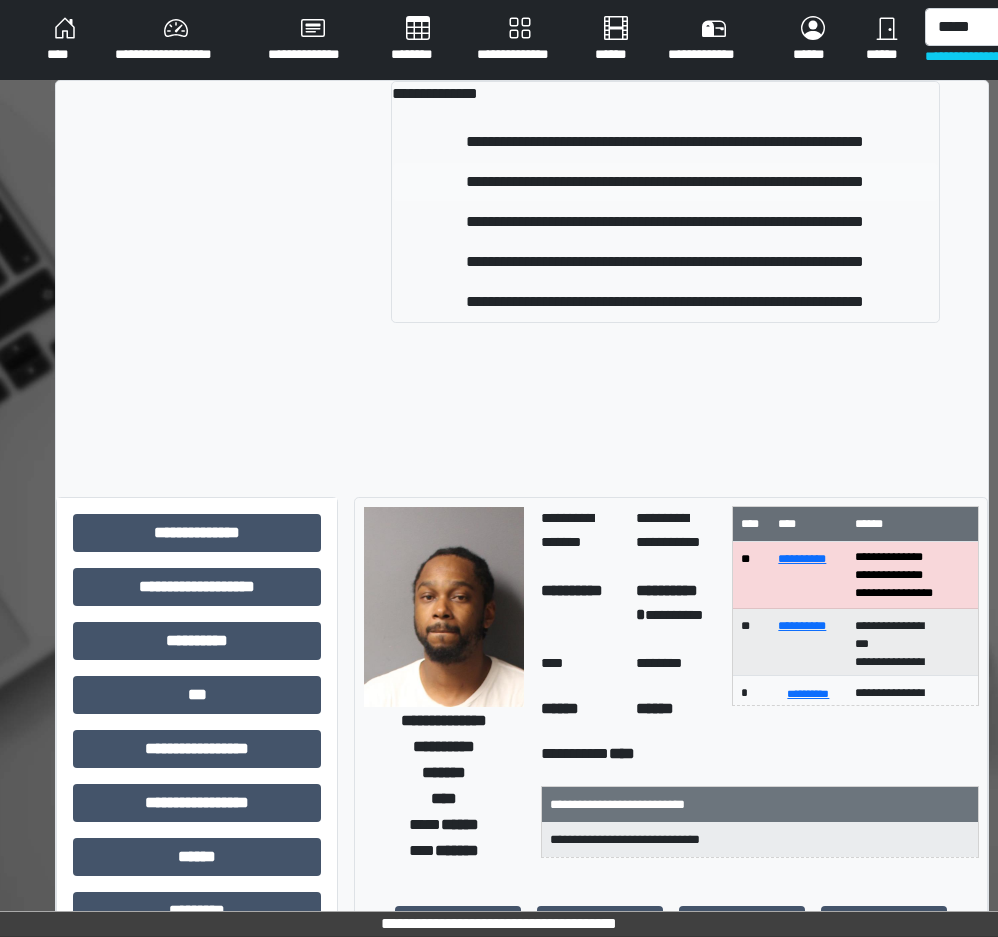 type 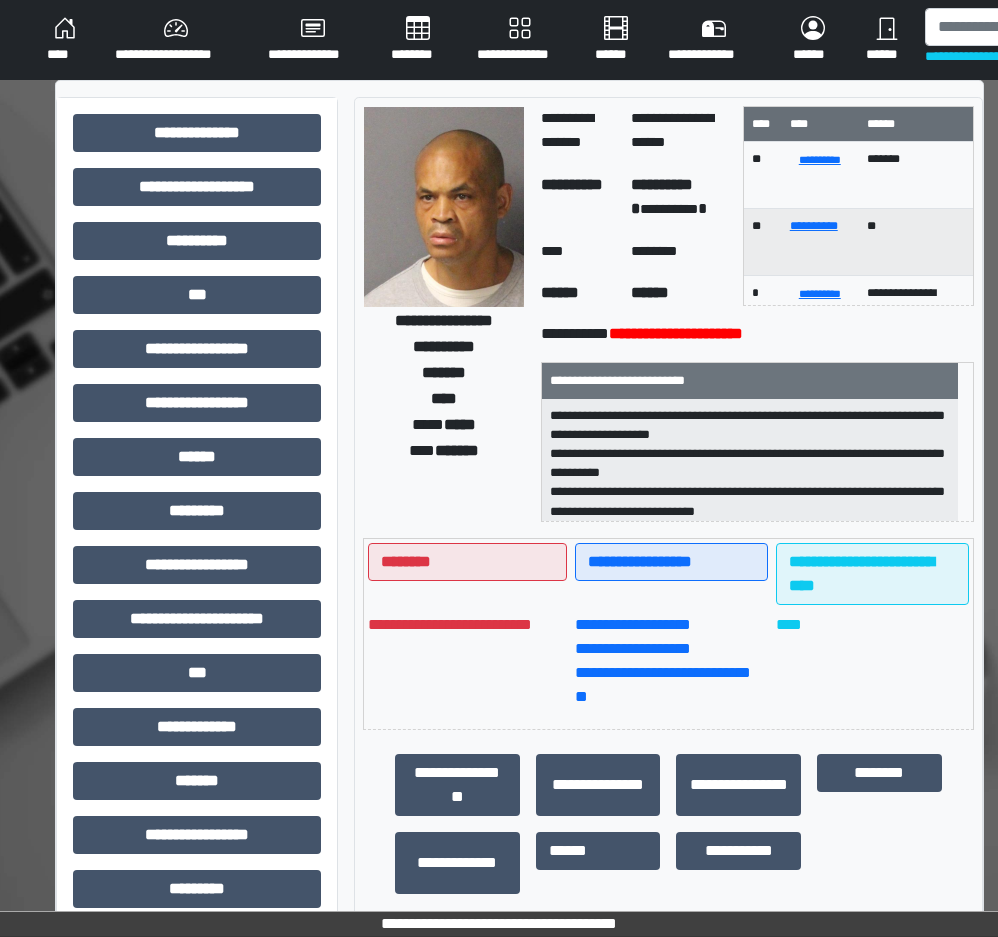 scroll, scrollTop: 0, scrollLeft: 0, axis: both 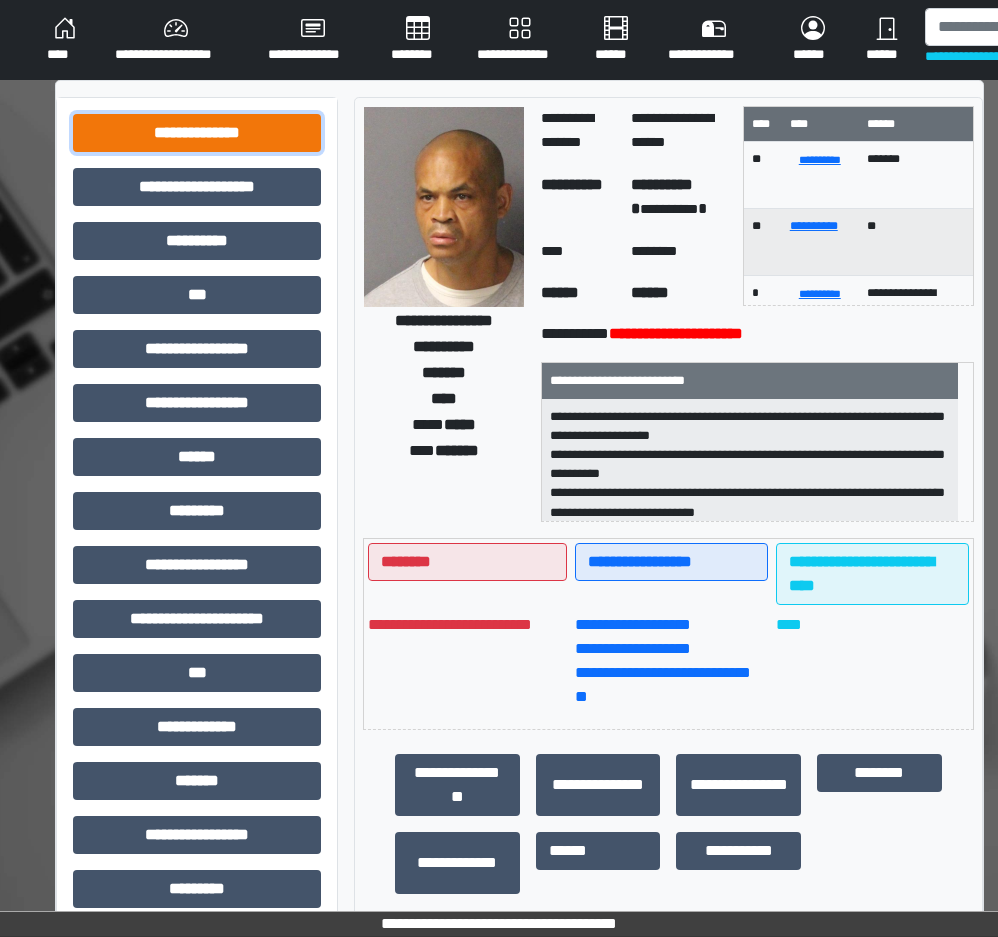 click on "**********" at bounding box center [197, 133] 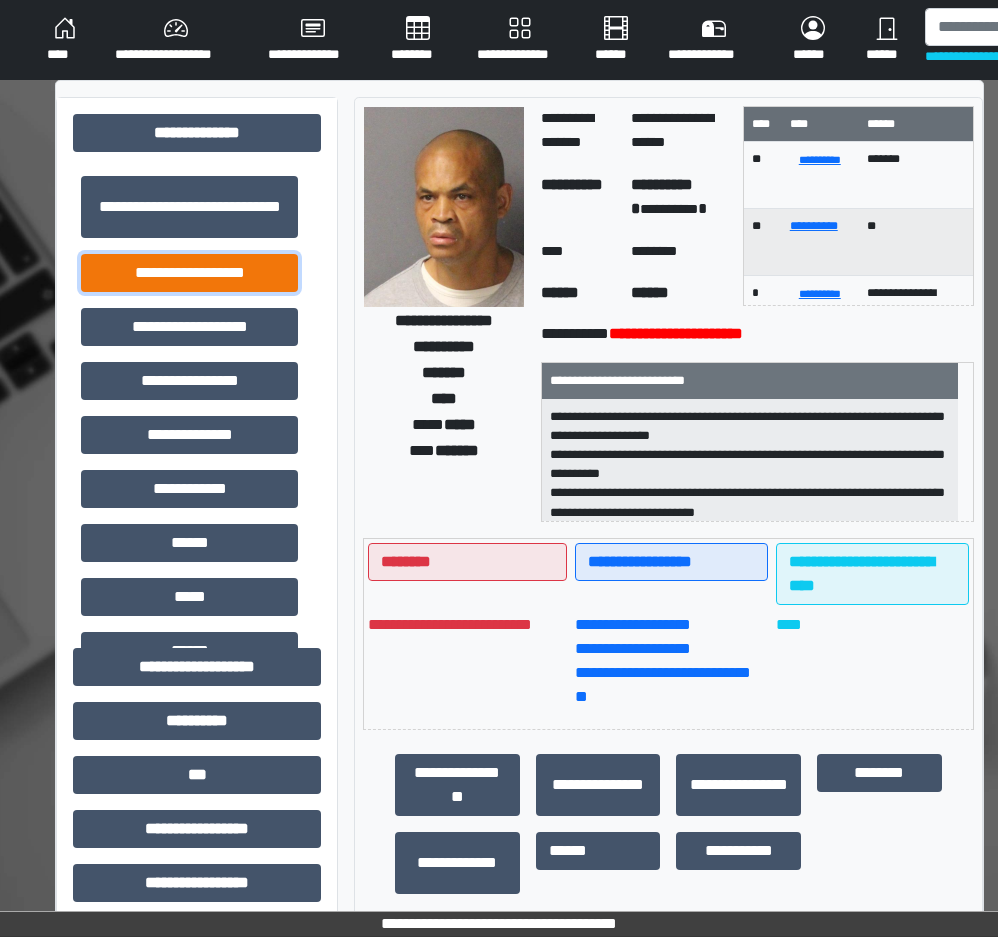 click on "**********" at bounding box center (189, 273) 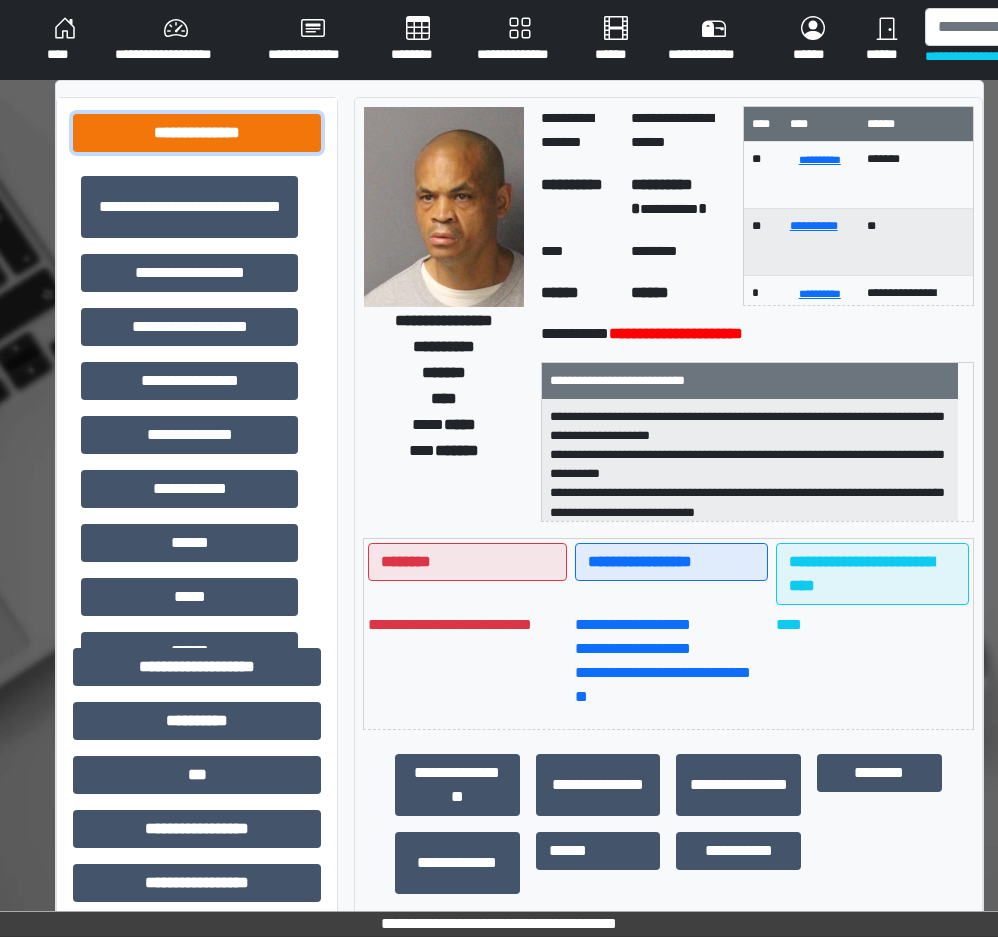click on "**********" at bounding box center (197, 133) 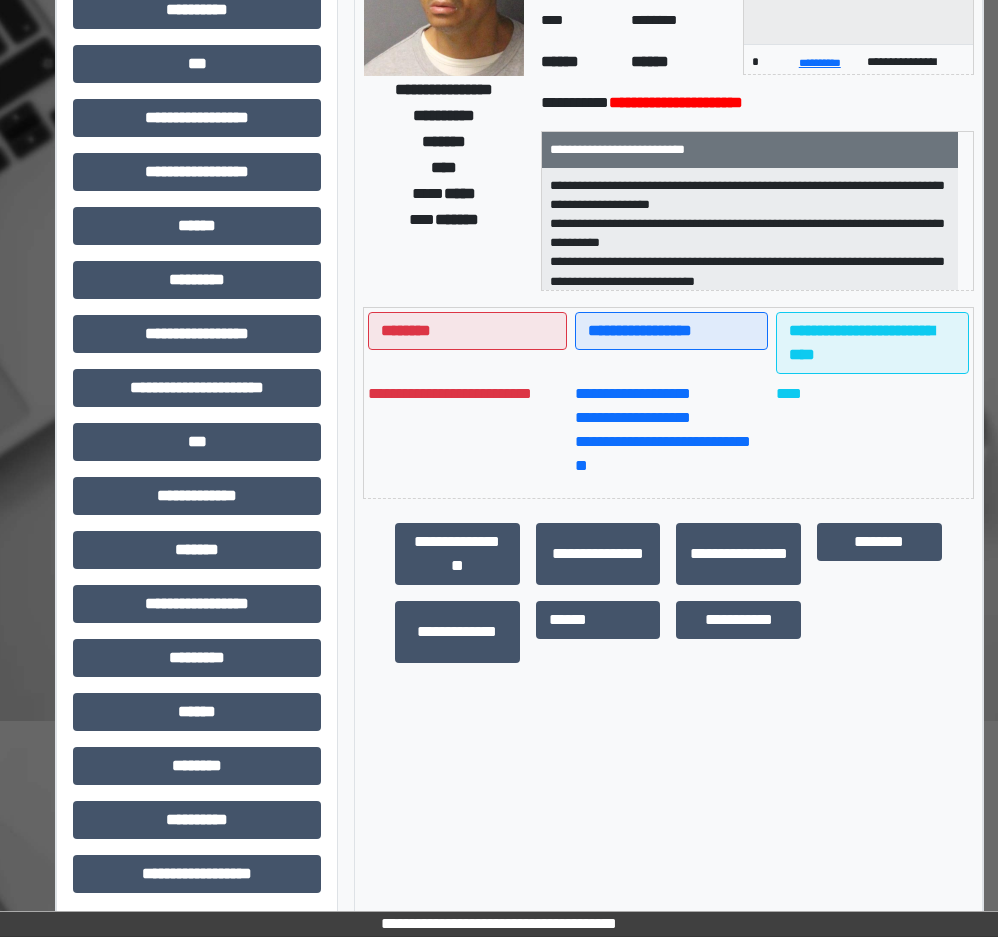 scroll, scrollTop: 237, scrollLeft: 0, axis: vertical 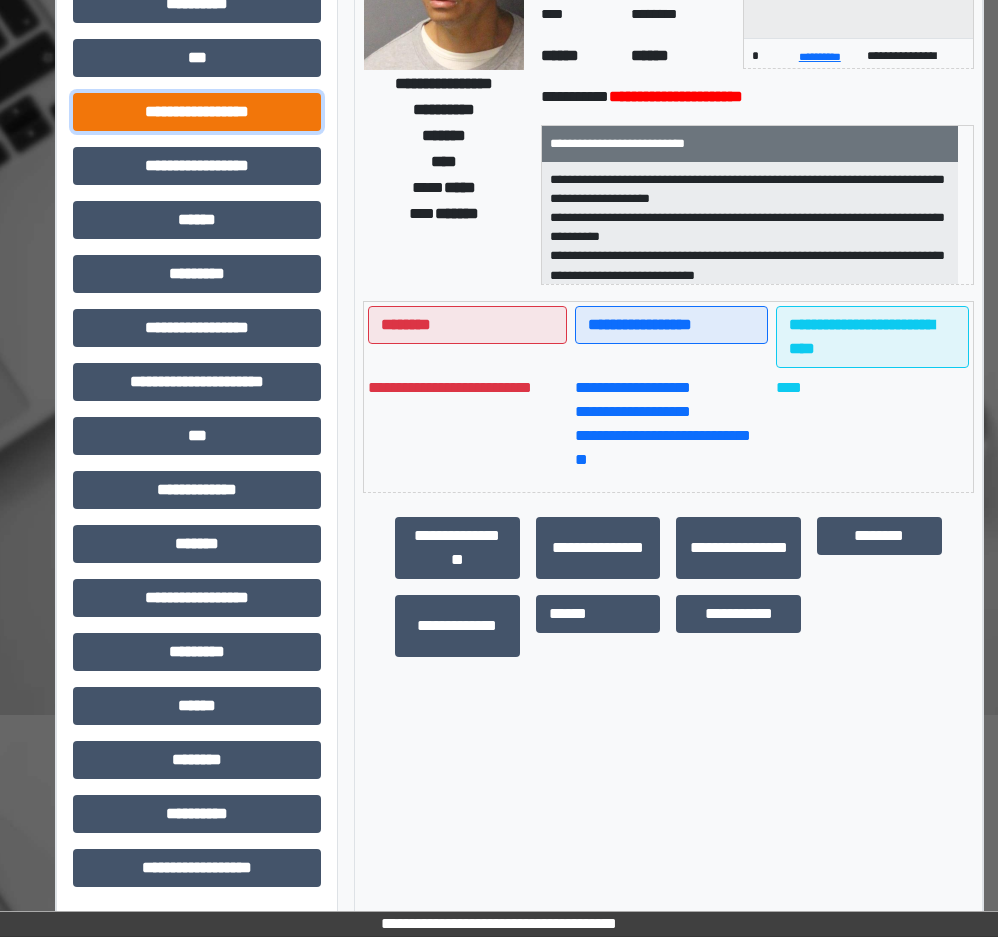 click on "**********" at bounding box center [197, 112] 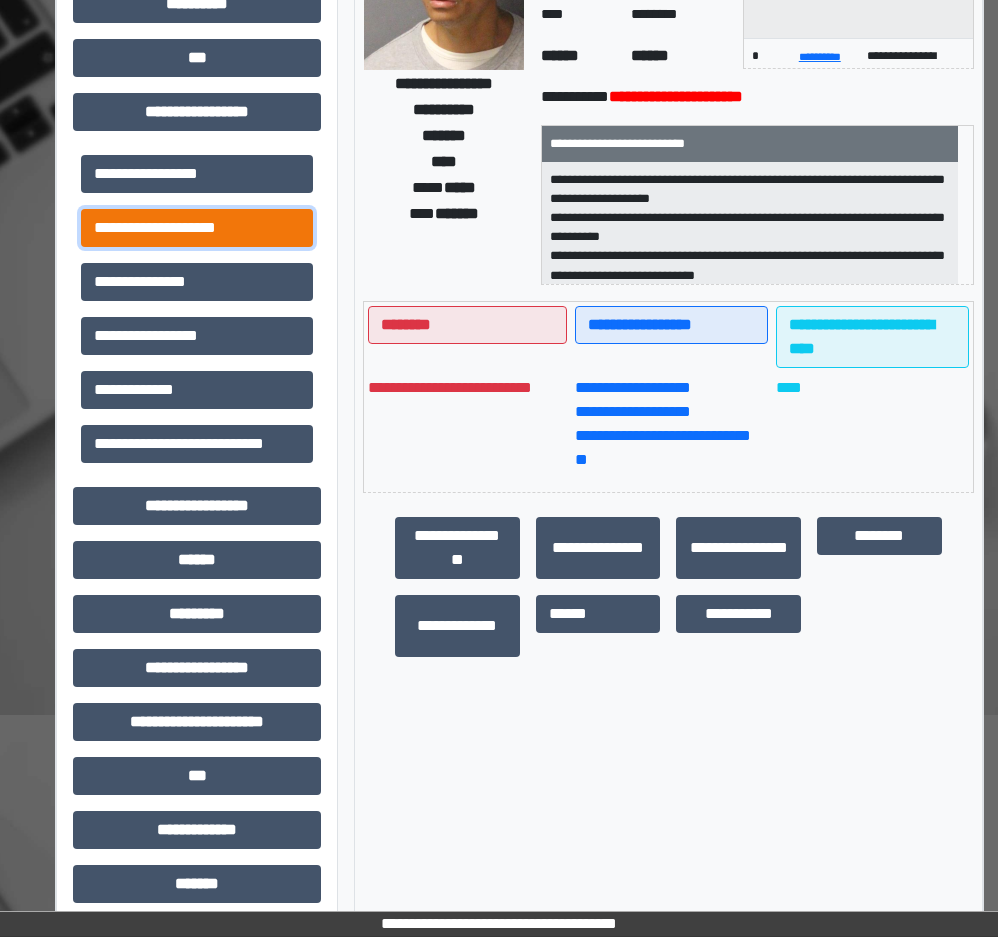 click on "**********" at bounding box center (197, 228) 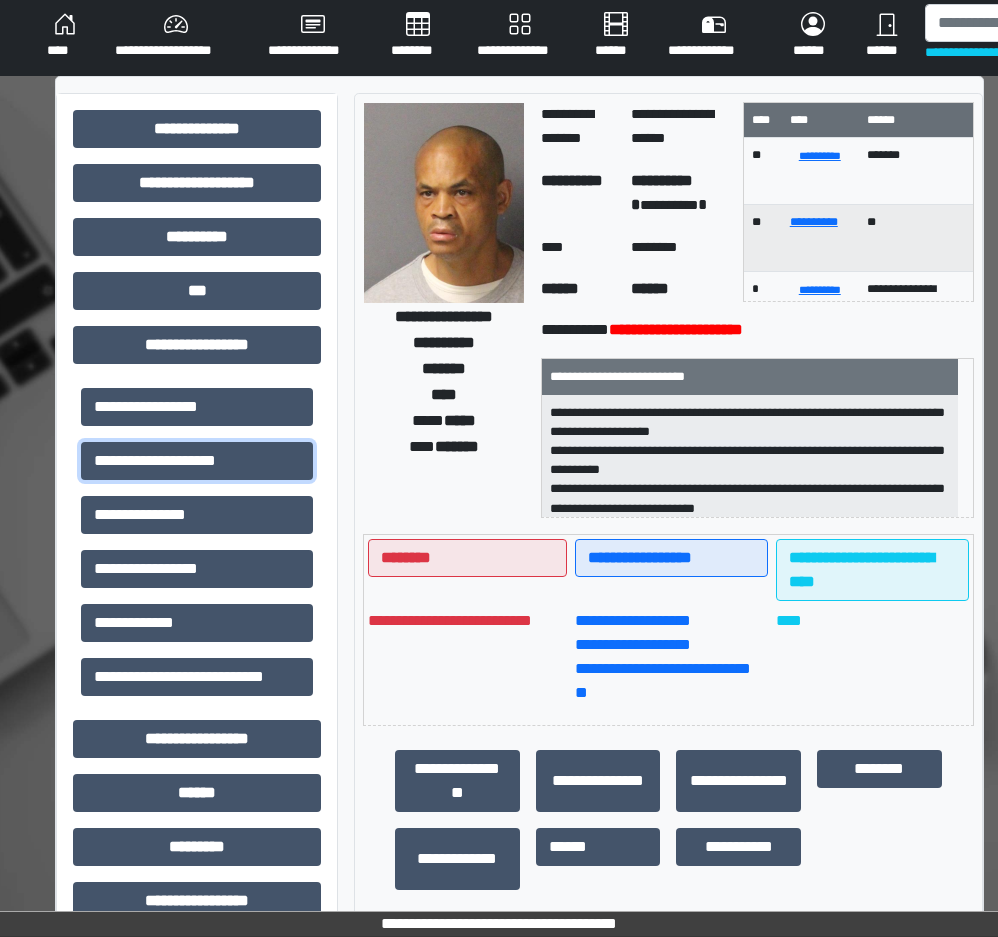 scroll, scrollTop: 0, scrollLeft: 0, axis: both 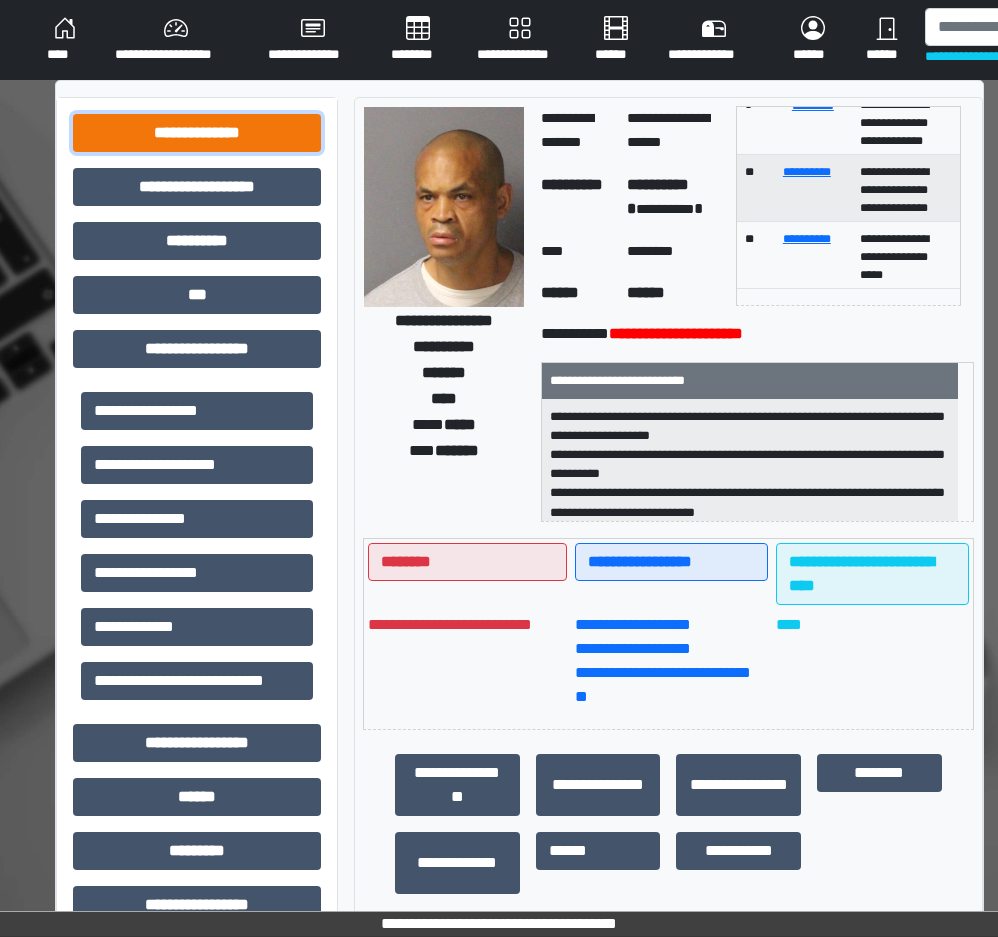 click on "**********" at bounding box center [197, 133] 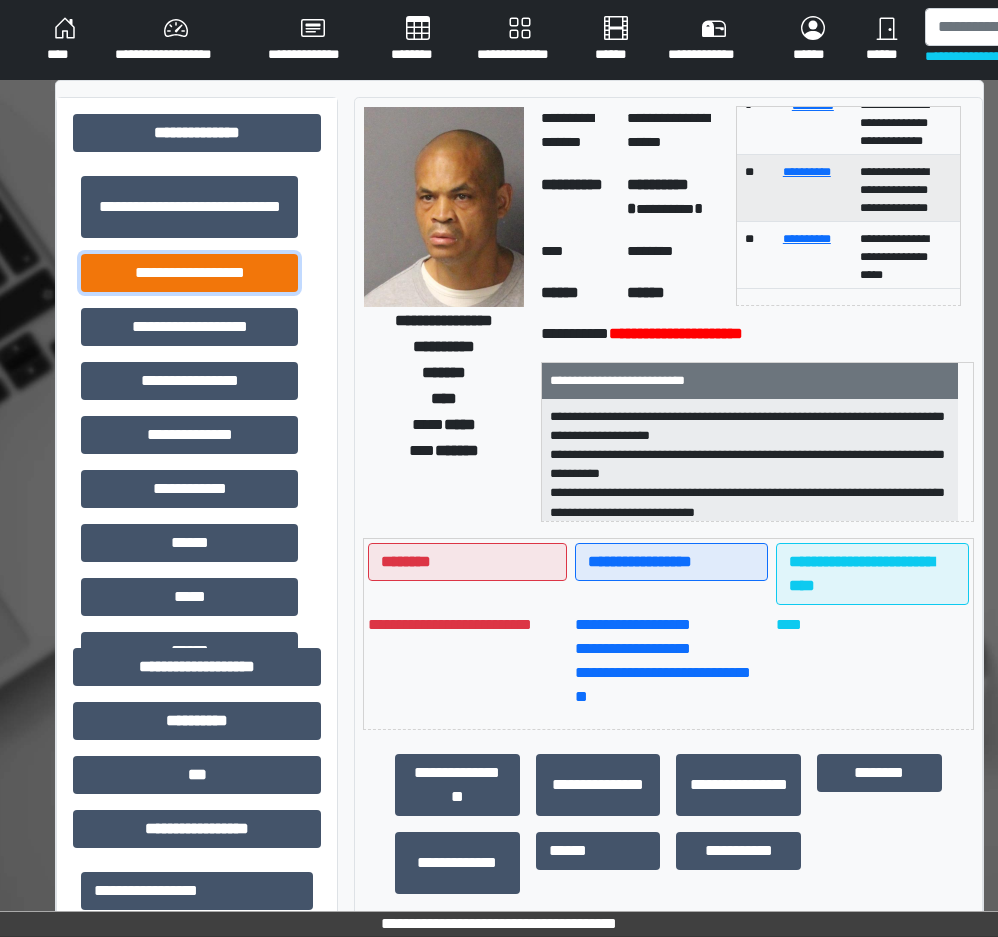 click on "**********" at bounding box center [189, 273] 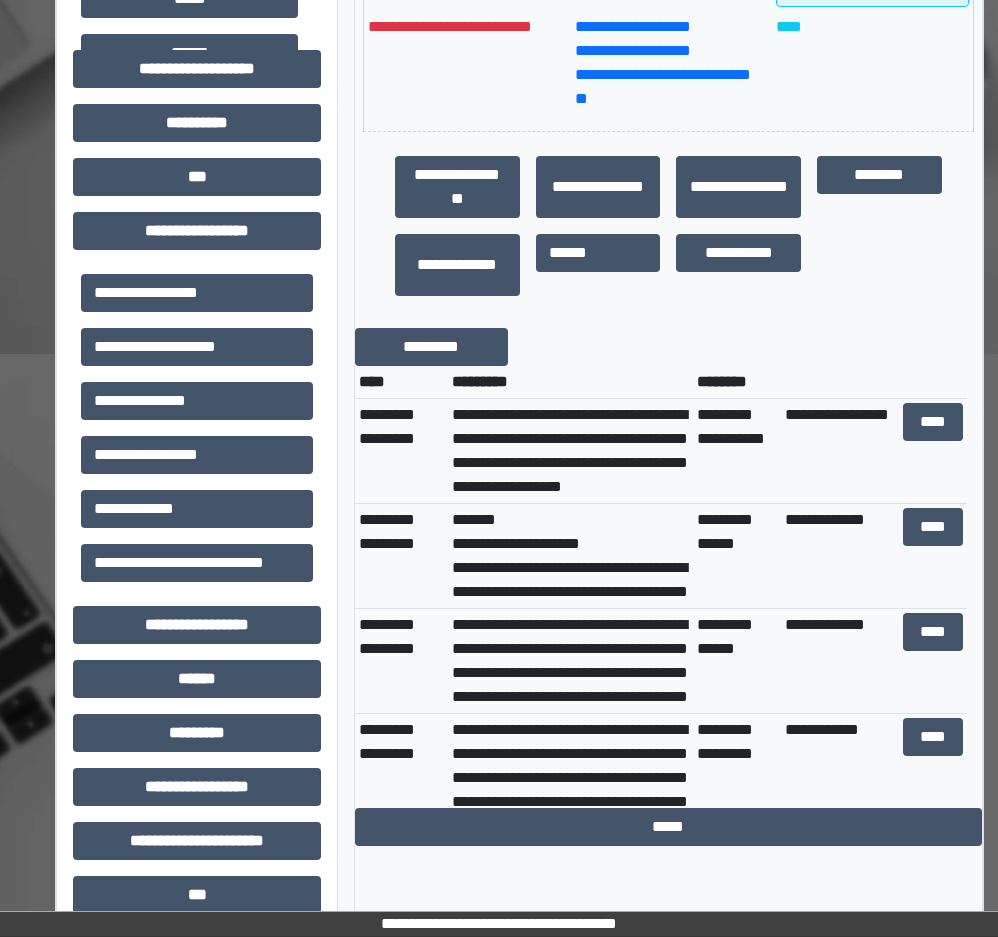 scroll, scrollTop: 600, scrollLeft: 0, axis: vertical 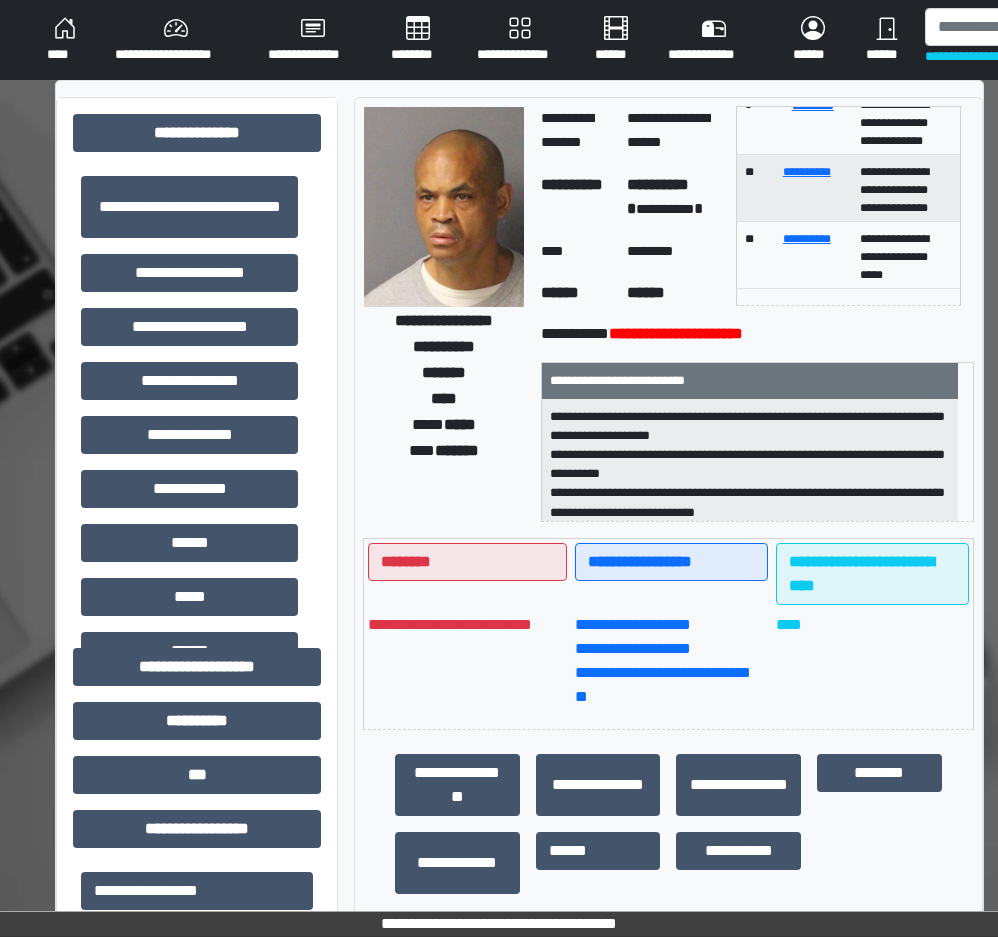 click on "********" at bounding box center (673, 252) 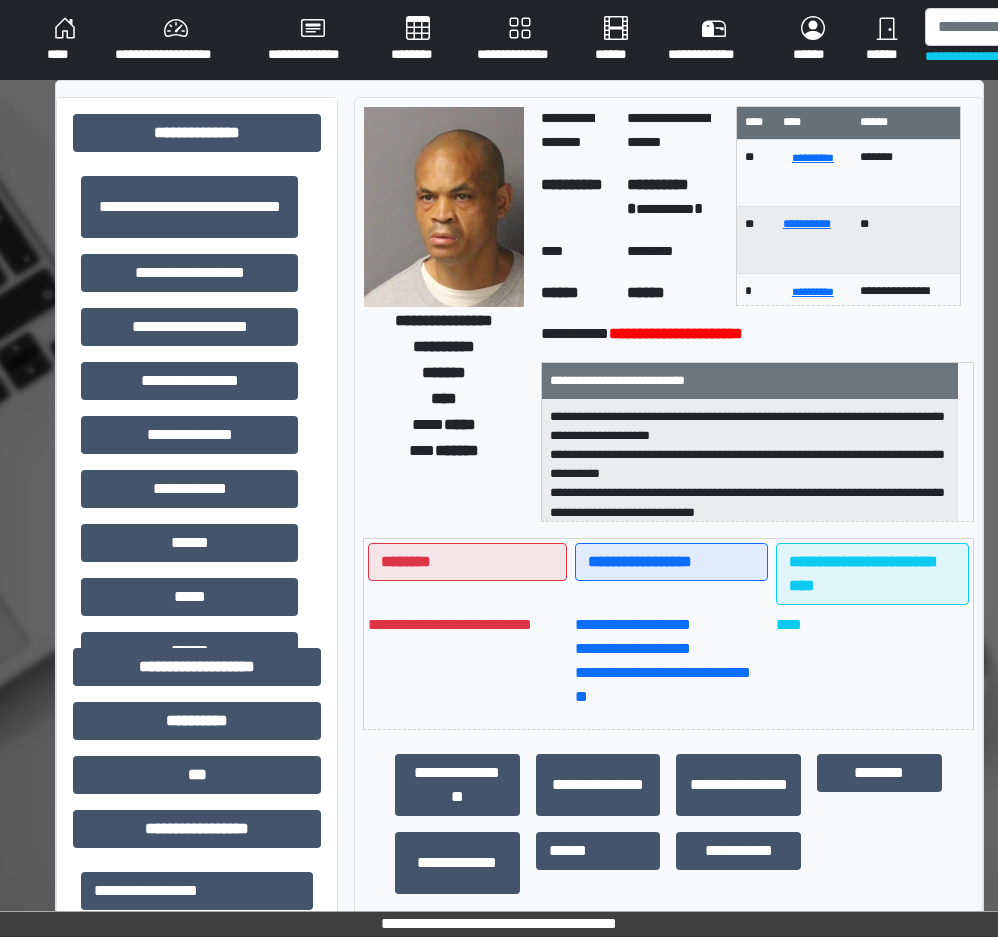 scroll, scrollTop: 0, scrollLeft: 0, axis: both 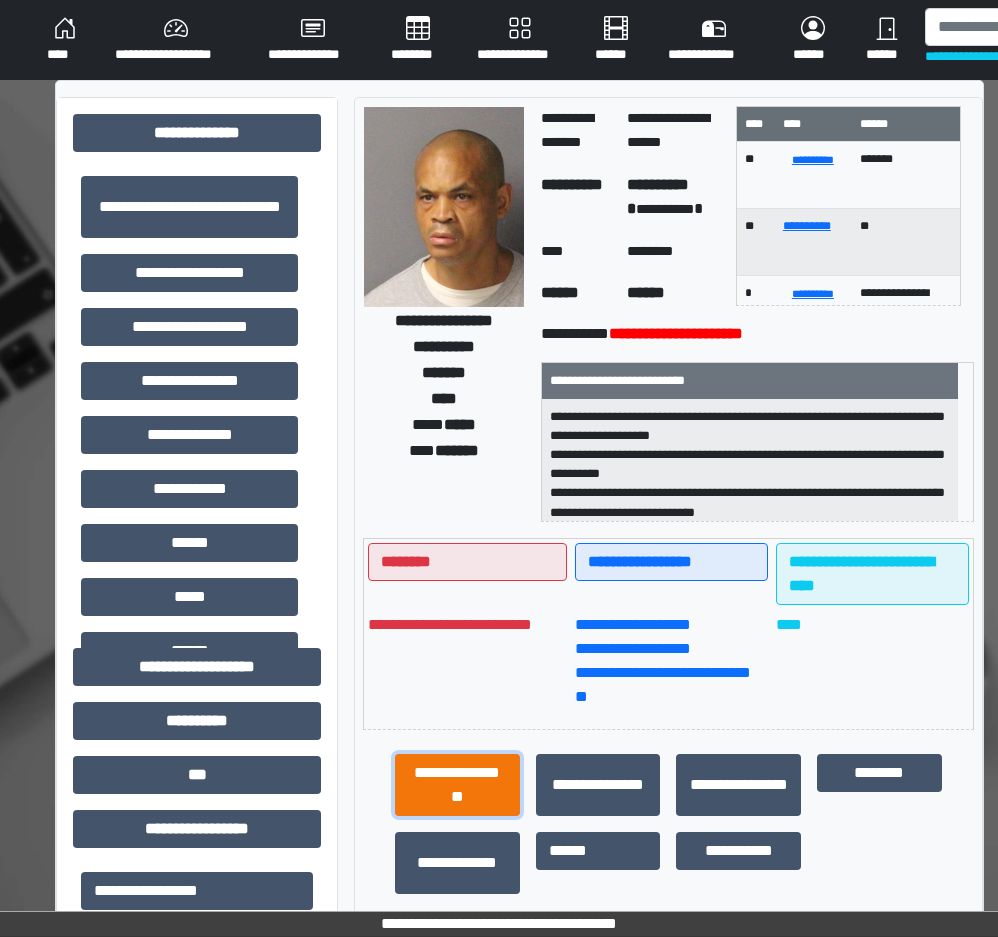 click on "**********" at bounding box center [457, 785] 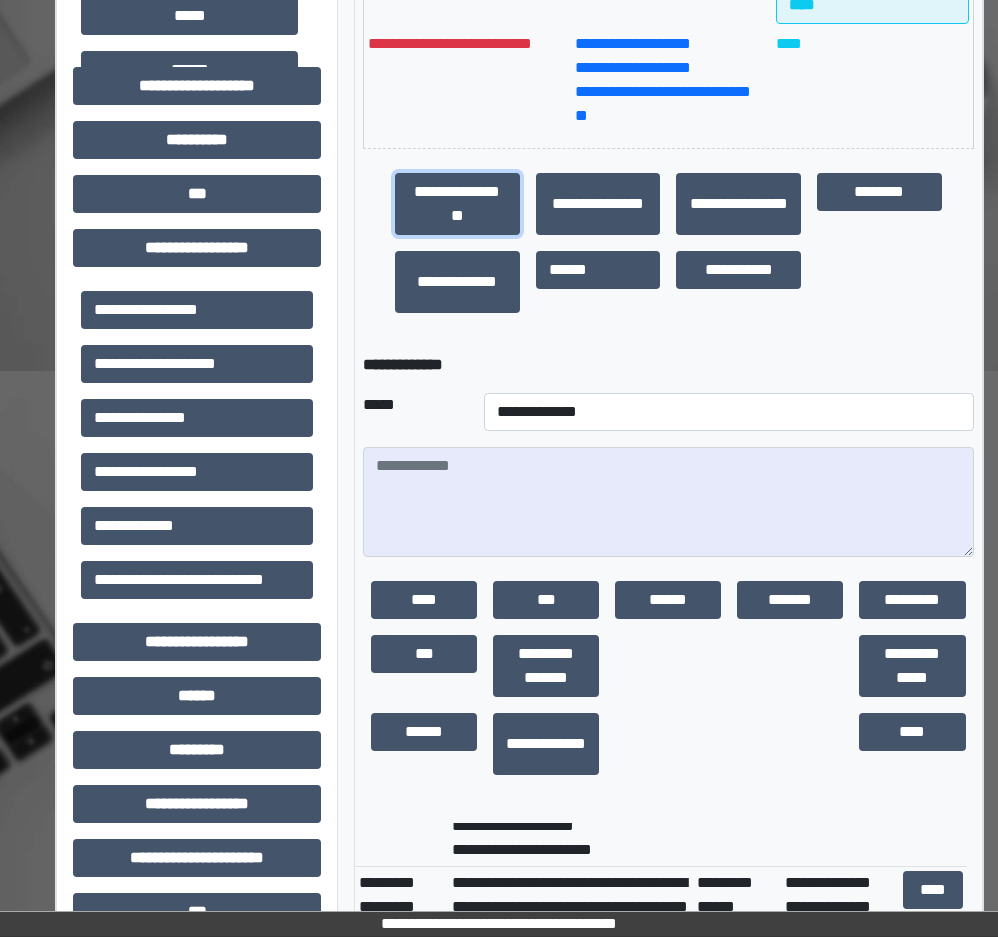 scroll, scrollTop: 600, scrollLeft: 0, axis: vertical 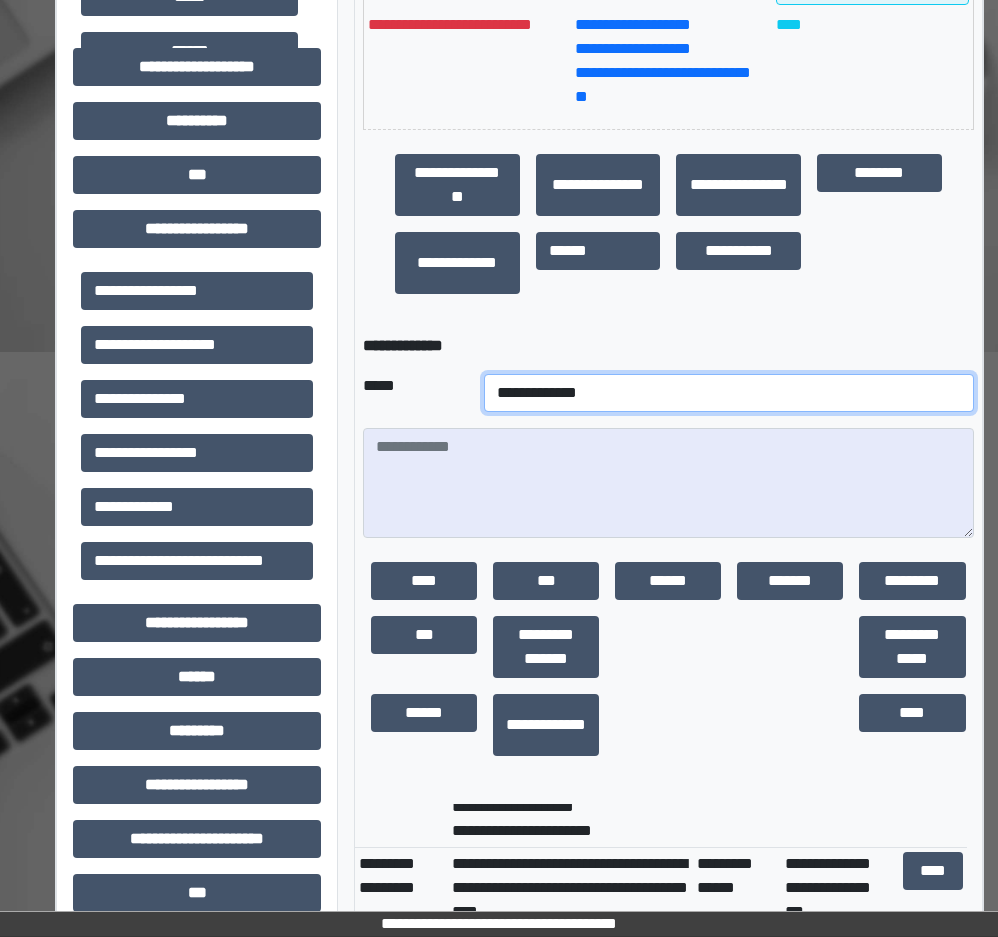 click on "**********" at bounding box center [728, 393] 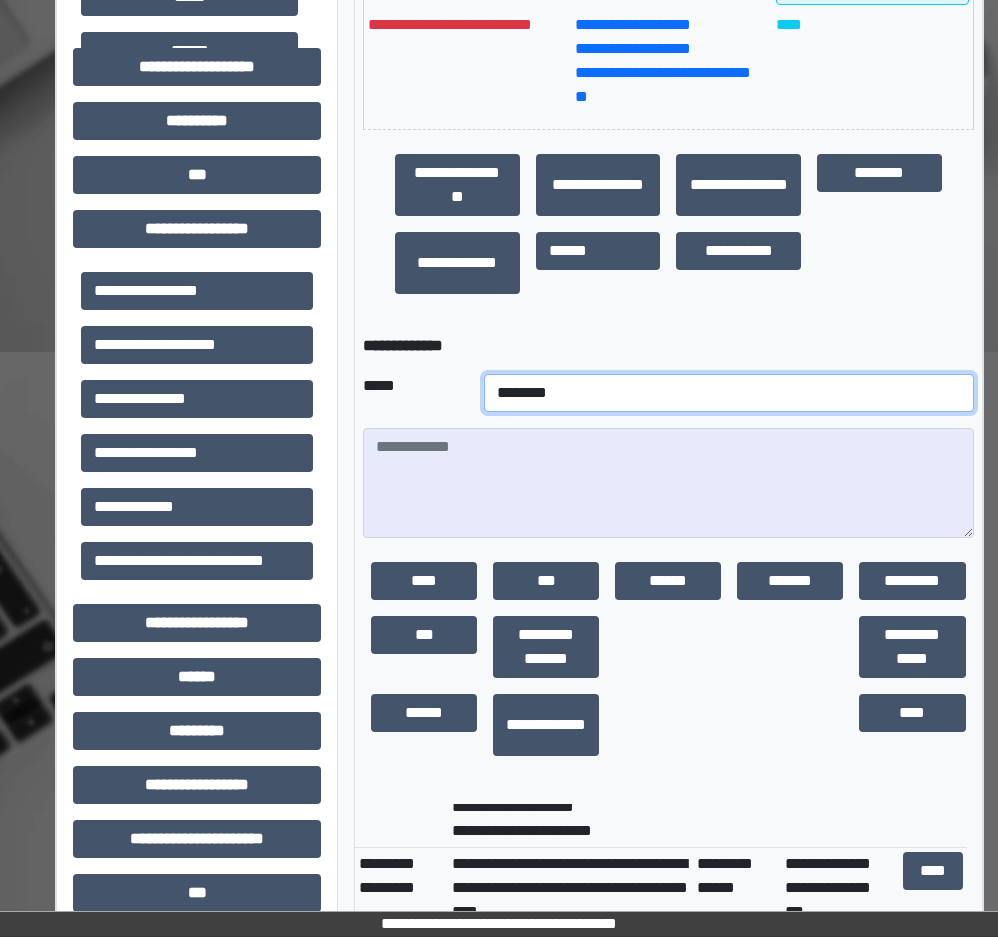 click on "**********" at bounding box center (728, 393) 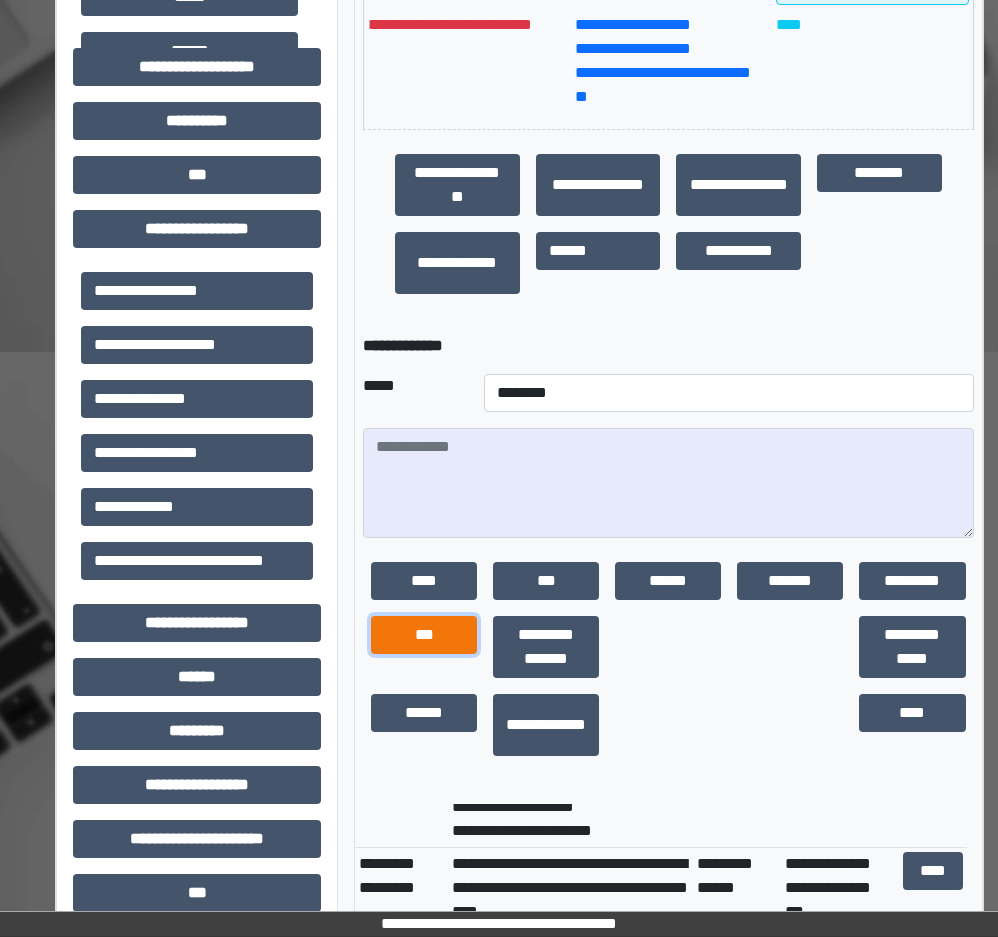 click on "***" at bounding box center [424, 635] 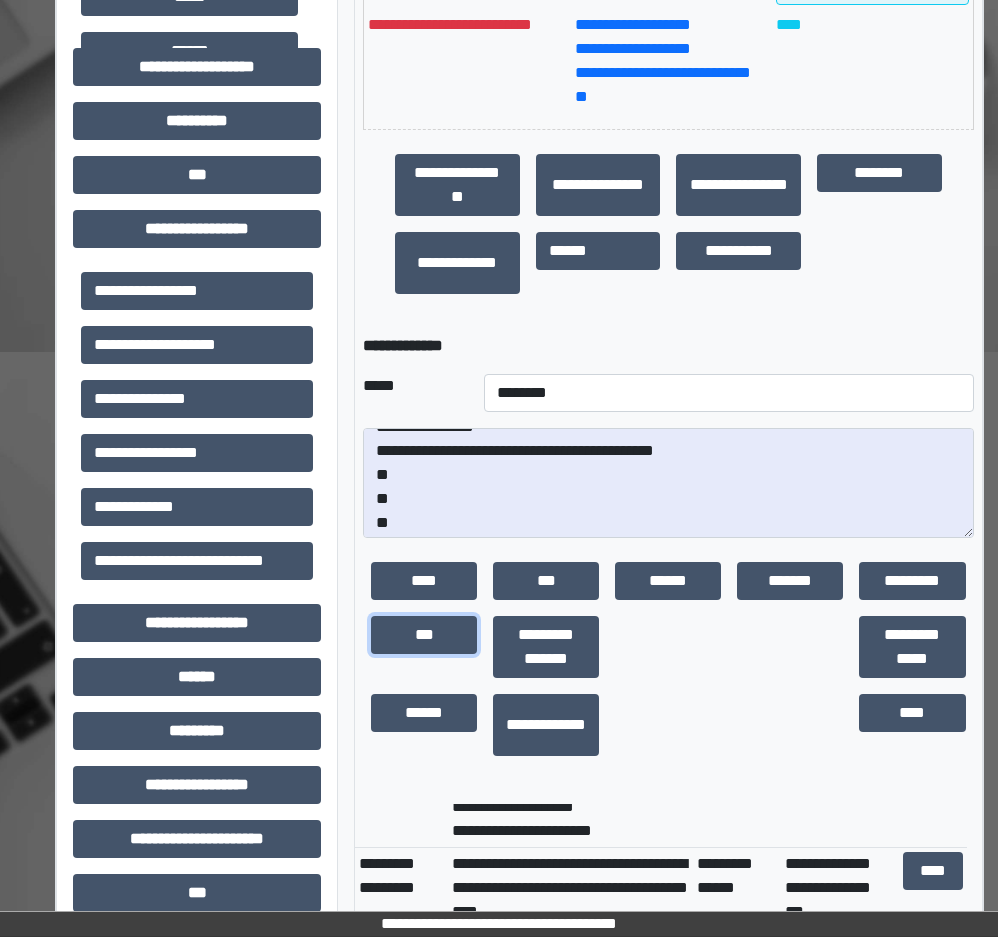 scroll, scrollTop: 24, scrollLeft: 0, axis: vertical 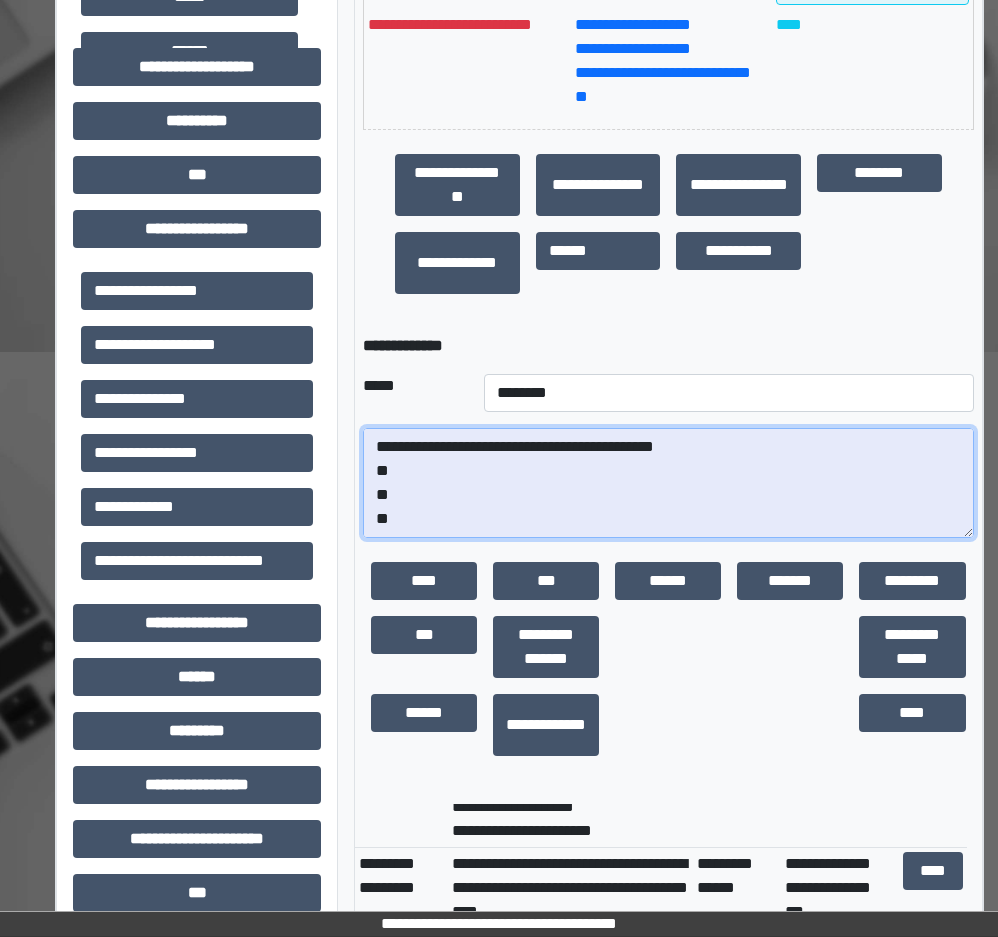 drag, startPoint x: 395, startPoint y: 531, endPoint x: 366, endPoint y: 479, distance: 59.5399 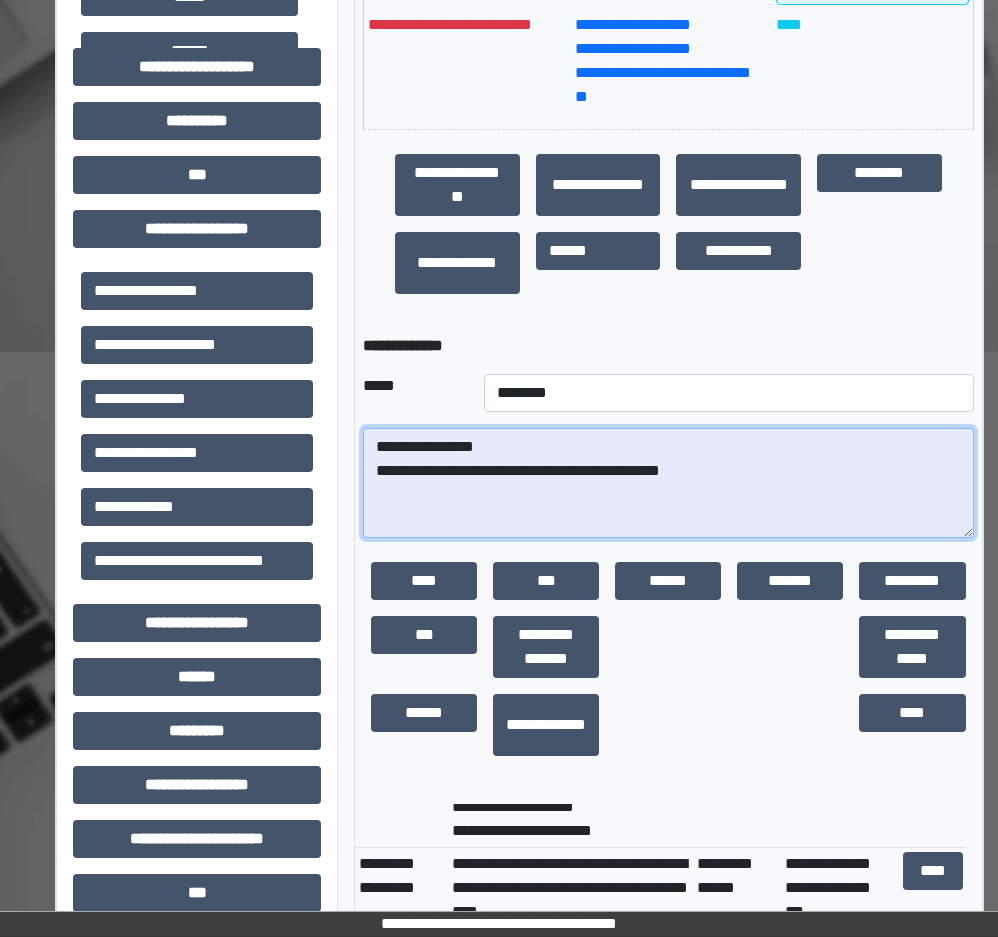 scroll, scrollTop: 0, scrollLeft: 0, axis: both 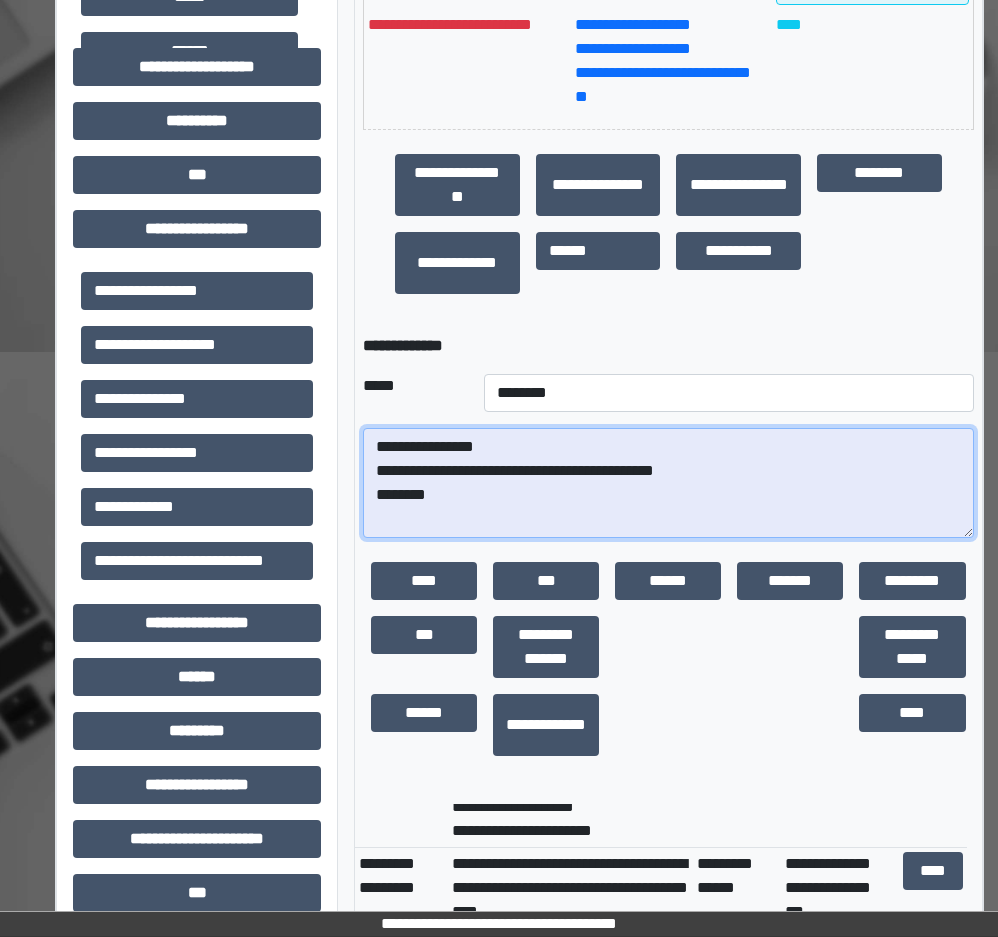 paste on "**********" 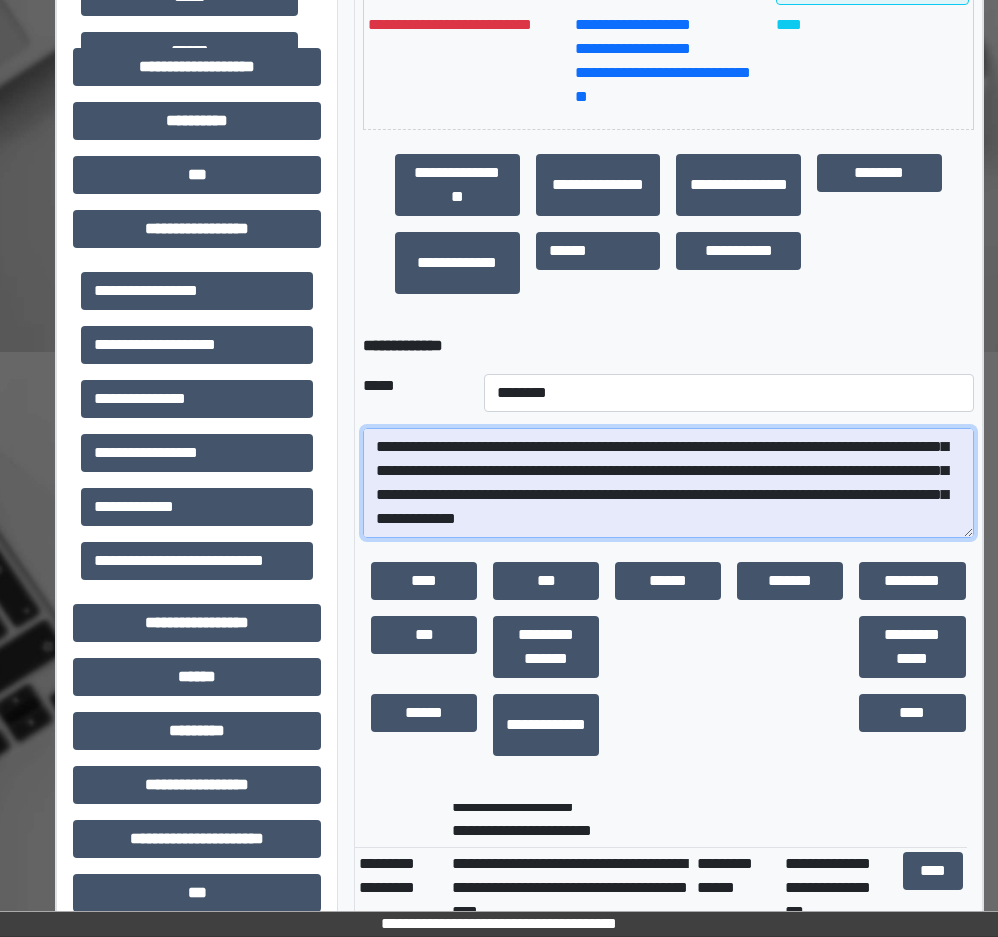 scroll, scrollTop: 960, scrollLeft: 0, axis: vertical 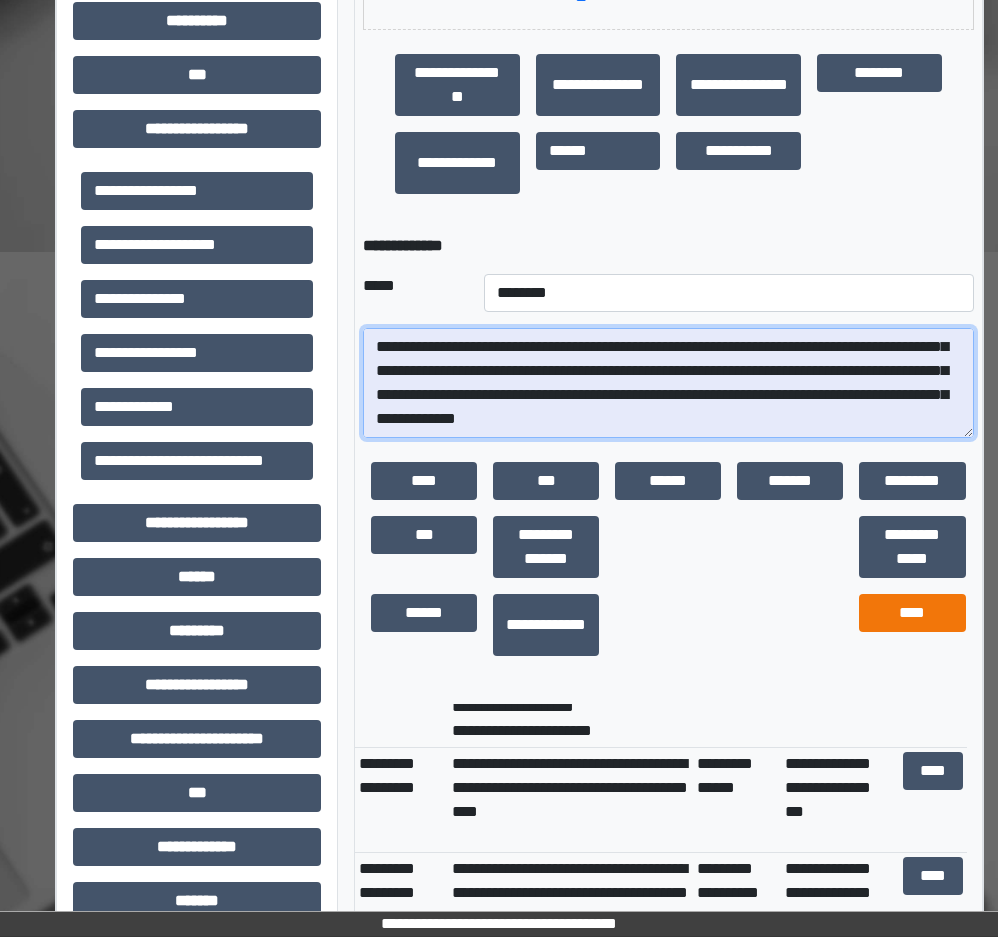 type on "**********" 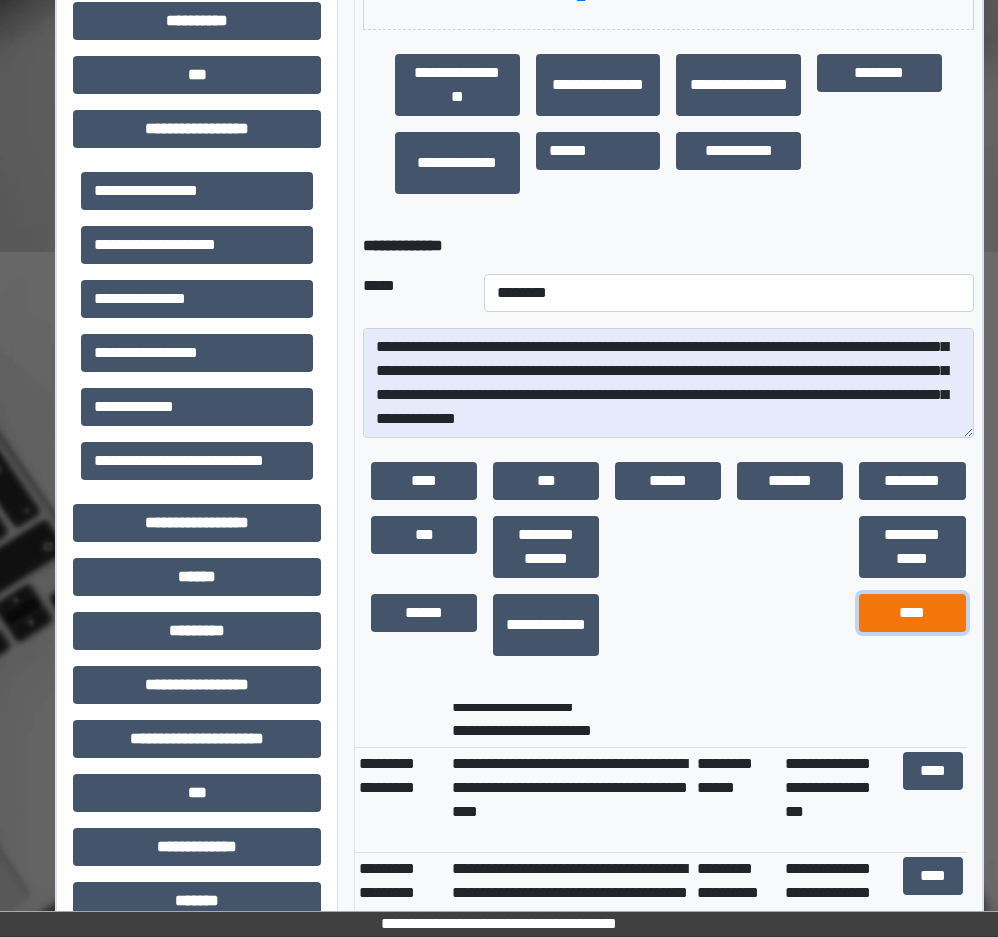 click on "****" at bounding box center (912, 613) 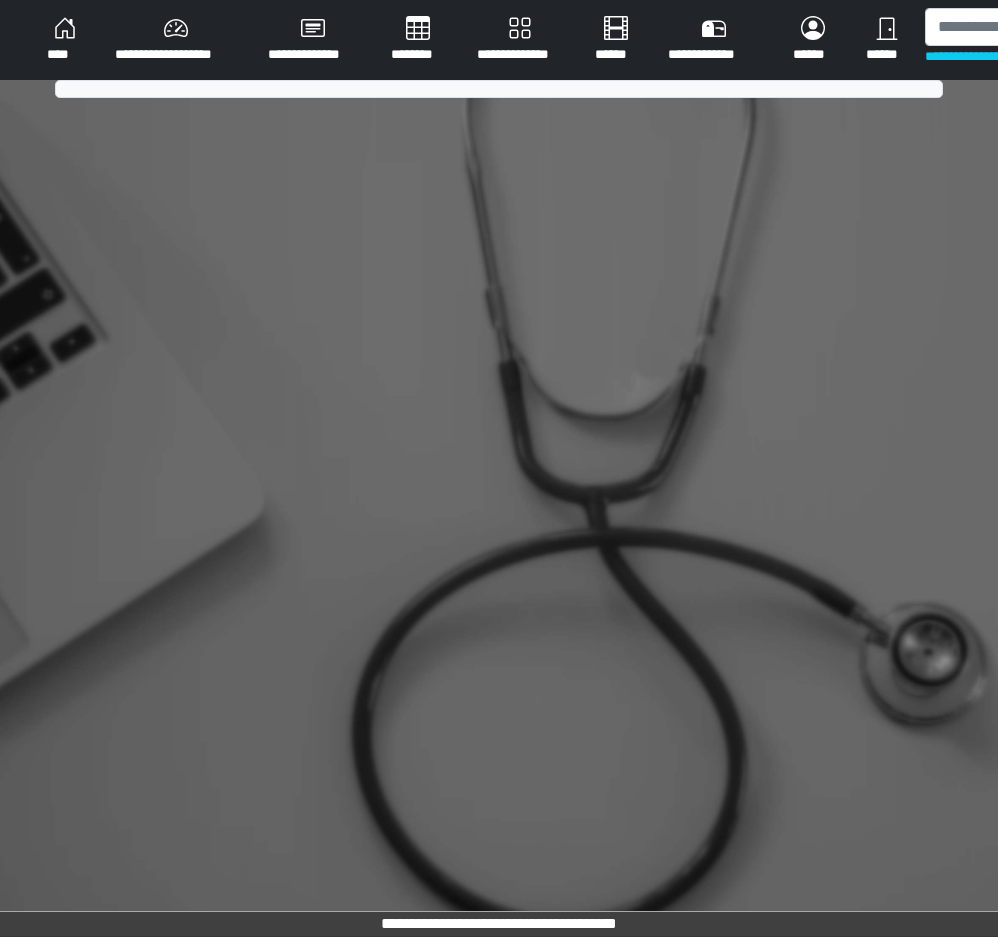 scroll, scrollTop: 0, scrollLeft: 0, axis: both 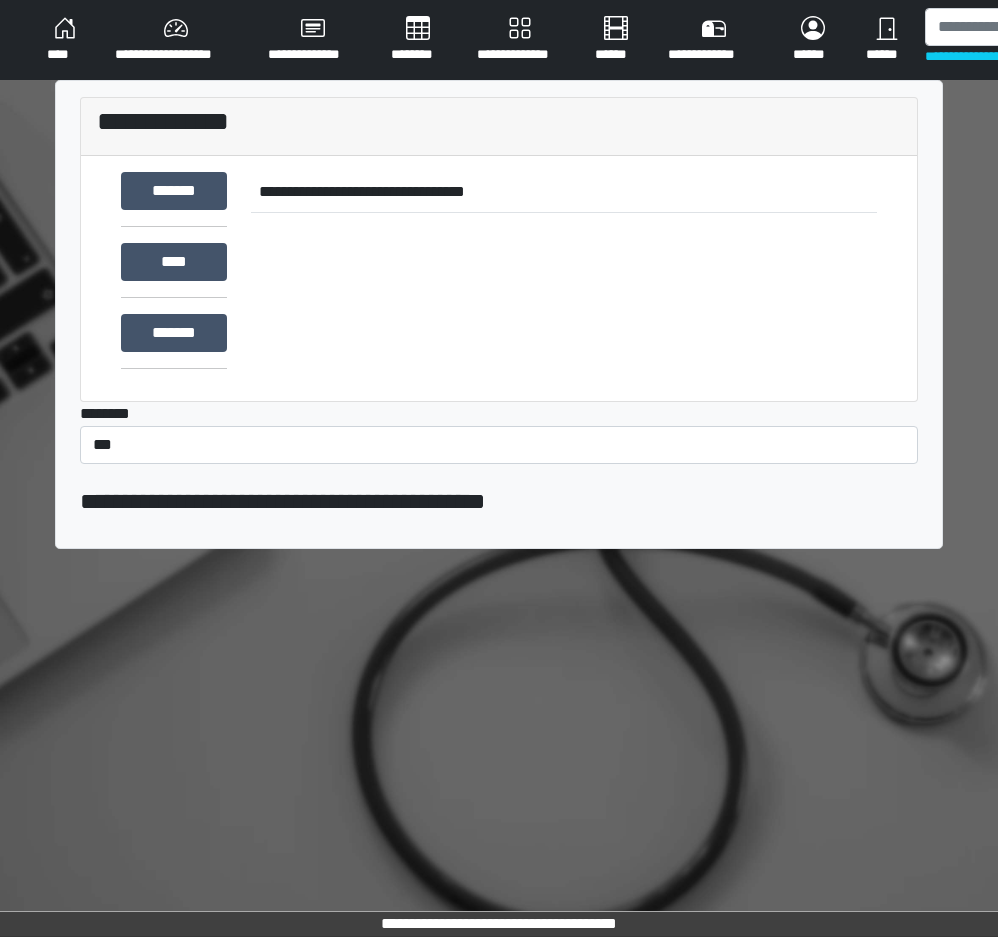 click on "********" at bounding box center (418, 40) 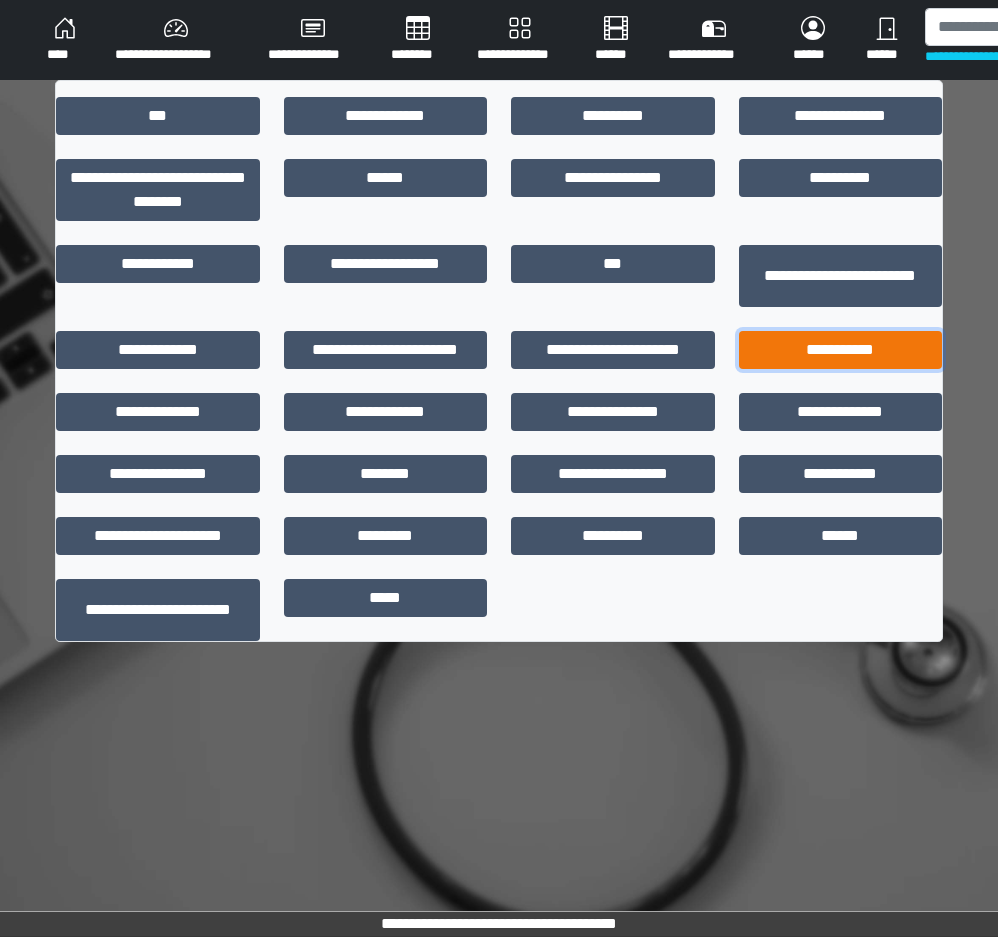 click on "**********" at bounding box center [841, 350] 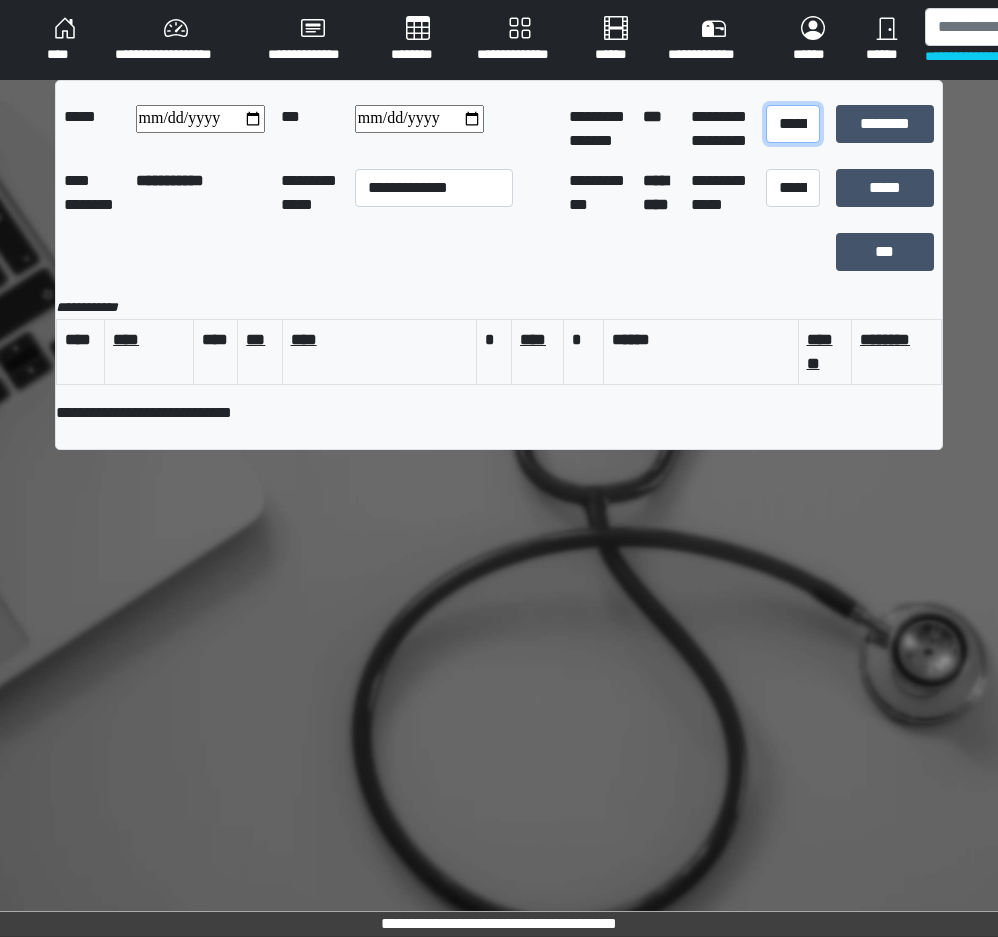 click on "**********" at bounding box center (793, 124) 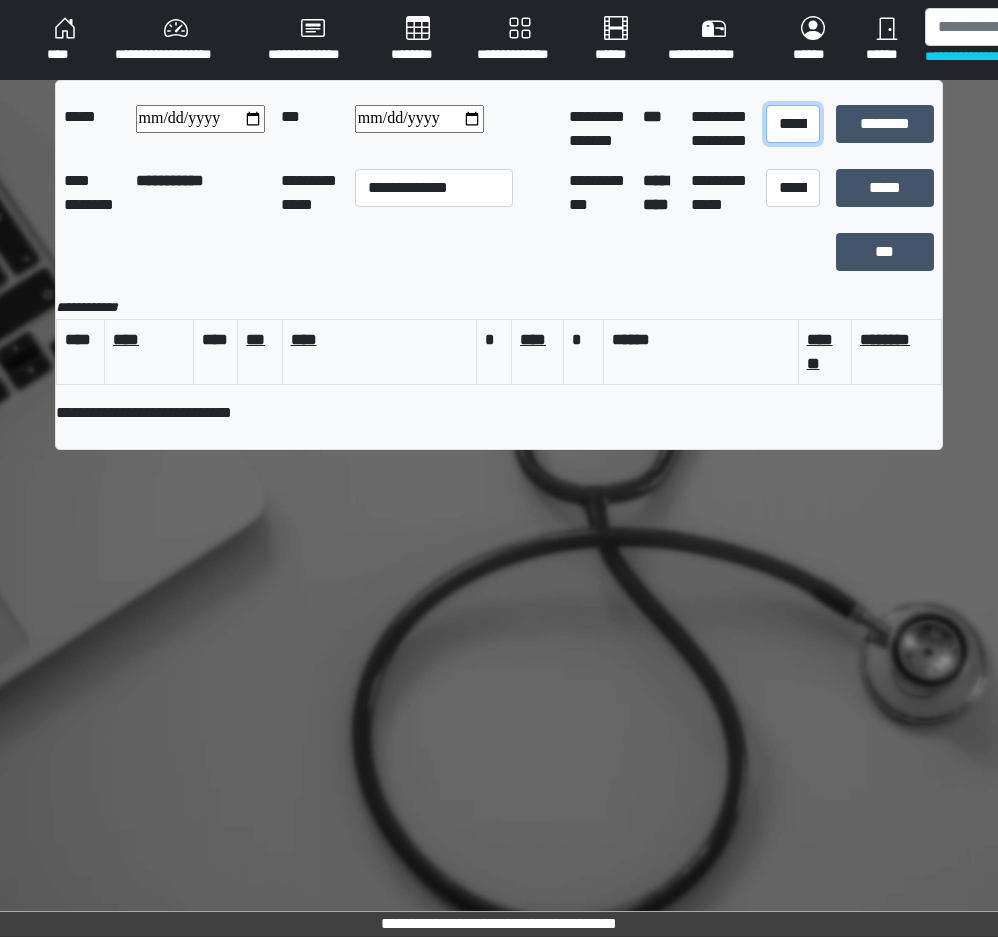 select on "*" 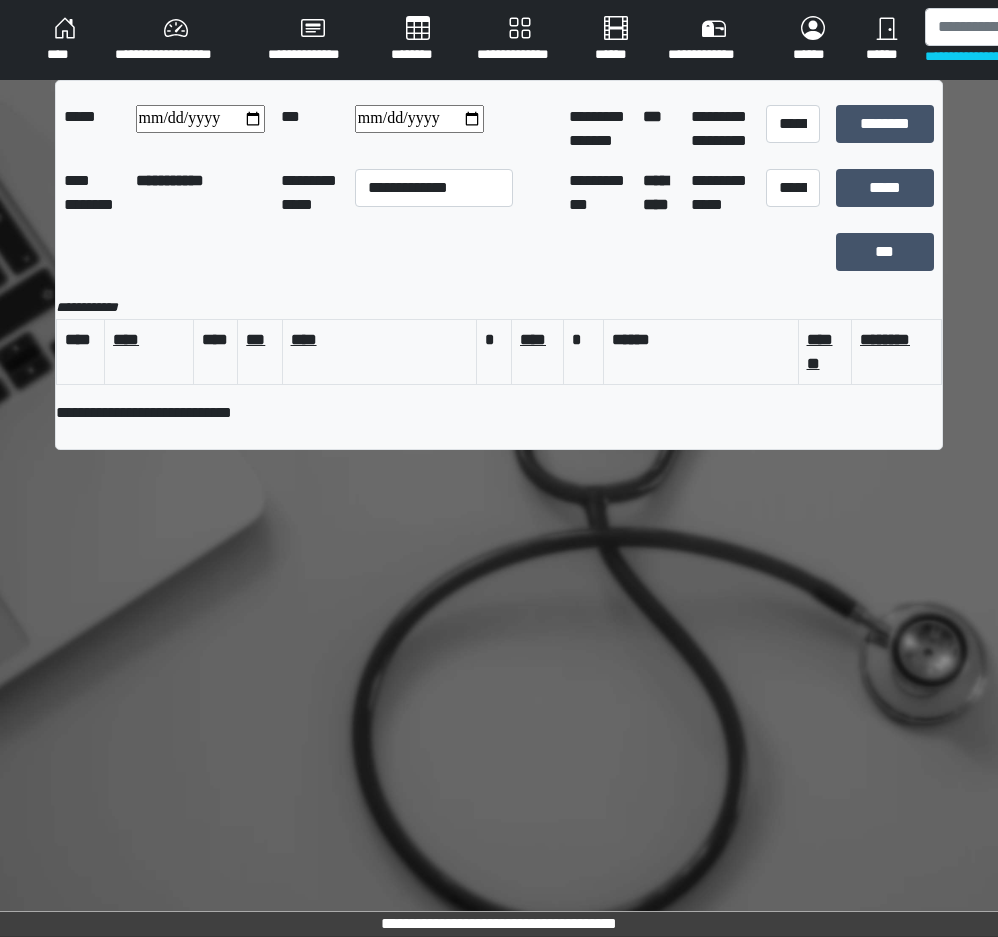 click on "**********" at bounding box center (419, 119) 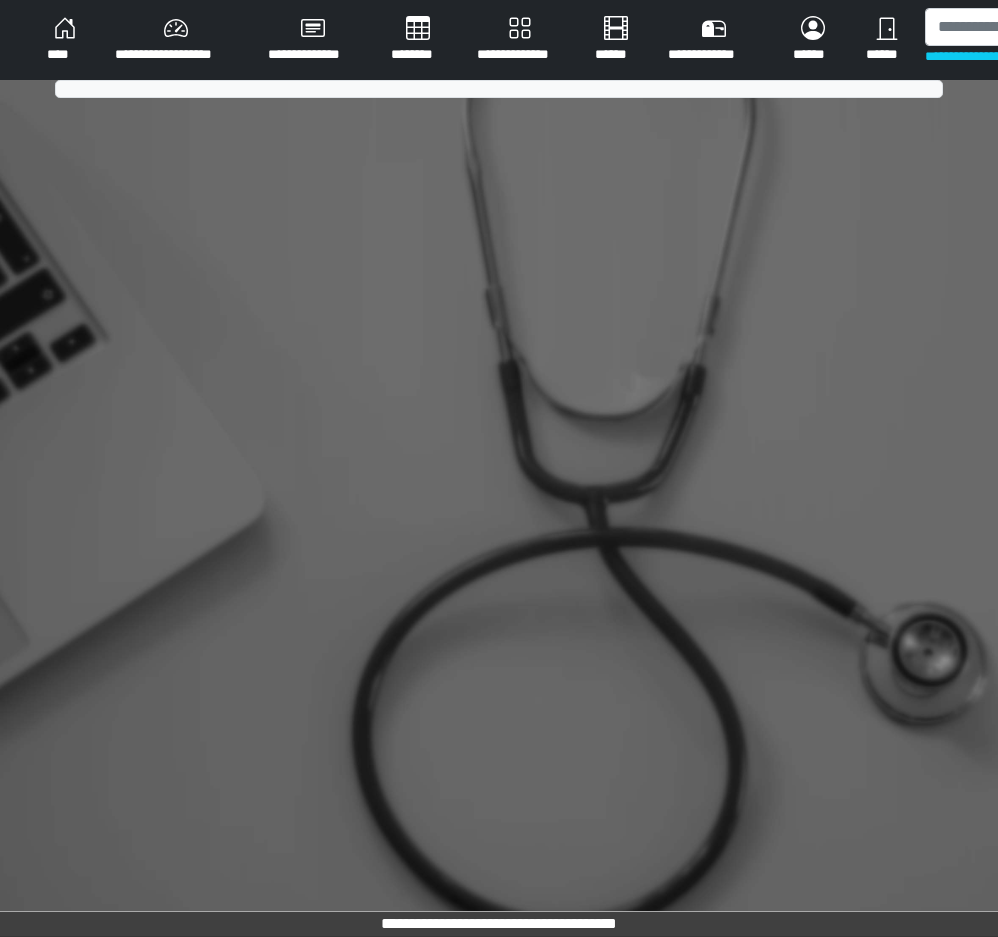 scroll, scrollTop: 0, scrollLeft: 0, axis: both 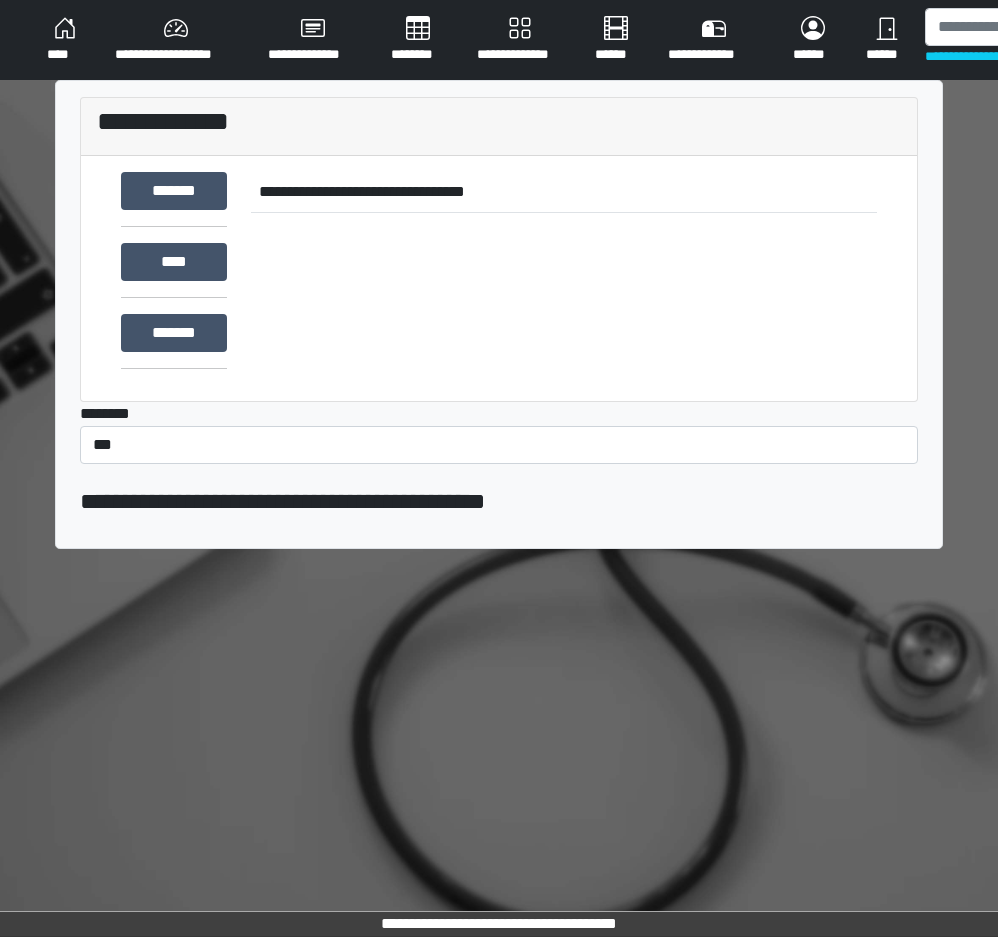 click on "**********" at bounding box center [520, 40] 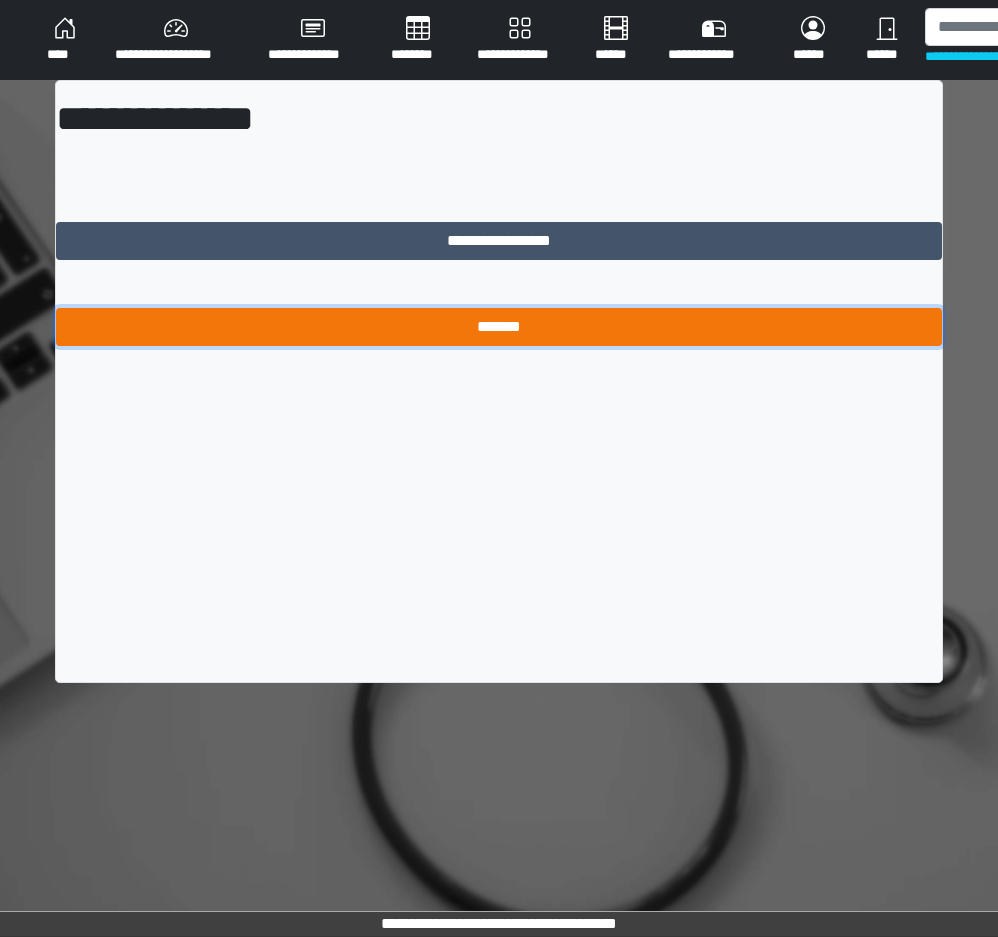 click on "*******" at bounding box center [499, 327] 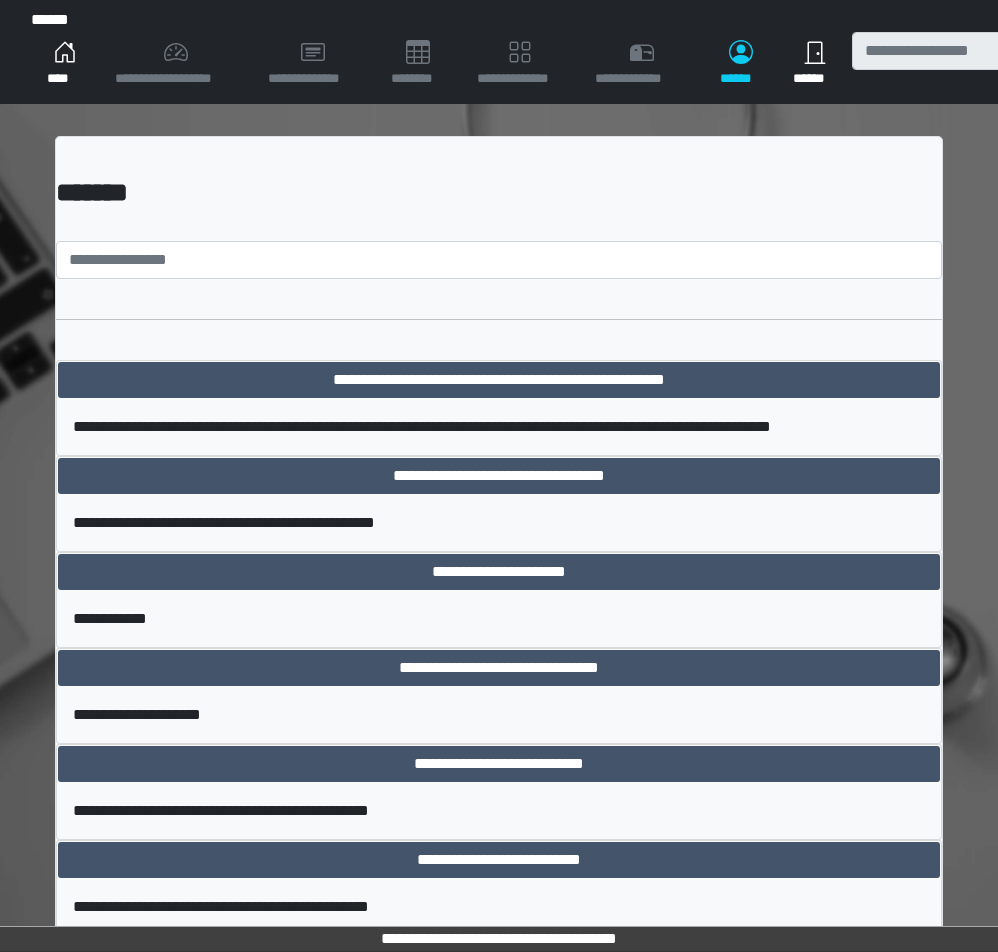 scroll, scrollTop: 0, scrollLeft: 0, axis: both 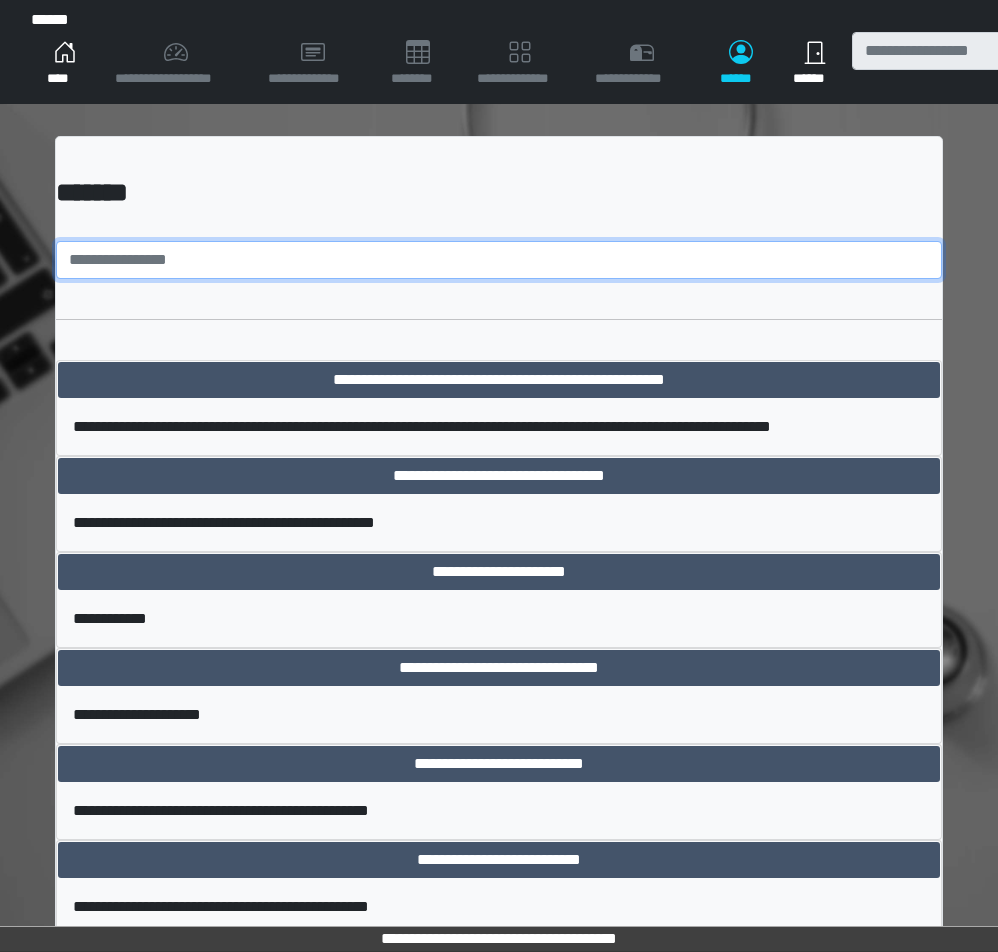 click at bounding box center (499, 260) 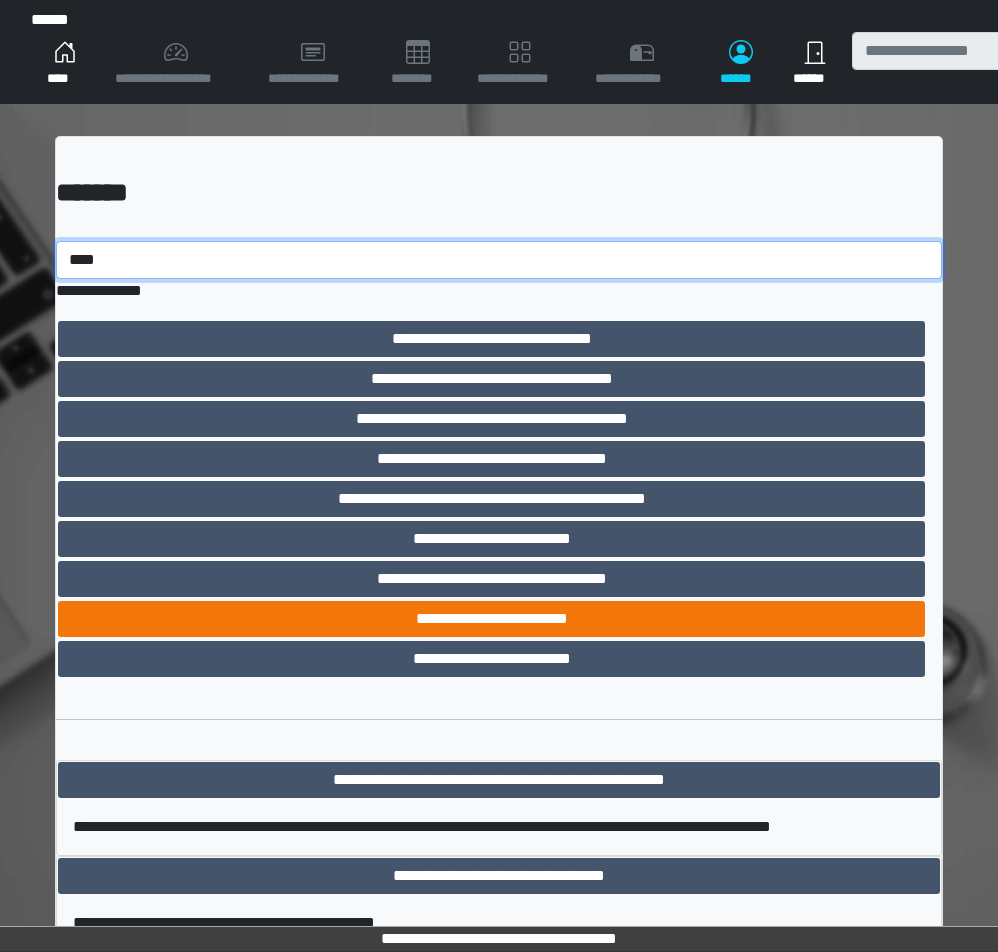 type on "****" 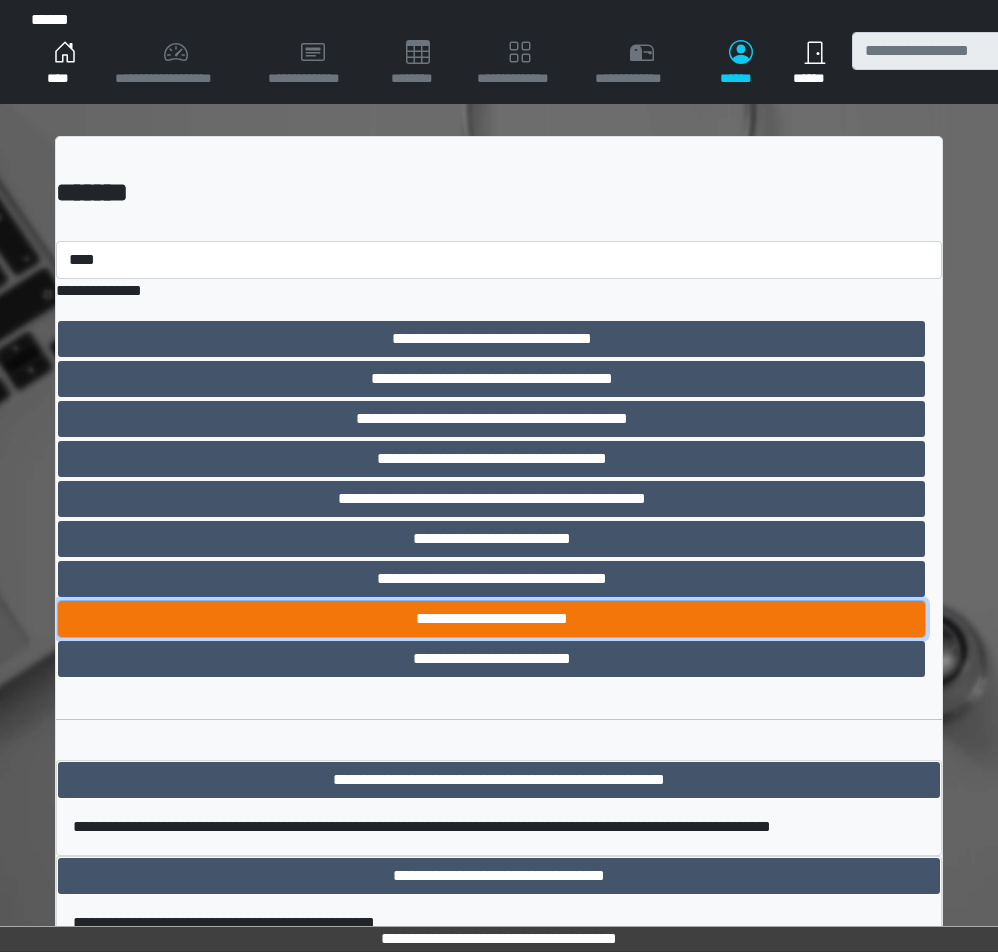 click on "**********" at bounding box center (491, 619) 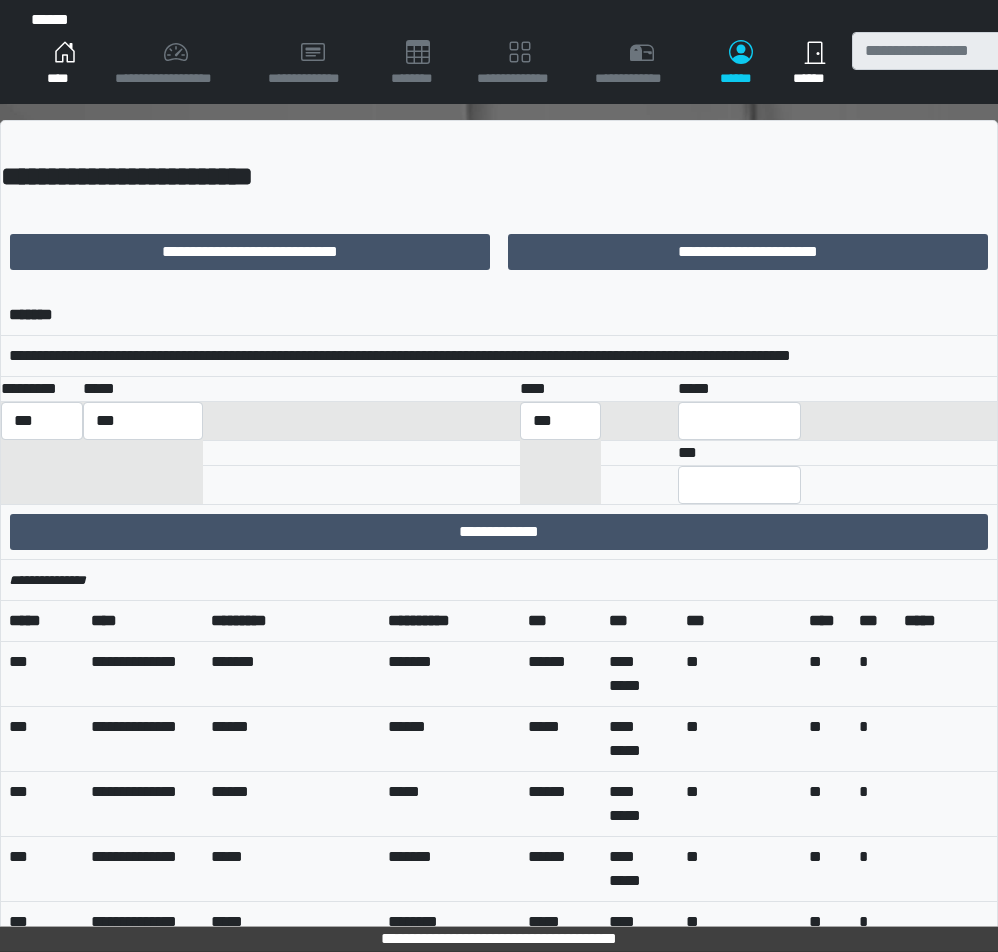 scroll, scrollTop: 0, scrollLeft: 0, axis: both 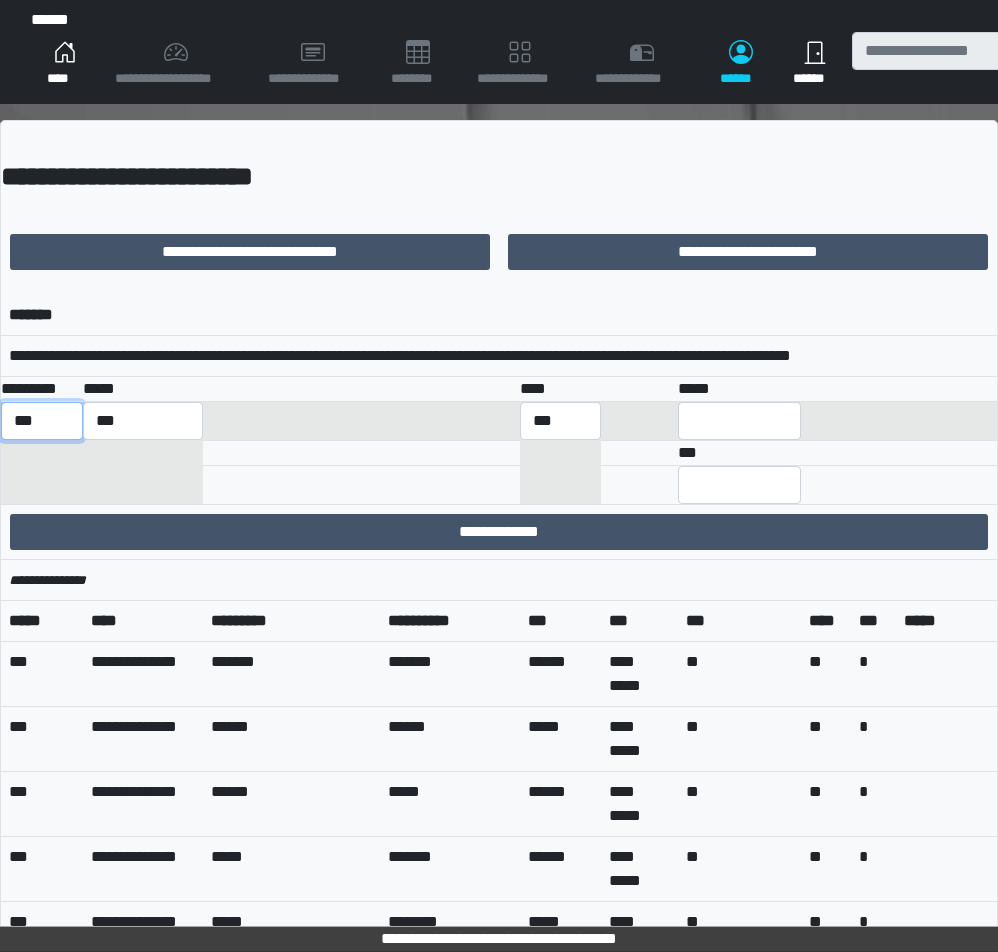 click on "*** *** ******** *** ******** ***** ***" at bounding box center [42, 421] 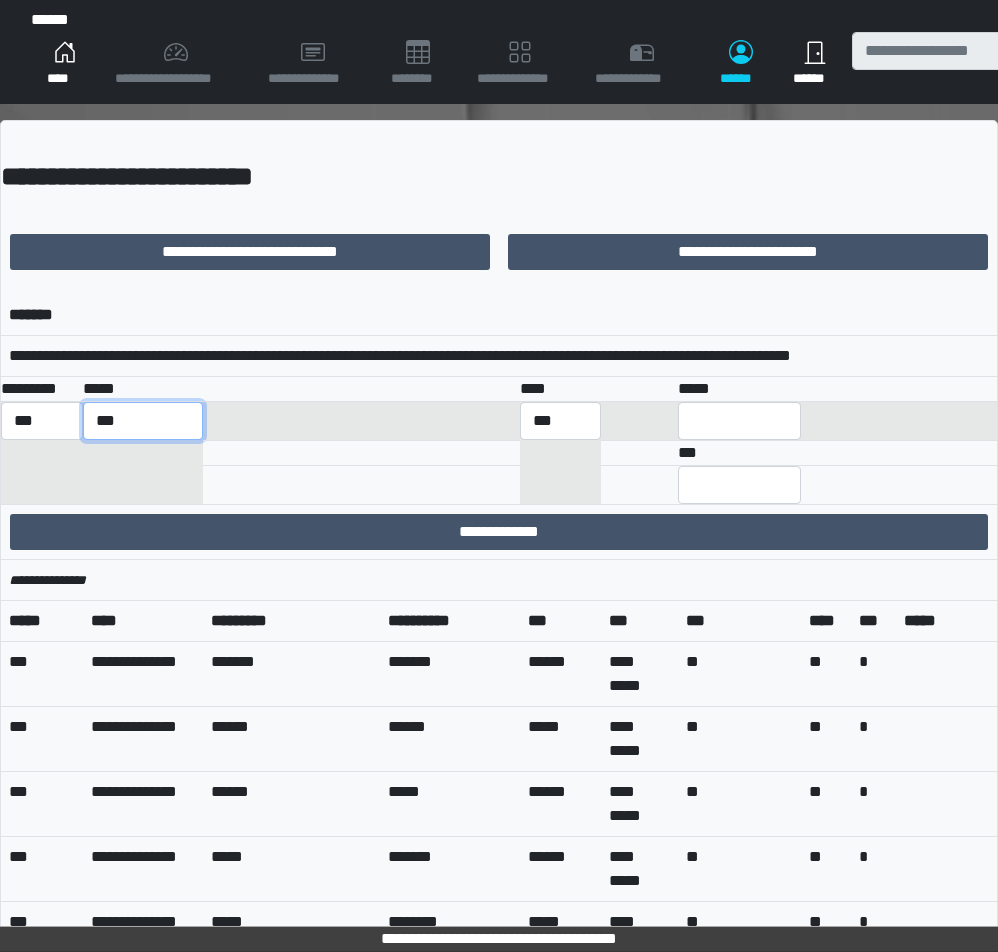 click on "**********" at bounding box center (143, 421) 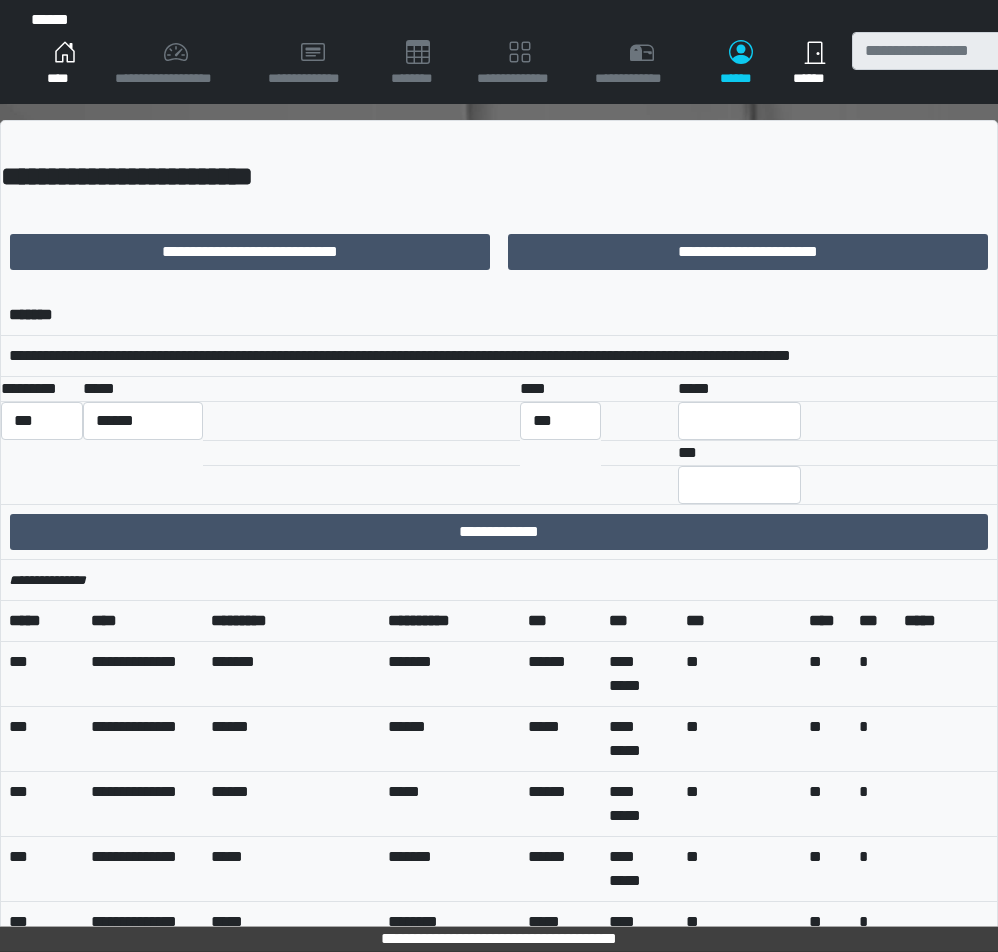click on "**********" at bounding box center [499, 47278] 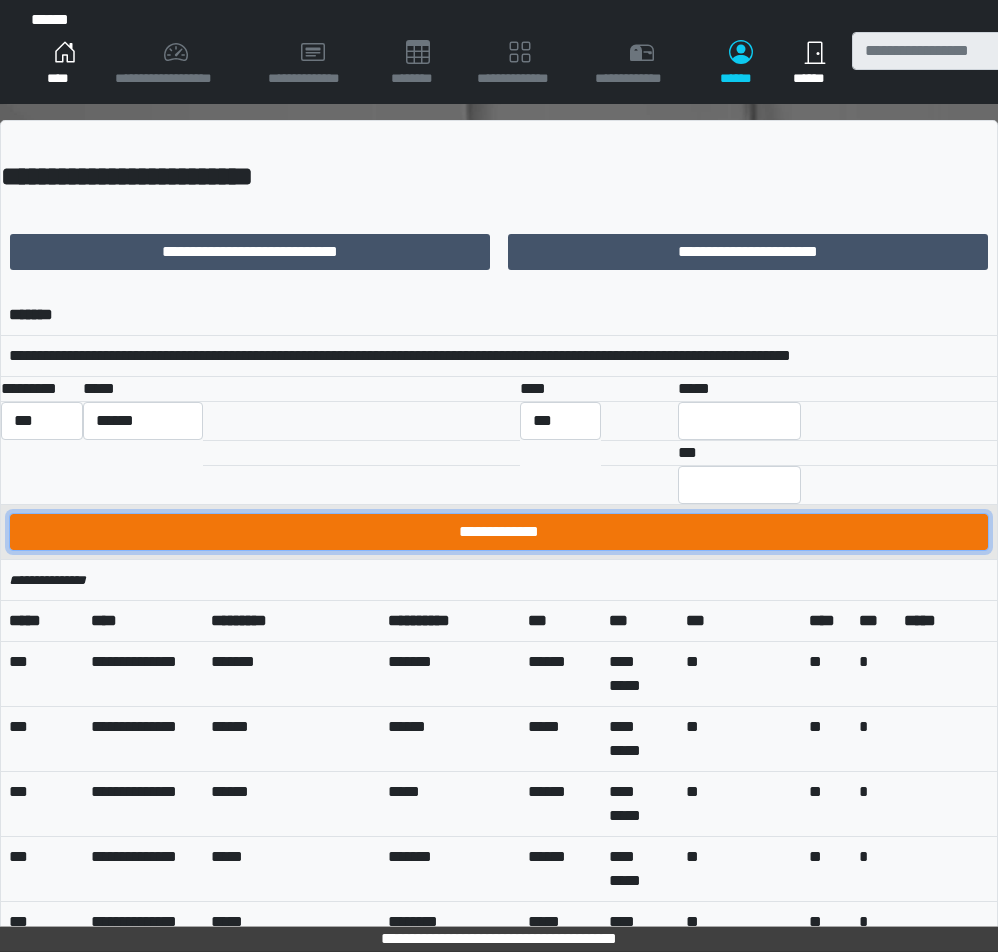 click on "**********" at bounding box center (499, 532) 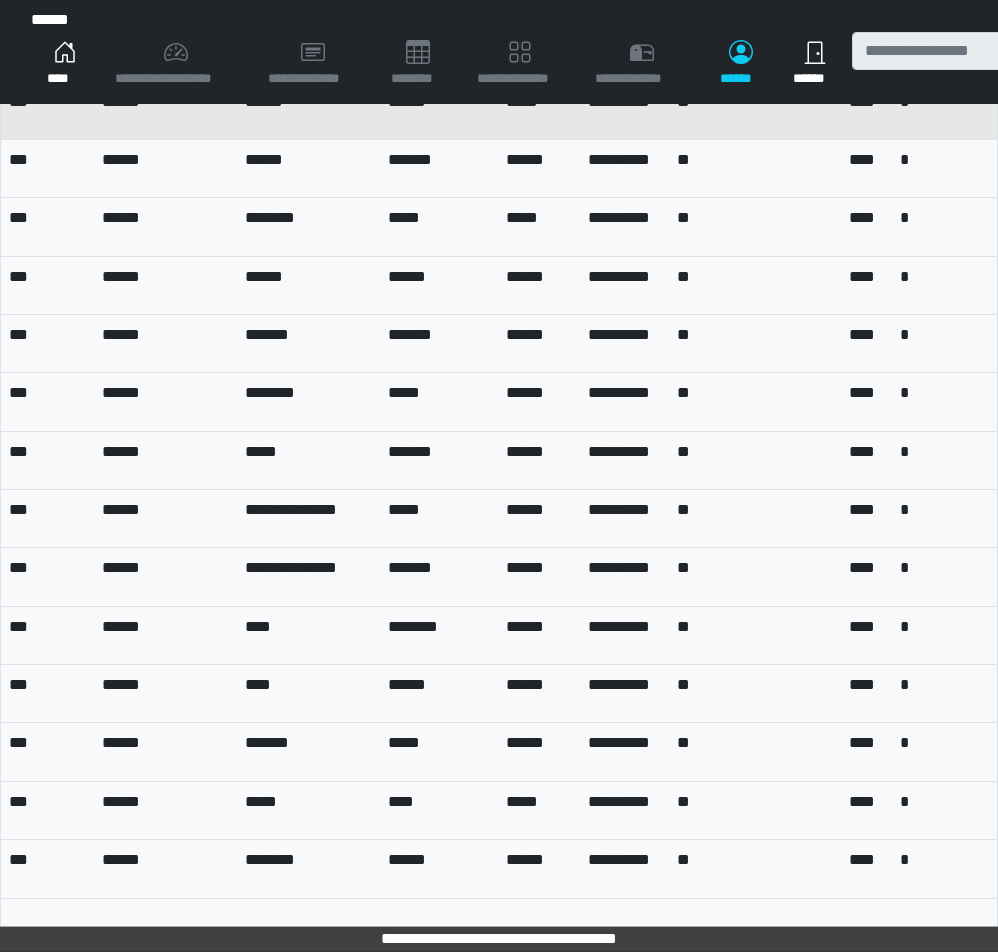 scroll, scrollTop: 1223, scrollLeft: 0, axis: vertical 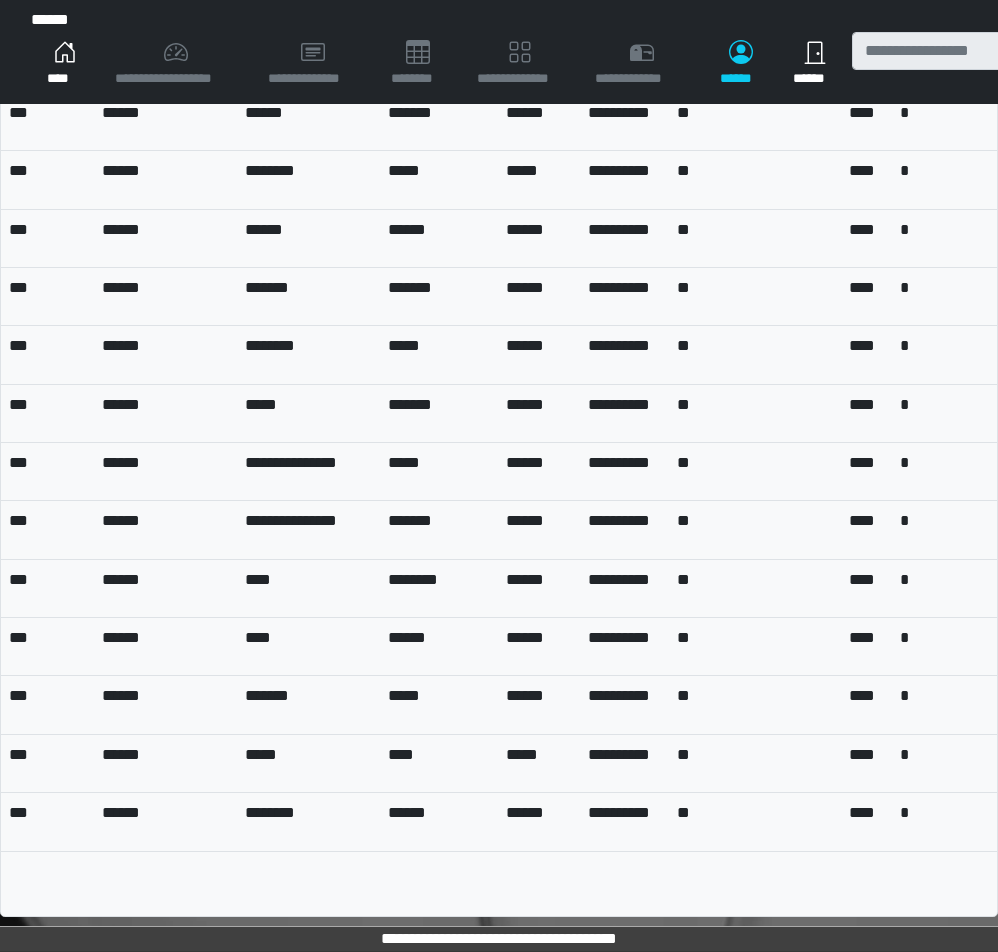 click on "****" at bounding box center (65, 64) 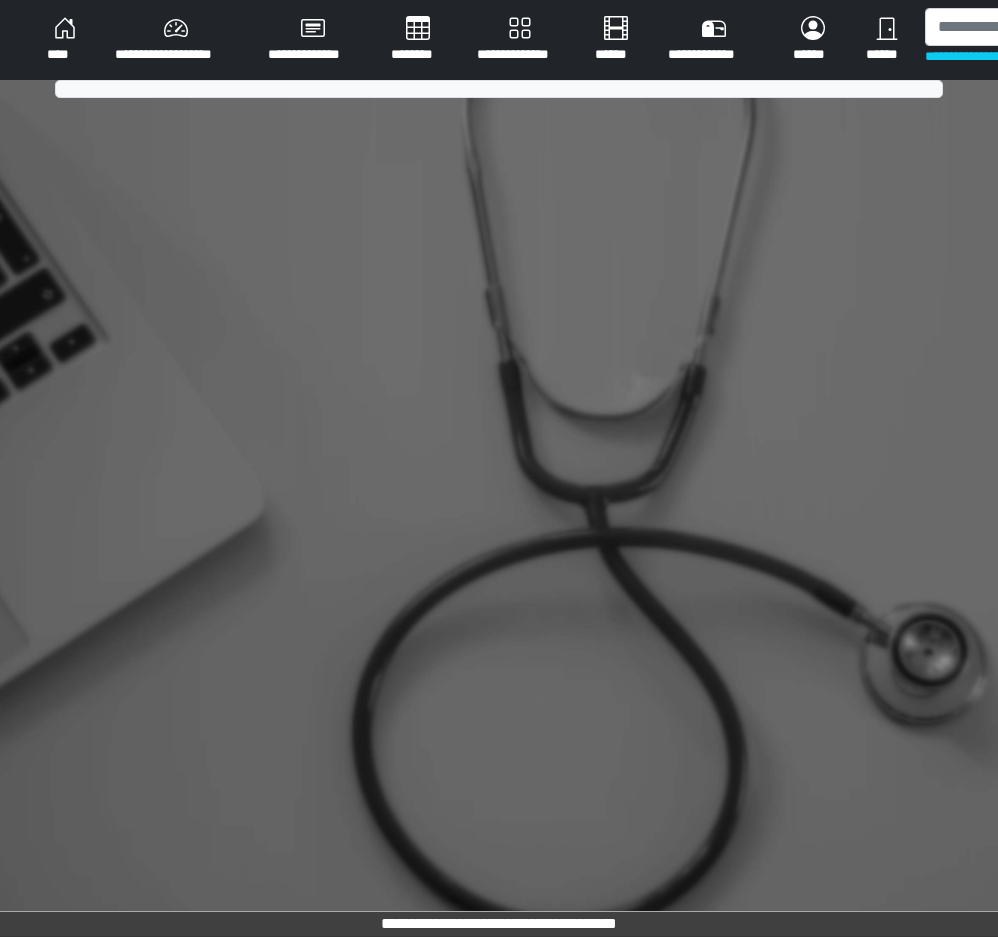 scroll, scrollTop: 0, scrollLeft: 0, axis: both 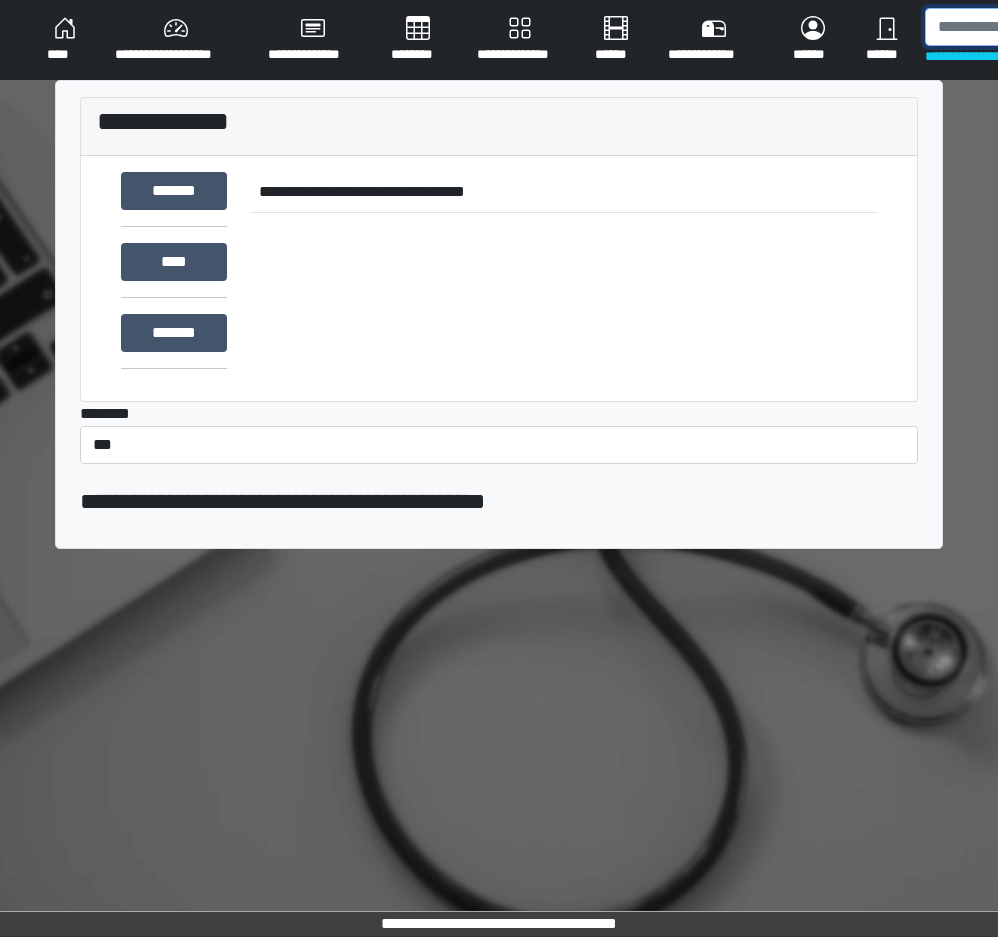 click at bounding box center (1028, 27) 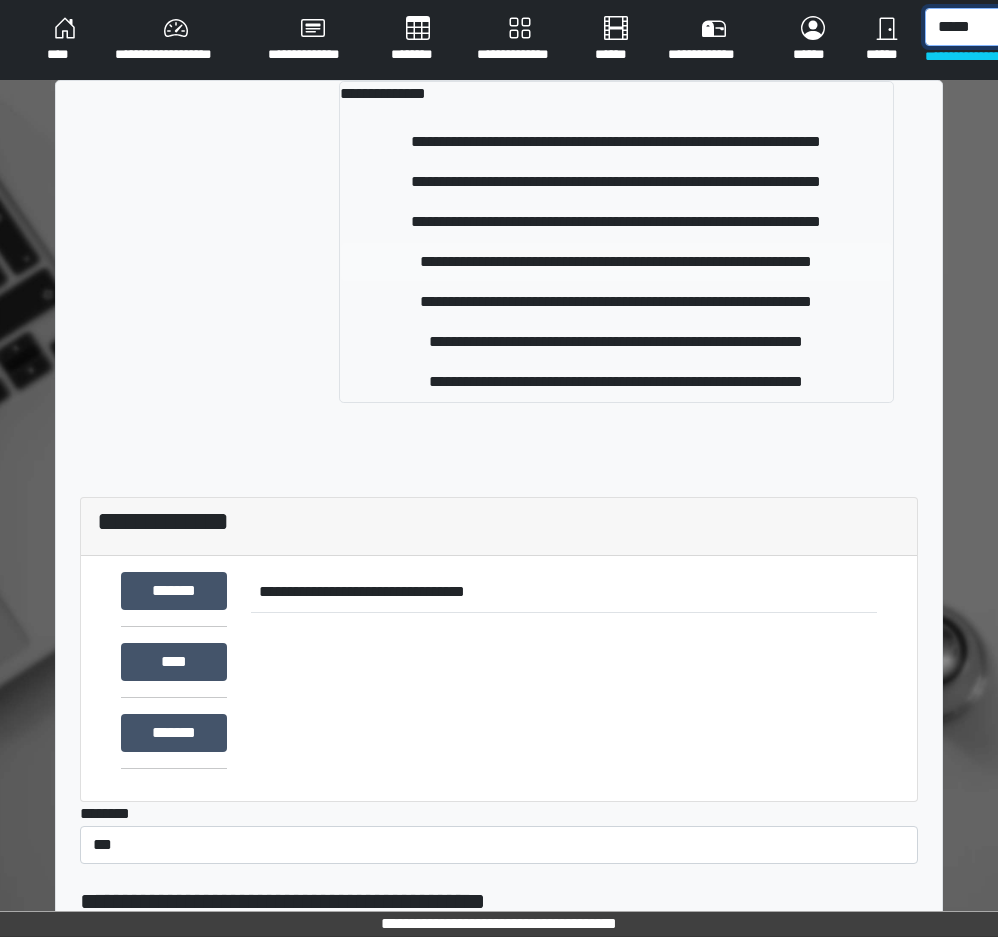 type on "*****" 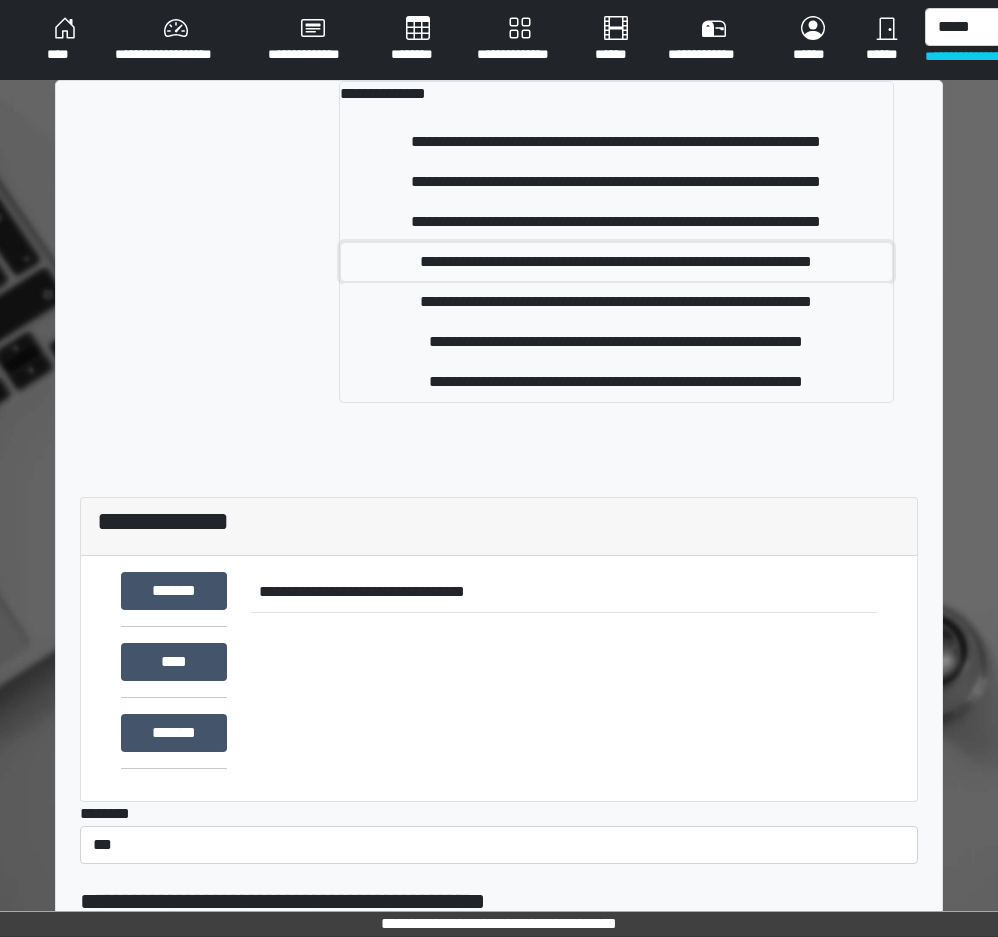 click on "**********" at bounding box center (616, 262) 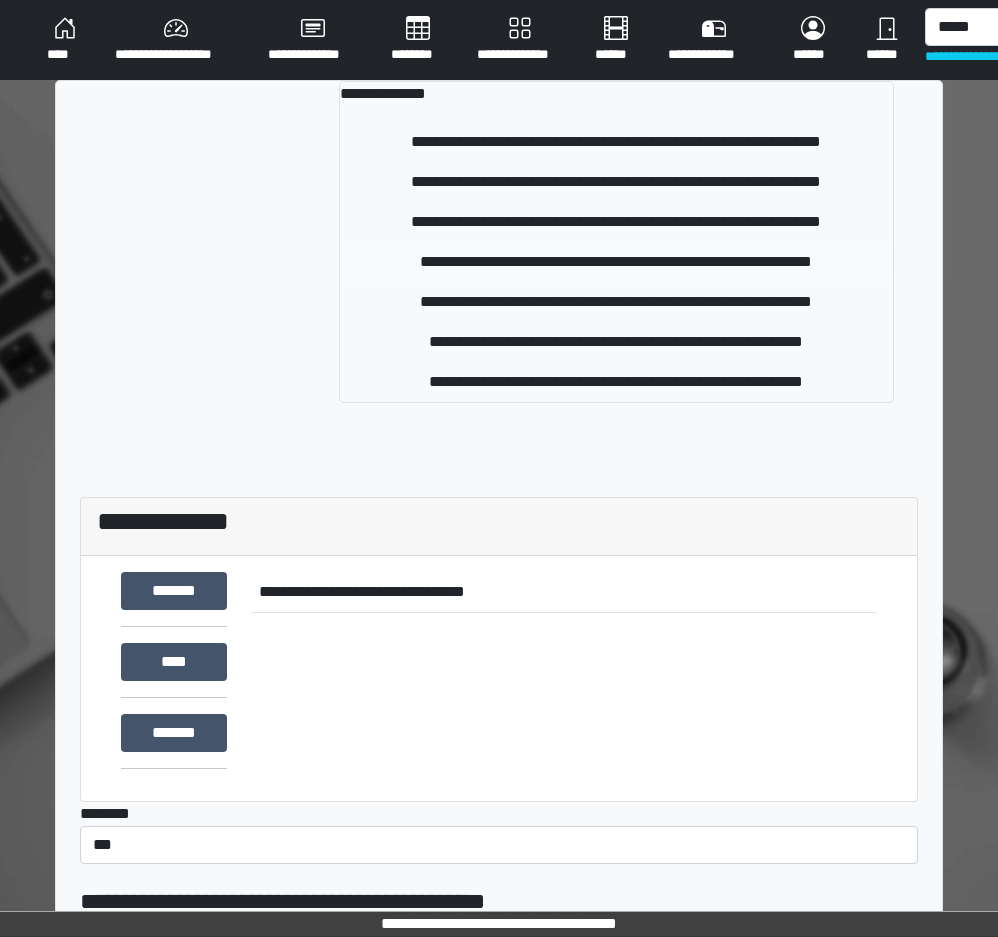 type 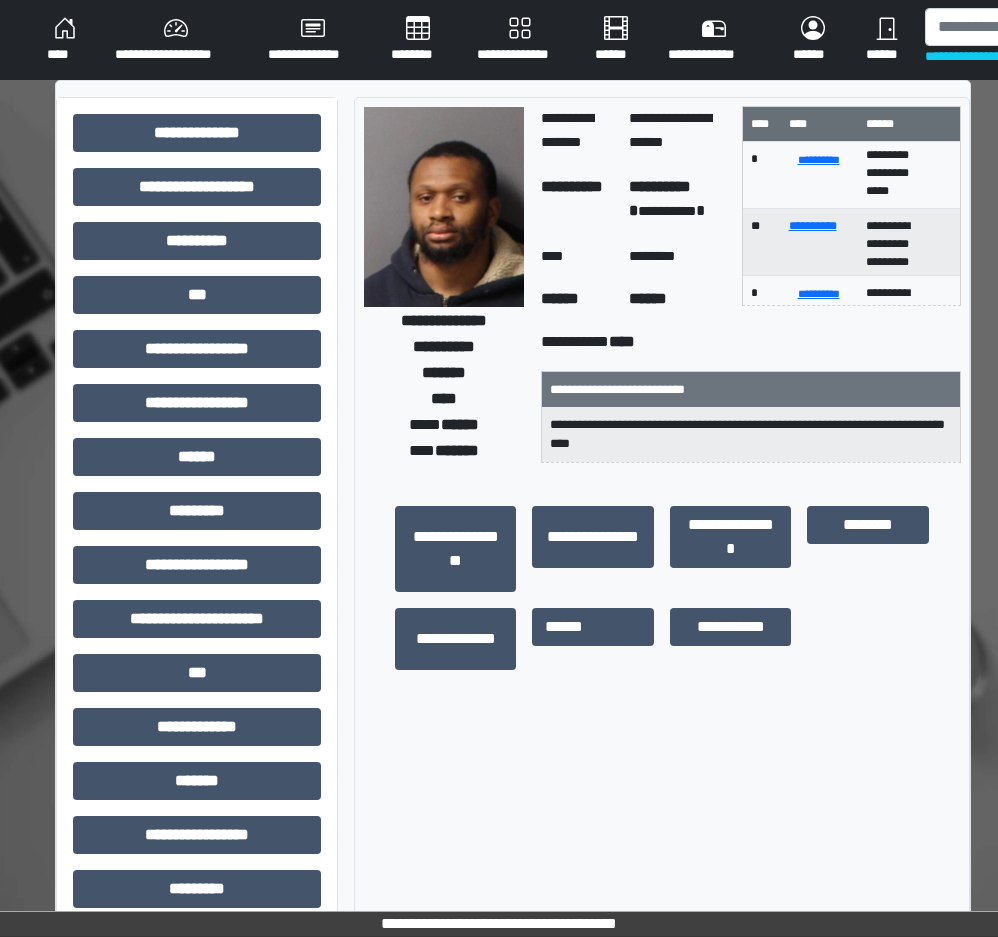 scroll, scrollTop: 0, scrollLeft: 0, axis: both 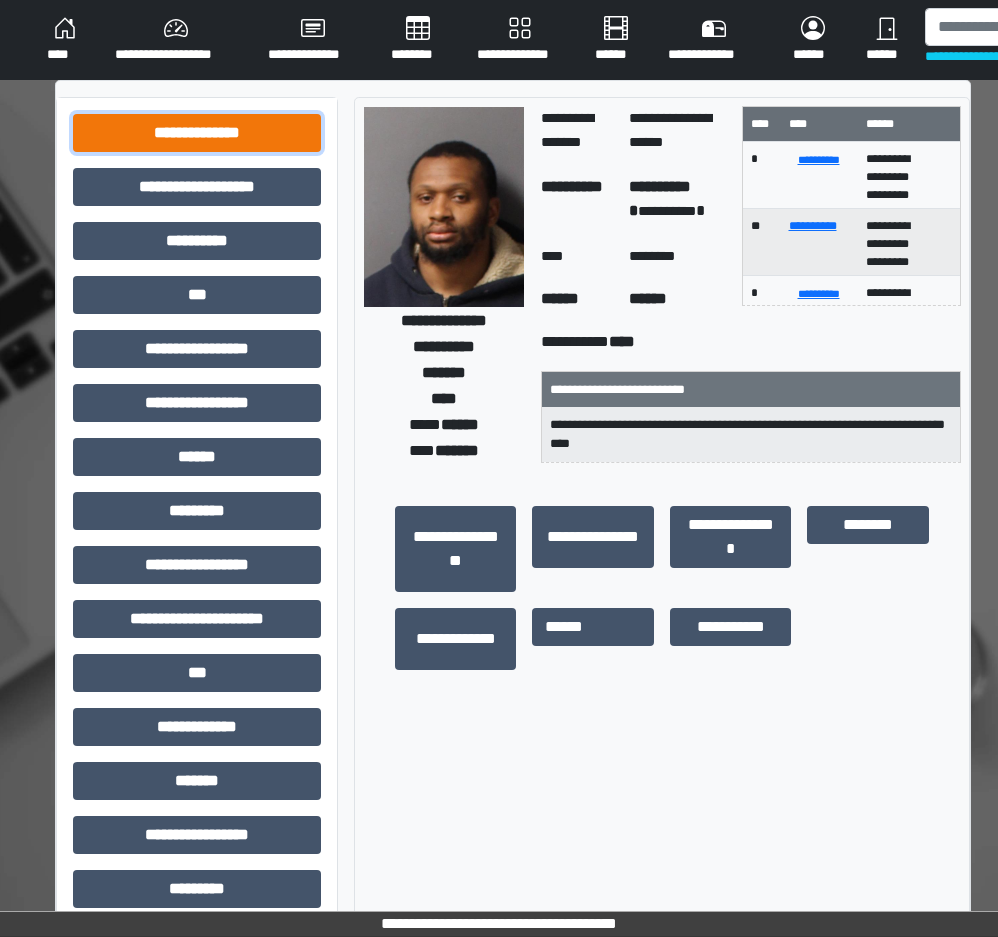 click on "**********" at bounding box center (197, 133) 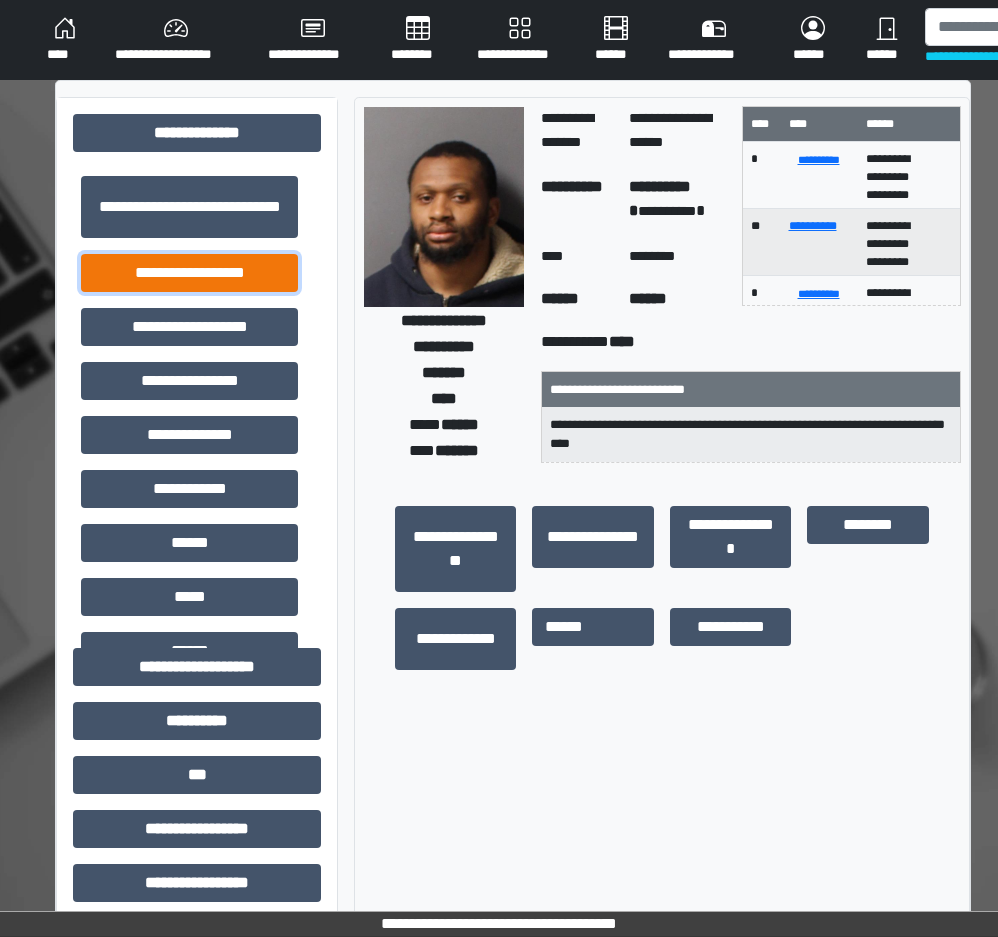 click on "**********" at bounding box center (189, 273) 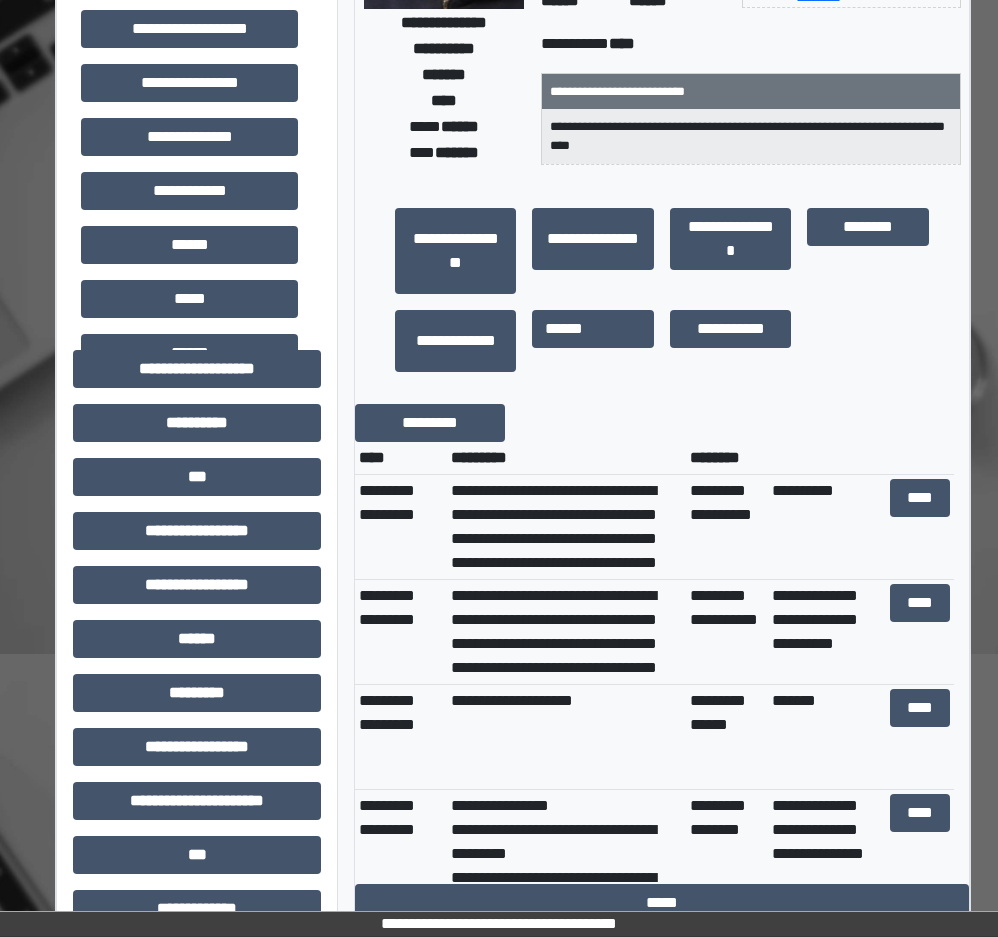 scroll, scrollTop: 300, scrollLeft: 0, axis: vertical 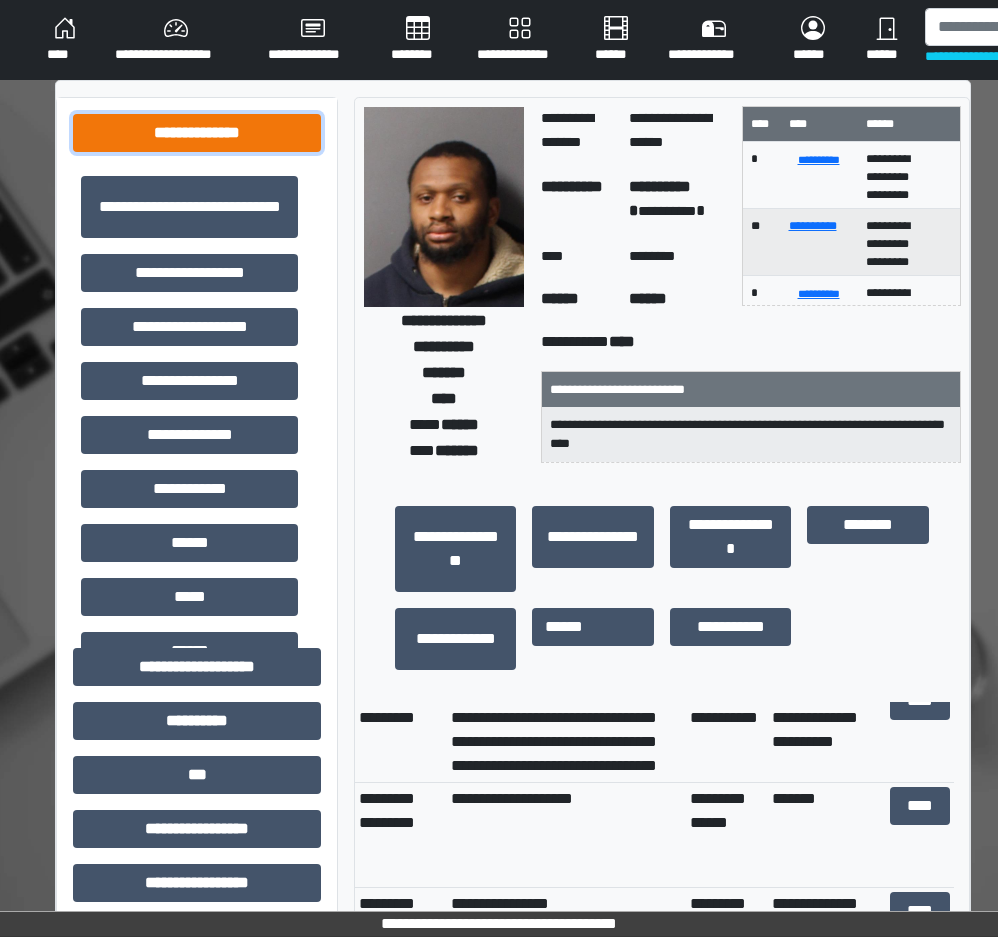 click on "**********" at bounding box center (197, 133) 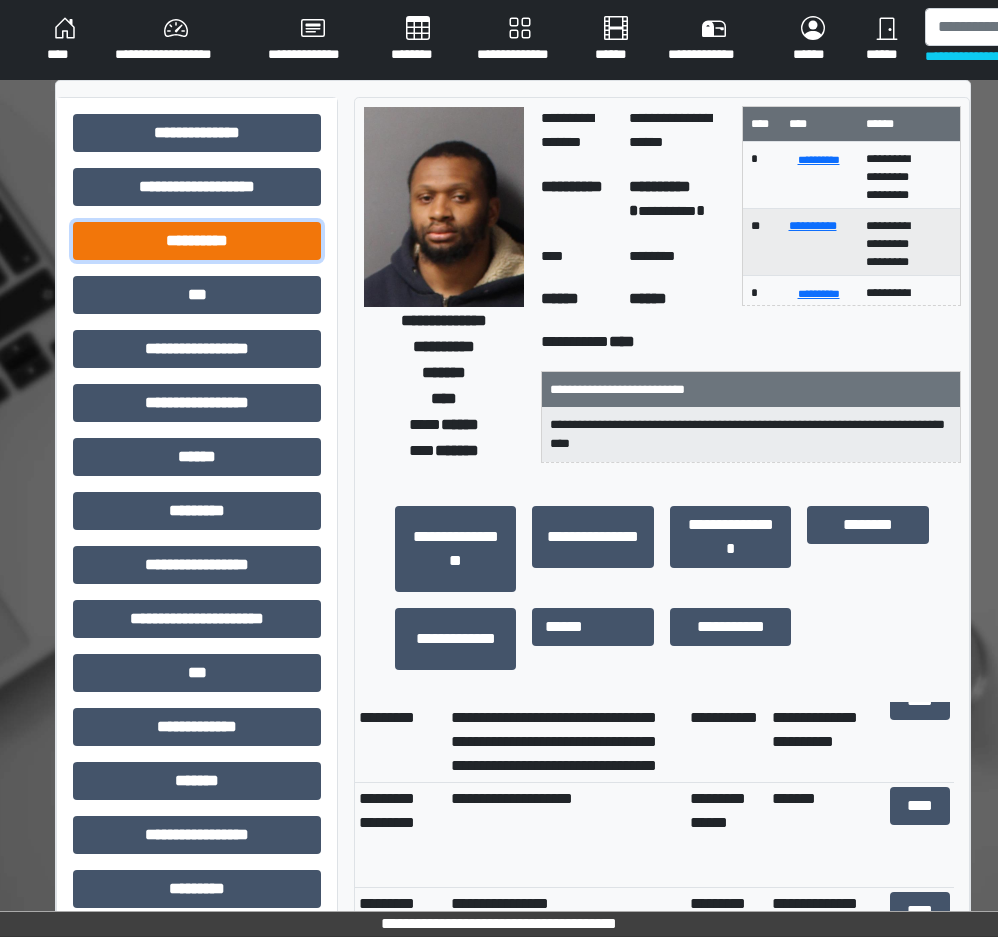 click on "**********" at bounding box center [197, 241] 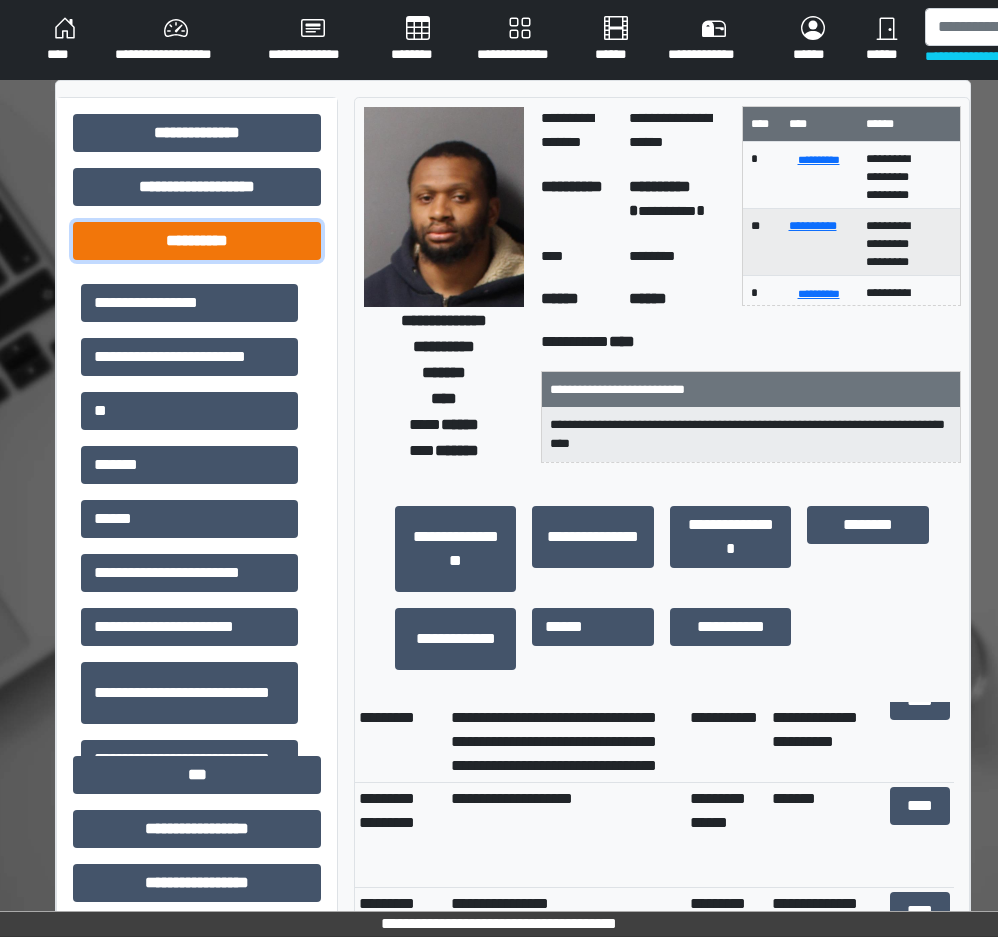 click on "**********" at bounding box center [197, 241] 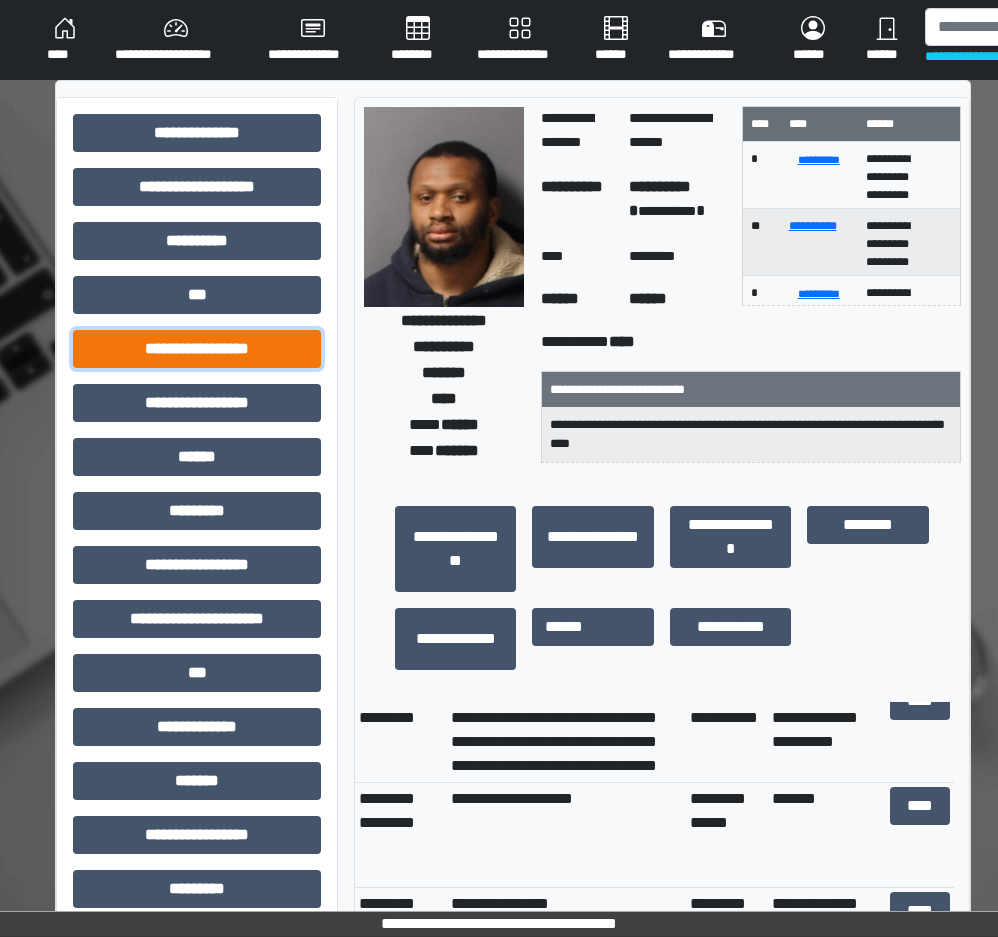click on "**********" at bounding box center (197, 349) 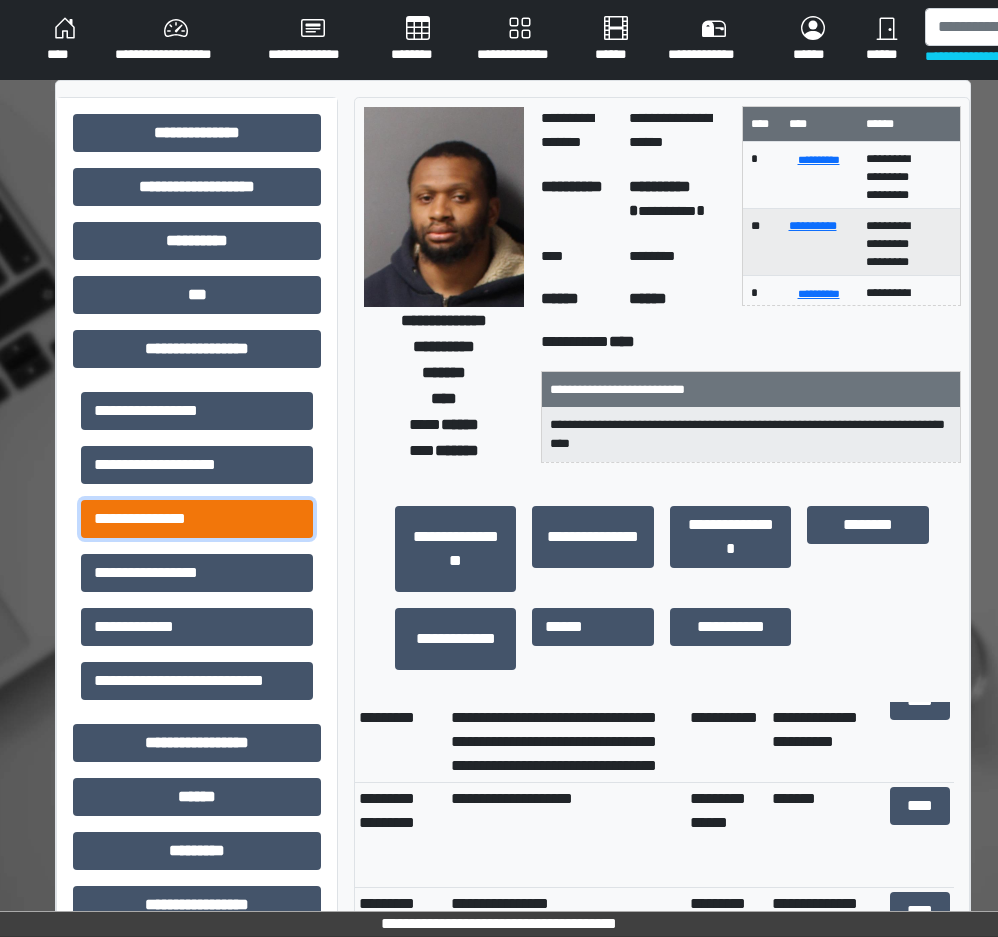click on "**********" at bounding box center [197, 519] 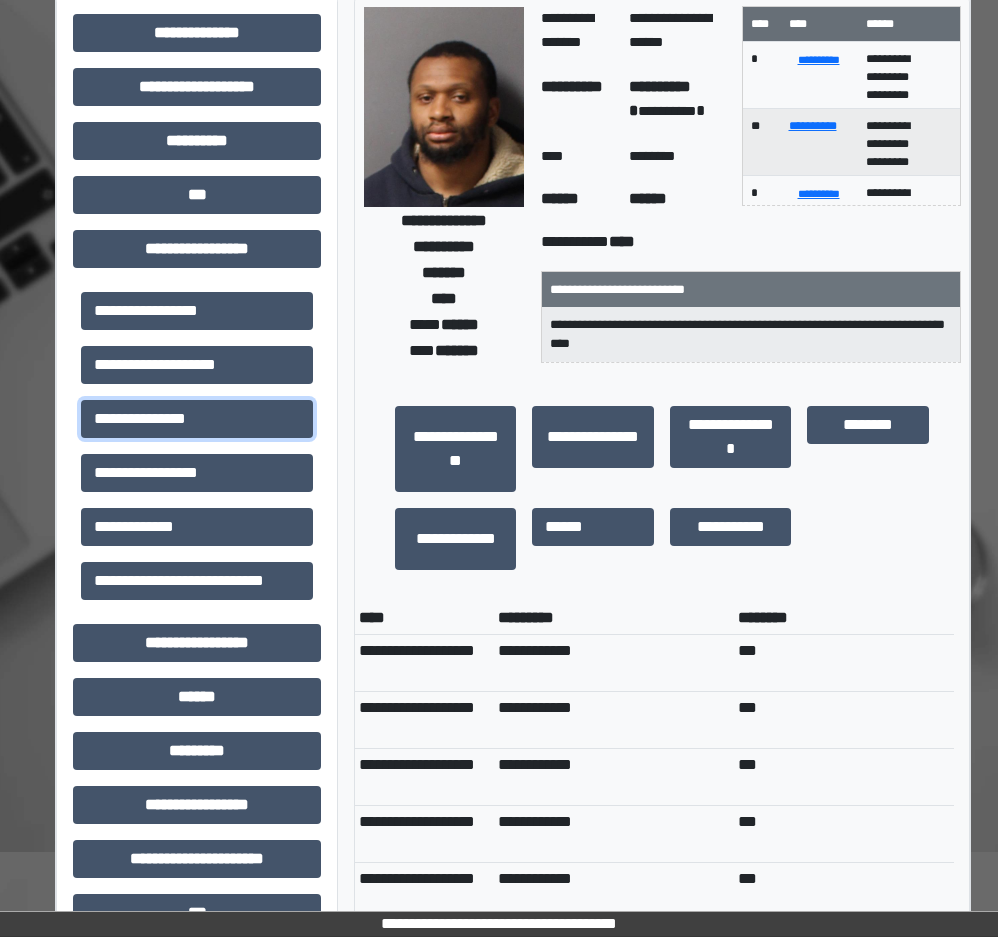 scroll, scrollTop: 0, scrollLeft: 0, axis: both 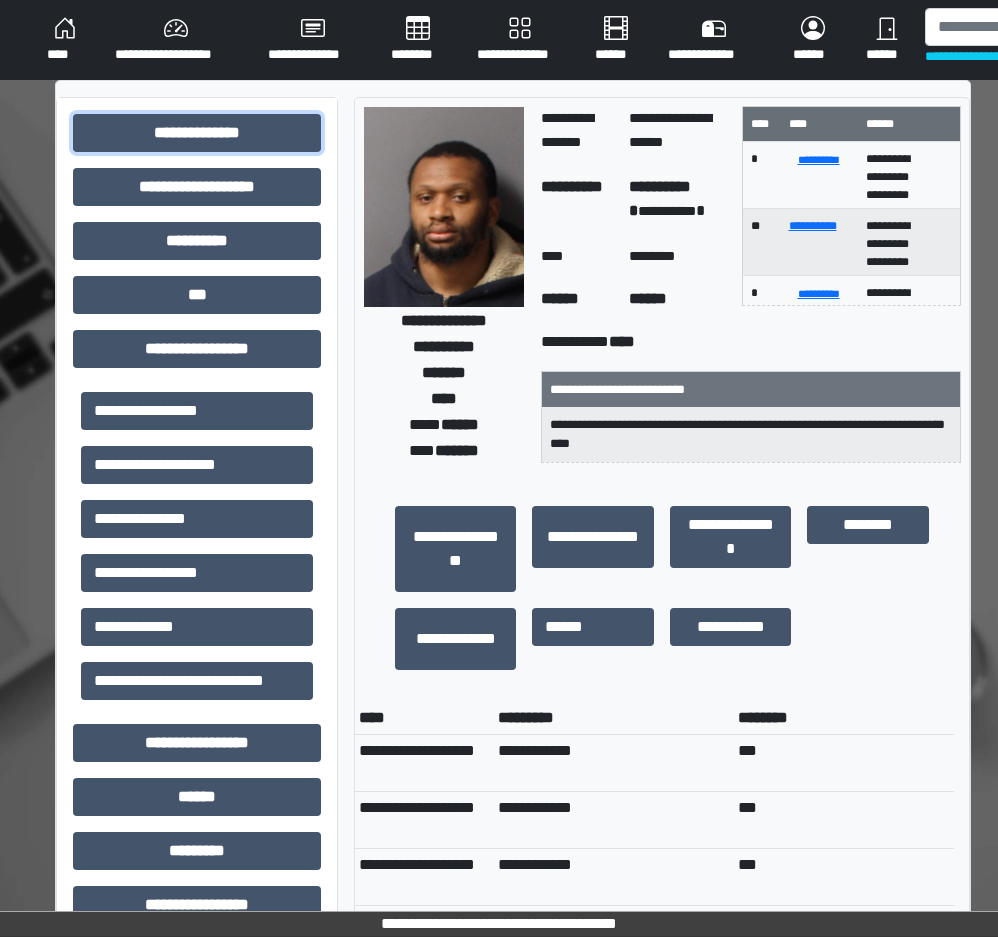 drag, startPoint x: 259, startPoint y: 132, endPoint x: 251, endPoint y: 153, distance: 22.472204 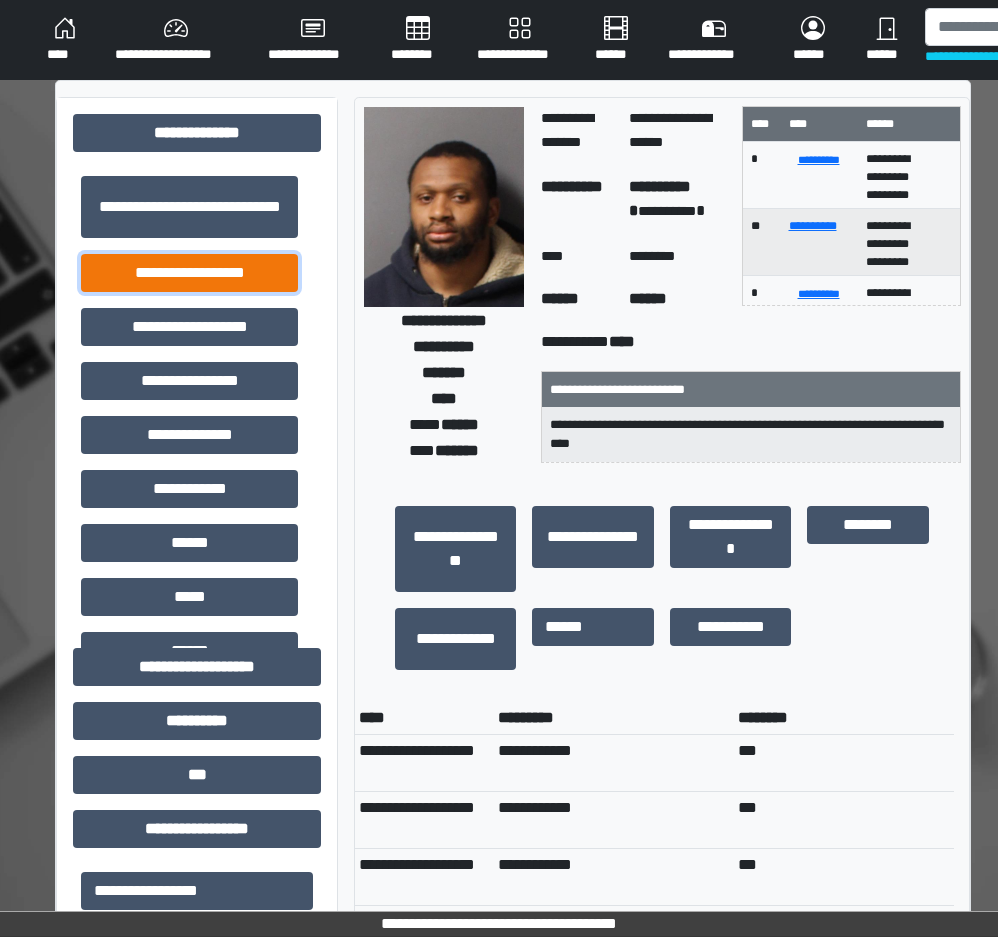 click on "**********" at bounding box center (189, 273) 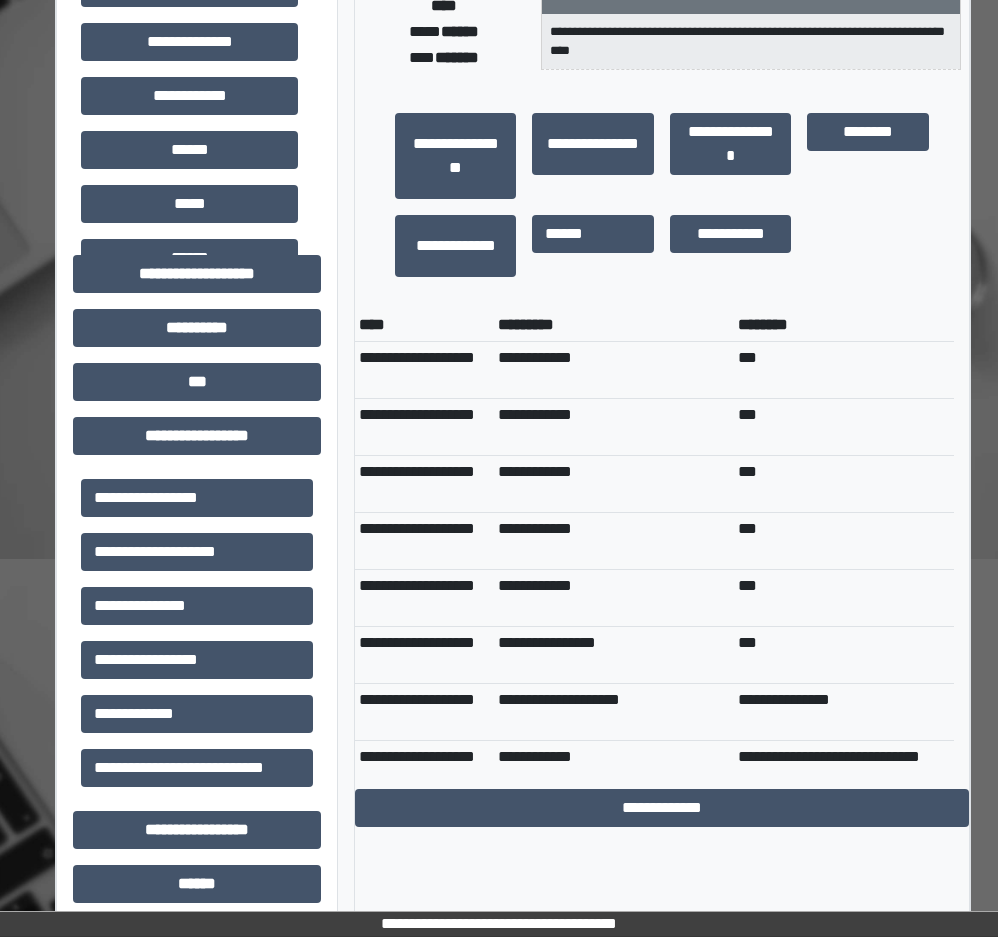 scroll, scrollTop: 400, scrollLeft: 0, axis: vertical 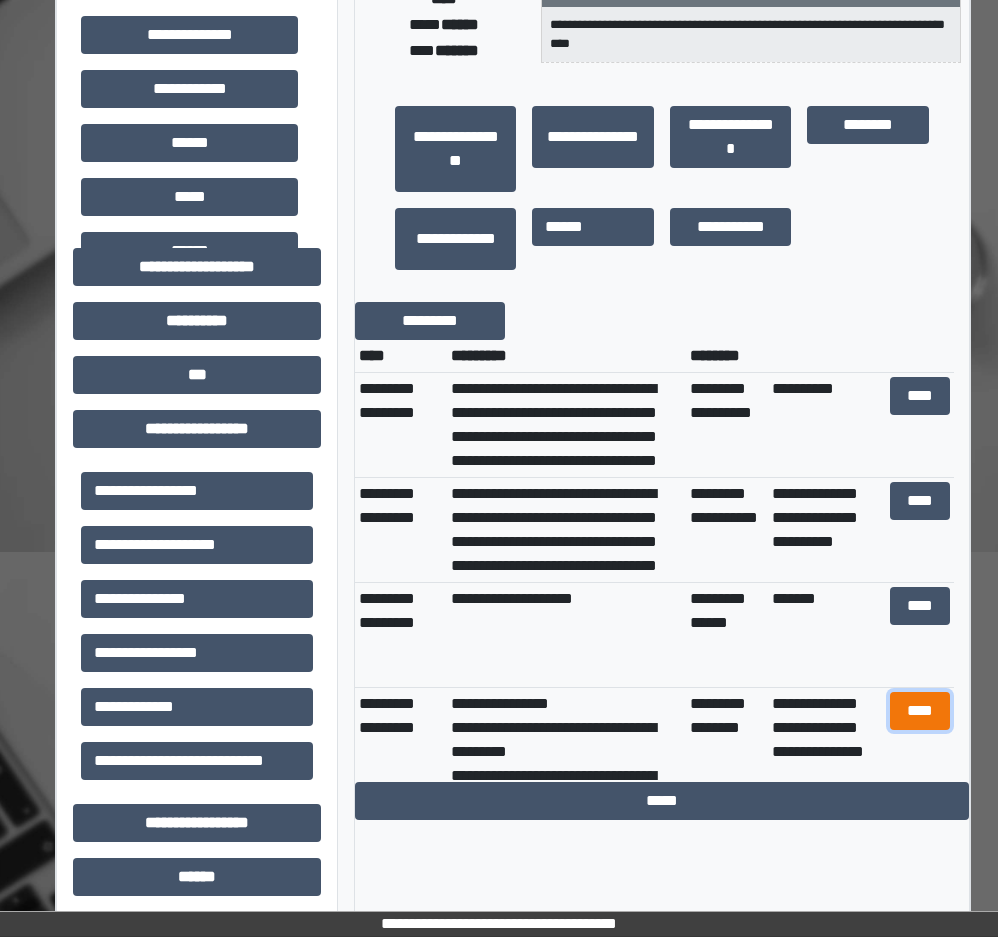 click on "****" at bounding box center (920, 711) 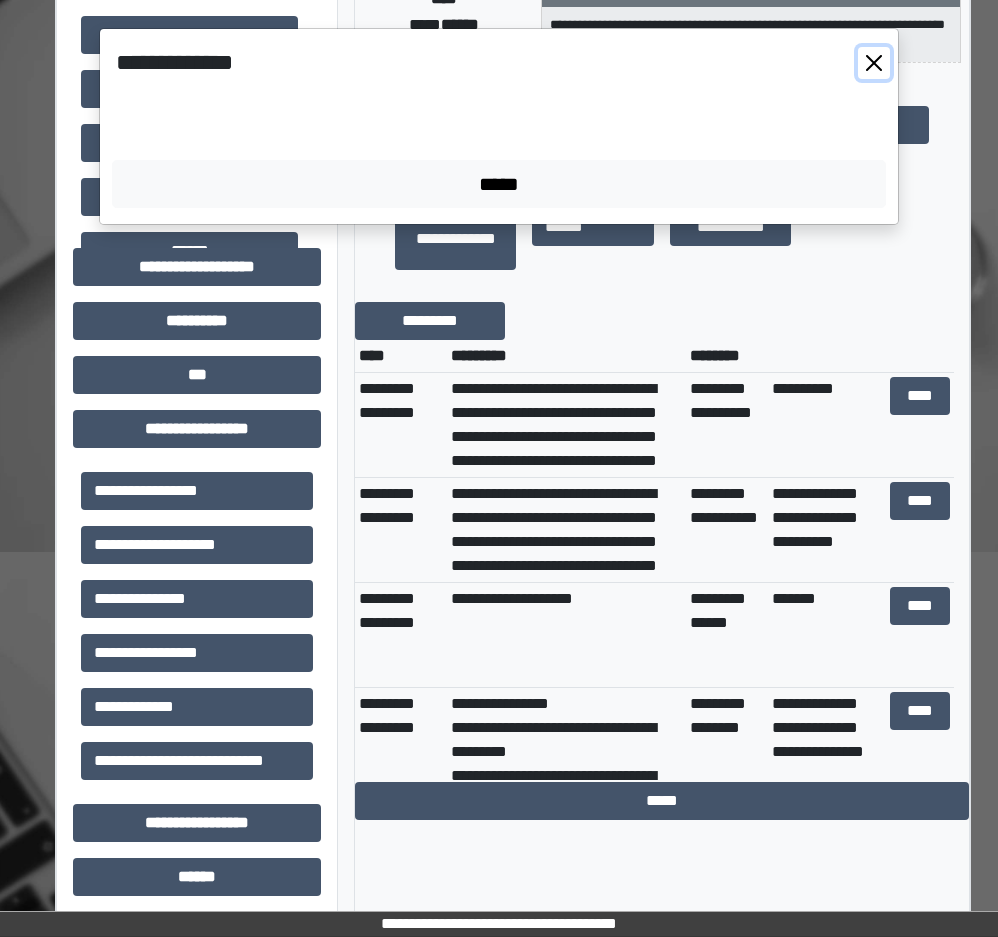 click at bounding box center [874, 63] 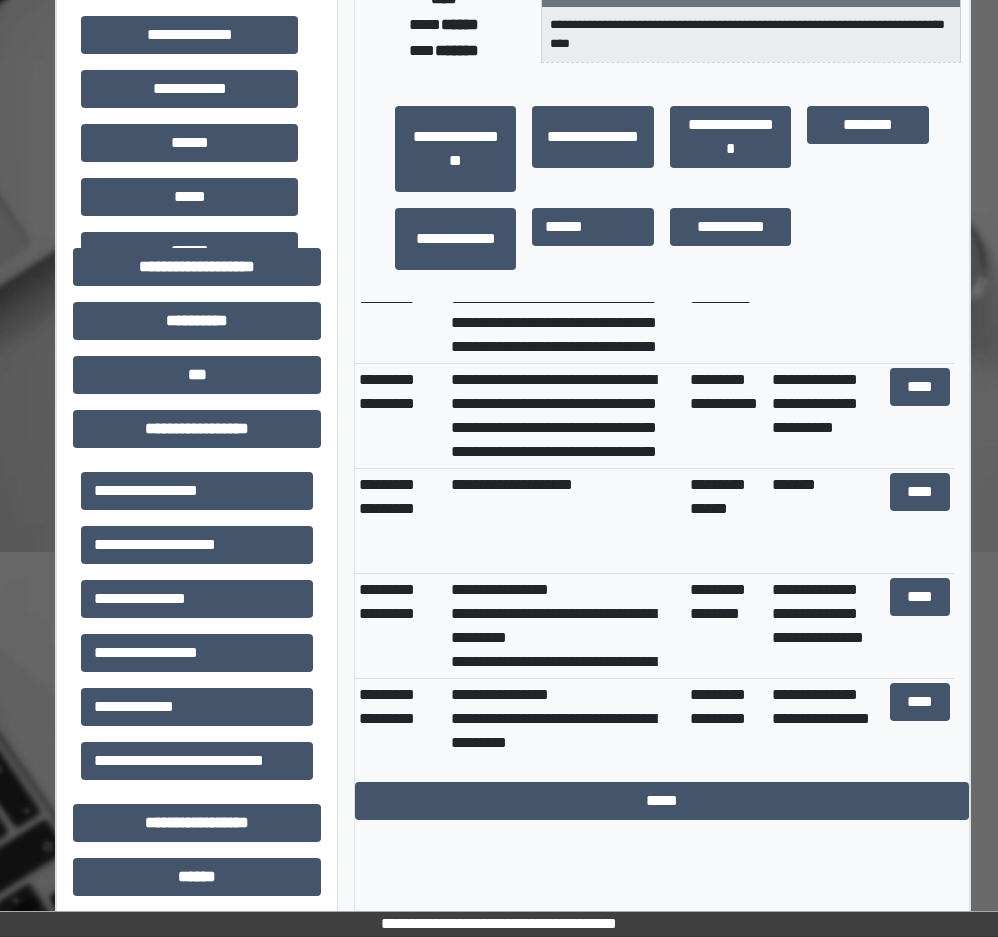 scroll, scrollTop: 200, scrollLeft: 0, axis: vertical 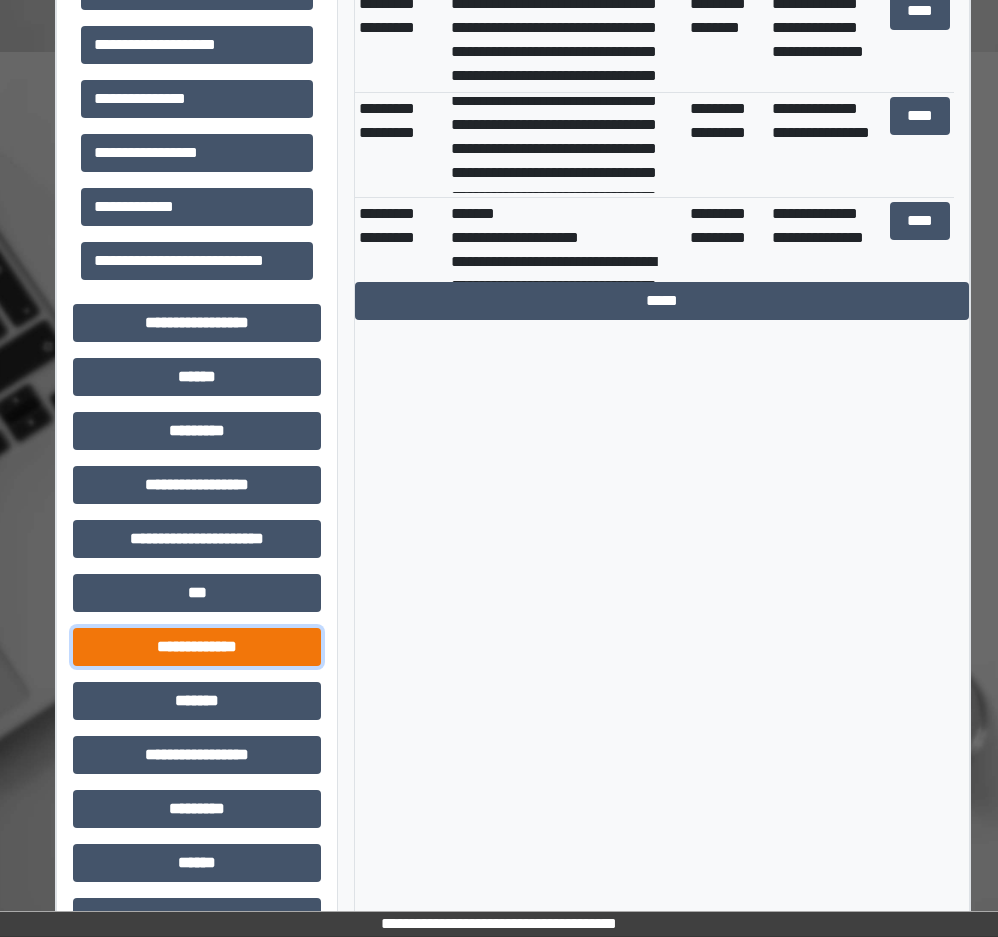 click on "**********" at bounding box center (197, 647) 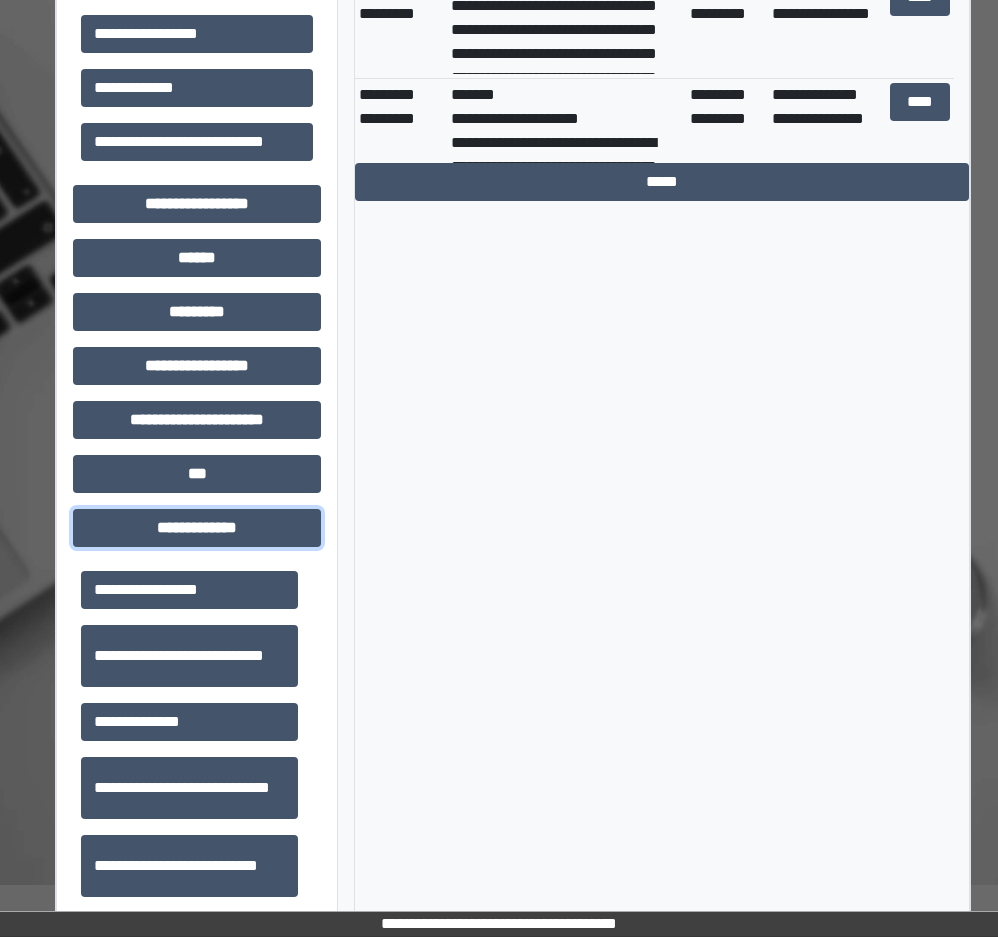 scroll, scrollTop: 1200, scrollLeft: 0, axis: vertical 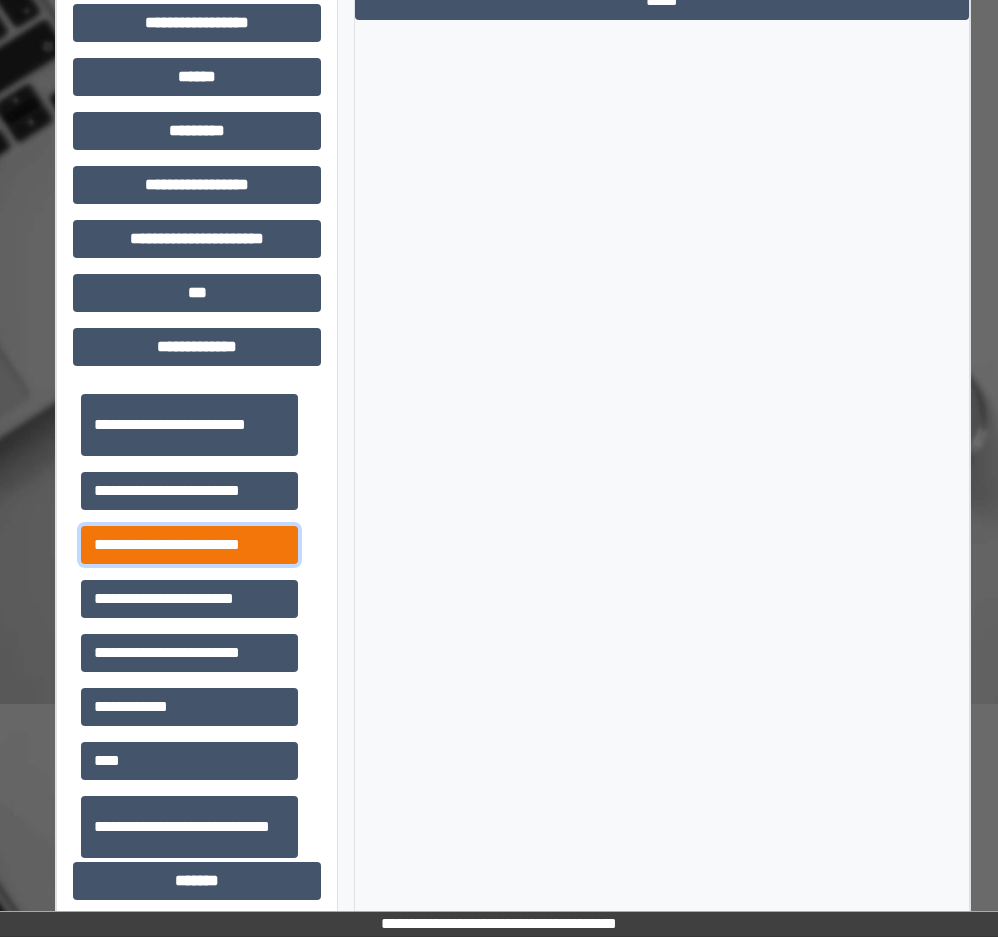 click on "**********" at bounding box center [189, 545] 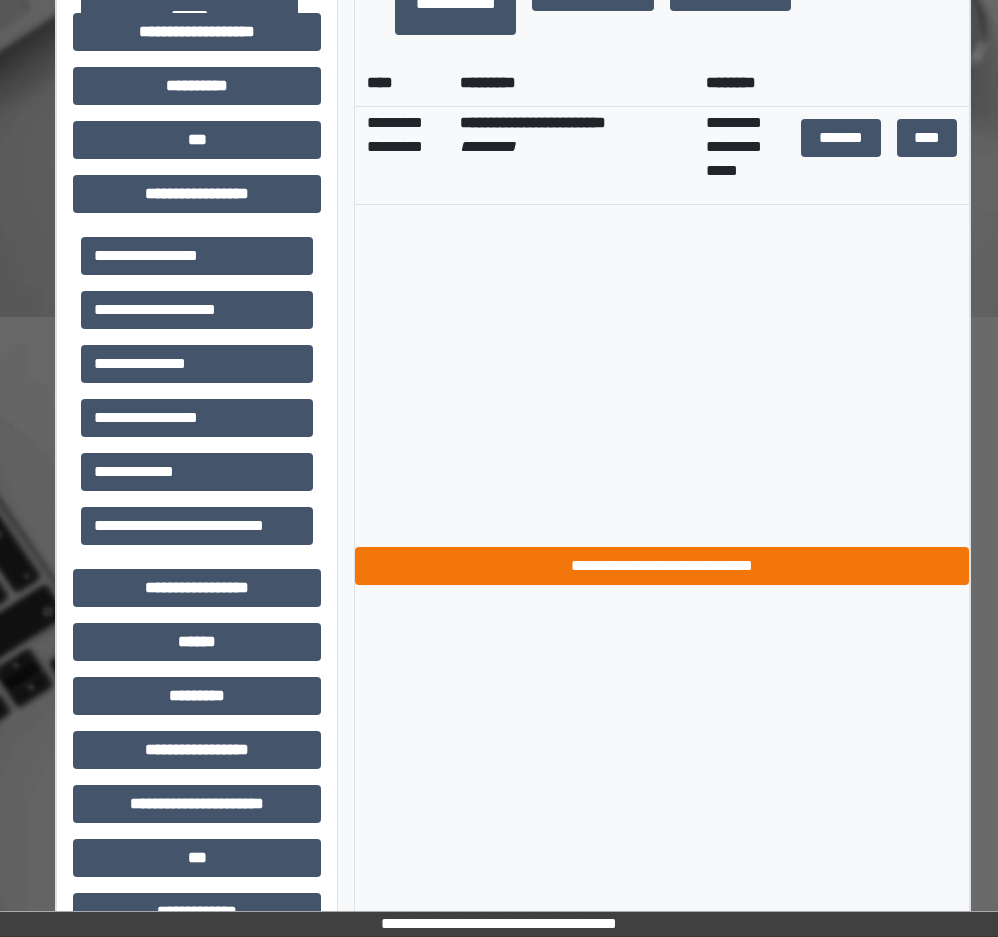 scroll, scrollTop: 600, scrollLeft: 0, axis: vertical 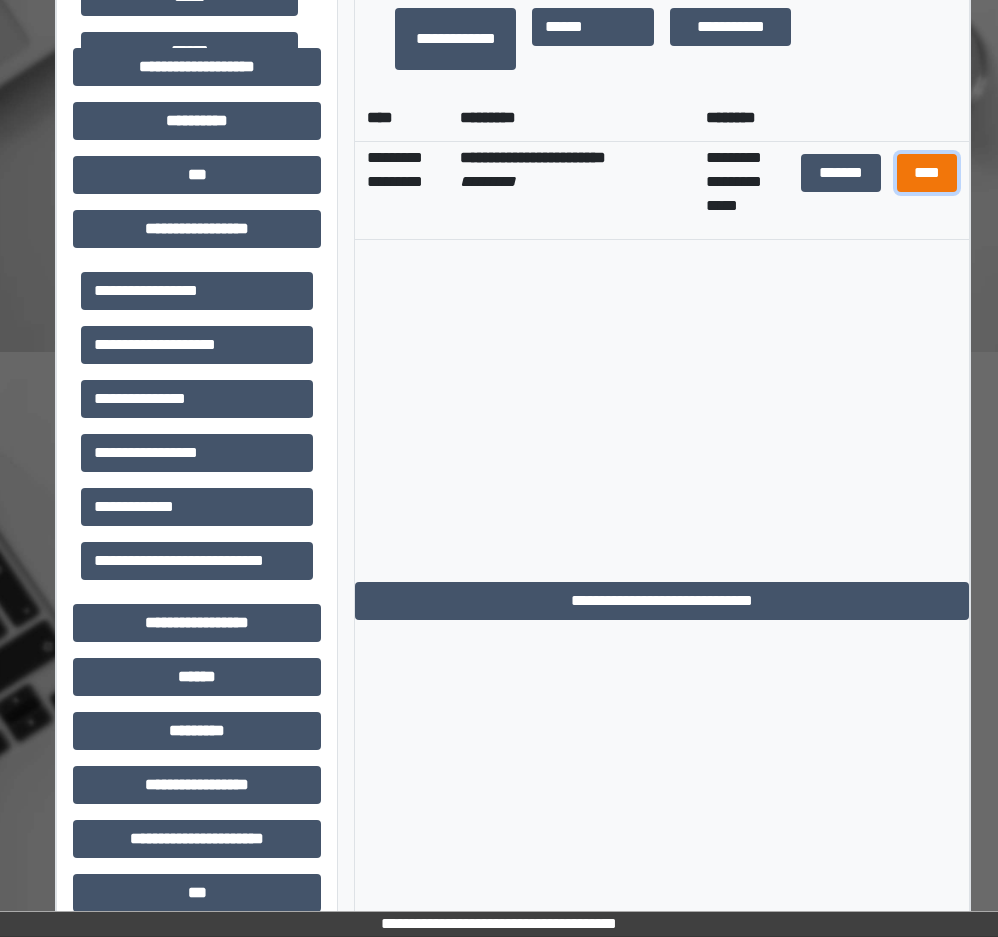 click on "****" at bounding box center (927, 173) 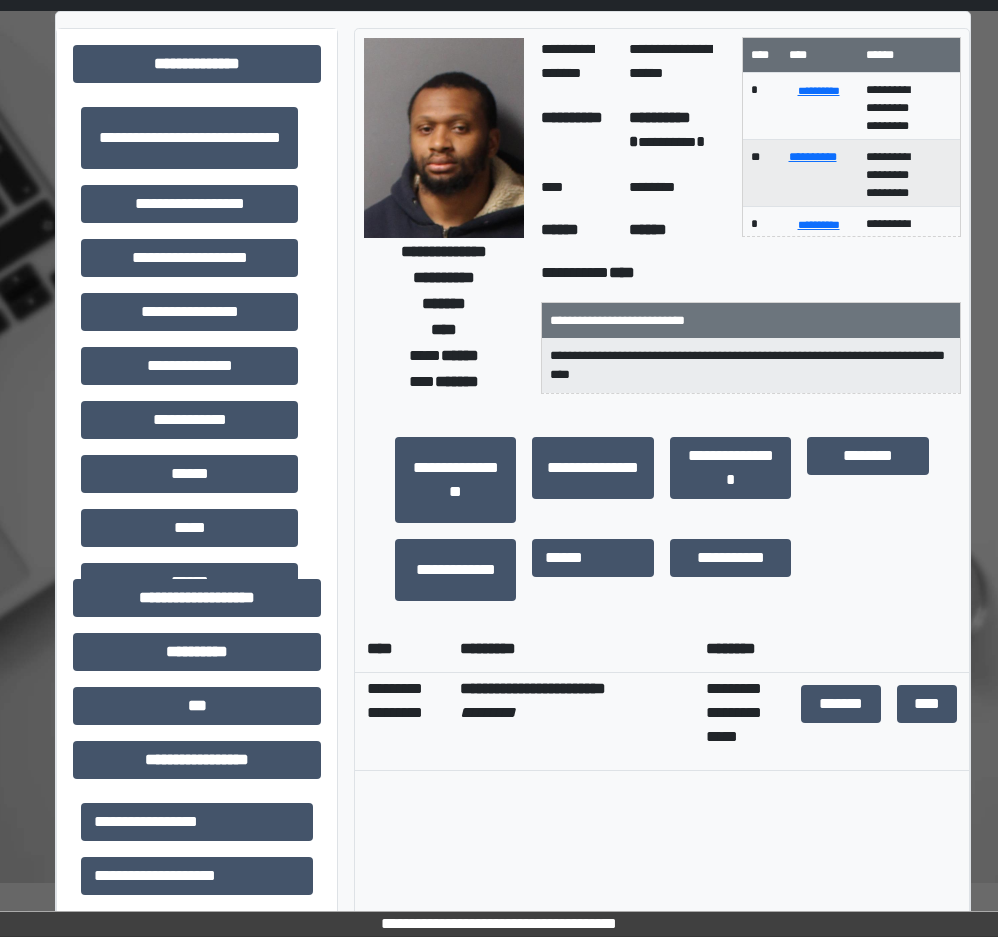 scroll, scrollTop: 100, scrollLeft: 0, axis: vertical 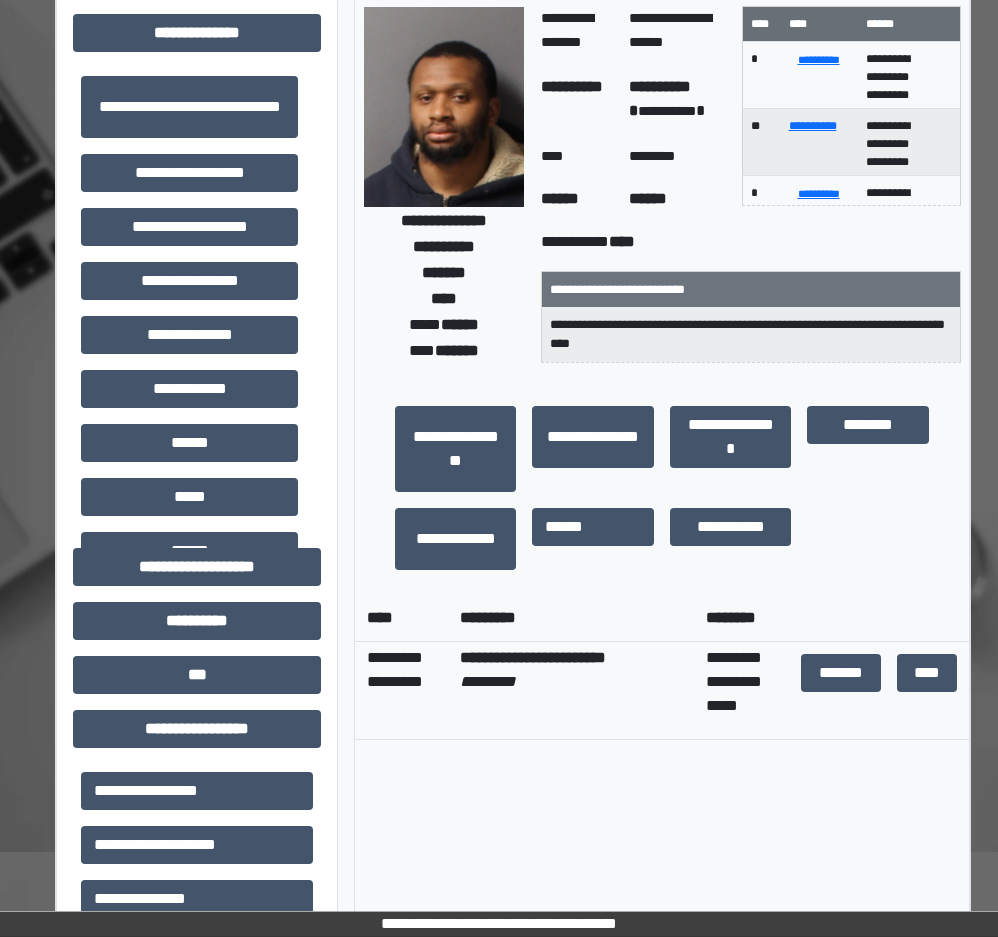 click on "**********" at bounding box center [751, 242] 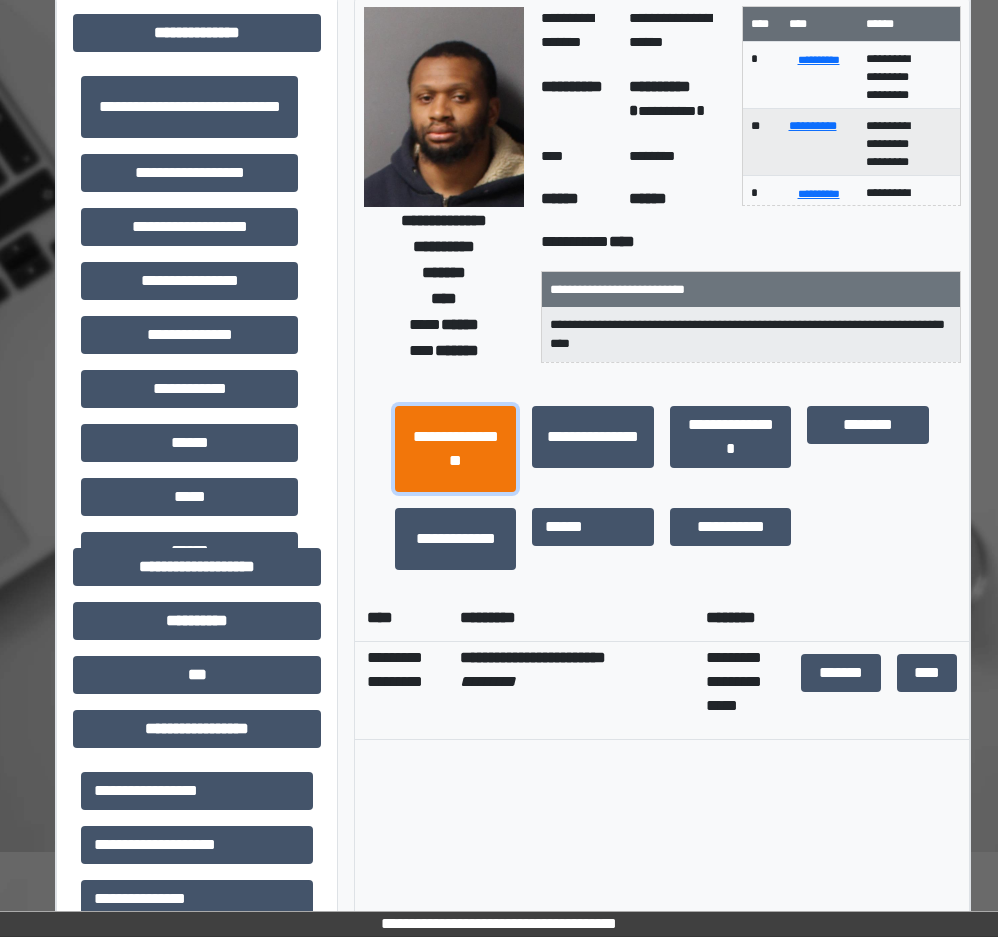 click on "**********" at bounding box center (455, 449) 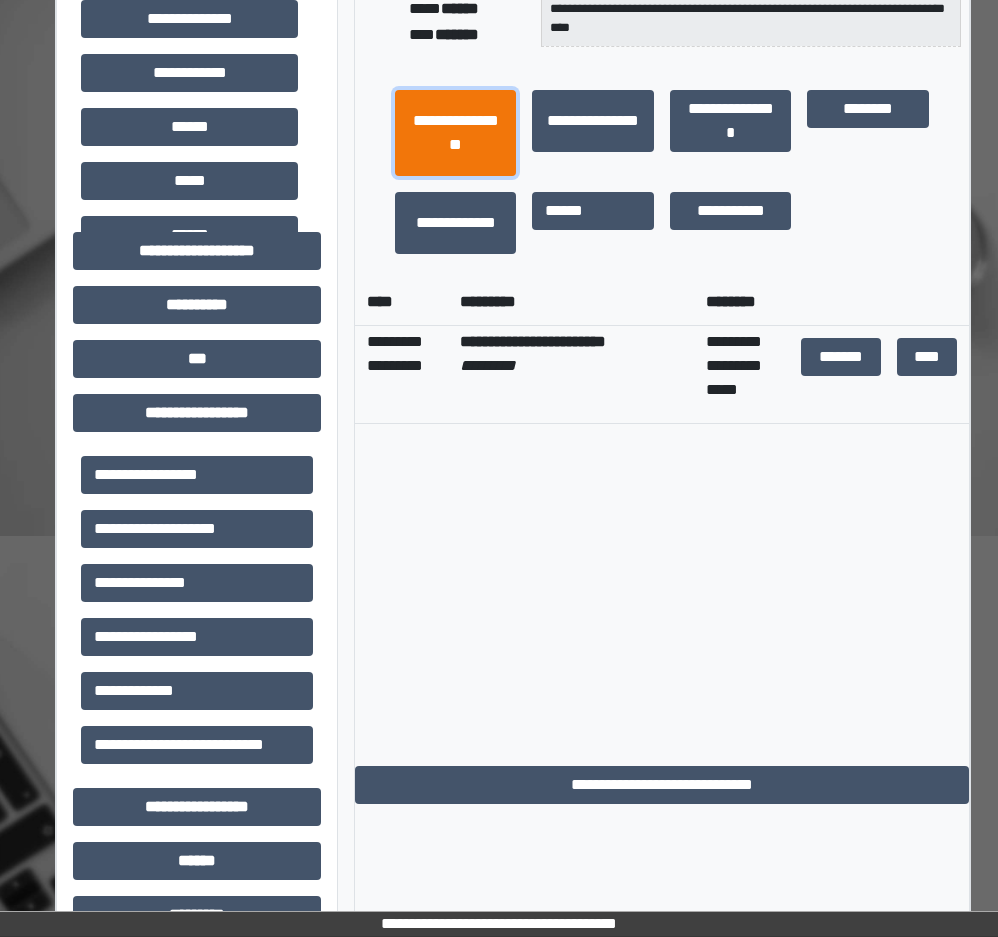 scroll, scrollTop: 0, scrollLeft: 0, axis: both 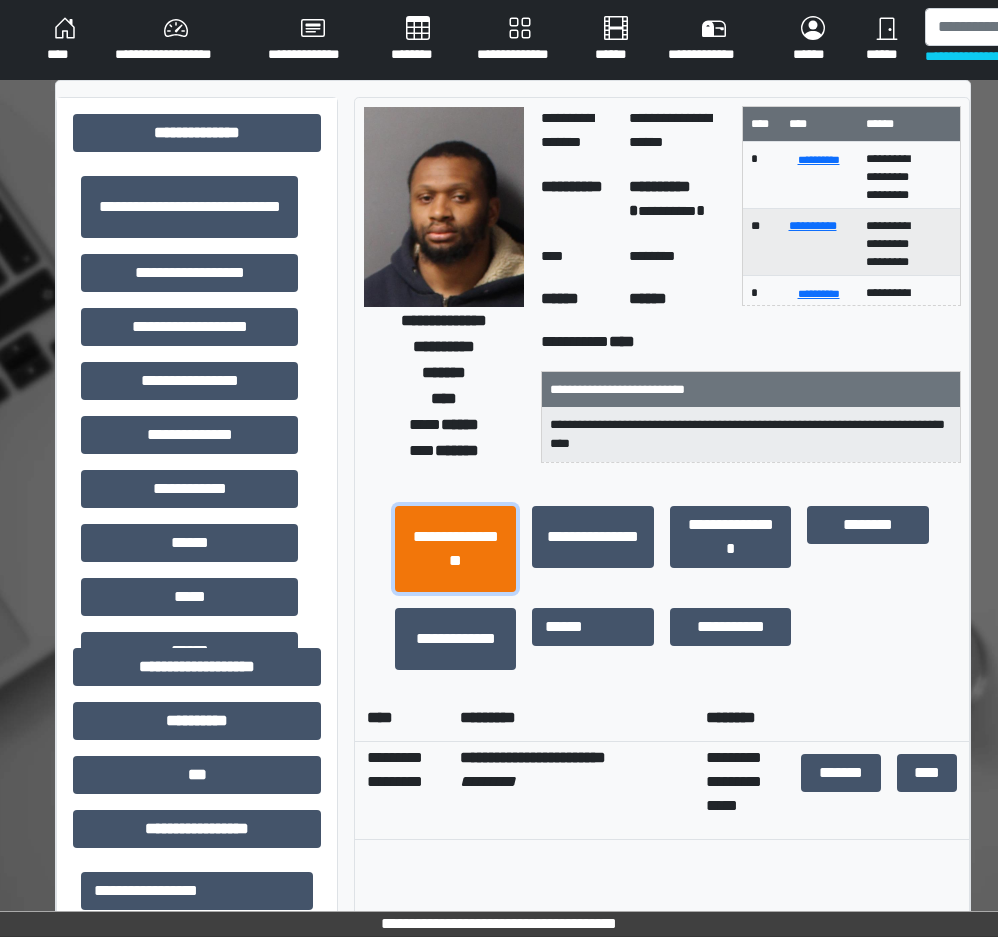 click on "**********" at bounding box center (455, 549) 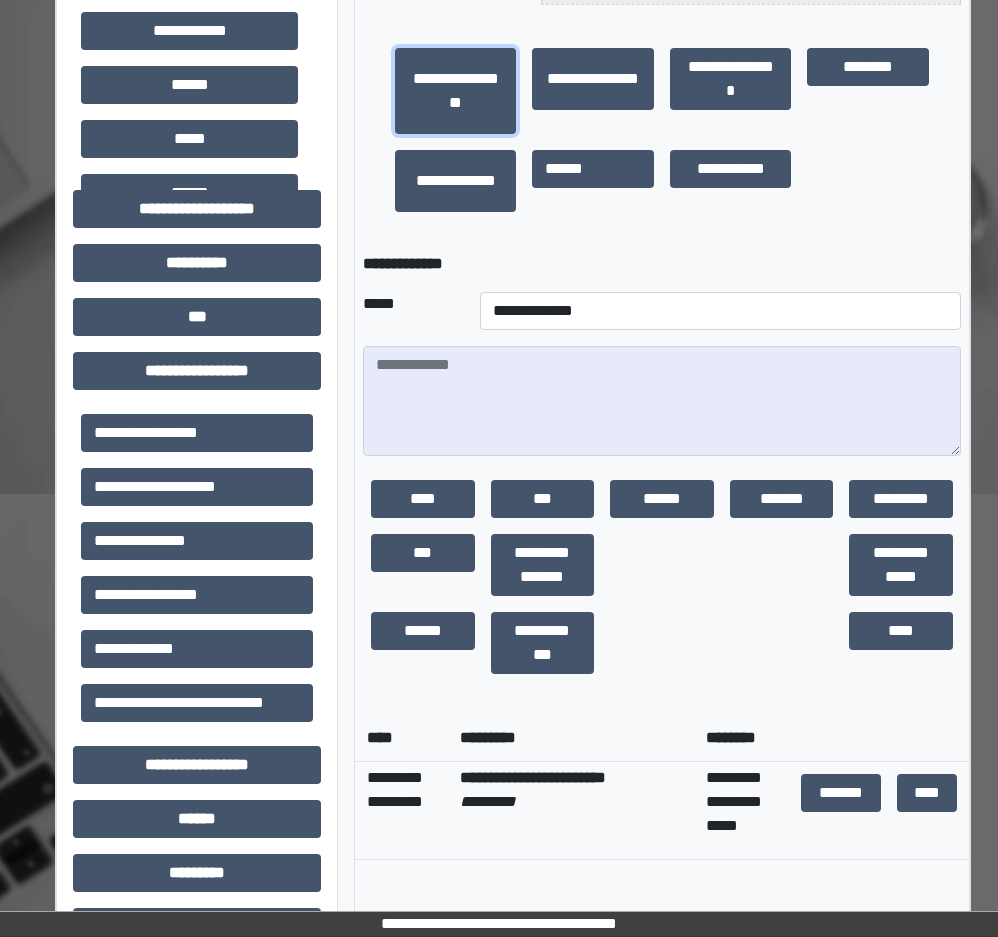 scroll, scrollTop: 500, scrollLeft: 0, axis: vertical 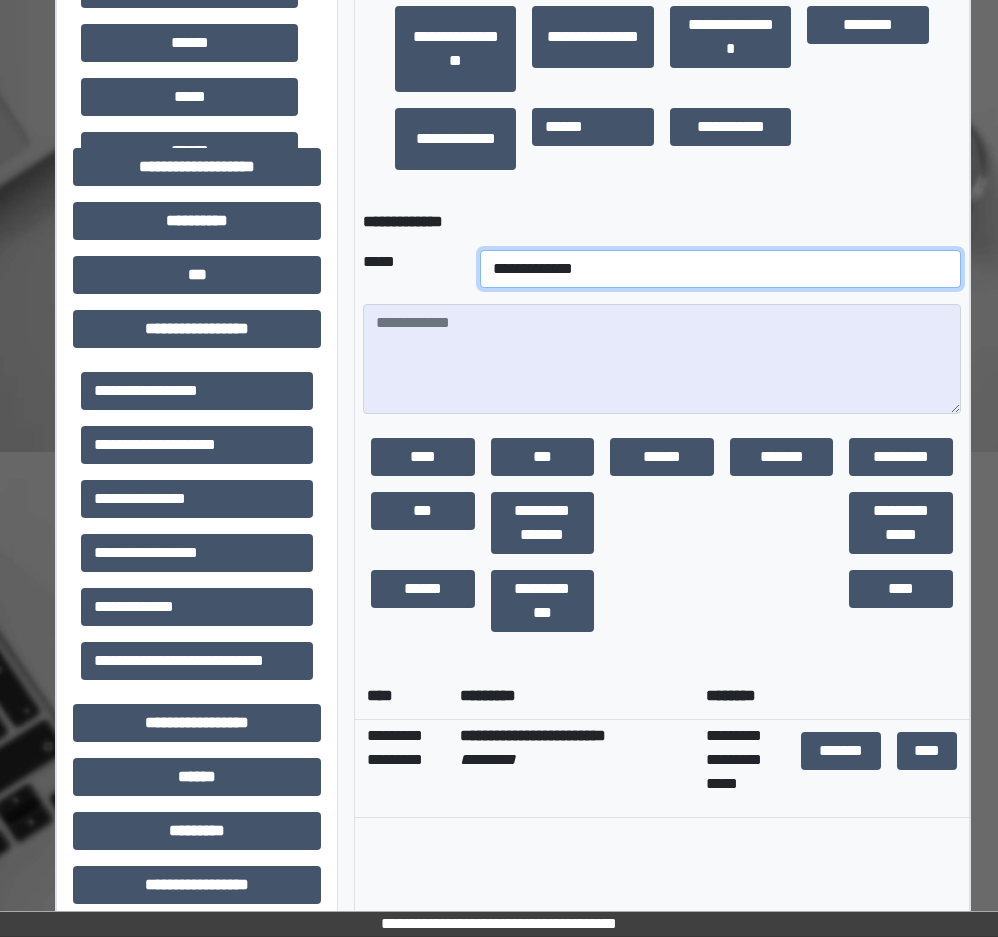 click on "**********" at bounding box center (720, 269) 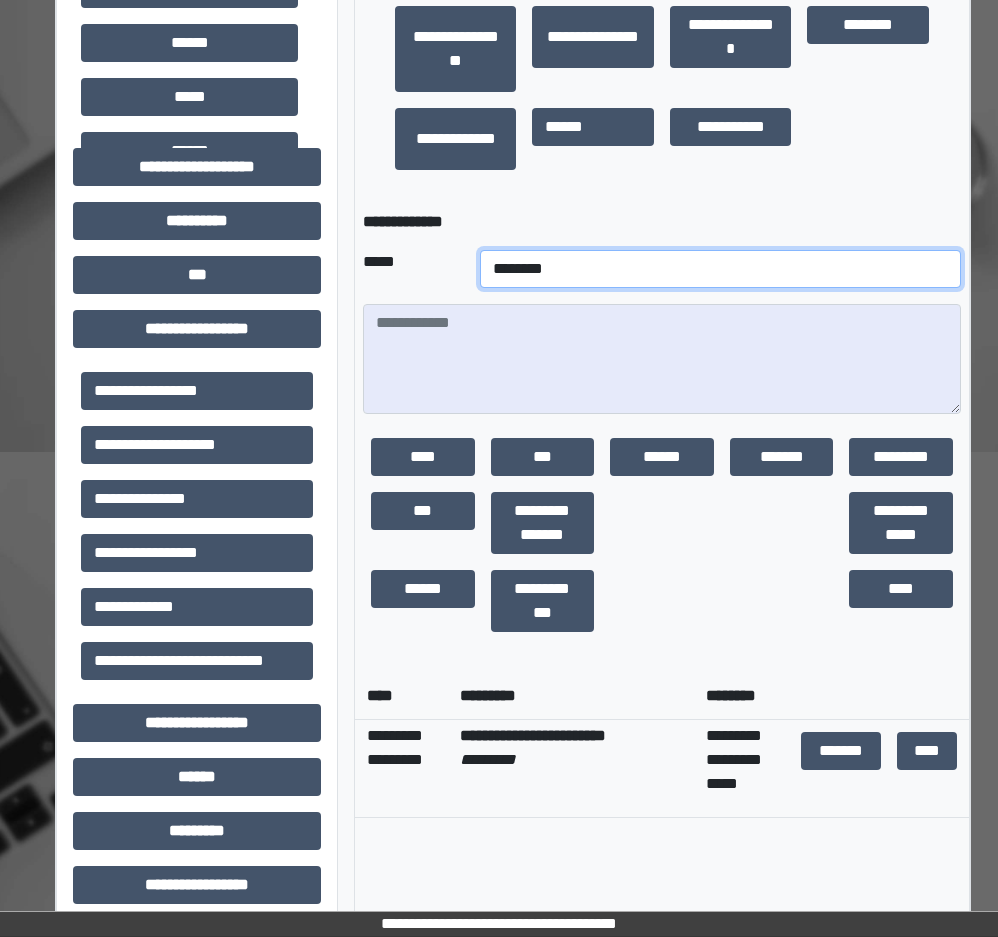 click on "**********" at bounding box center [720, 269] 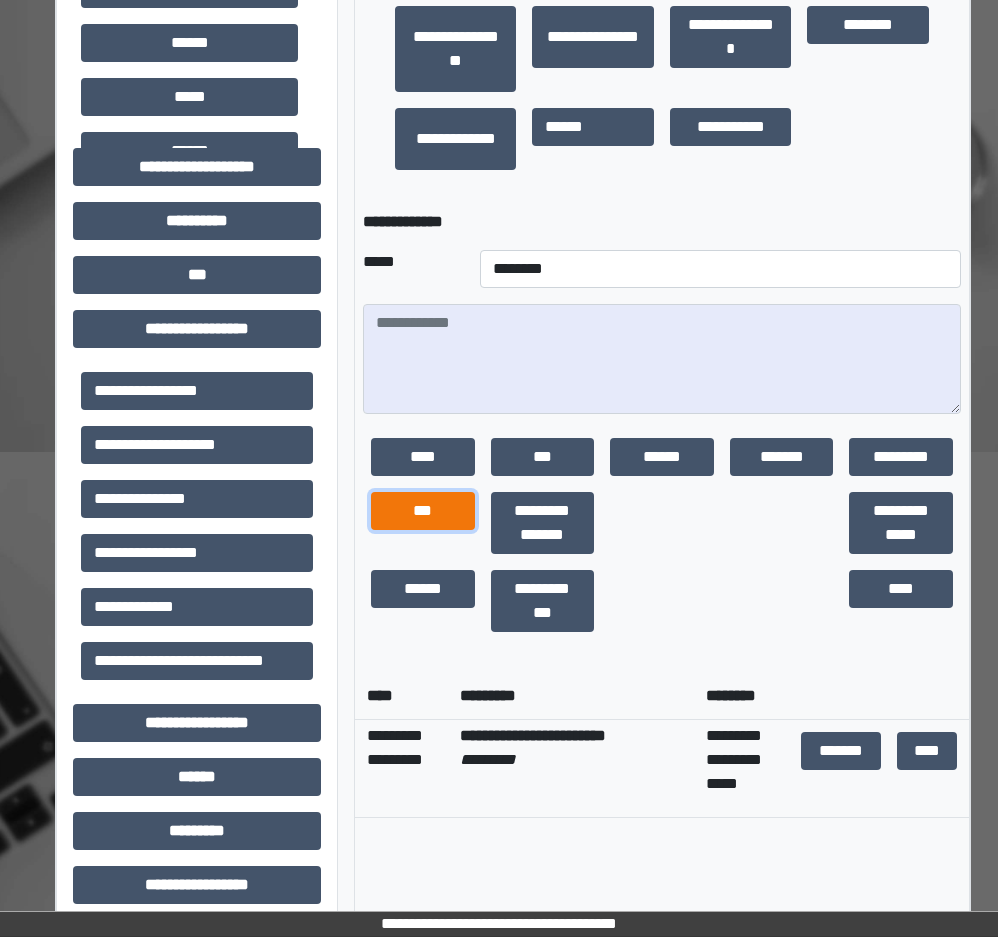 click on "***" at bounding box center (423, 511) 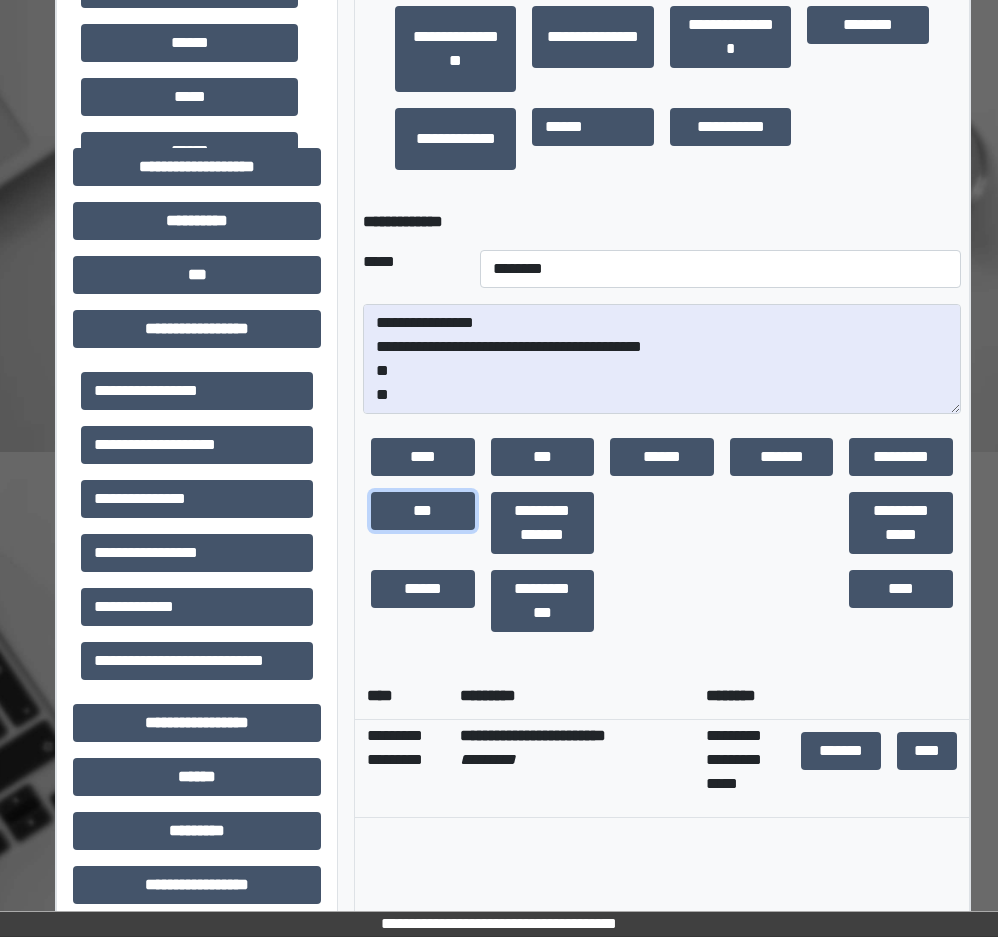 scroll, scrollTop: 24, scrollLeft: 0, axis: vertical 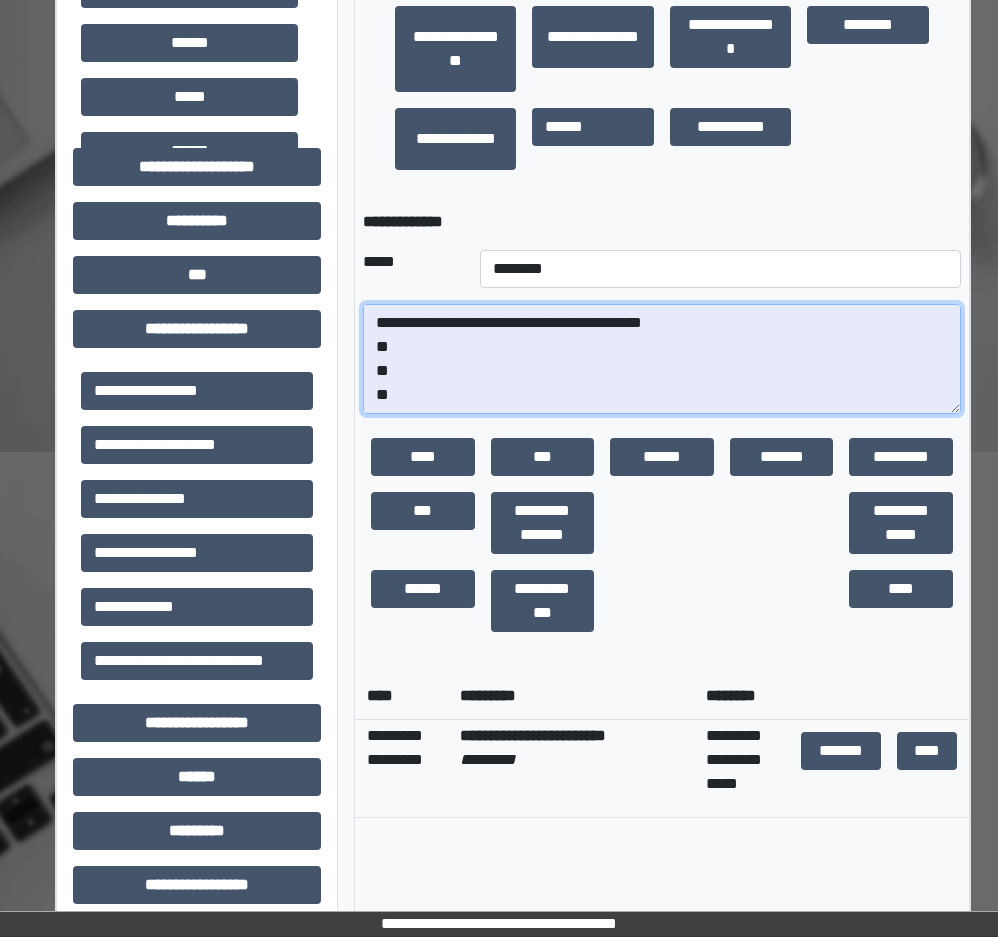 drag, startPoint x: 370, startPoint y: 389, endPoint x: 366, endPoint y: 337, distance: 52.153618 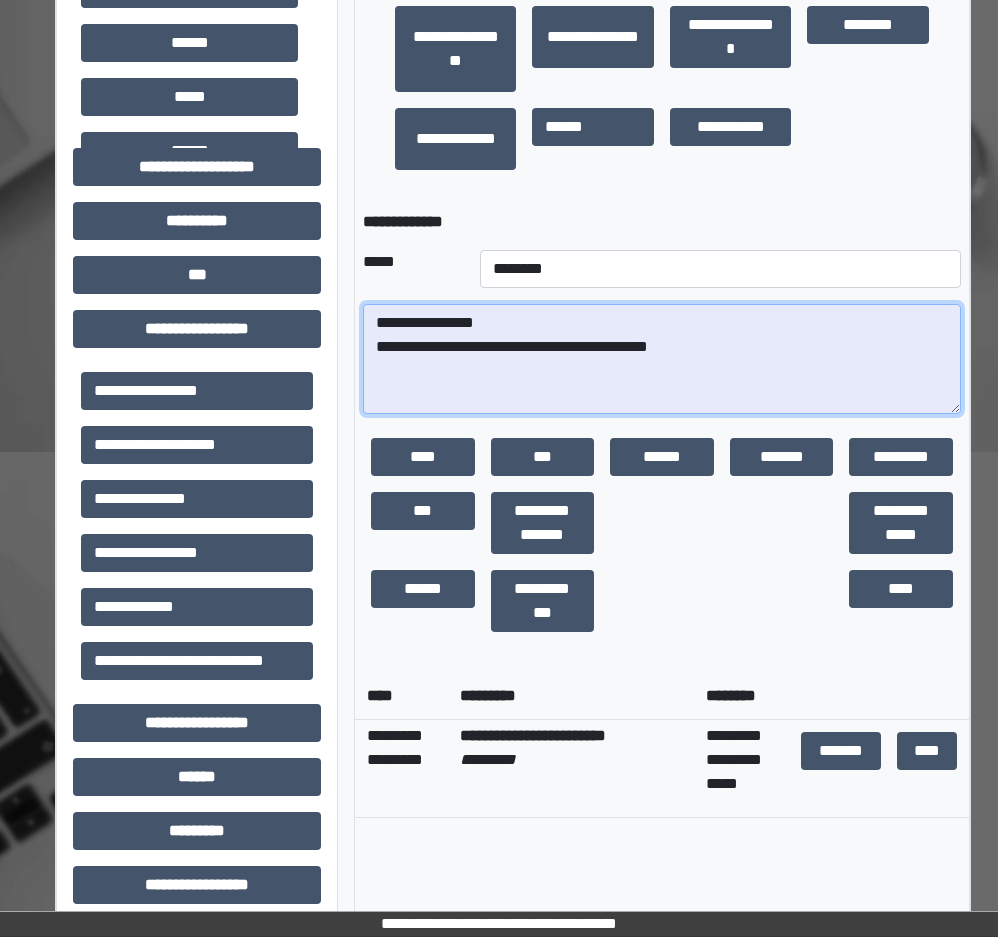 scroll, scrollTop: 0, scrollLeft: 0, axis: both 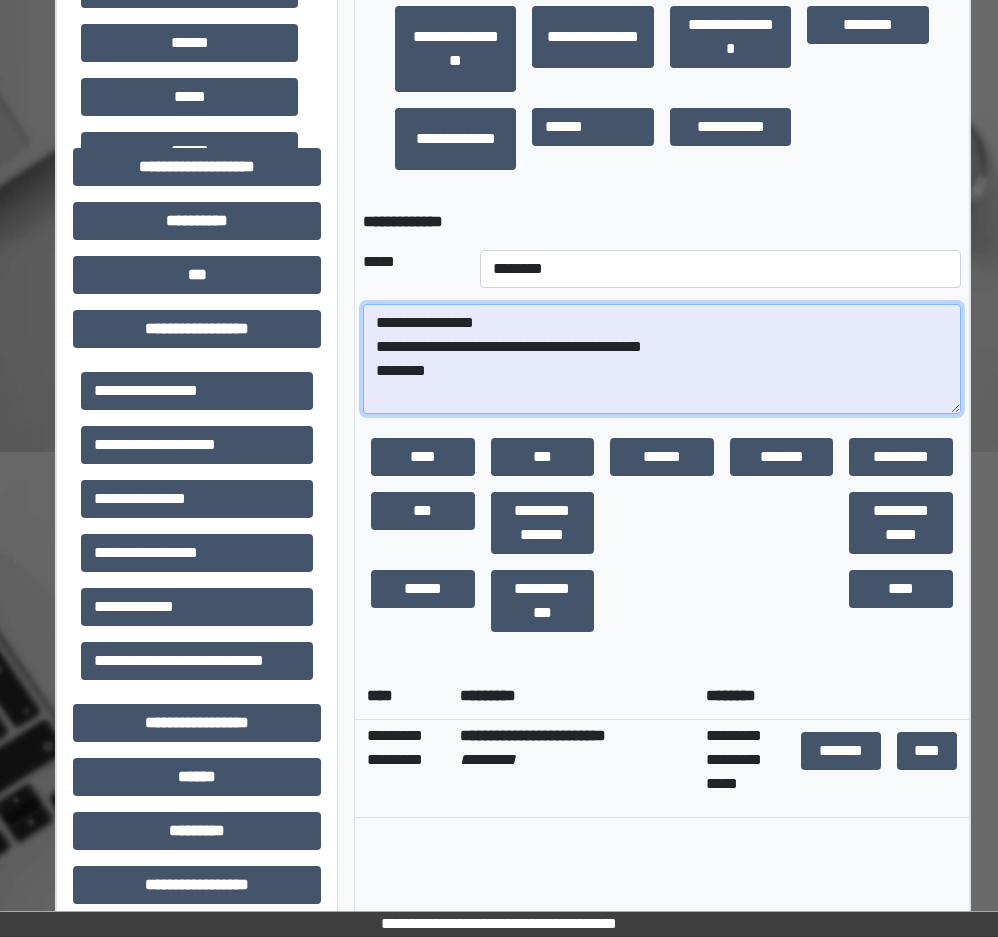 click on "**********" at bounding box center [662, 359] 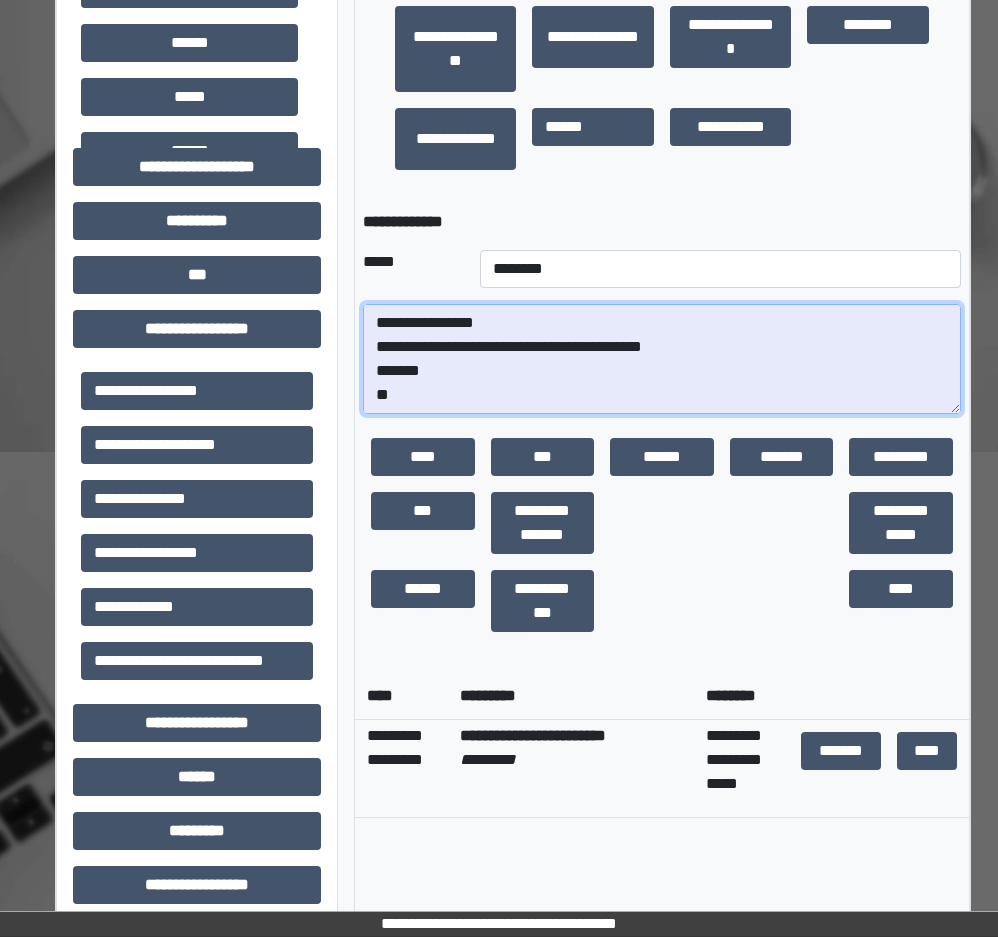 scroll, scrollTop: 881, scrollLeft: 0, axis: vertical 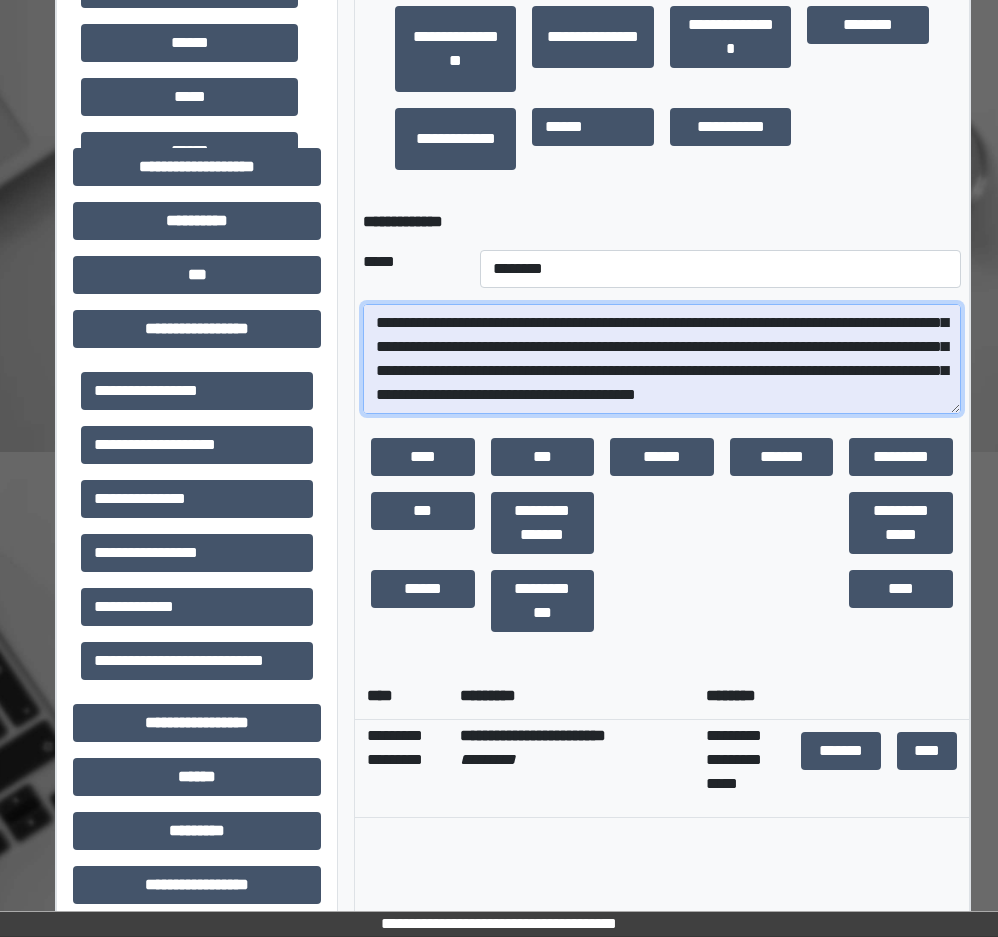 drag, startPoint x: 905, startPoint y: 398, endPoint x: 513, endPoint y: 352, distance: 394.68976 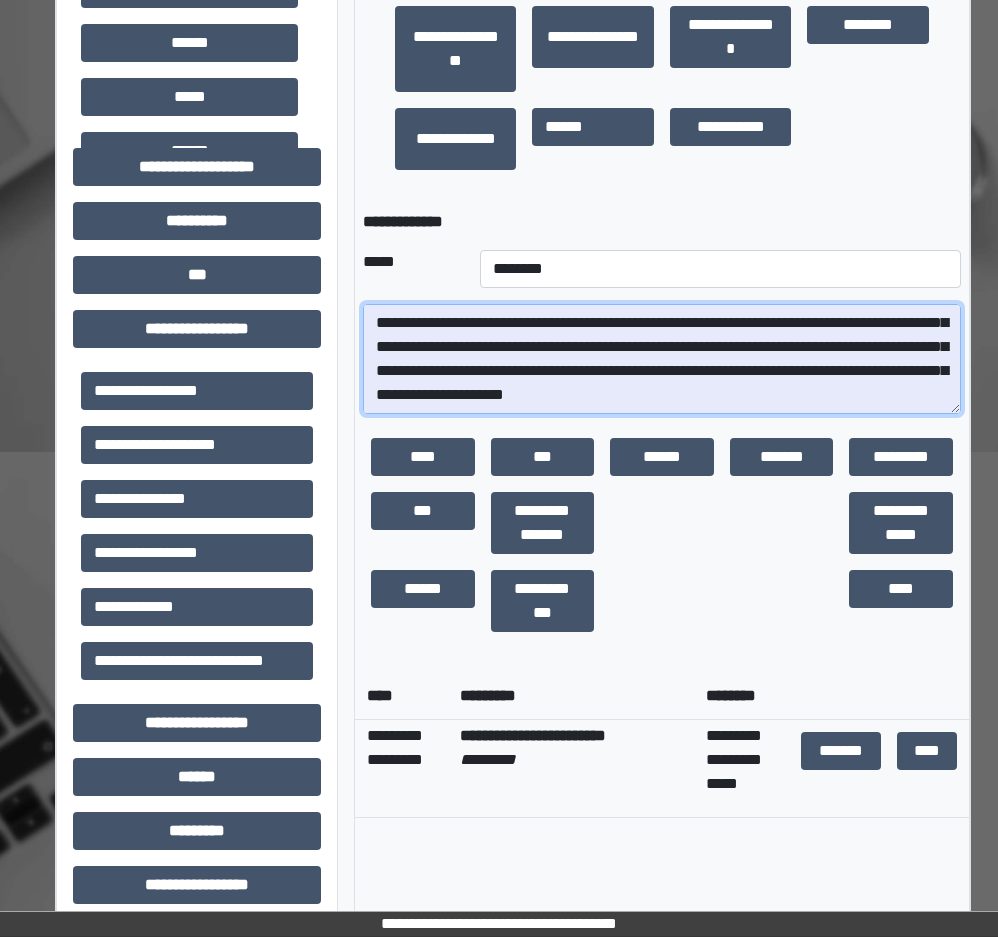 scroll, scrollTop: 816, scrollLeft: 0, axis: vertical 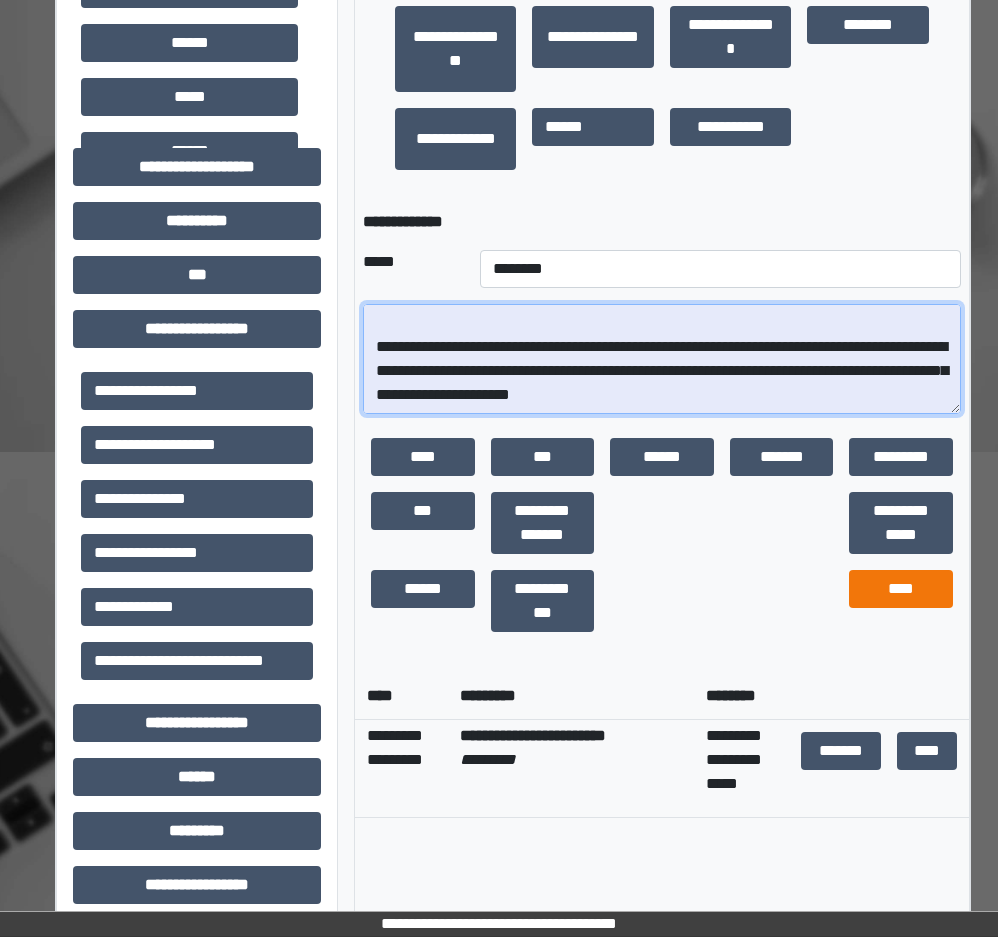 type on "**********" 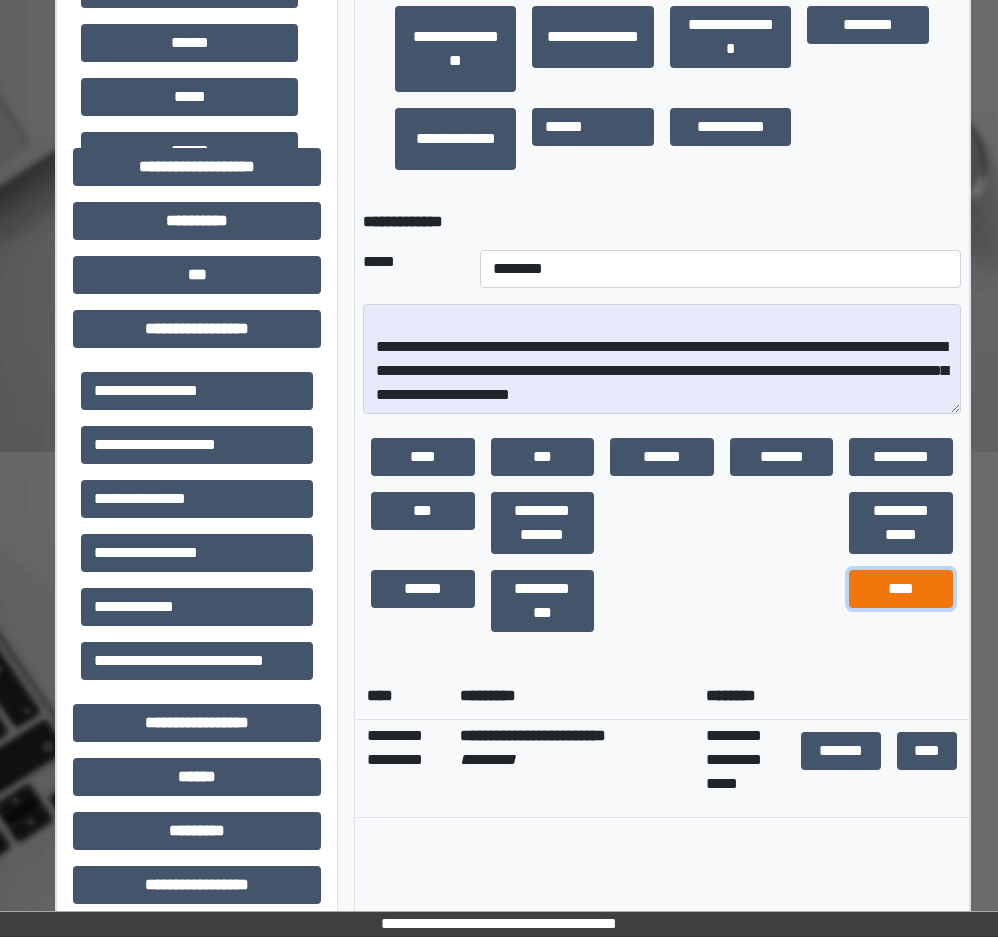 click on "****" at bounding box center [901, 589] 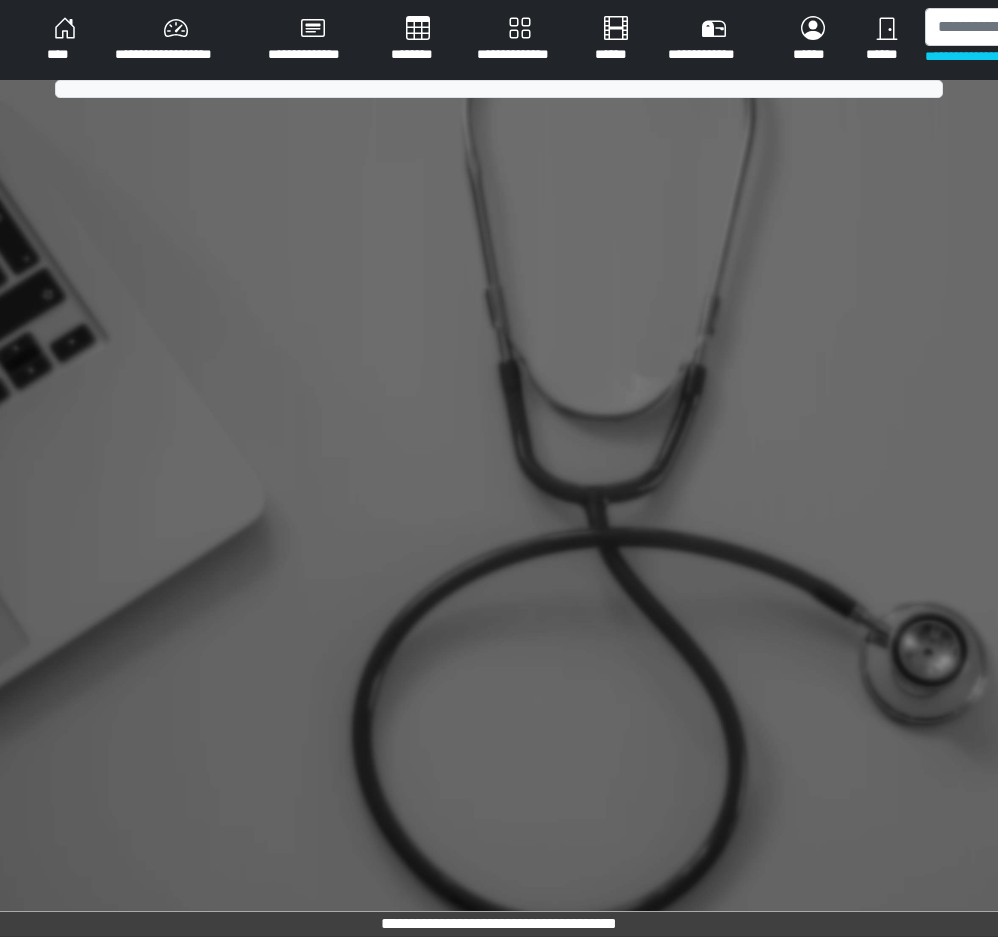 scroll, scrollTop: 0, scrollLeft: 0, axis: both 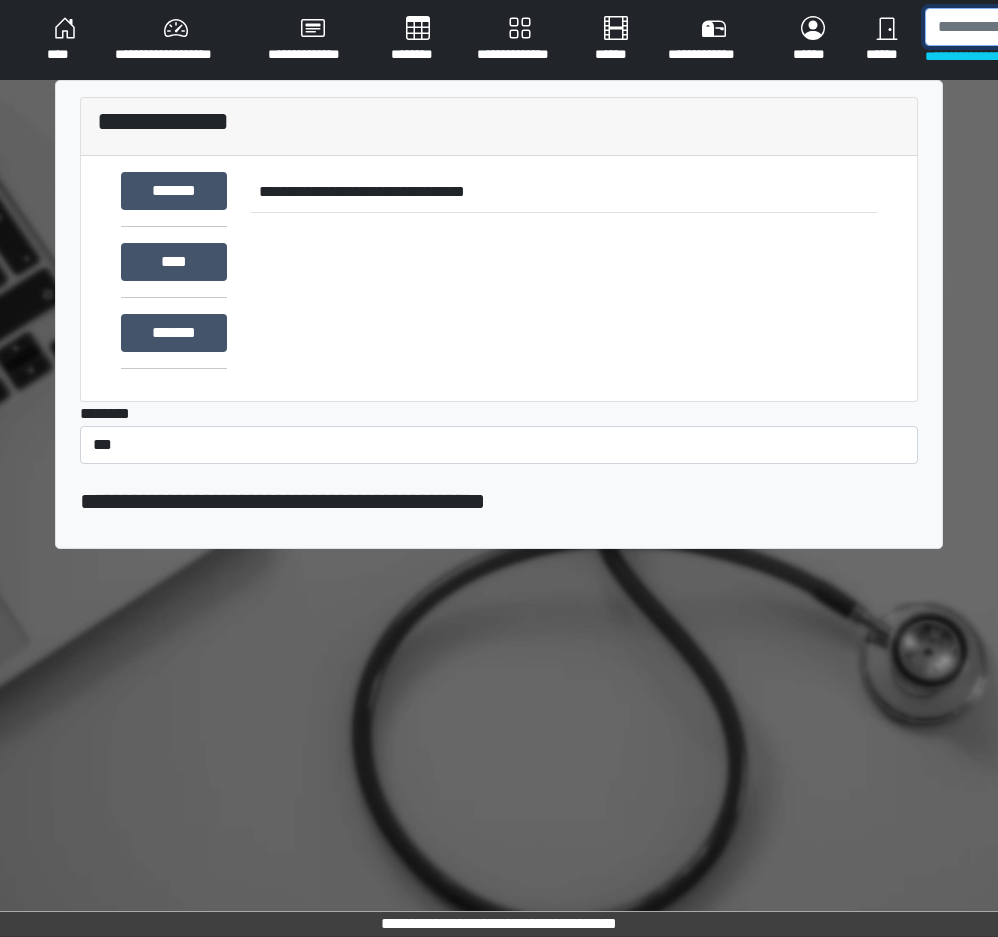 click at bounding box center (1028, 27) 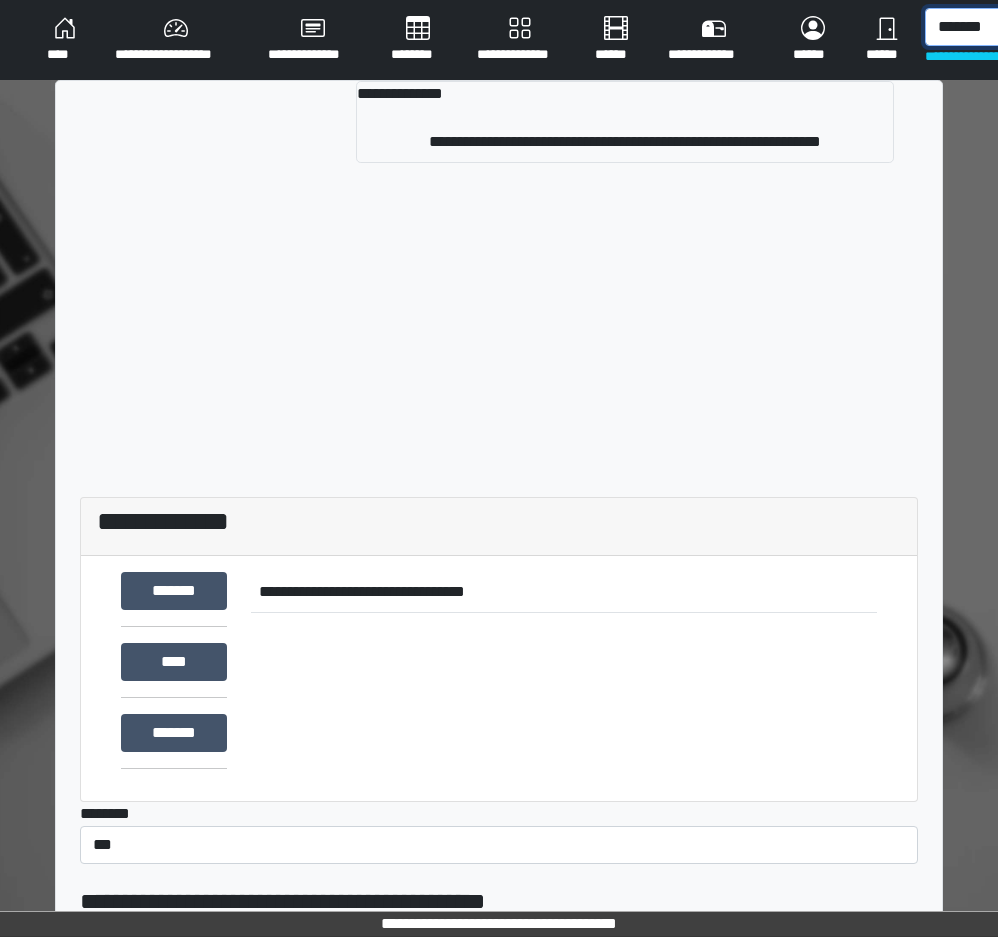 scroll, scrollTop: 0, scrollLeft: 2, axis: horizontal 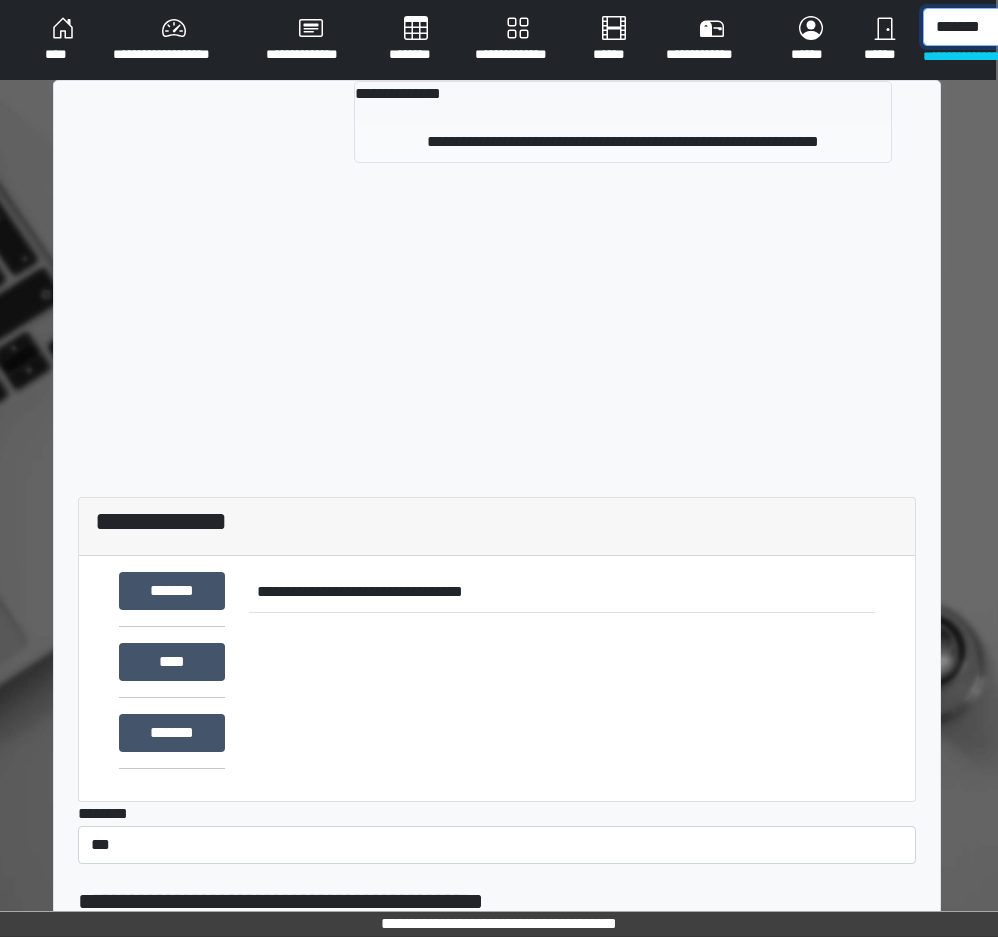 type on "*******" 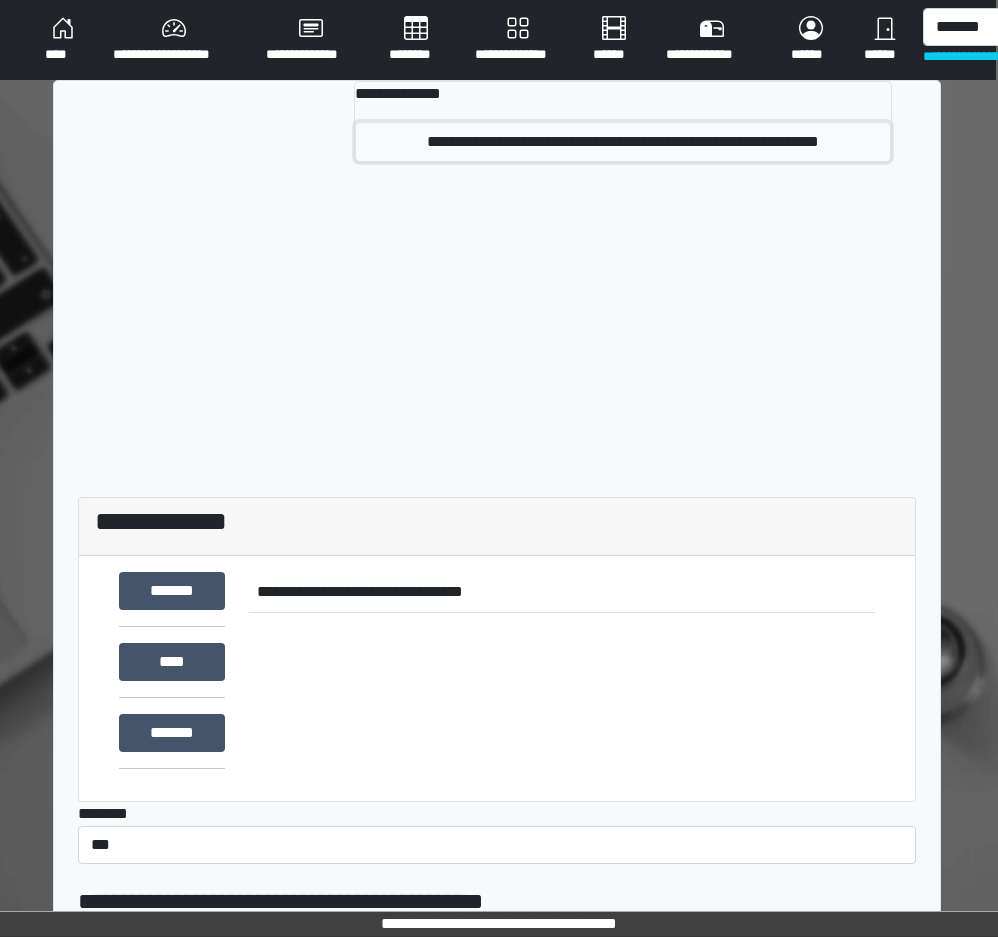 click on "**********" at bounding box center (623, 142) 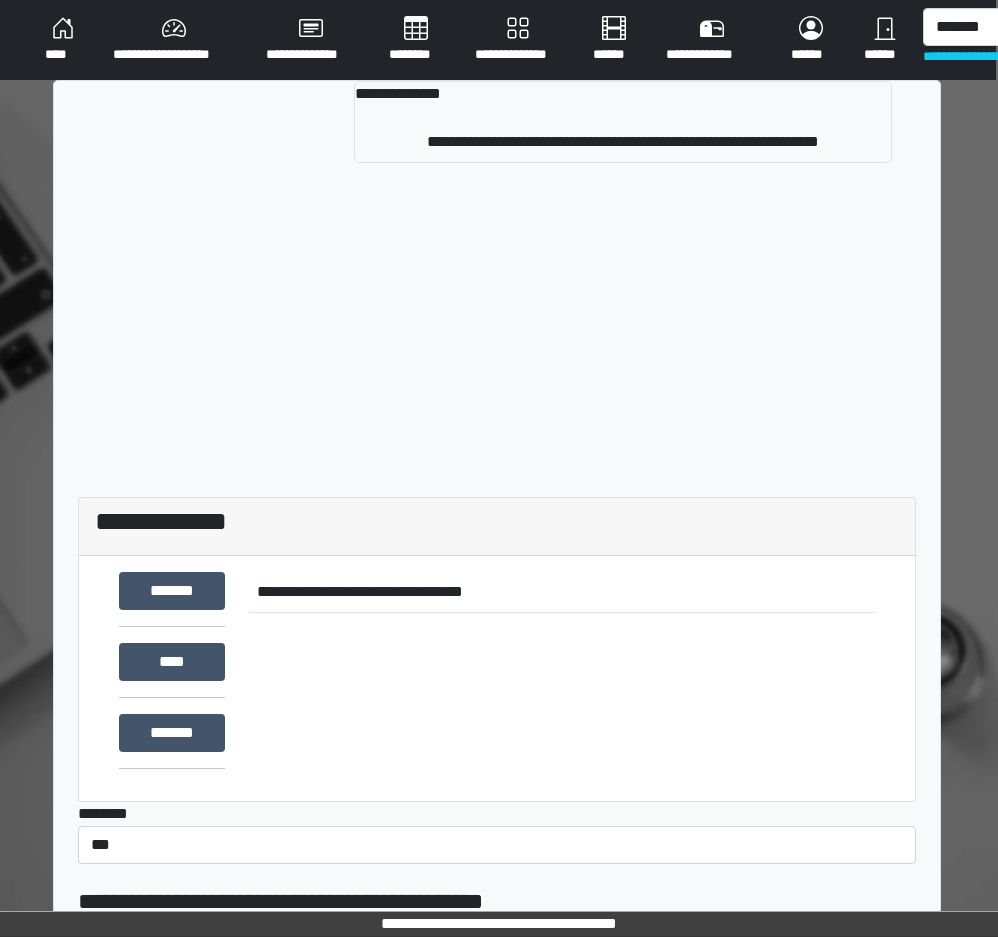 type 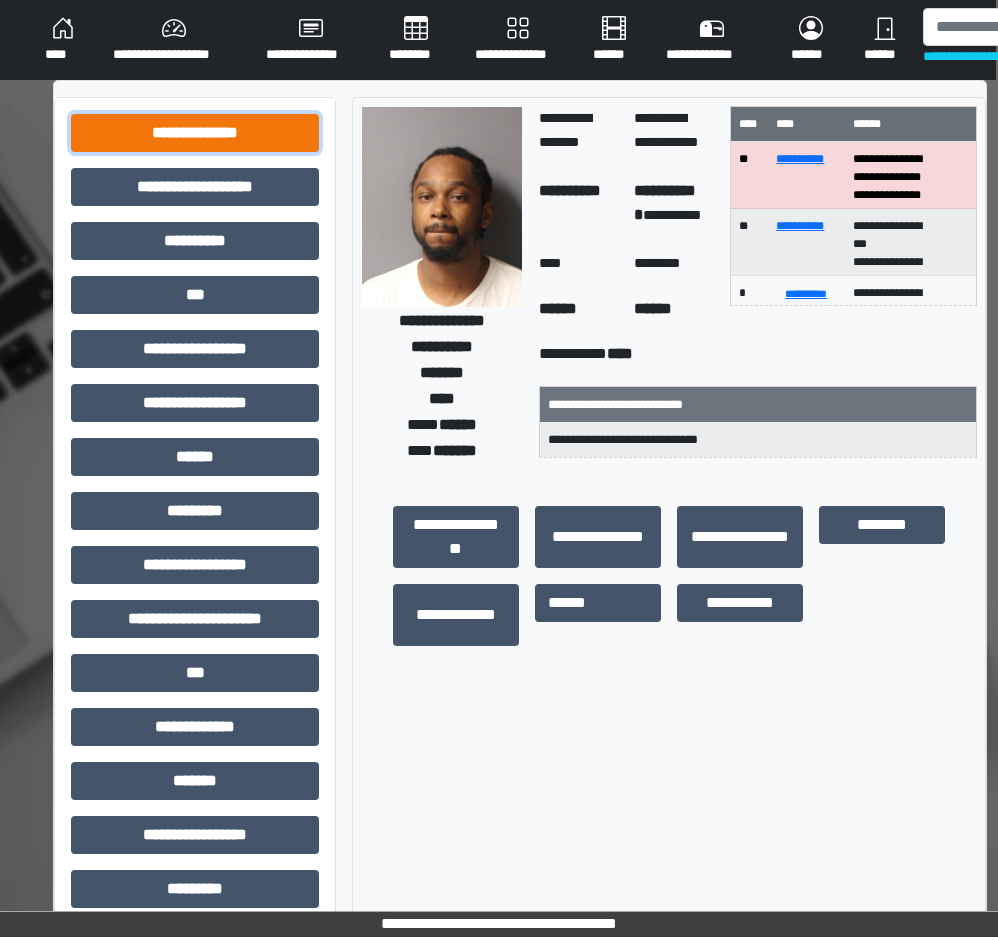 click on "**********" at bounding box center (195, 133) 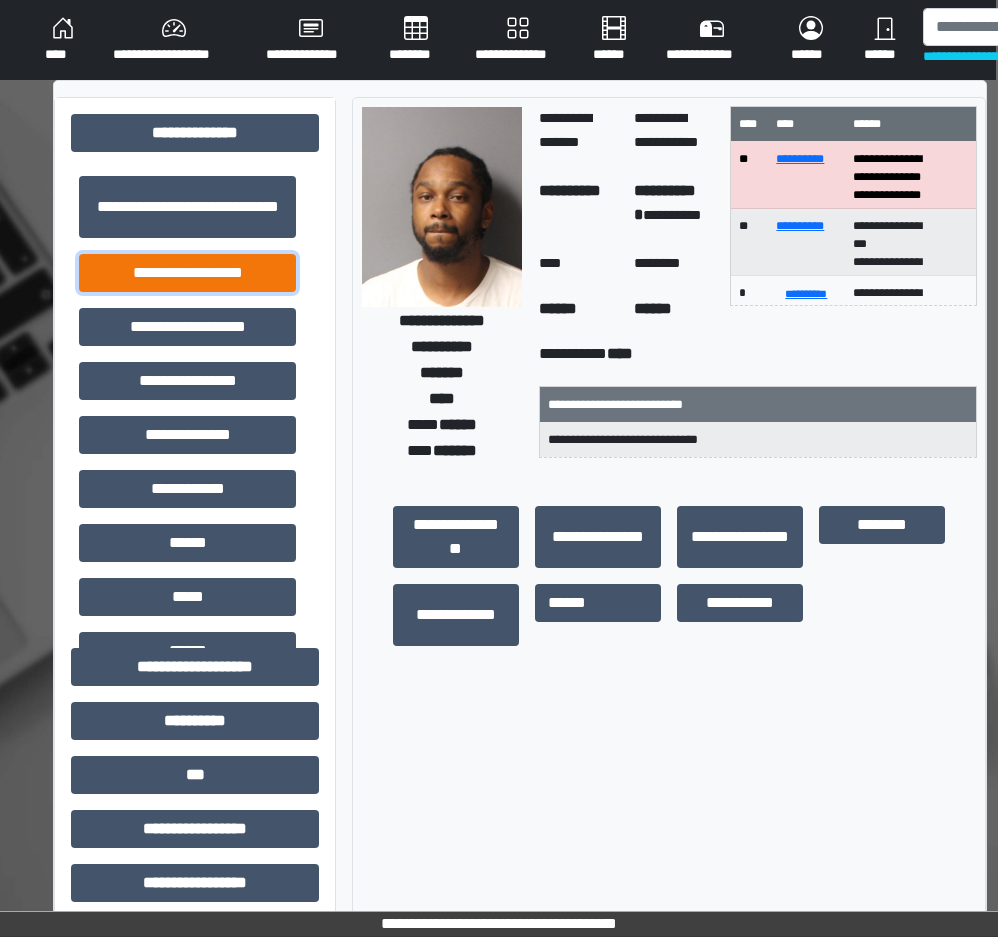 click on "**********" at bounding box center [187, 273] 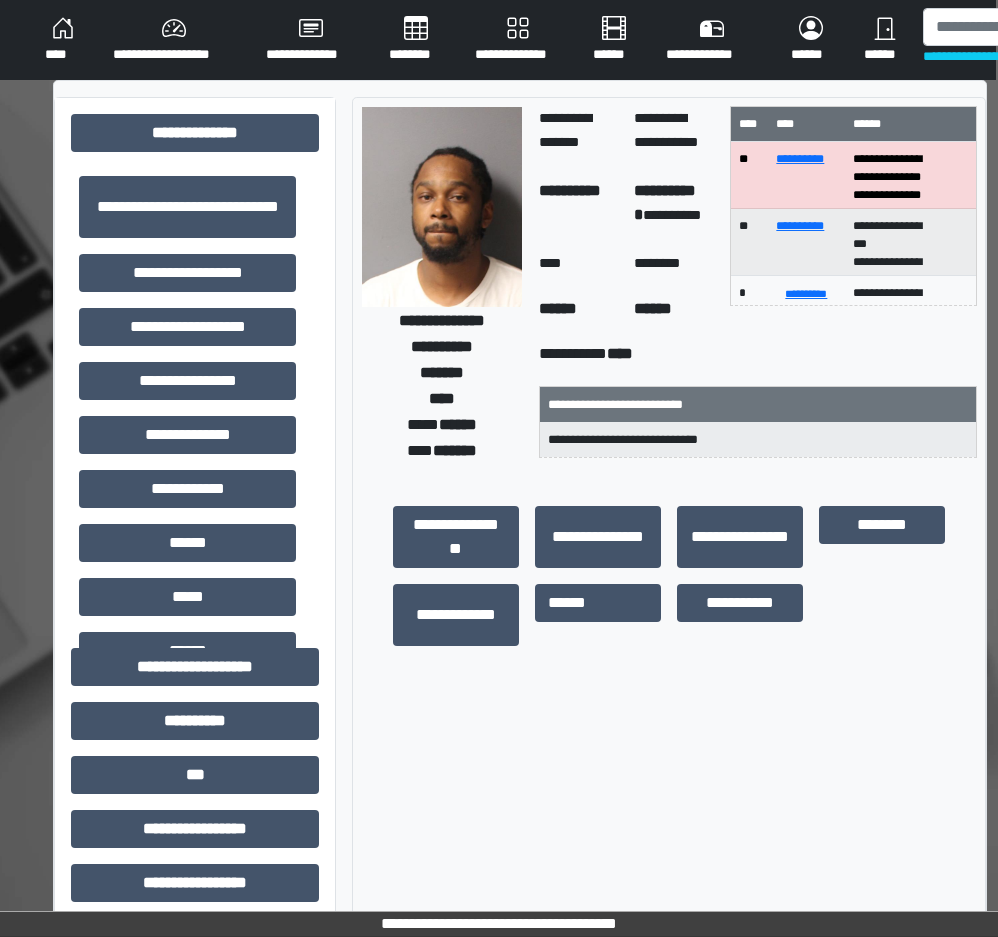 click on "**********" at bounding box center [195, 867] 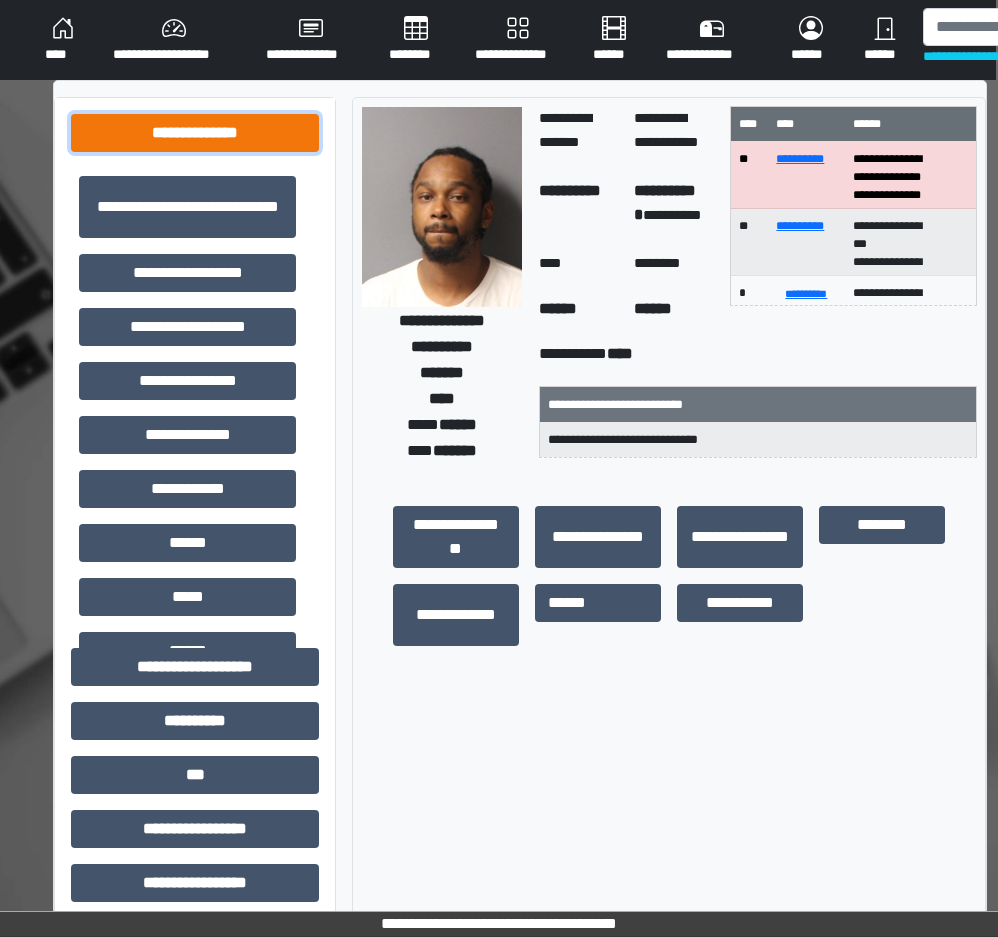 click on "**********" at bounding box center (195, 133) 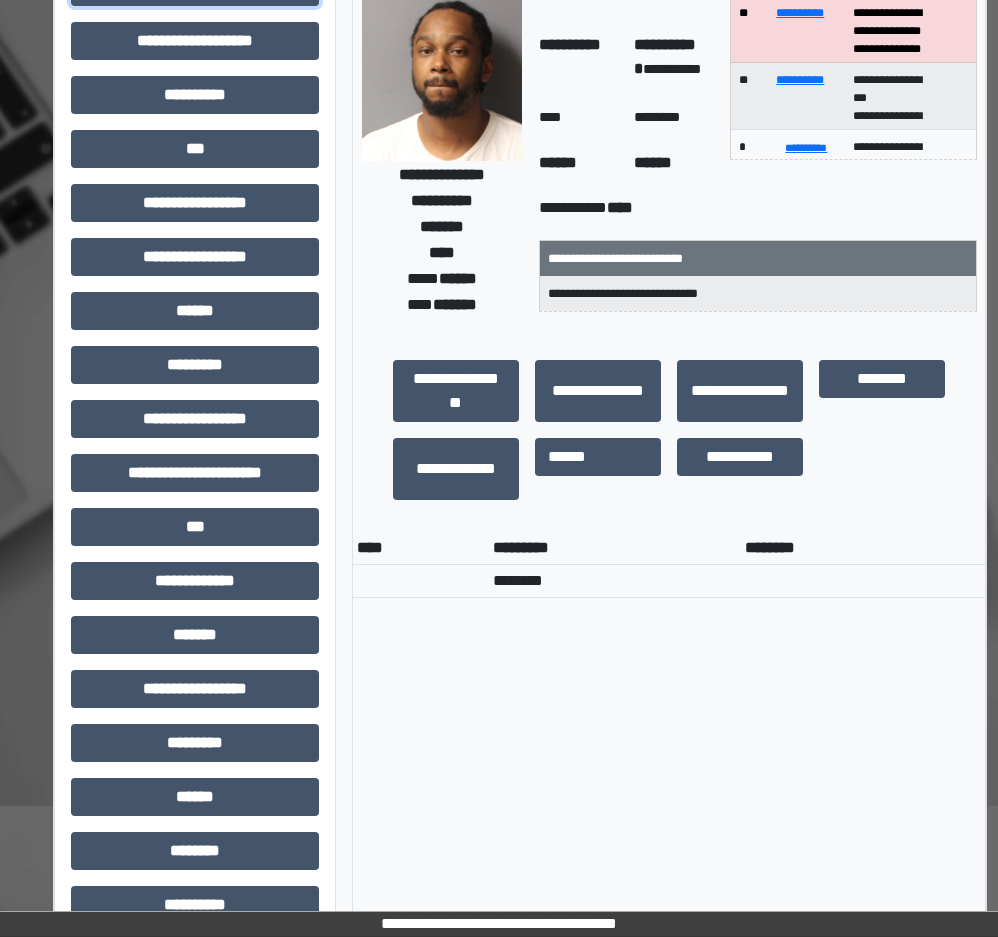 scroll, scrollTop: 277, scrollLeft: 2, axis: both 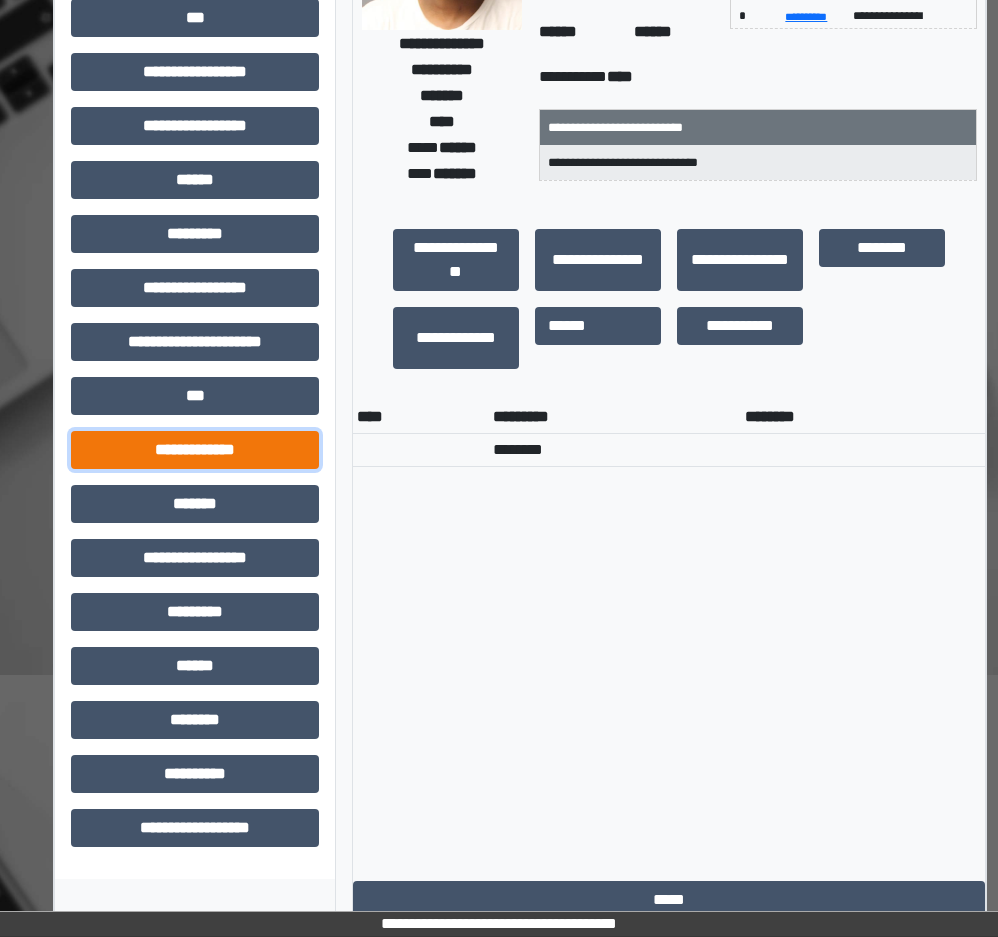 click on "**********" at bounding box center [195, 450] 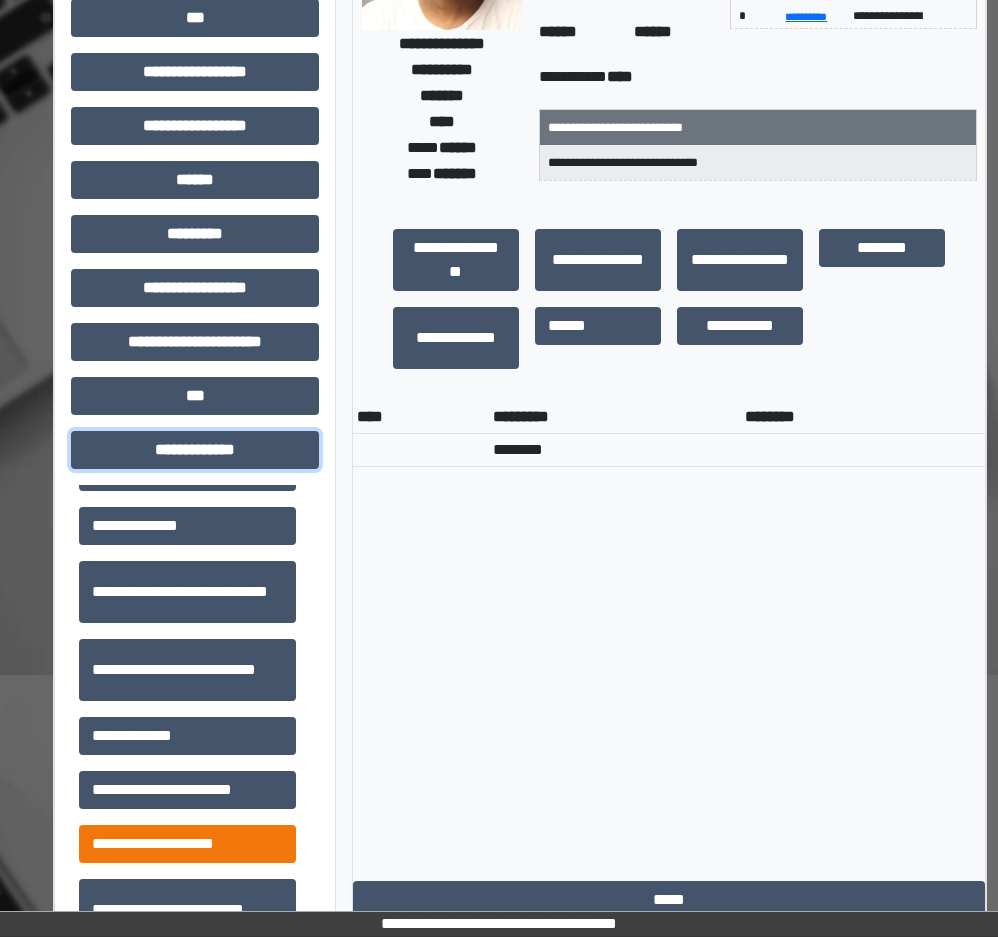 scroll, scrollTop: 300, scrollLeft: 0, axis: vertical 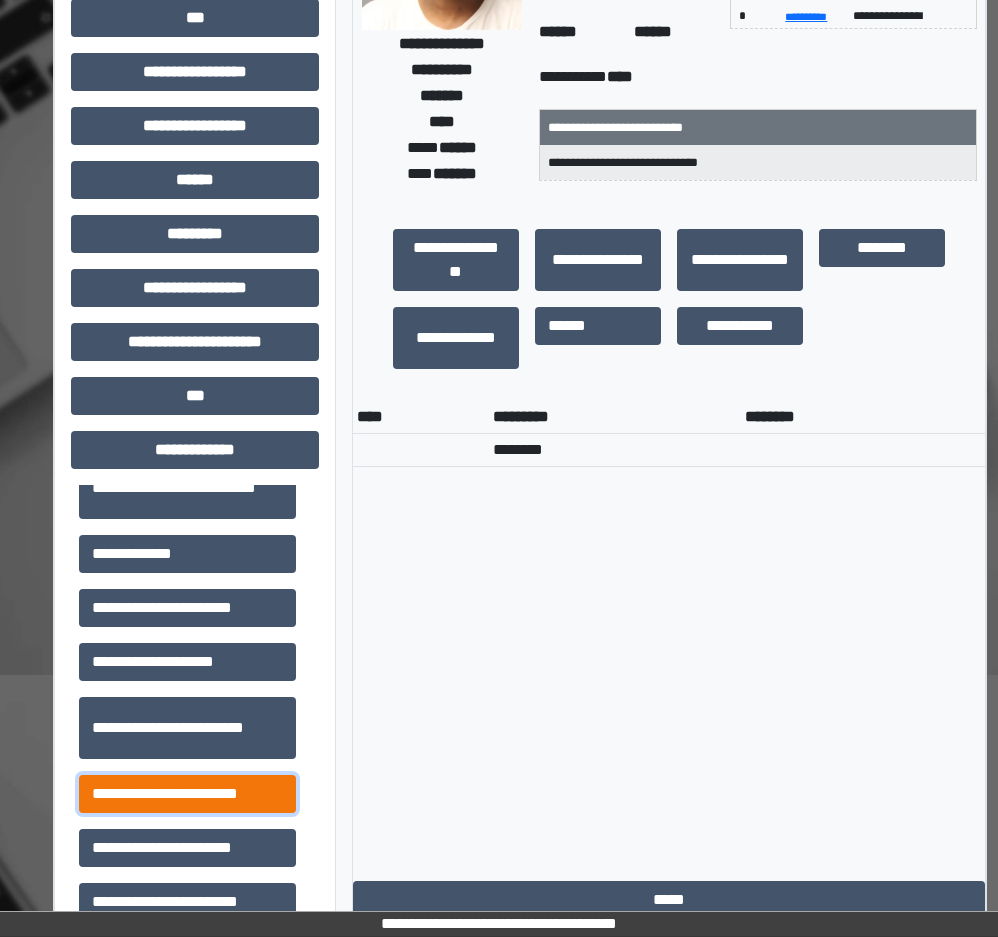 click on "**********" at bounding box center [187, 794] 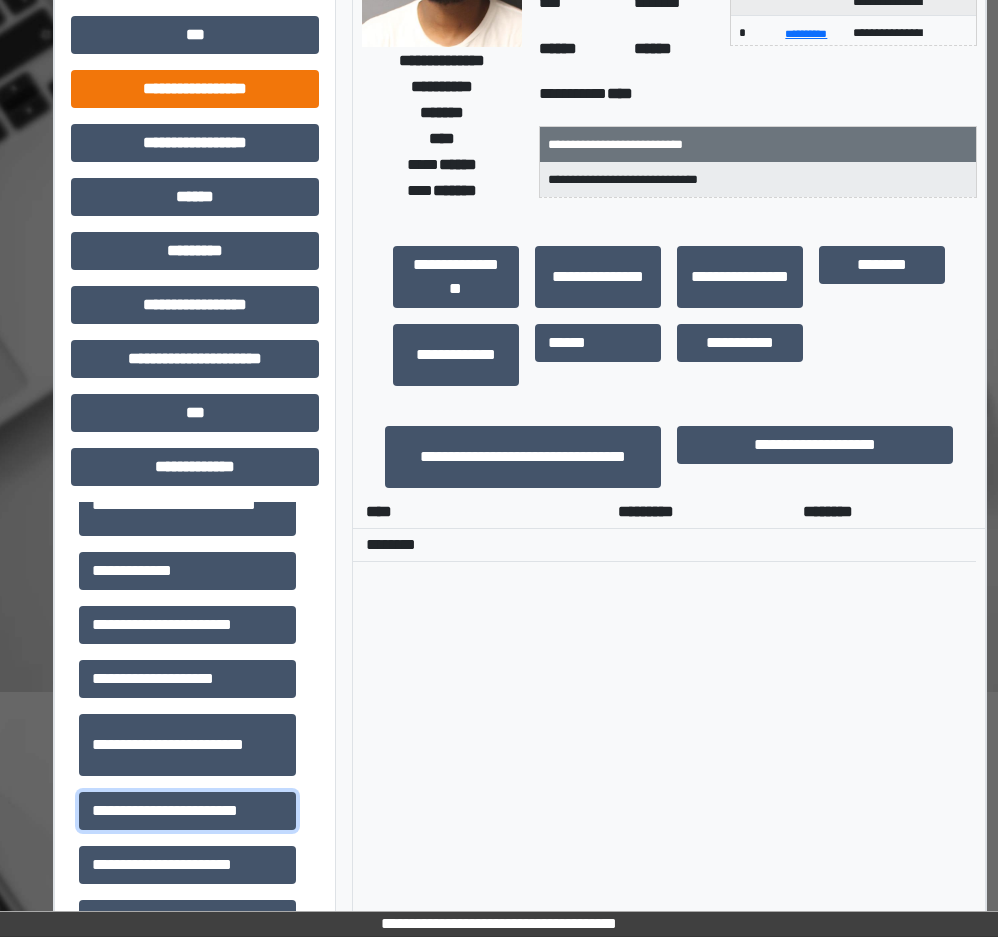 scroll, scrollTop: 0, scrollLeft: 2, axis: horizontal 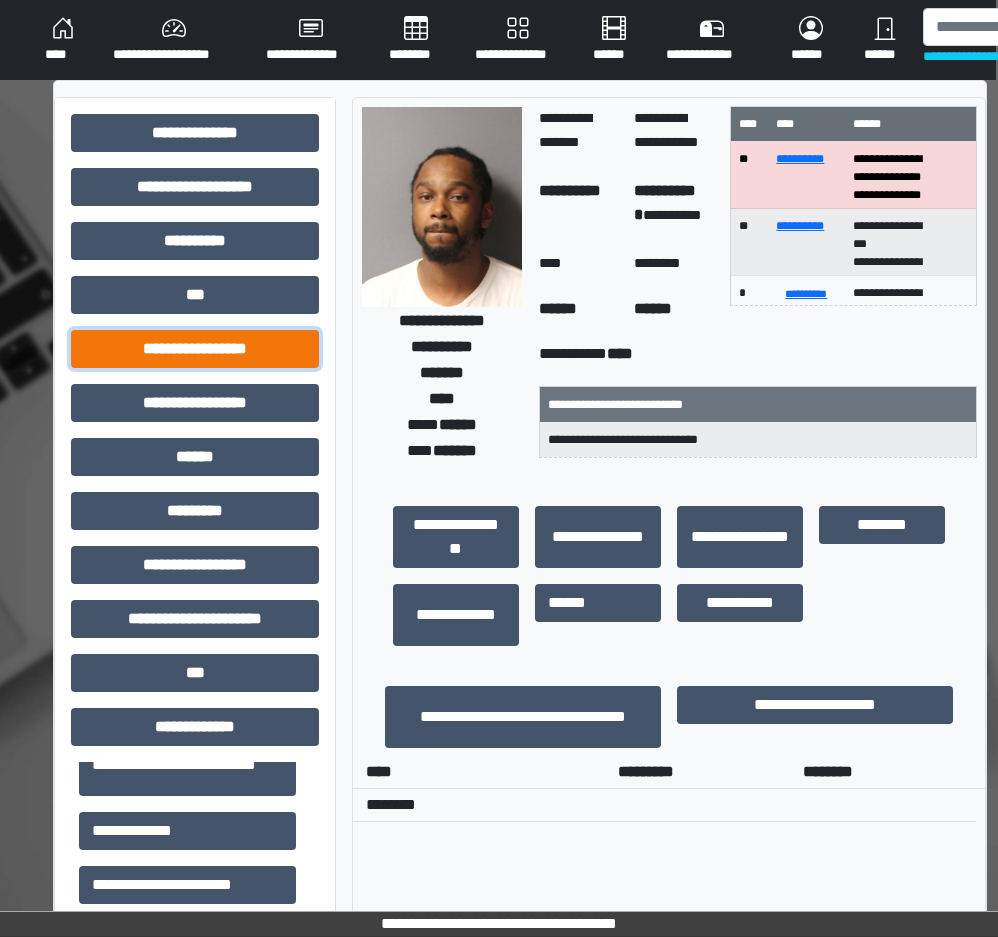 click on "**********" at bounding box center [195, 349] 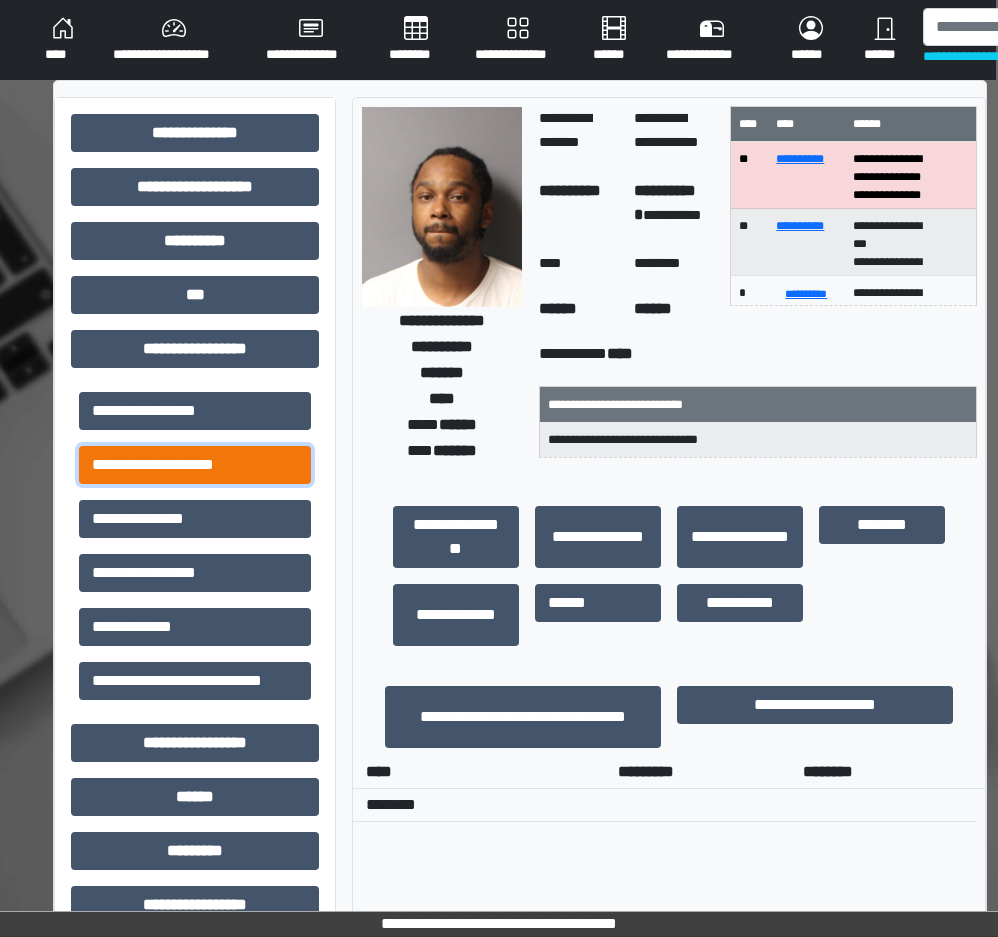 click on "**********" at bounding box center (195, 465) 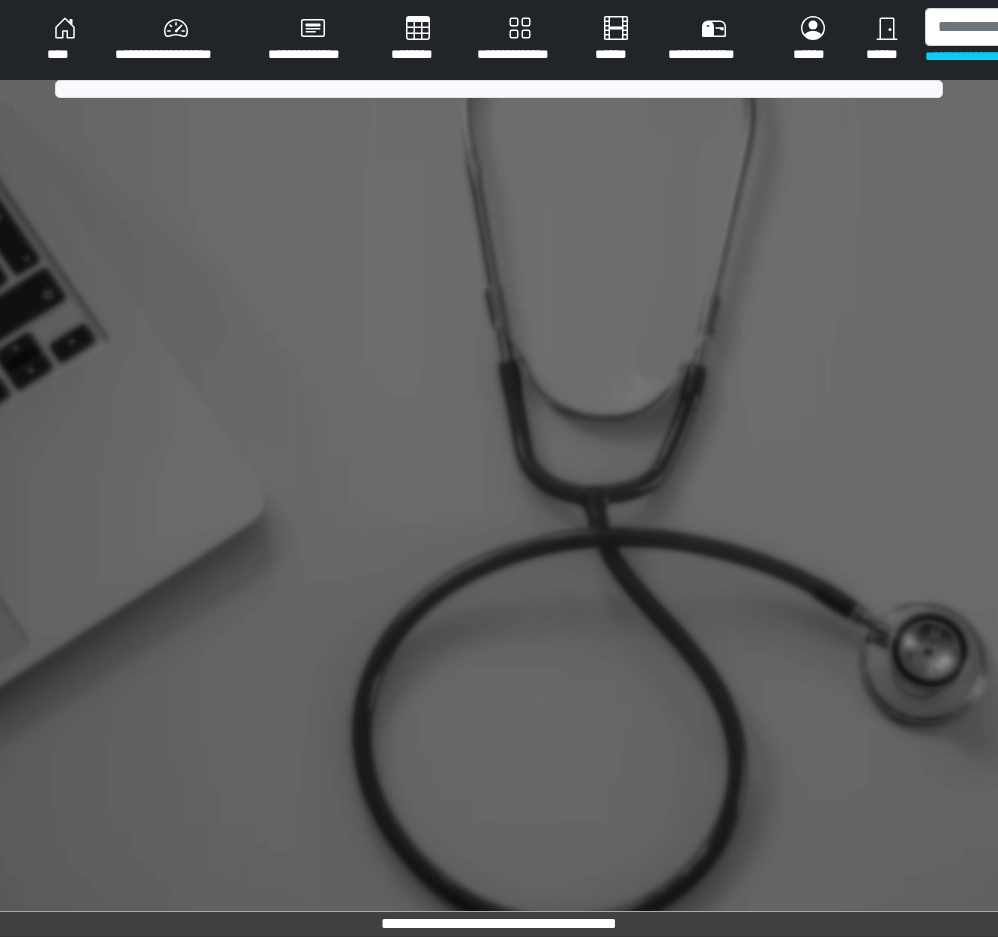 scroll, scrollTop: 0, scrollLeft: 0, axis: both 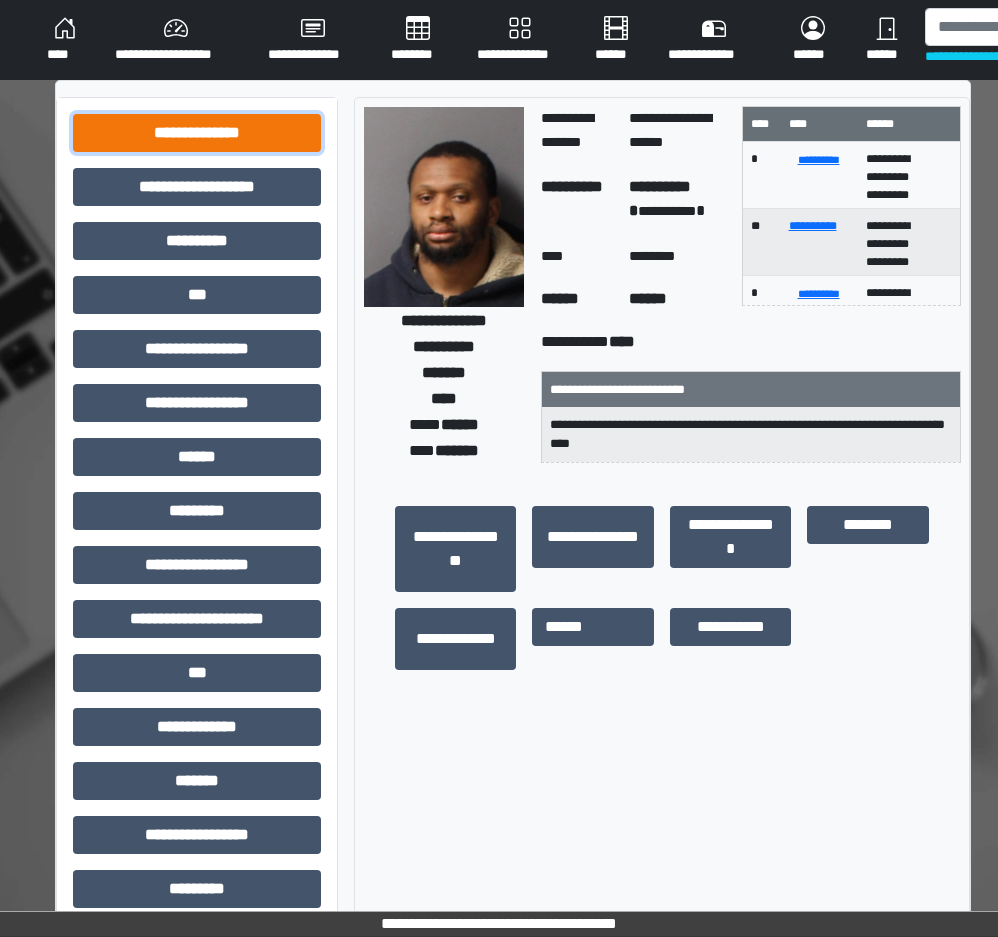 click on "**********" at bounding box center [197, 133] 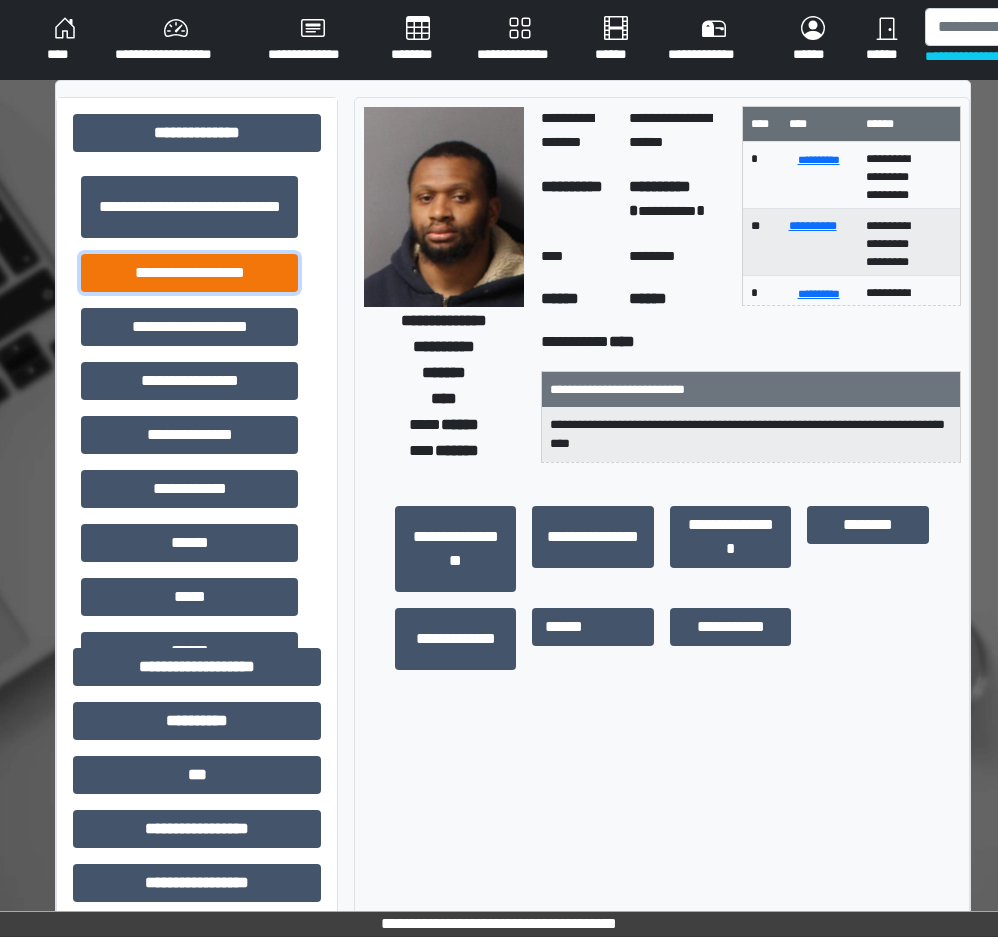 click on "**********" at bounding box center (189, 273) 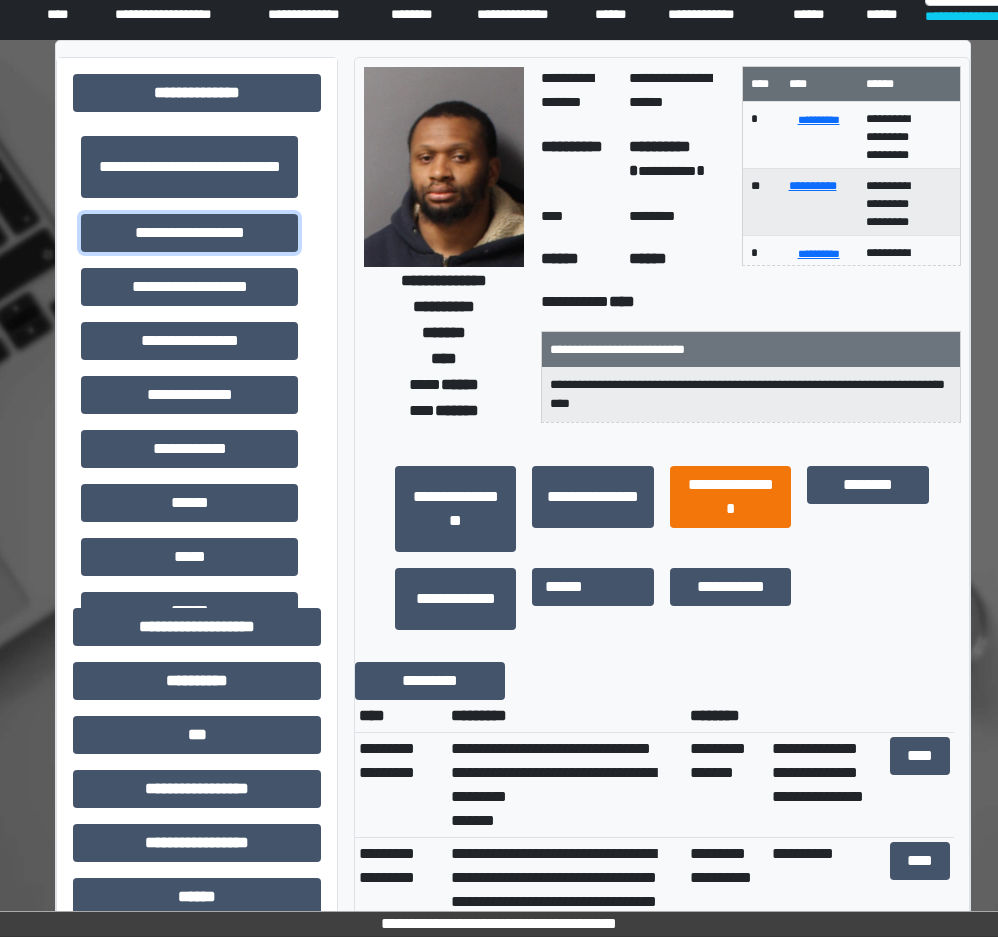 scroll, scrollTop: 0, scrollLeft: 0, axis: both 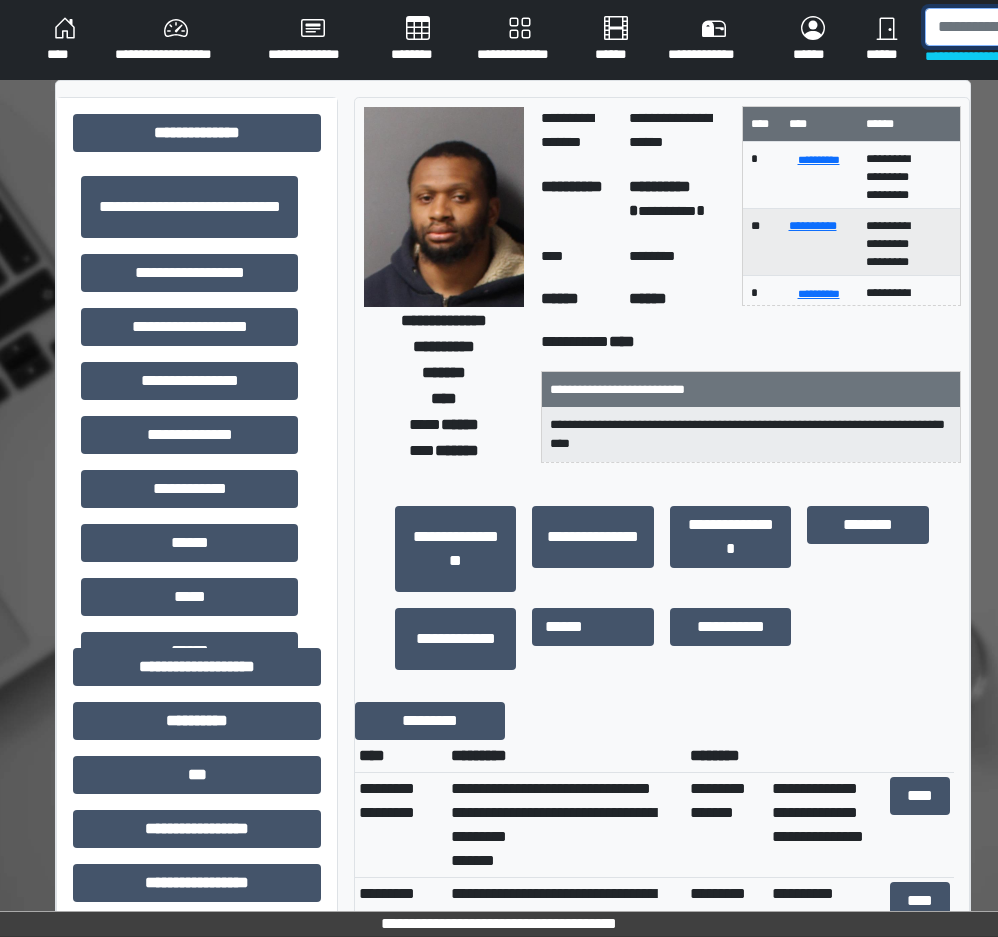 click at bounding box center [1028, 27] 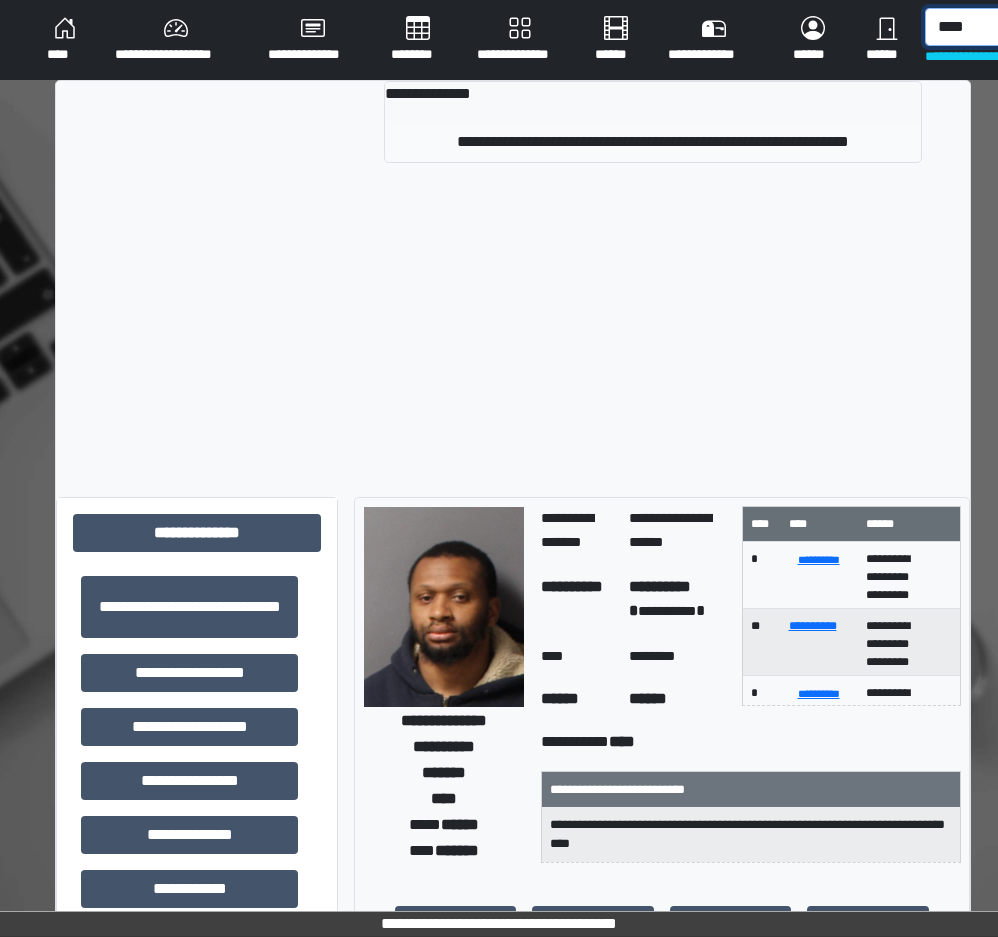 type on "****" 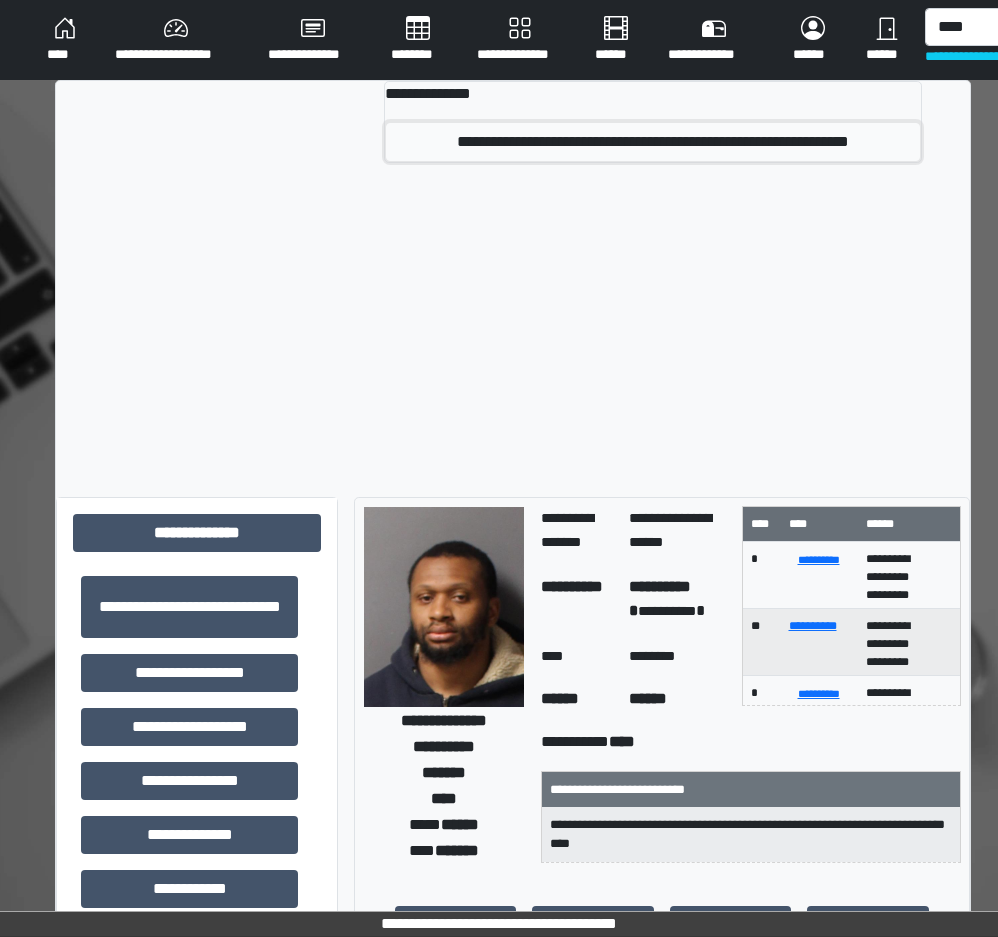 click on "**********" at bounding box center [653, 142] 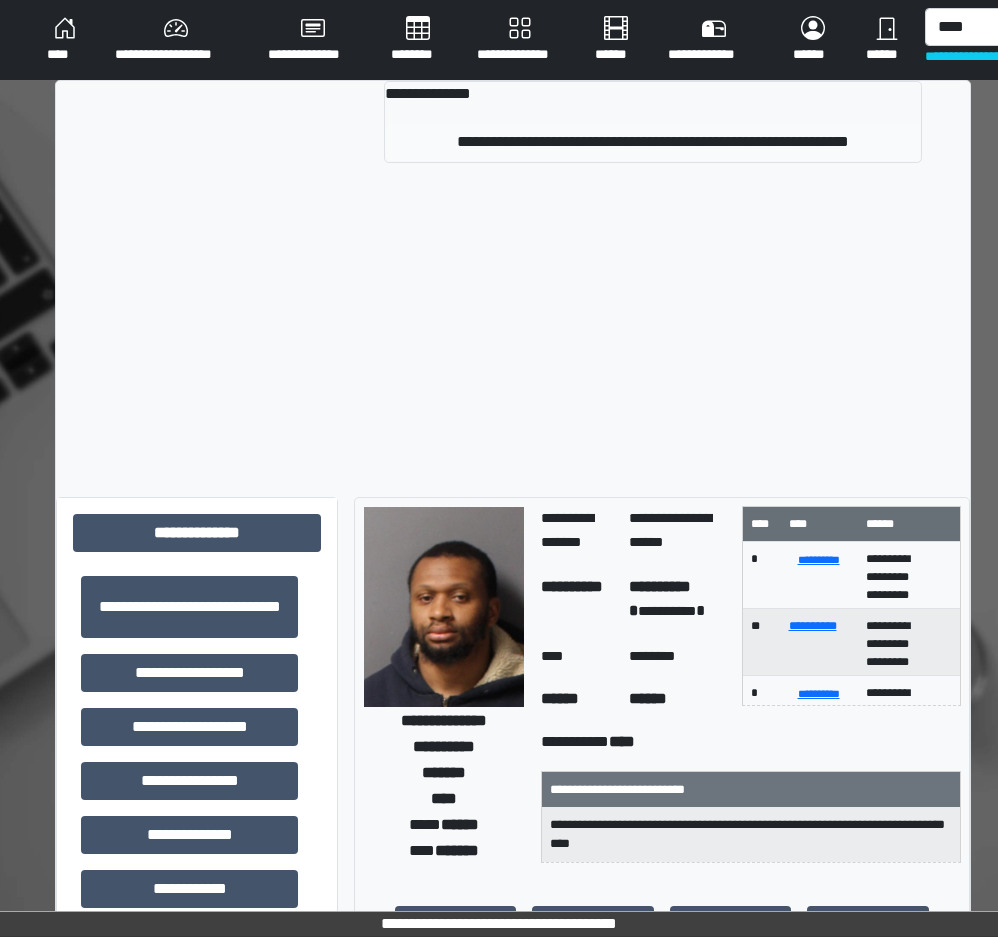 type 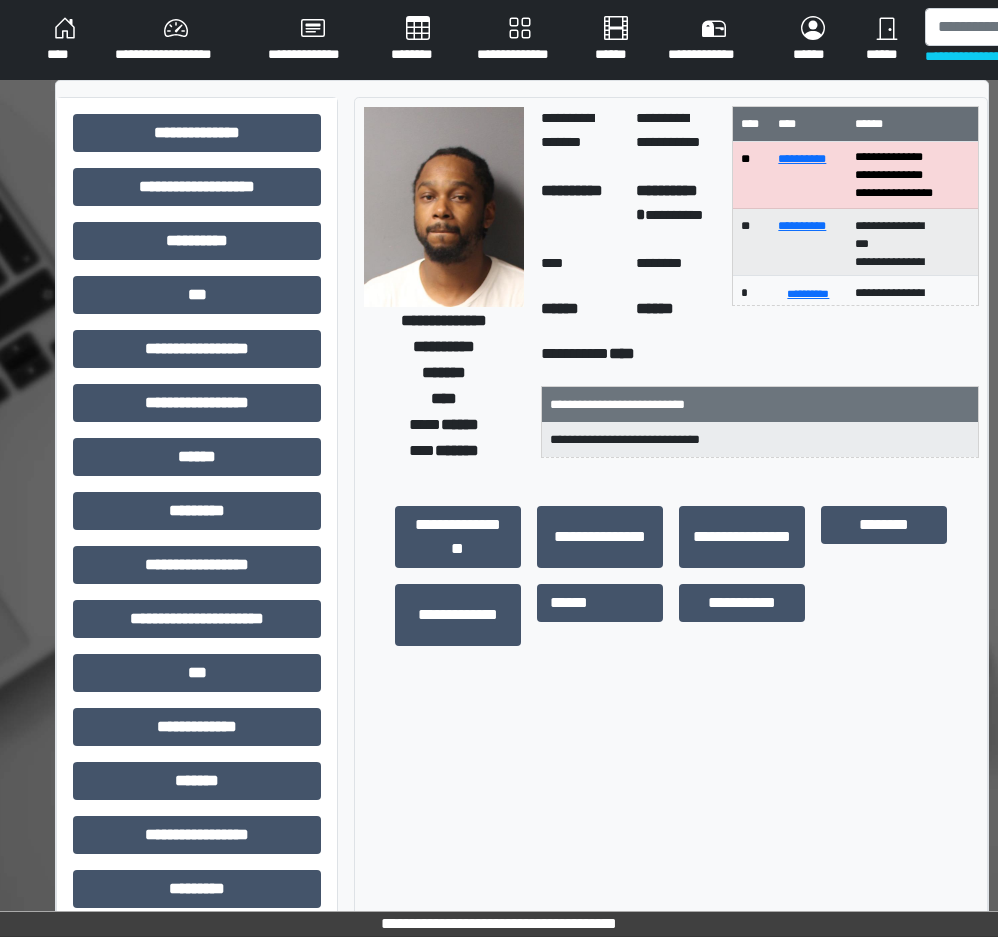scroll, scrollTop: 240, scrollLeft: 0, axis: vertical 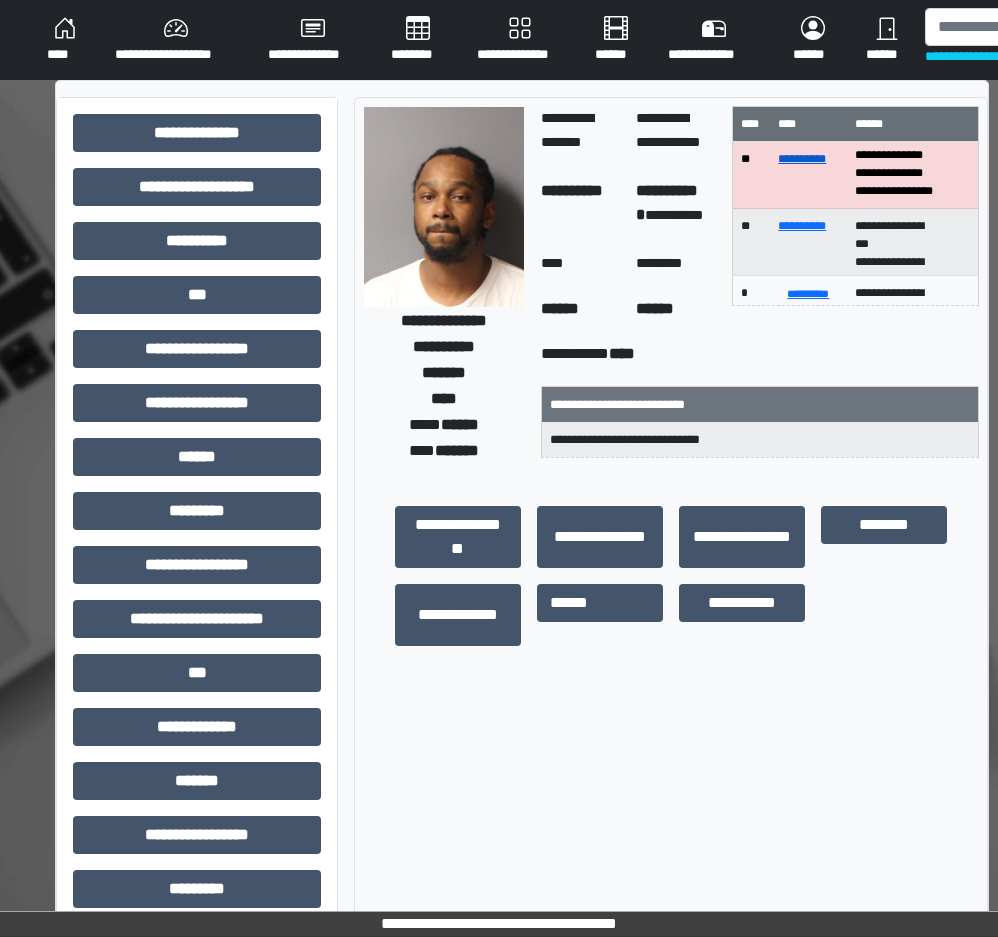 click on "**********" at bounding box center [802, 159] 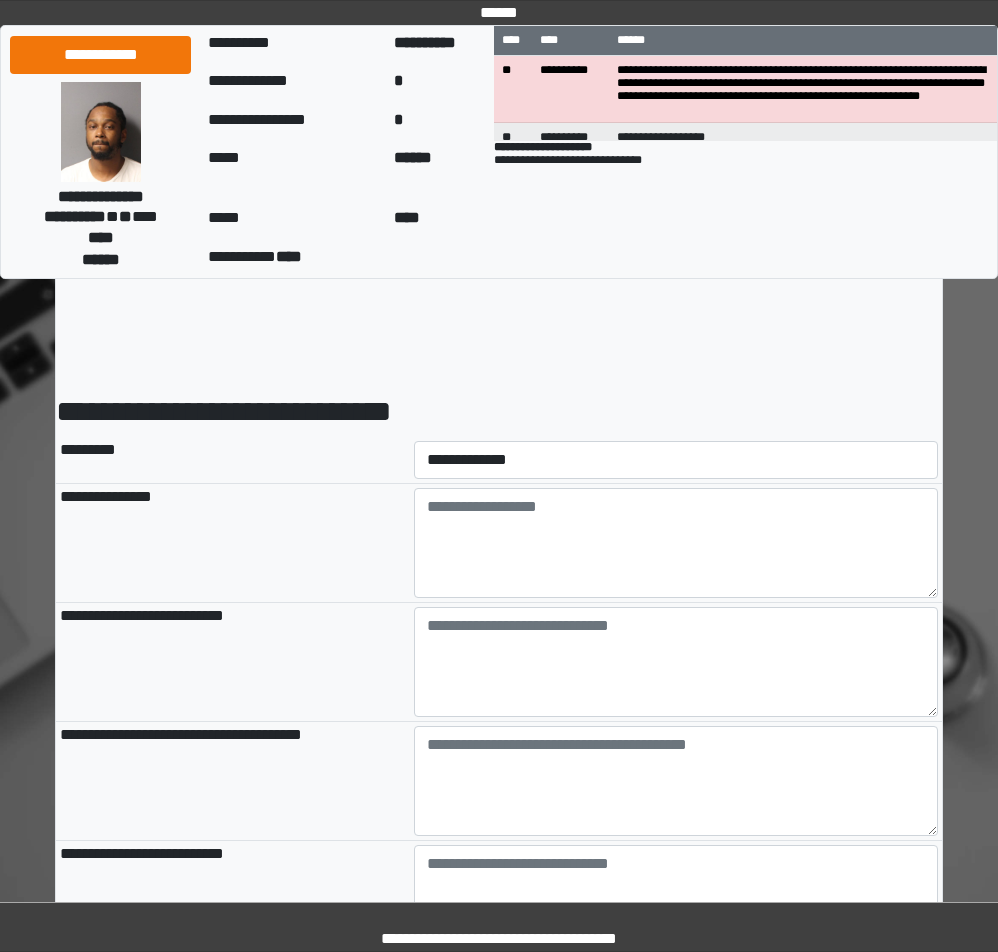 scroll, scrollTop: 0, scrollLeft: 0, axis: both 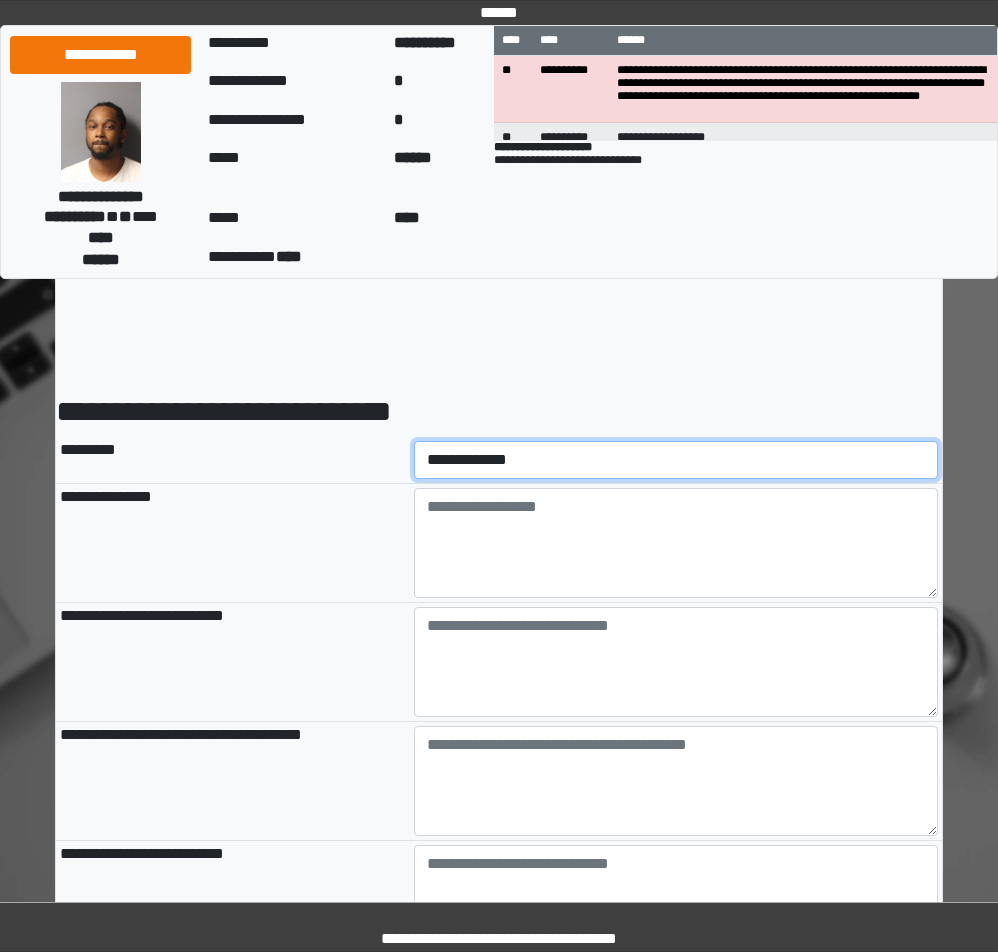 click on "**********" at bounding box center [676, 460] 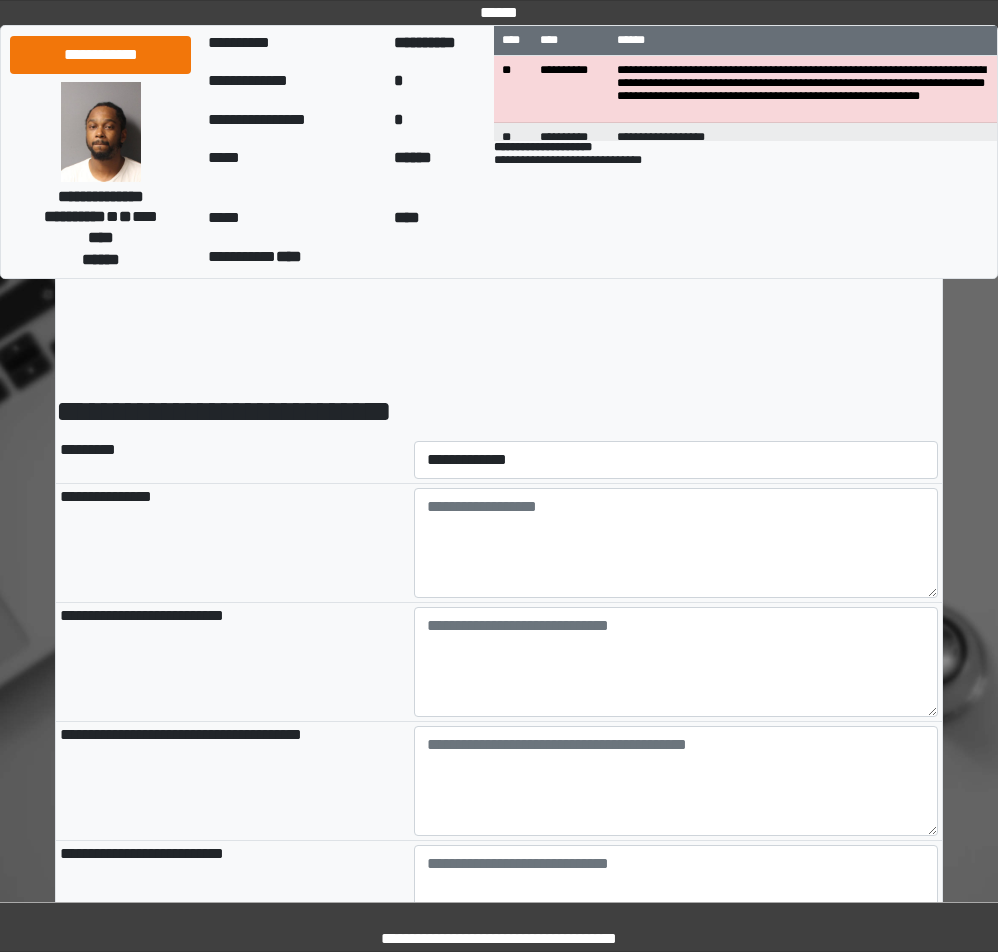 click on "*********" at bounding box center [233, 460] 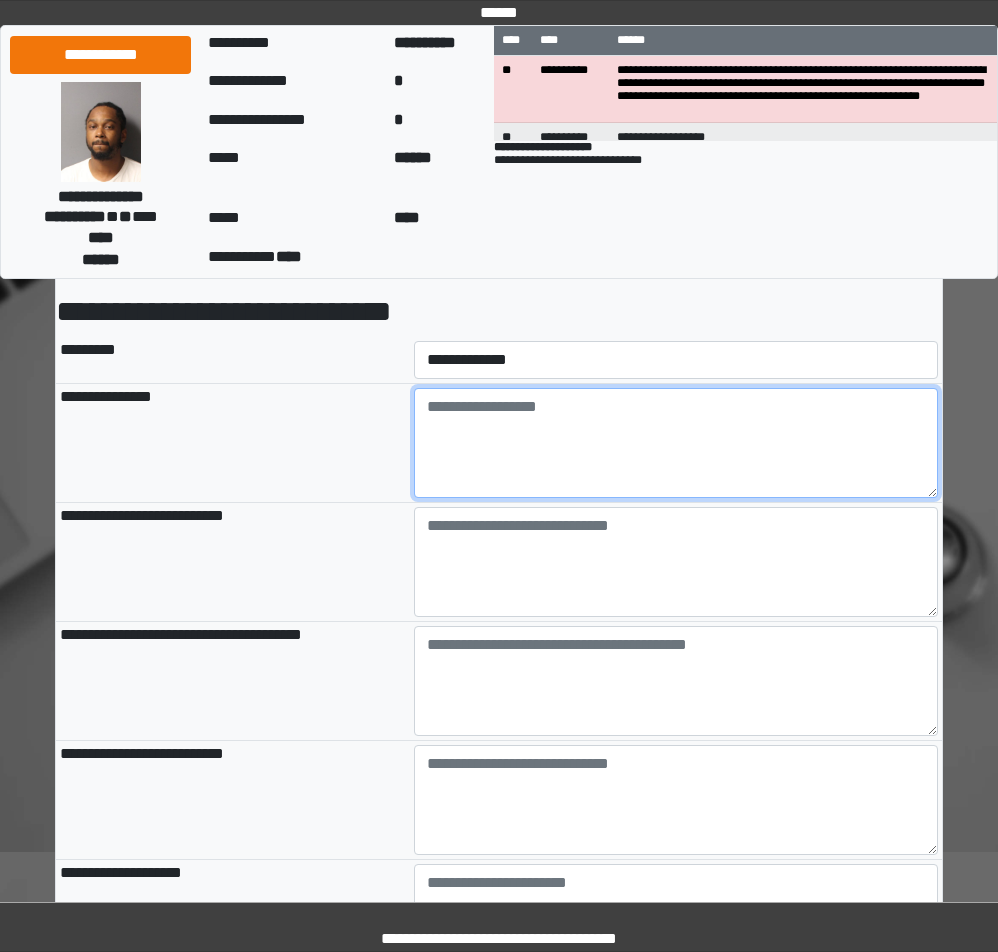click at bounding box center (676, 443) 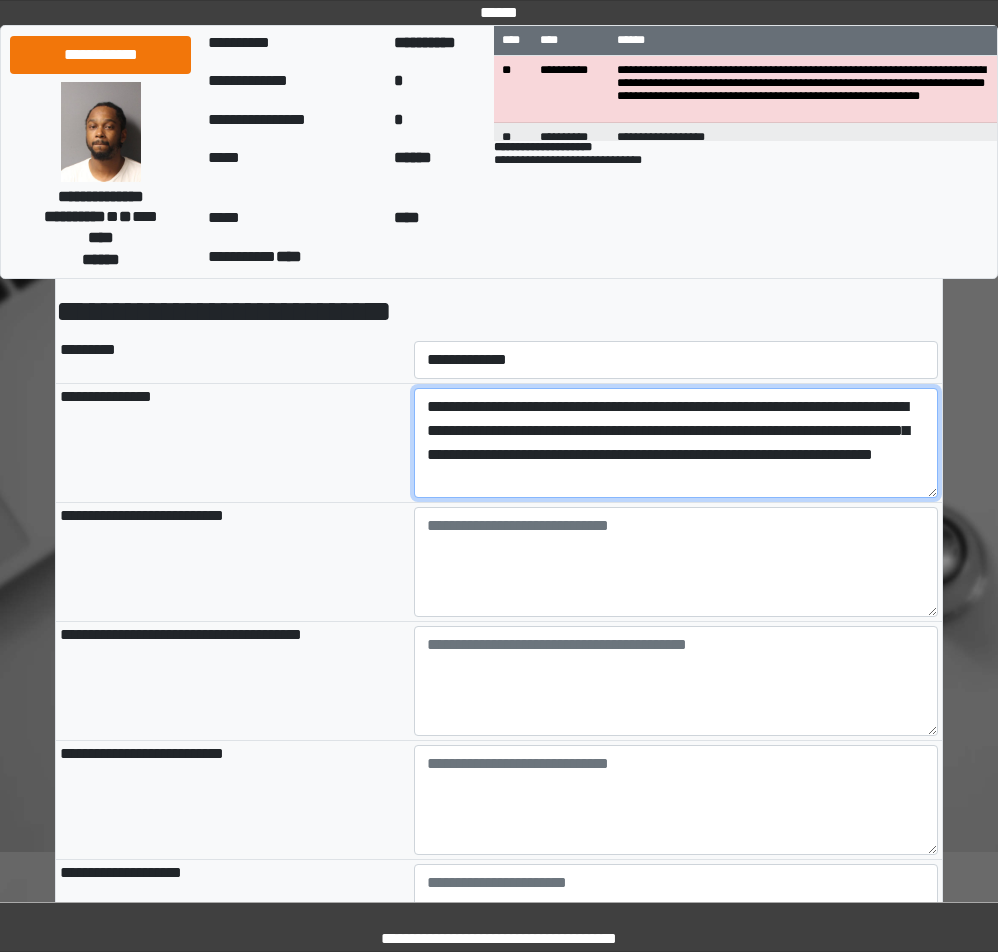 click on "**********" at bounding box center (676, 443) 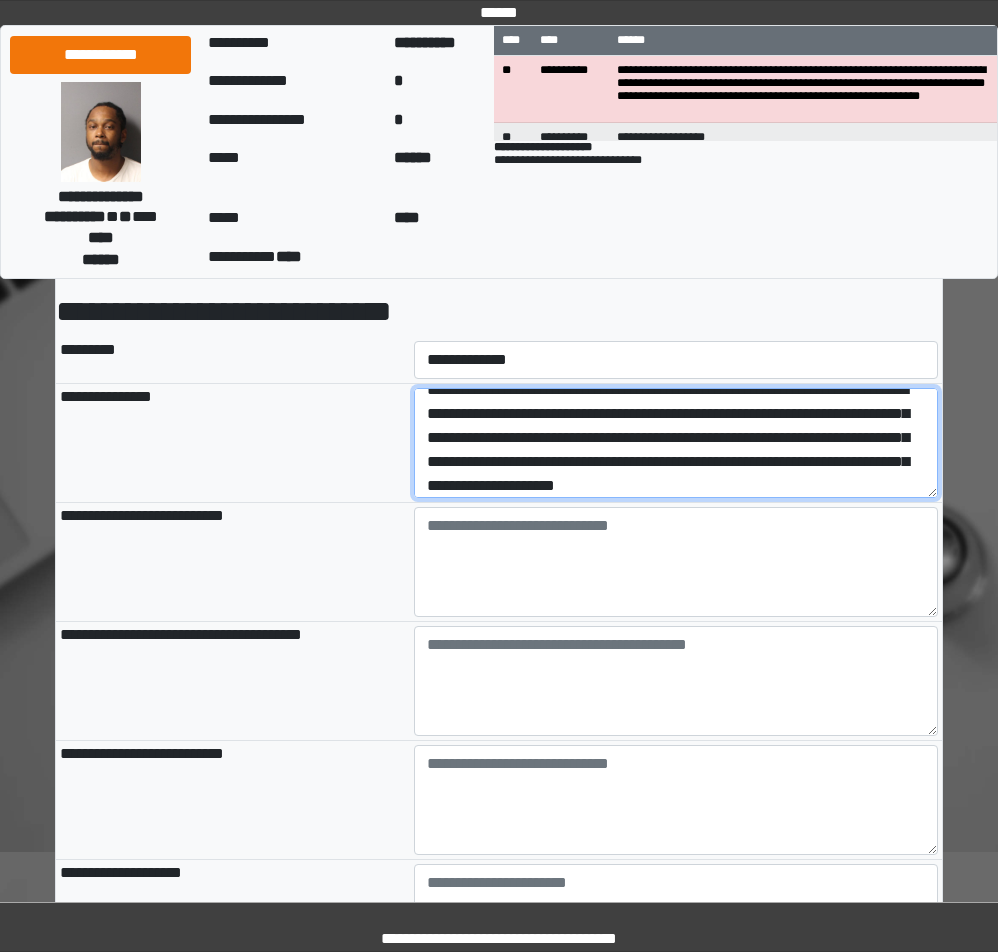 scroll, scrollTop: 41, scrollLeft: 0, axis: vertical 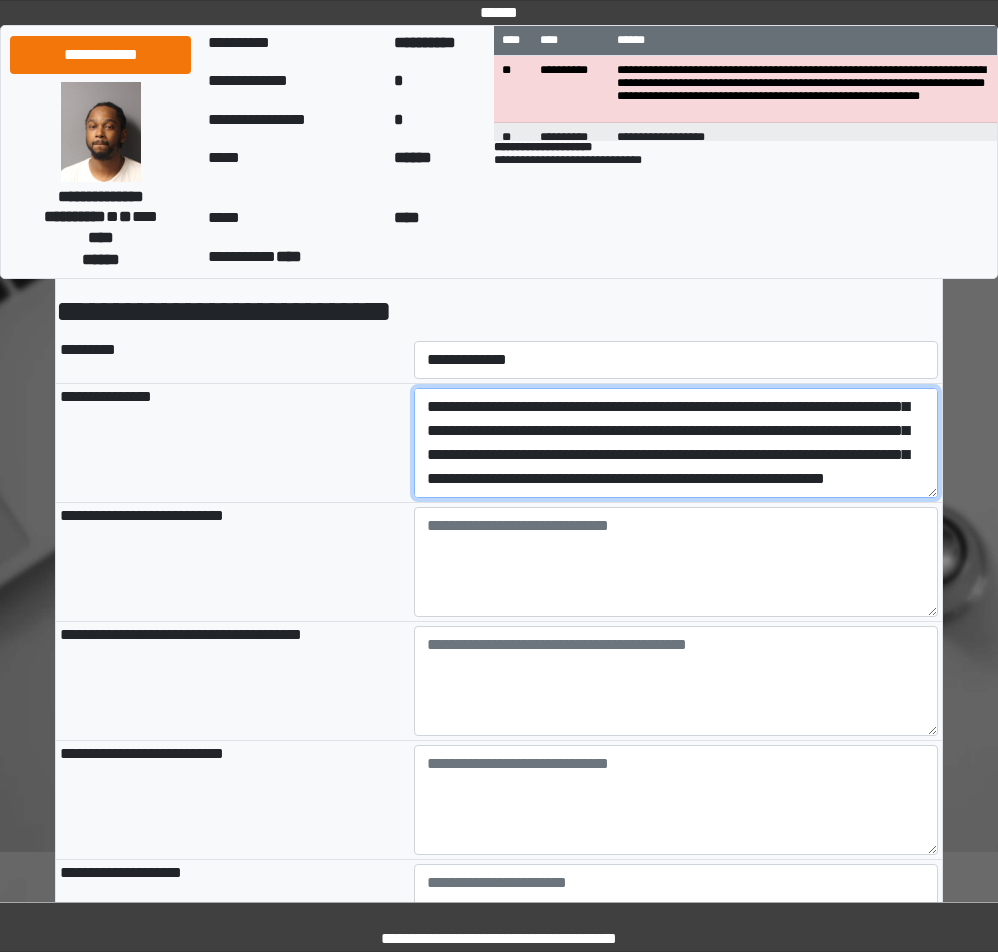 type on "**********" 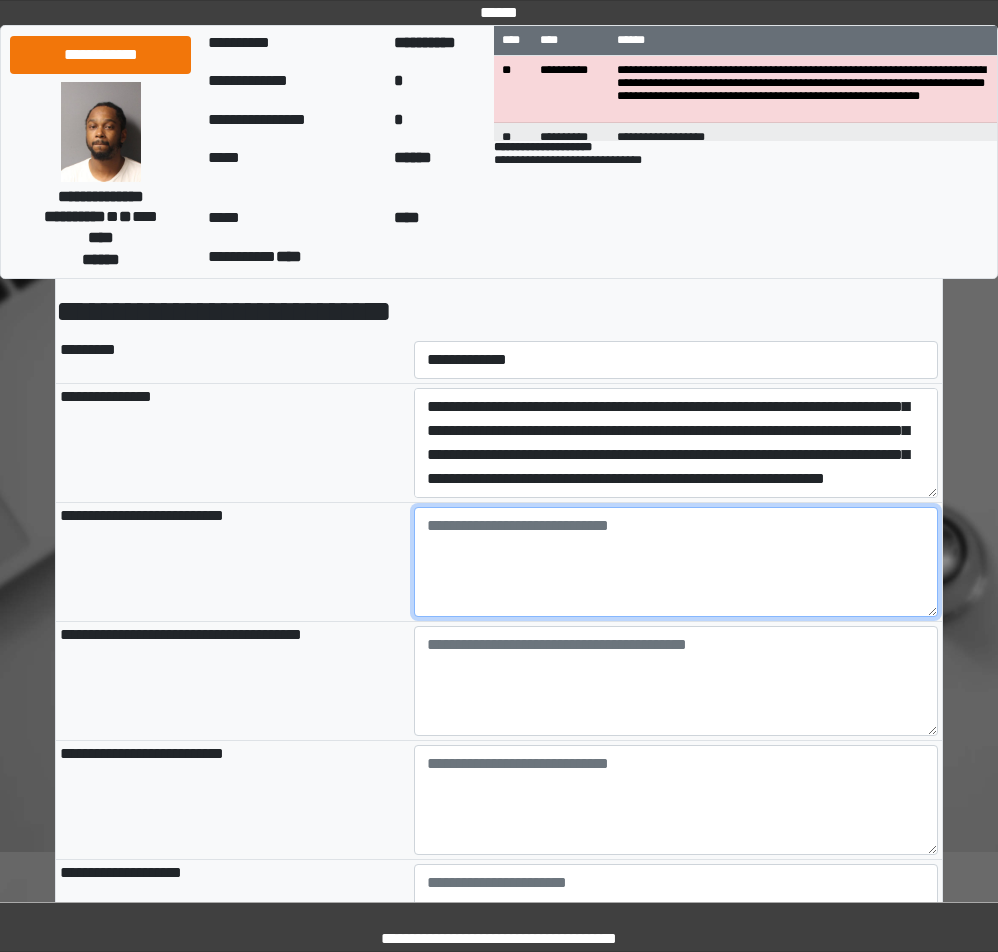 type on "**********" 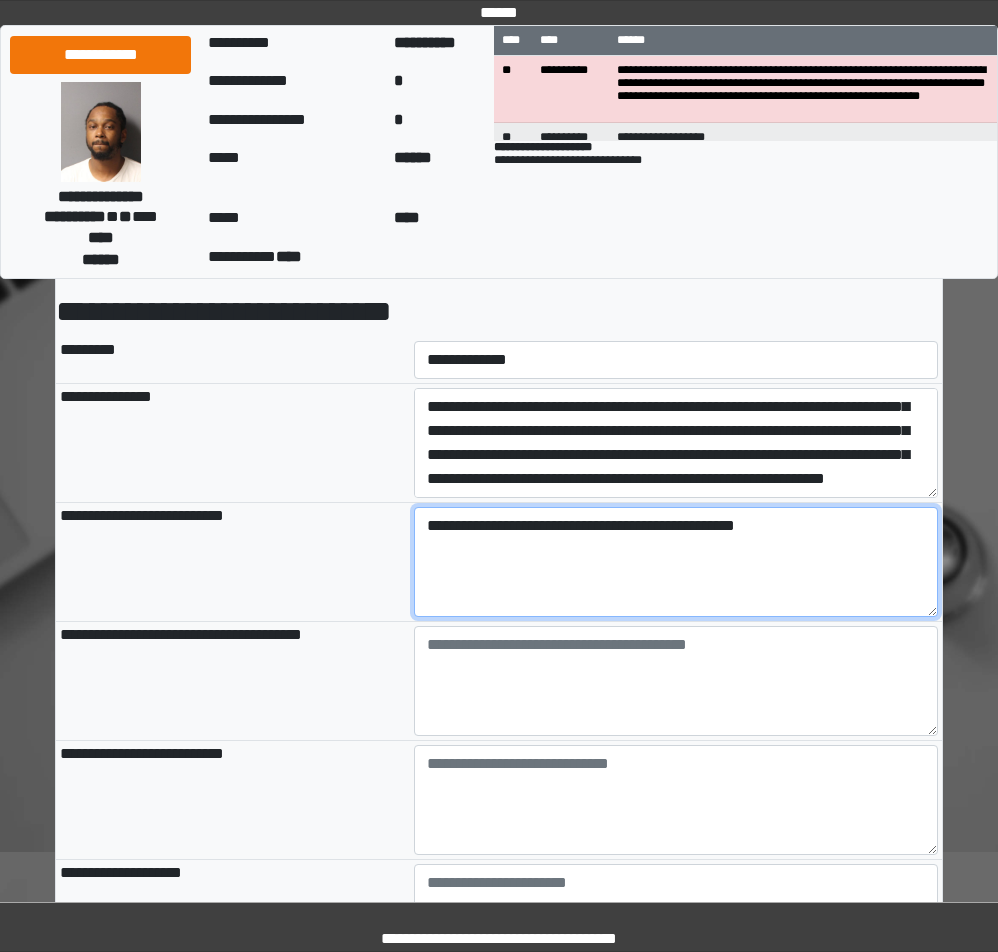 type on "**********" 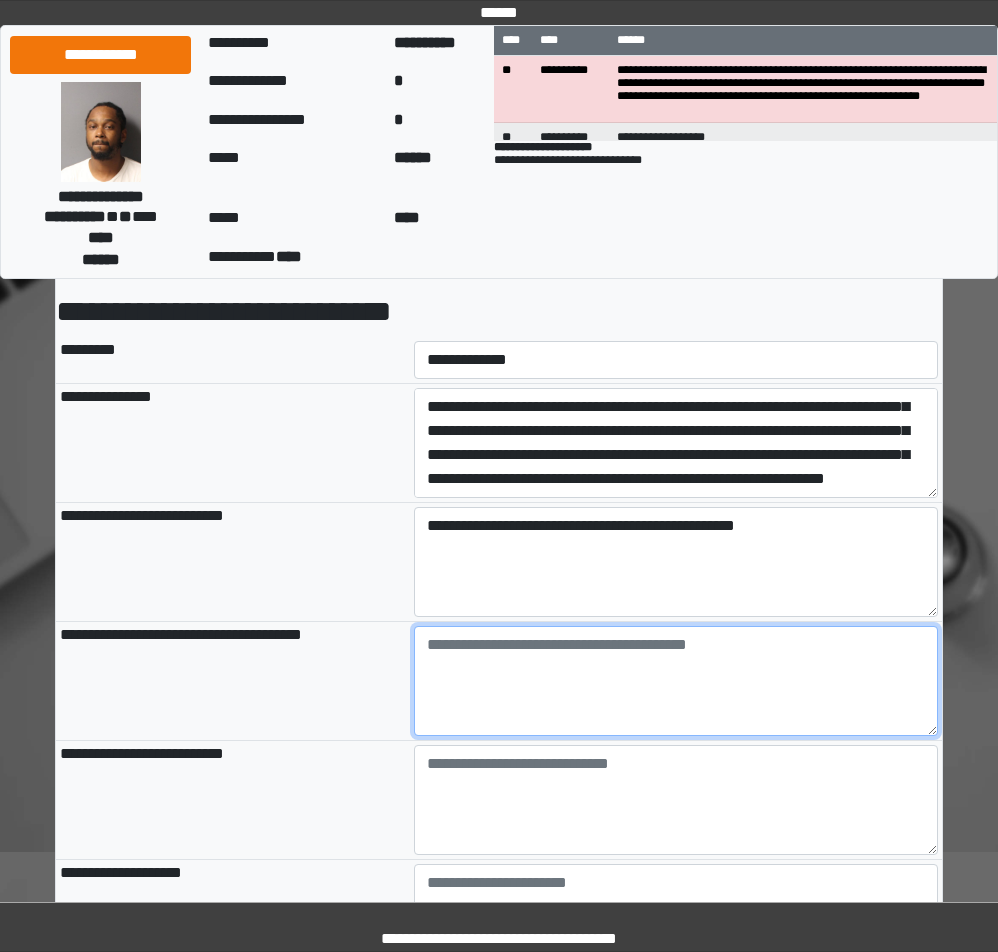 type on "**********" 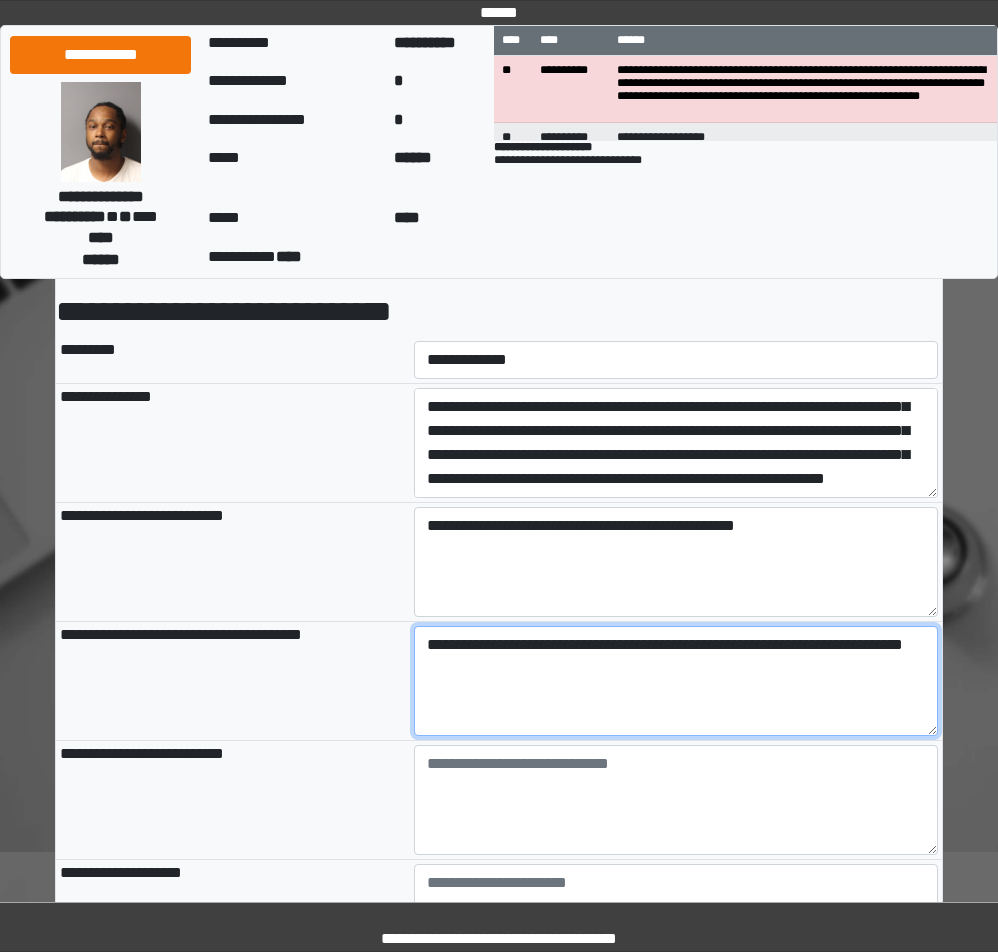 type on "**********" 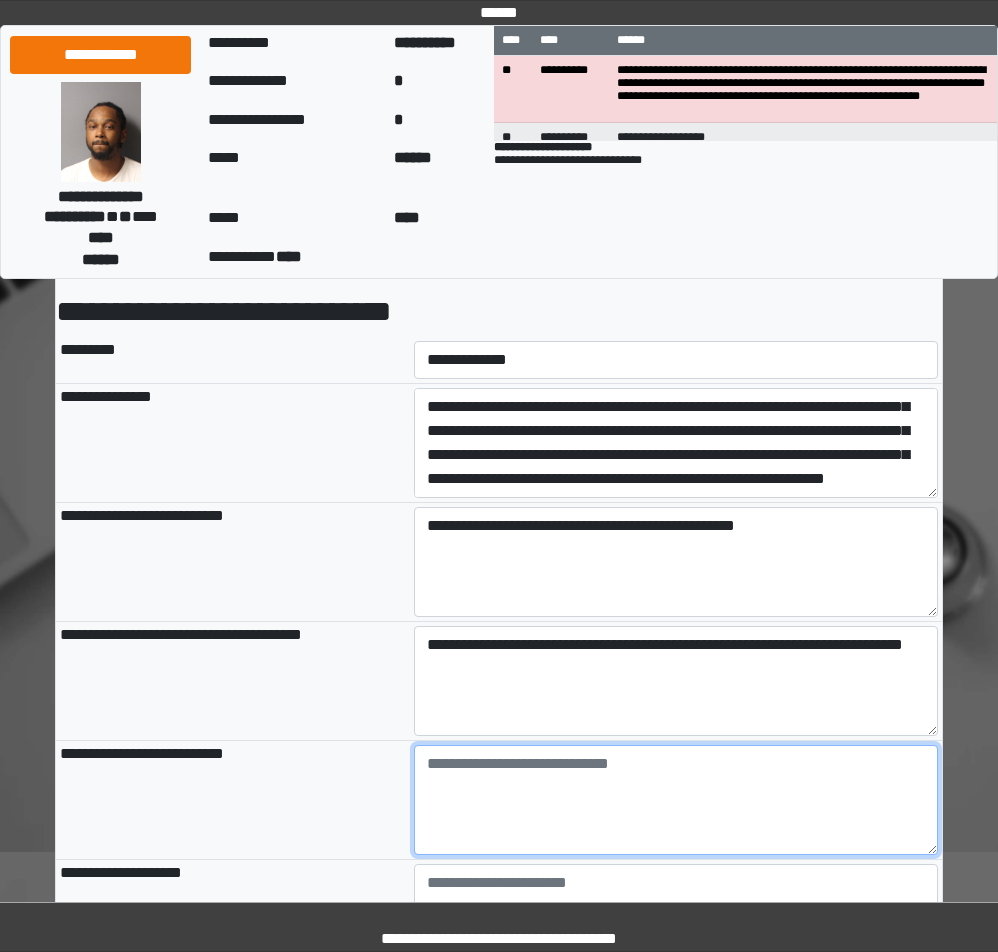 type on "**********" 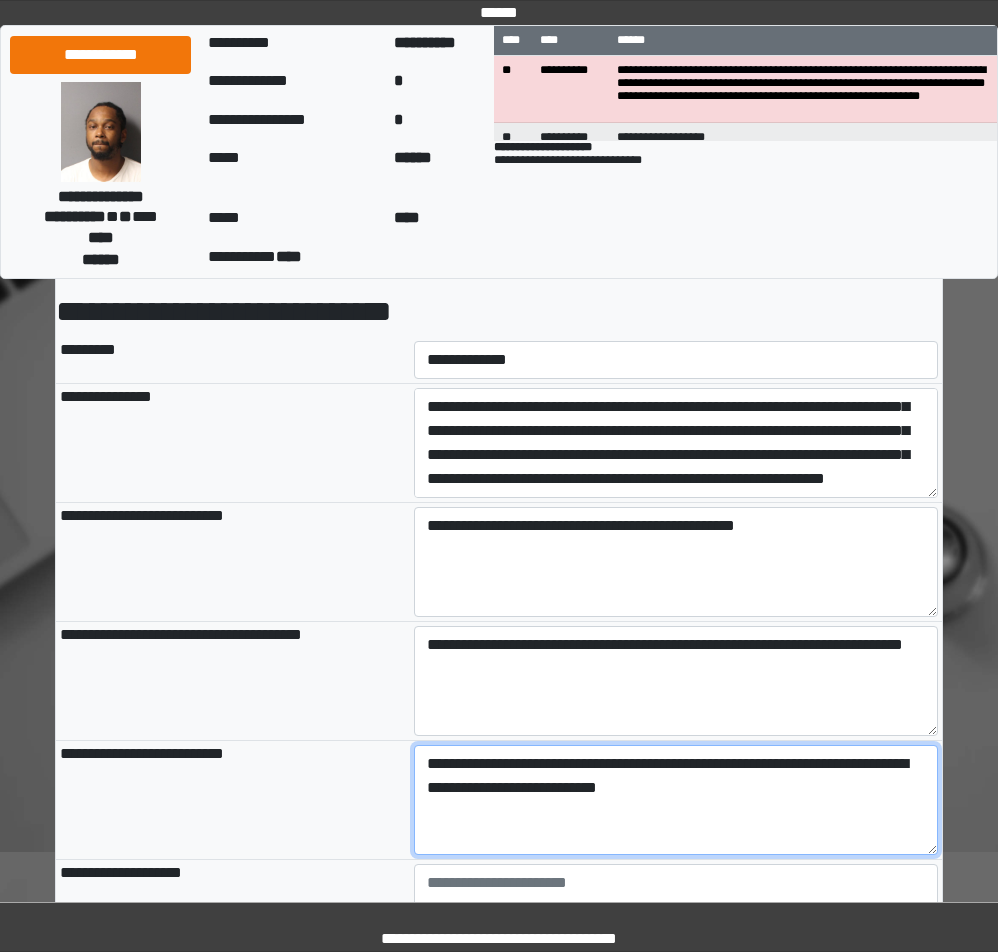 type on "**********" 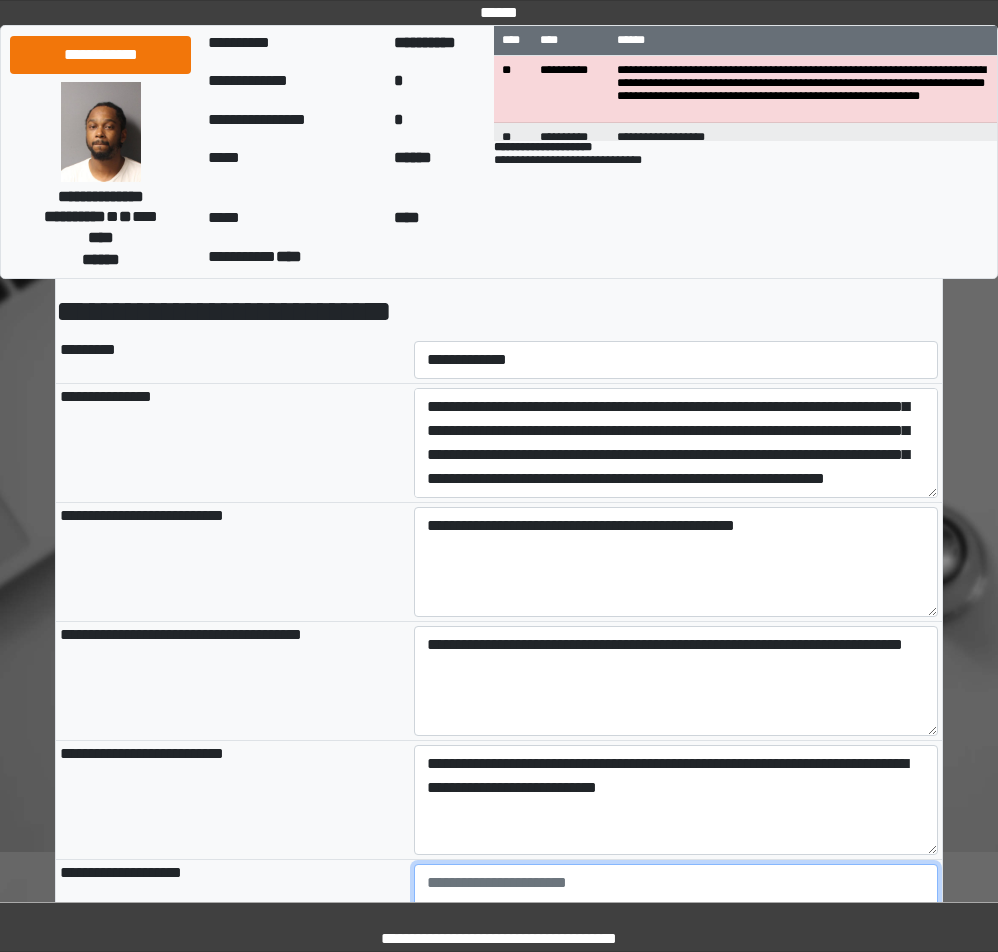 type on "**********" 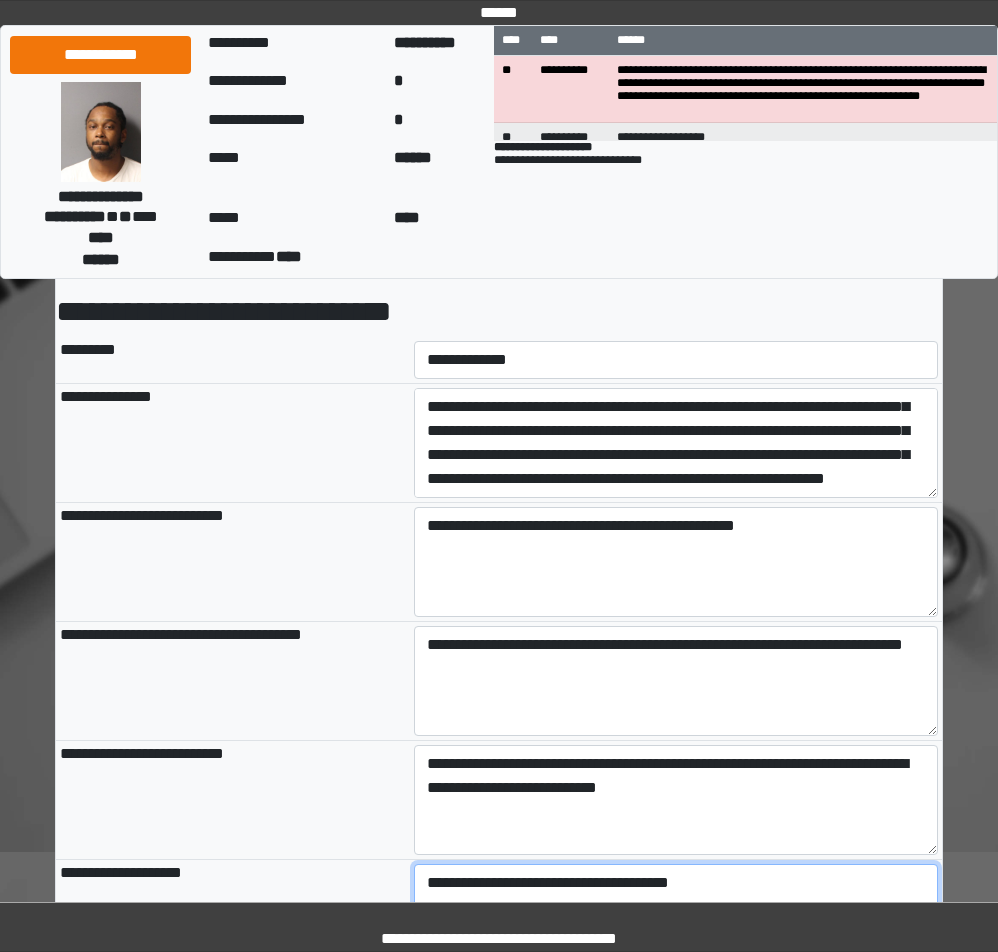 type on "**********" 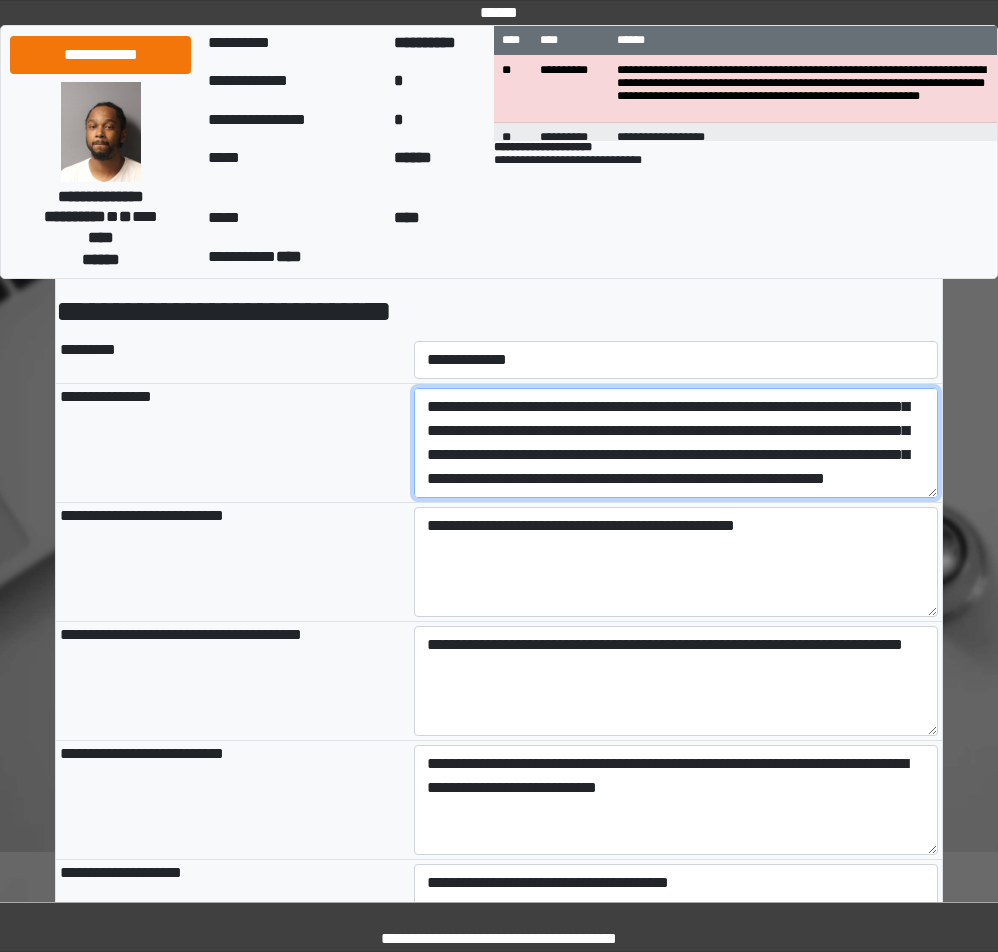 type on "**********" 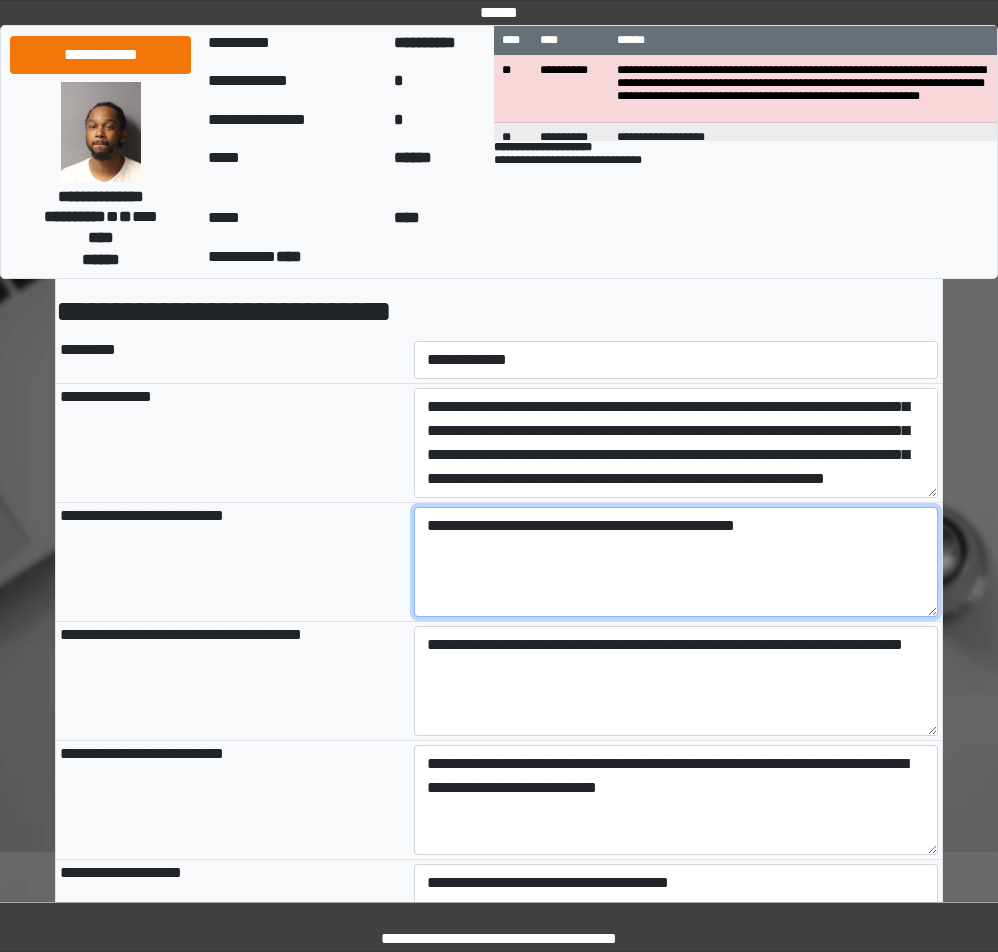 click on "**********" at bounding box center (676, 562) 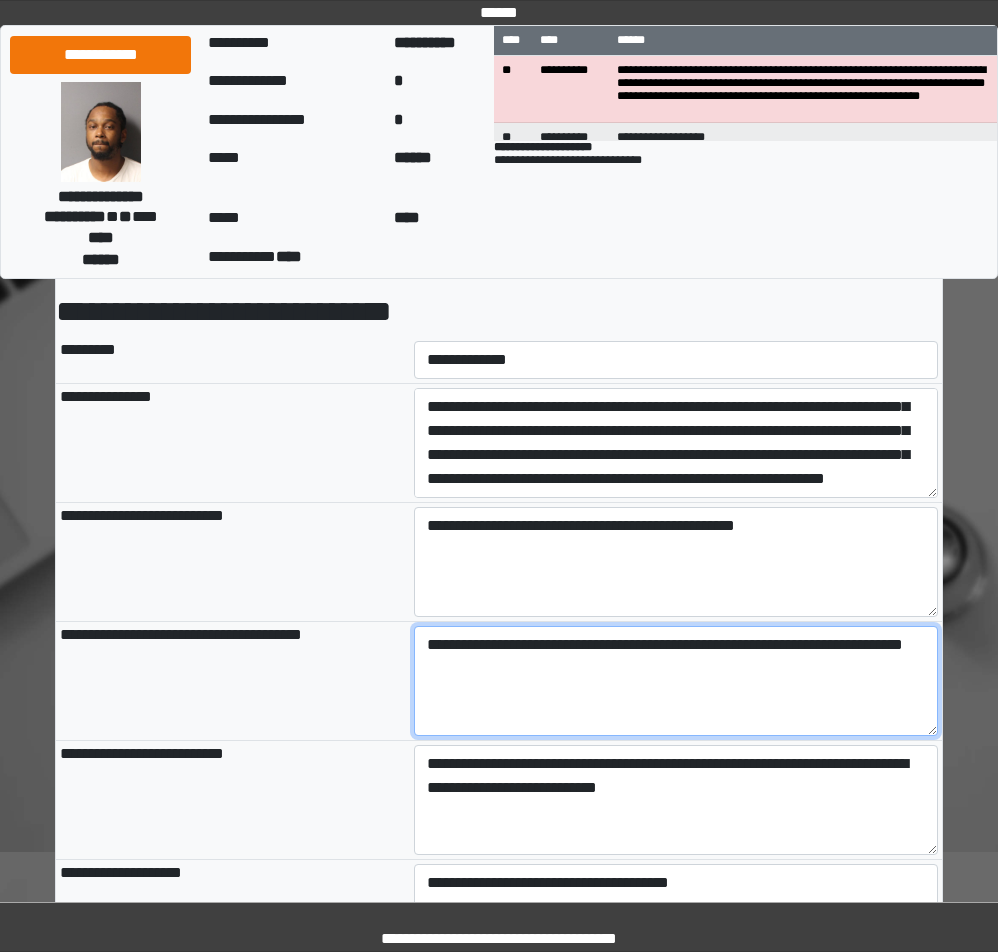 click on "**********" at bounding box center [676, 681] 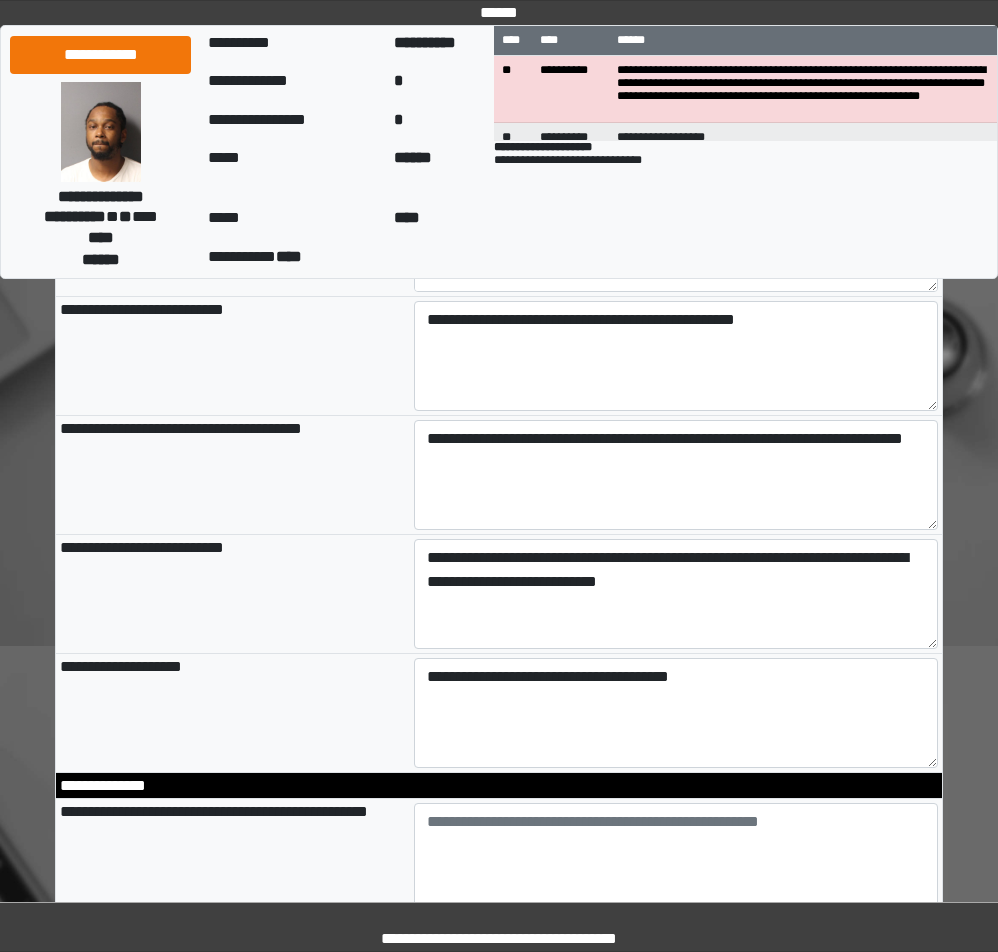 scroll, scrollTop: 400, scrollLeft: 0, axis: vertical 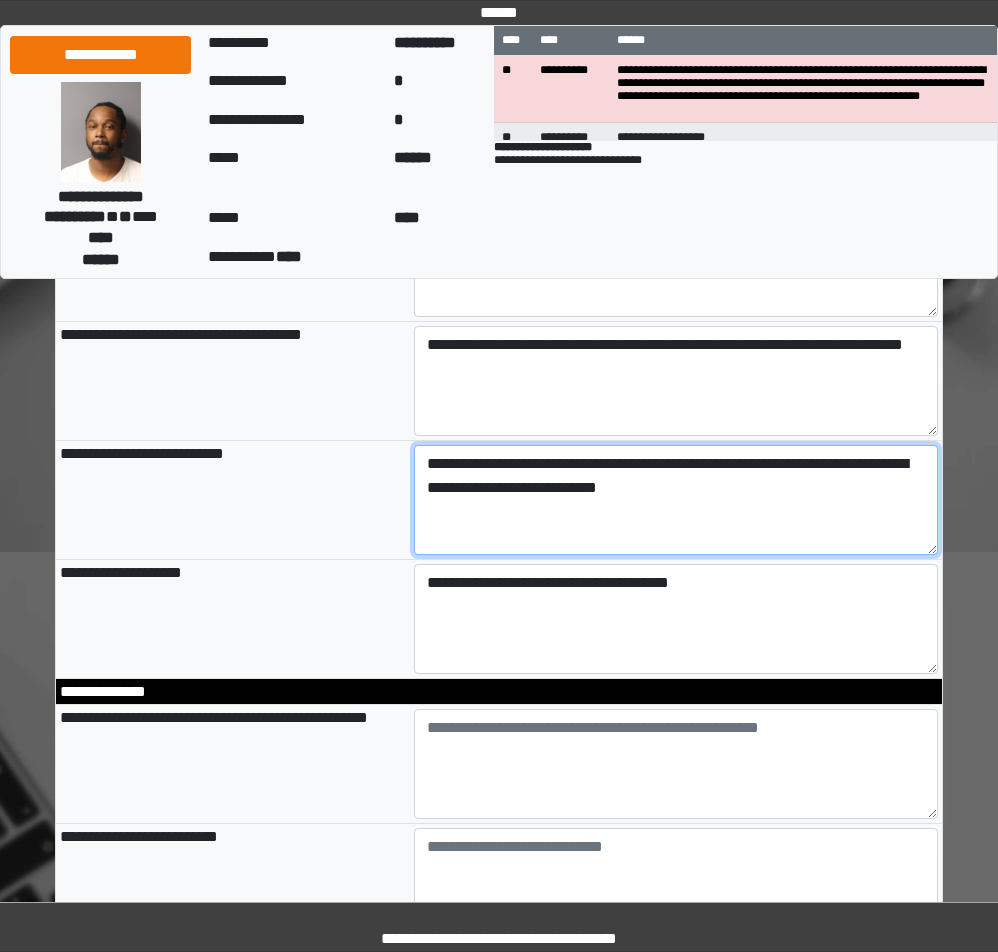click on "**********" at bounding box center [676, 500] 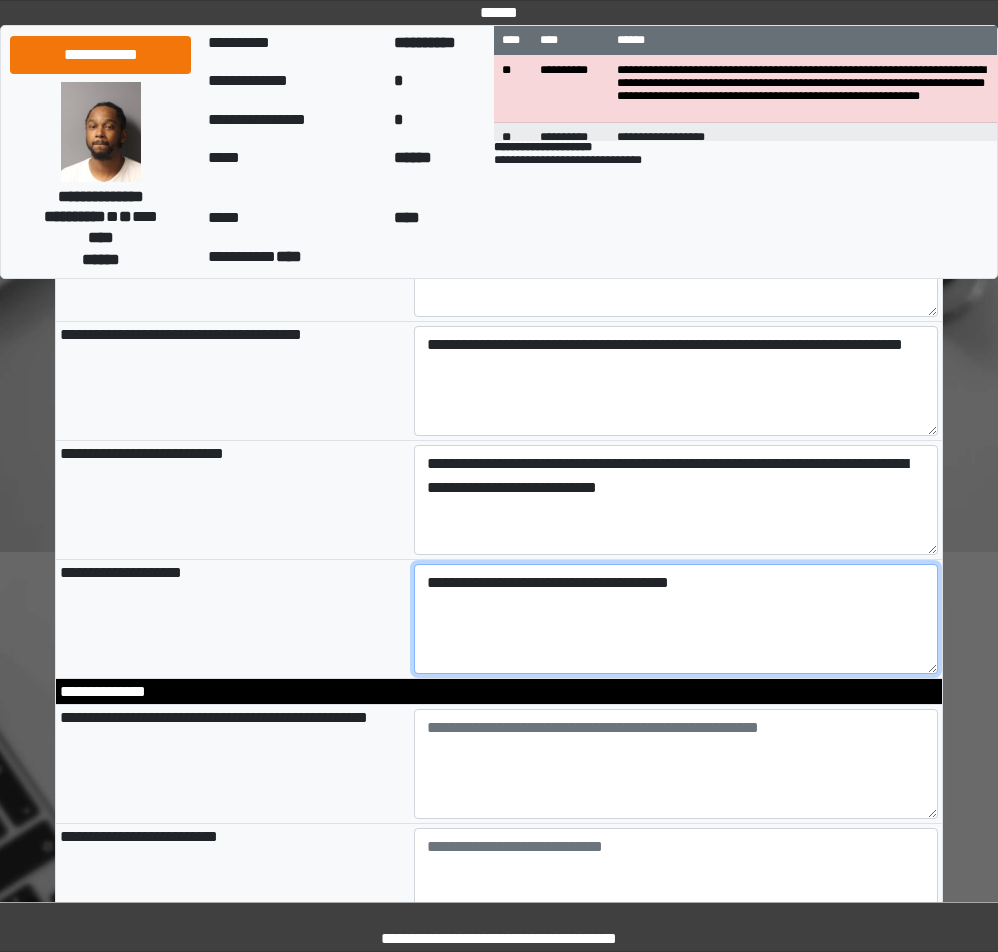 click on "**********" at bounding box center (676, 619) 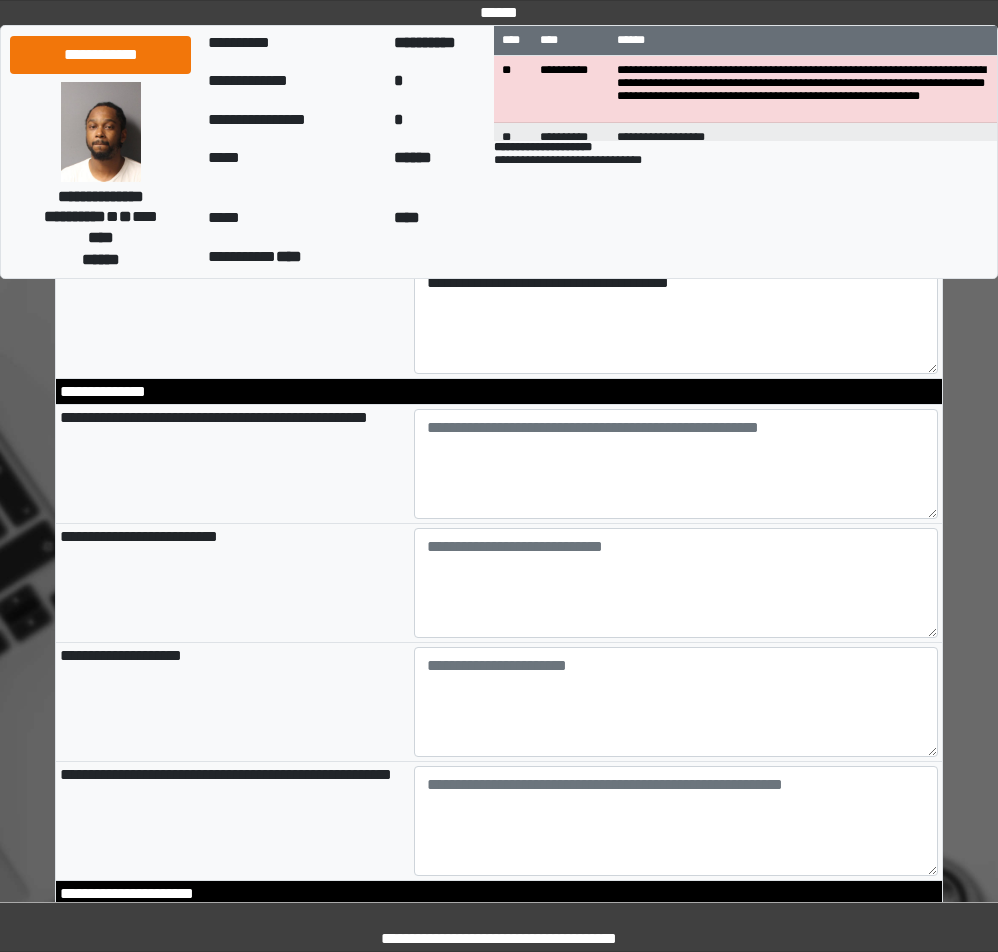 scroll, scrollTop: 800, scrollLeft: 0, axis: vertical 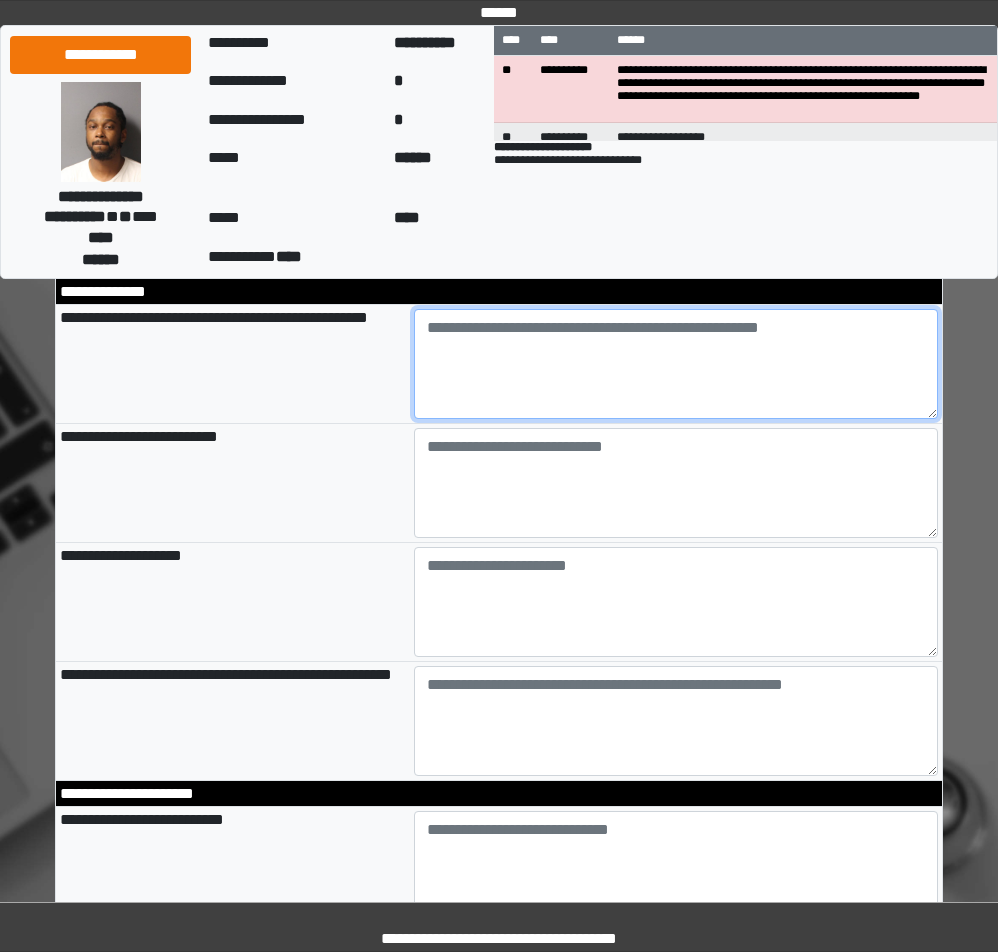 click at bounding box center (676, 364) 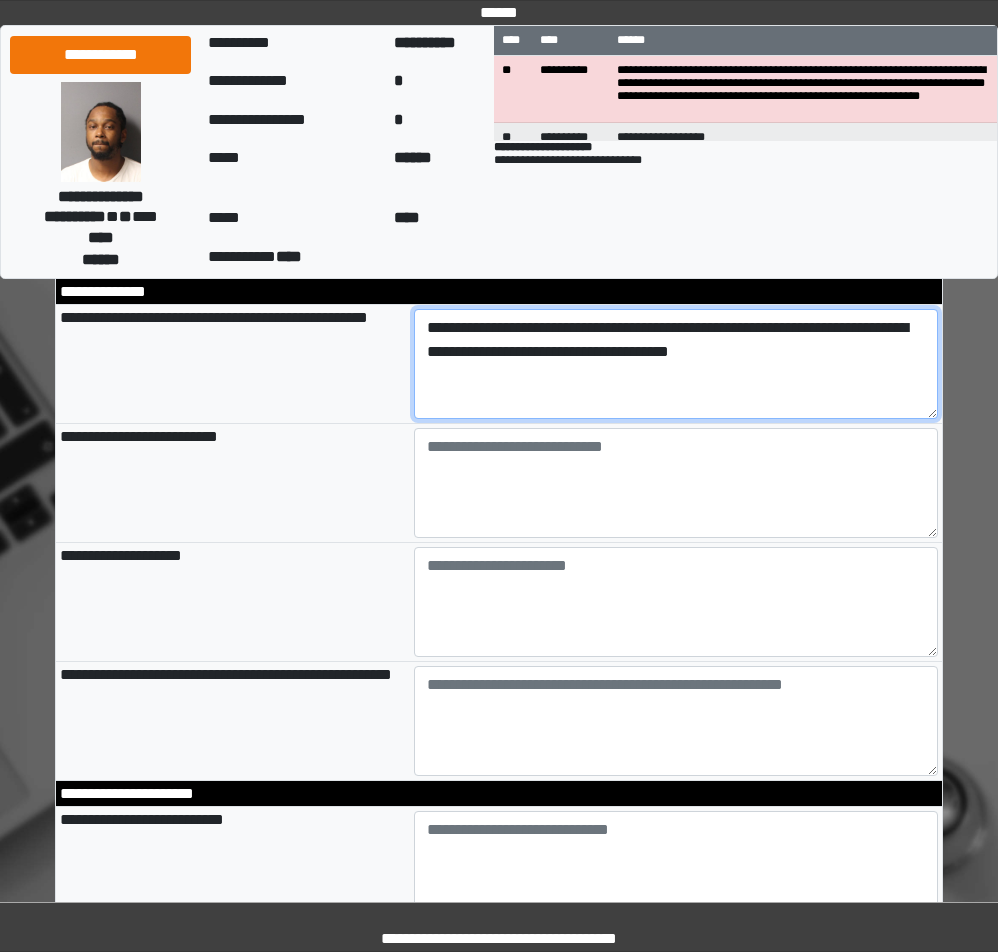 type on "**********" 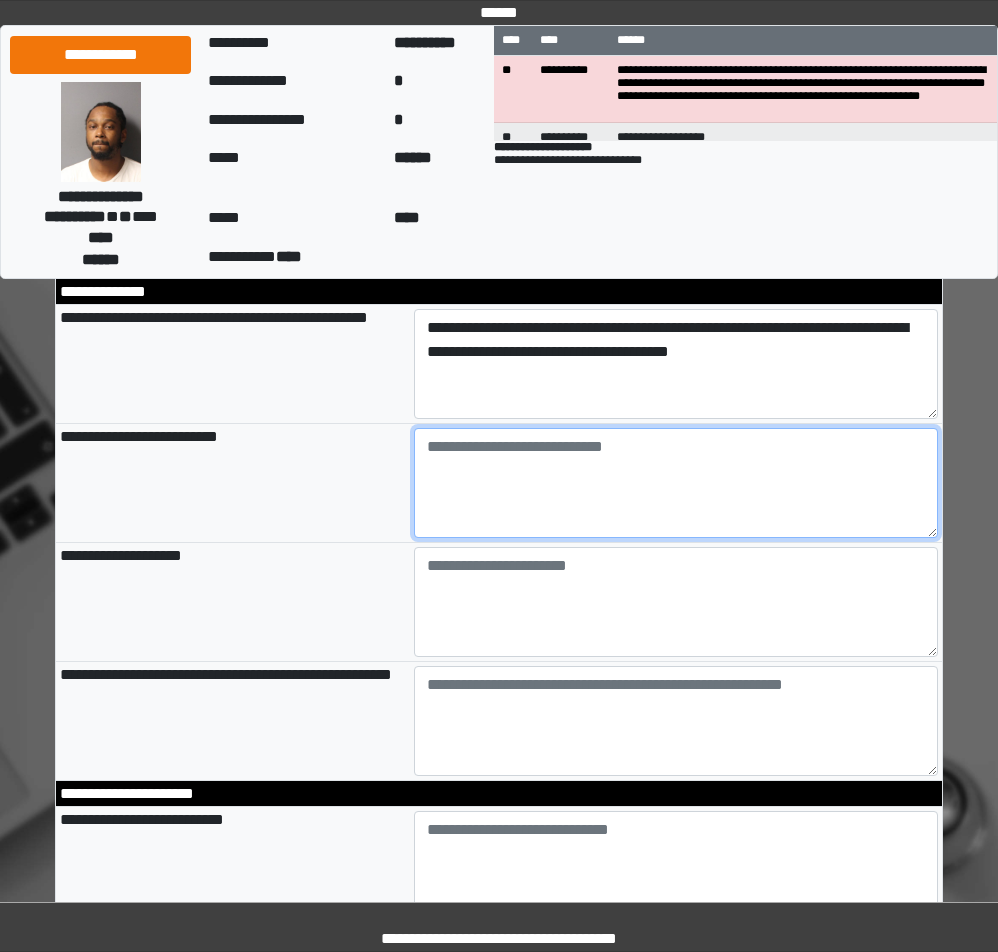 type on "**********" 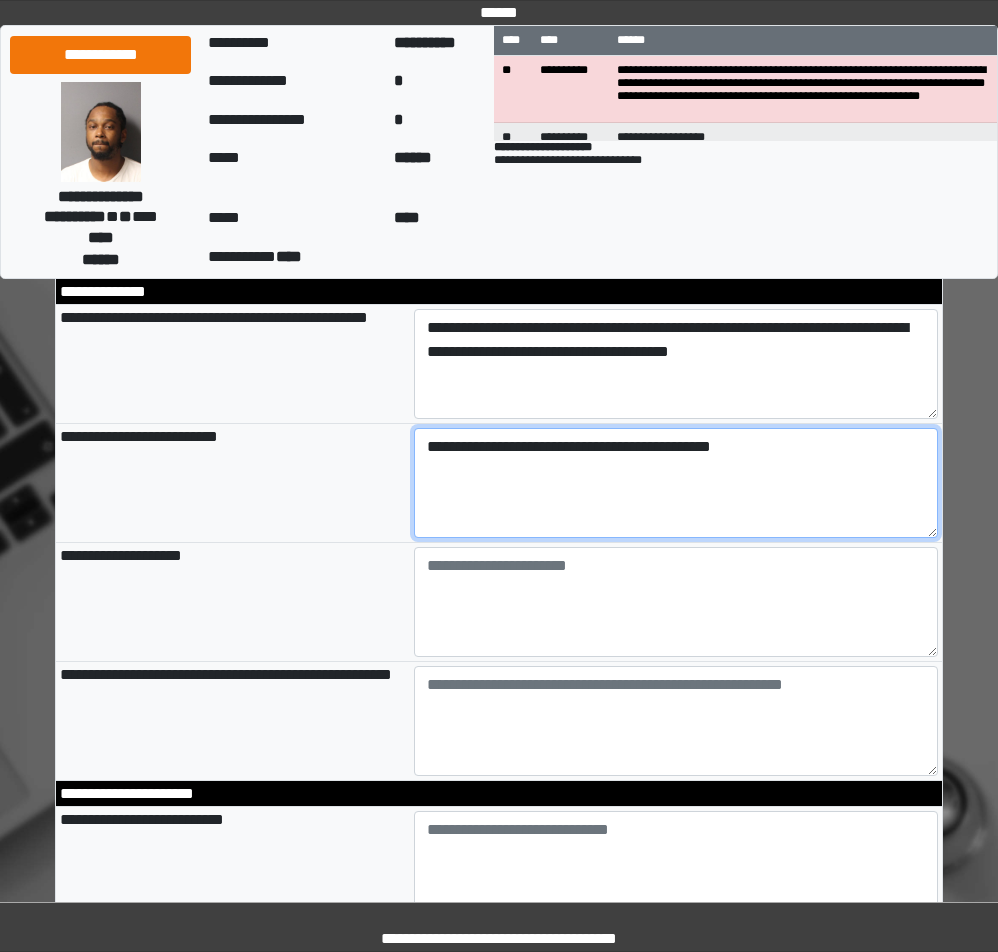 type on "**********" 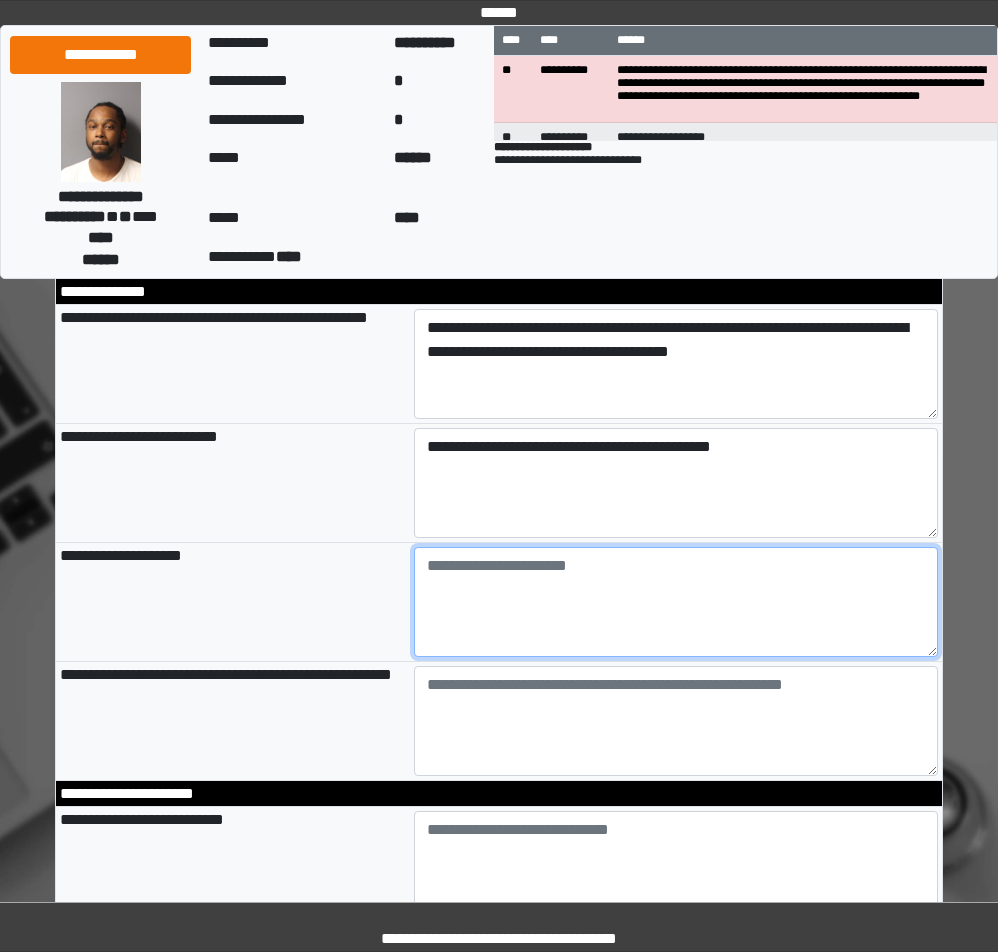 type on "**********" 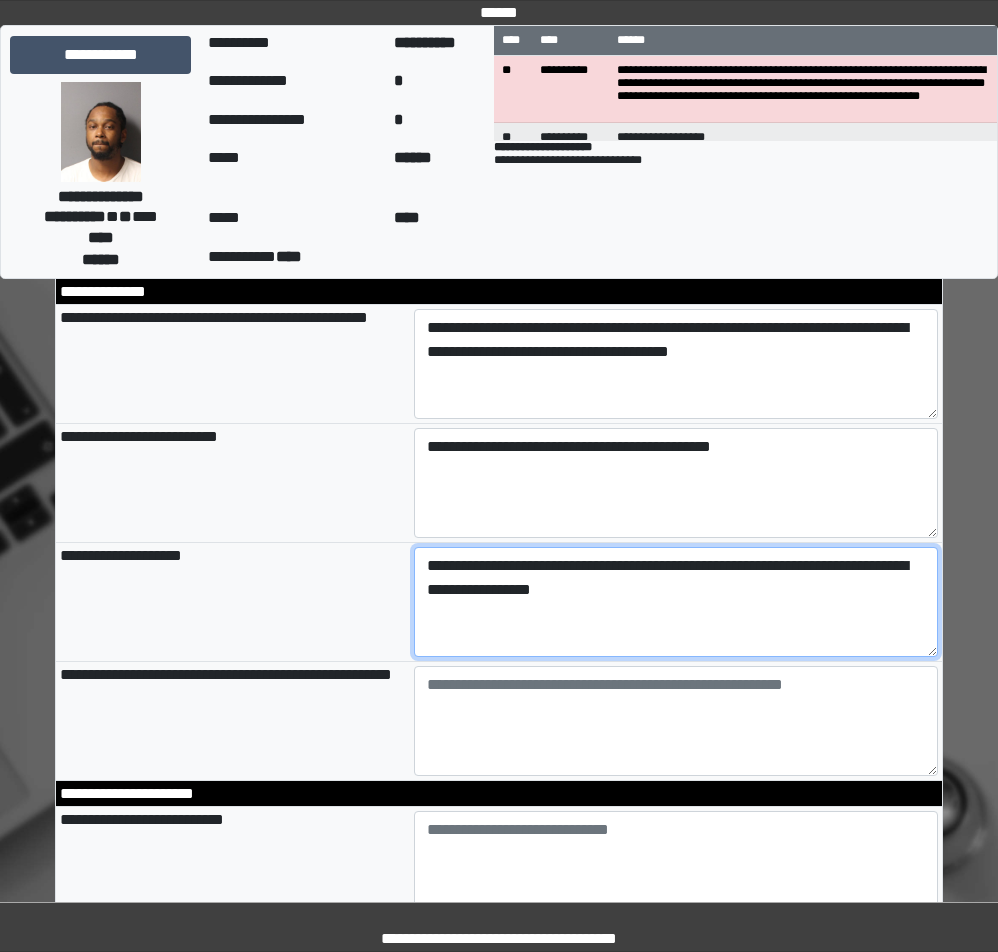 type on "**********" 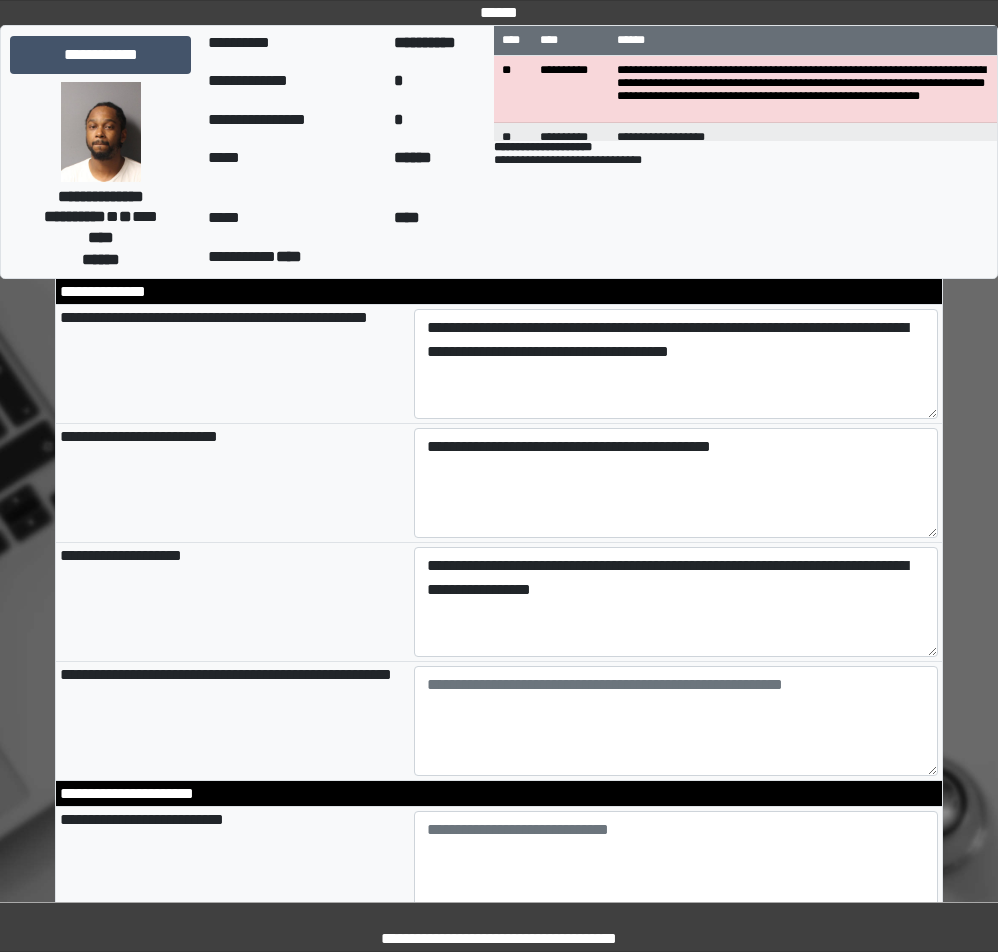 type on "**********" 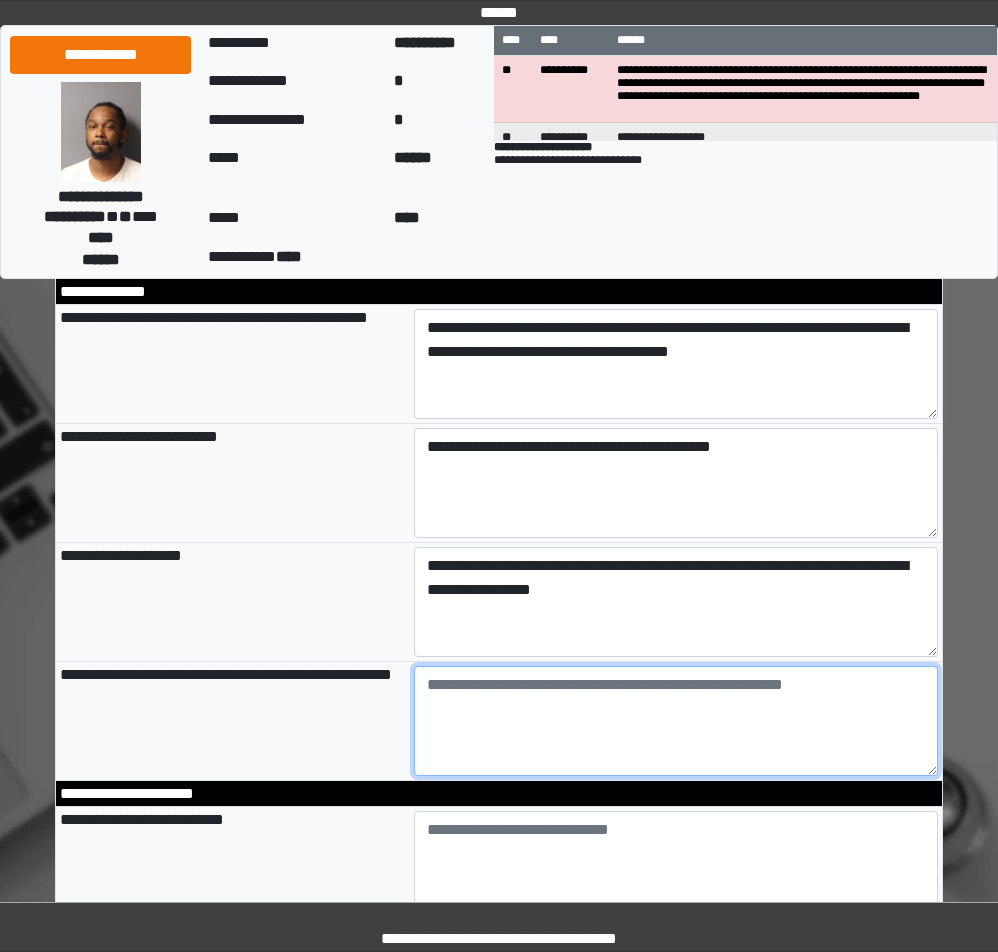 paste on "**********" 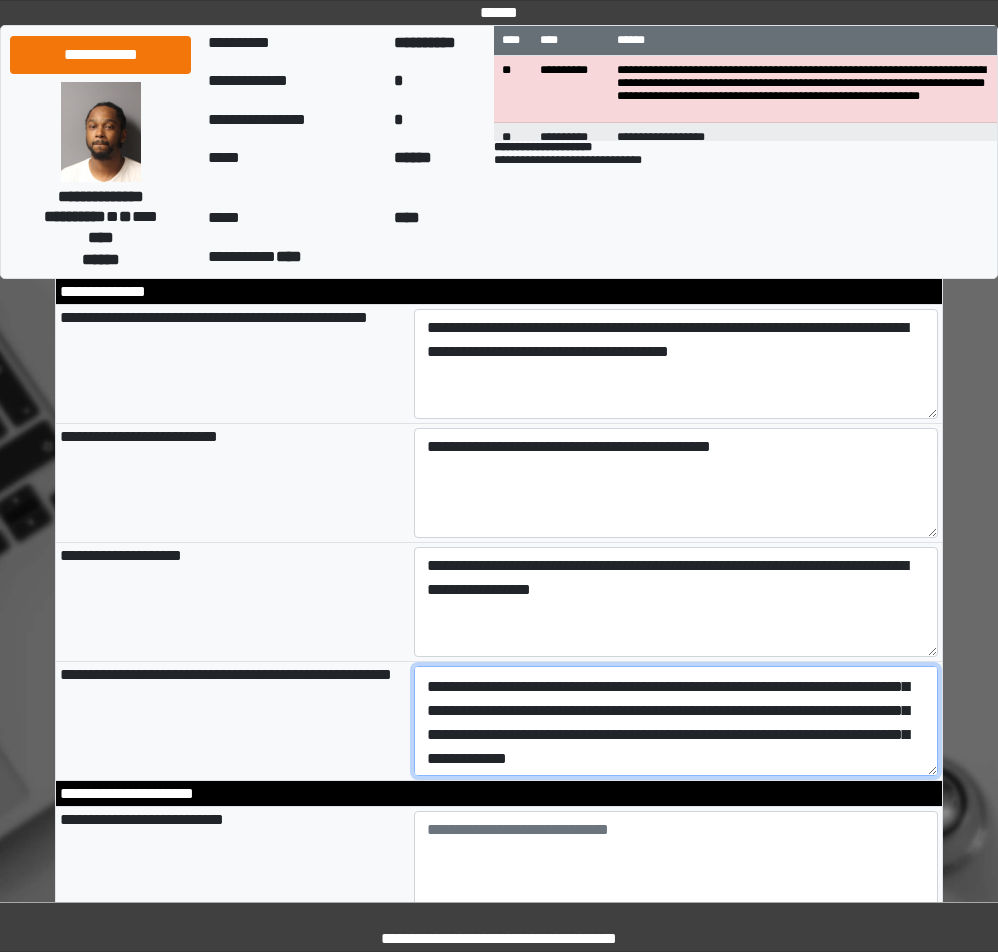 scroll, scrollTop: 72, scrollLeft: 0, axis: vertical 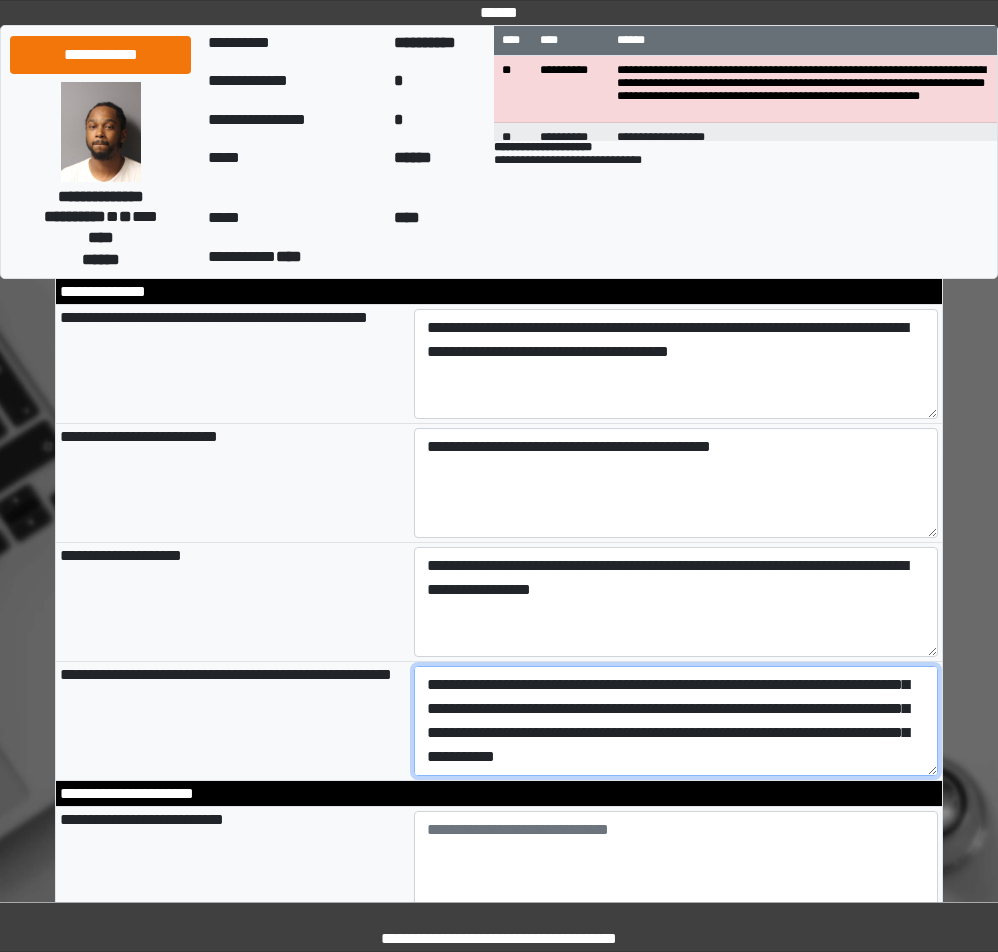 type on "**********" 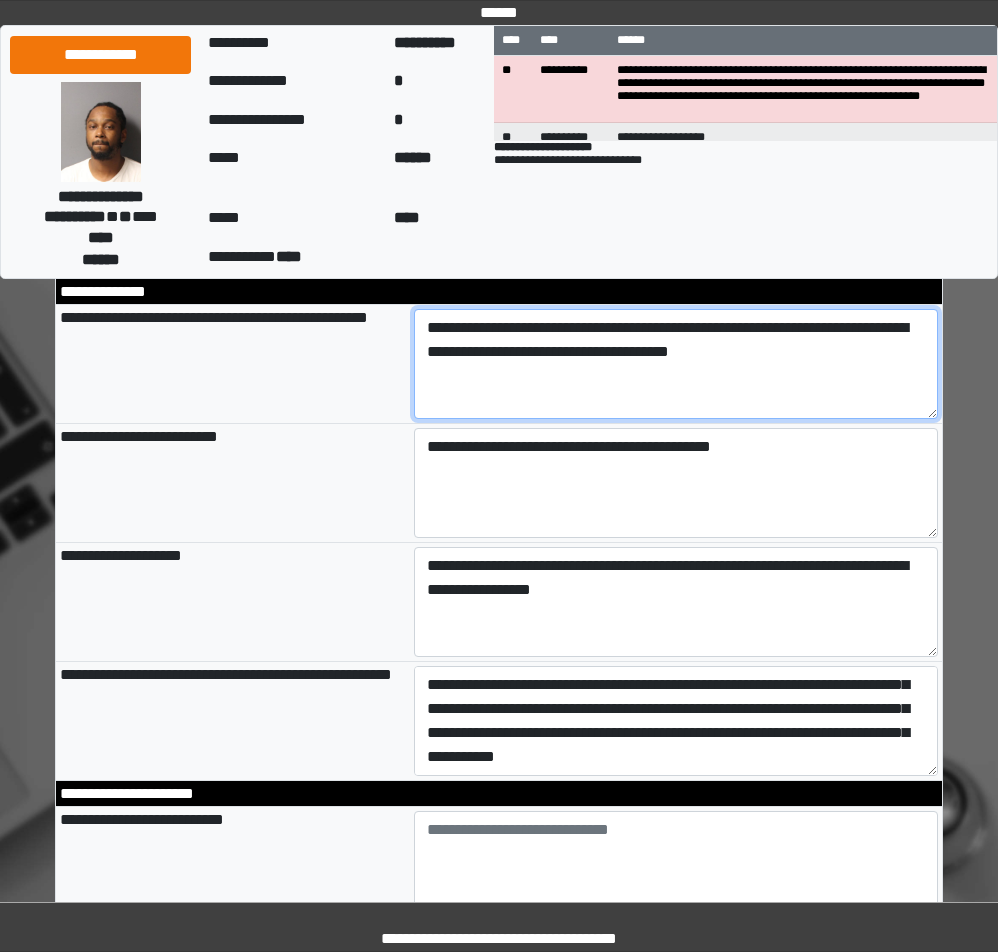 type on "**********" 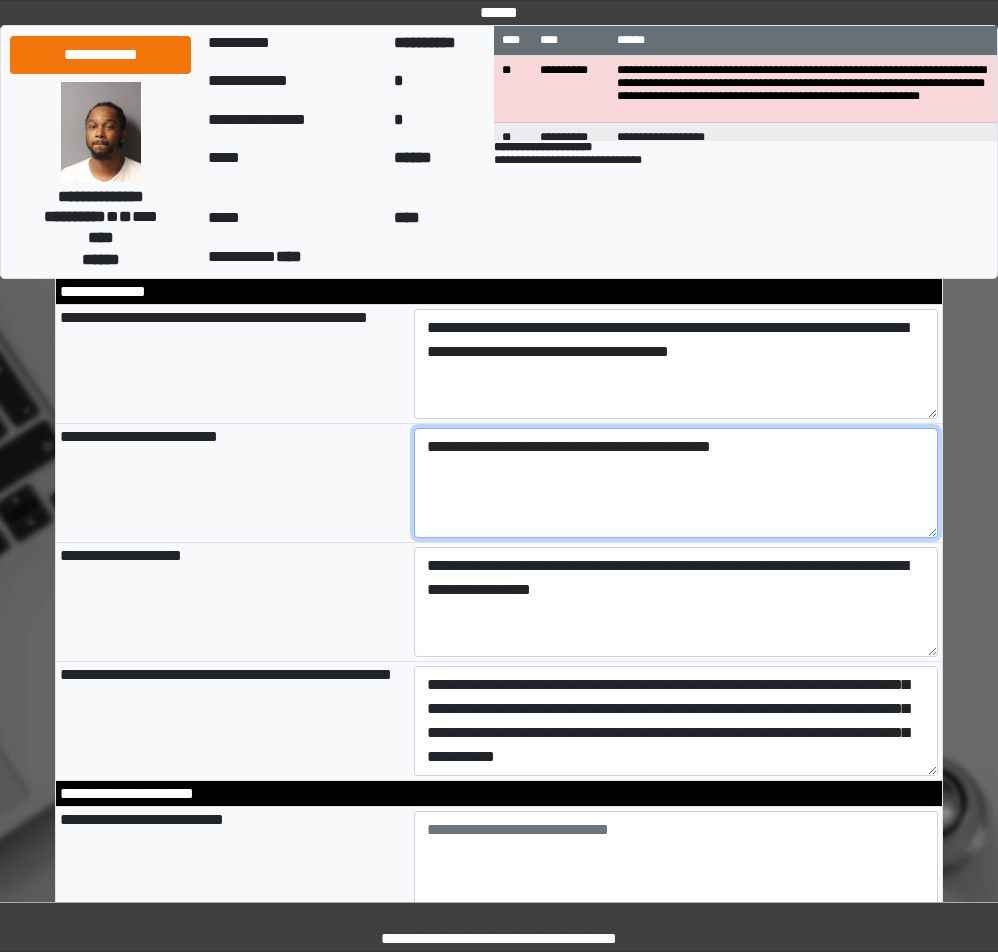 click on "**********" at bounding box center (676, 483) 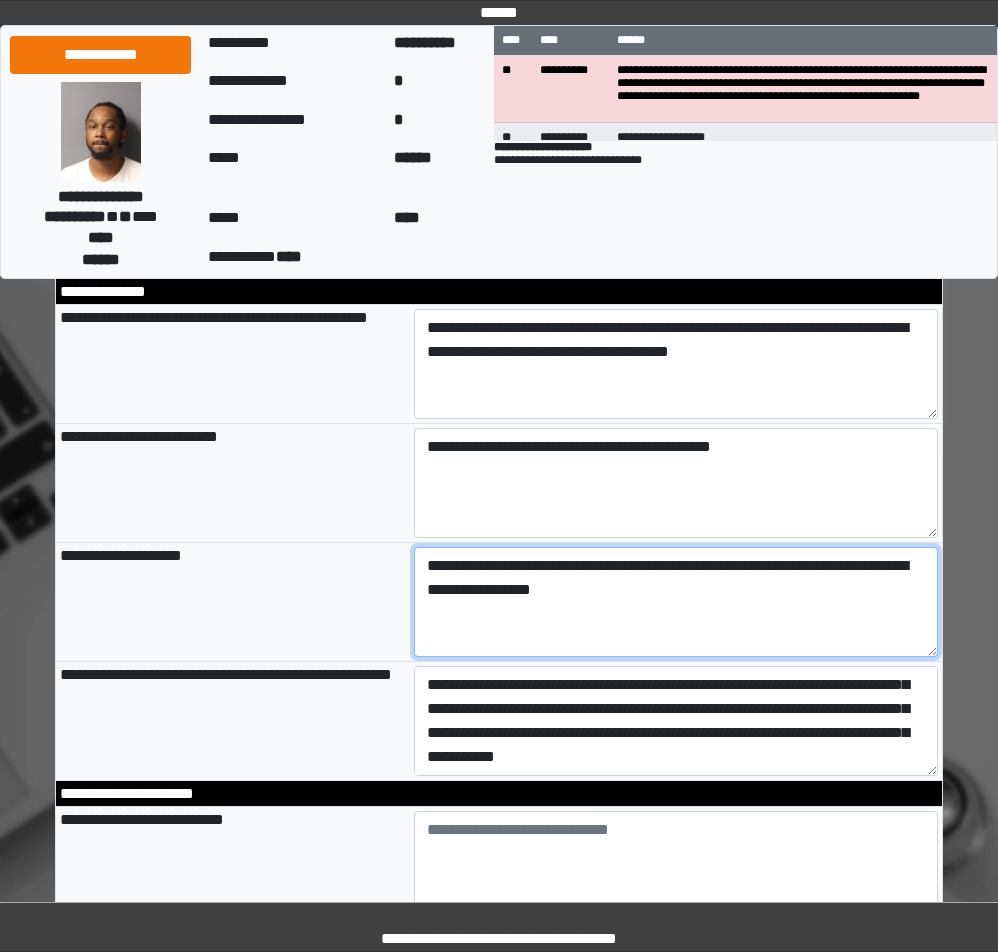 click on "**********" at bounding box center (676, 602) 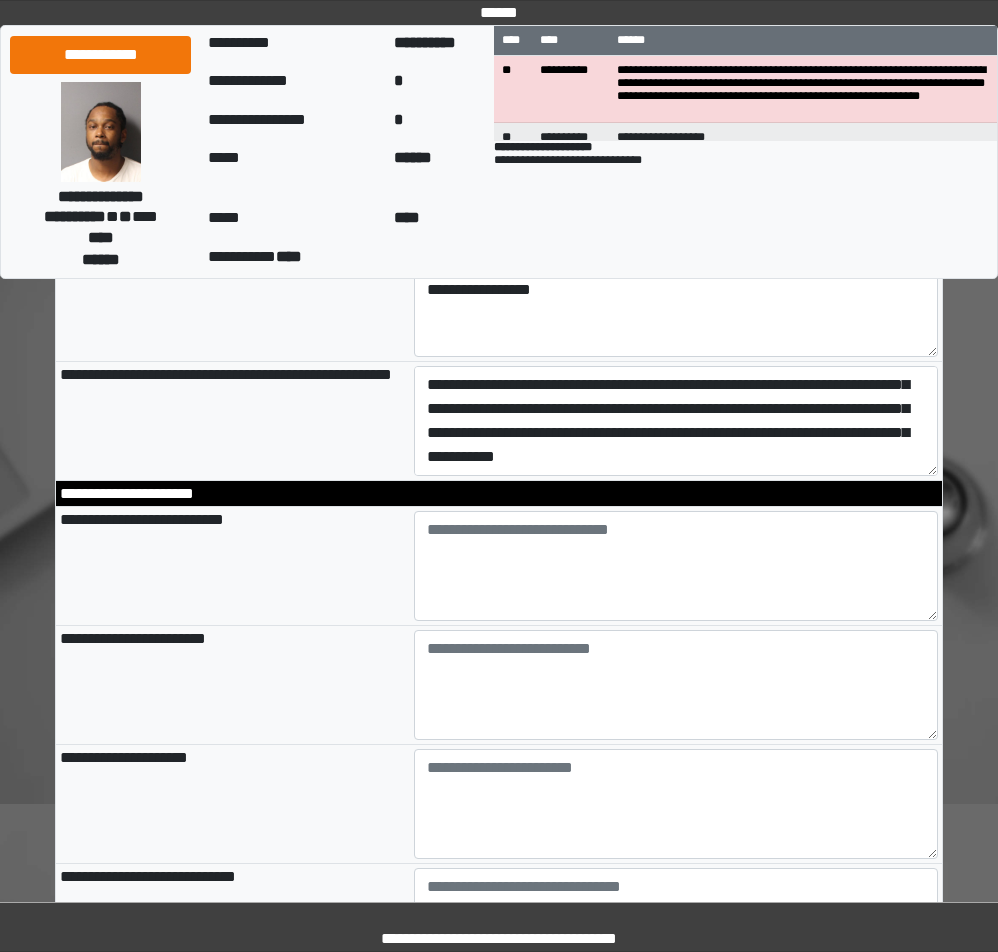 scroll, scrollTop: 1200, scrollLeft: 0, axis: vertical 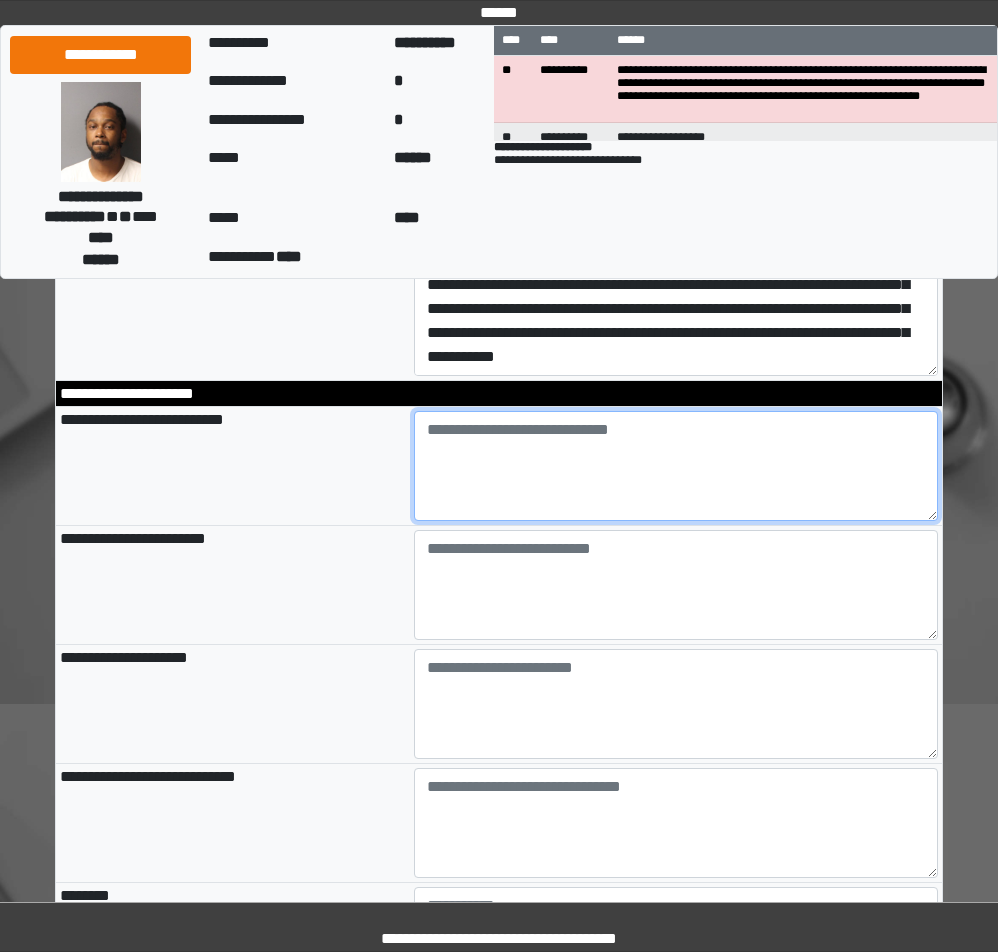 click at bounding box center (676, 466) 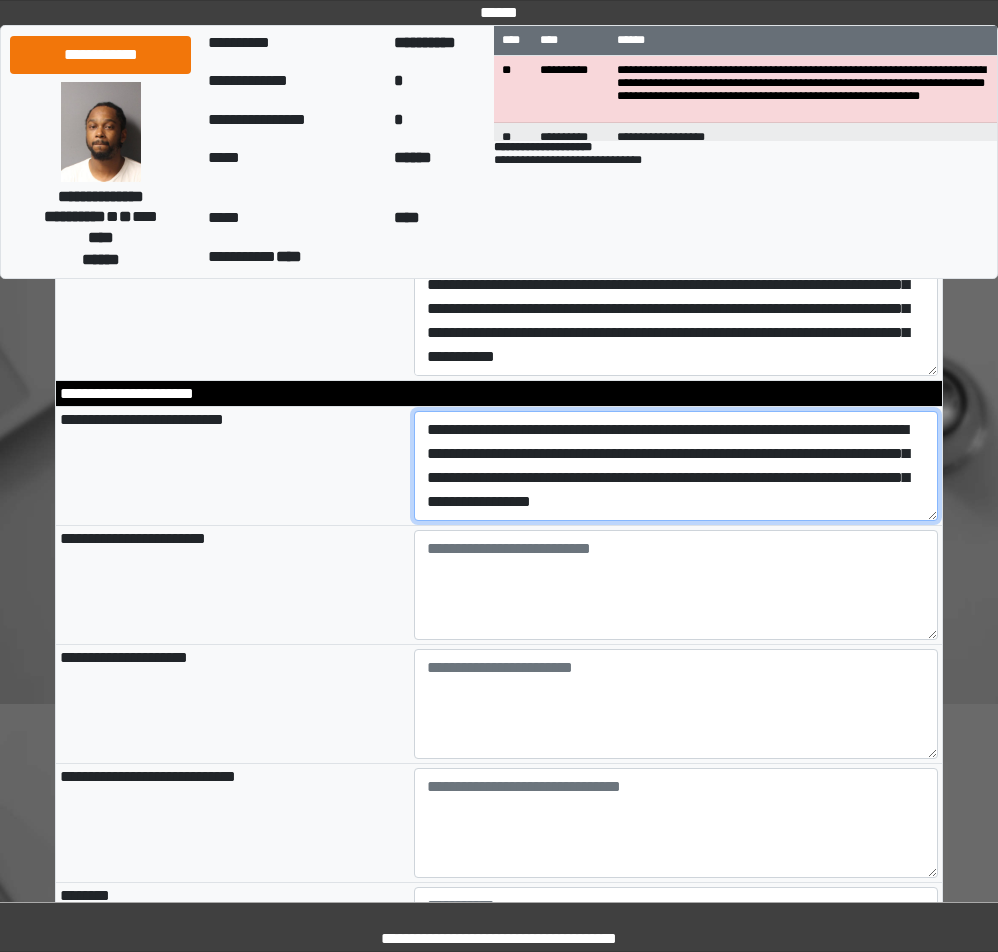 type on "**********" 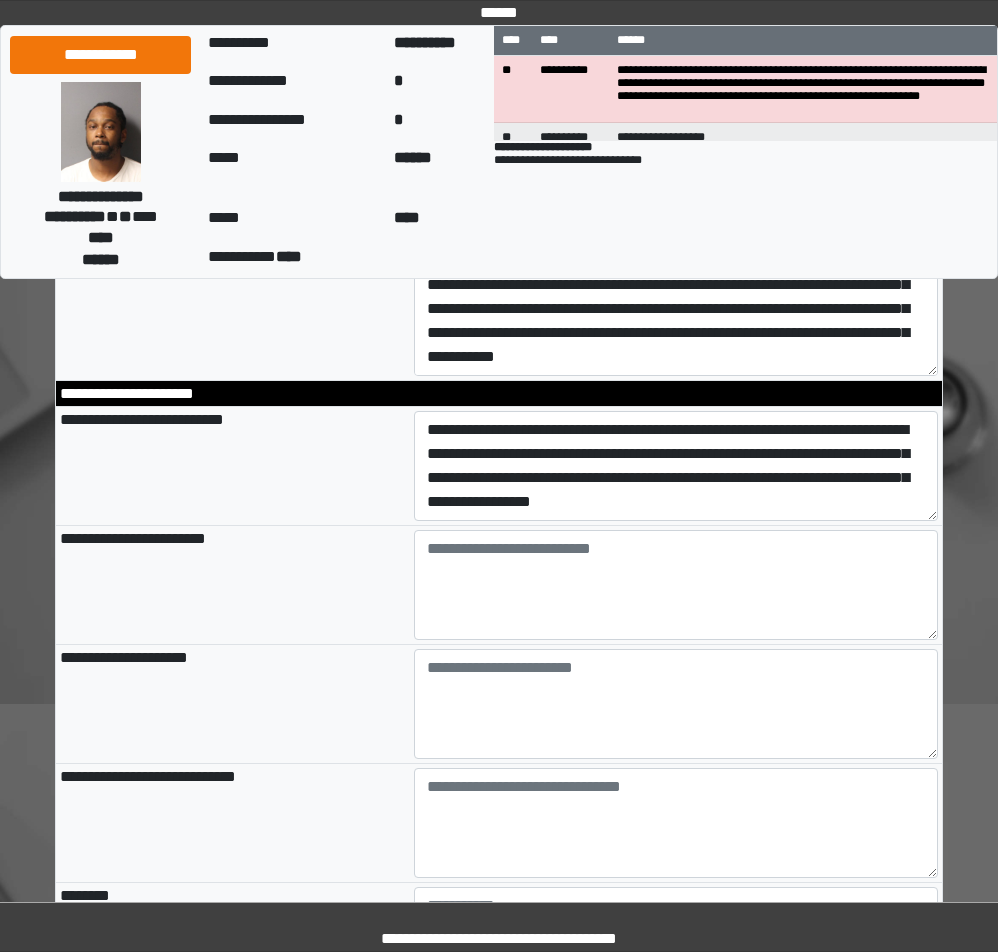 type on "**********" 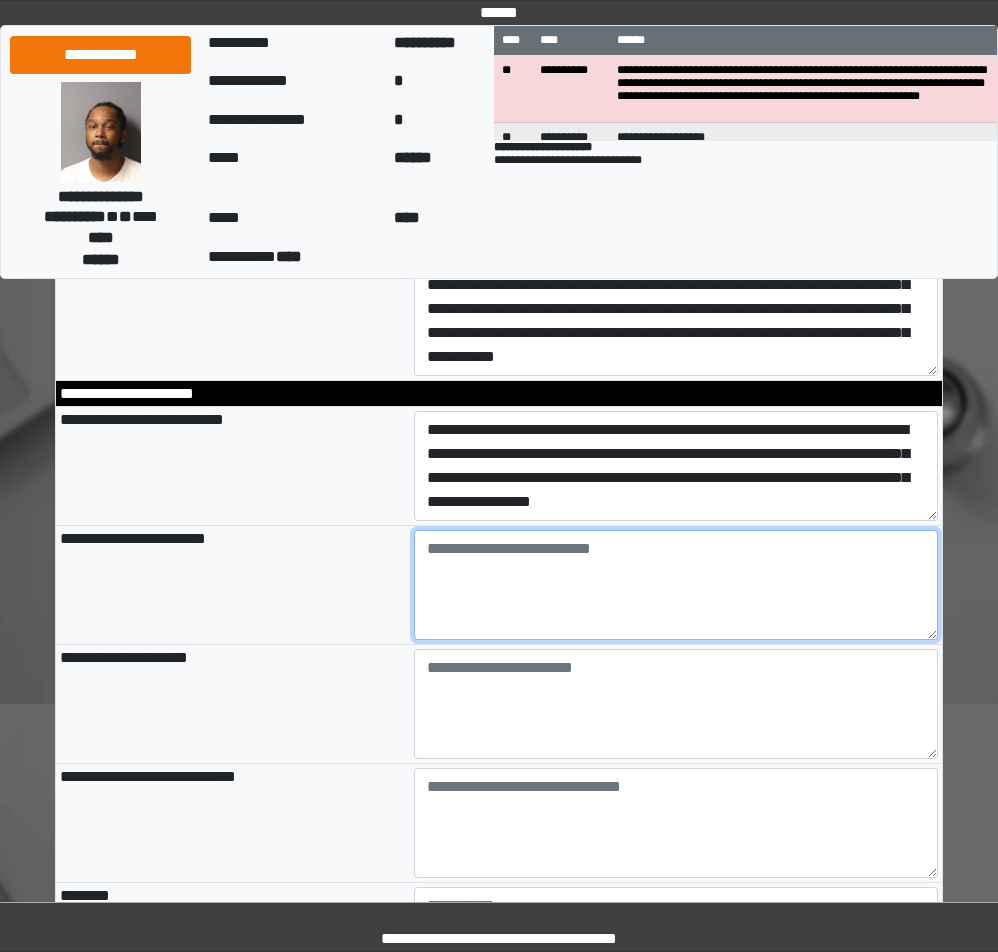 click at bounding box center [676, 585] 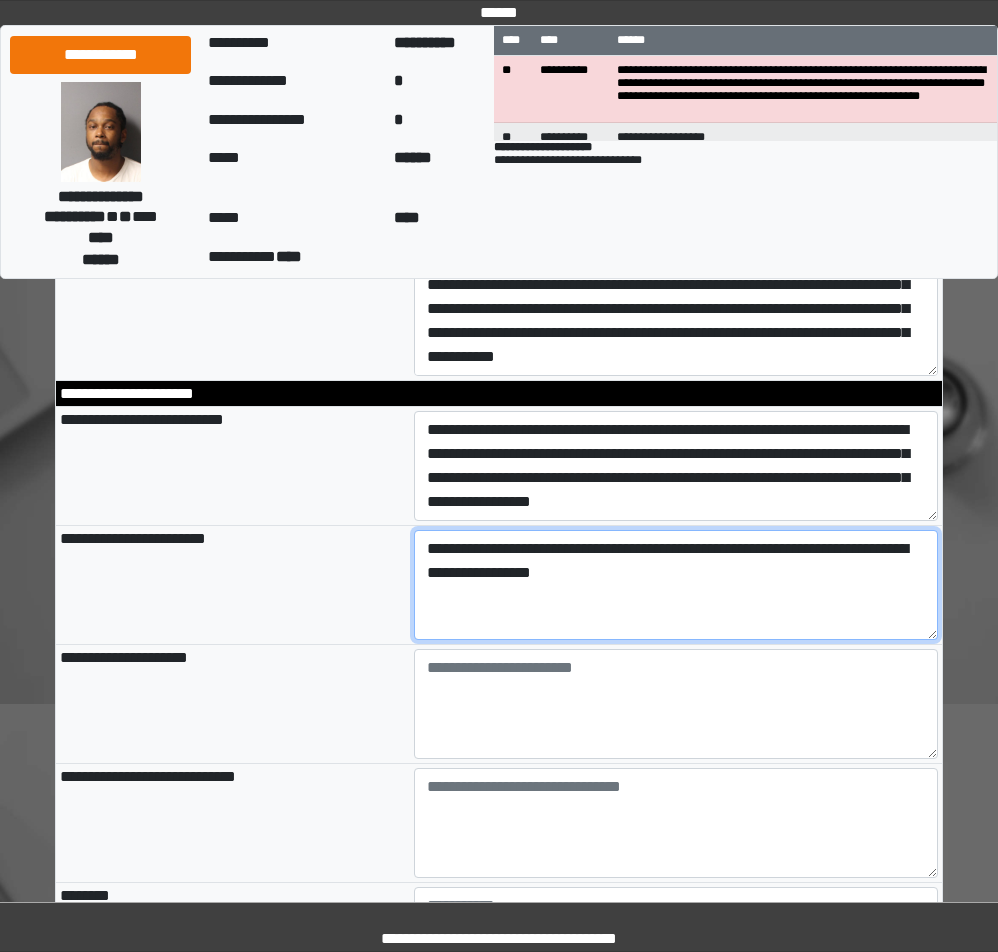 type on "**********" 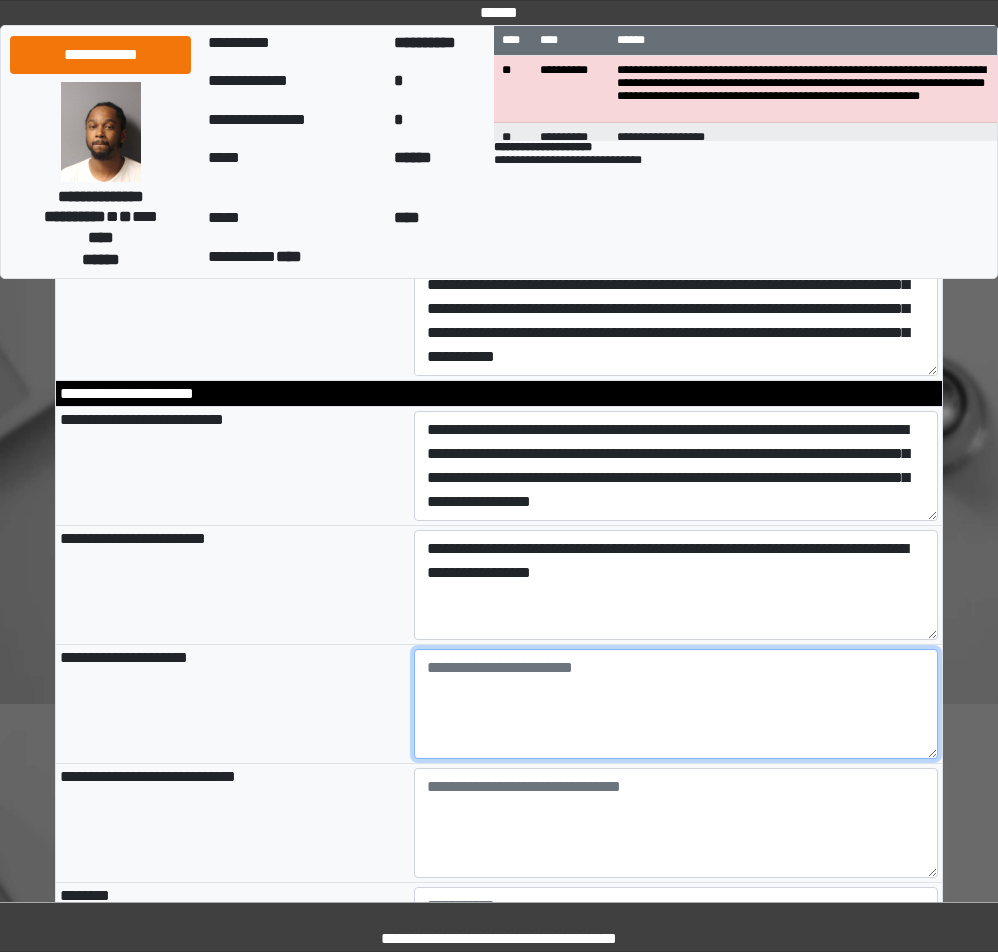 type on "**********" 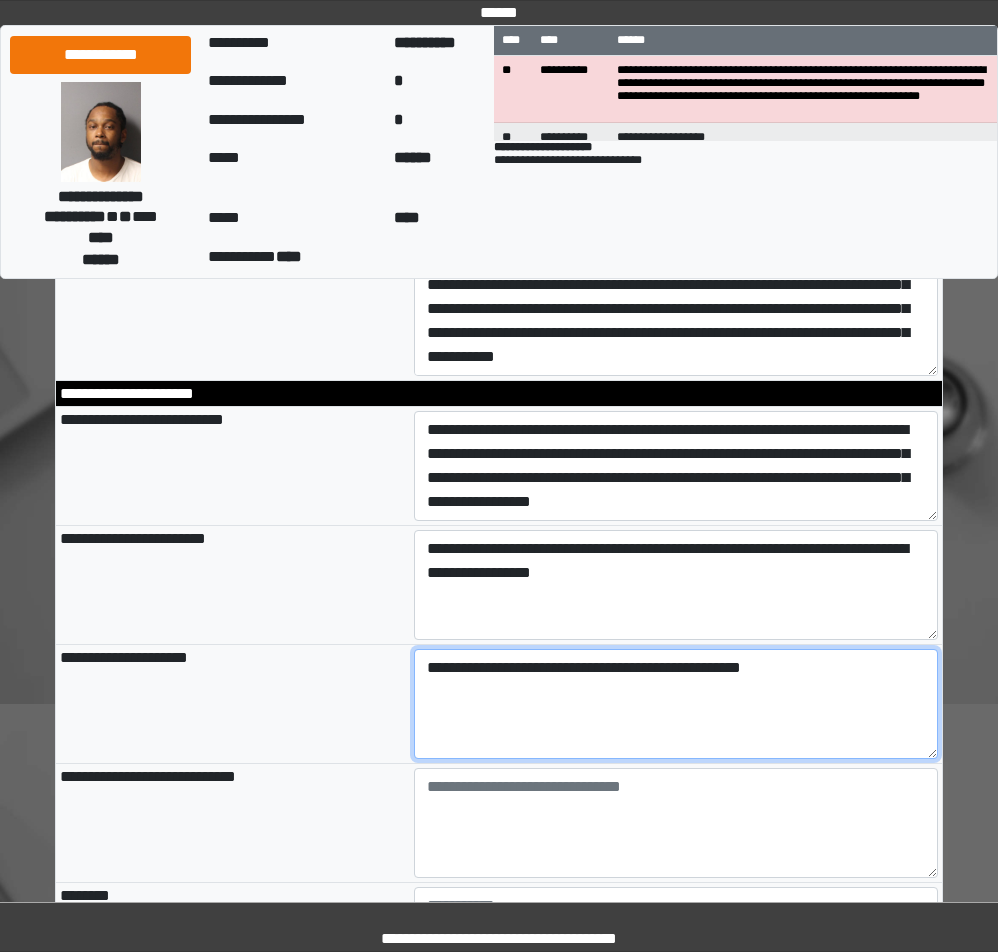 type on "**********" 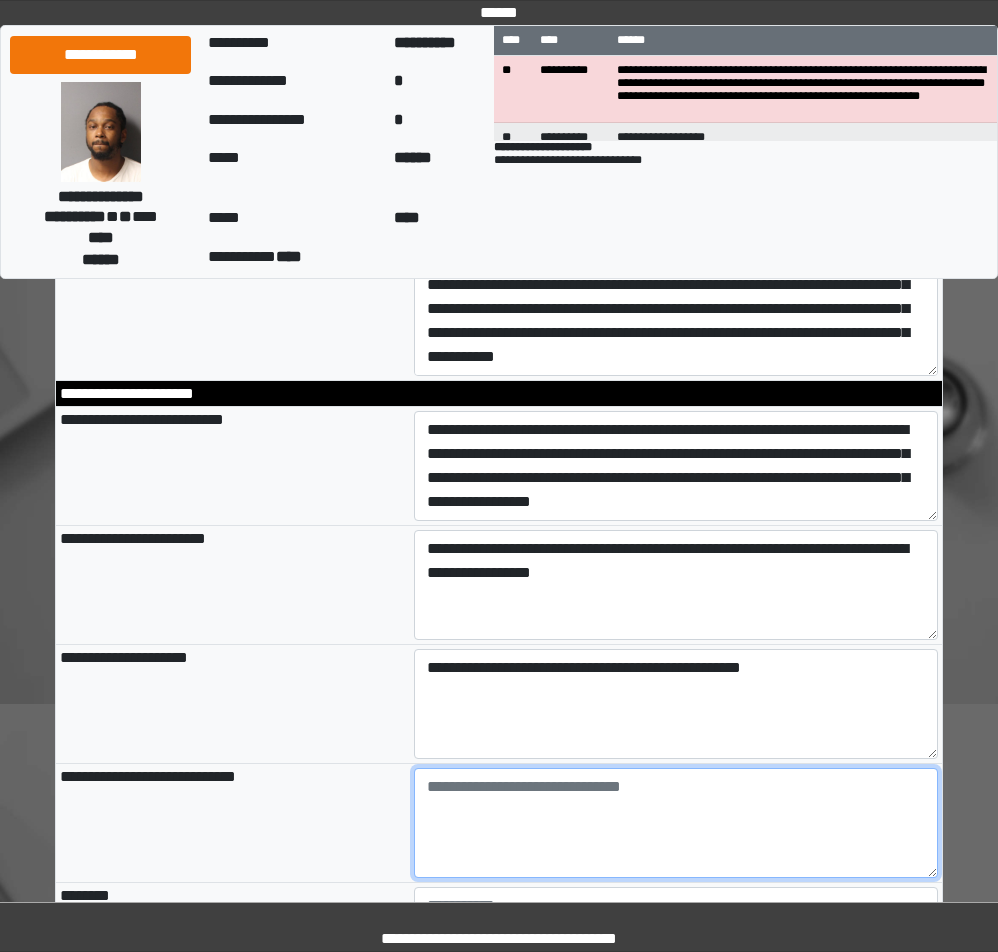 type on "**********" 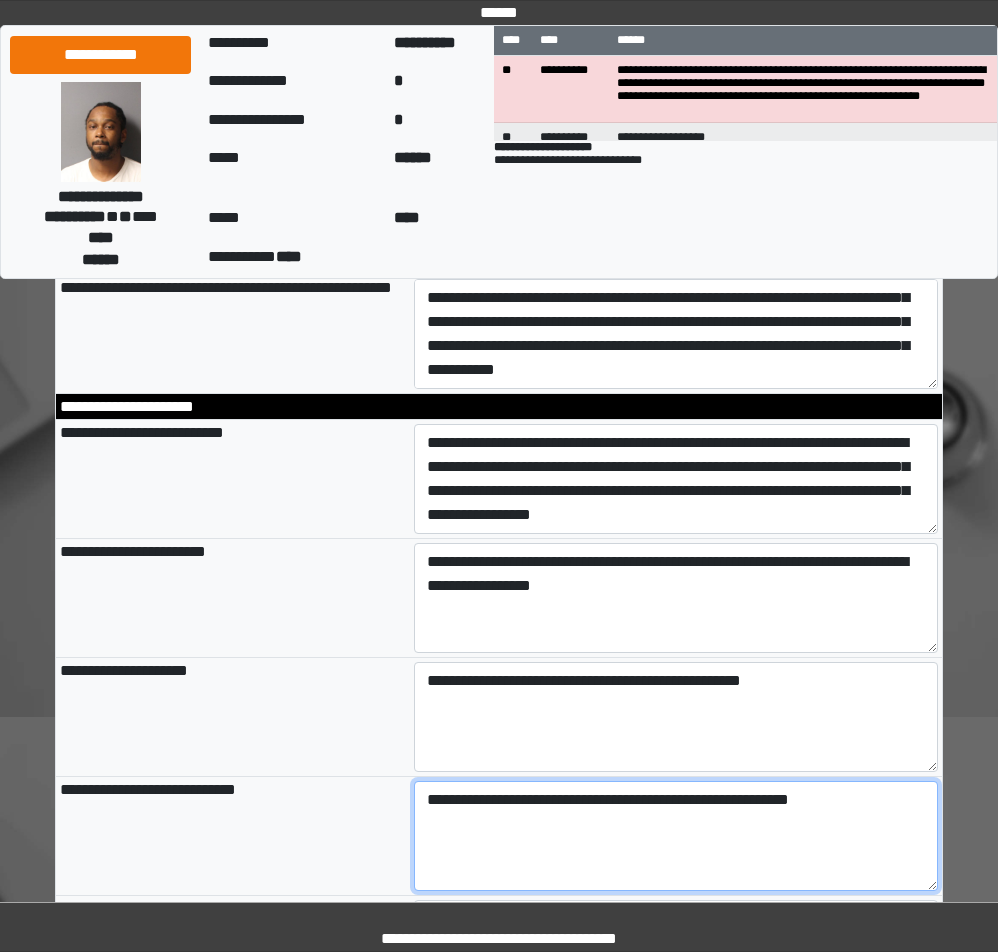 scroll, scrollTop: 1200, scrollLeft: 0, axis: vertical 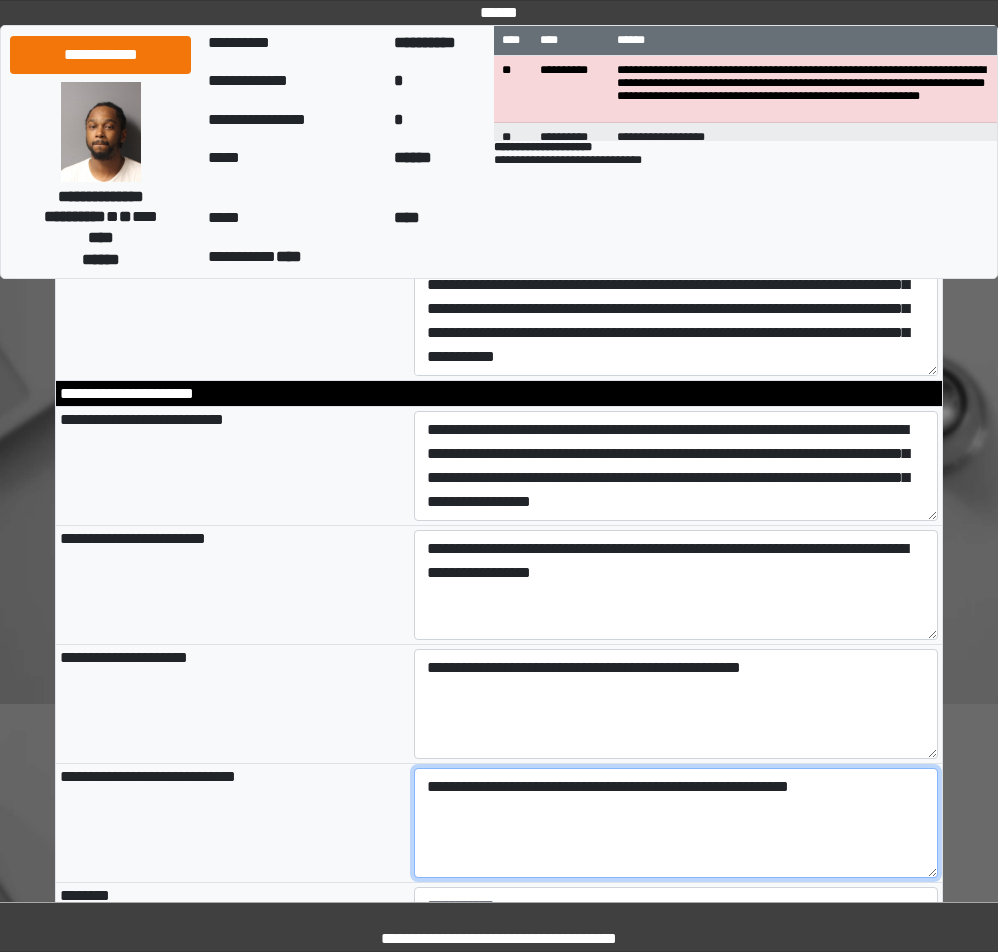 type on "**********" 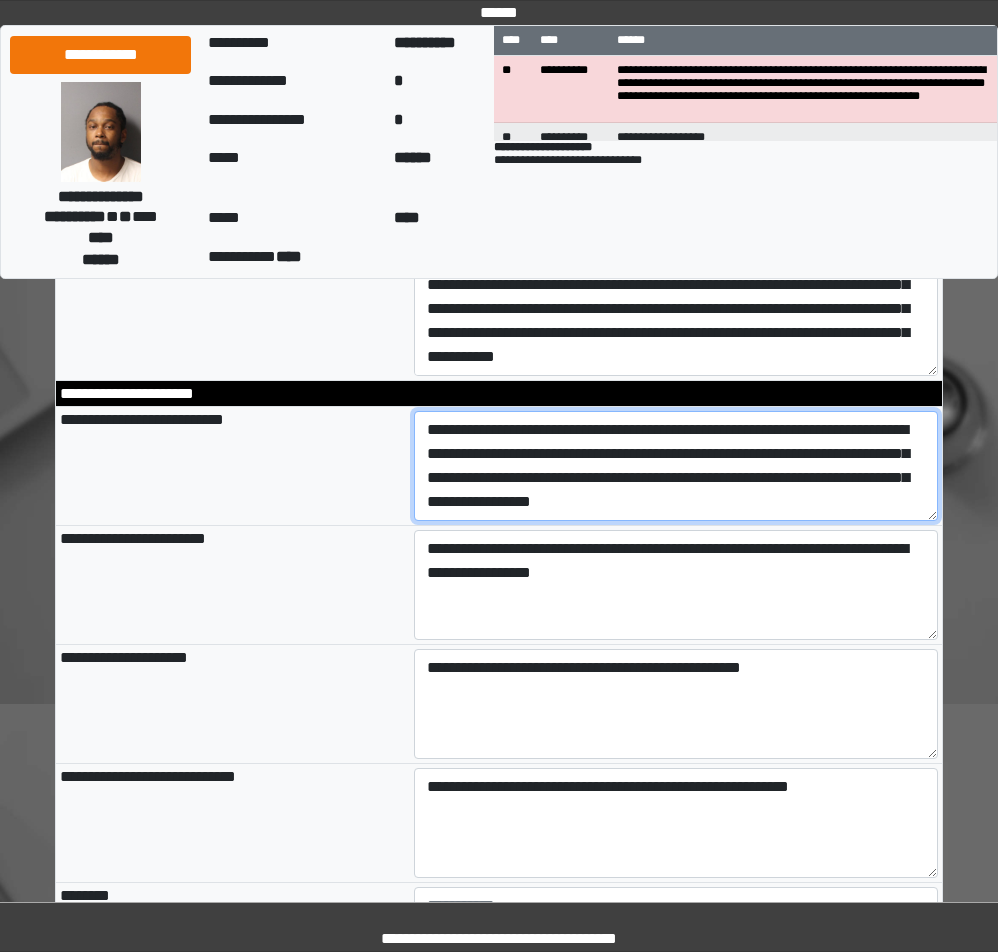 type on "**********" 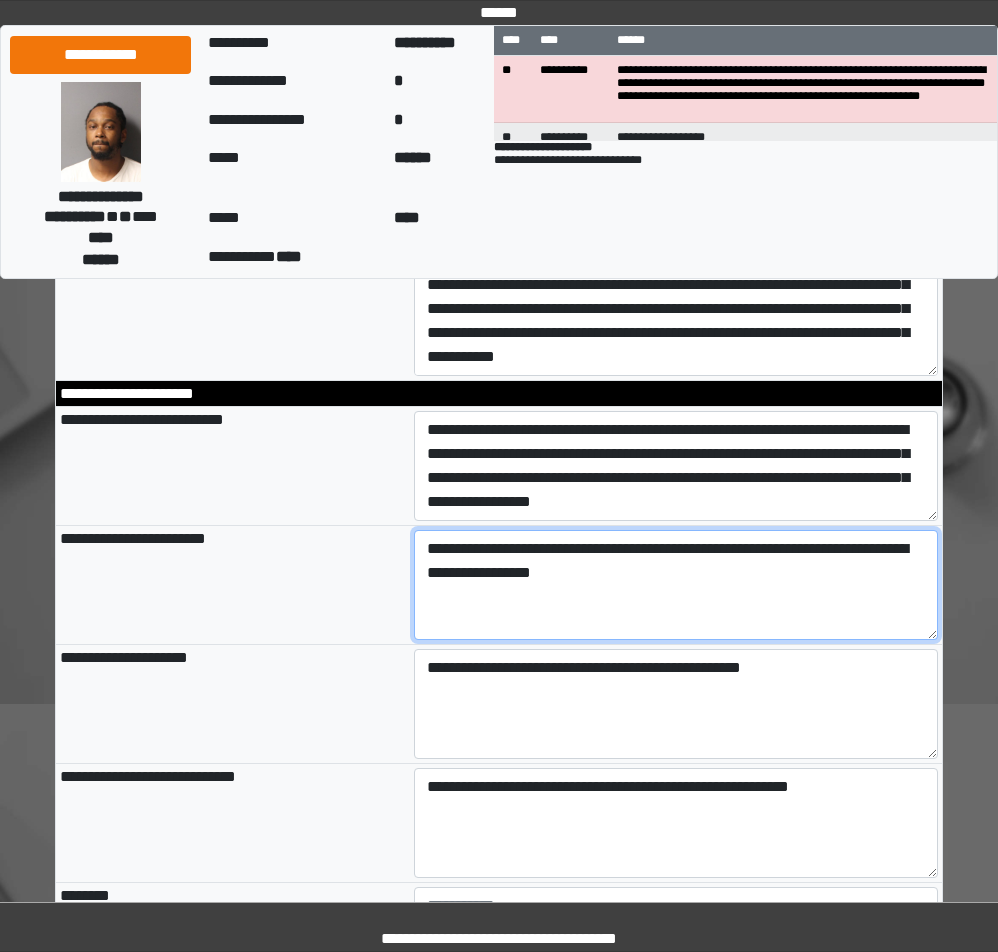 click on "**********" at bounding box center [676, 585] 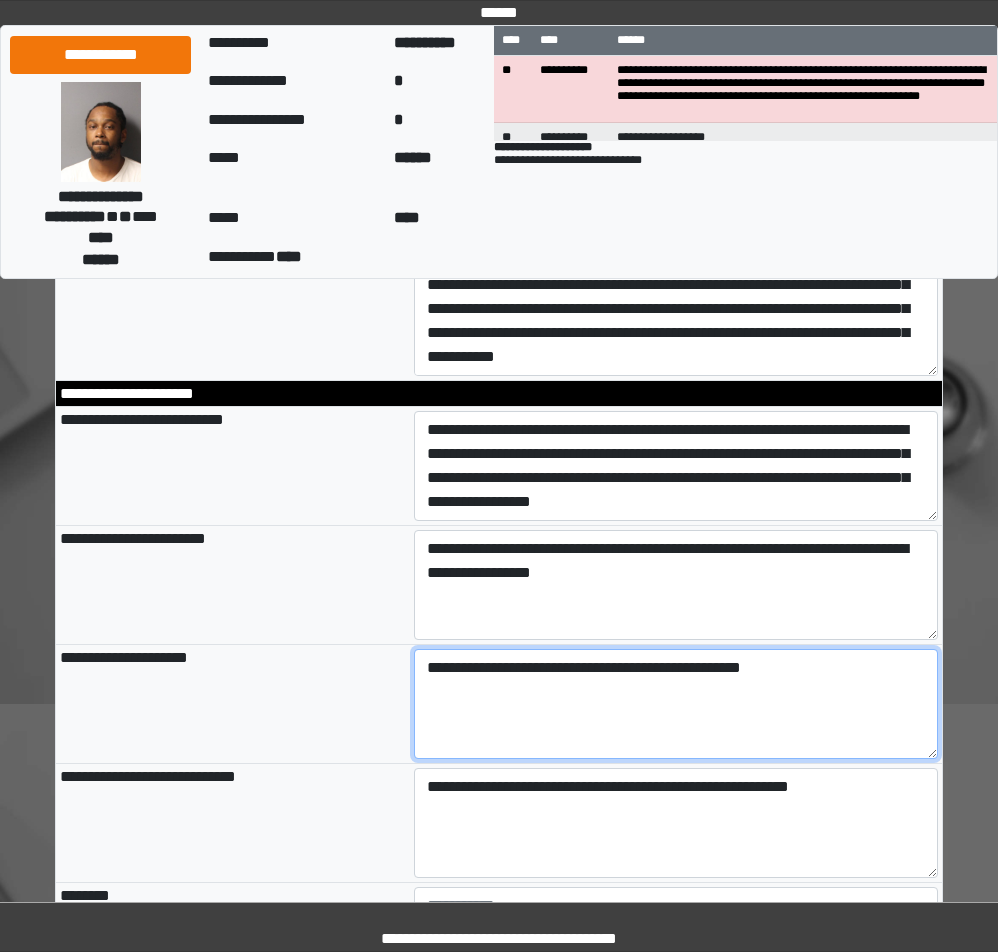 click on "**********" at bounding box center [676, 704] 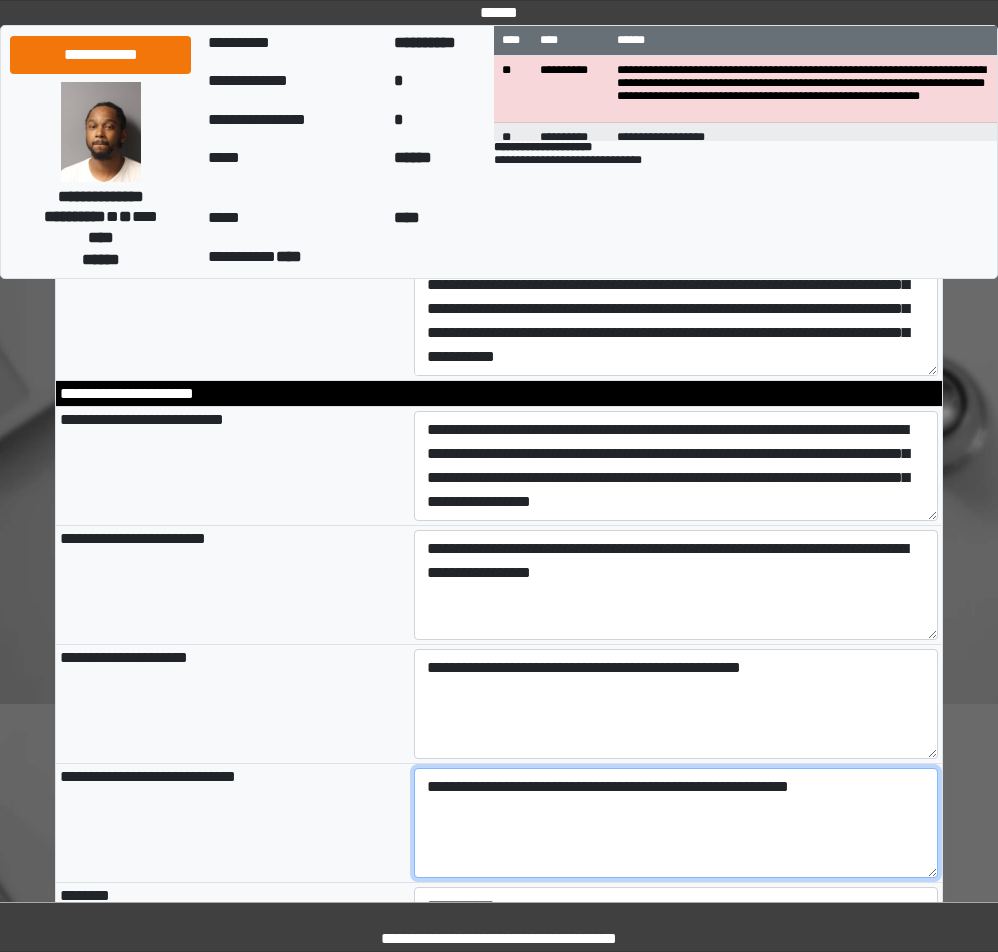 click on "**********" at bounding box center [676, 823] 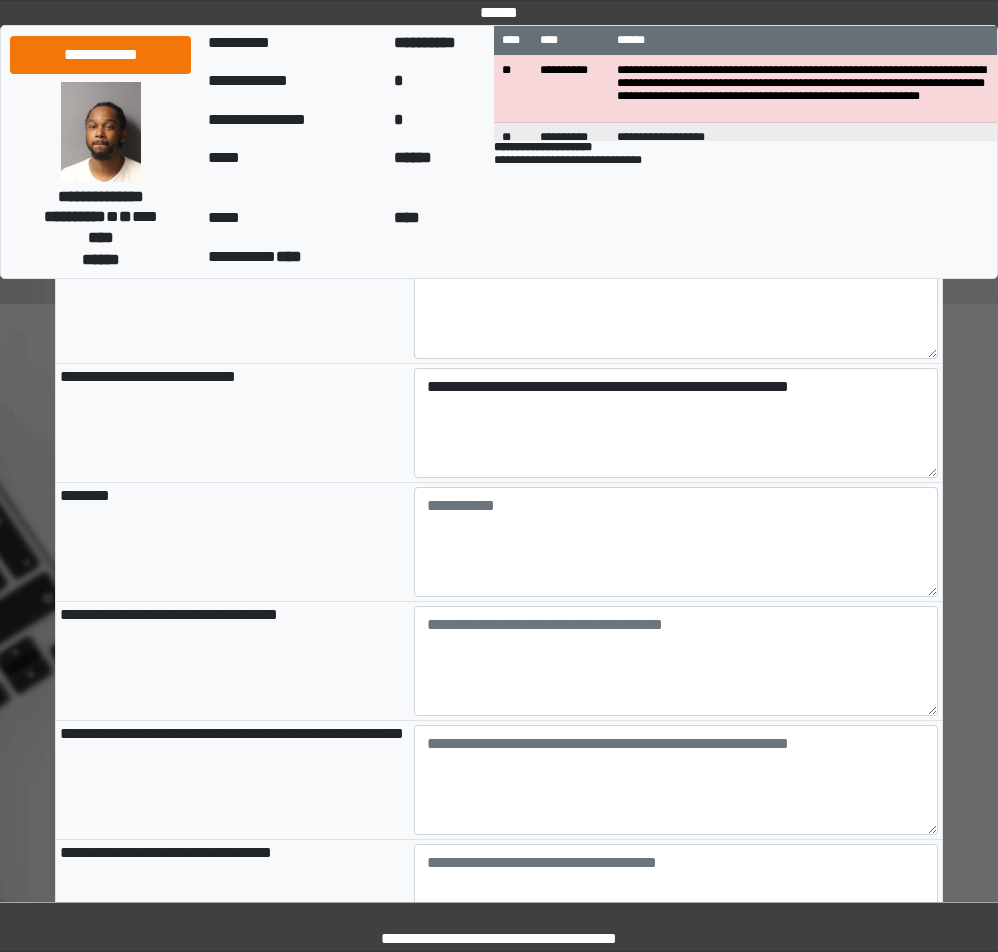 scroll, scrollTop: 1700, scrollLeft: 0, axis: vertical 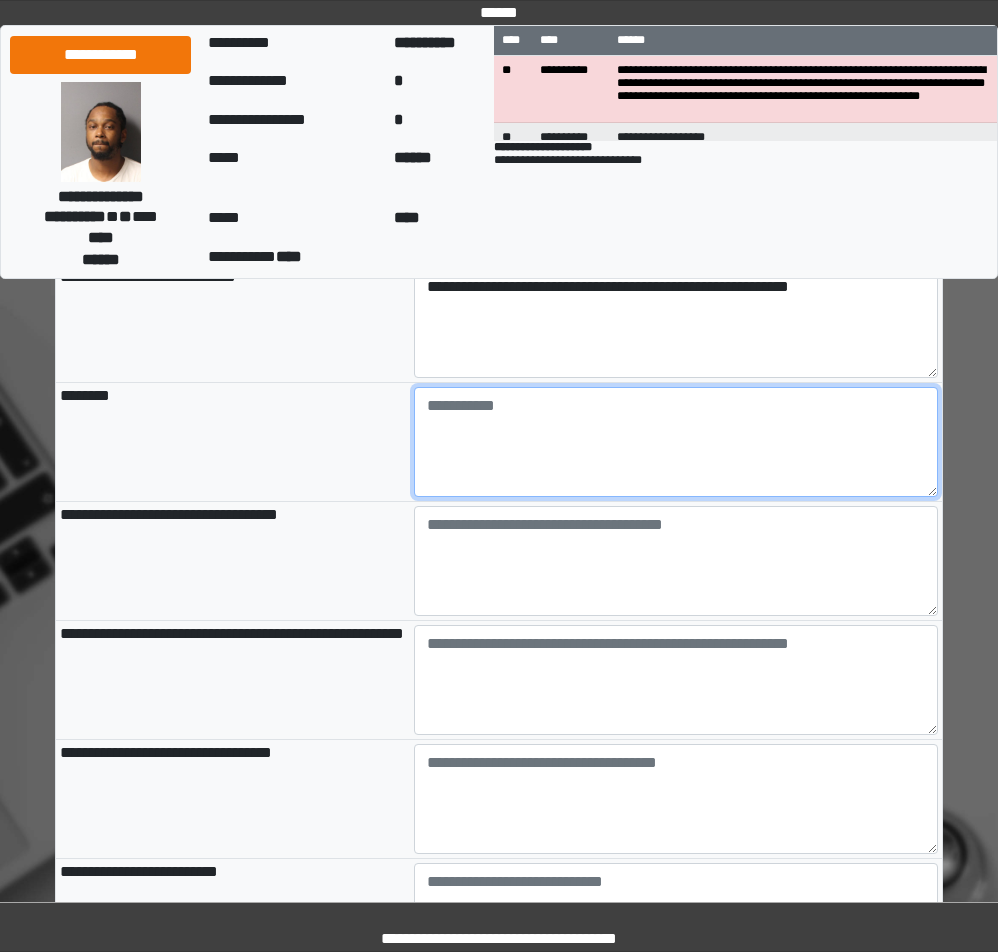 click at bounding box center (676, 442) 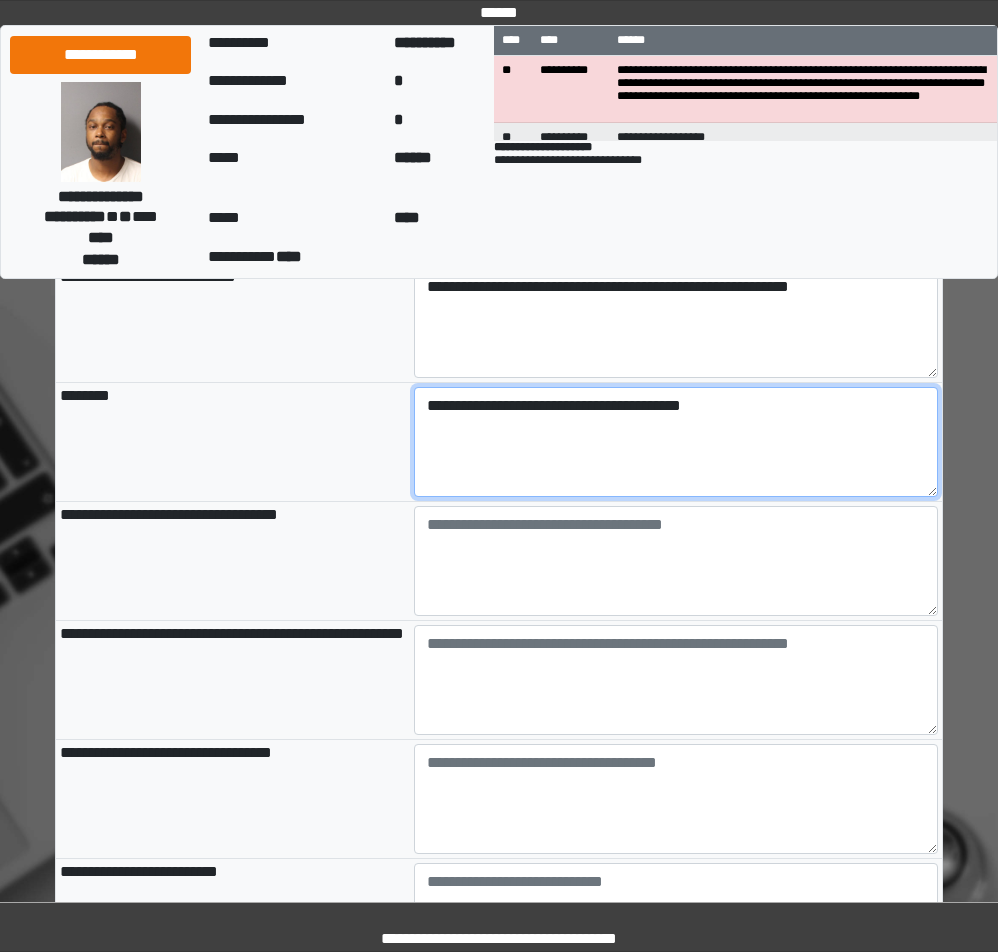 type on "**********" 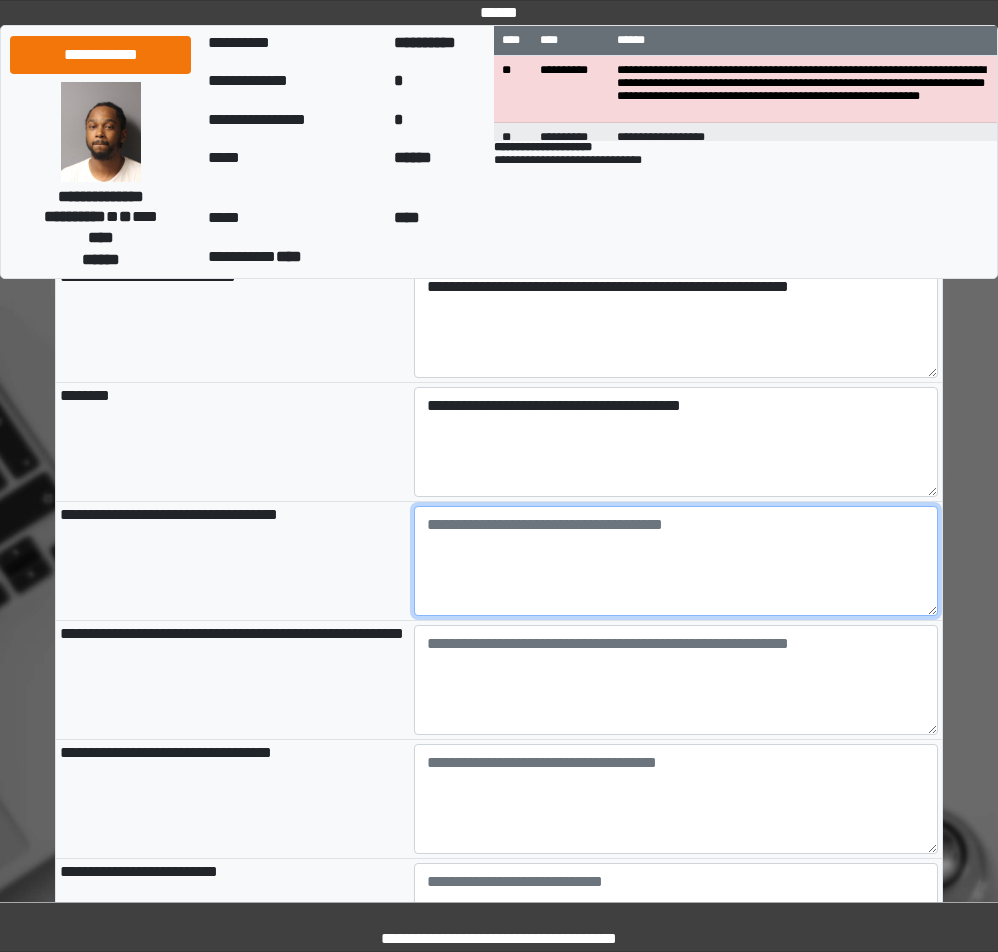 type on "**********" 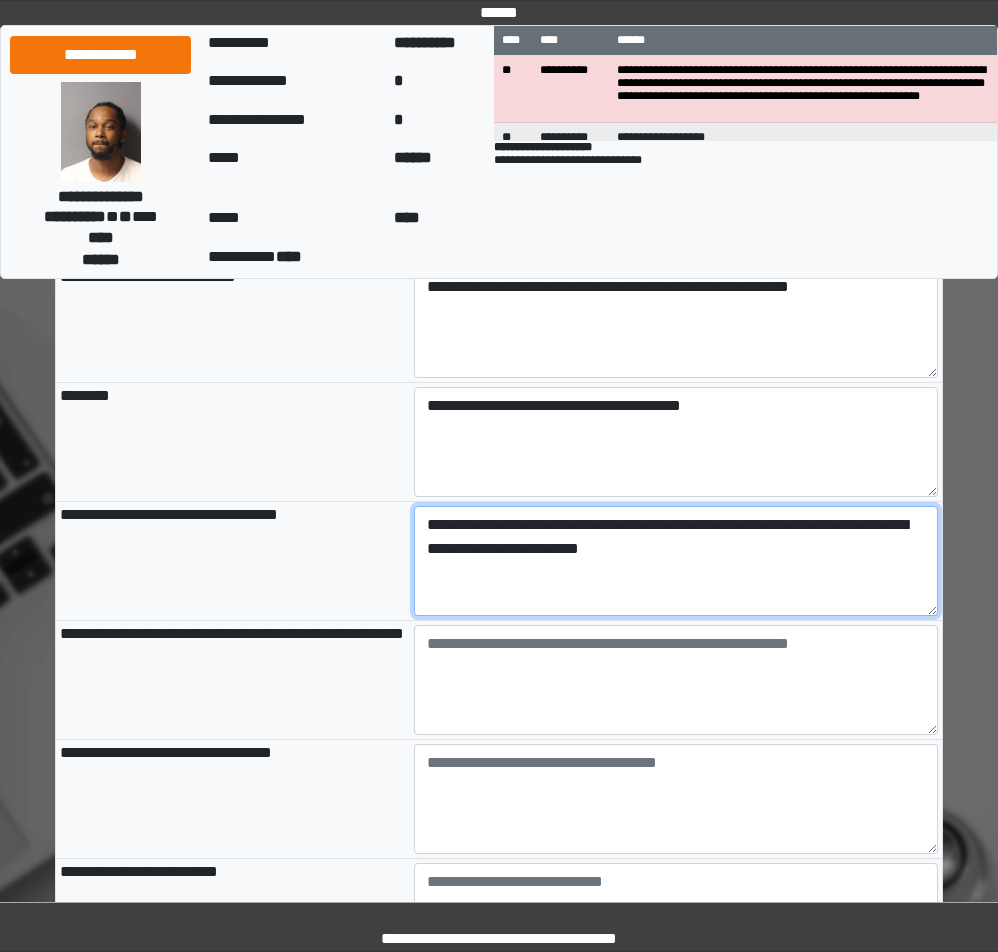 type on "**********" 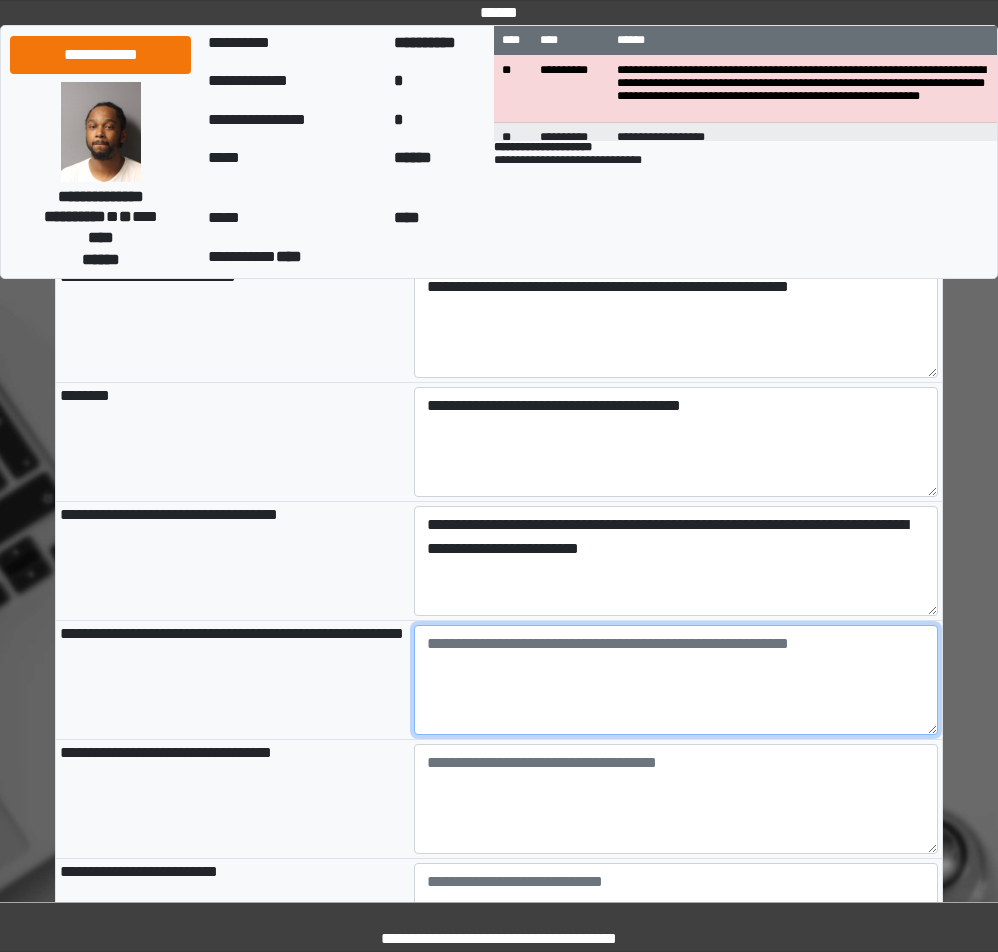 type on "**********" 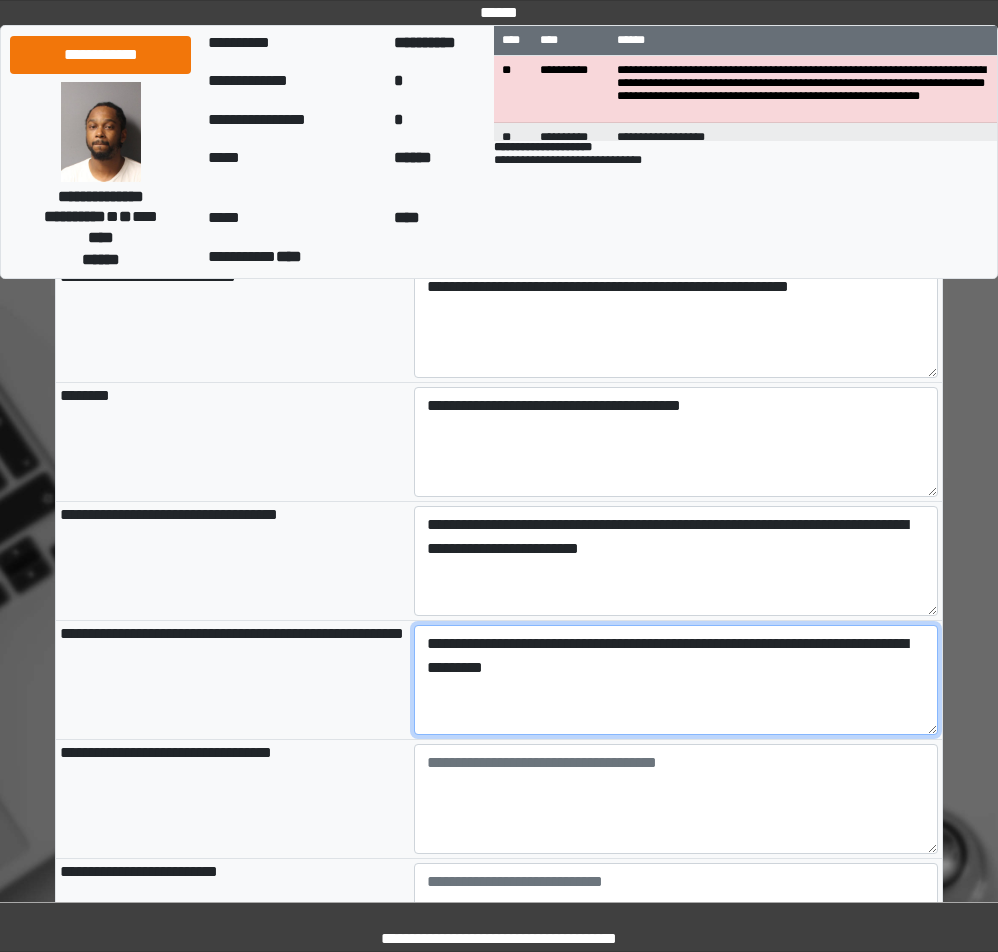 type on "**********" 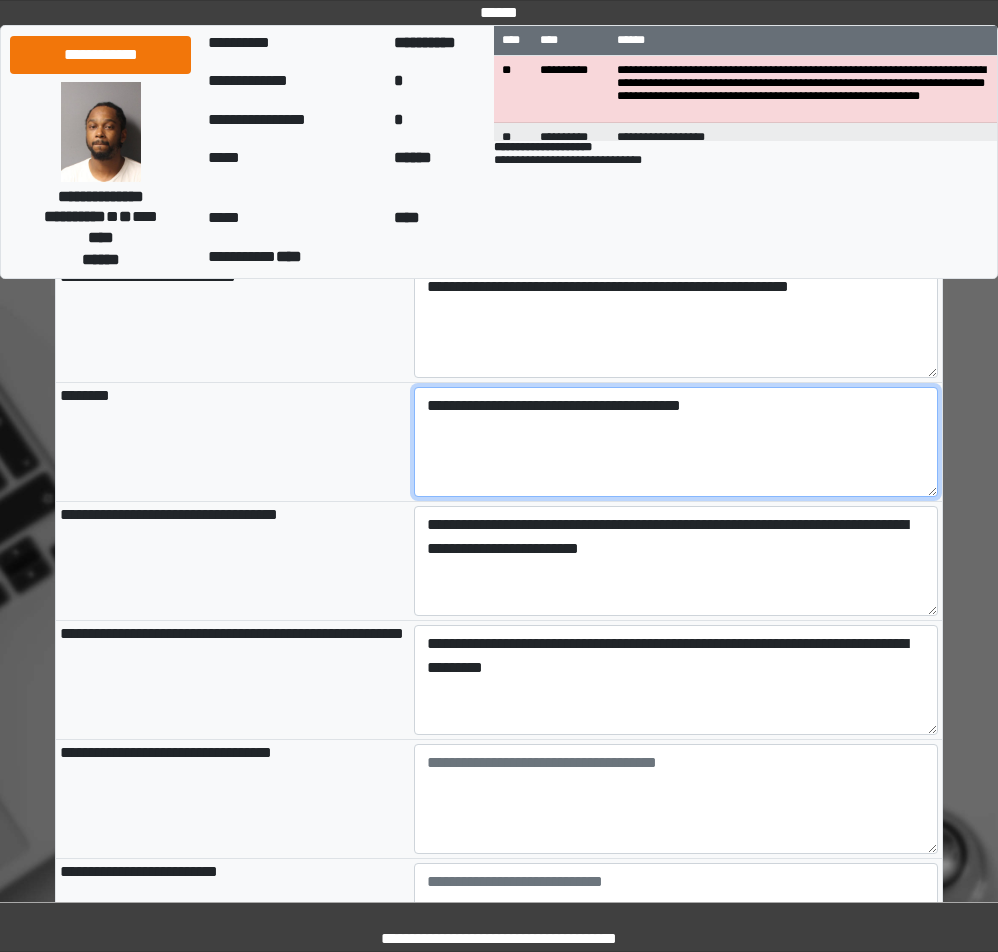 type on "**********" 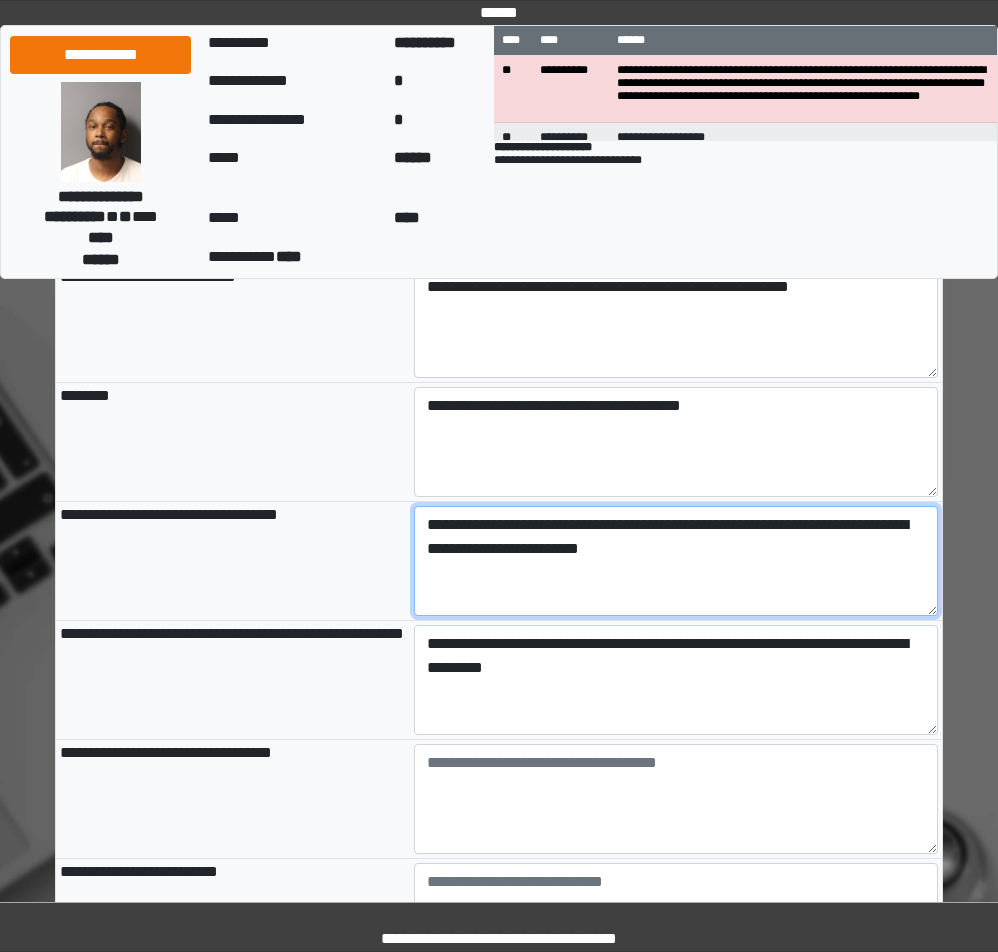 click on "**********" at bounding box center [676, 561] 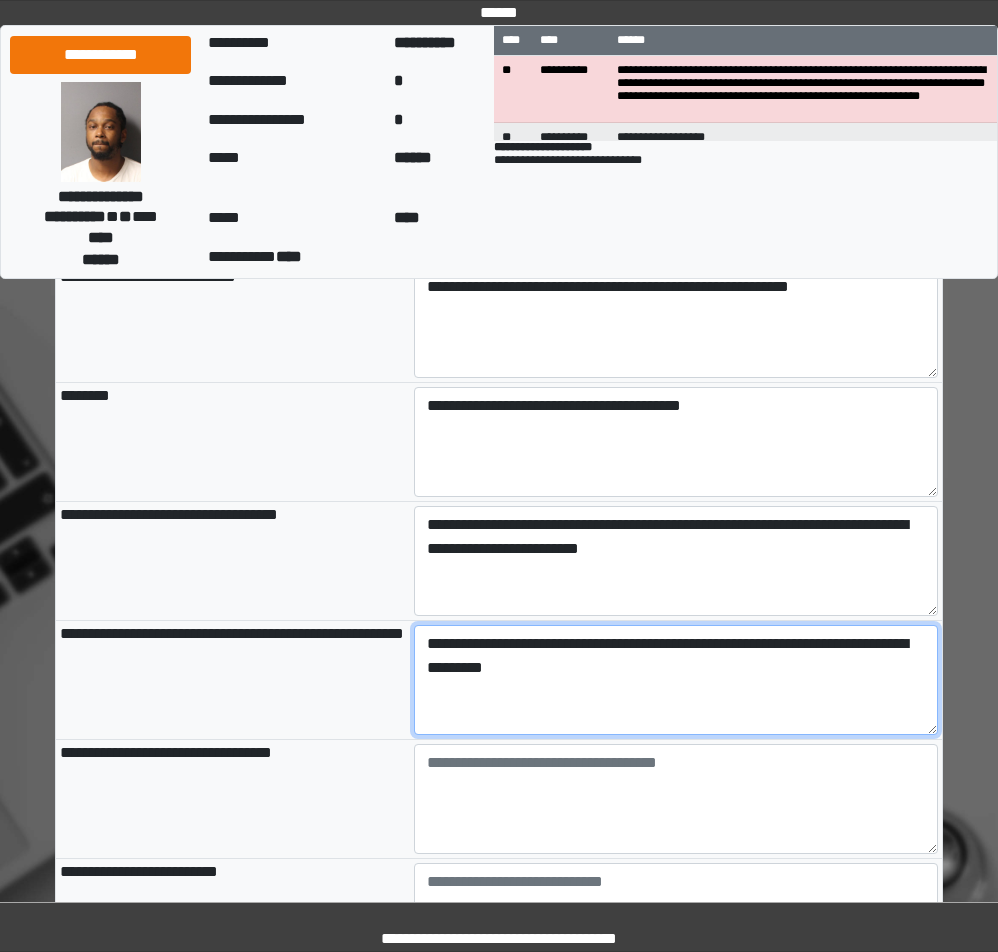 click on "**********" at bounding box center (676, 680) 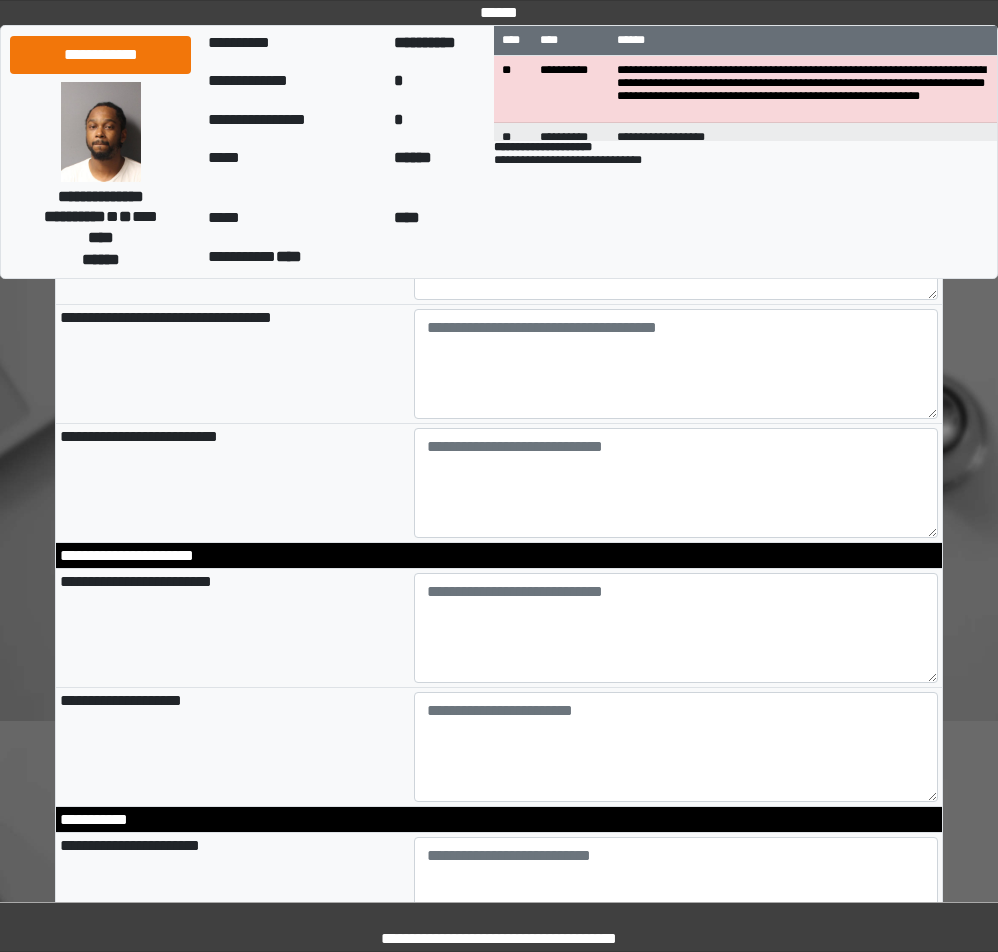scroll, scrollTop: 2100, scrollLeft: 0, axis: vertical 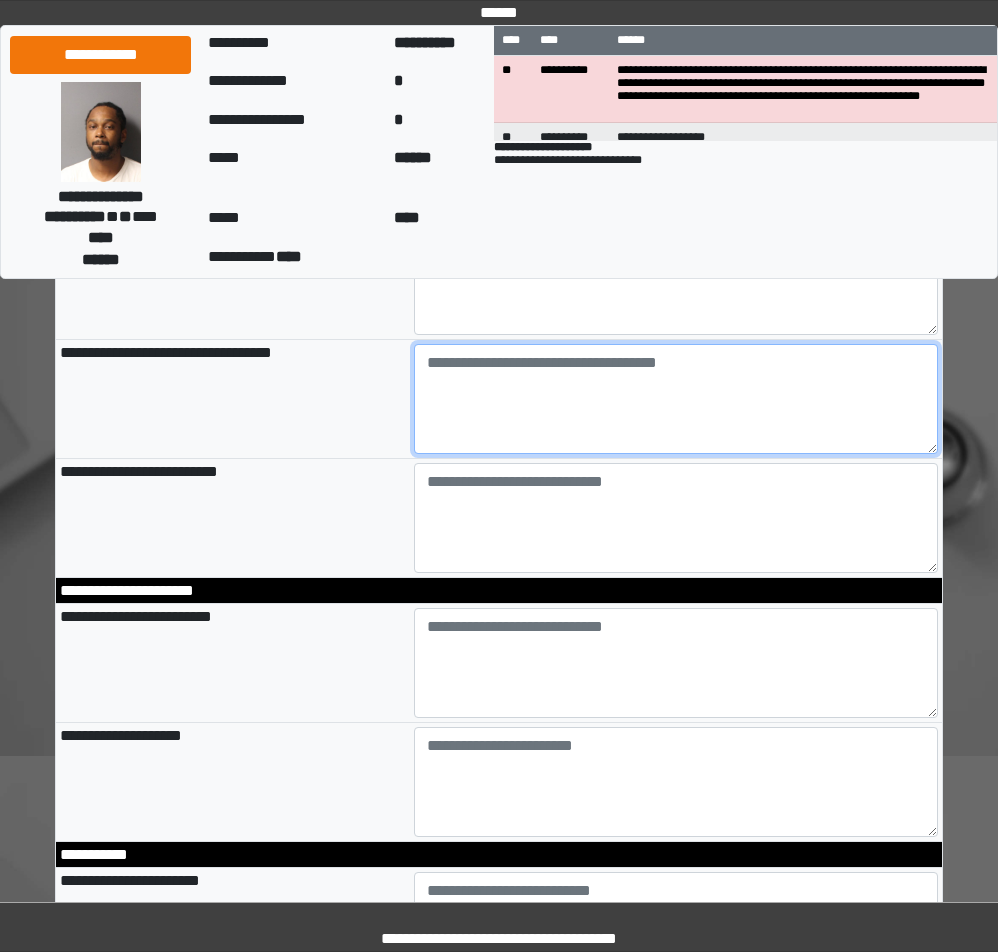 click at bounding box center (676, 399) 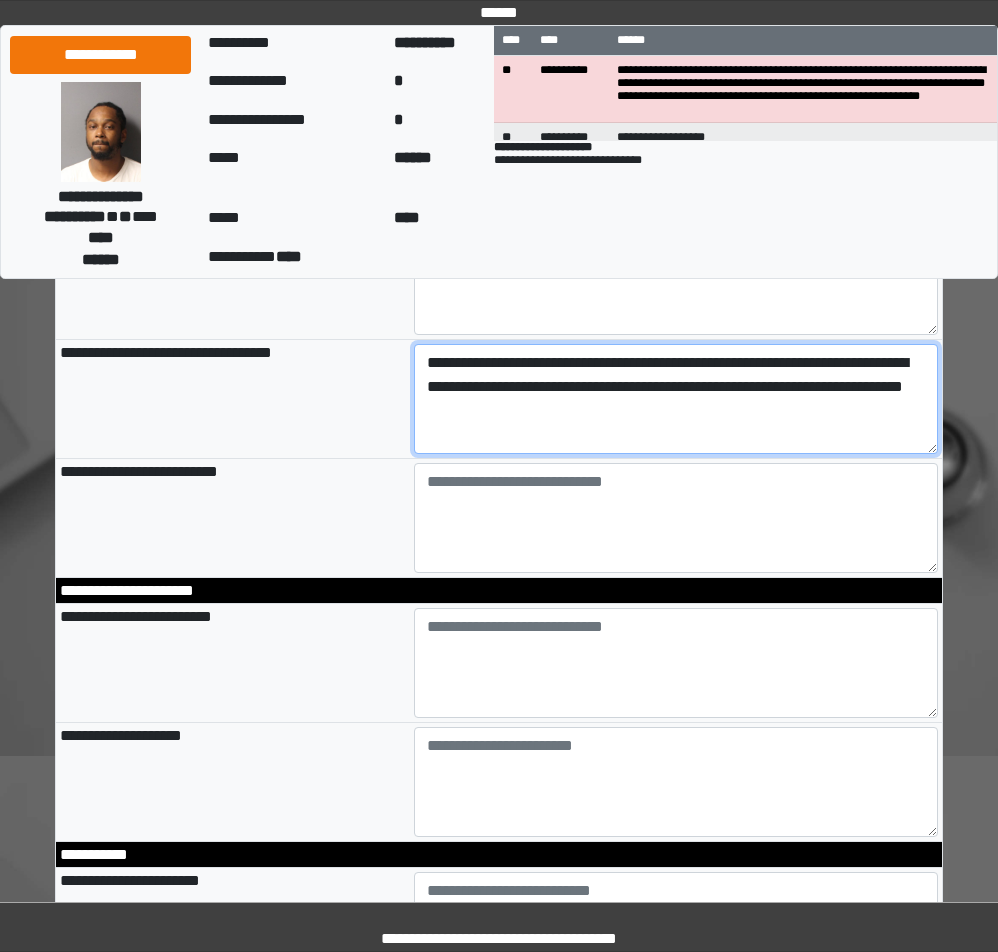 type on "**********" 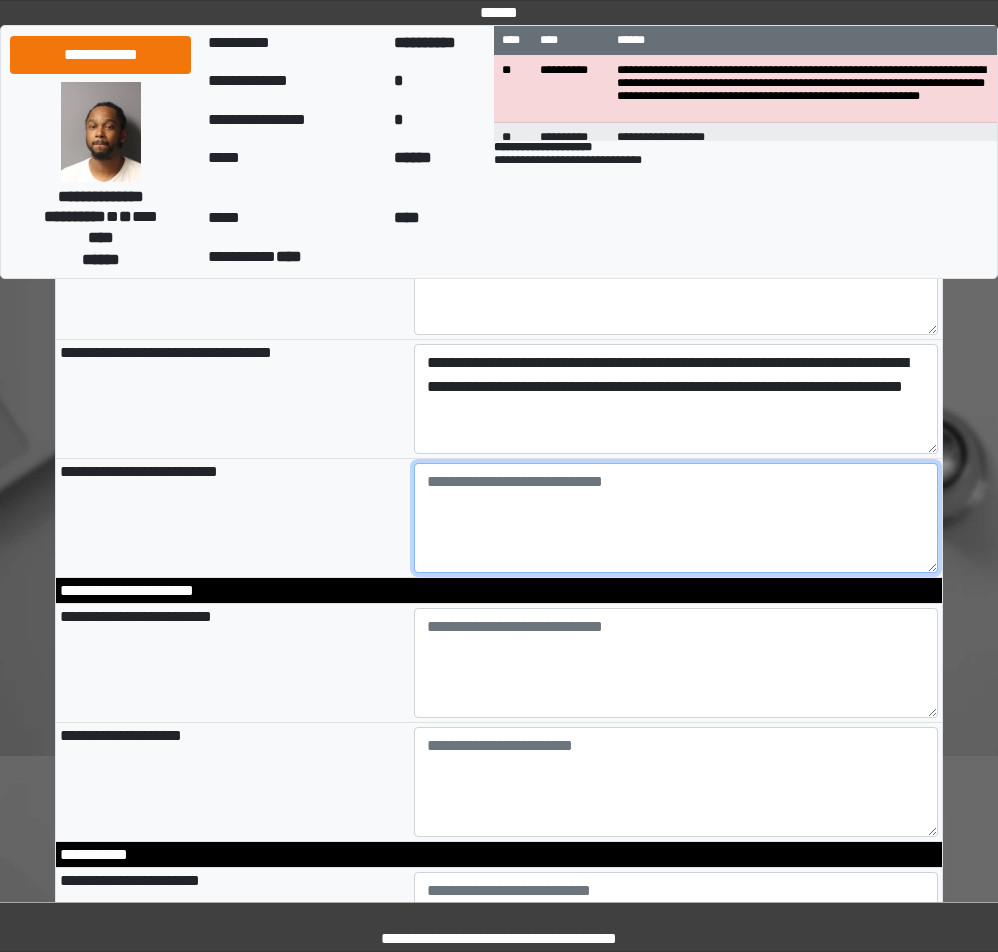 type on "**********" 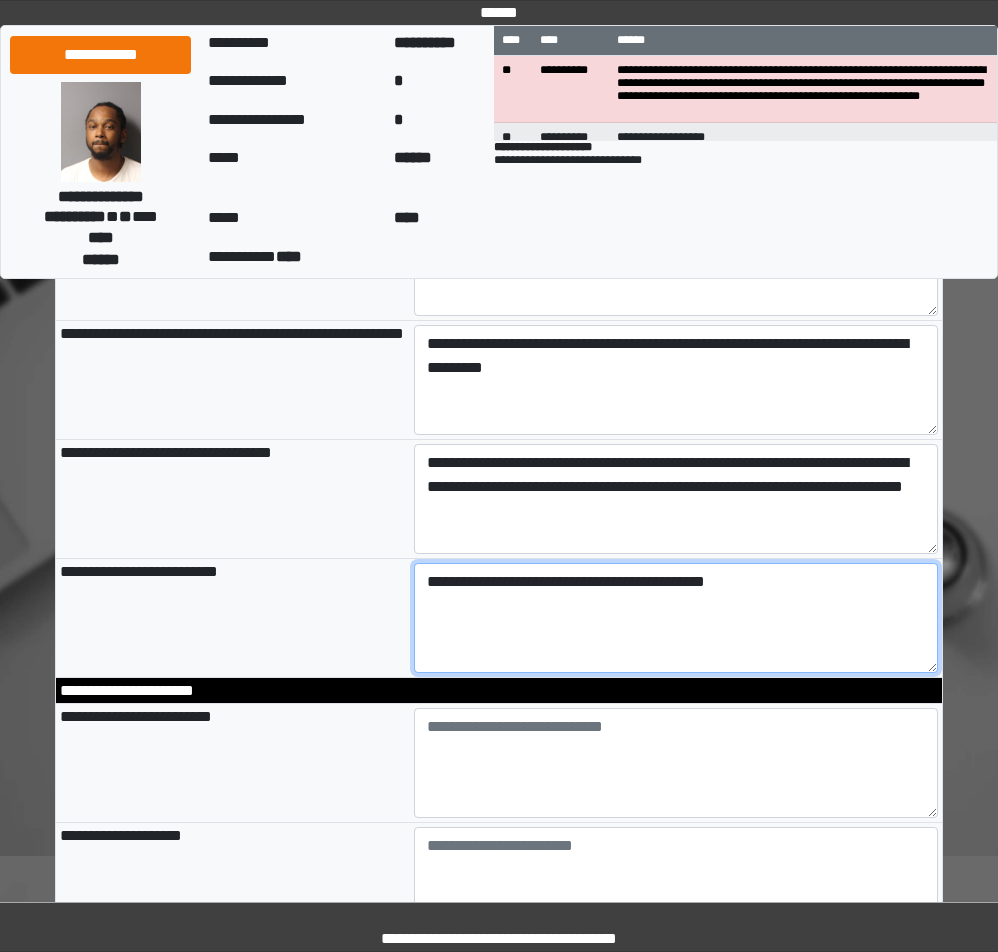 scroll, scrollTop: 2100, scrollLeft: 0, axis: vertical 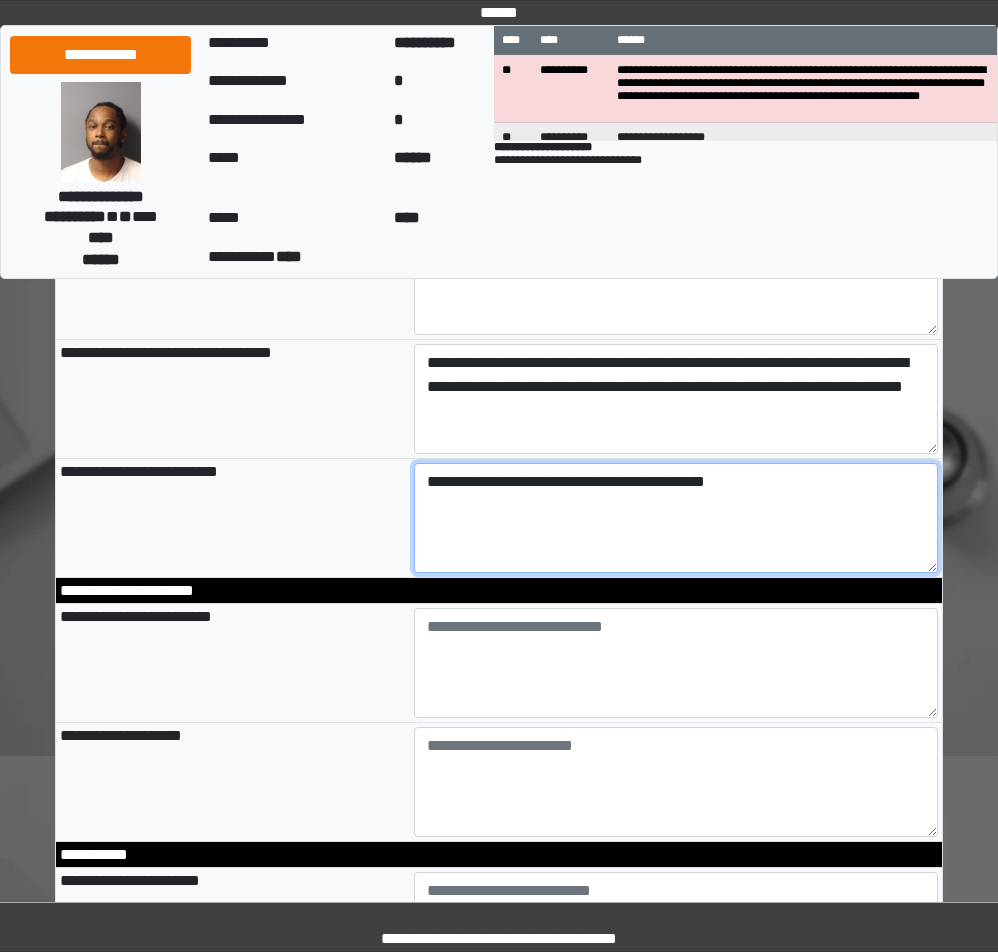 type on "**********" 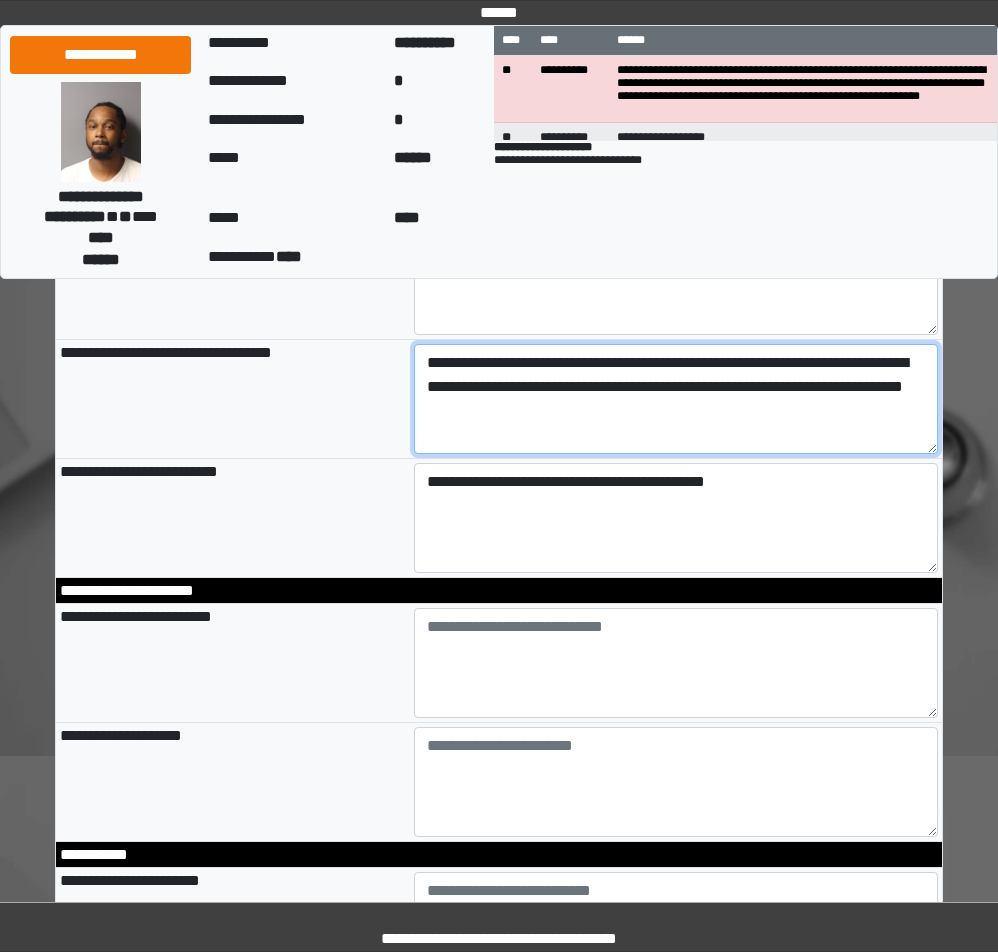 type on "**********" 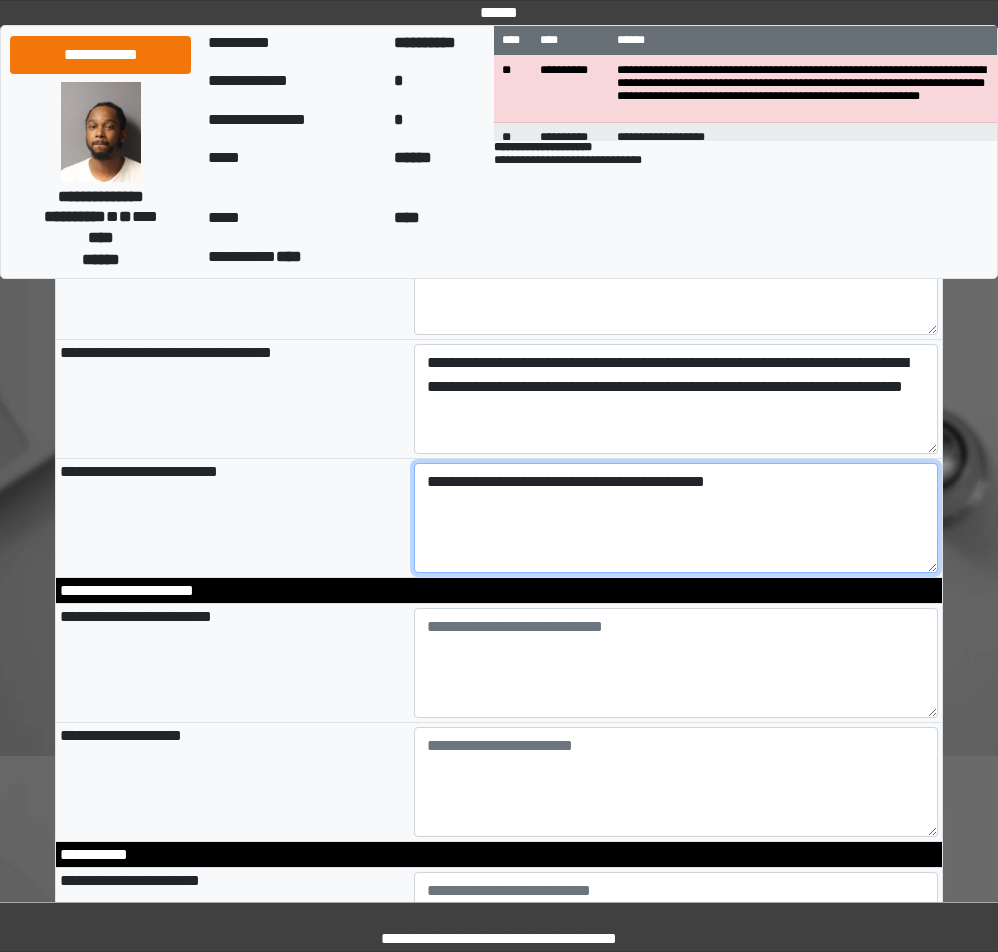 click on "**********" at bounding box center (676, 518) 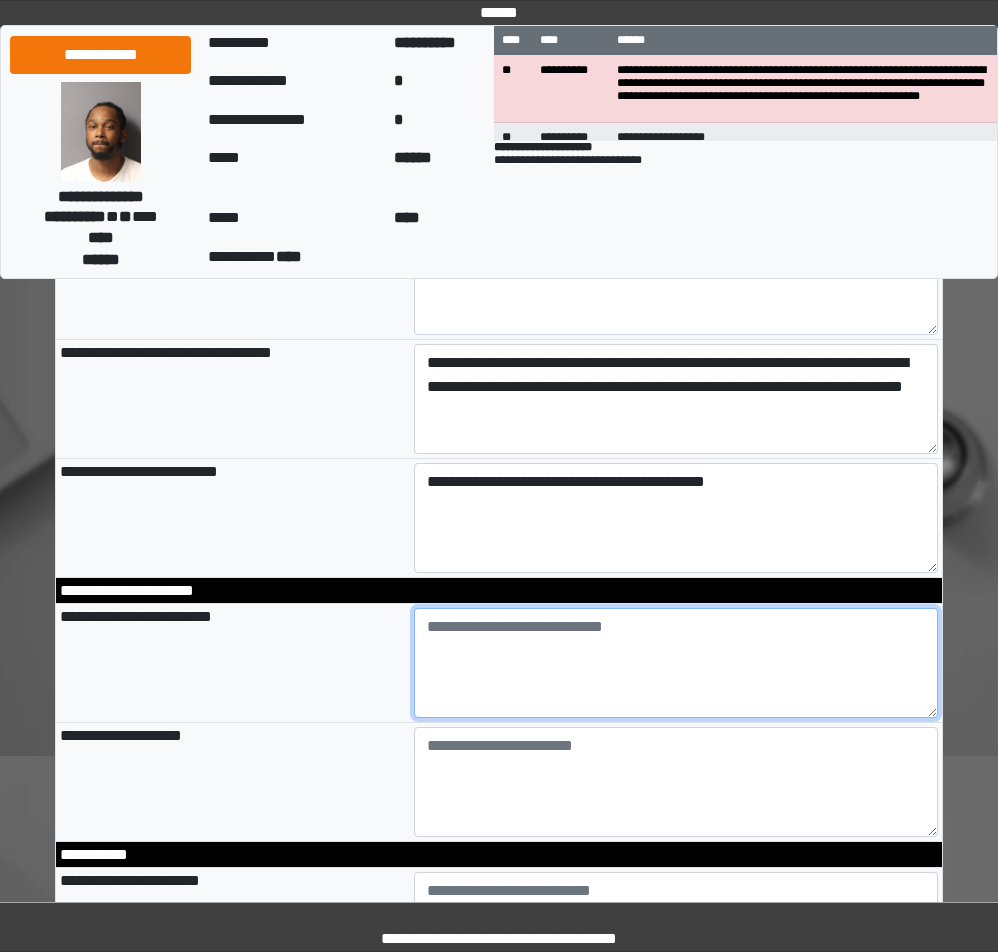 click at bounding box center (676, 663) 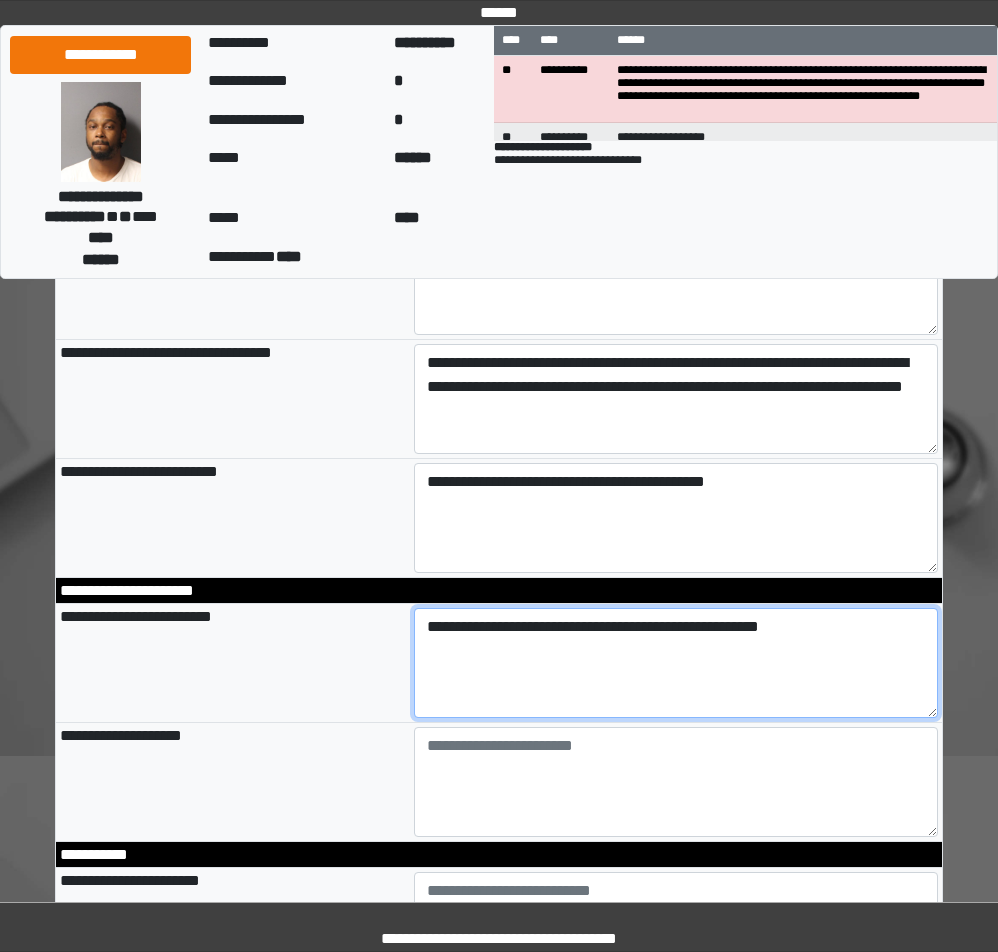 type on "**********" 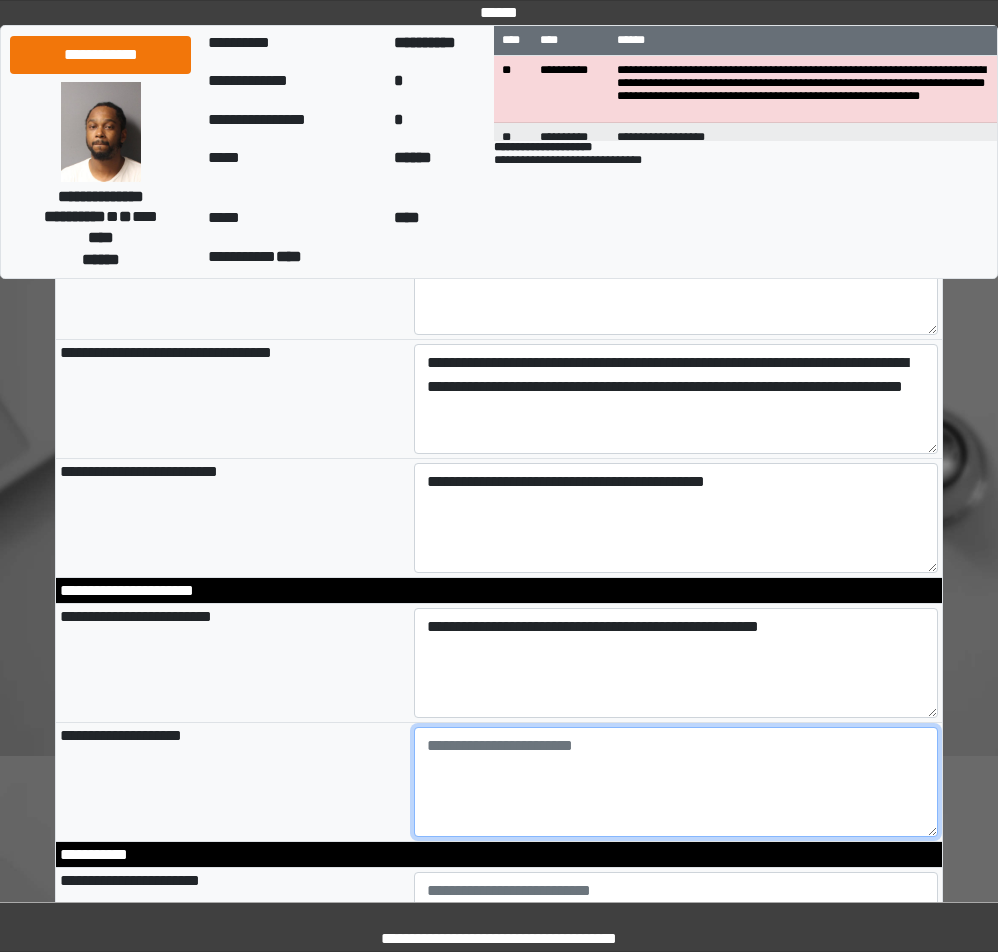 type on "**********" 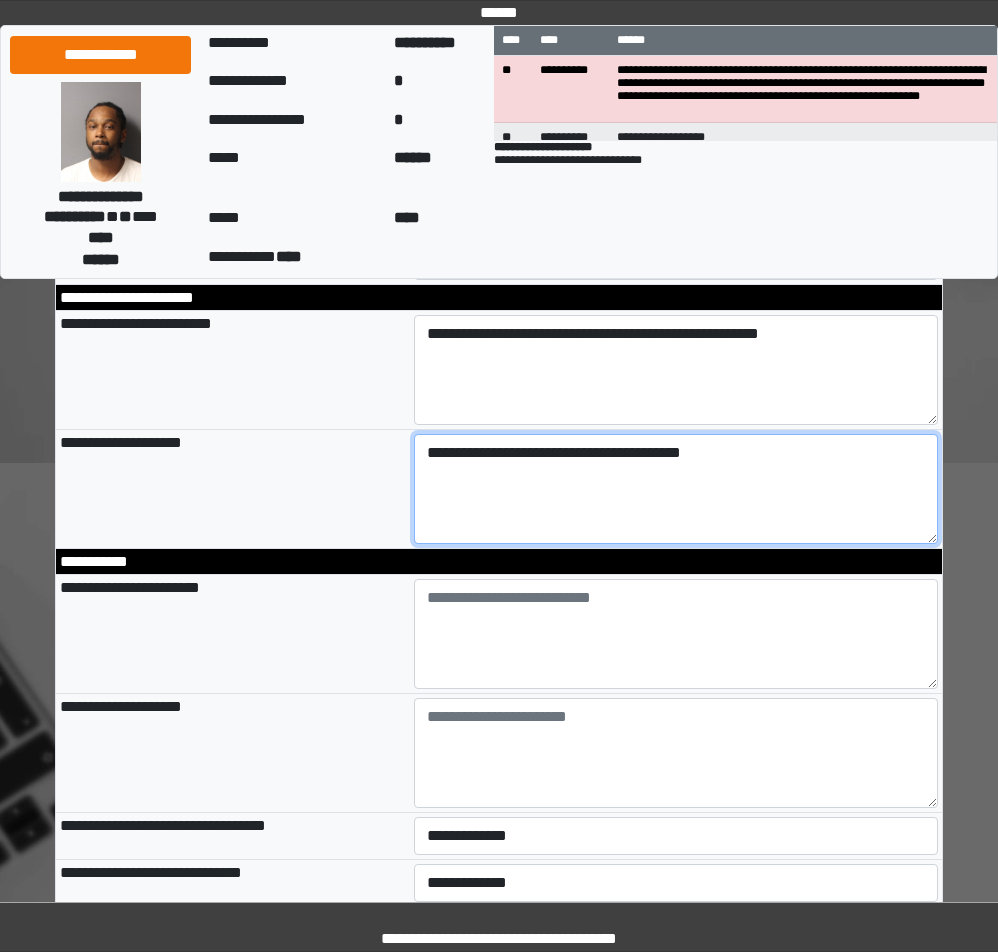 scroll, scrollTop: 2400, scrollLeft: 0, axis: vertical 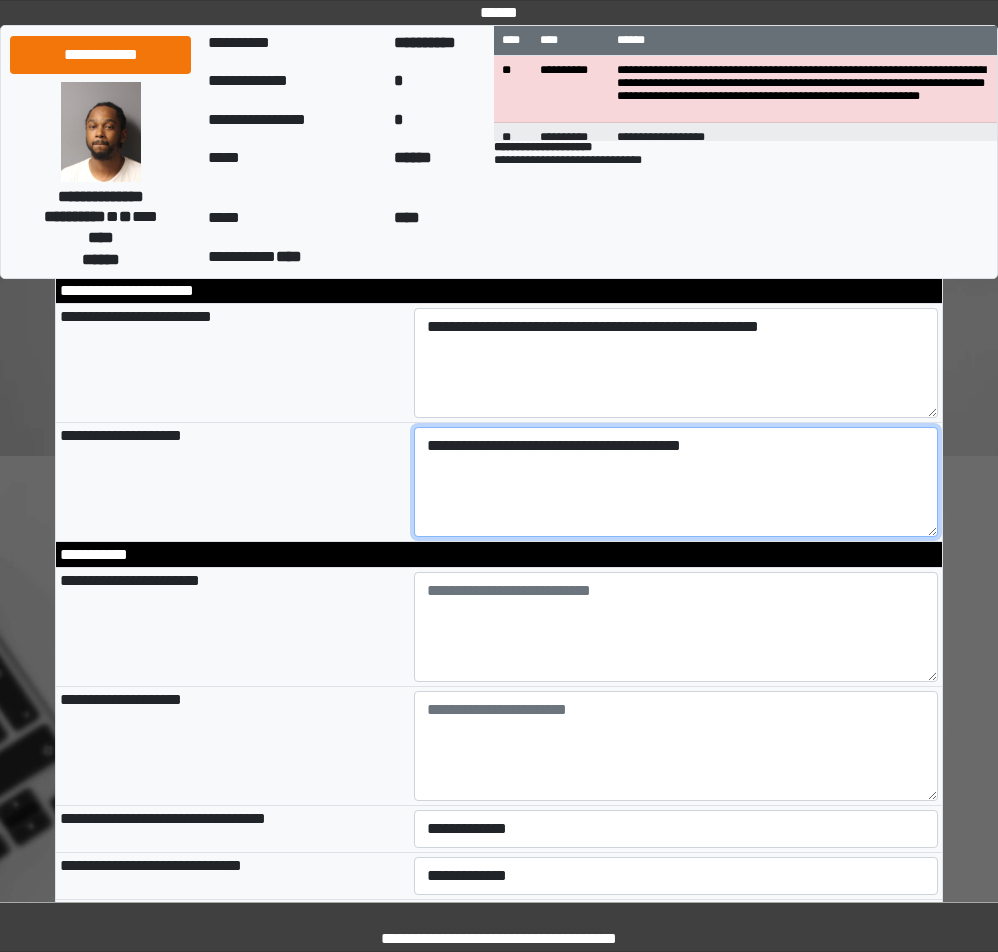 type on "**********" 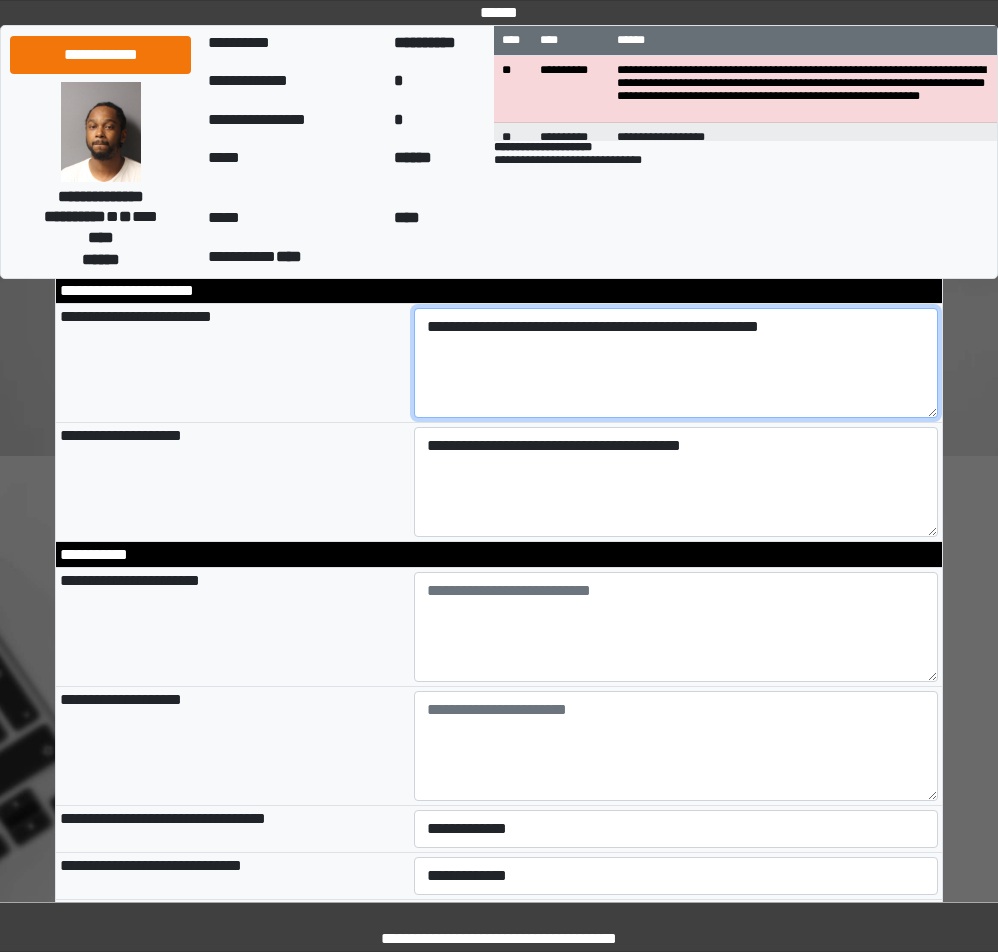 type on "**********" 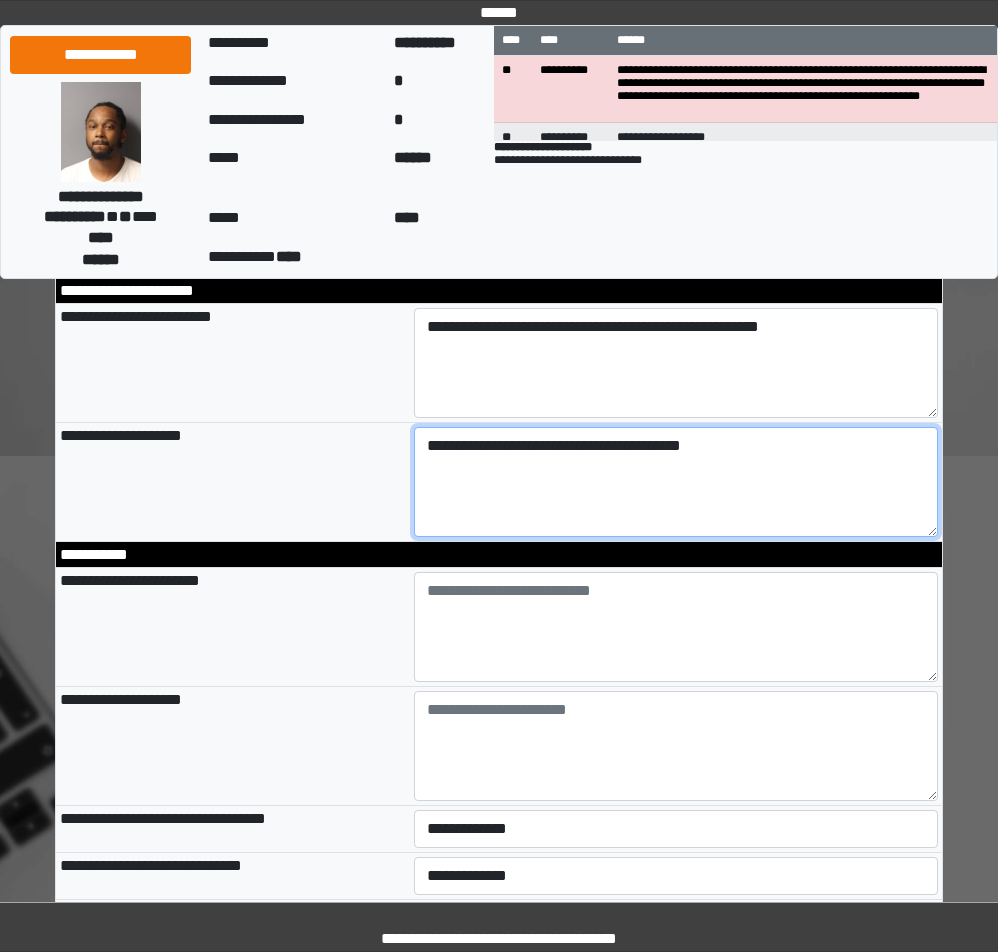 click on "**********" at bounding box center (676, 482) 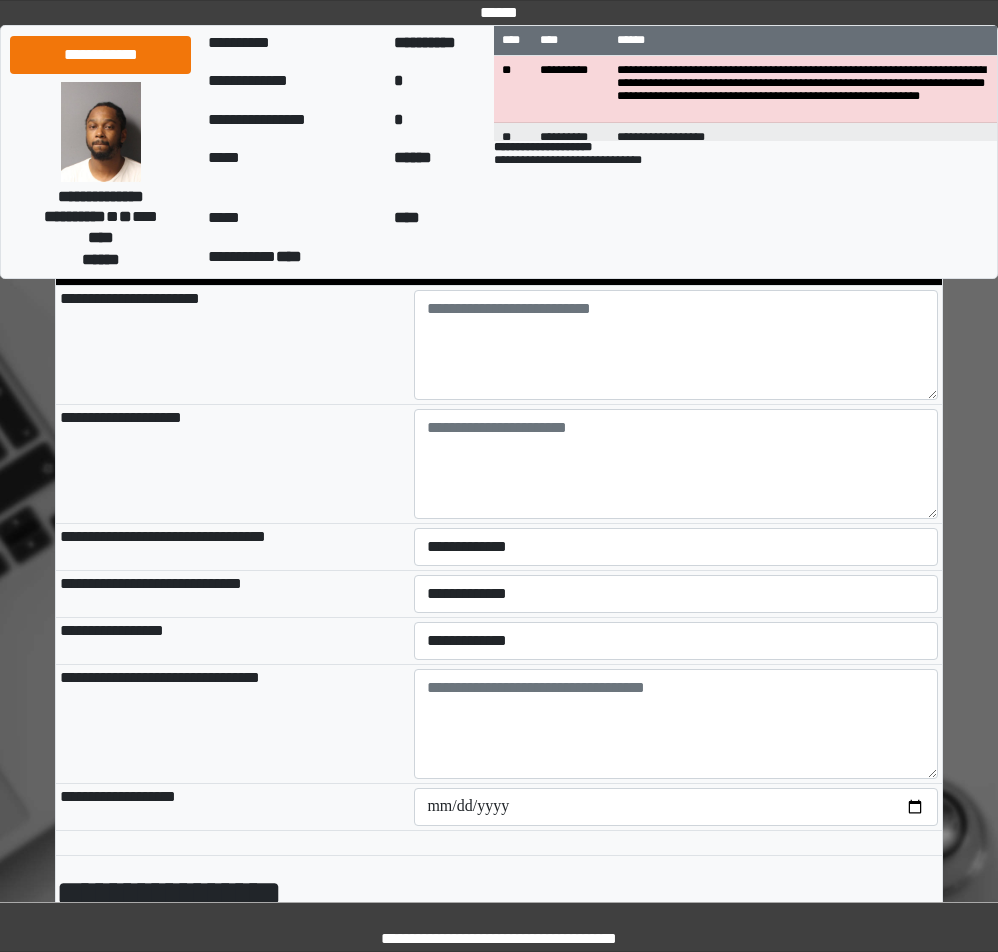 scroll, scrollTop: 2700, scrollLeft: 0, axis: vertical 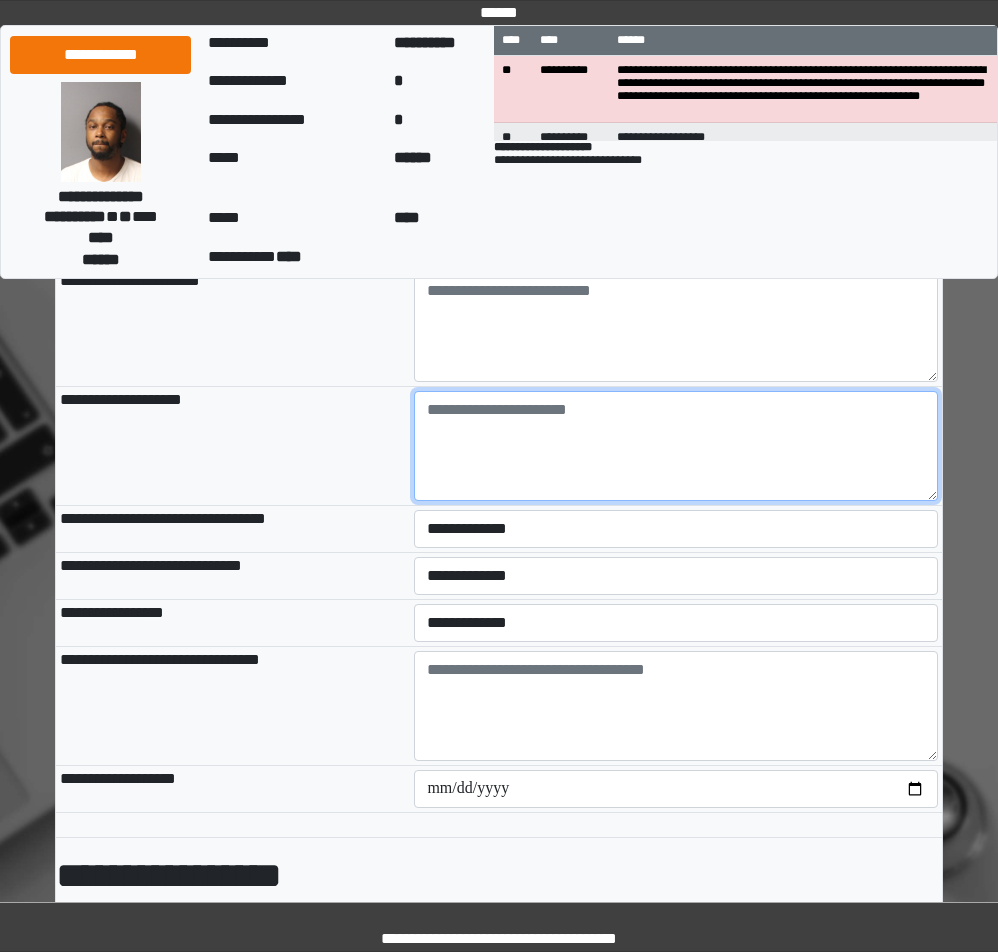 click at bounding box center [676, 446] 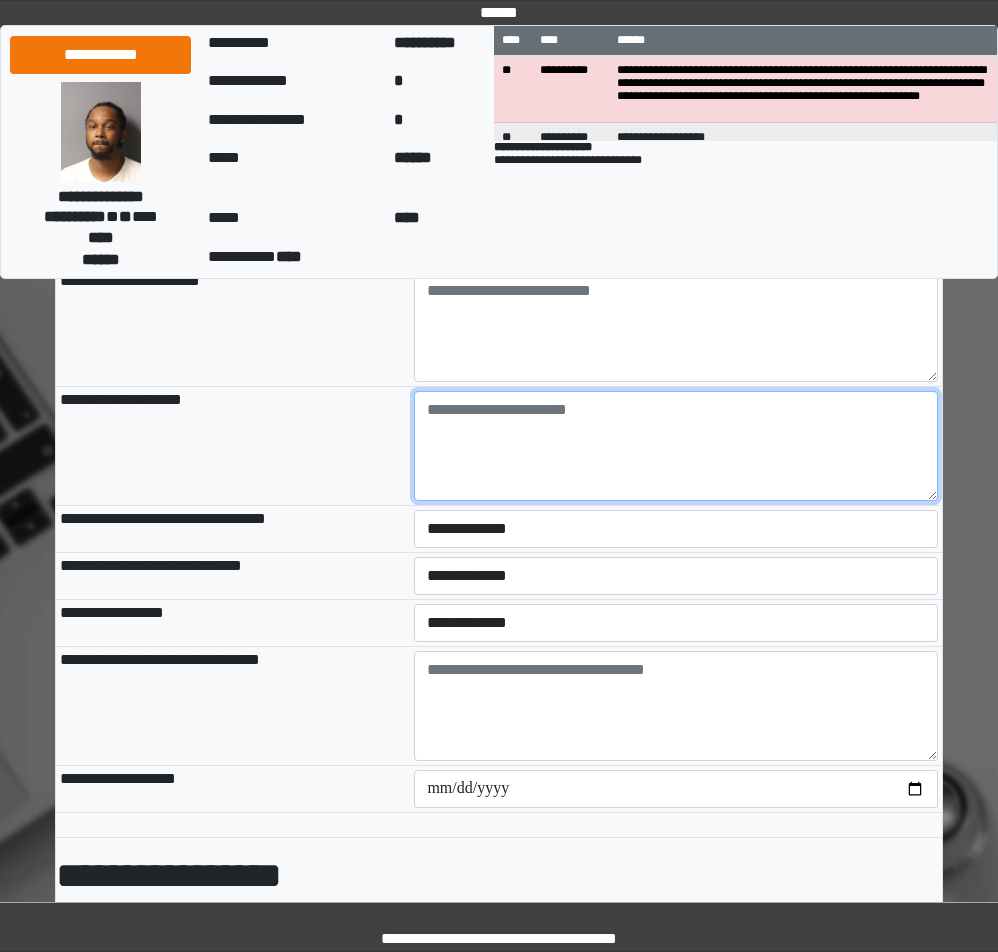 paste on "**********" 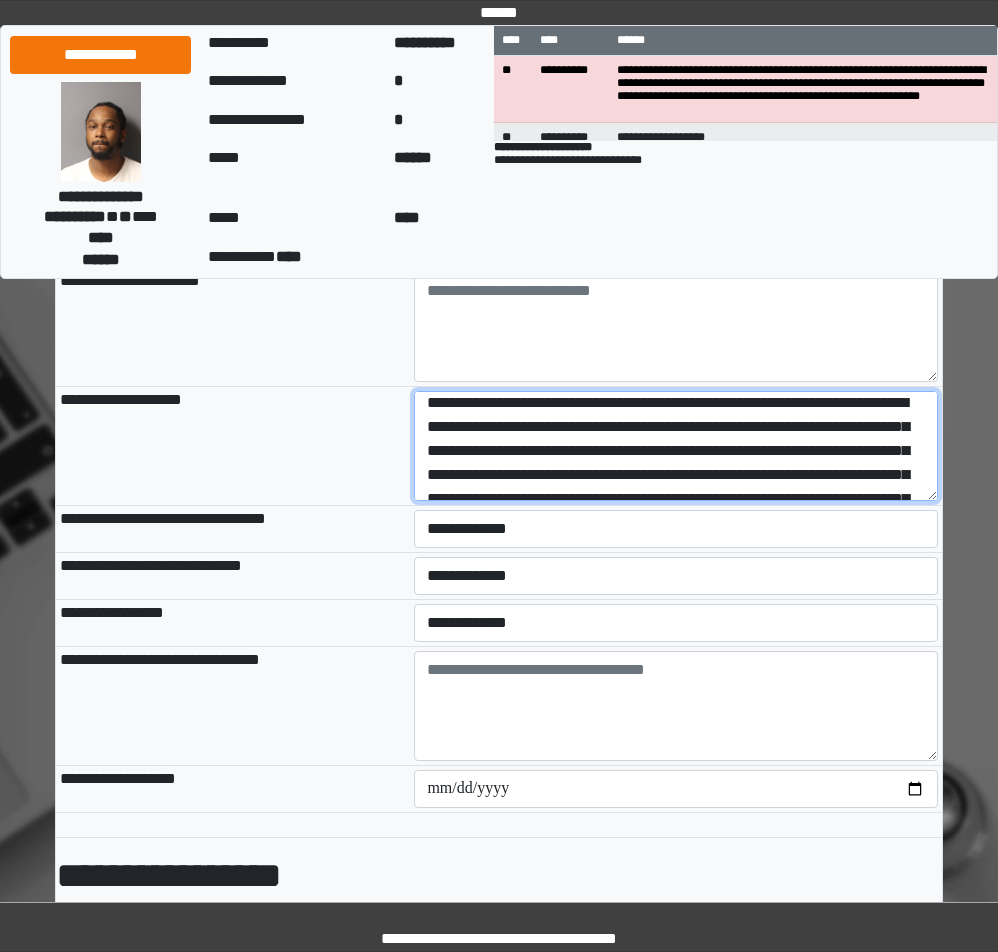 scroll, scrollTop: 0, scrollLeft: 0, axis: both 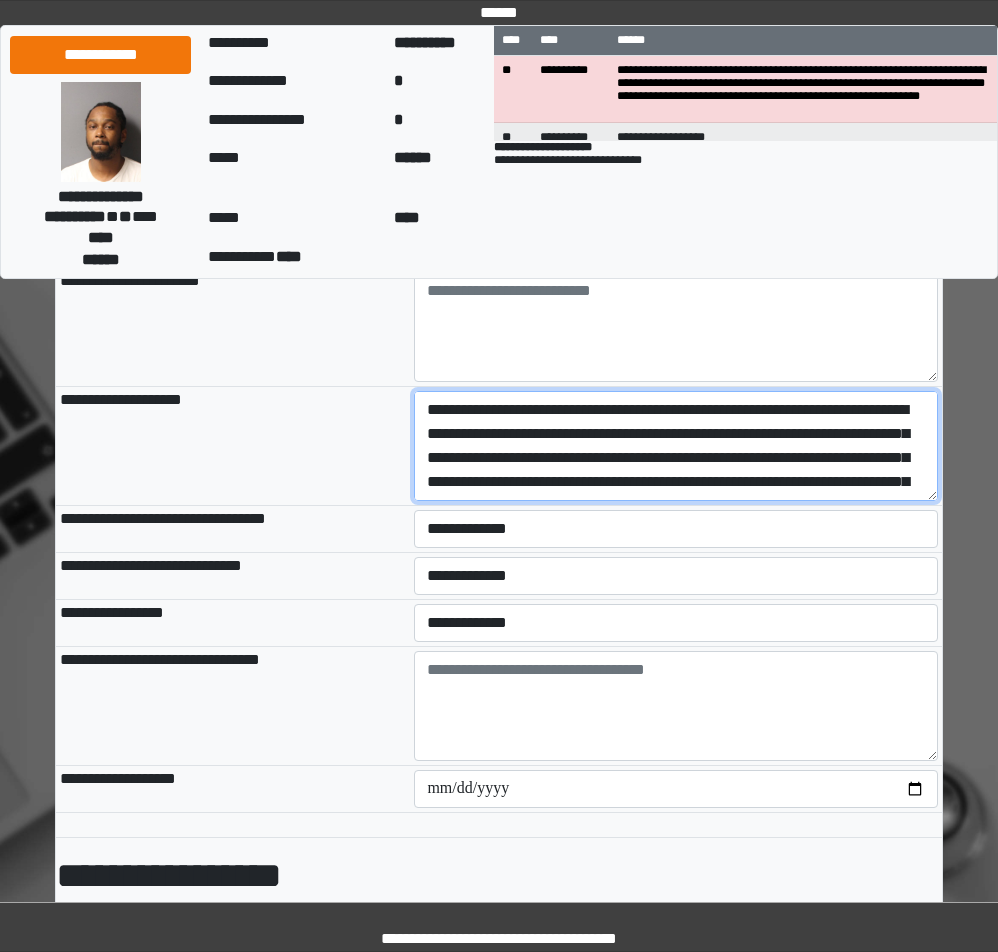 type on "**********" 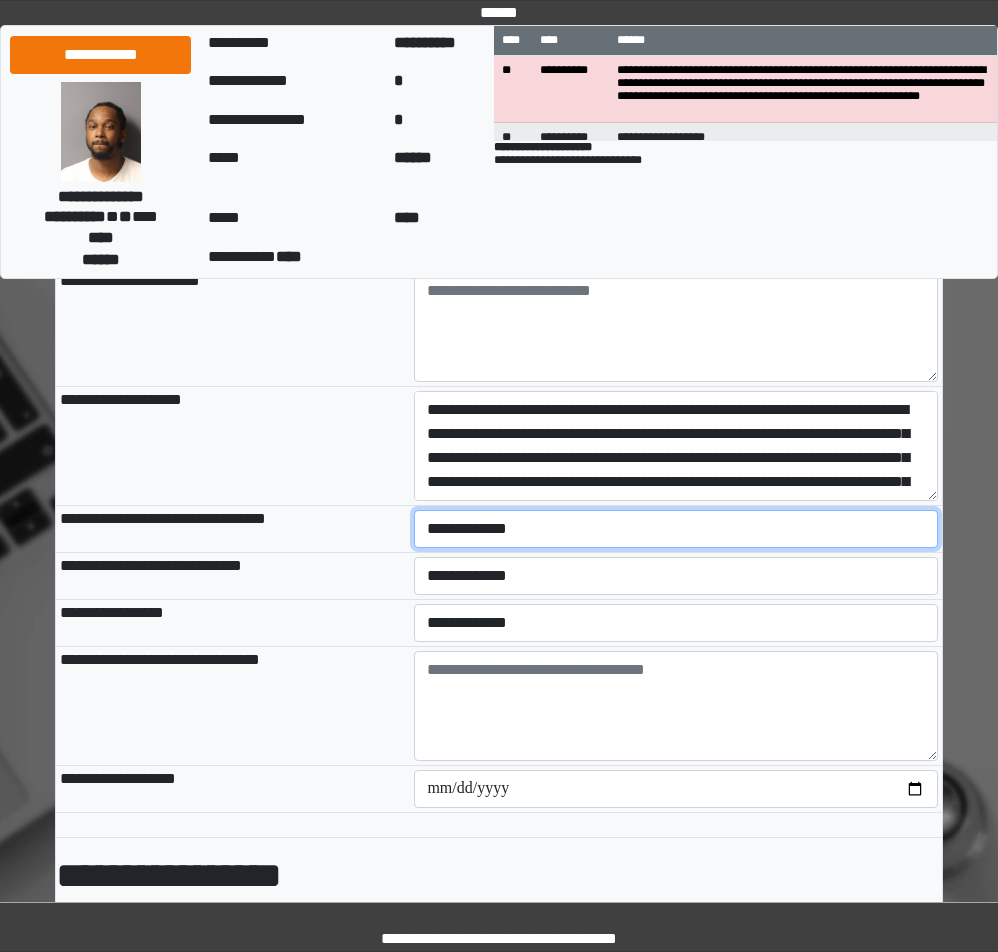 type on "**********" 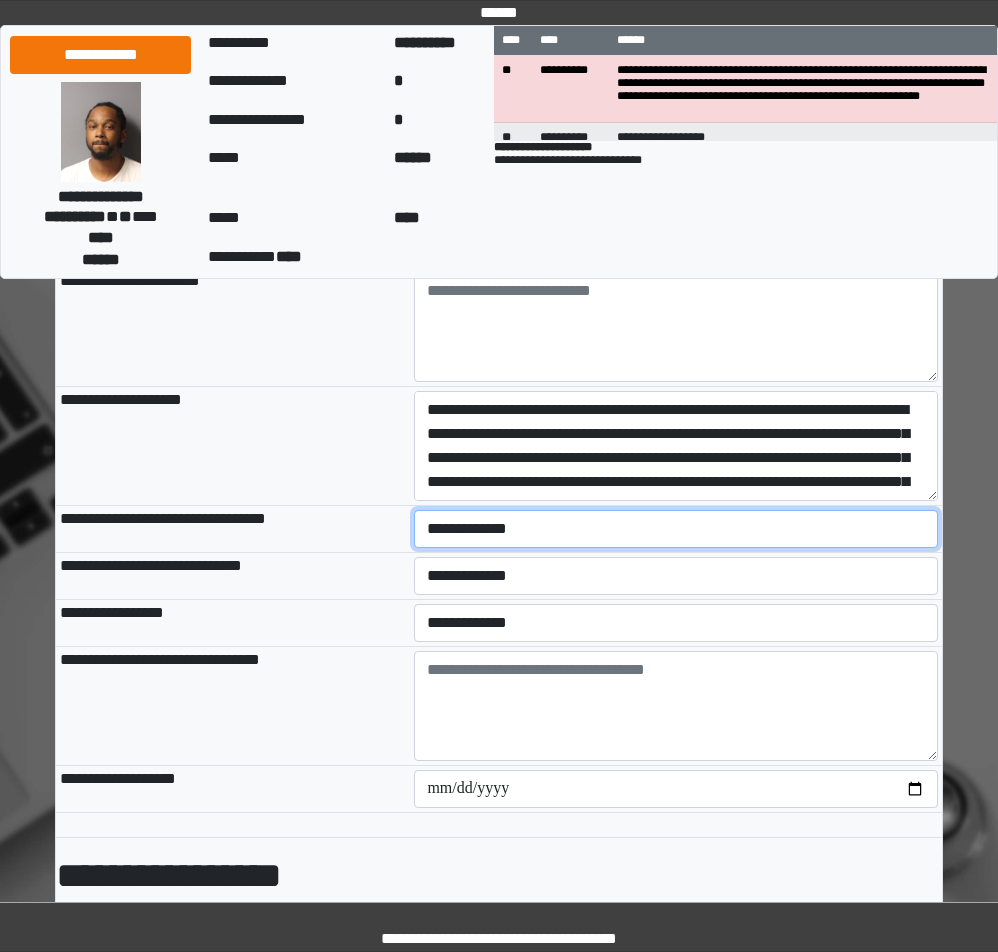 select on "*" 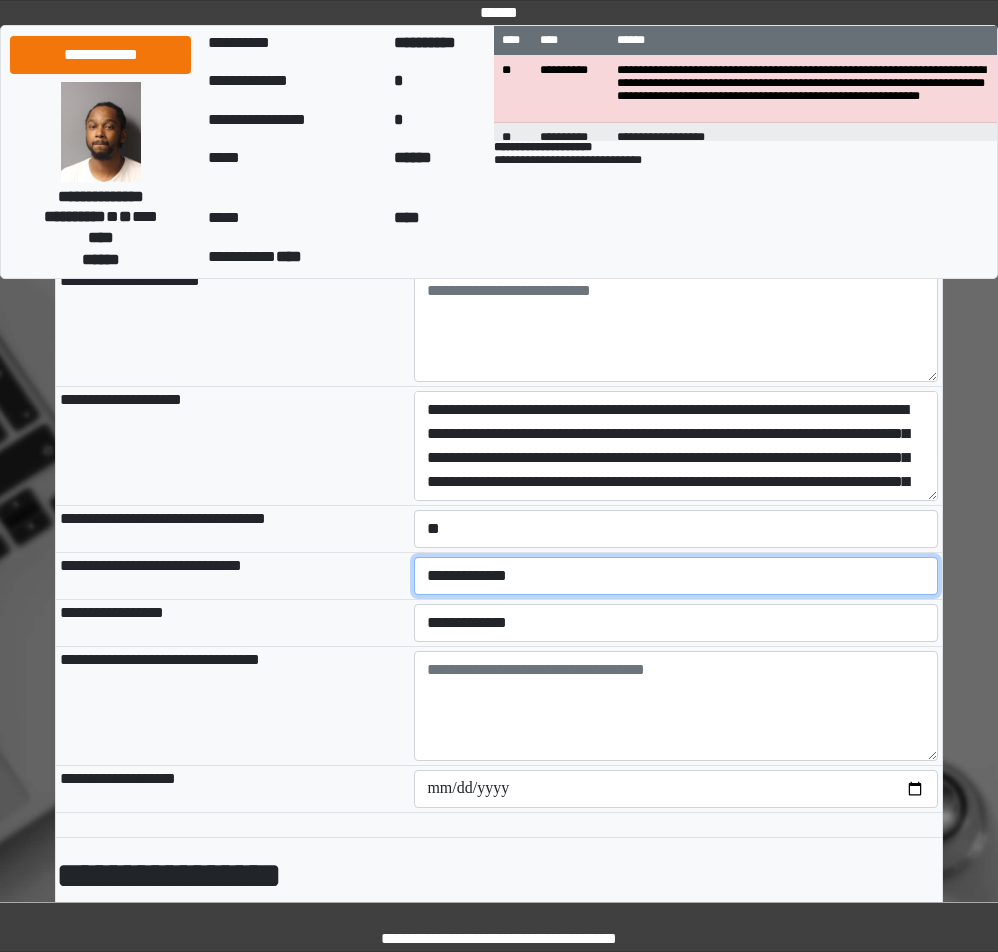 click on "**********" at bounding box center [676, 576] 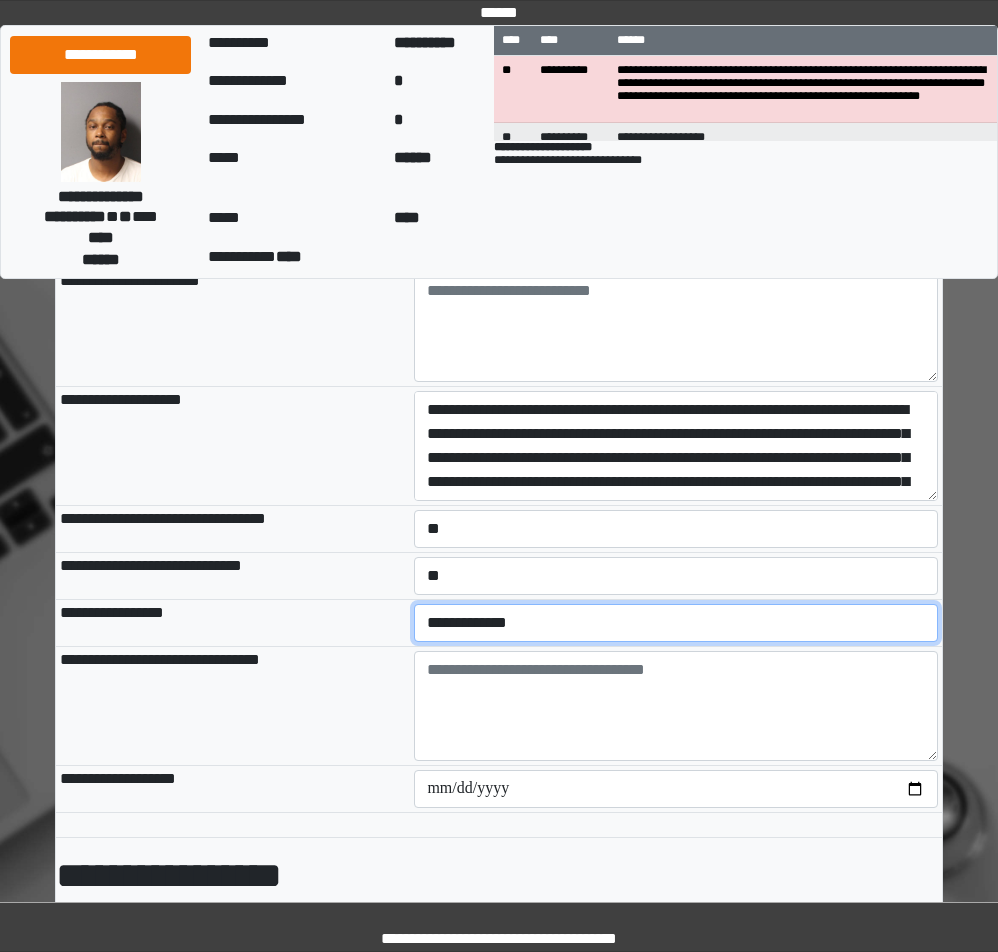click on "**********" at bounding box center [676, 623] 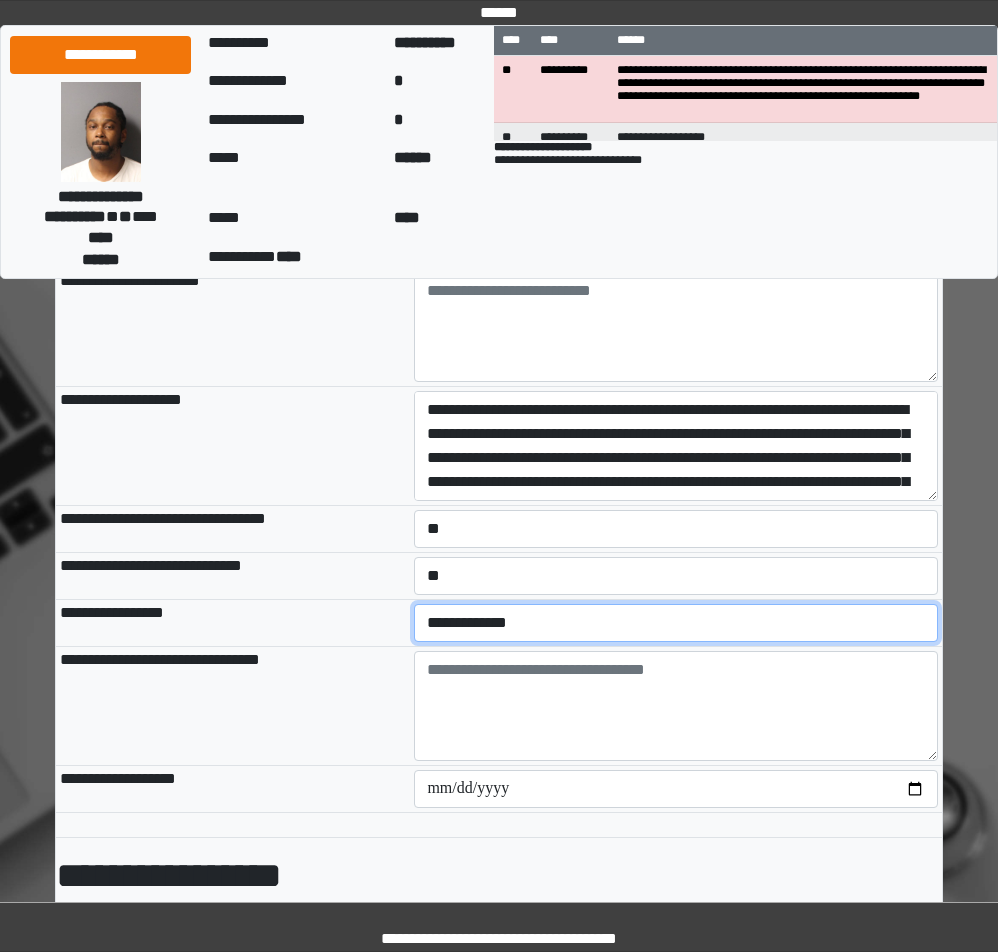 select on "*" 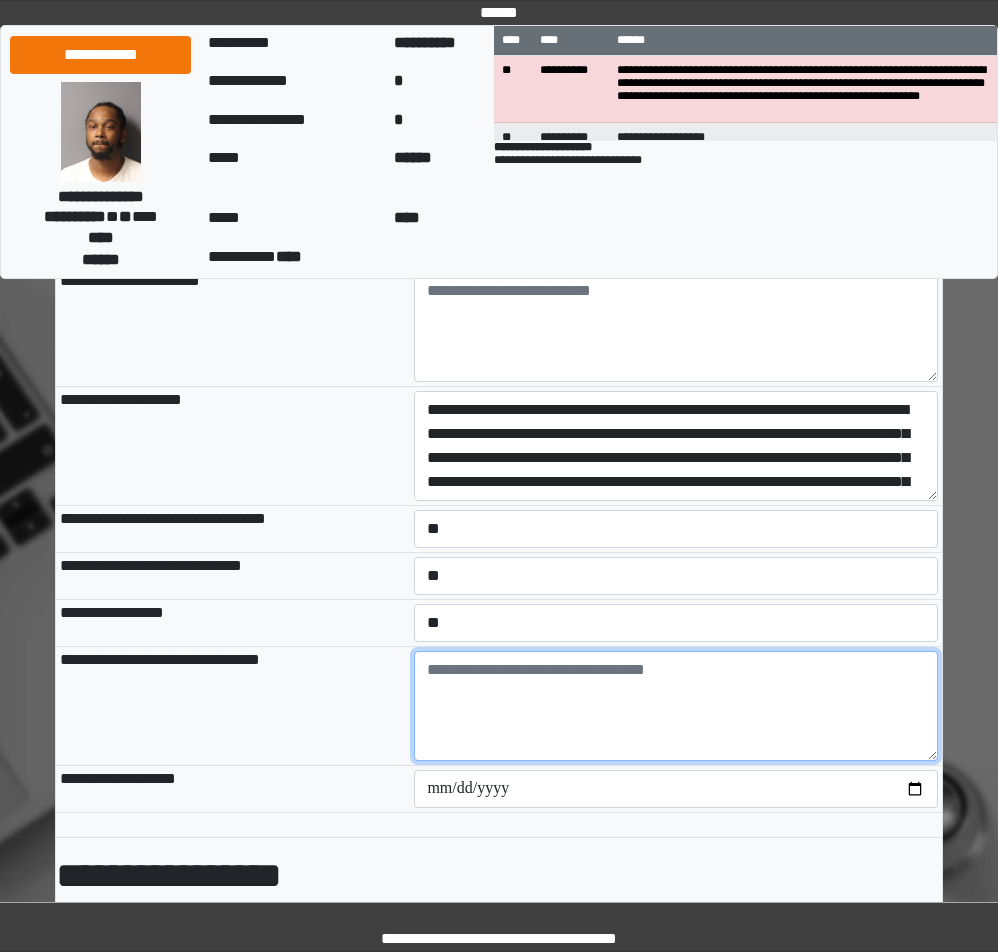 click at bounding box center (676, 706) 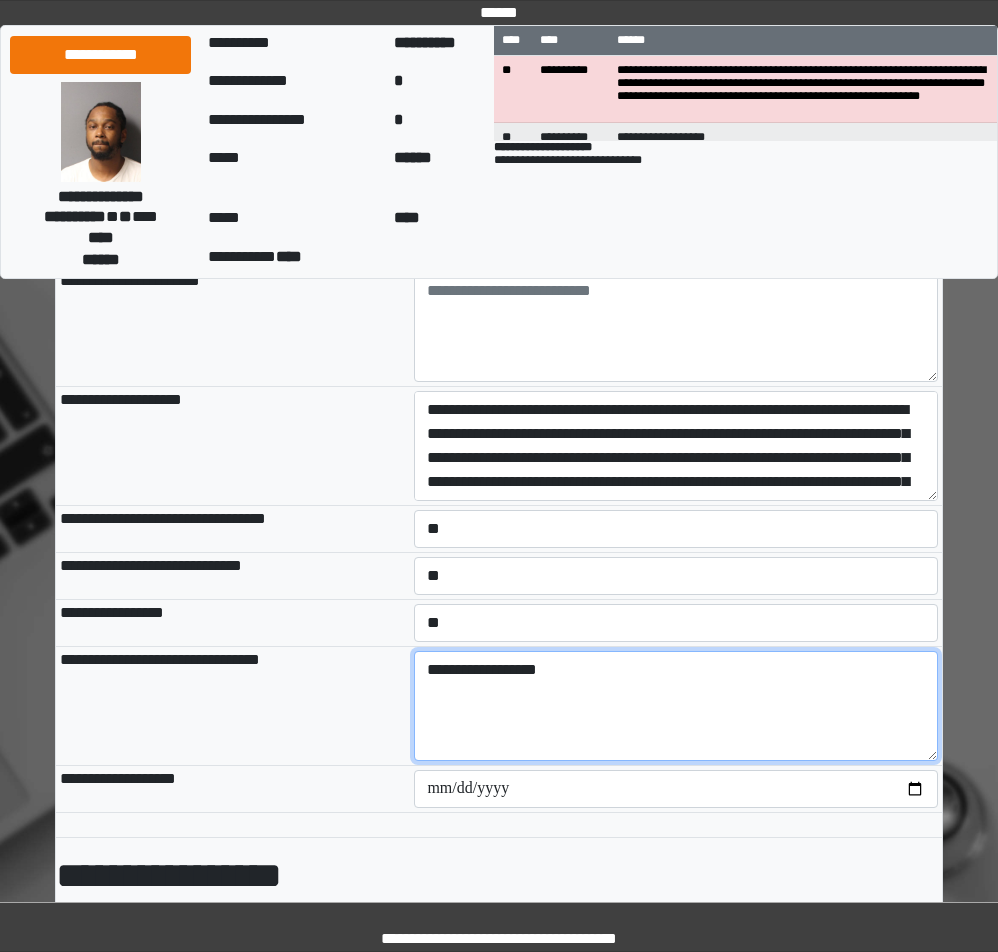 type on "**********" 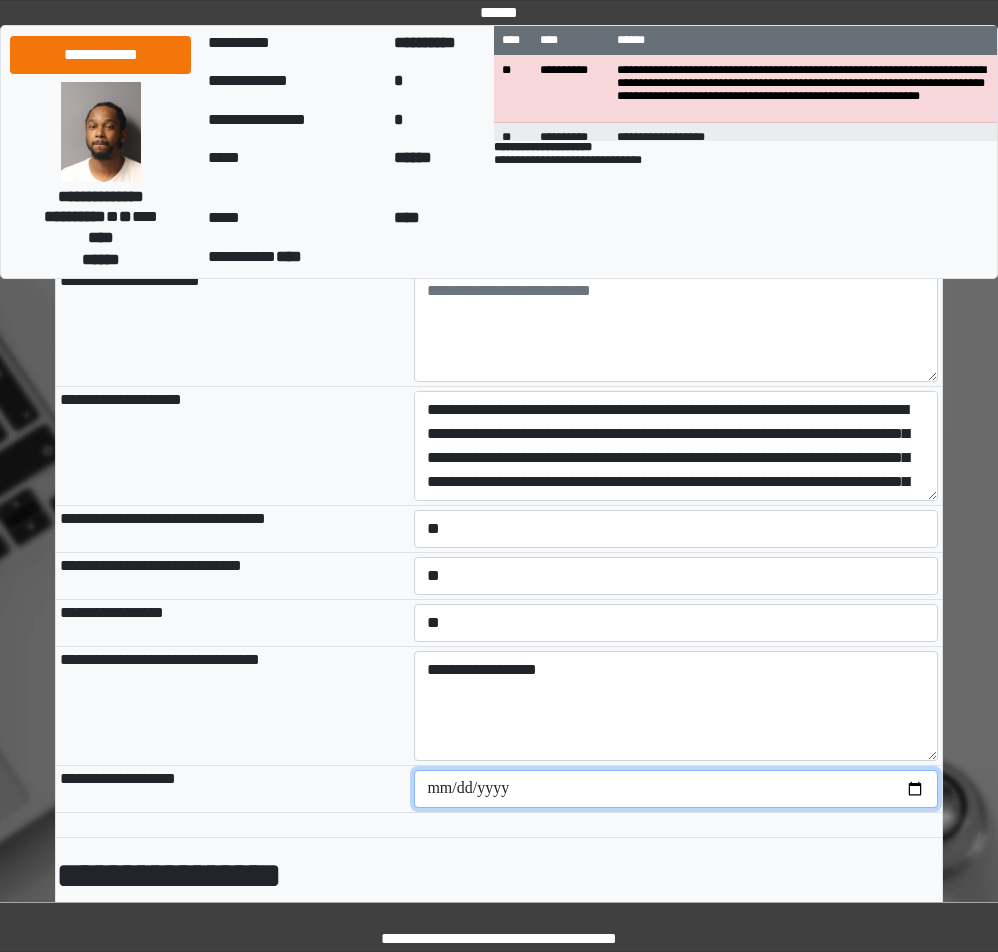 type on "**********" 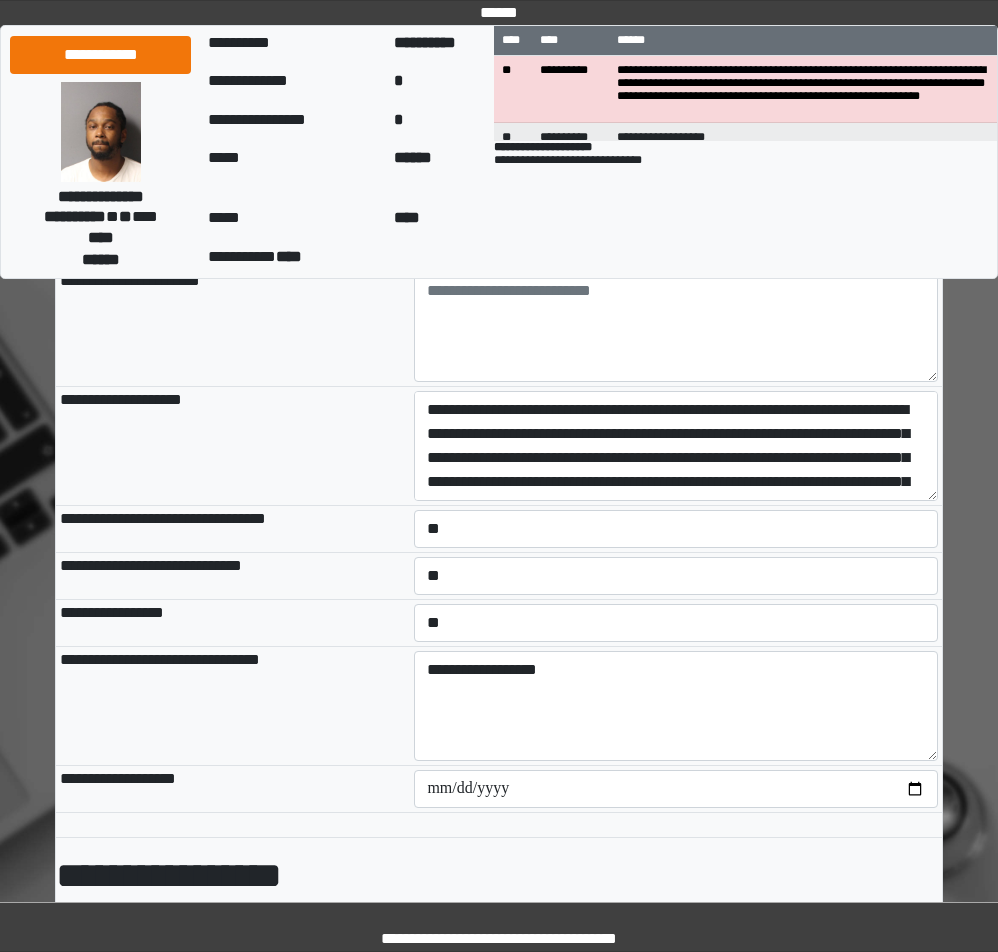 click on "**********" at bounding box center (233, 446) 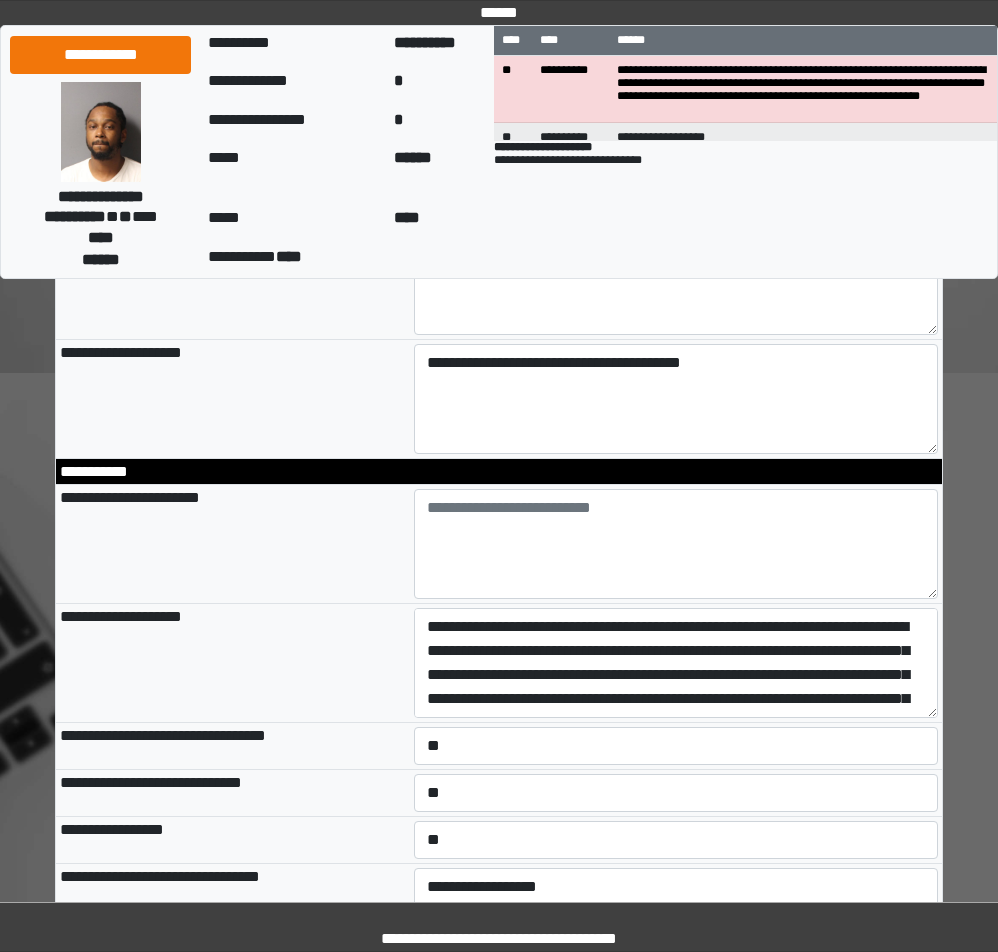 scroll, scrollTop: 2300, scrollLeft: 0, axis: vertical 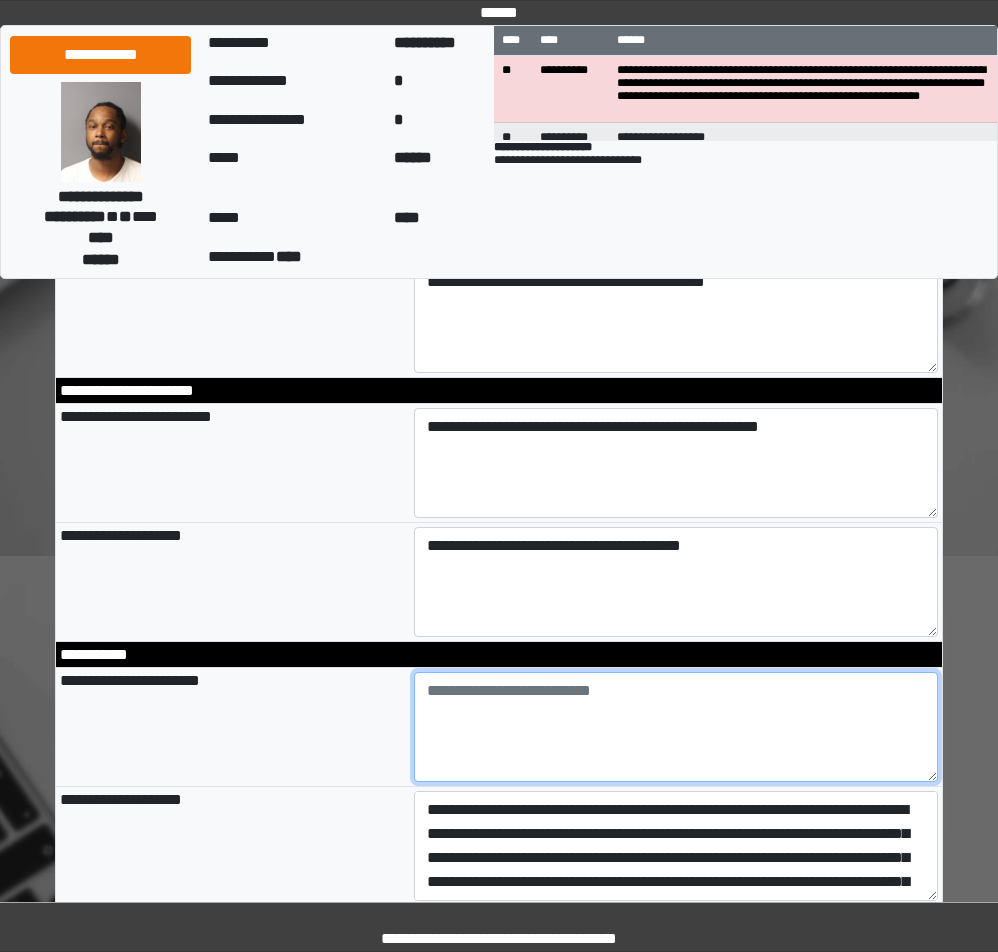 paste on "**********" 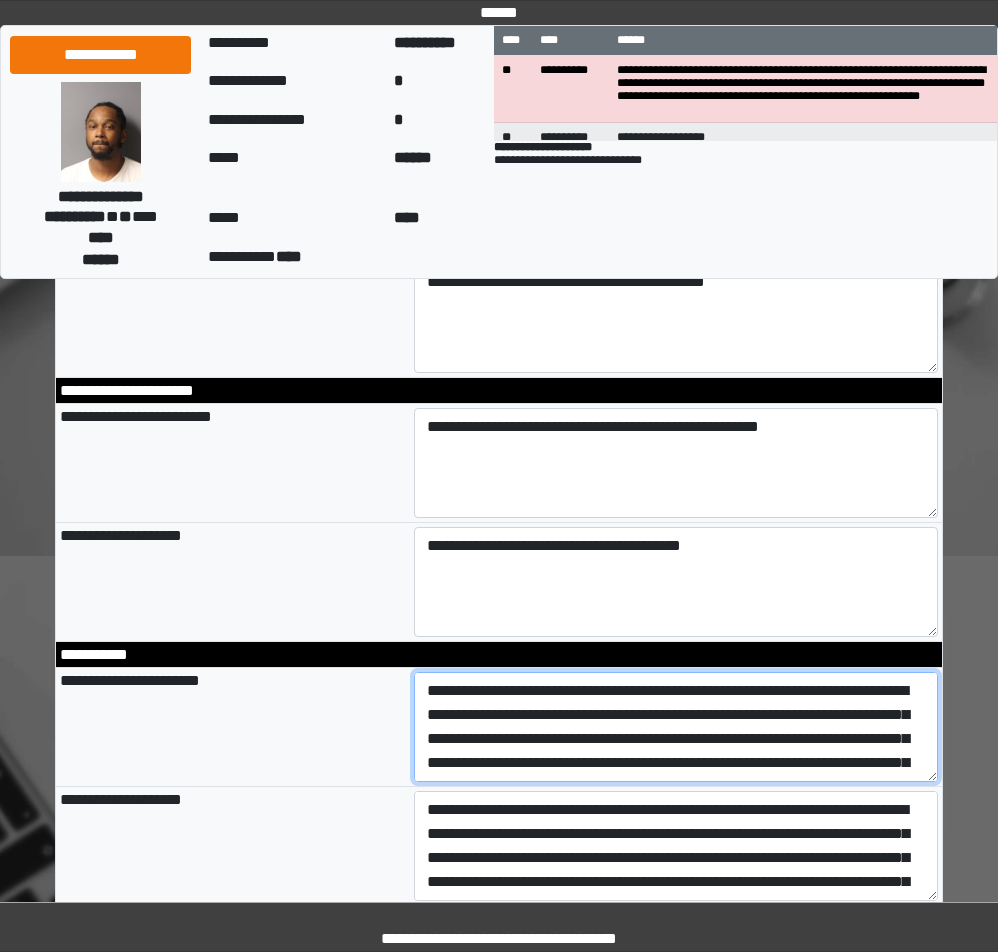 scroll, scrollTop: 185, scrollLeft: 0, axis: vertical 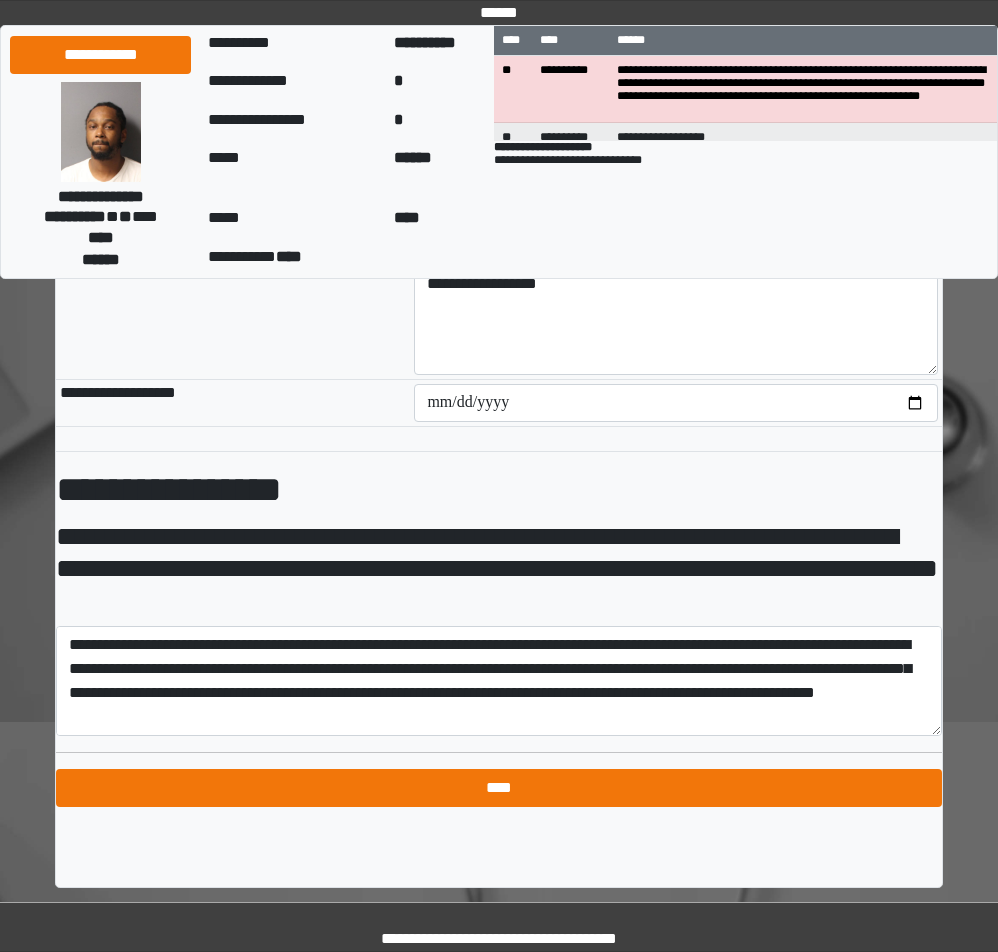 type on "**********" 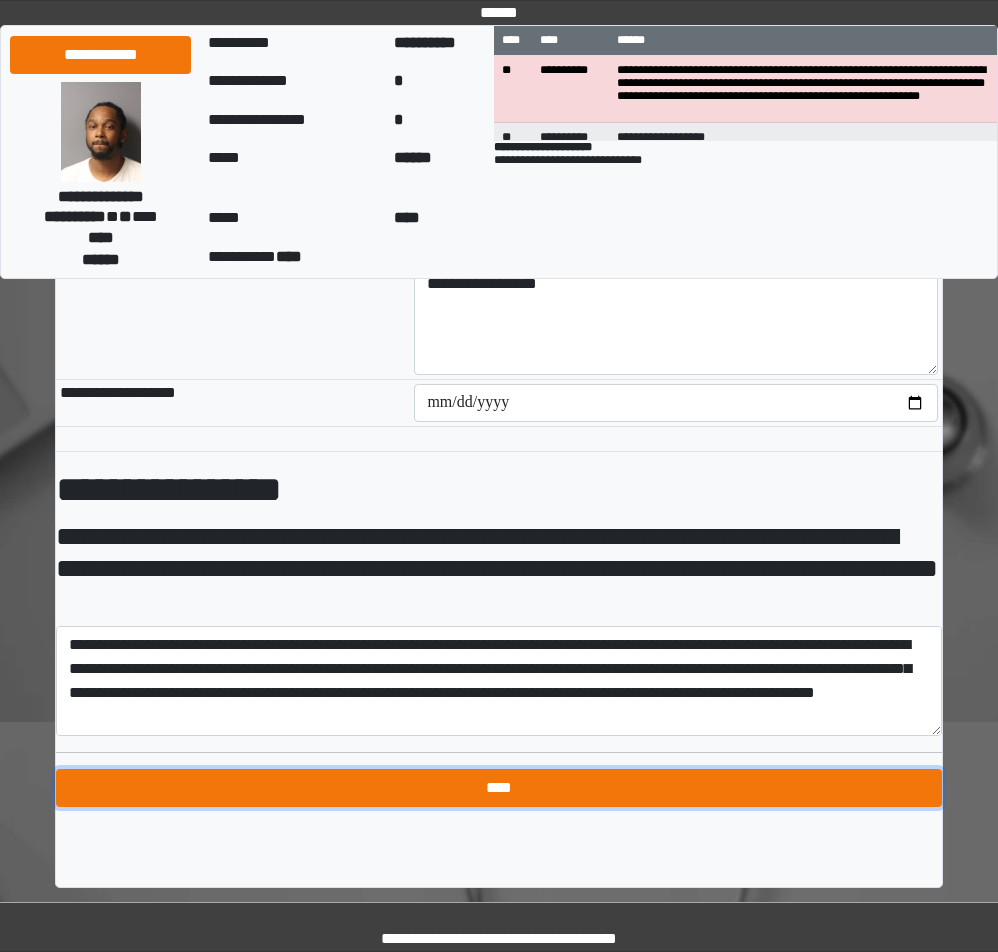 type on "**********" 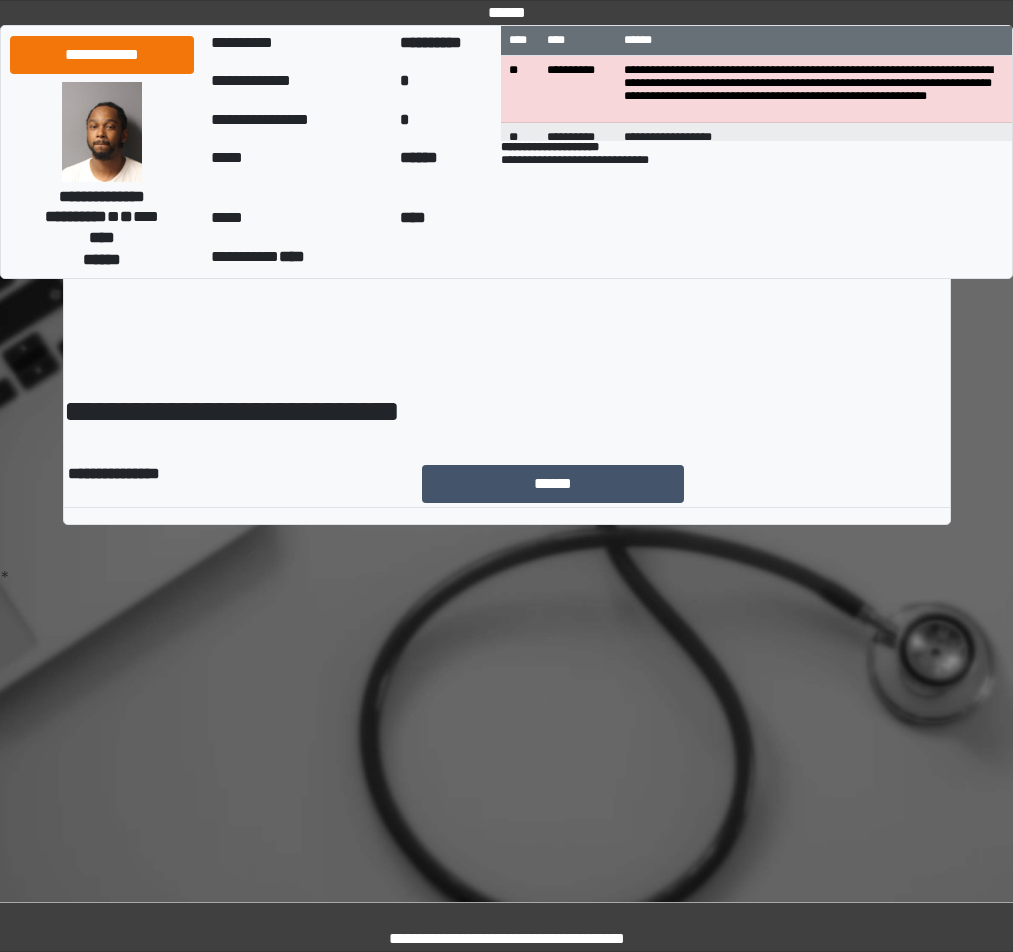 scroll, scrollTop: 0, scrollLeft: 0, axis: both 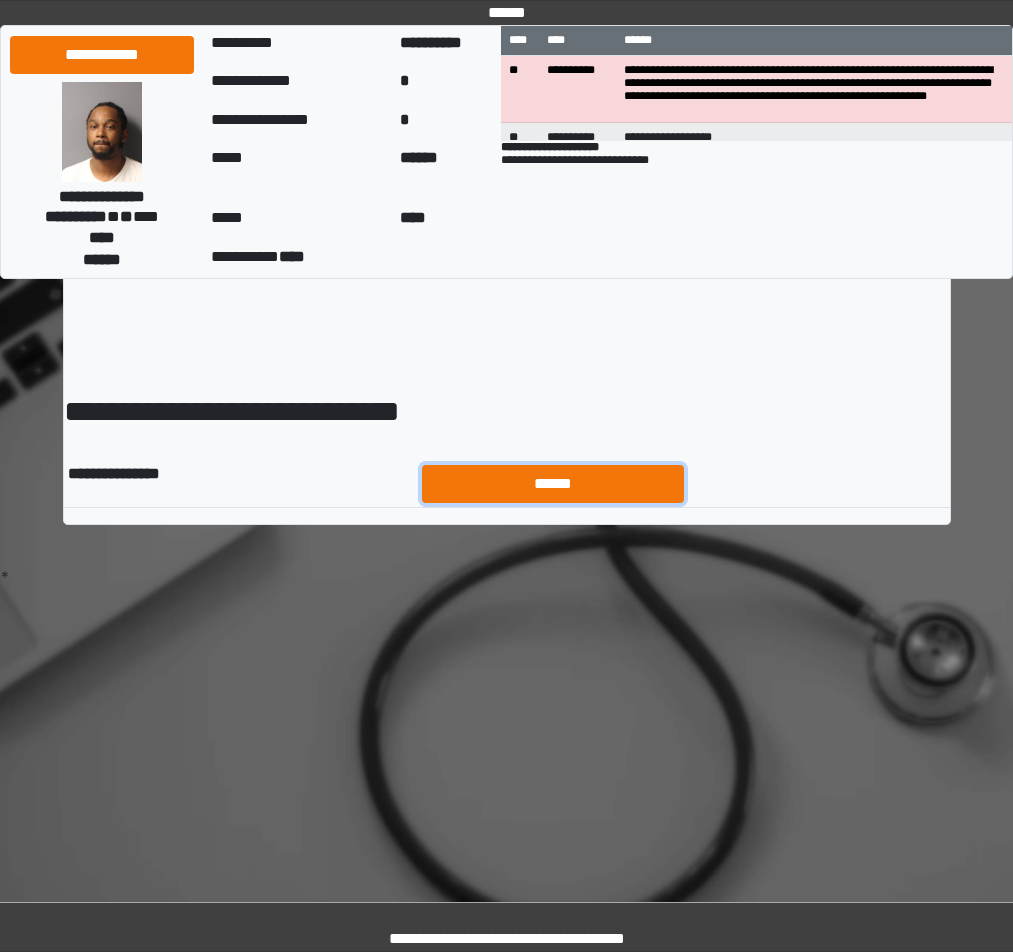 click on "******" at bounding box center (553, 484) 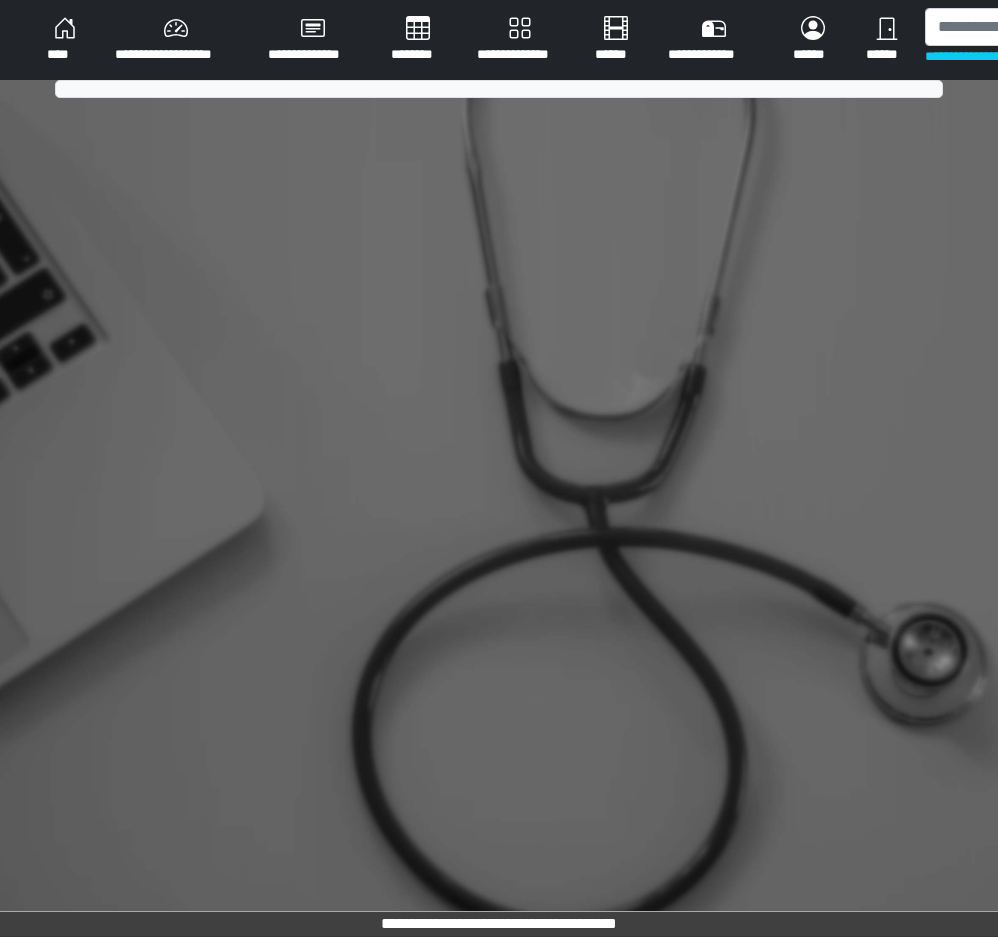 scroll, scrollTop: 0, scrollLeft: 0, axis: both 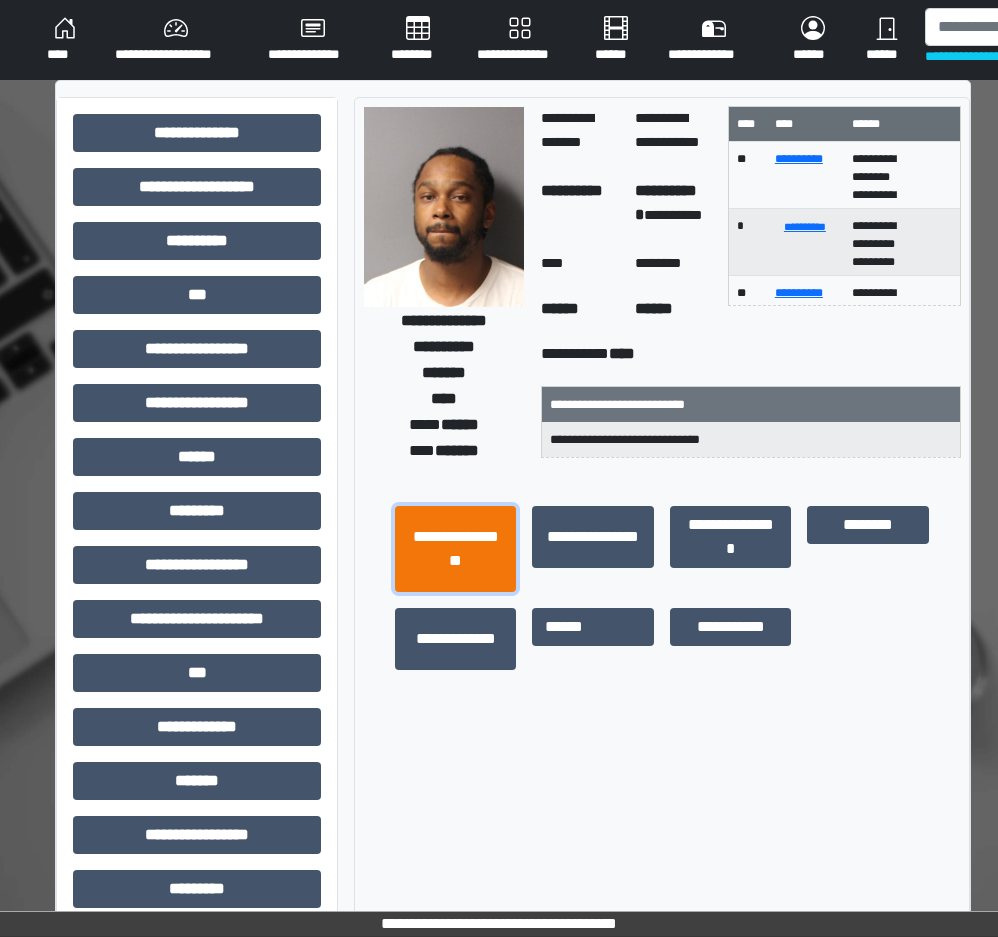 click on "**********" at bounding box center [455, 549] 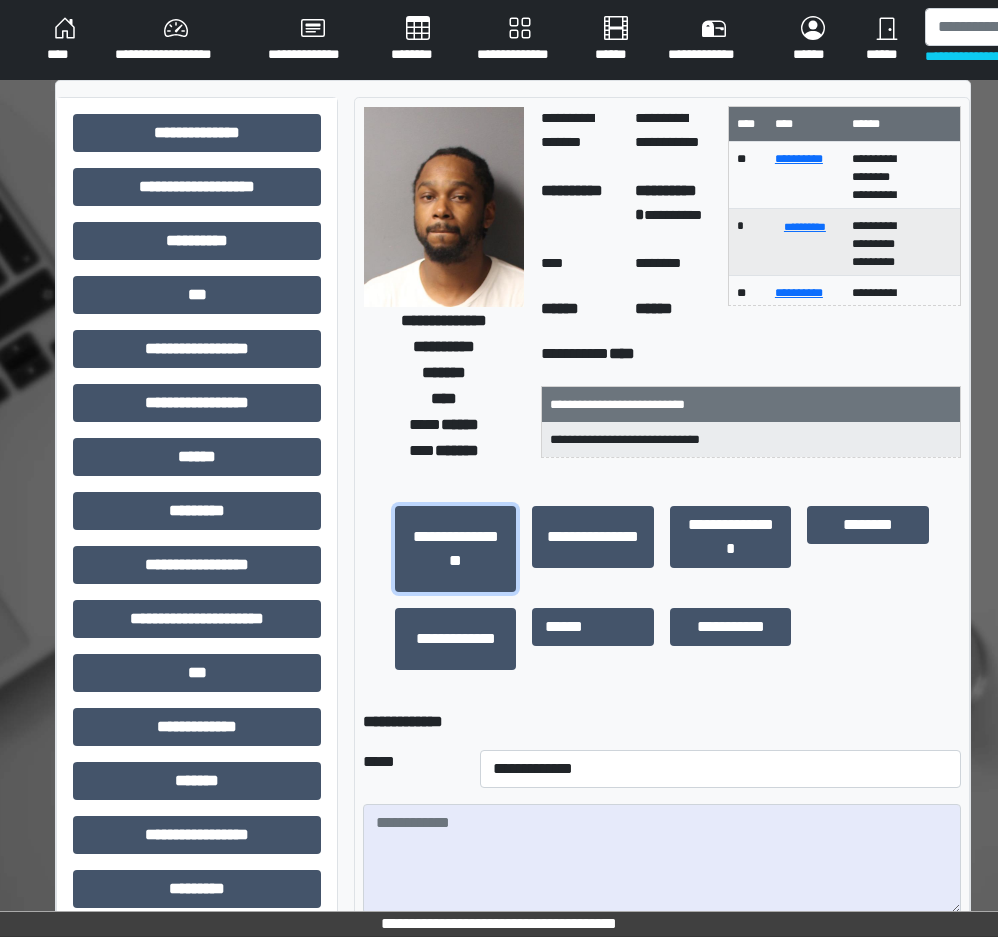 scroll, scrollTop: 261, scrollLeft: 0, axis: vertical 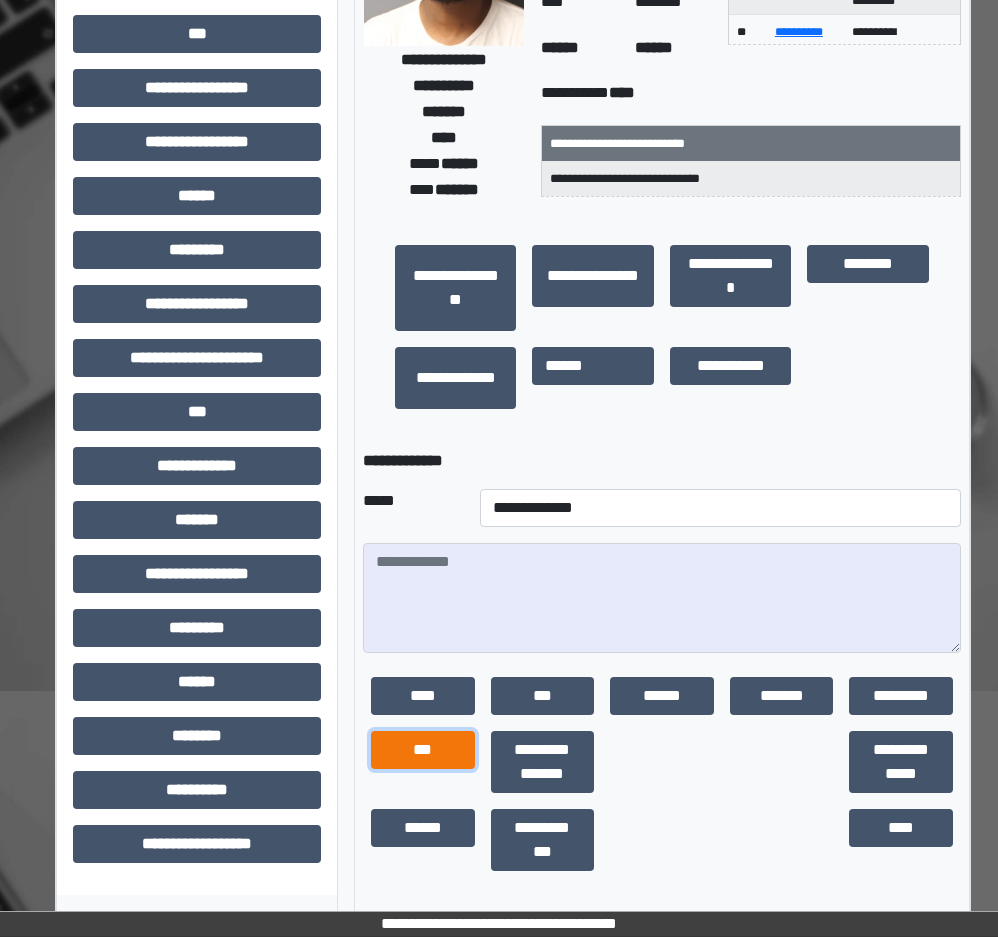 click on "***" at bounding box center [423, 750] 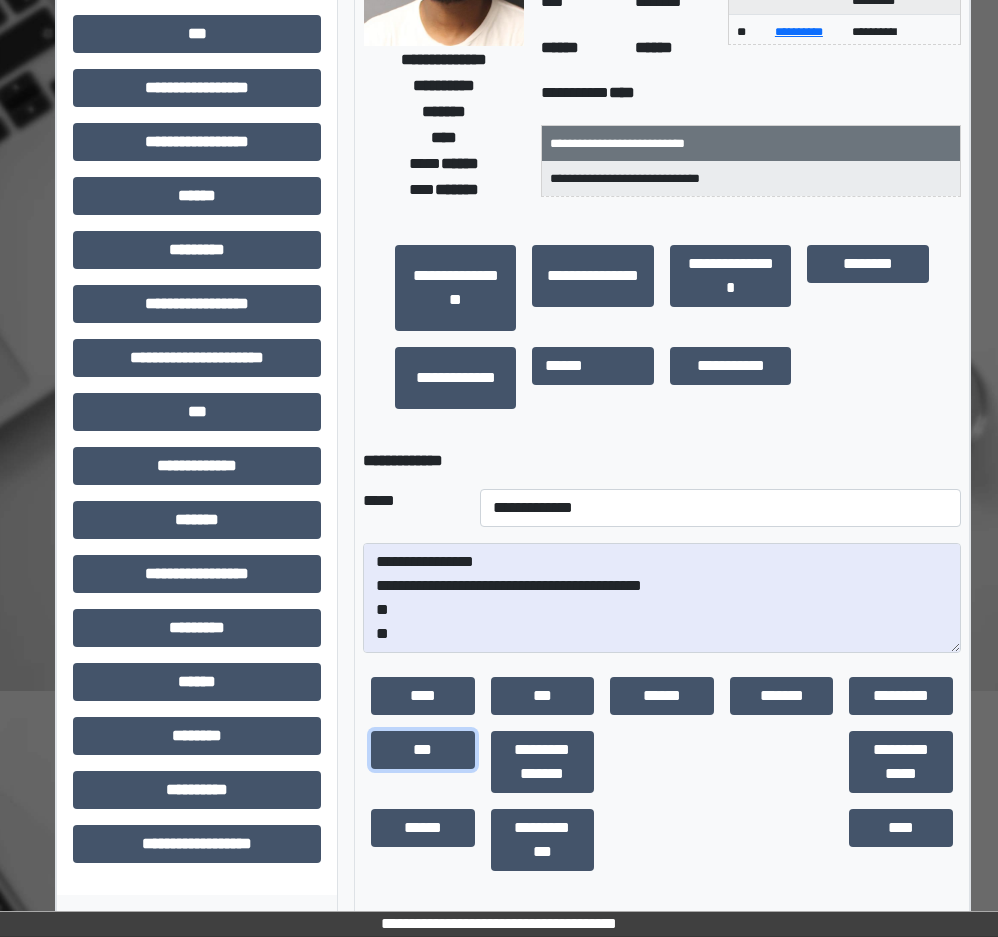 scroll, scrollTop: 24, scrollLeft: 0, axis: vertical 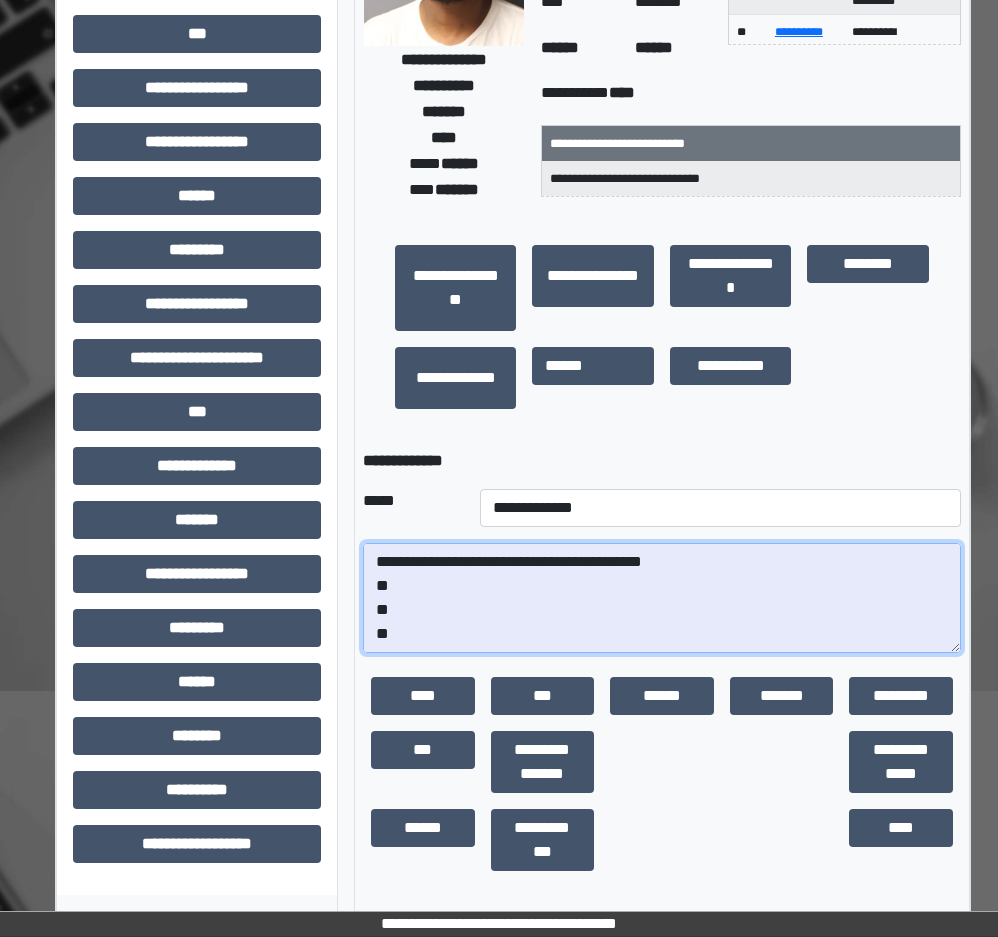 drag, startPoint x: 394, startPoint y: 630, endPoint x: 360, endPoint y: 580, distance: 60.464867 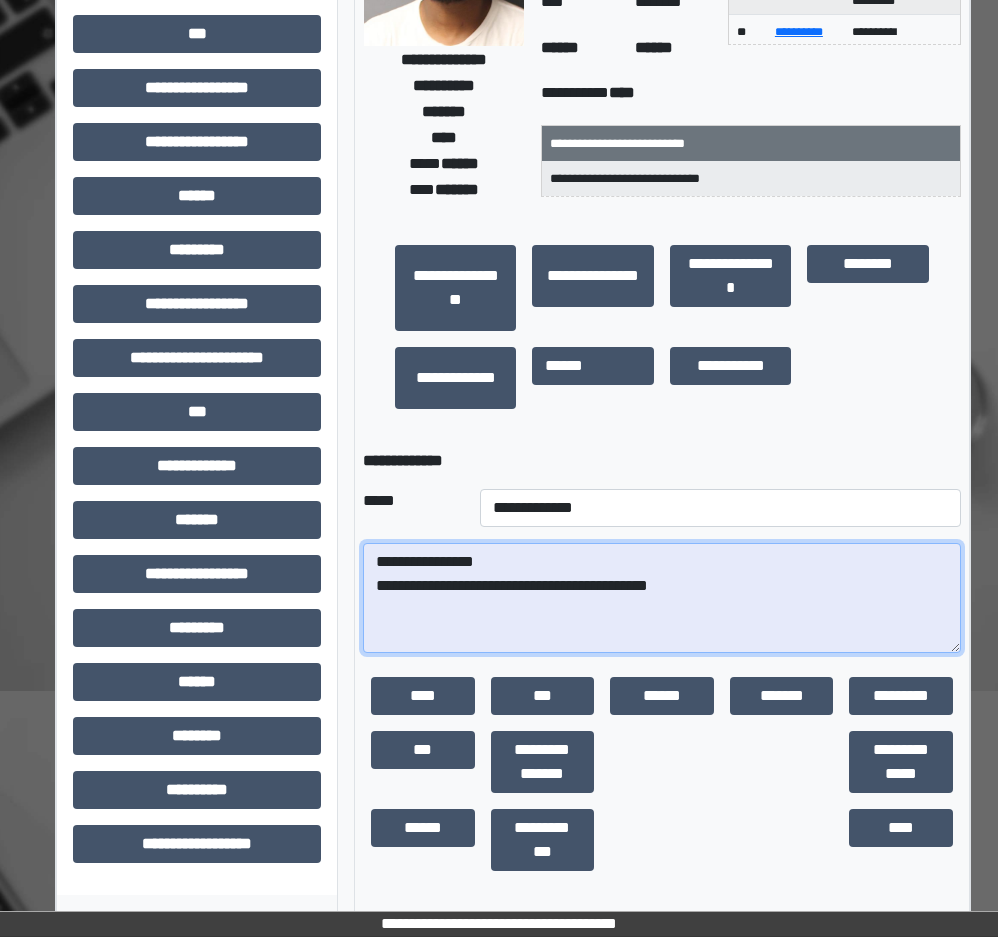 scroll, scrollTop: 0, scrollLeft: 0, axis: both 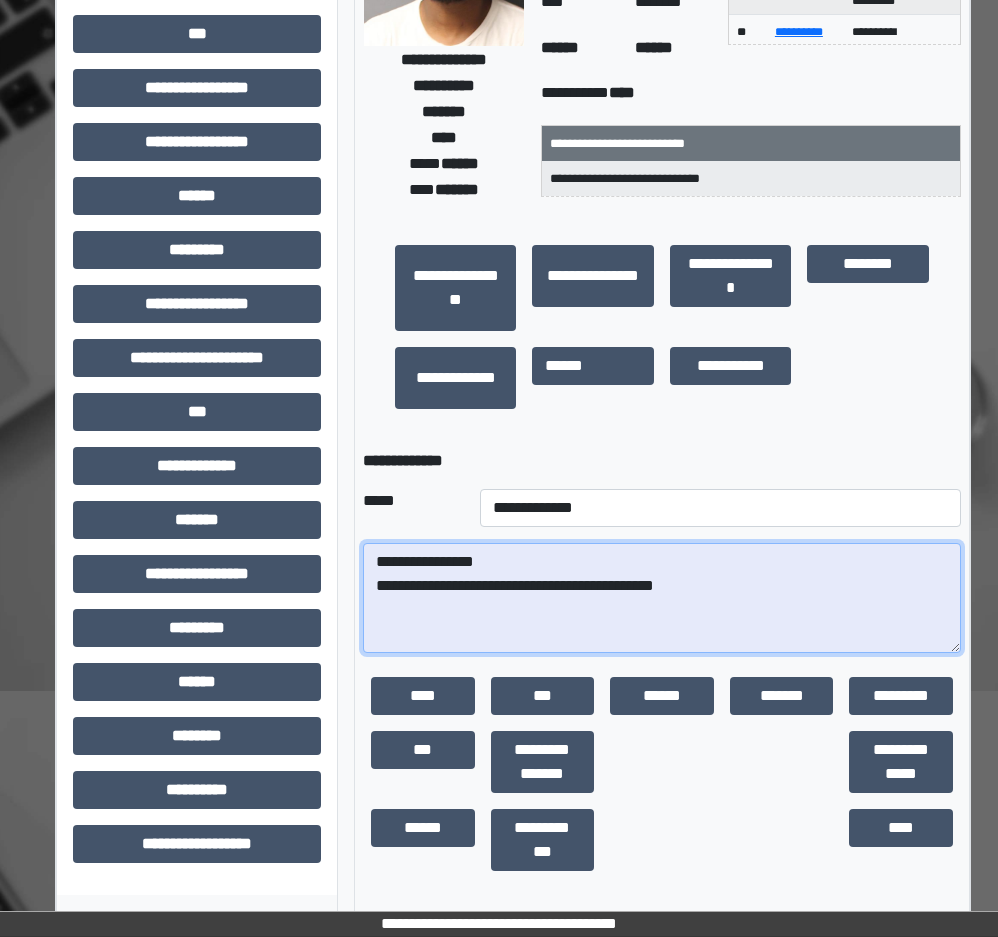 paste on "**********" 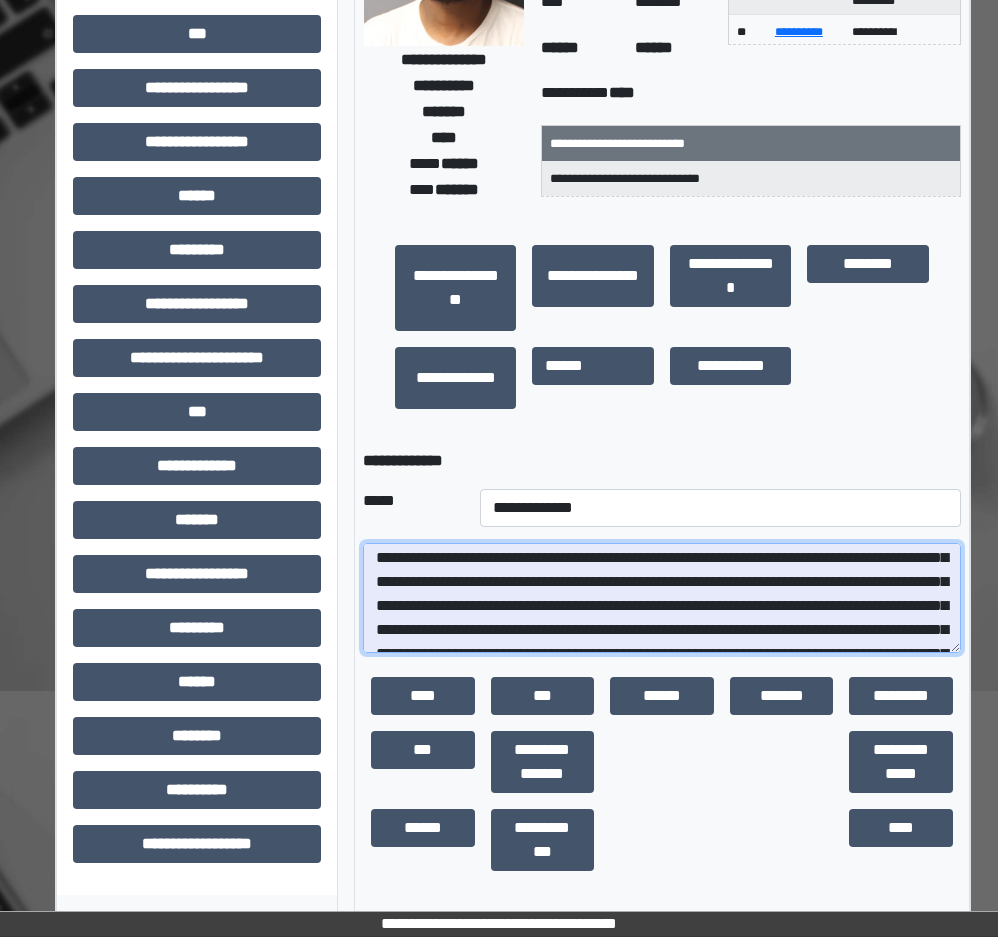 scroll, scrollTop: 617, scrollLeft: 0, axis: vertical 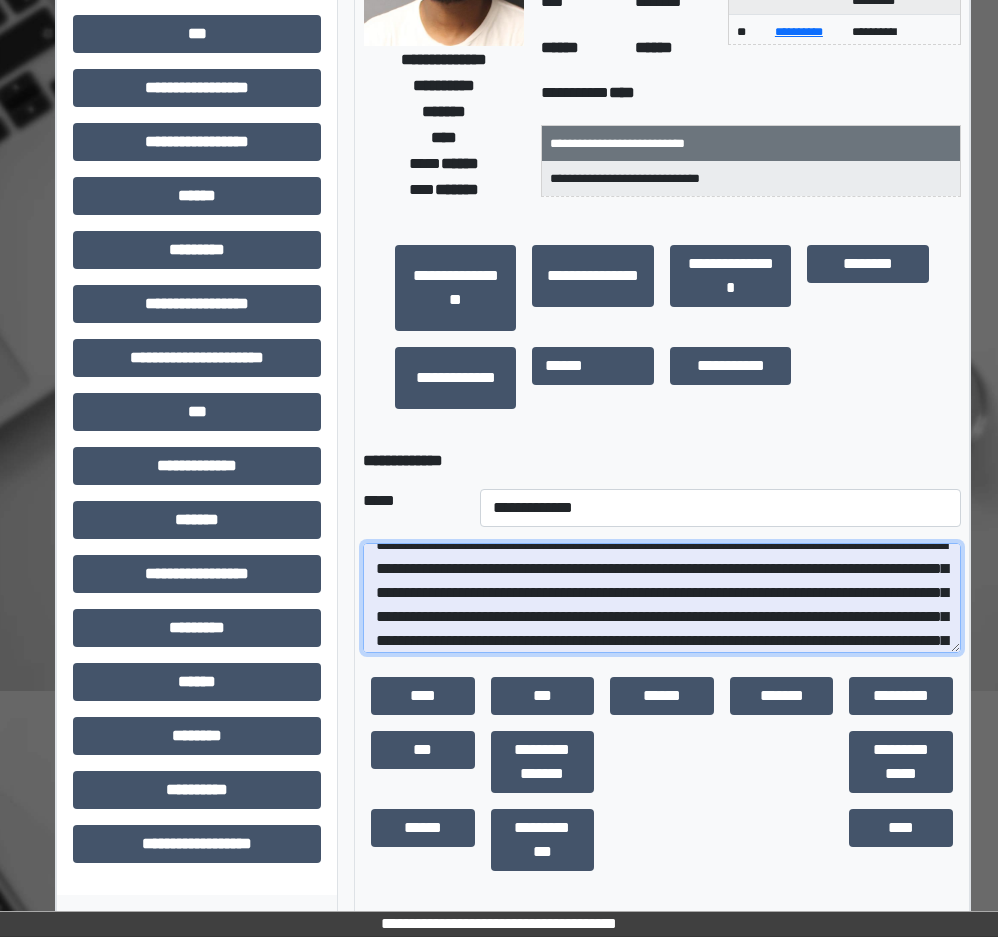 click at bounding box center (662, 598) 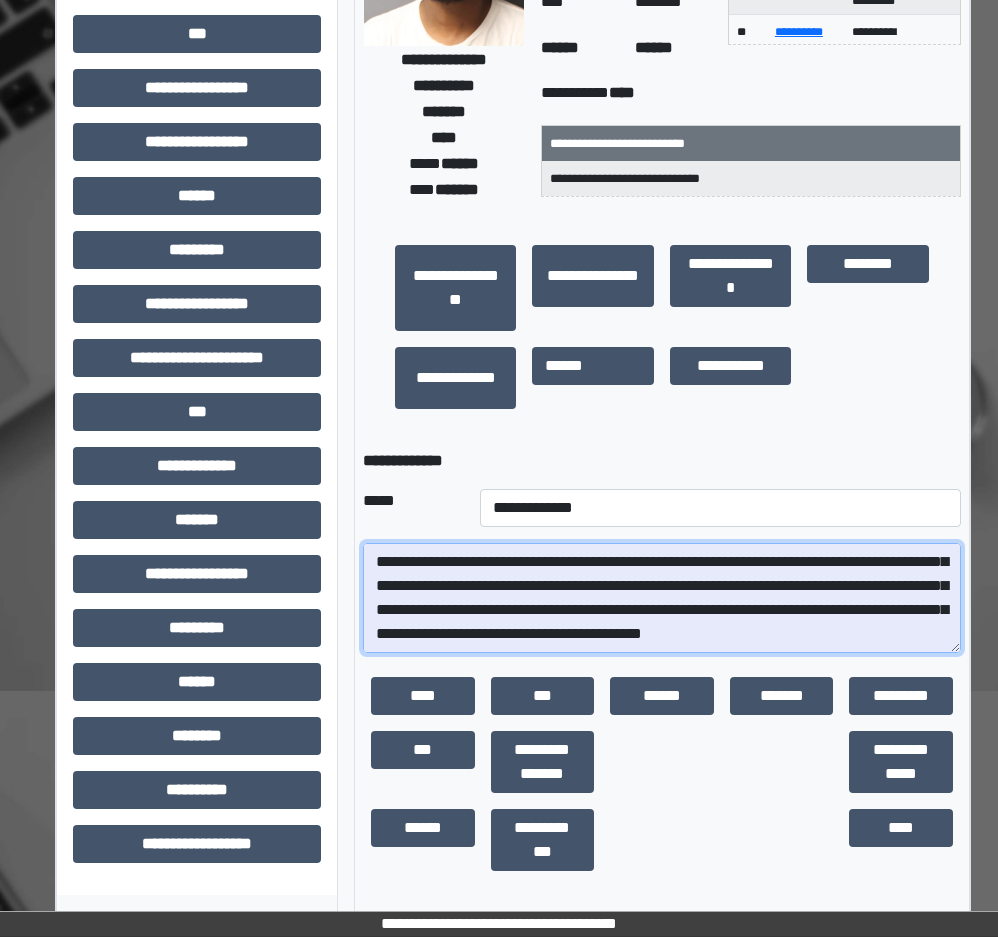 scroll, scrollTop: 1272, scrollLeft: 0, axis: vertical 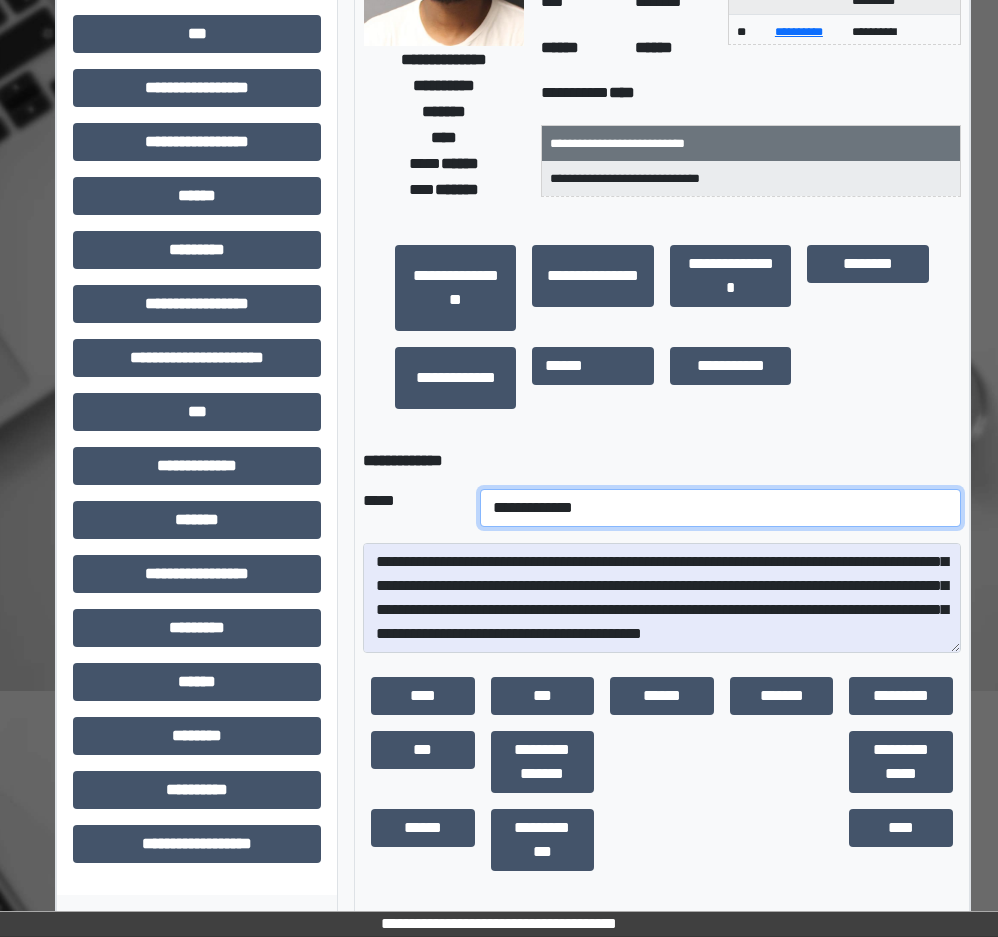 click on "**********" at bounding box center [720, 508] 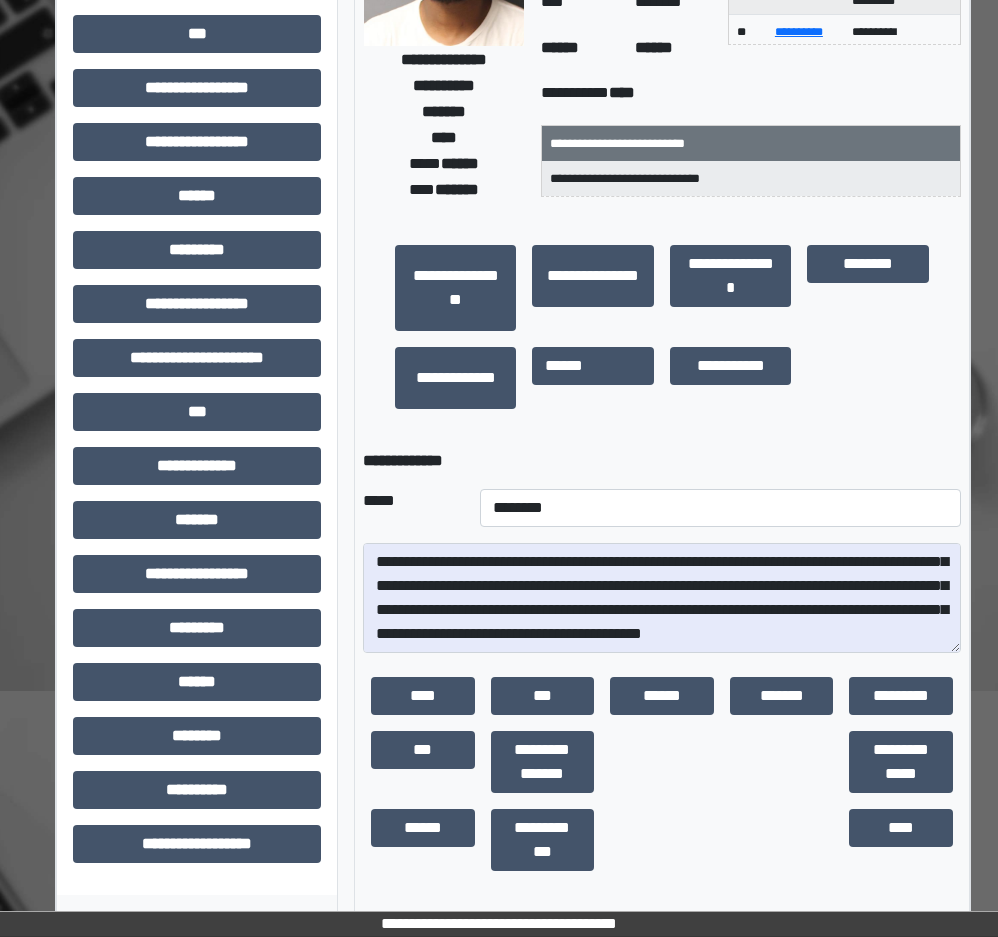 click on "**********" at bounding box center (662, 378) 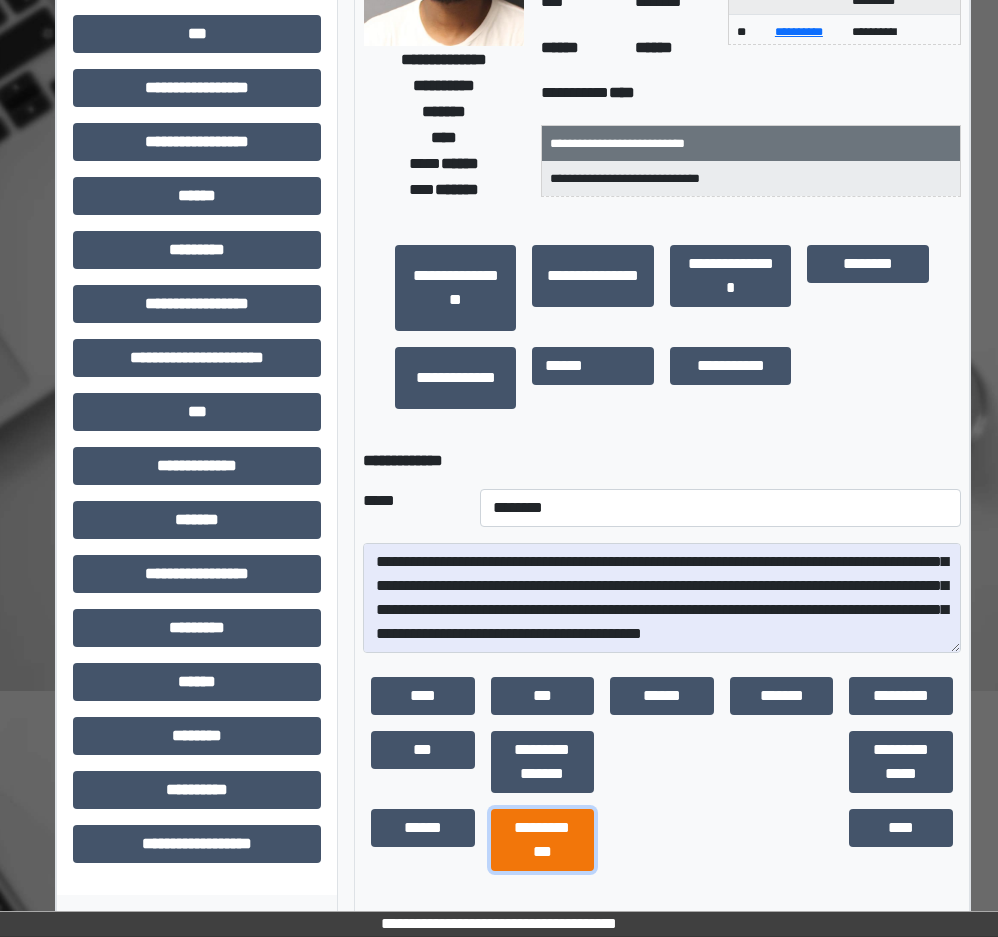 click on "**********" at bounding box center (543, 840) 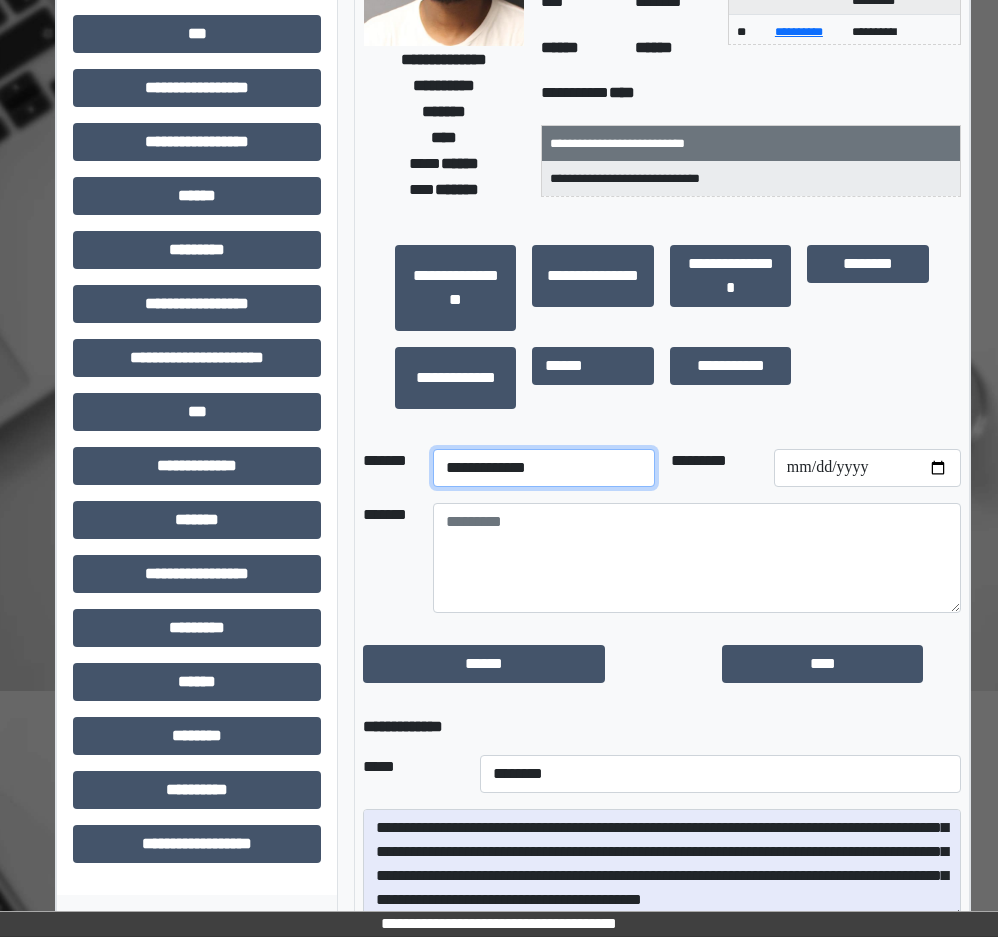 click on "**********" at bounding box center (543, 468) 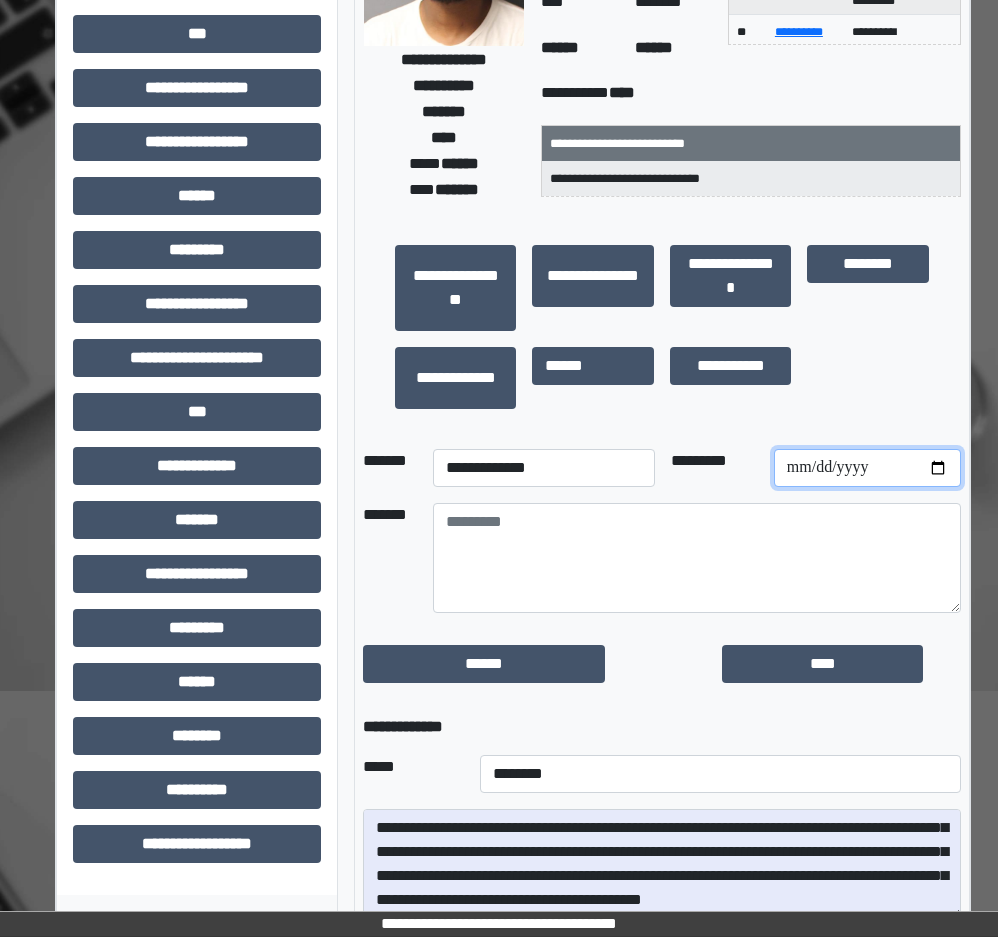 click at bounding box center (867, 468) 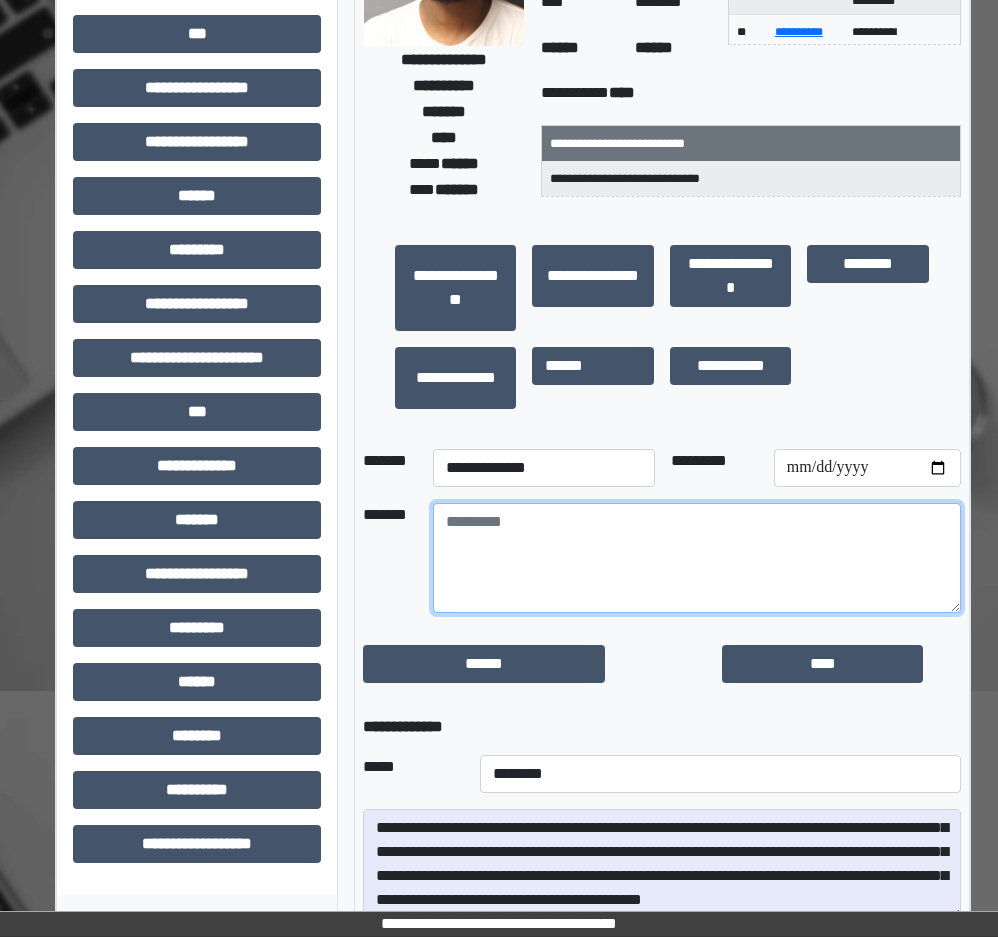 click at bounding box center (697, 558) 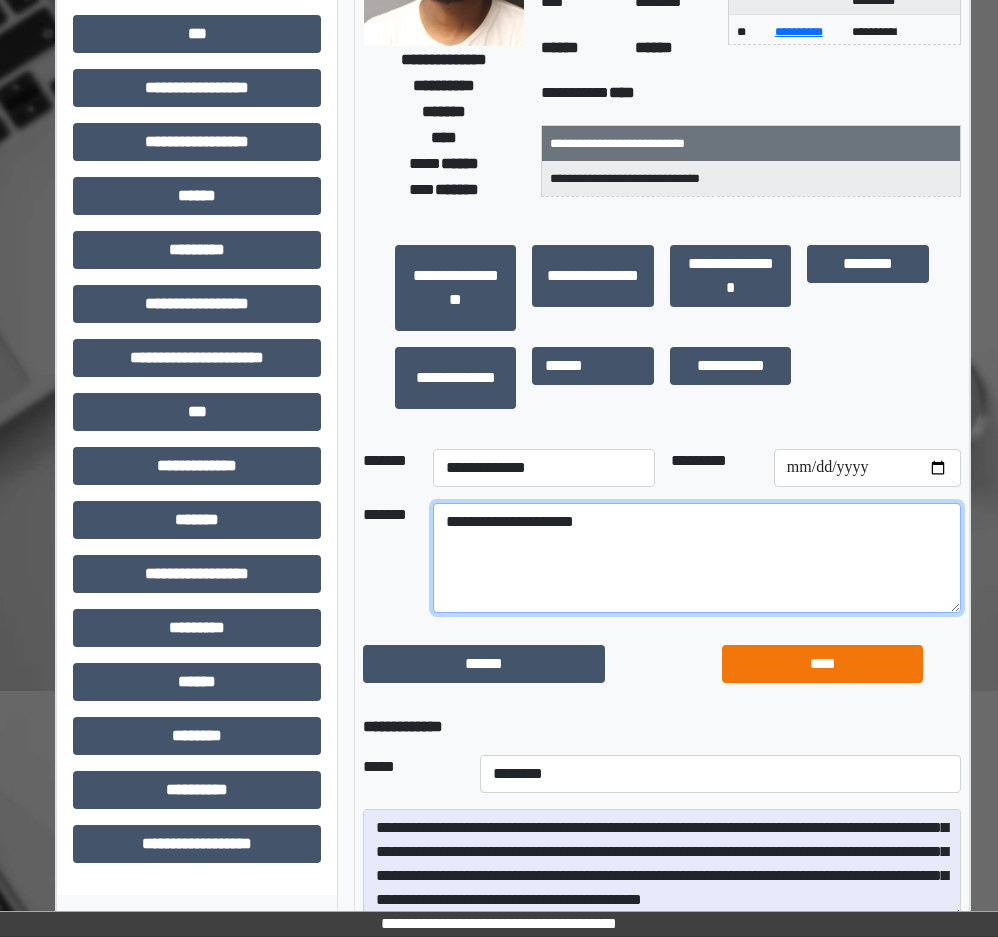 type on "**********" 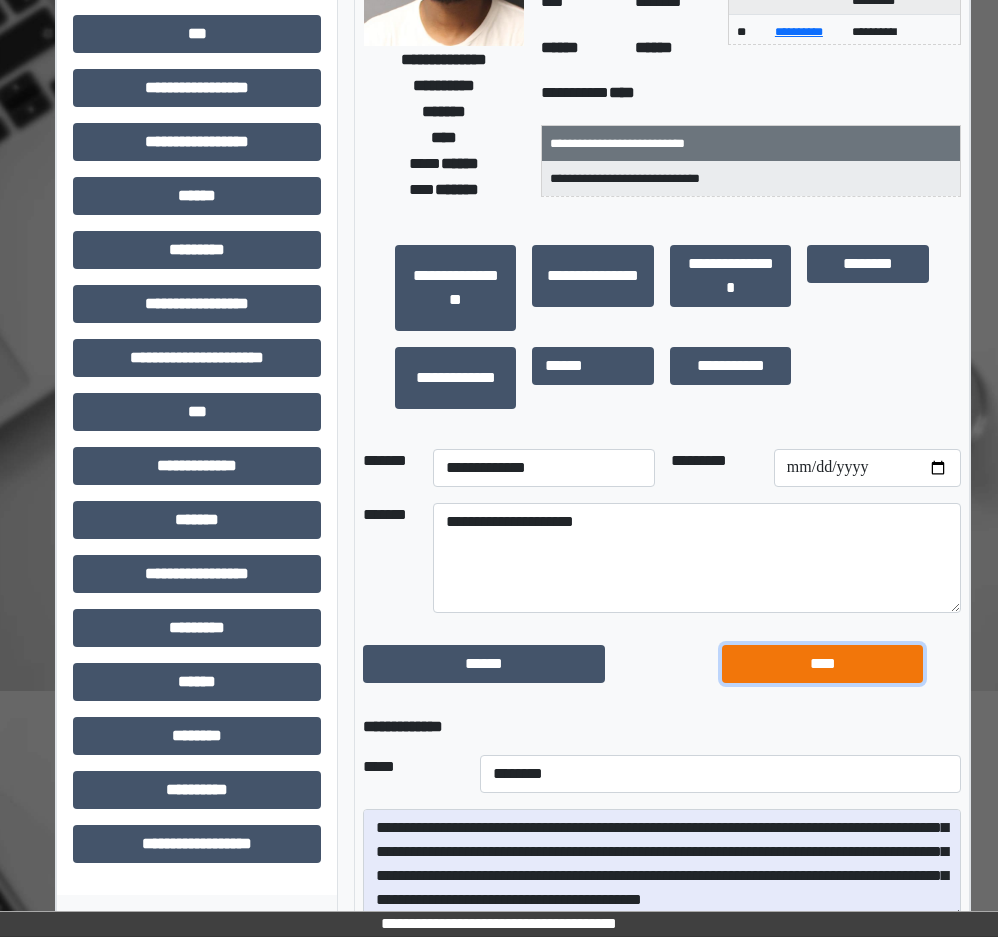 click on "****" at bounding box center [822, 664] 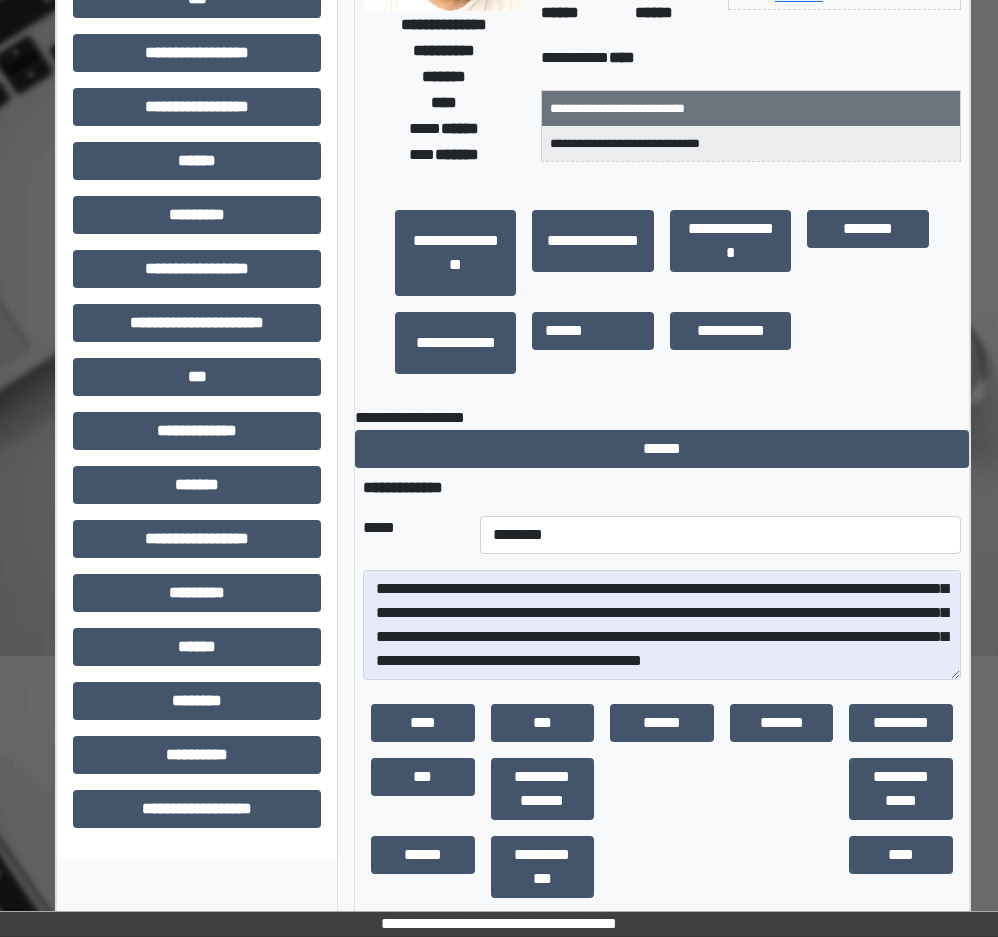 scroll, scrollTop: 323, scrollLeft: 0, axis: vertical 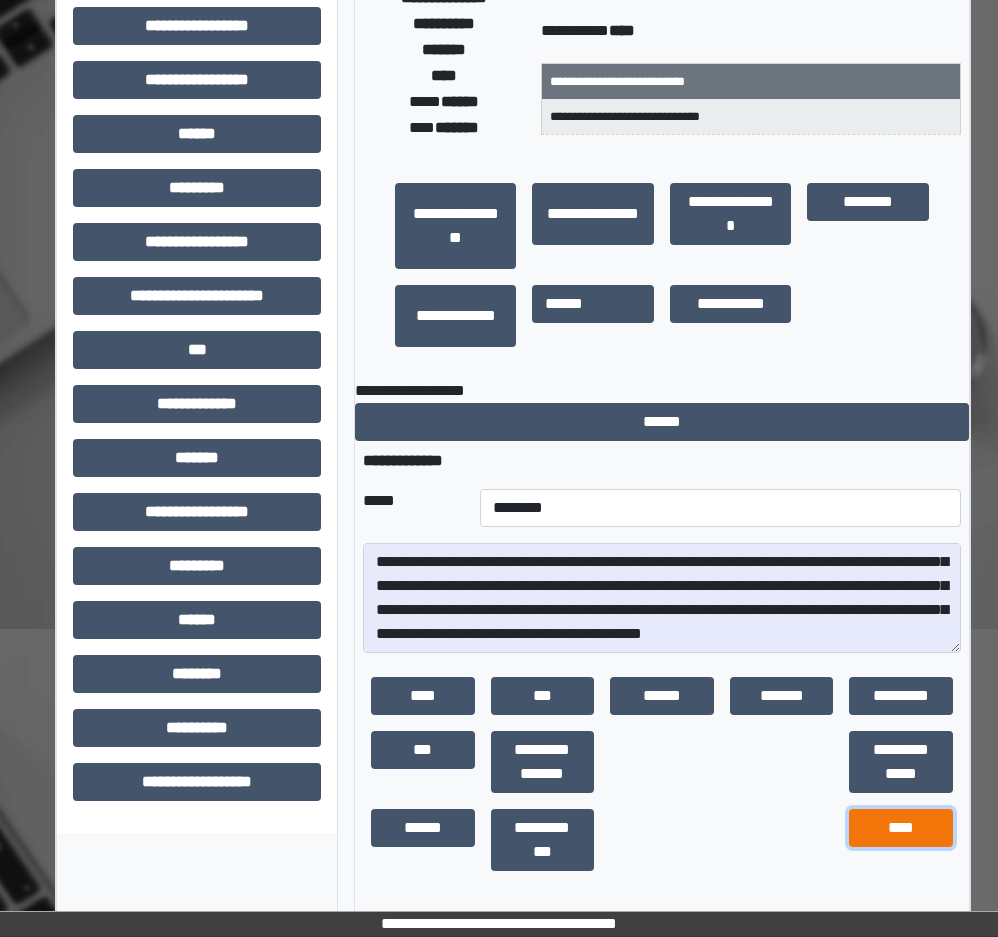 click on "****" at bounding box center (901, 828) 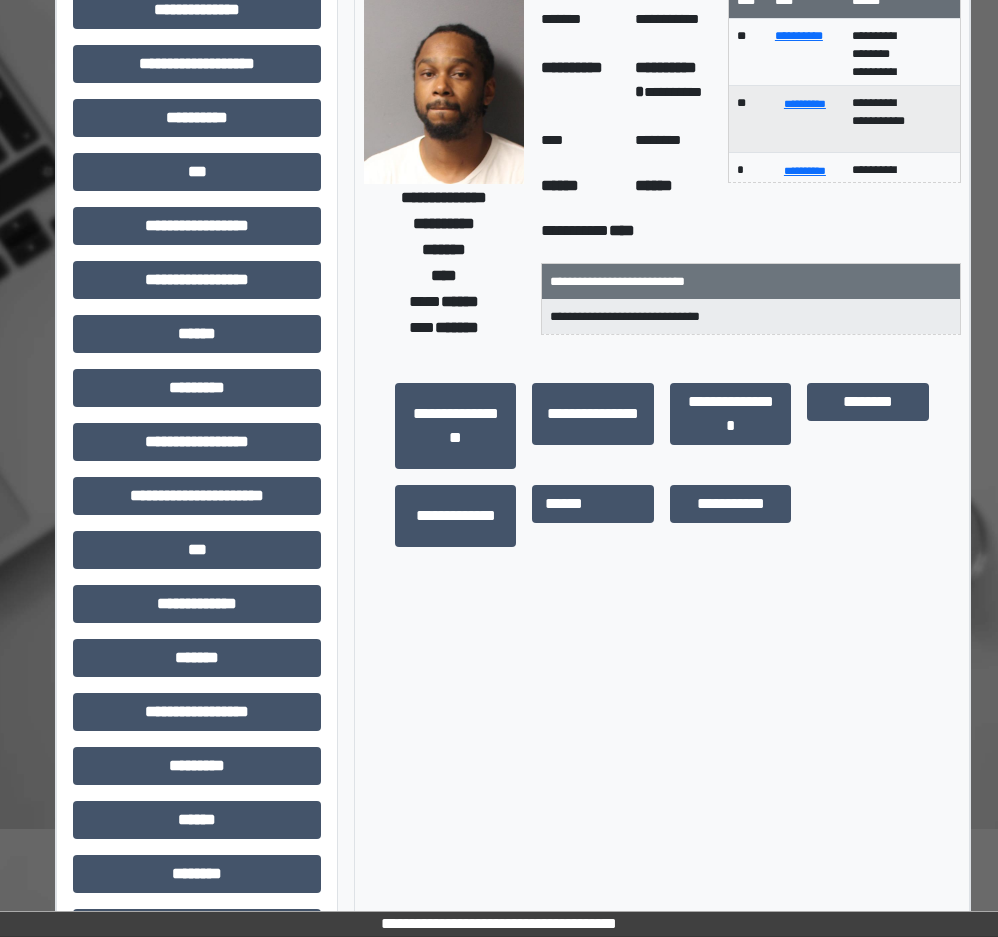 scroll, scrollTop: 0, scrollLeft: 0, axis: both 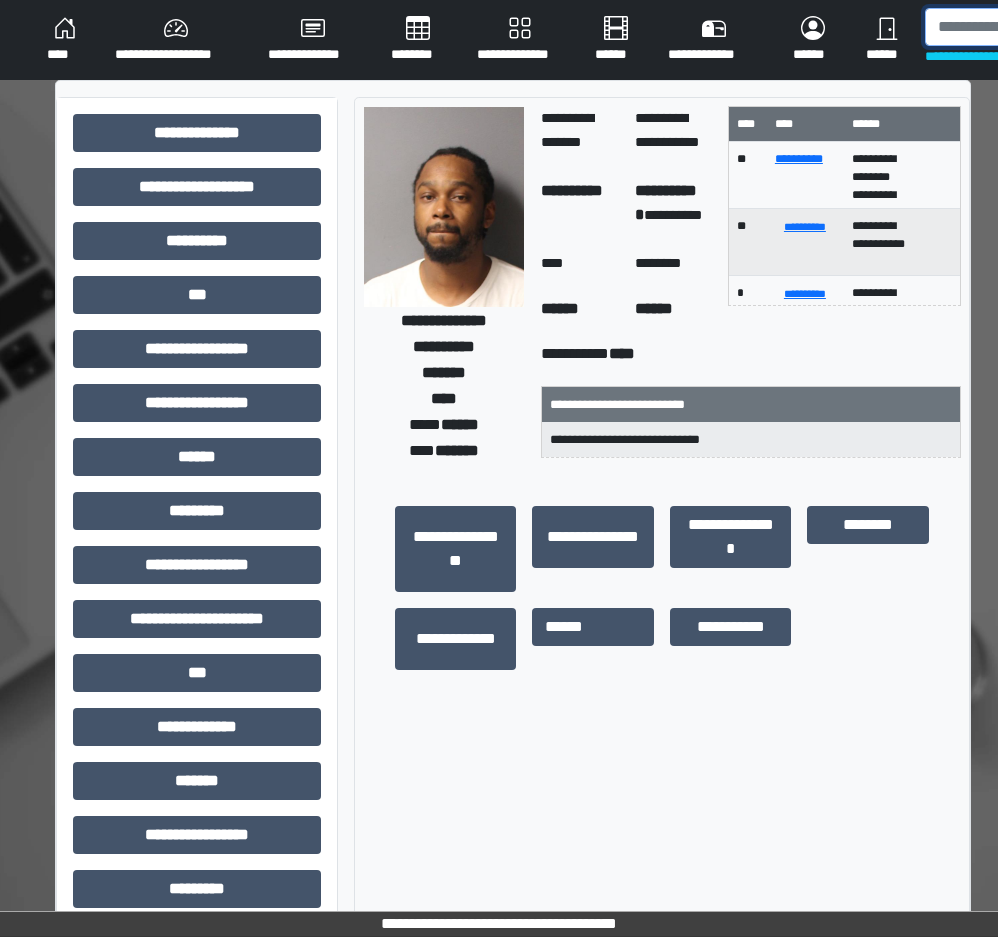 click at bounding box center (1028, 27) 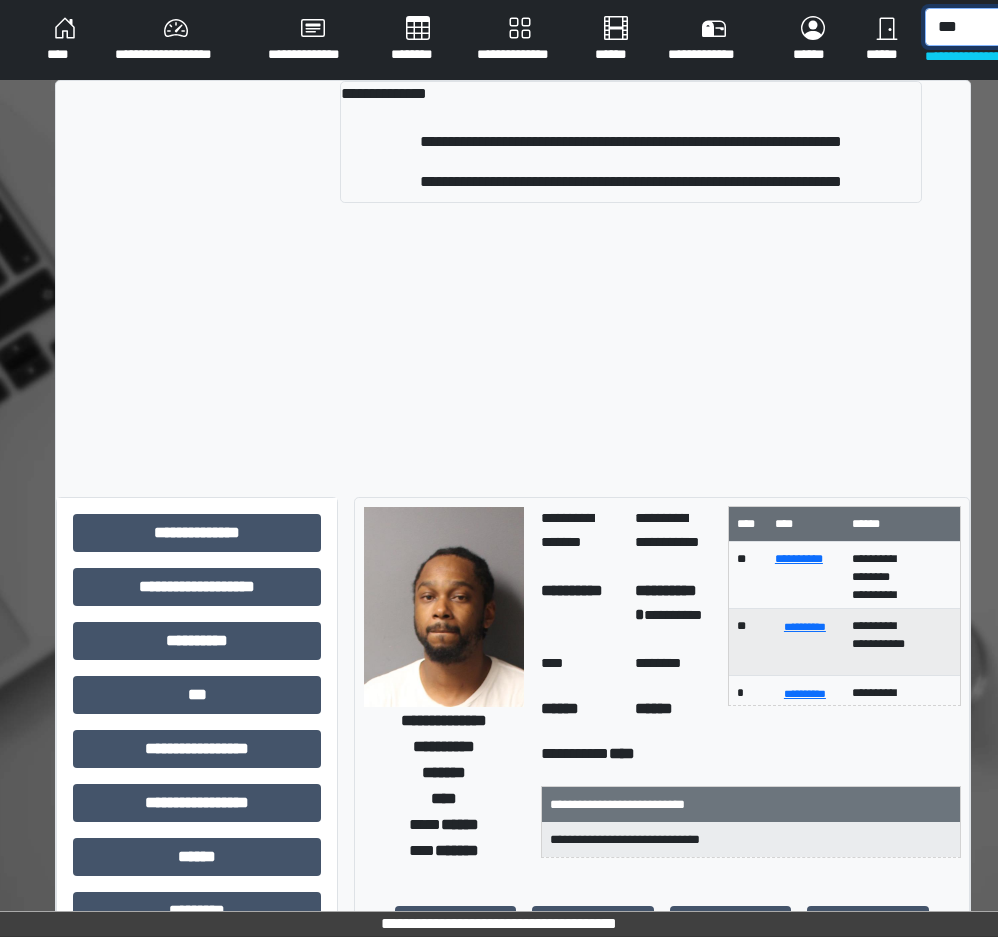 type on "***" 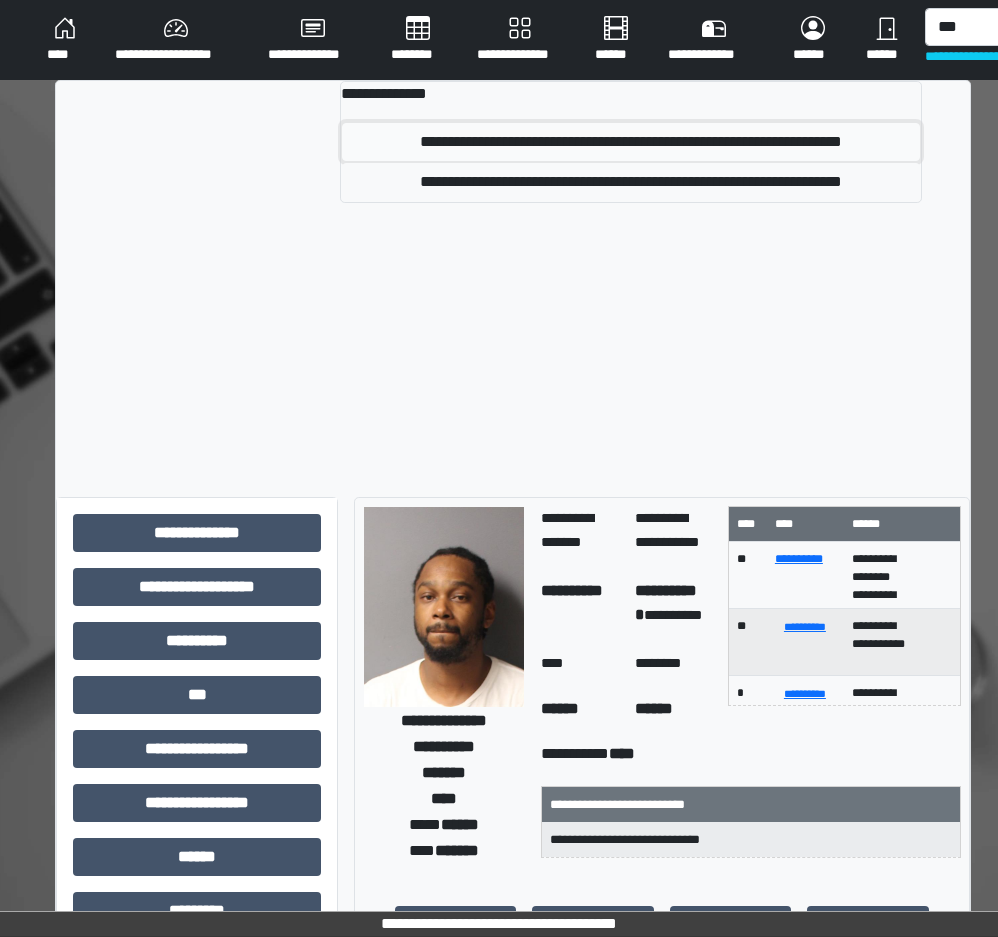 click on "**********" at bounding box center (631, 142) 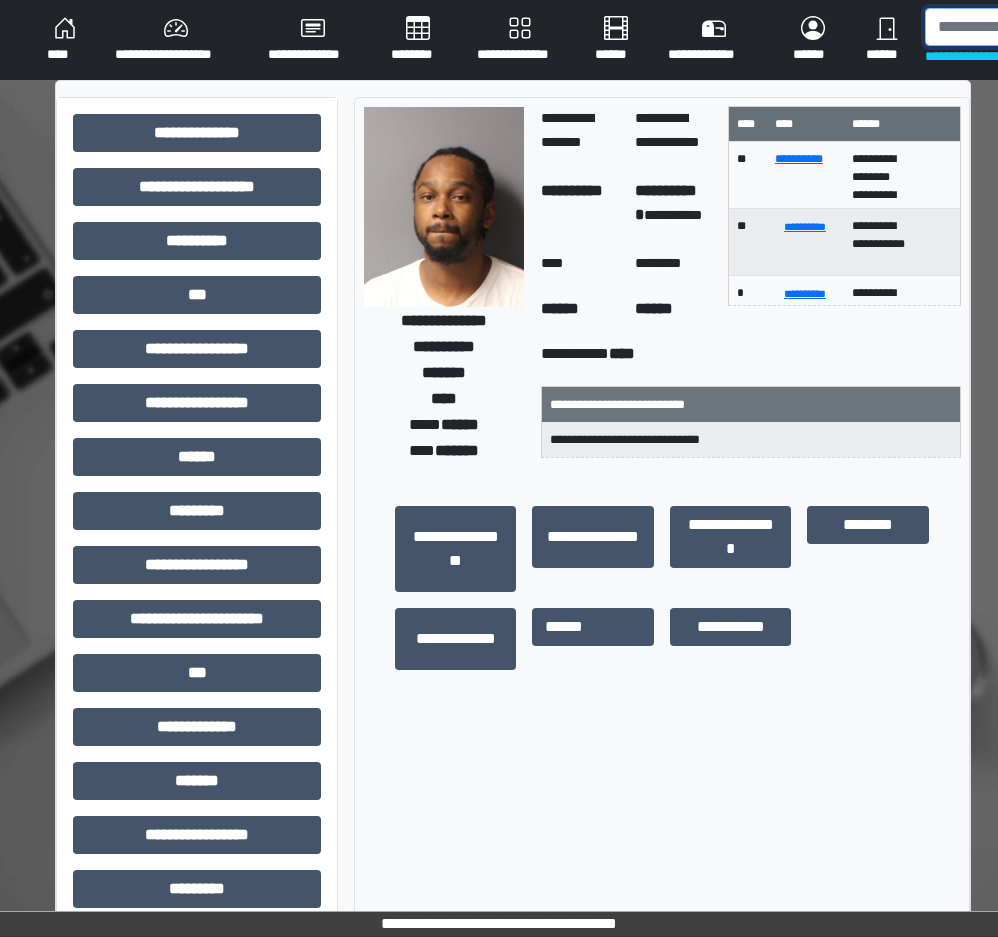 click at bounding box center (1028, 27) 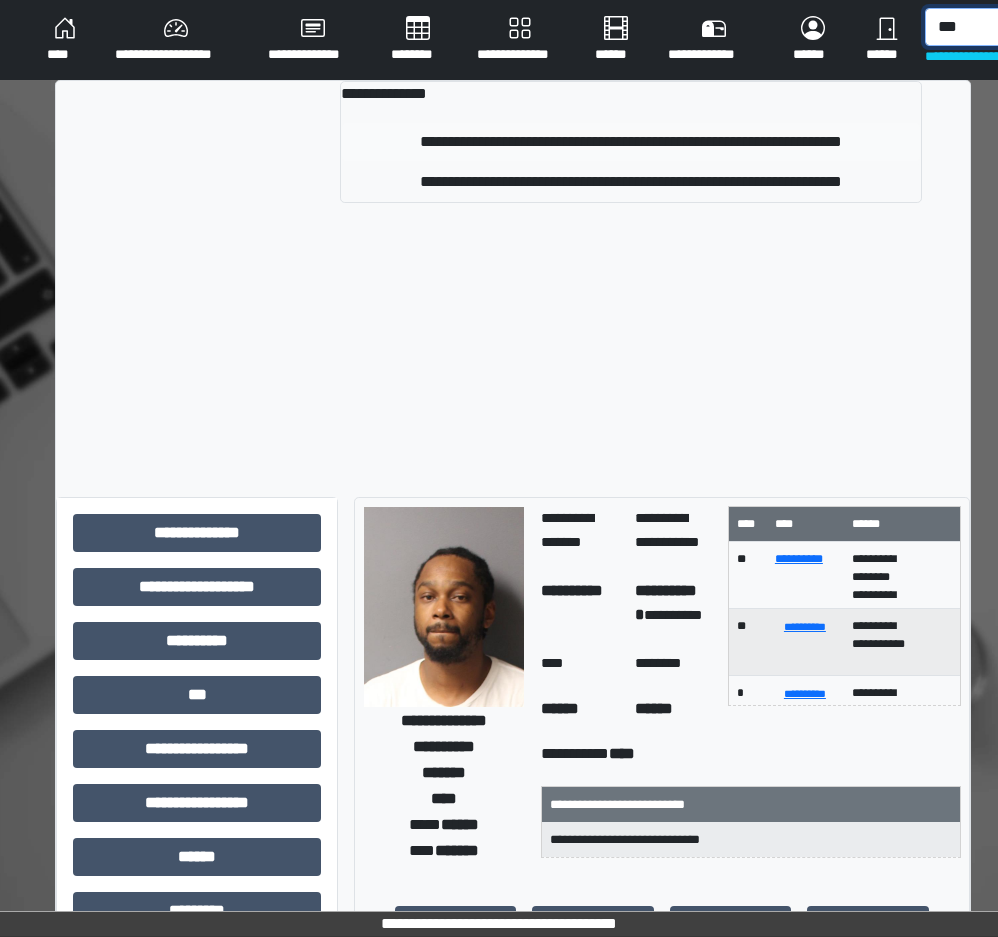 type on "***" 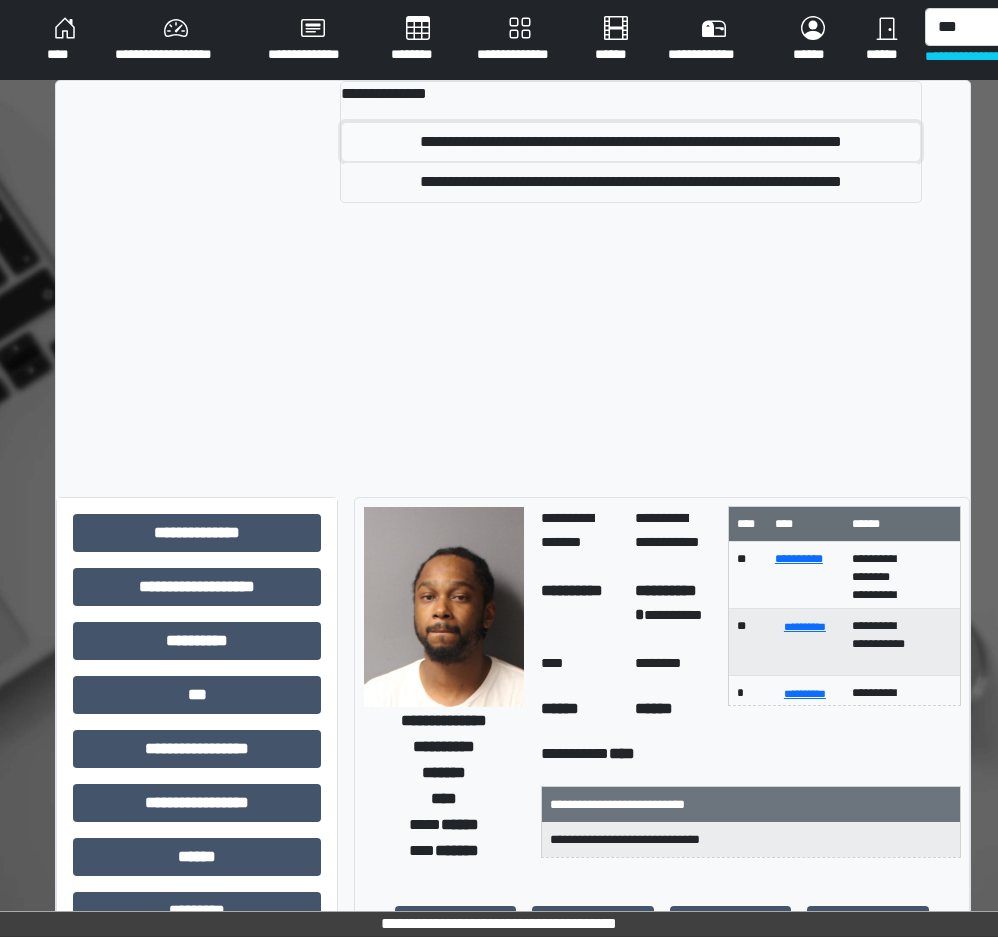 click on "**********" at bounding box center (631, 142) 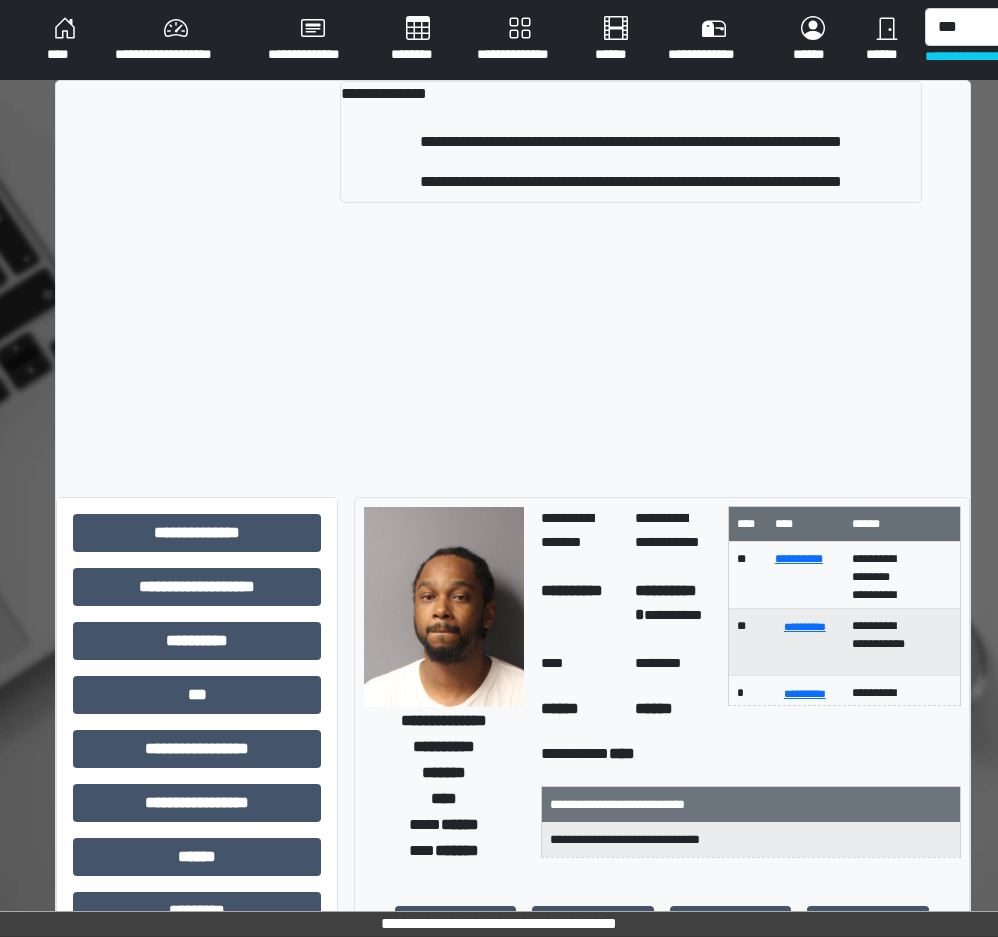 type 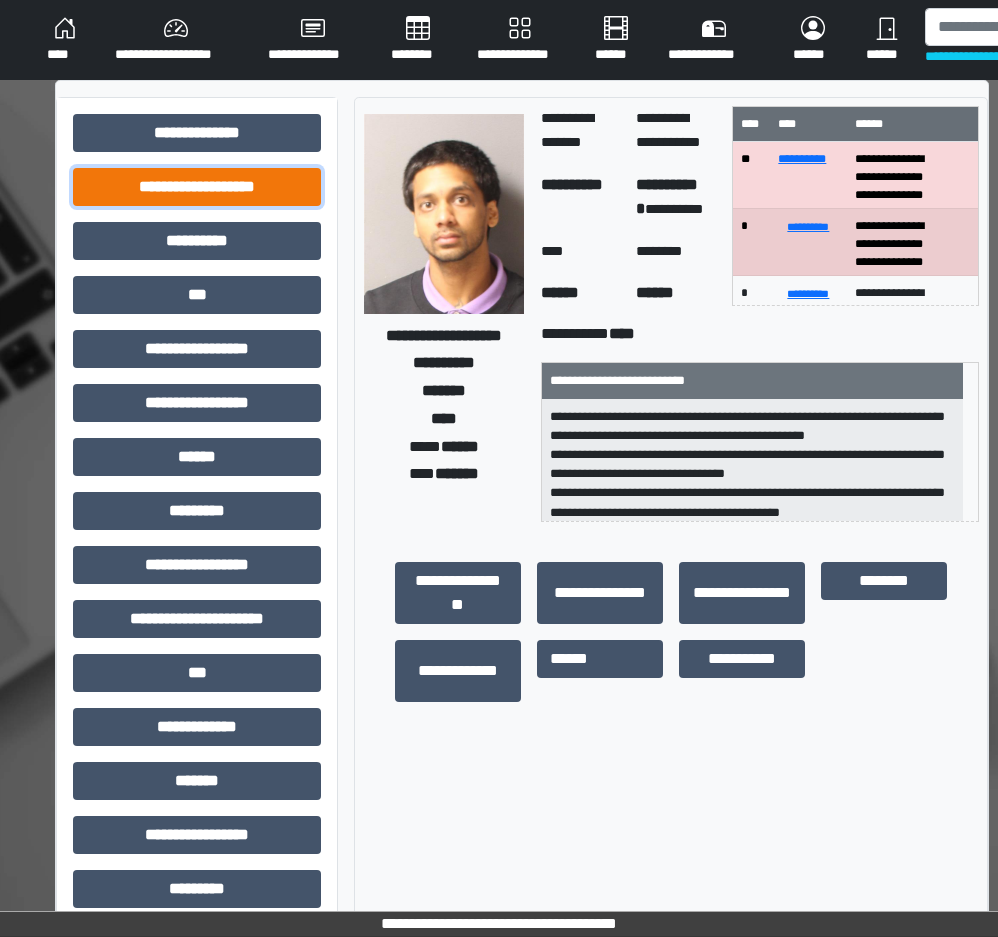click on "**********" at bounding box center (197, 187) 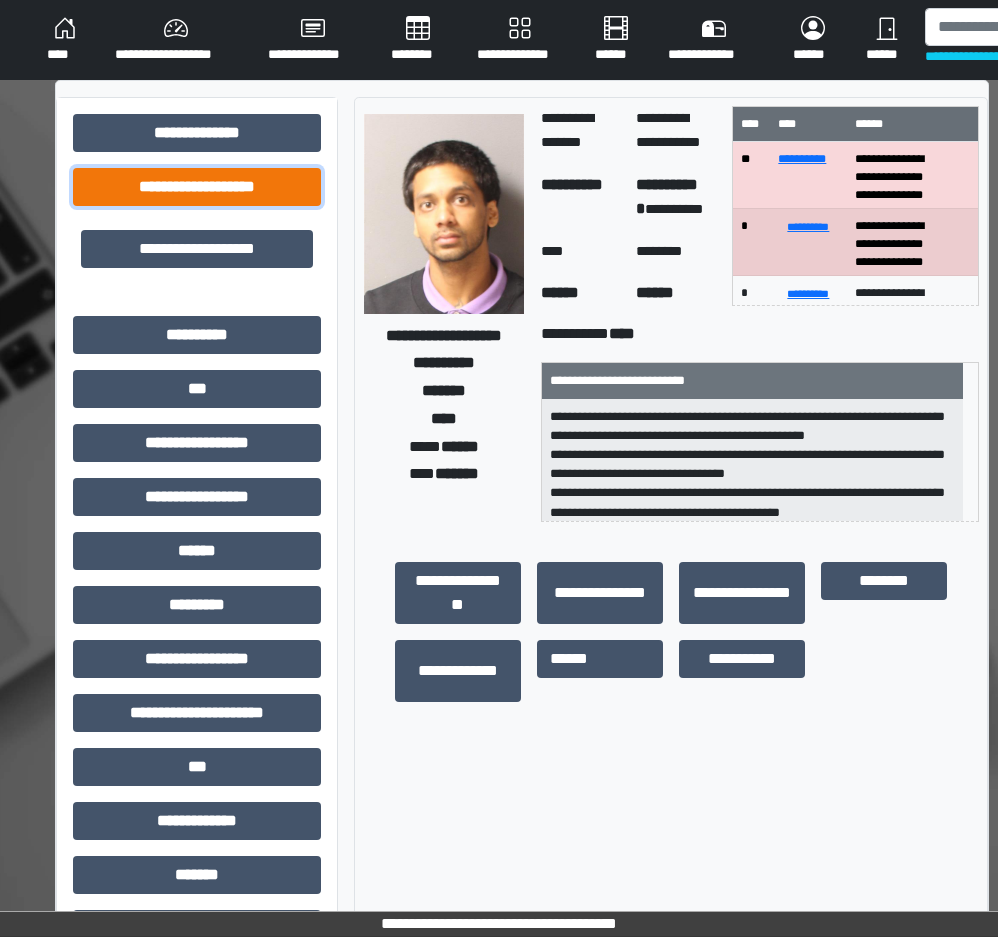 click on "**********" at bounding box center [197, 187] 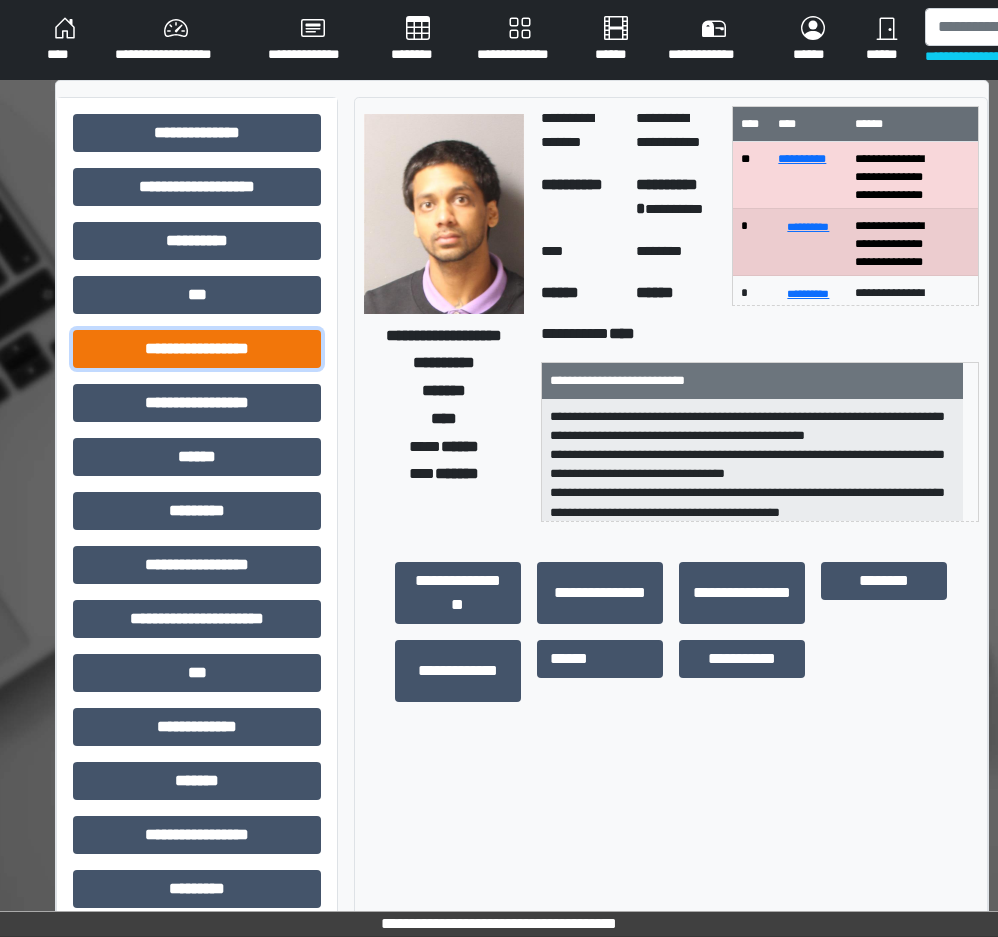 click on "**********" at bounding box center (197, 349) 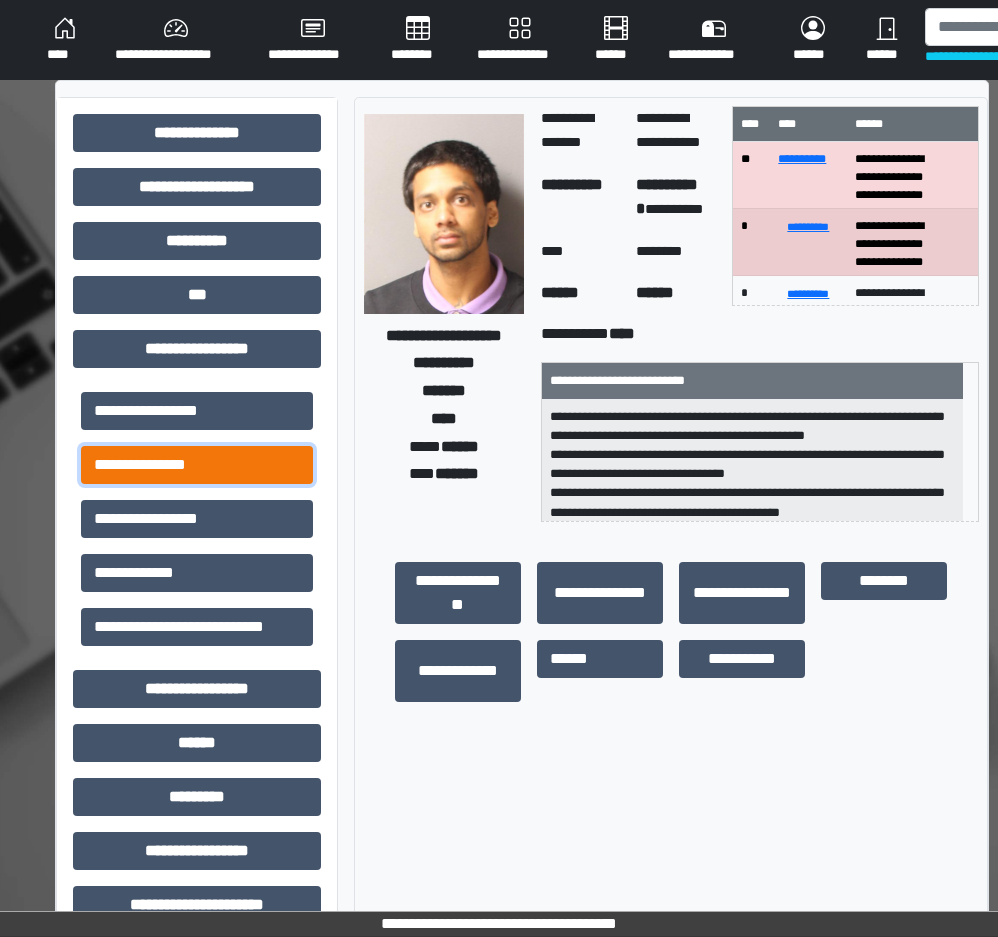 click on "**********" at bounding box center [197, 465] 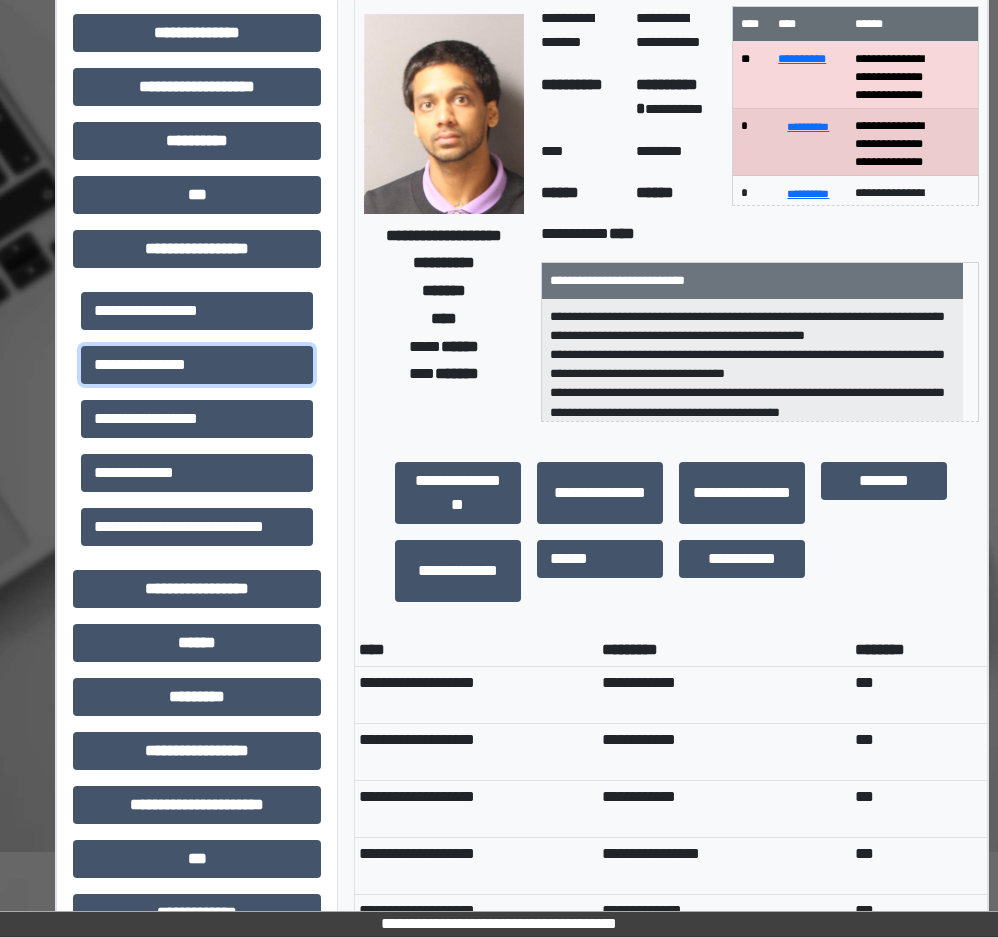 scroll, scrollTop: 0, scrollLeft: 0, axis: both 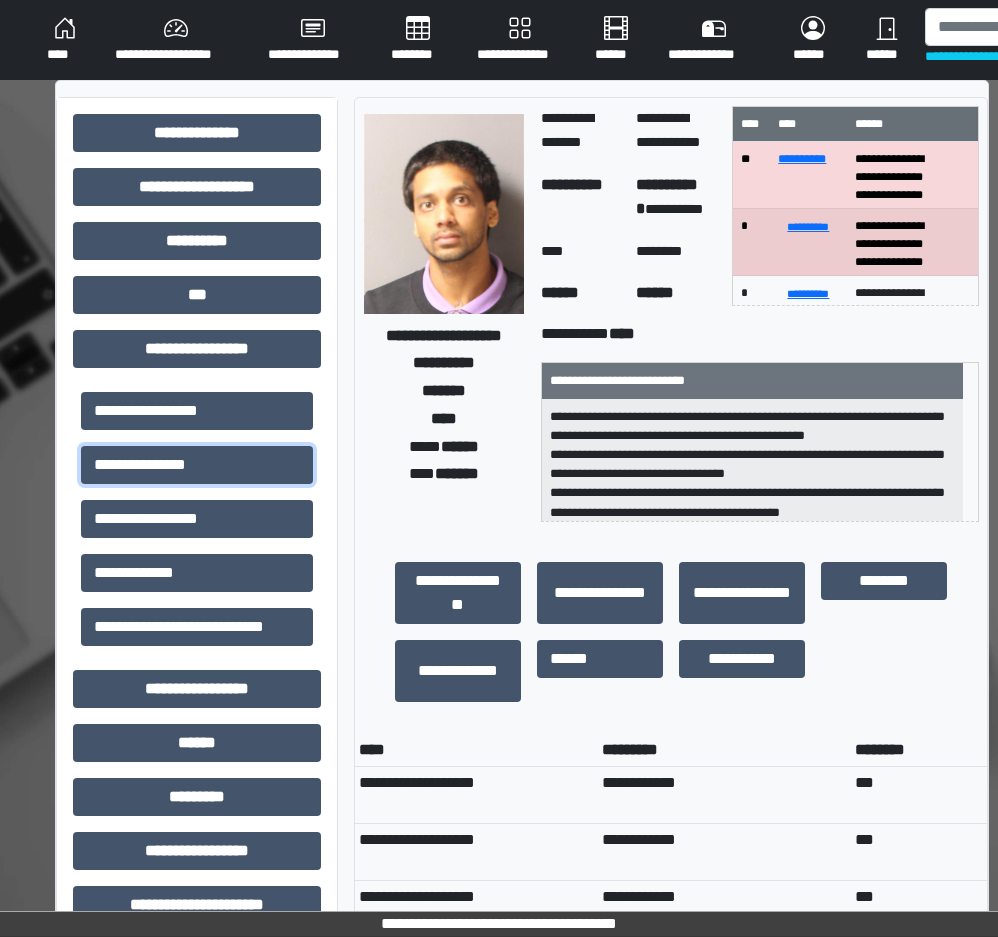 type 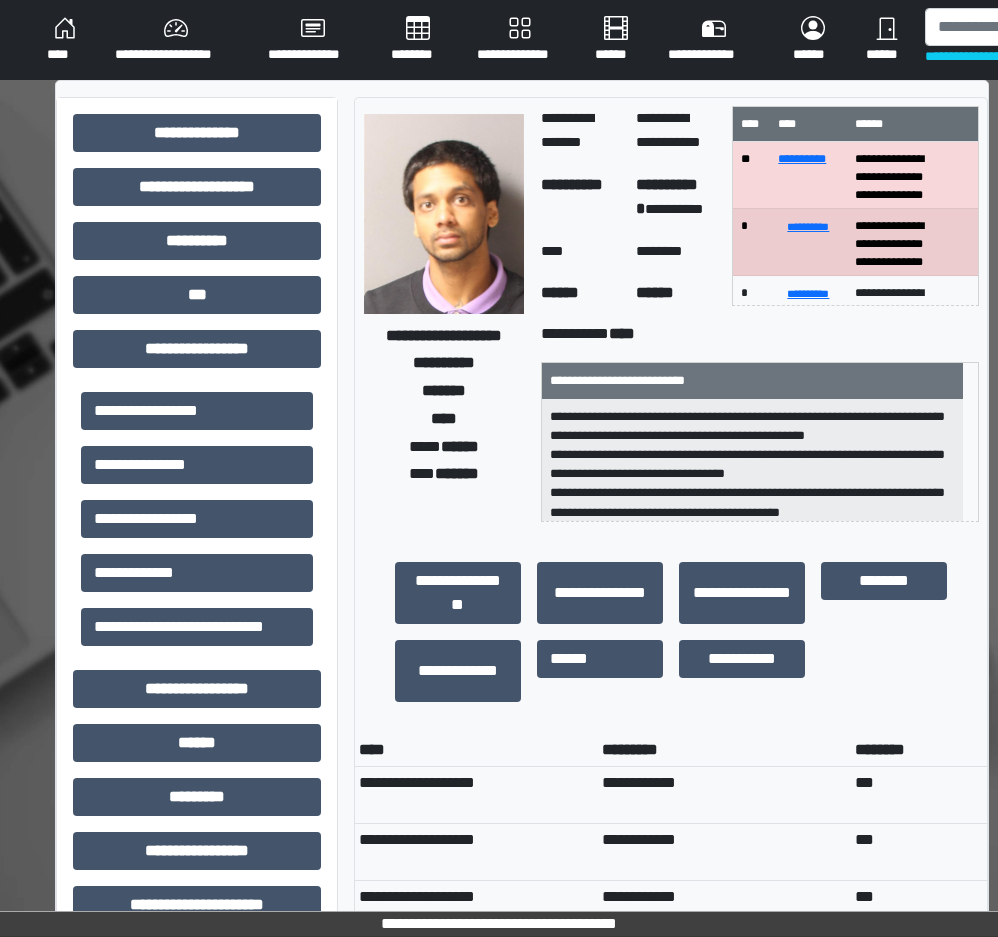 click on "********" at bounding box center (418, 40) 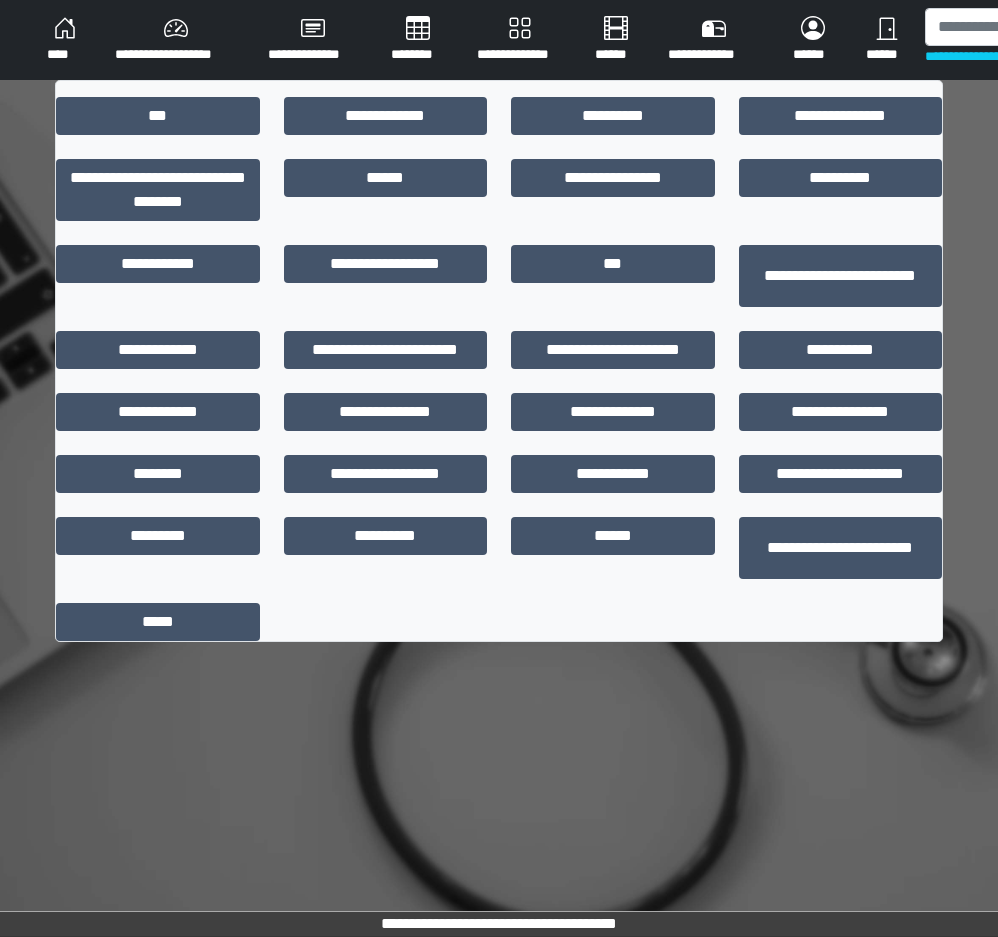 click on "**********" at bounding box center [520, 40] 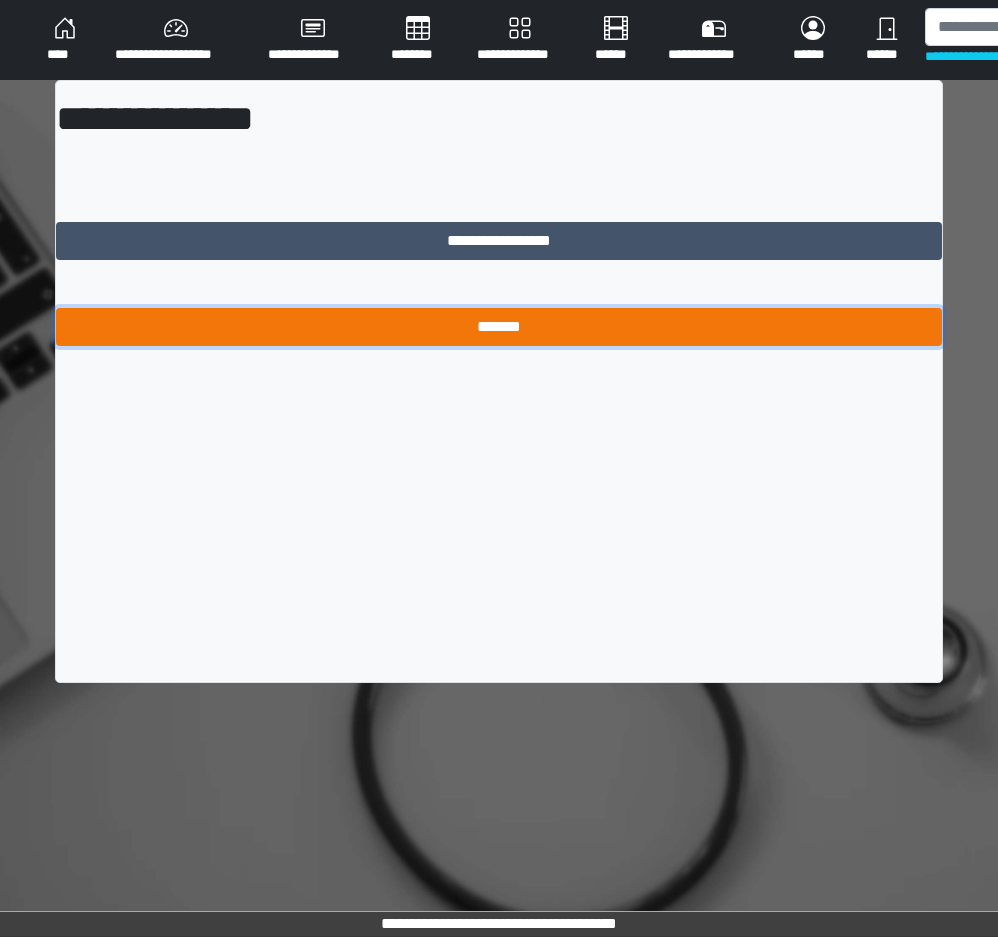 click on "*******" at bounding box center [499, 327] 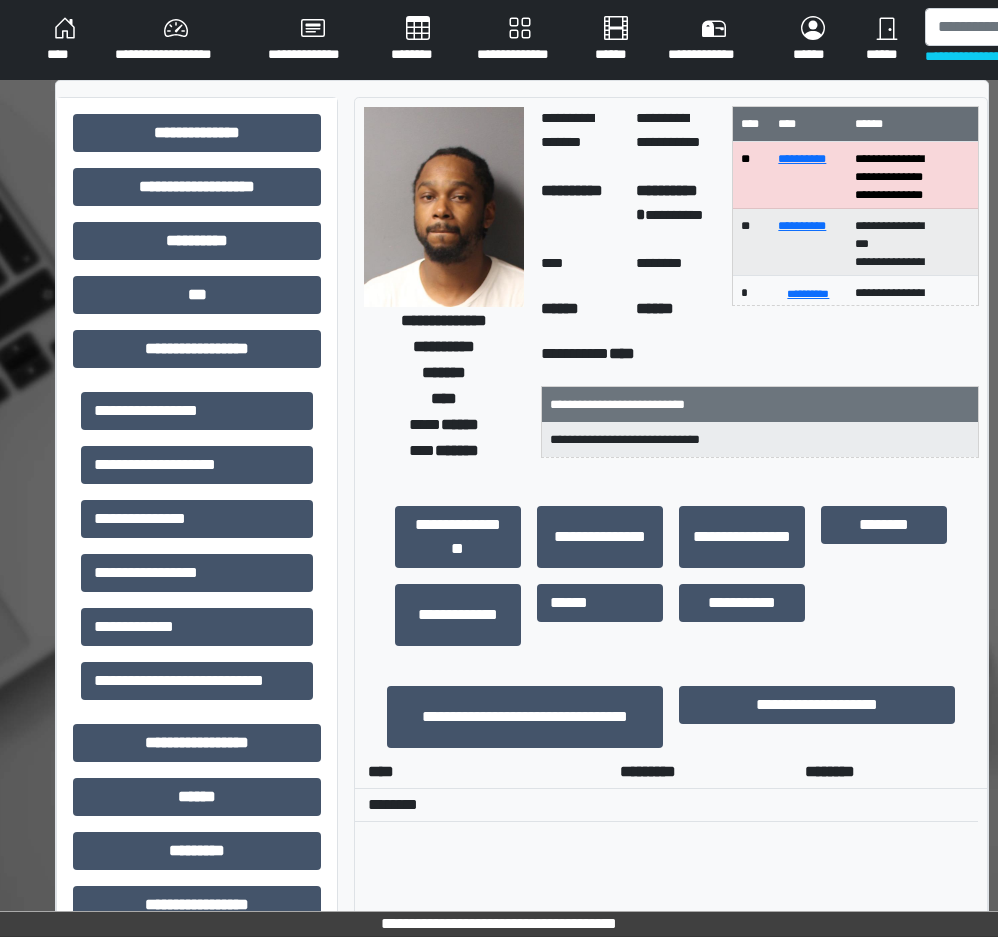 scroll, scrollTop: 0, scrollLeft: 2, axis: horizontal 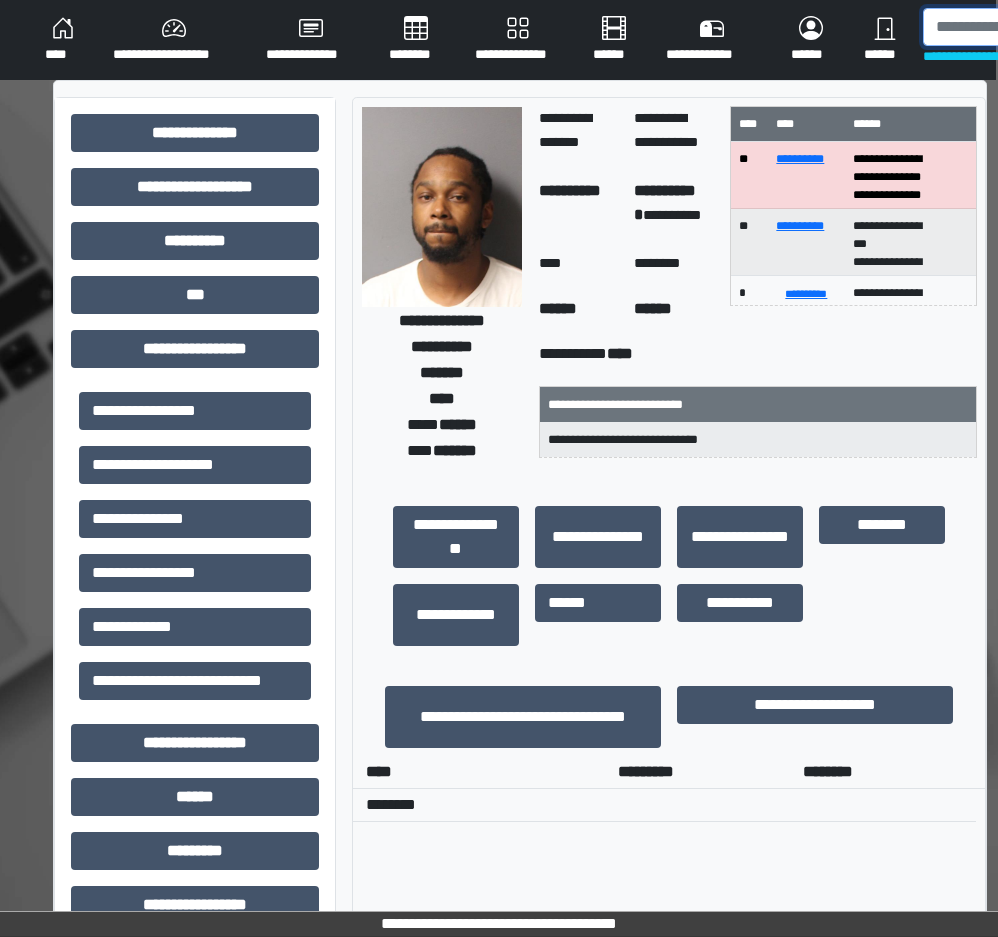 click at bounding box center [1026, 27] 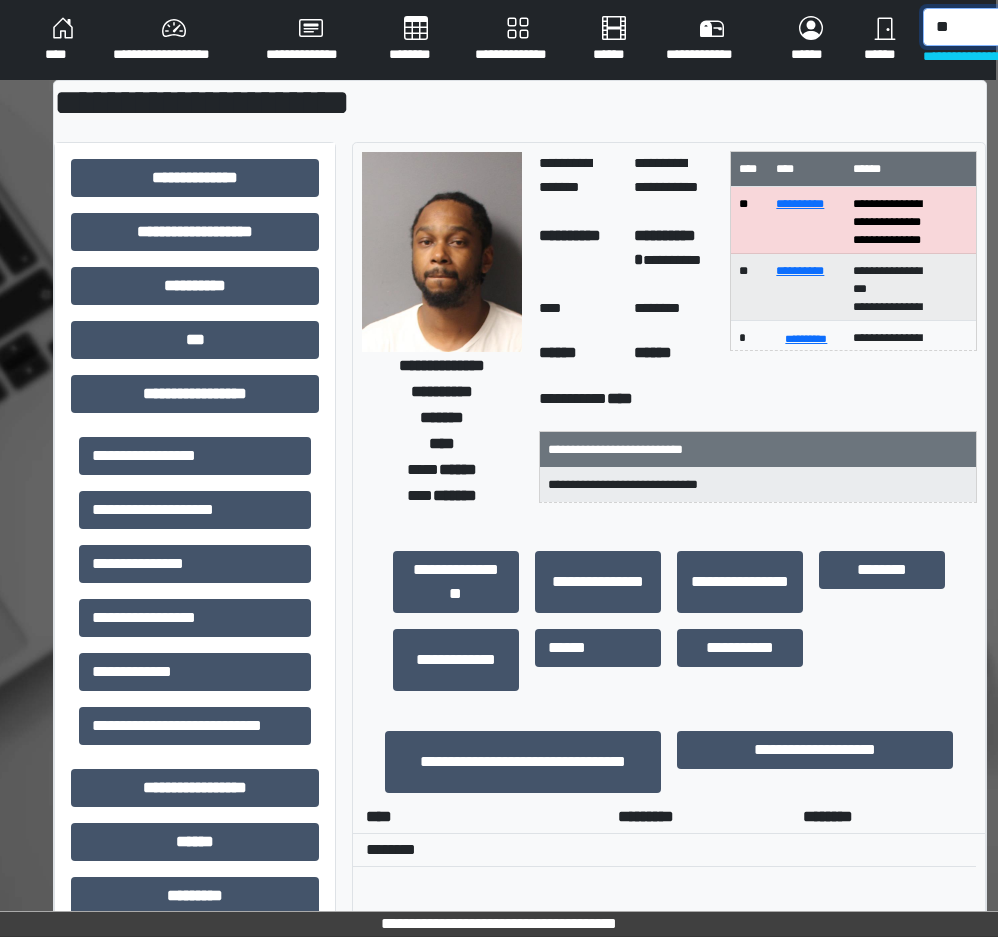 type on "*" 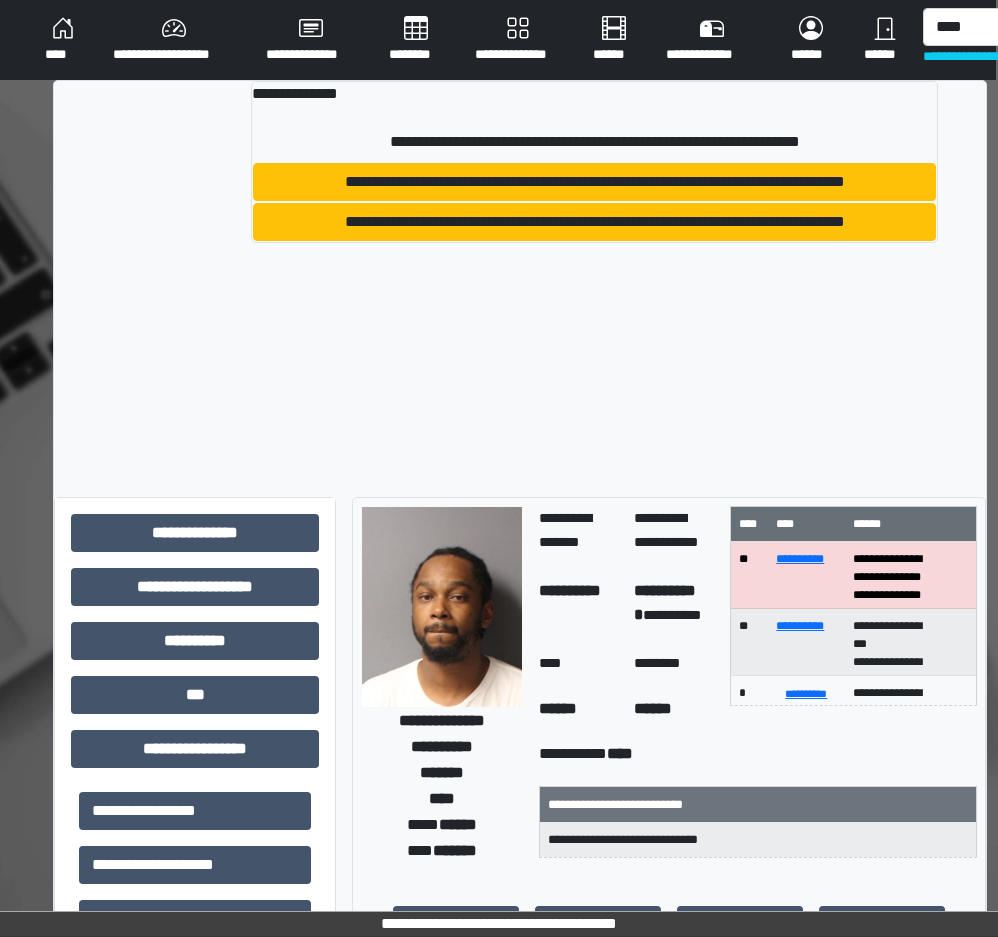 click on "**********" at bounding box center [1002, 56] 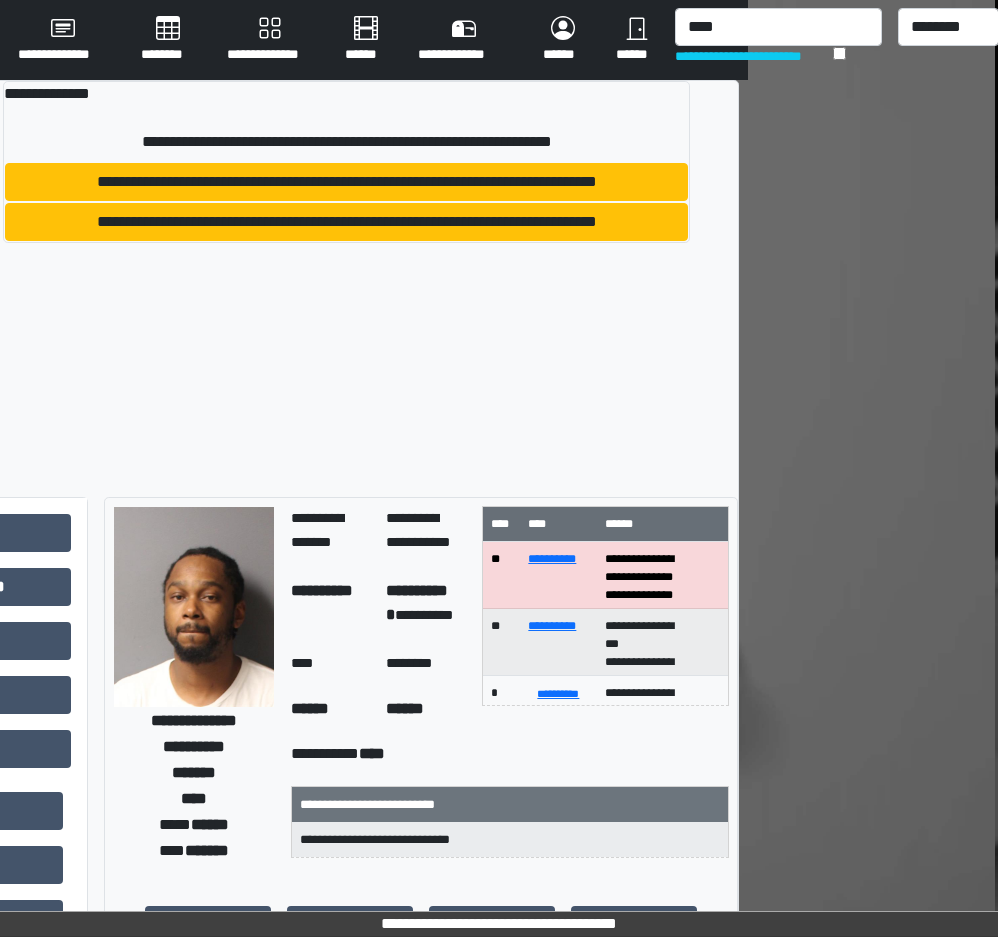 scroll, scrollTop: 0, scrollLeft: 259, axis: horizontal 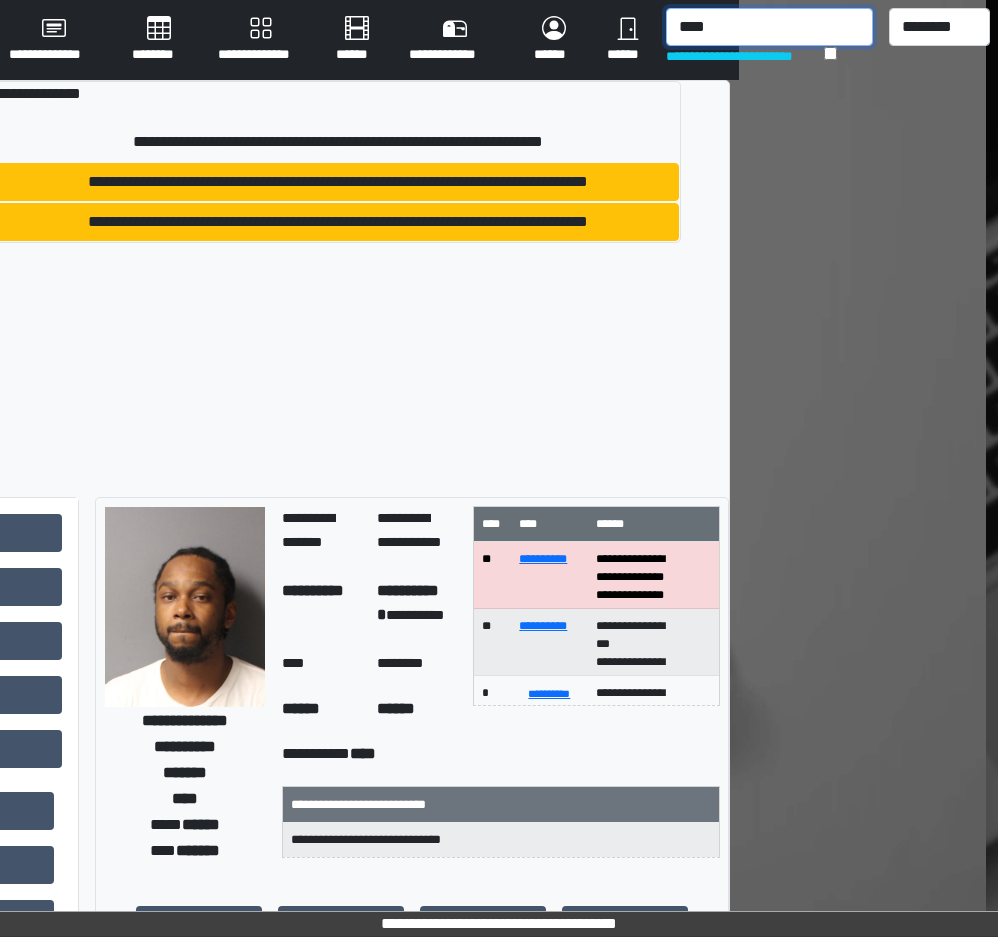 click on "****" at bounding box center [769, 27] 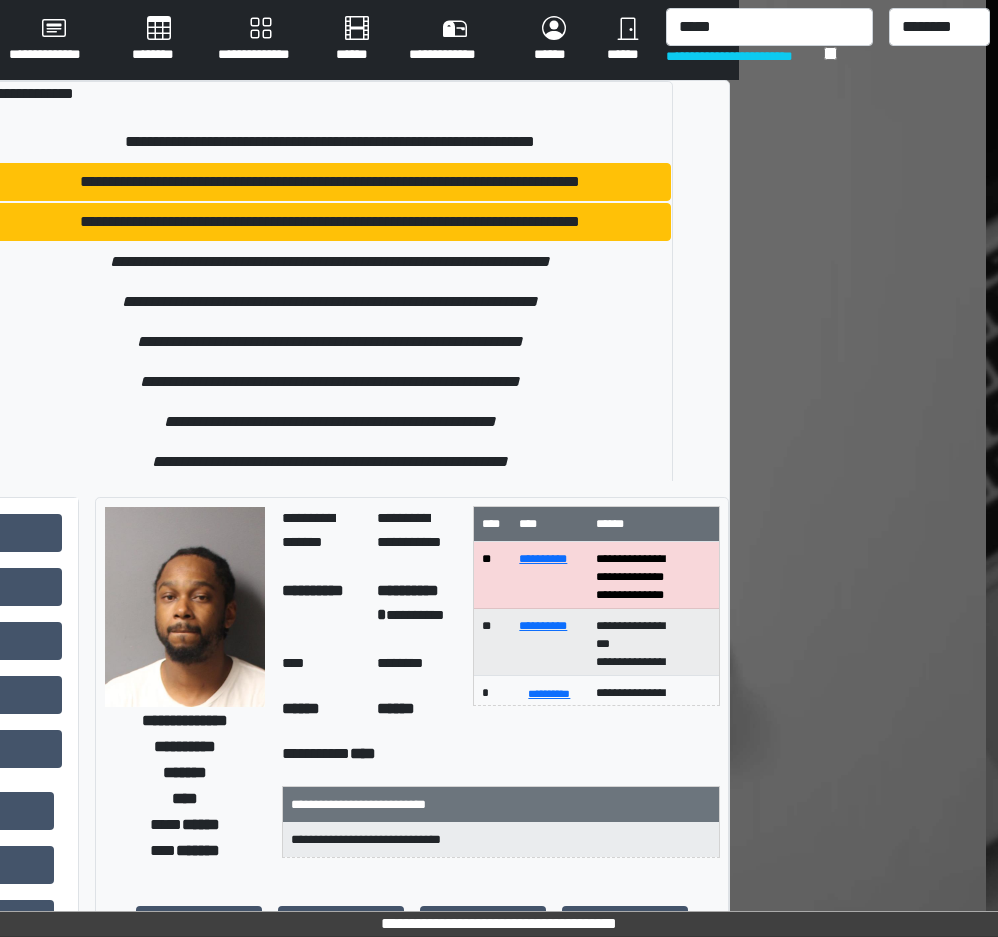 click on "**********" at bounding box center [240, 476] 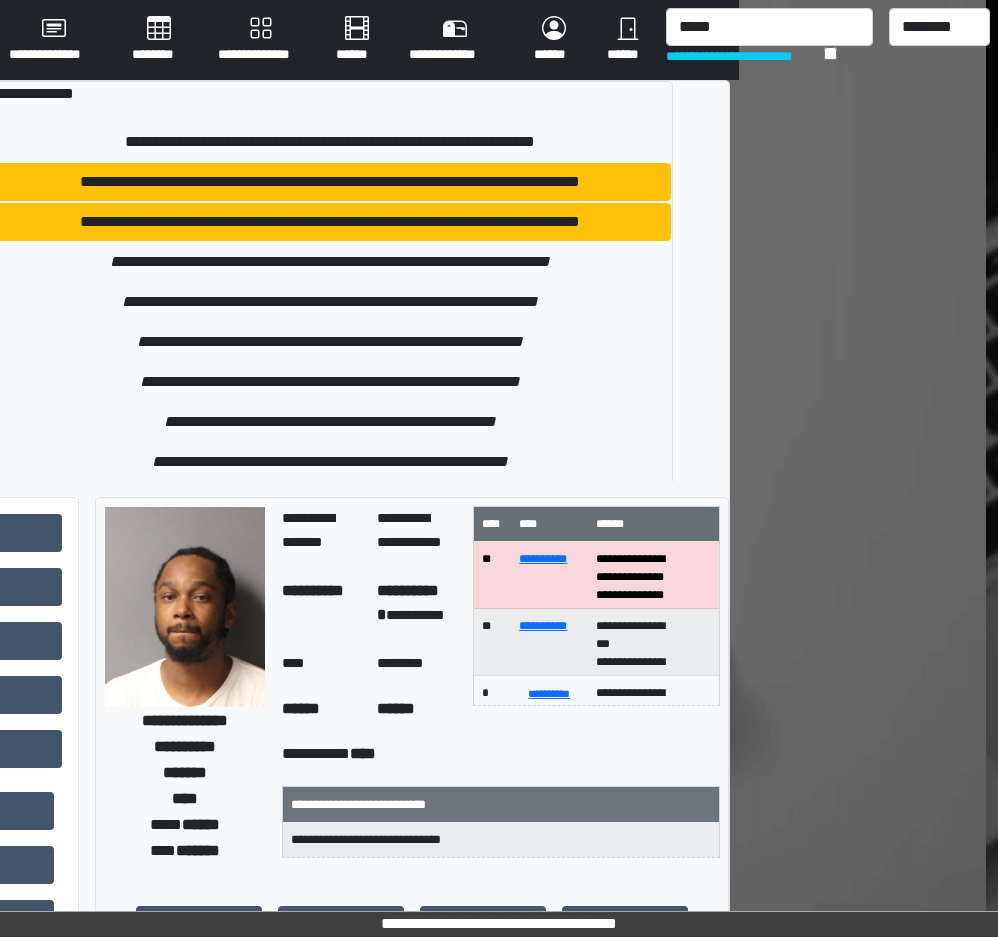 click on "**********" at bounding box center [745, 56] 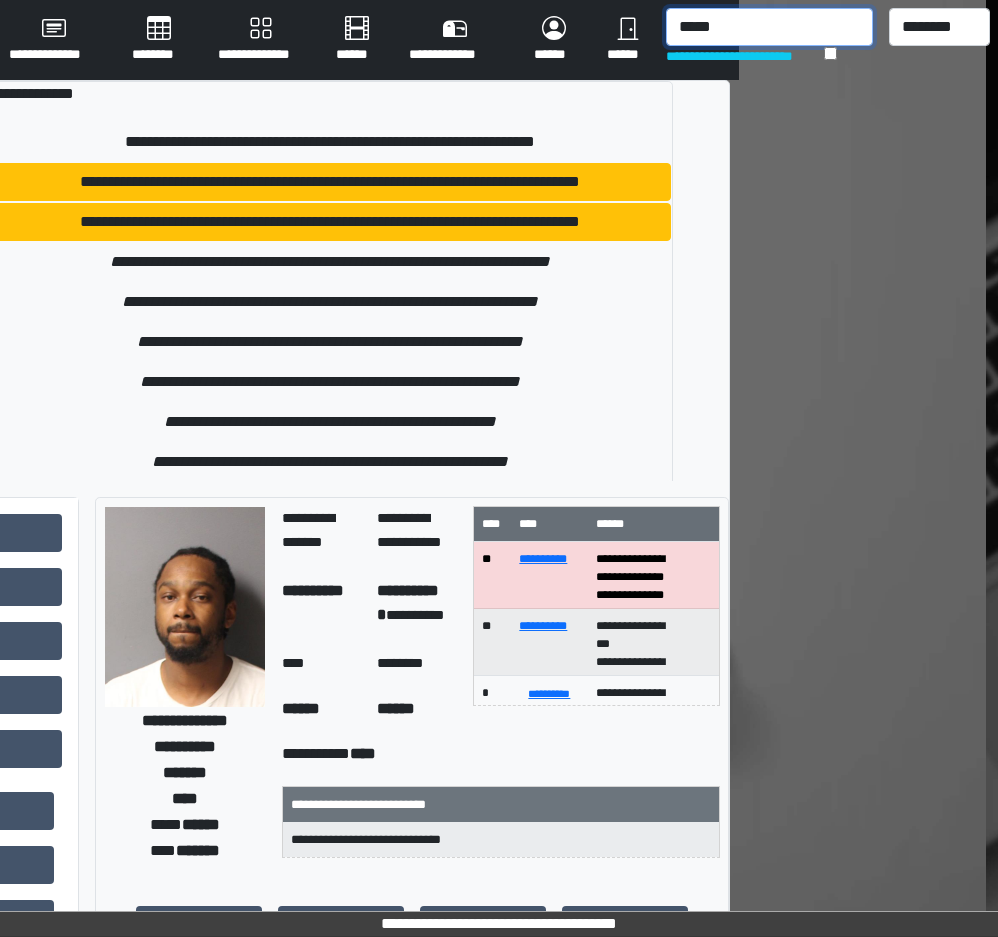 click on "*****" at bounding box center (769, 27) 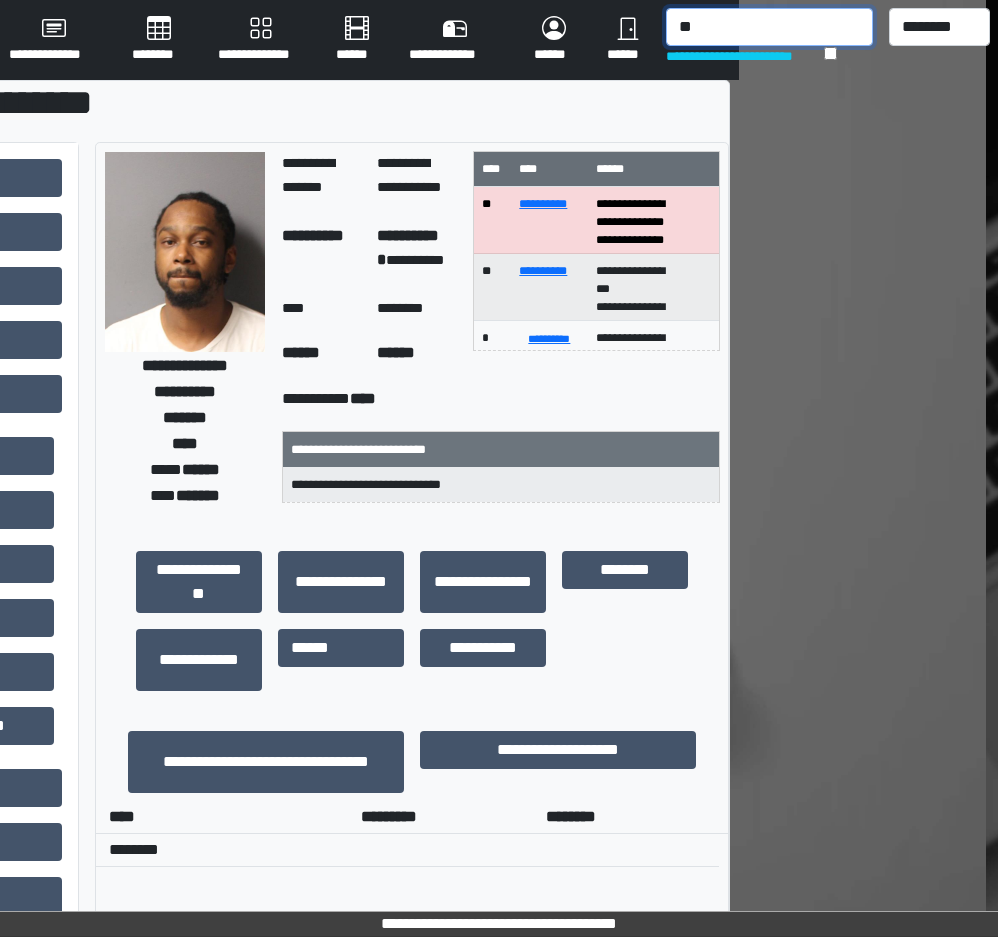 type on "*" 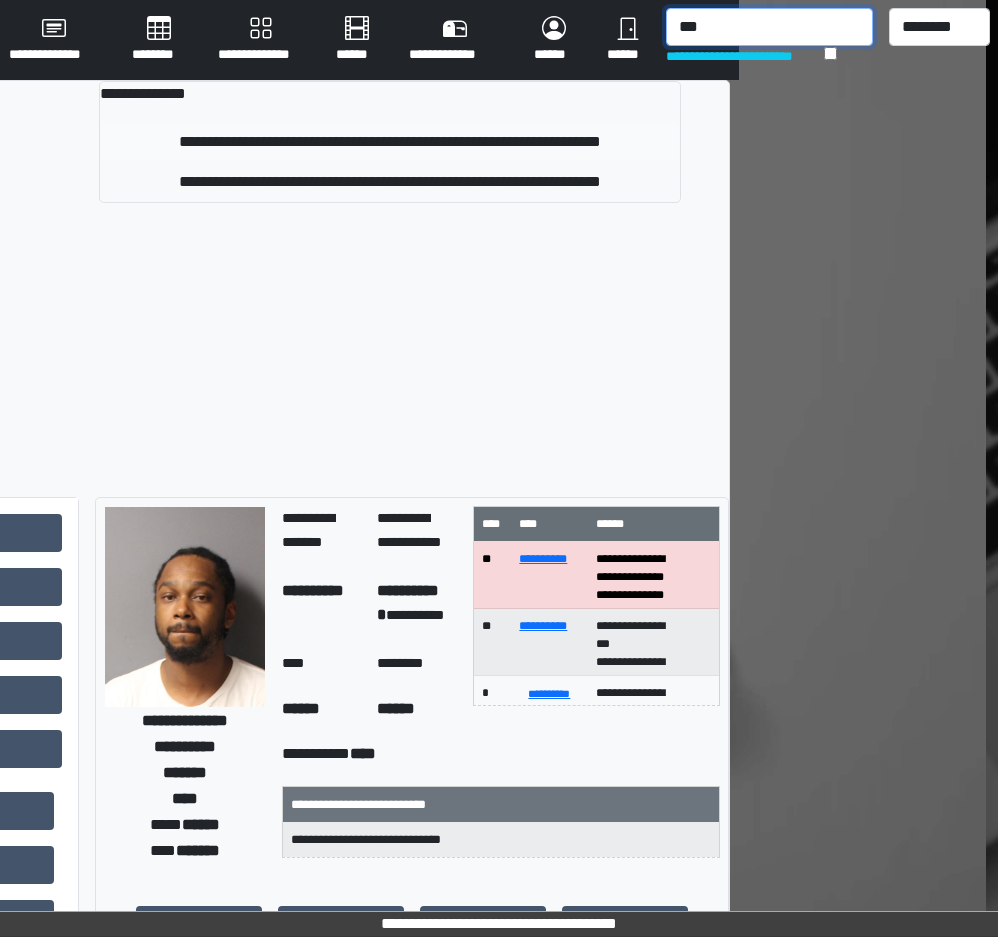 type on "***" 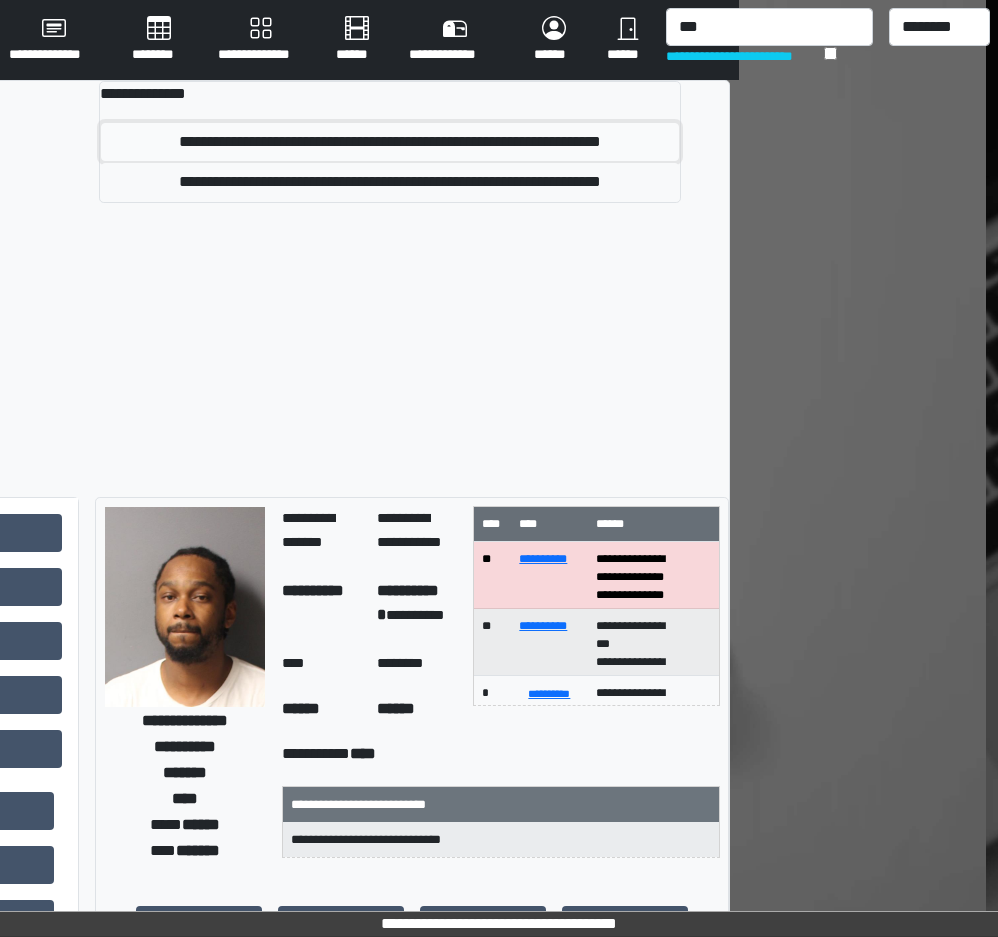 click on "**********" at bounding box center [390, 142] 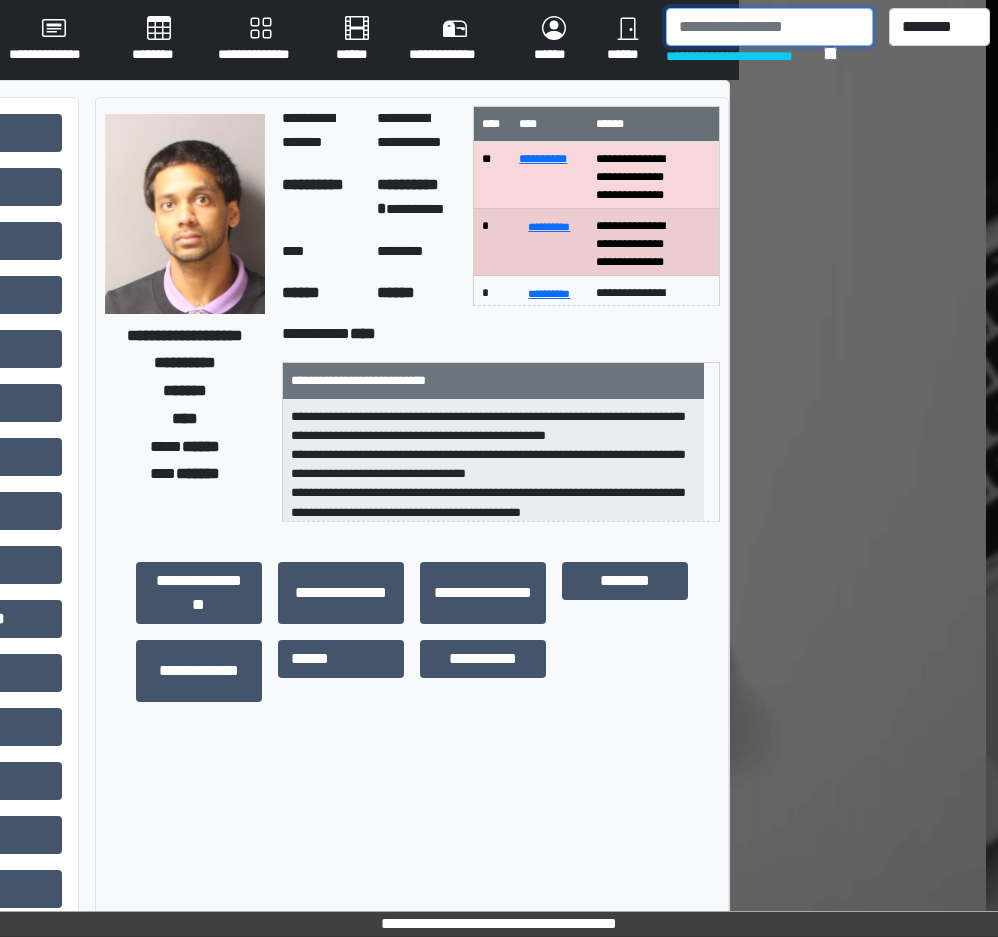 click at bounding box center [769, 27] 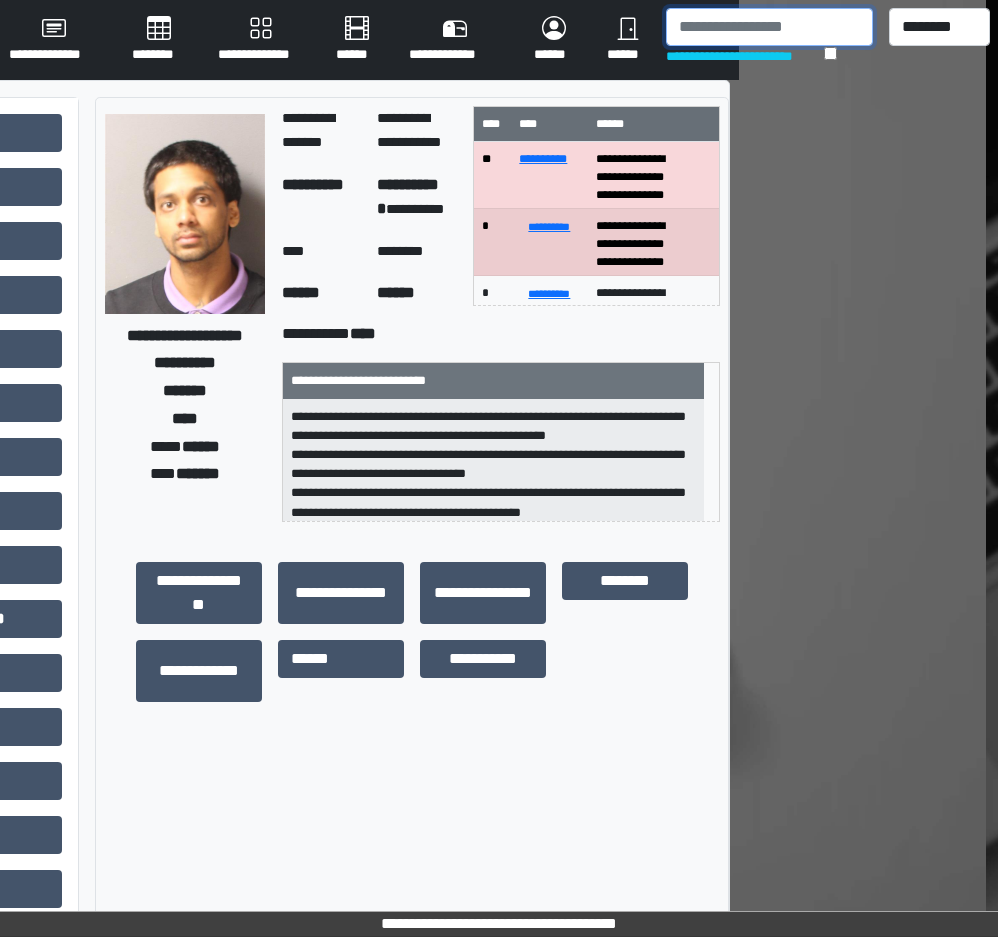 click at bounding box center [769, 27] 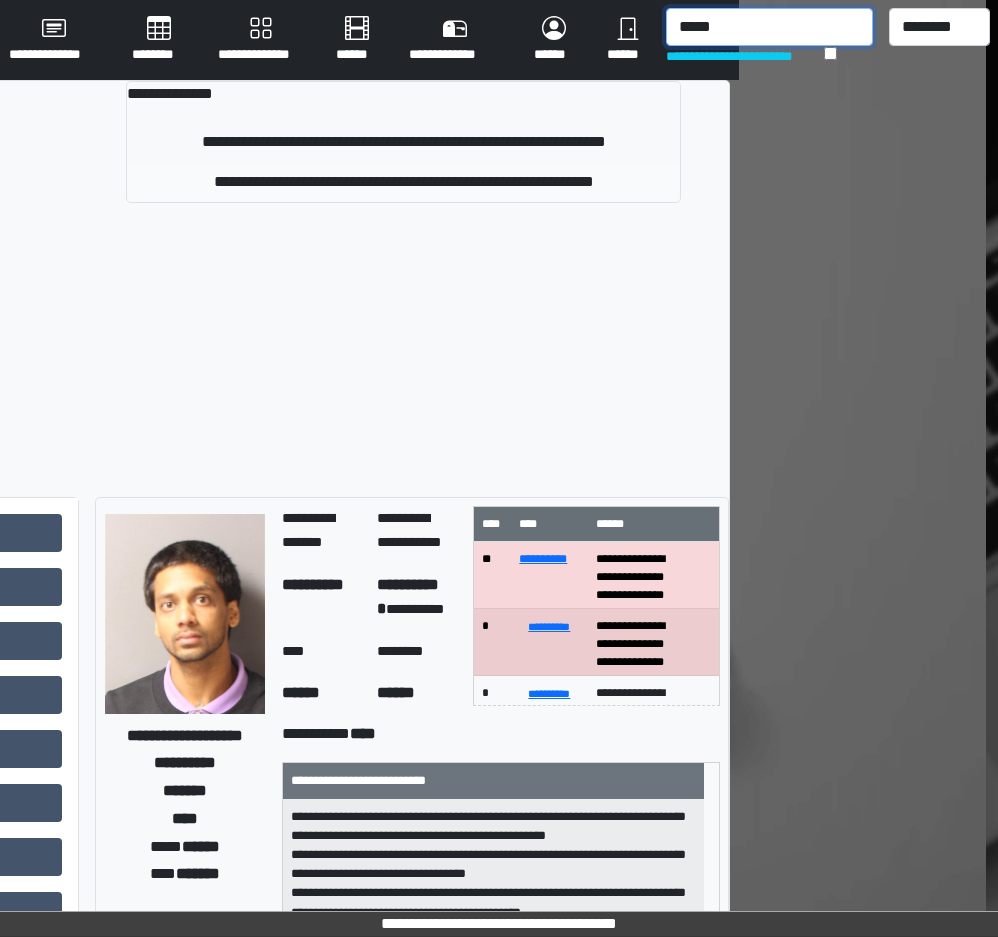 type on "*****" 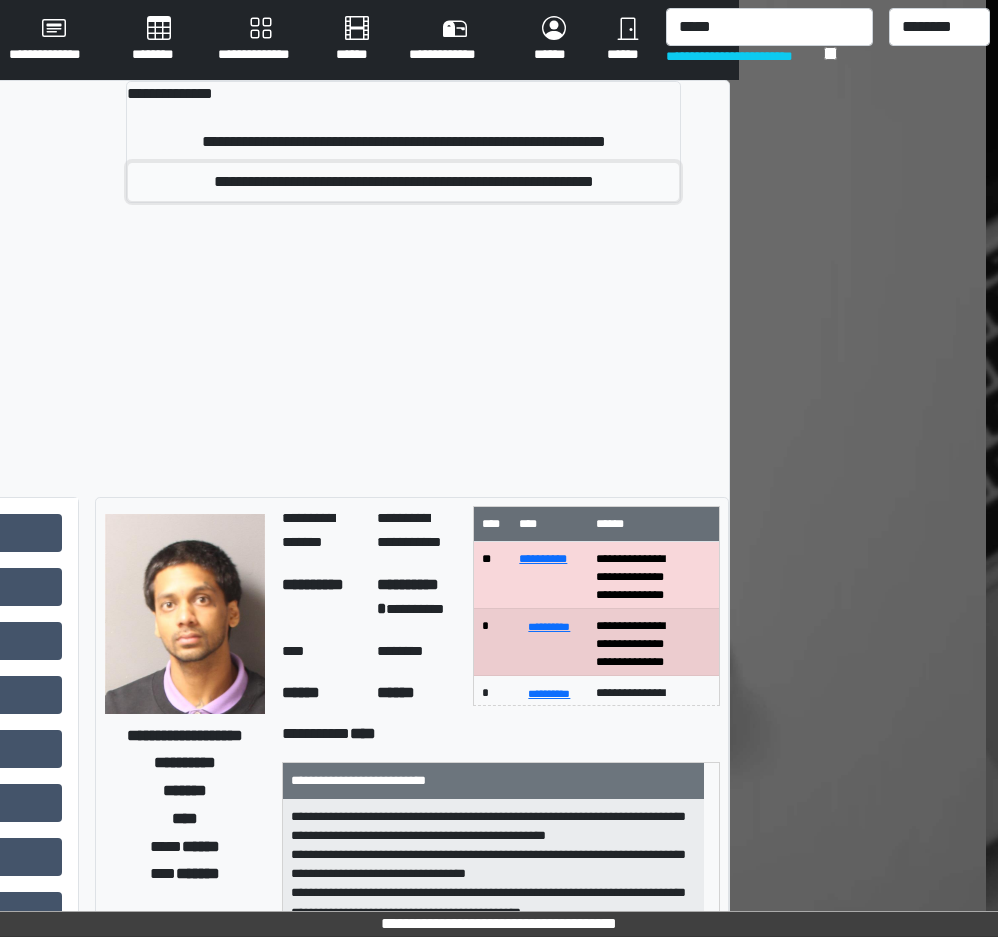 click on "**********" at bounding box center (403, 182) 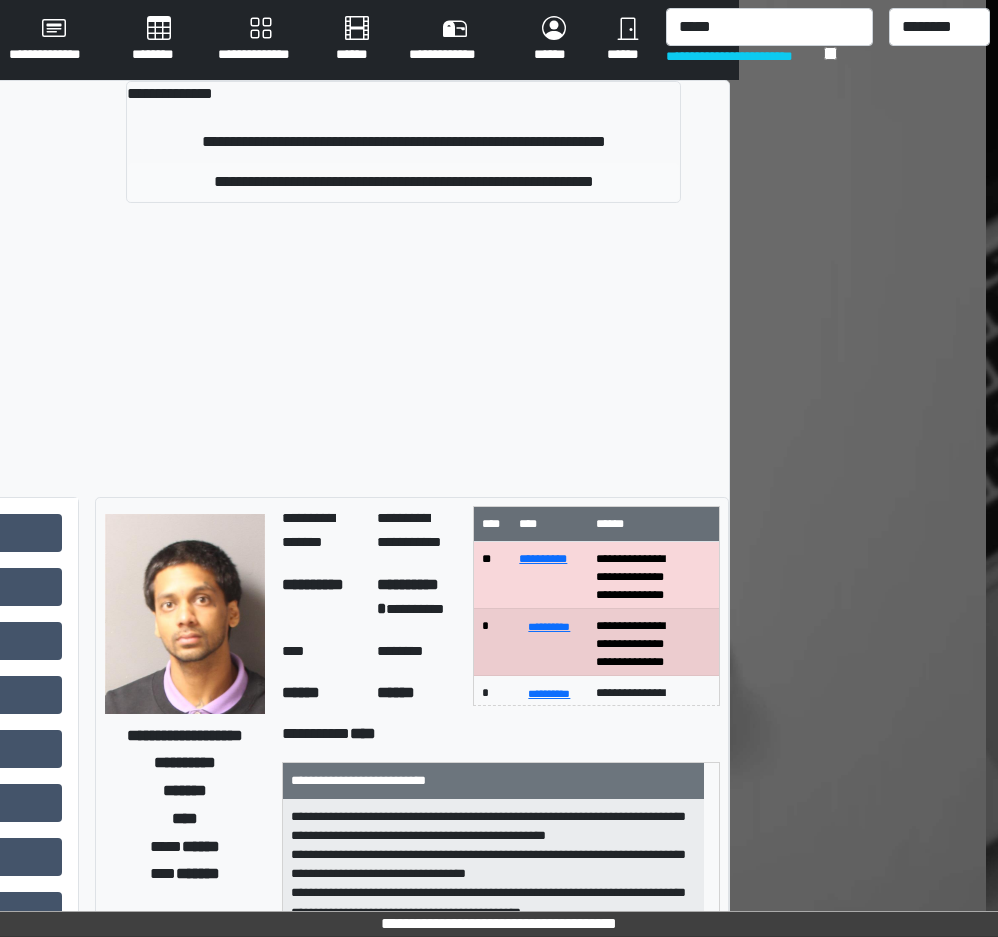 type 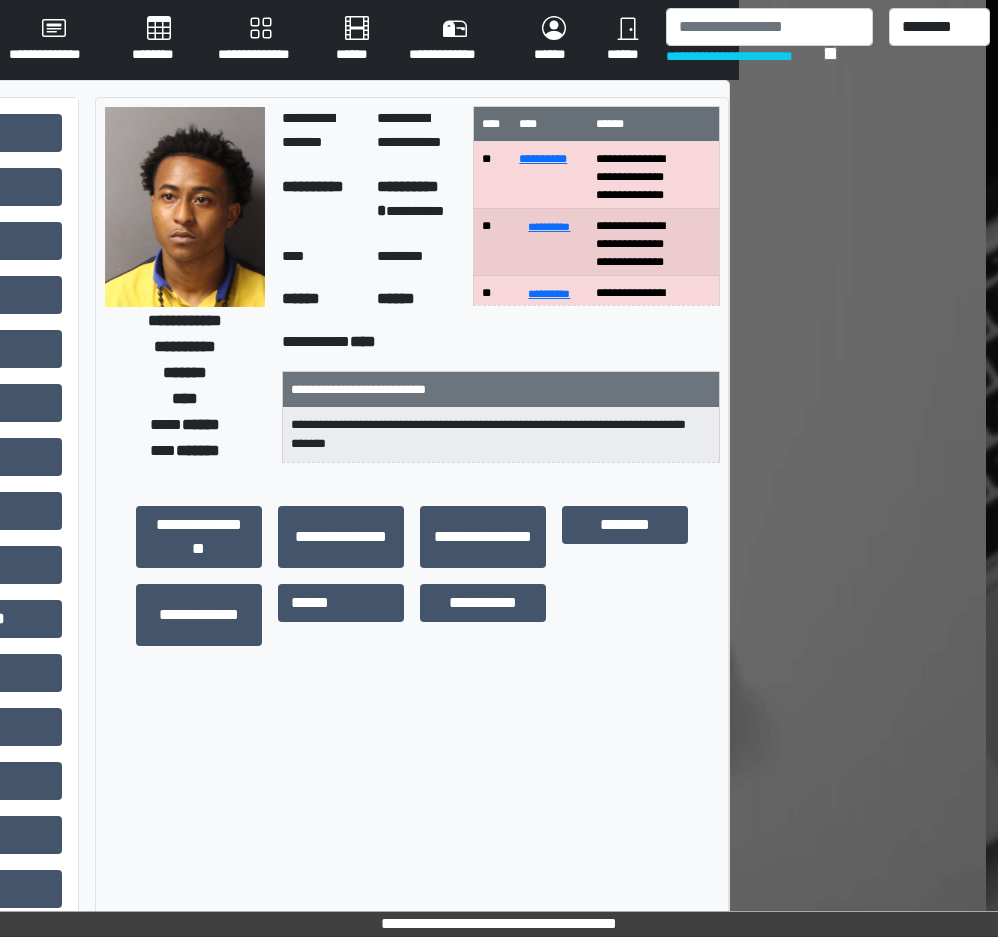 scroll, scrollTop: 100, scrollLeft: 0, axis: vertical 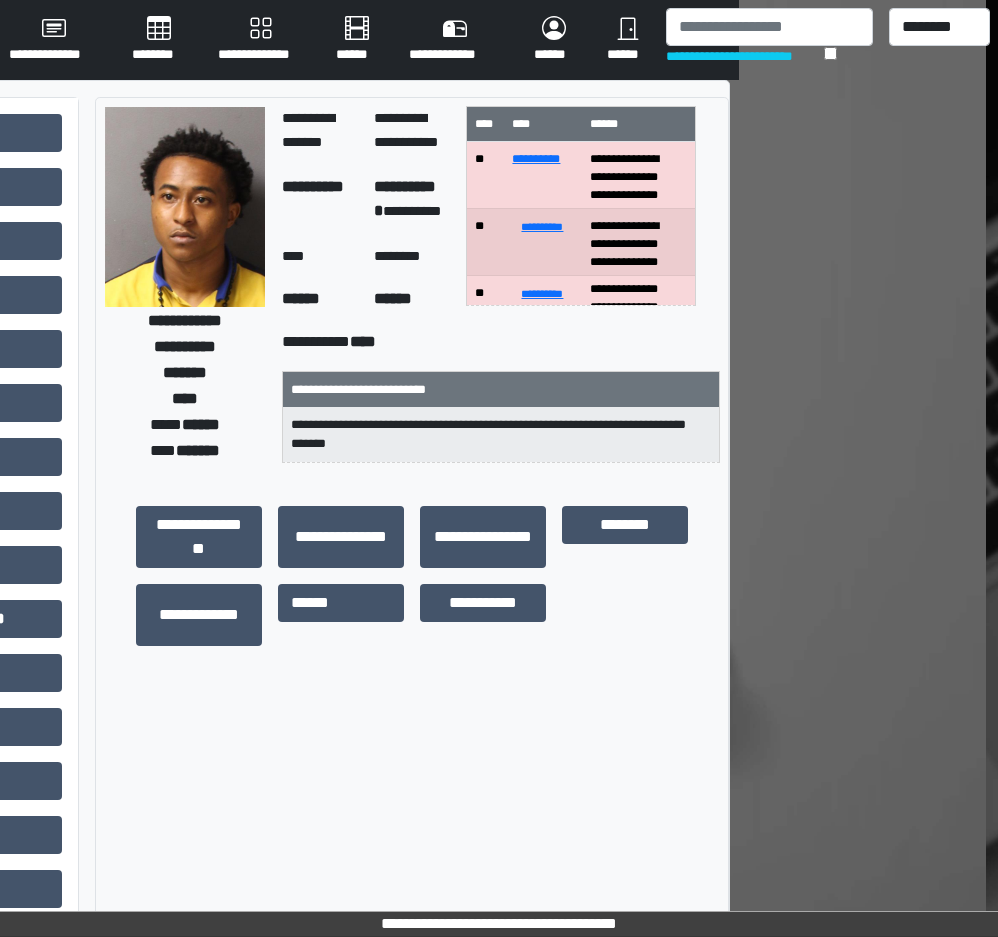 click on "******" at bounding box center [412, 300] 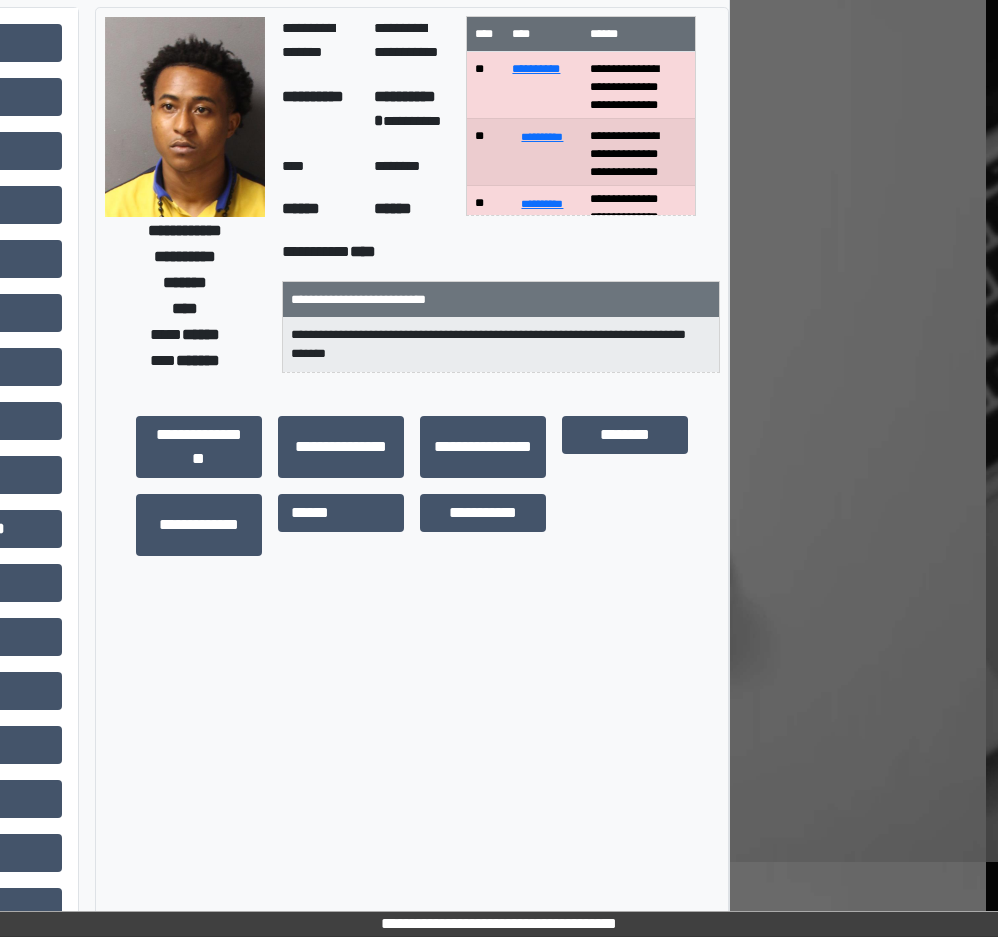 scroll, scrollTop: 0, scrollLeft: 259, axis: horizontal 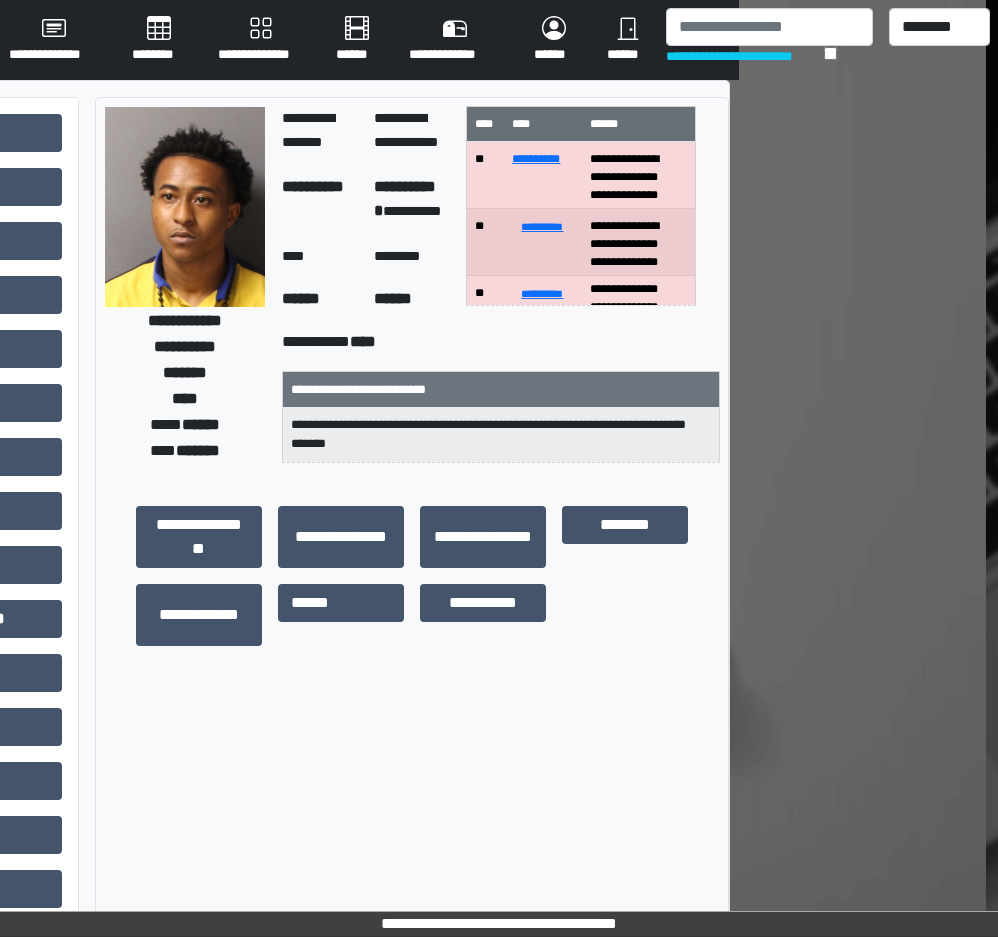 drag, startPoint x: 705, startPoint y: 852, endPoint x: 1007, endPoint y: 822, distance: 303.48642 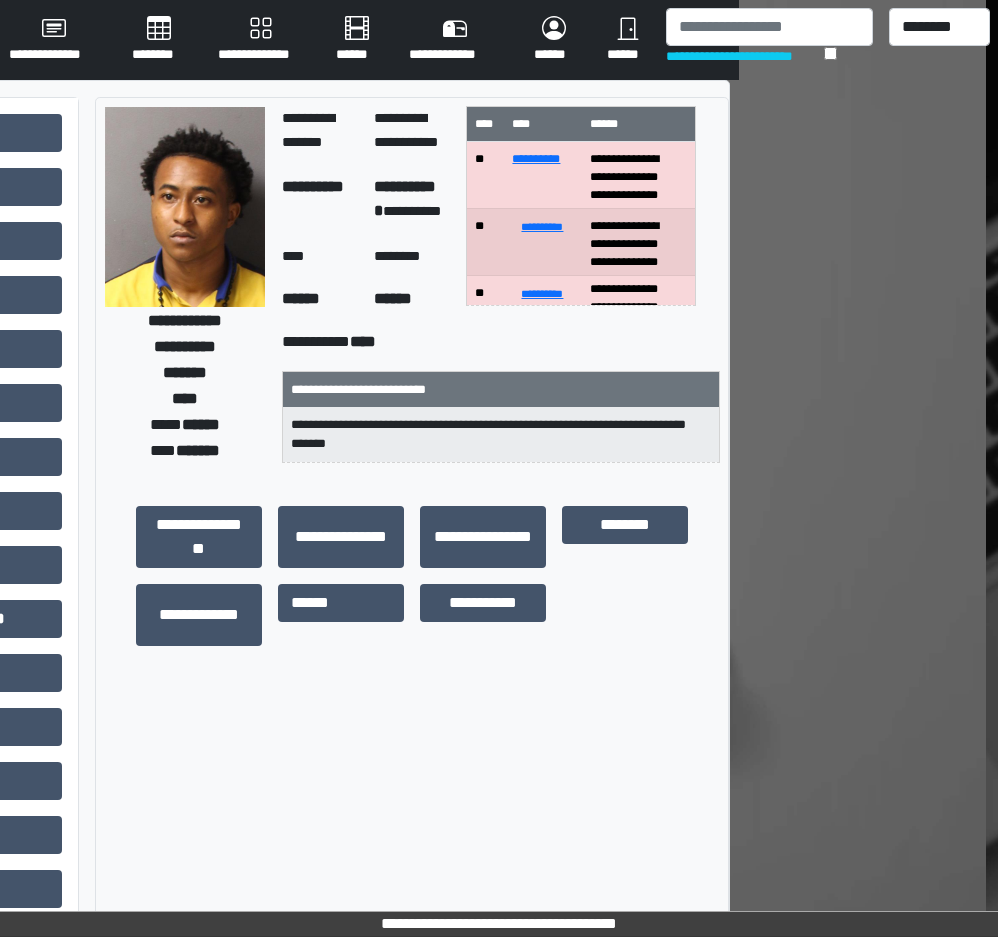 click on "**********" at bounding box center [54, 40] 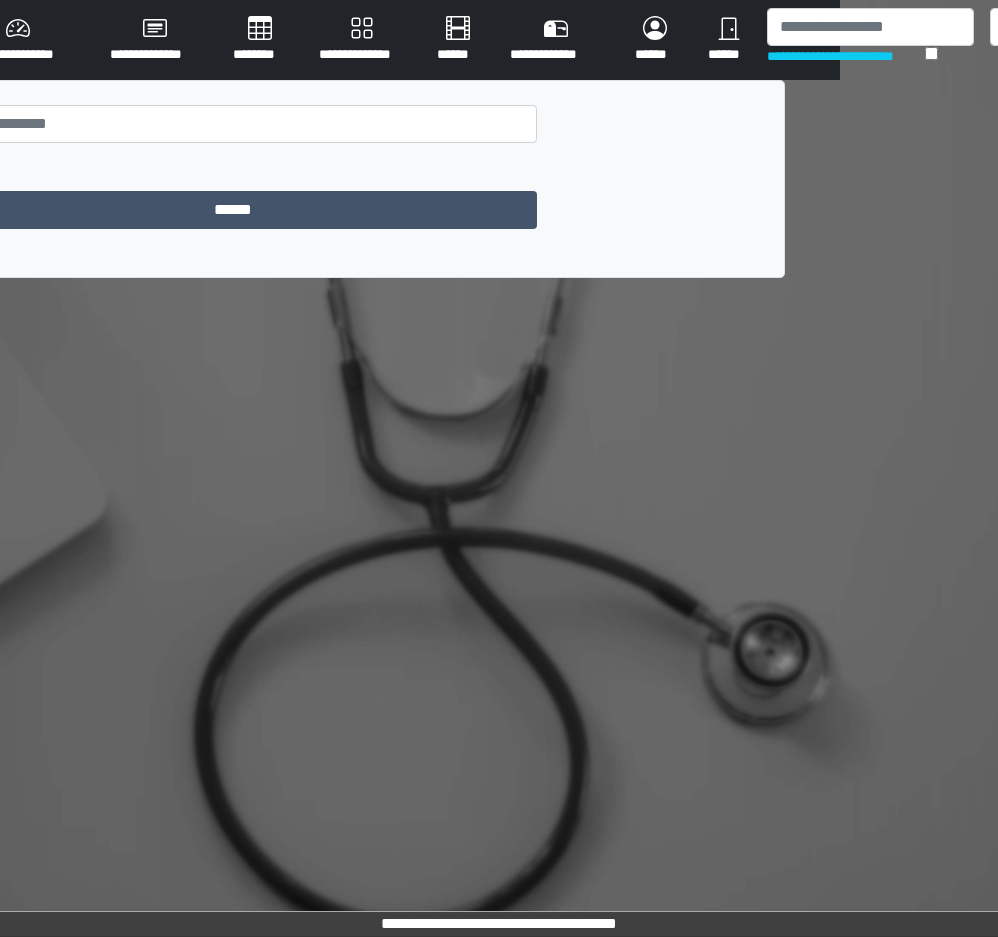 scroll, scrollTop: 0, scrollLeft: 0, axis: both 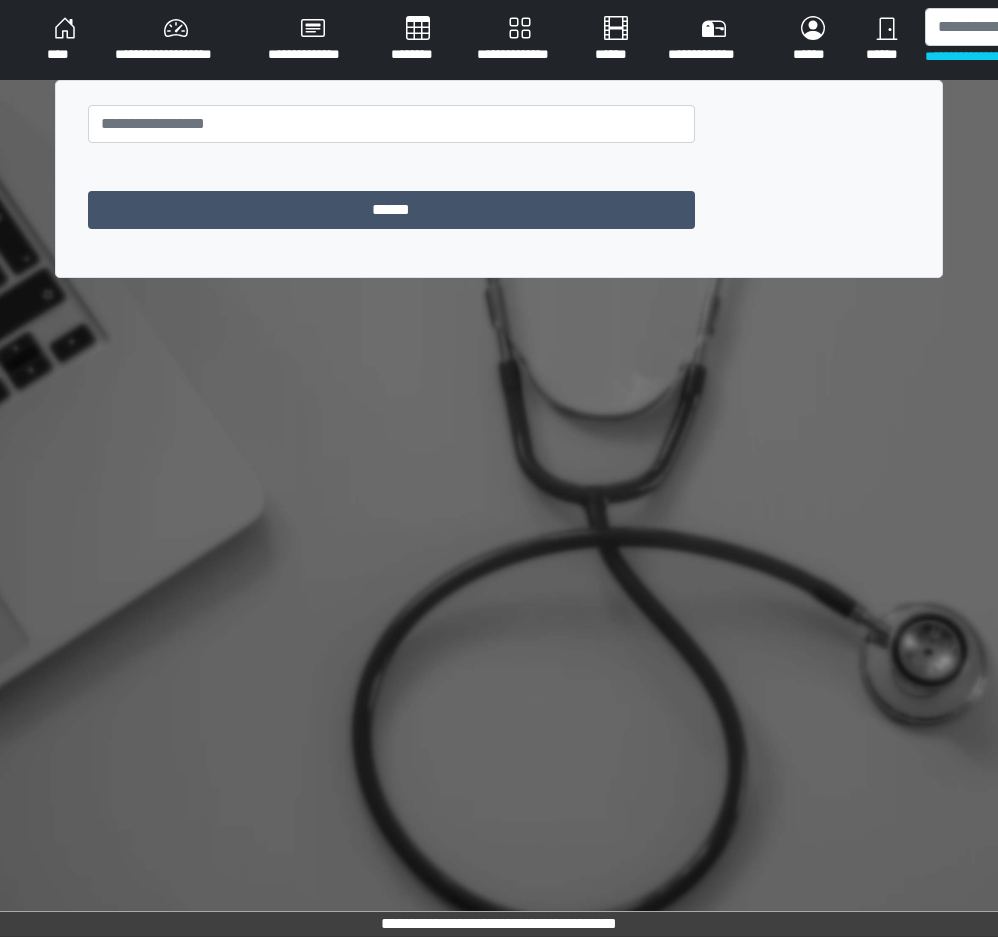 click on "****" at bounding box center [65, 40] 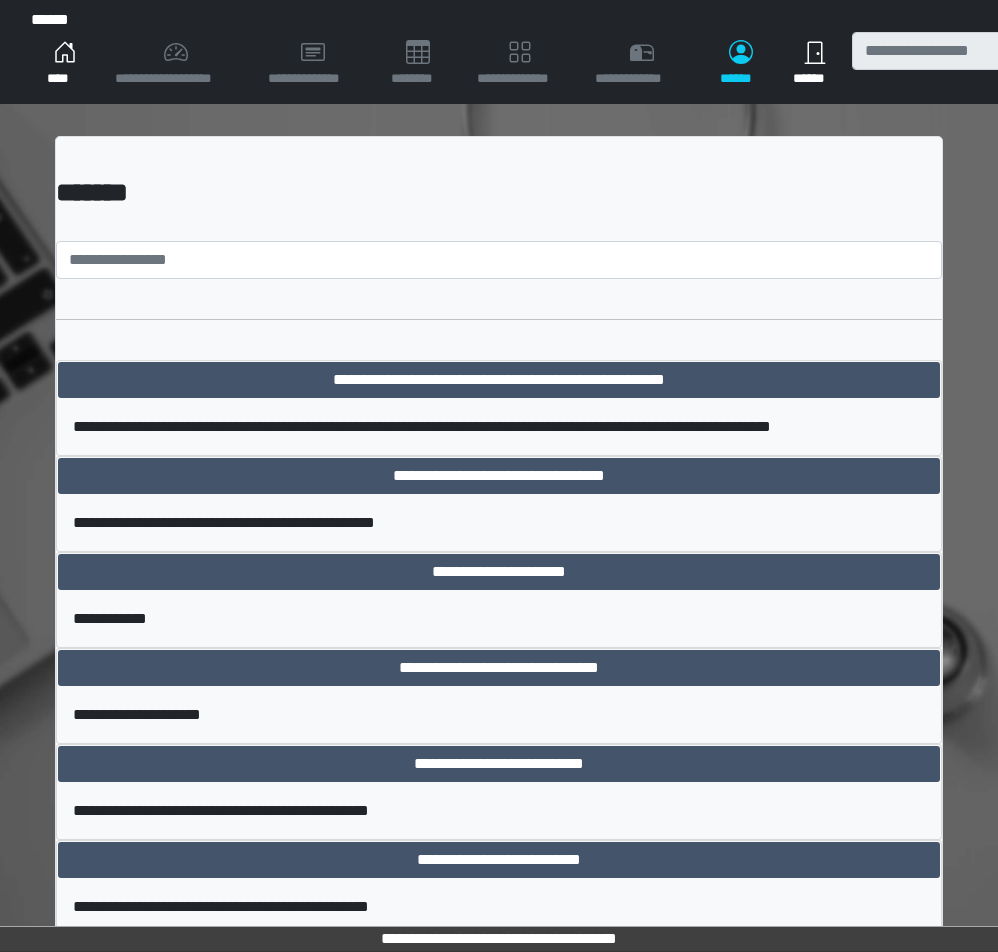 scroll, scrollTop: 0, scrollLeft: 0, axis: both 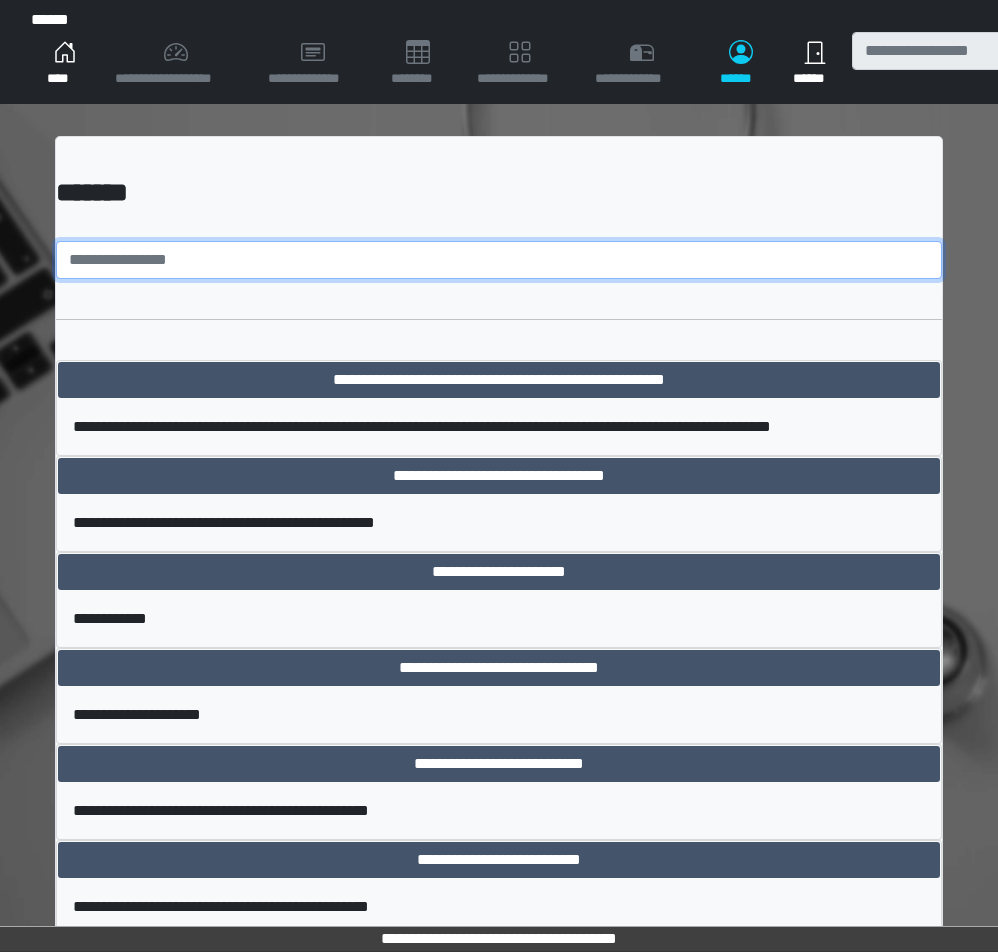 click at bounding box center (499, 260) 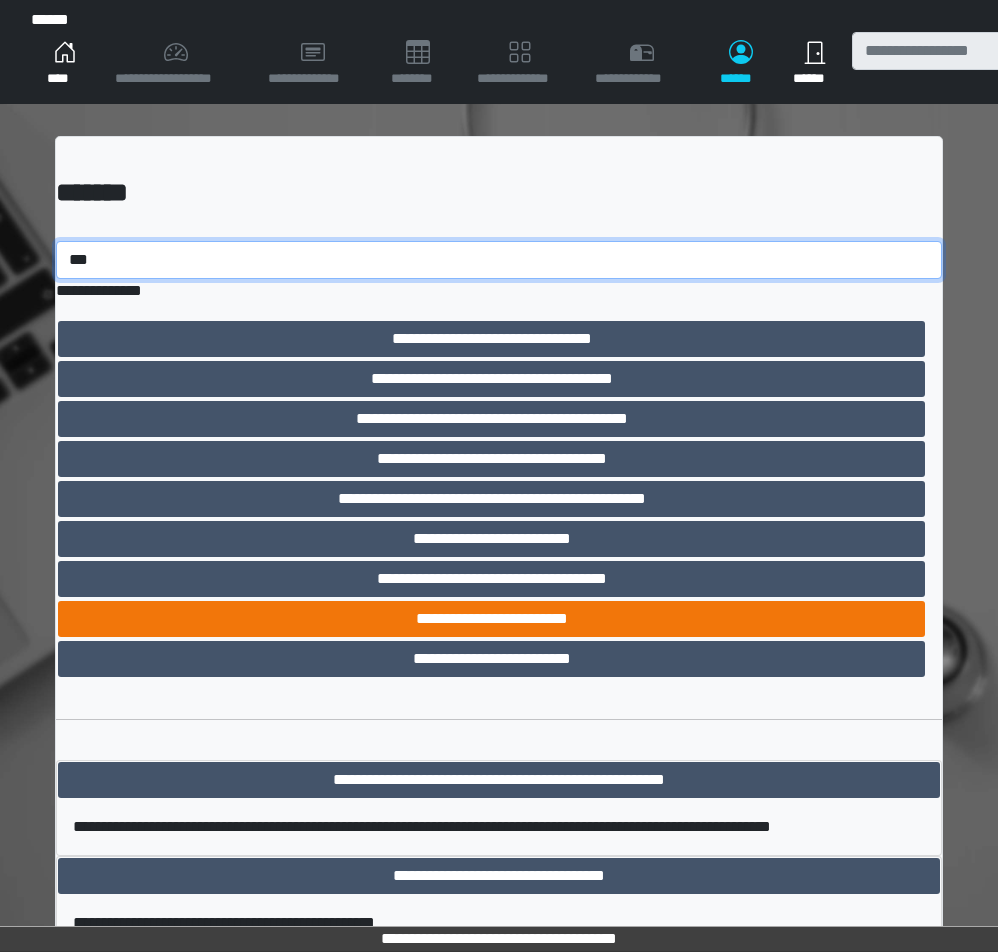 type on "***" 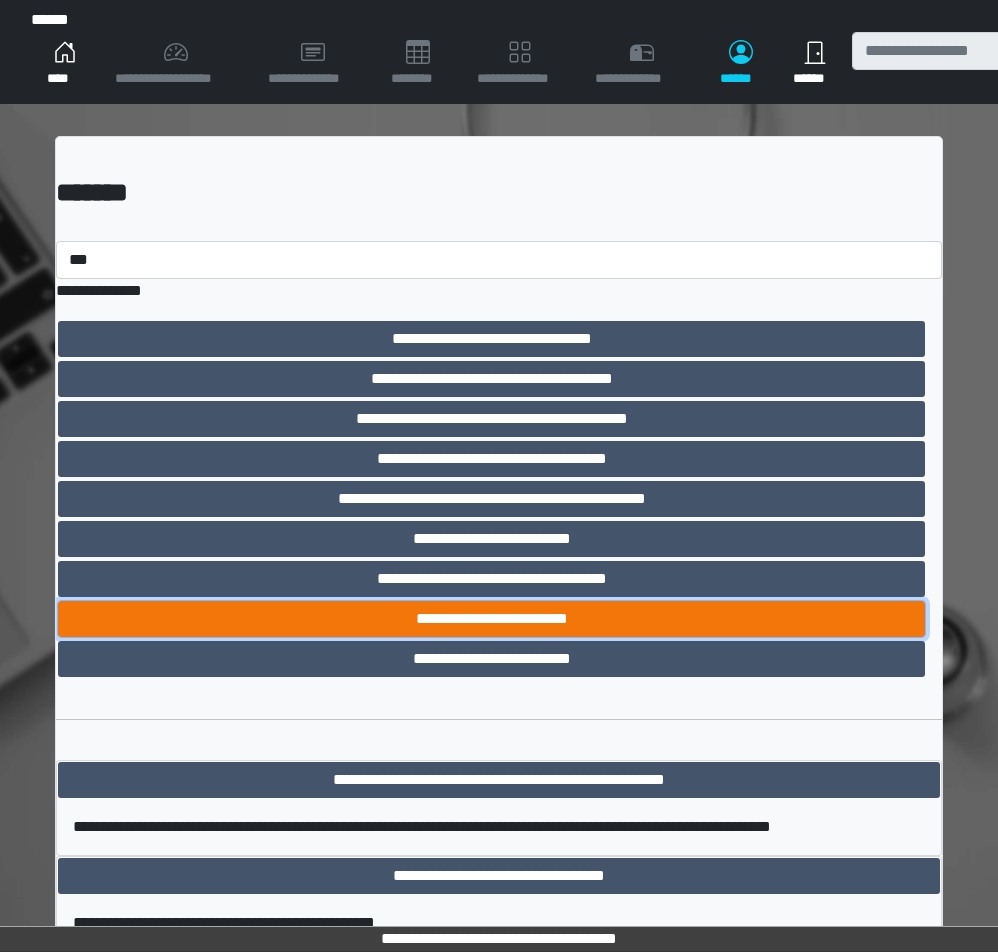 click on "**********" at bounding box center (491, 619) 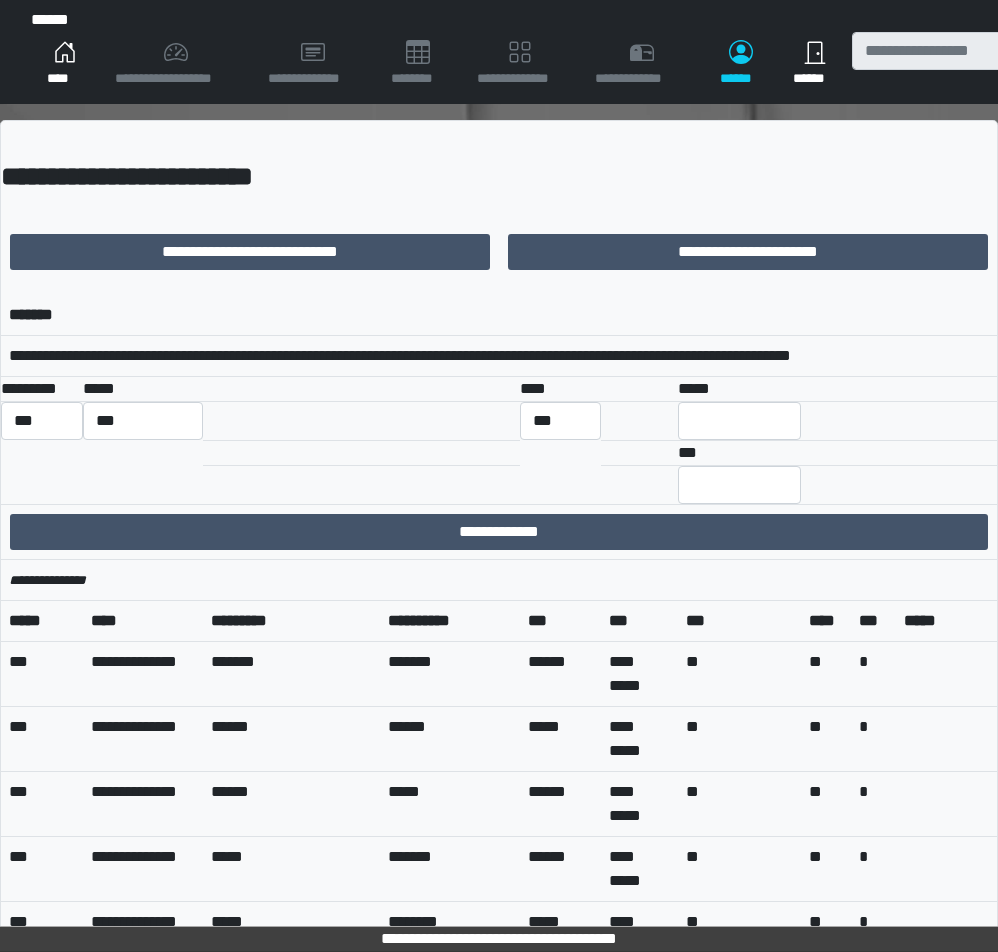 scroll, scrollTop: 0, scrollLeft: 0, axis: both 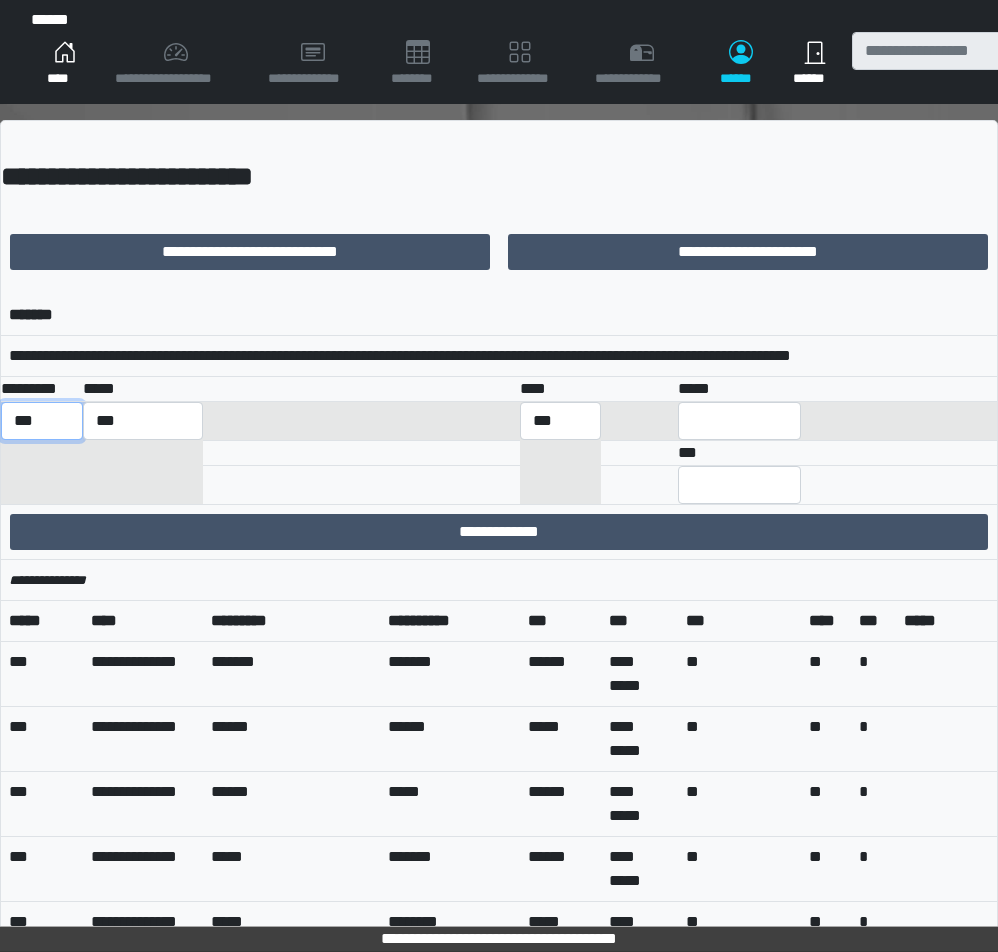 click on "*** *** ******** *** ******** ***** ***" at bounding box center (42, 421) 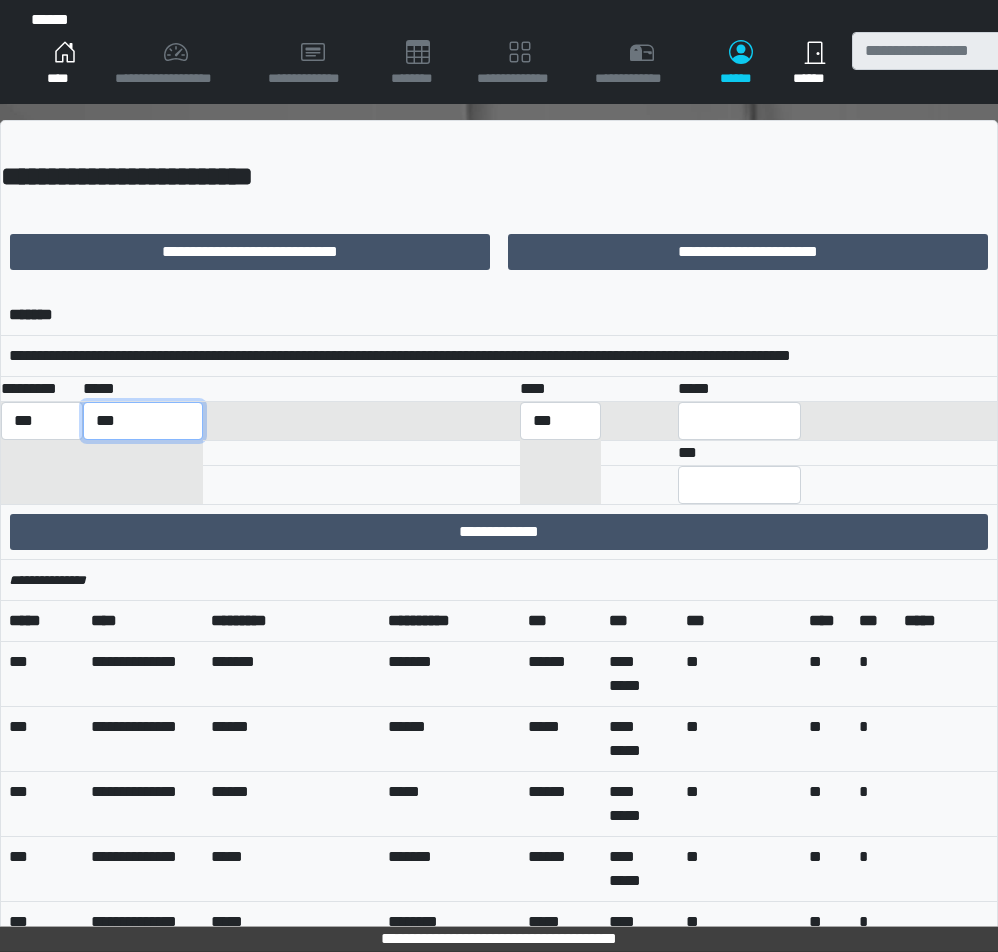click on "**********" at bounding box center (143, 421) 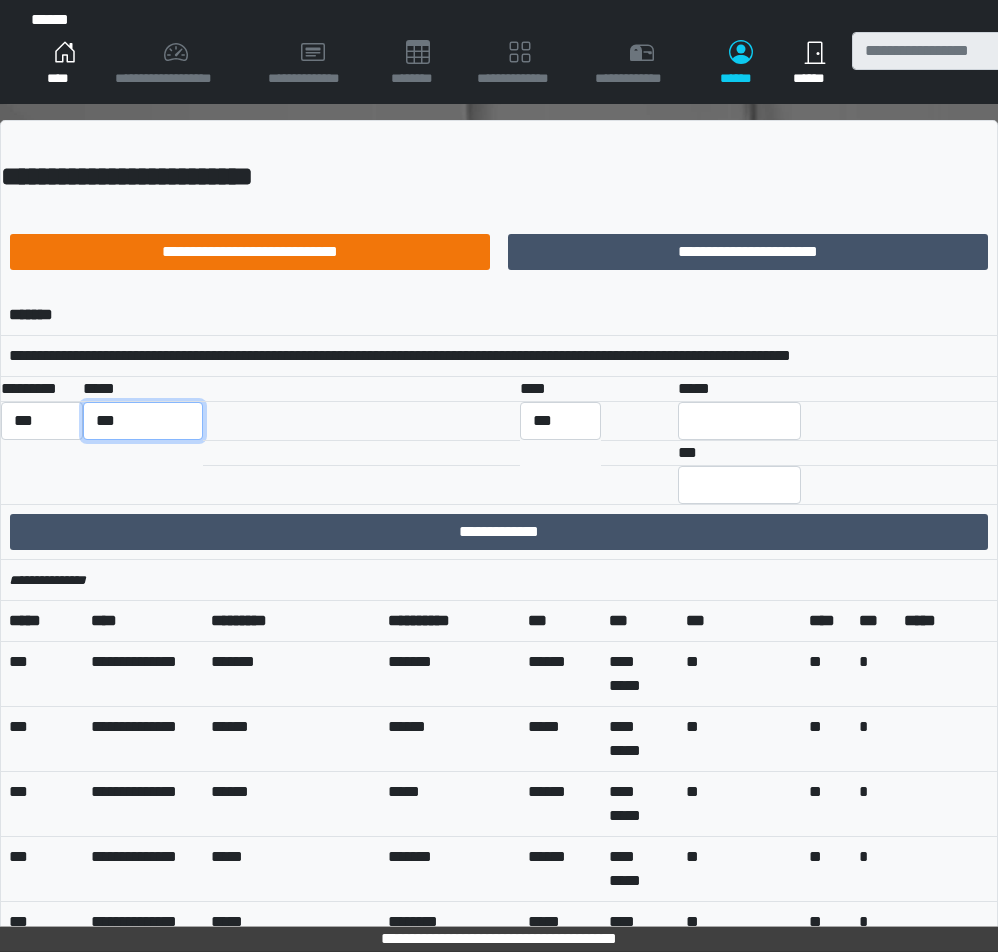 select on "******" 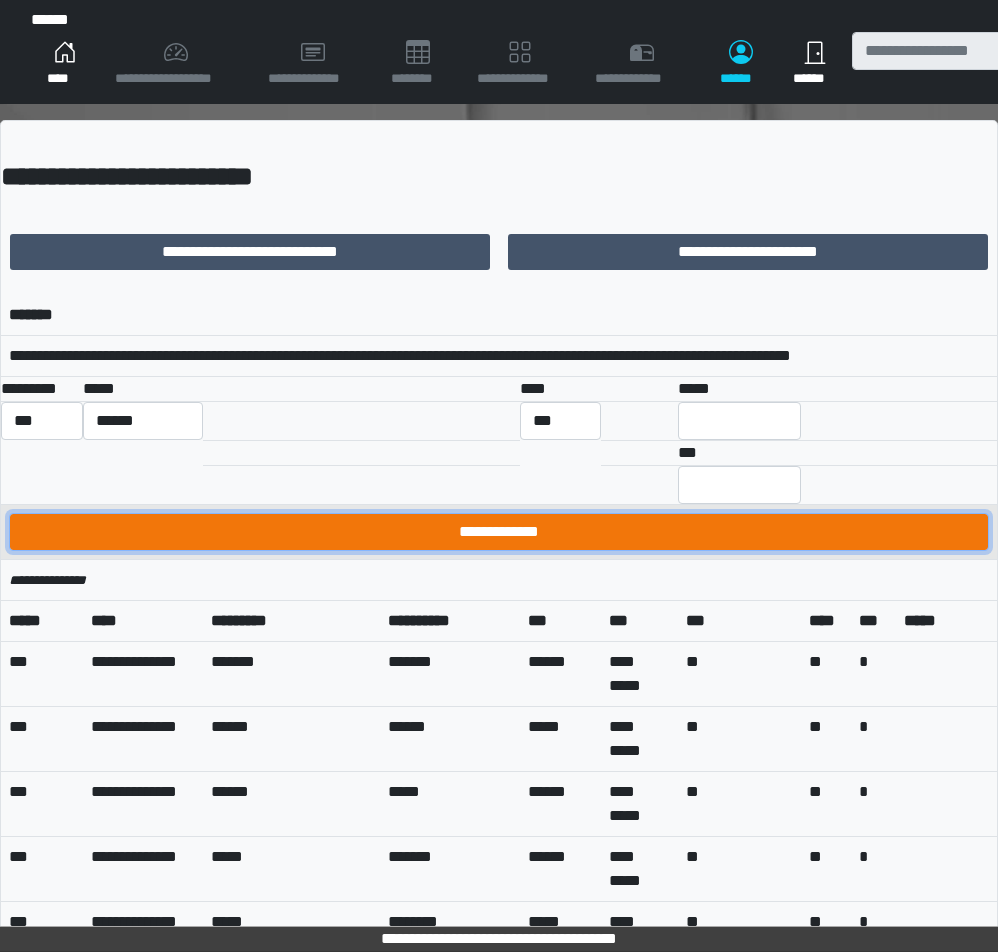 click on "**********" at bounding box center [499, 532] 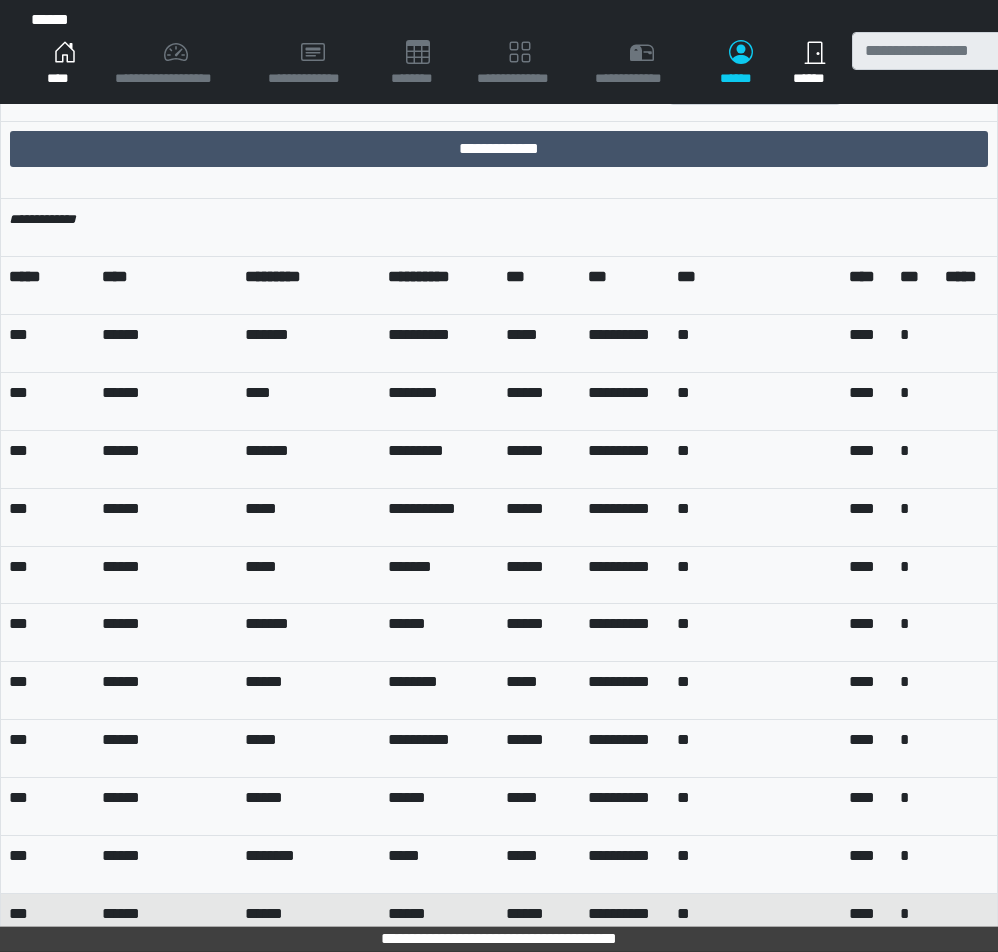 scroll, scrollTop: 393, scrollLeft: 0, axis: vertical 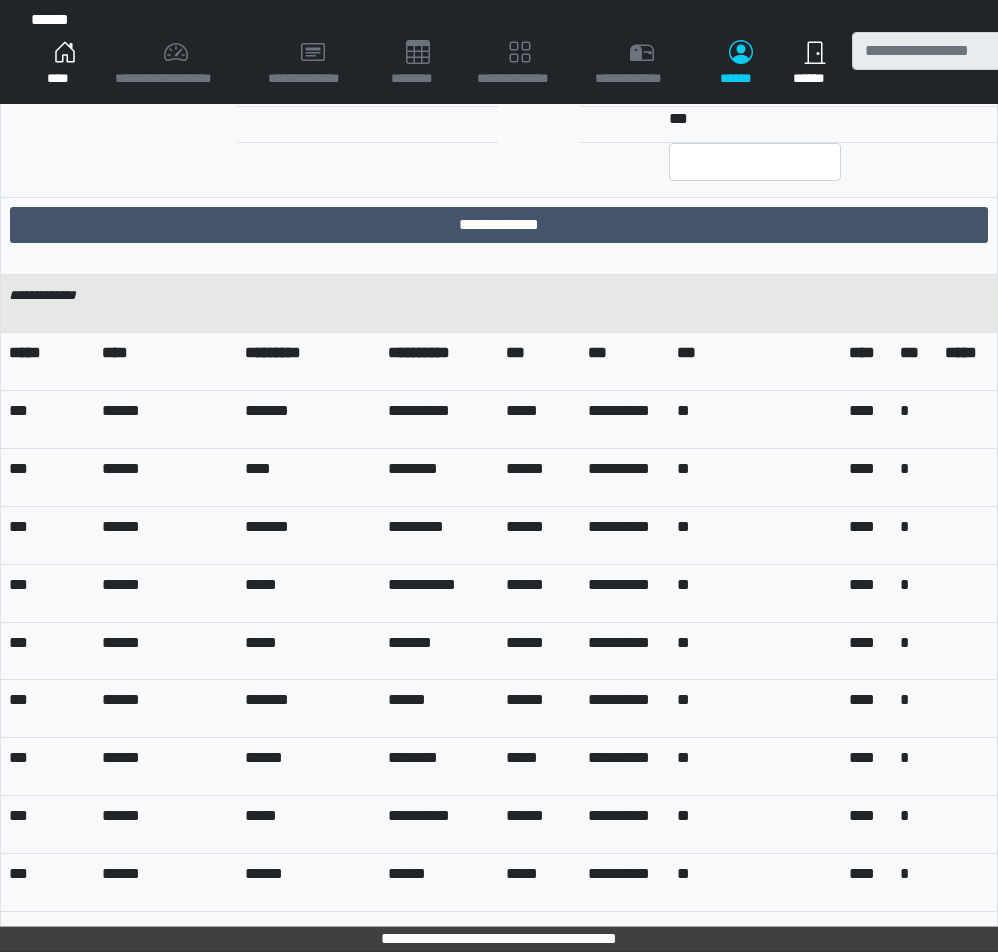 click on "**********" at bounding box center (499, 304) 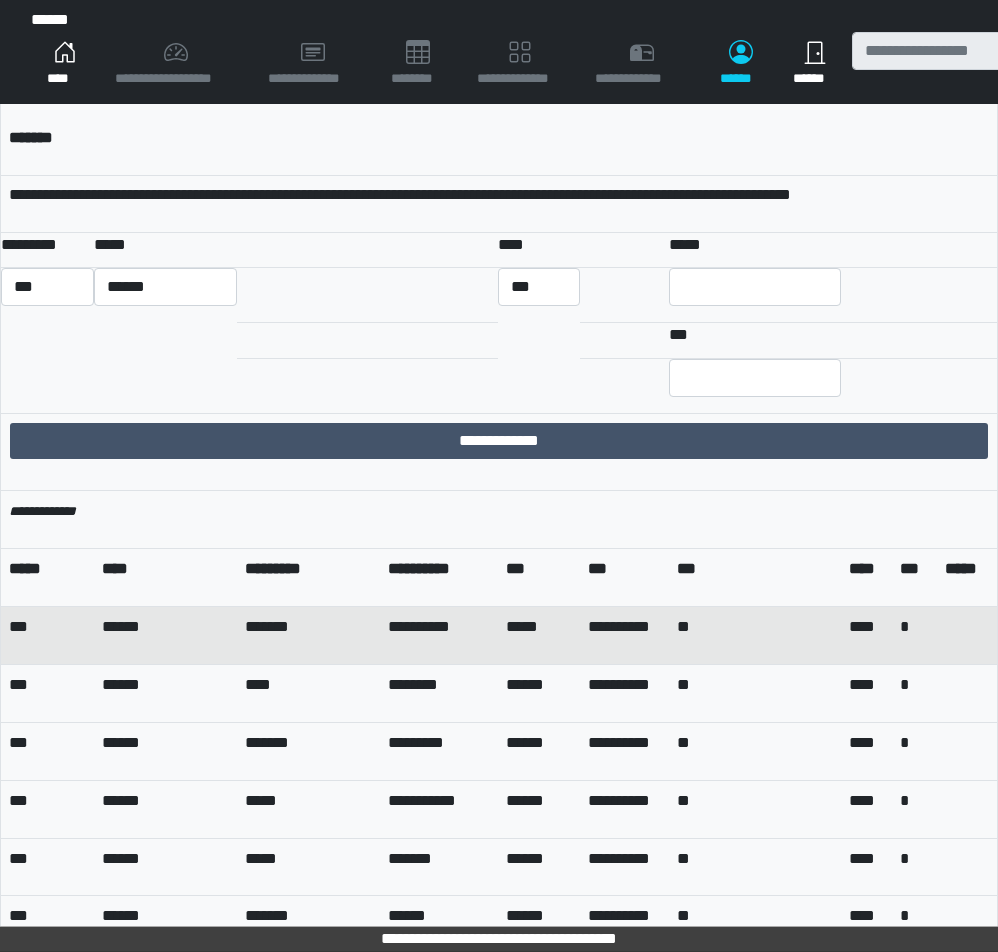 scroll, scrollTop: 0, scrollLeft: 0, axis: both 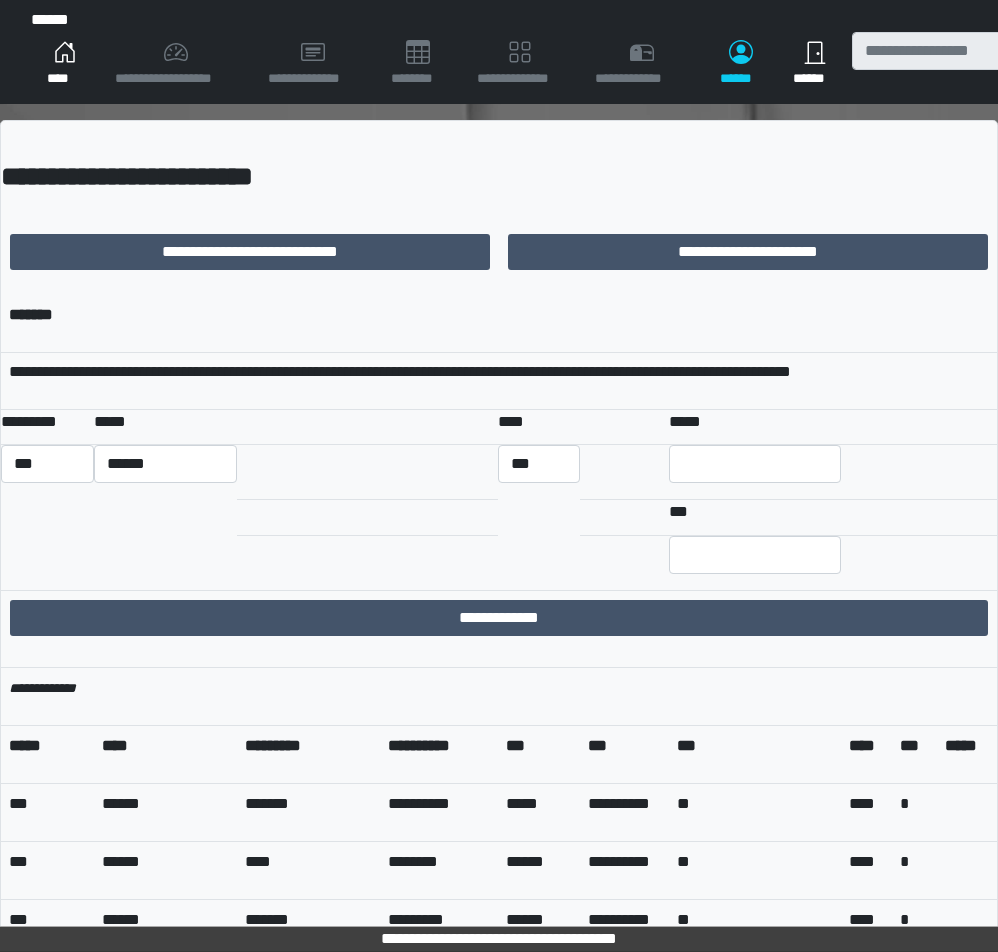 click on "****" at bounding box center (65, 64) 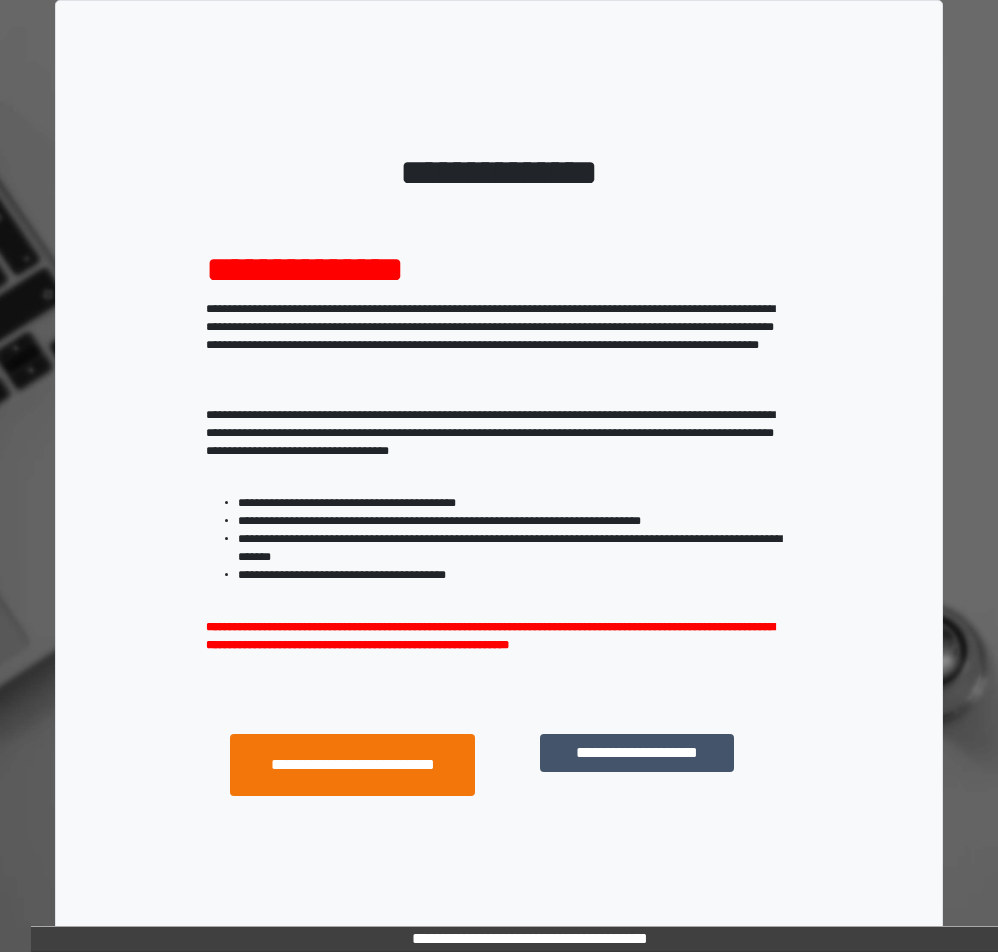 scroll, scrollTop: 0, scrollLeft: 0, axis: both 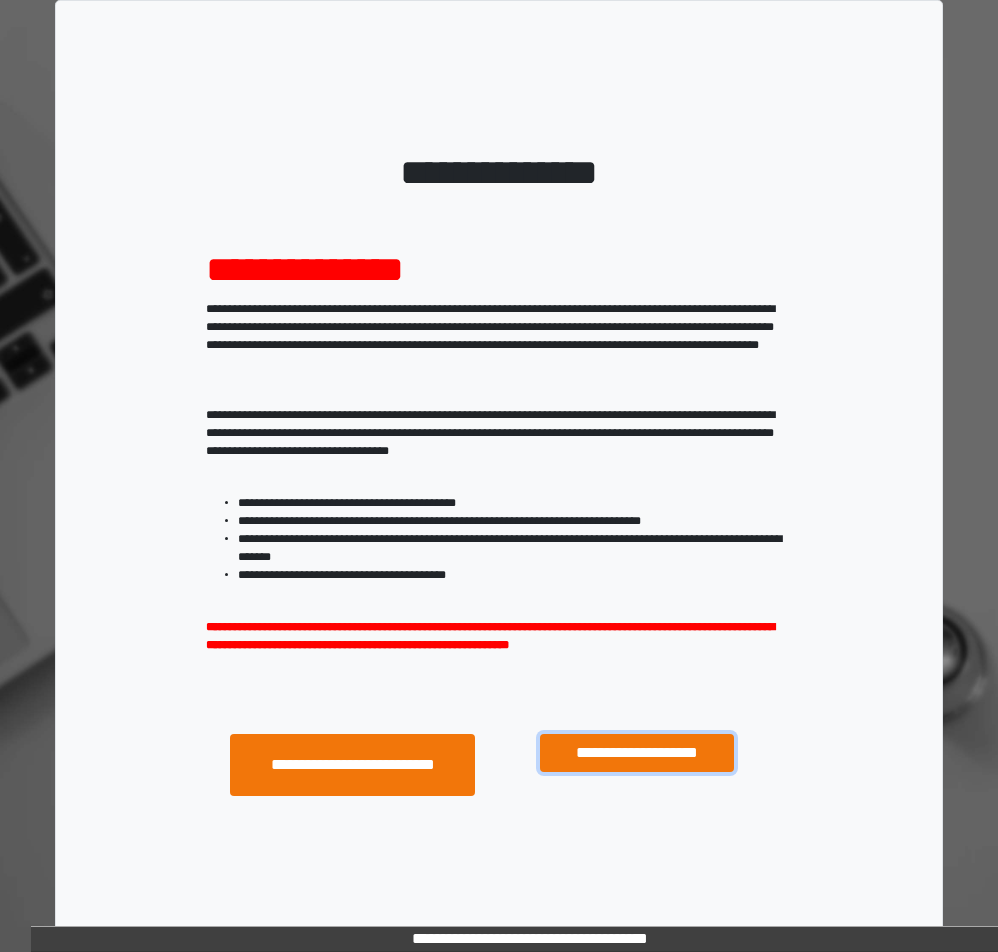 click on "**********" at bounding box center (637, 753) 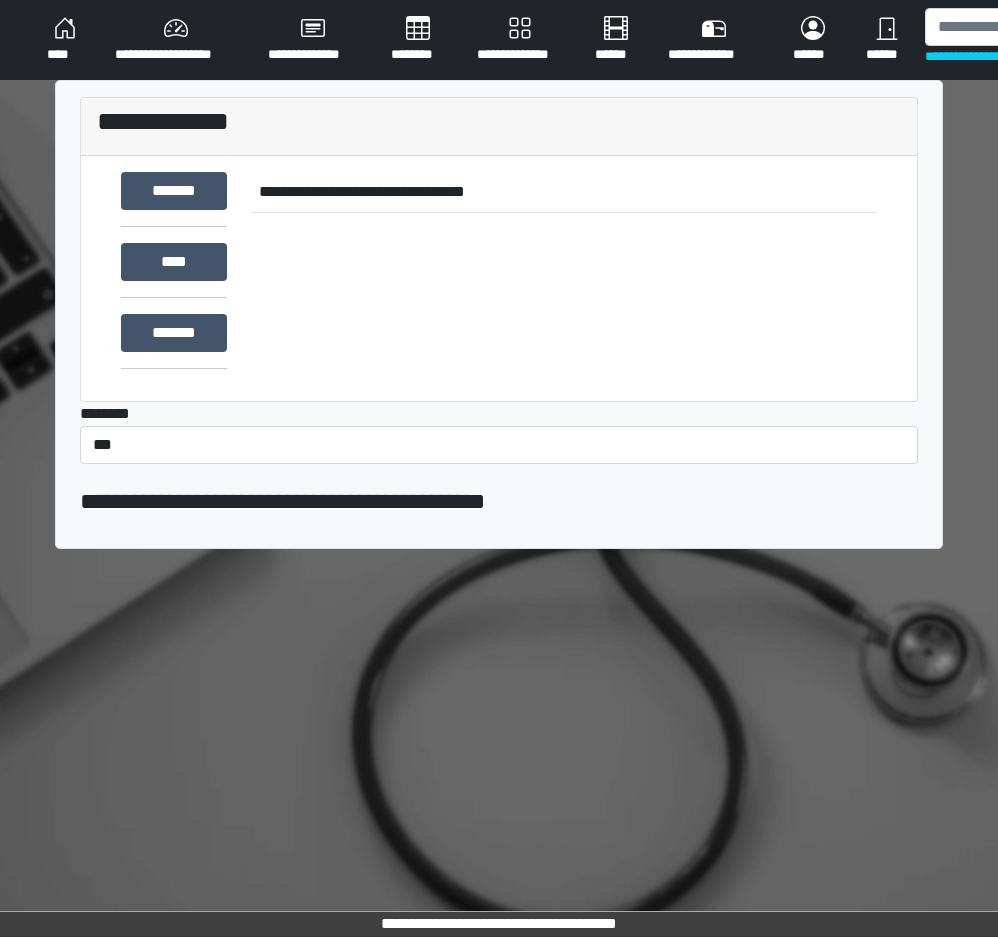 scroll, scrollTop: 0, scrollLeft: 0, axis: both 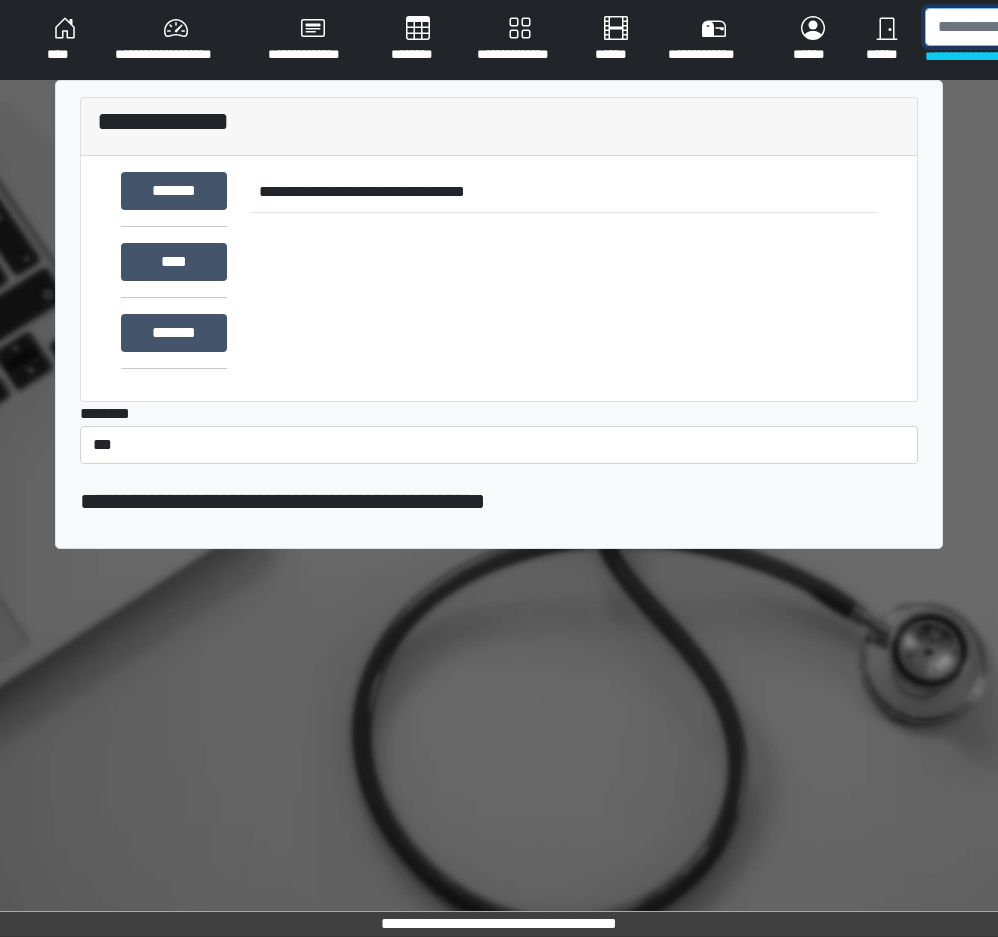 click at bounding box center (1028, 27) 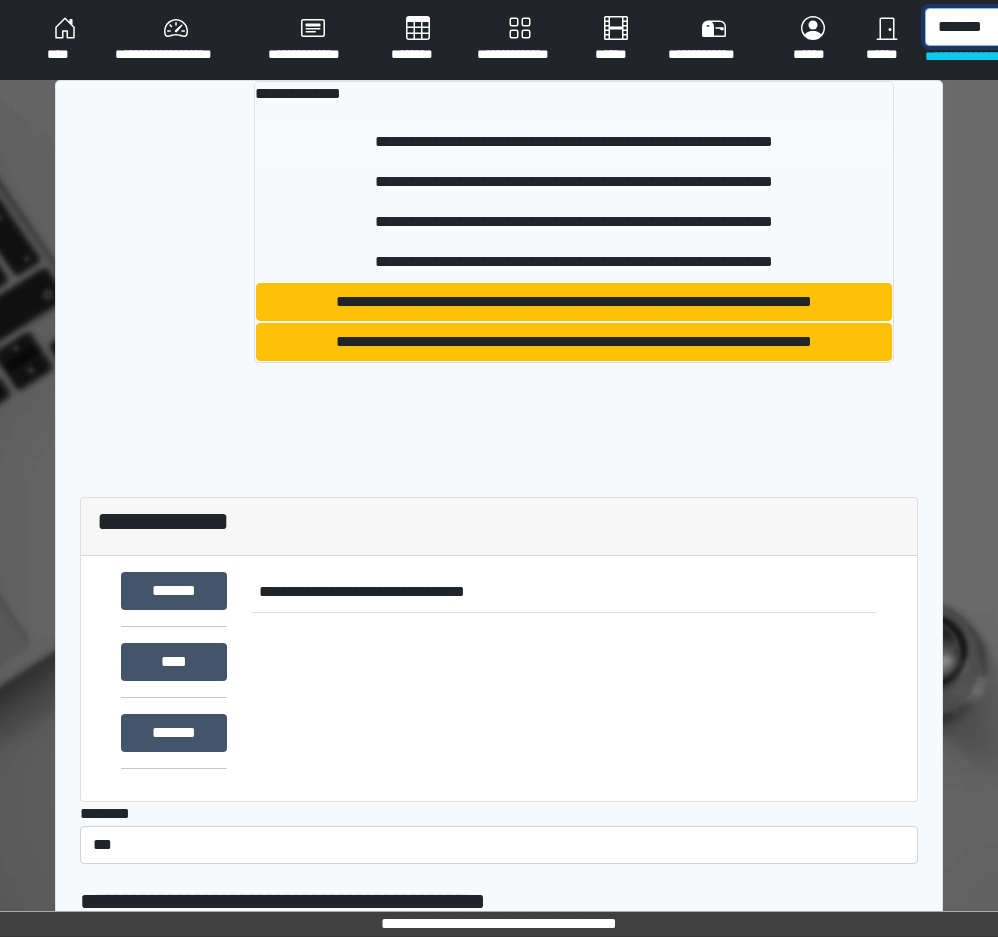 type on "*******" 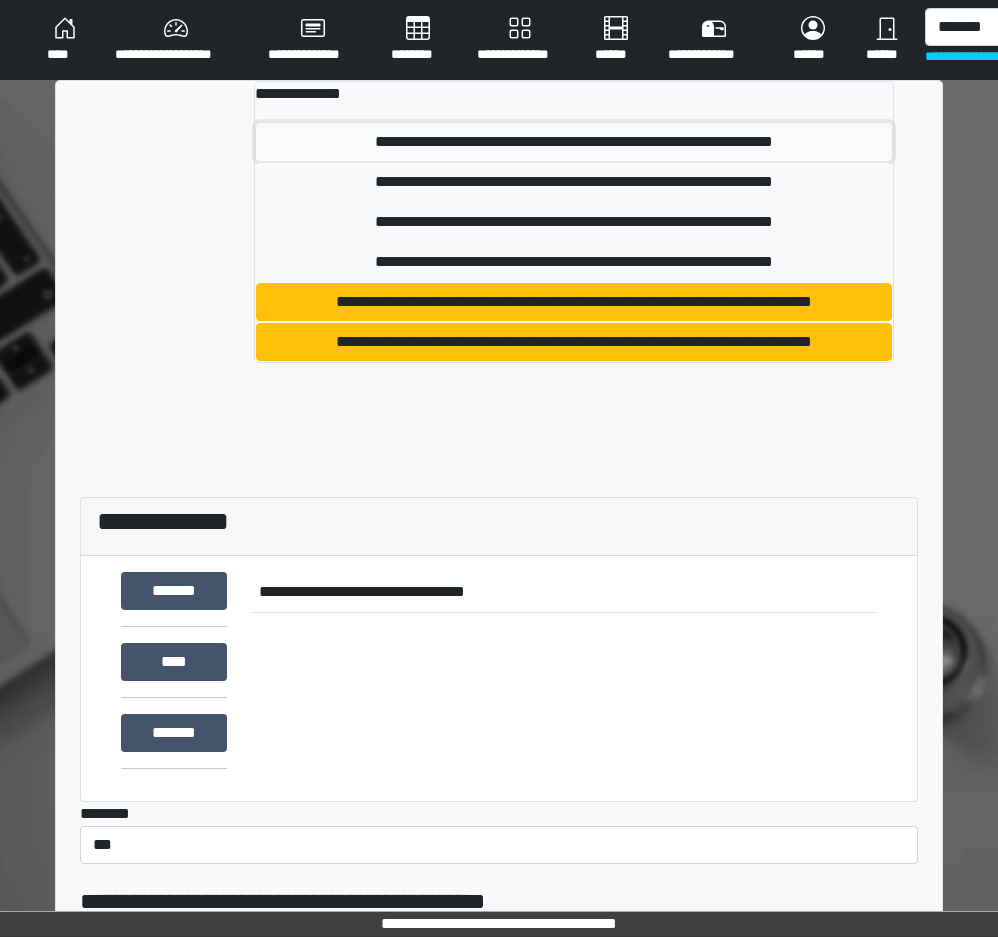 click on "**********" at bounding box center [574, 142] 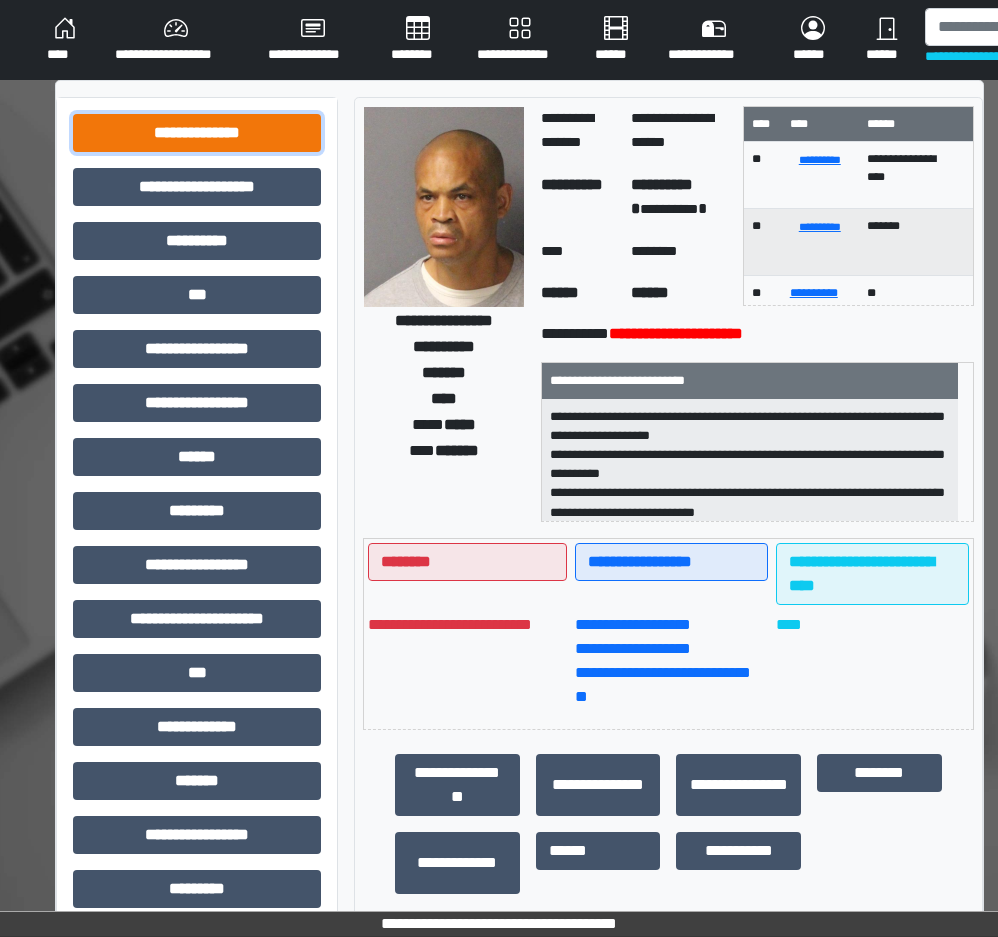 click on "**********" at bounding box center (197, 133) 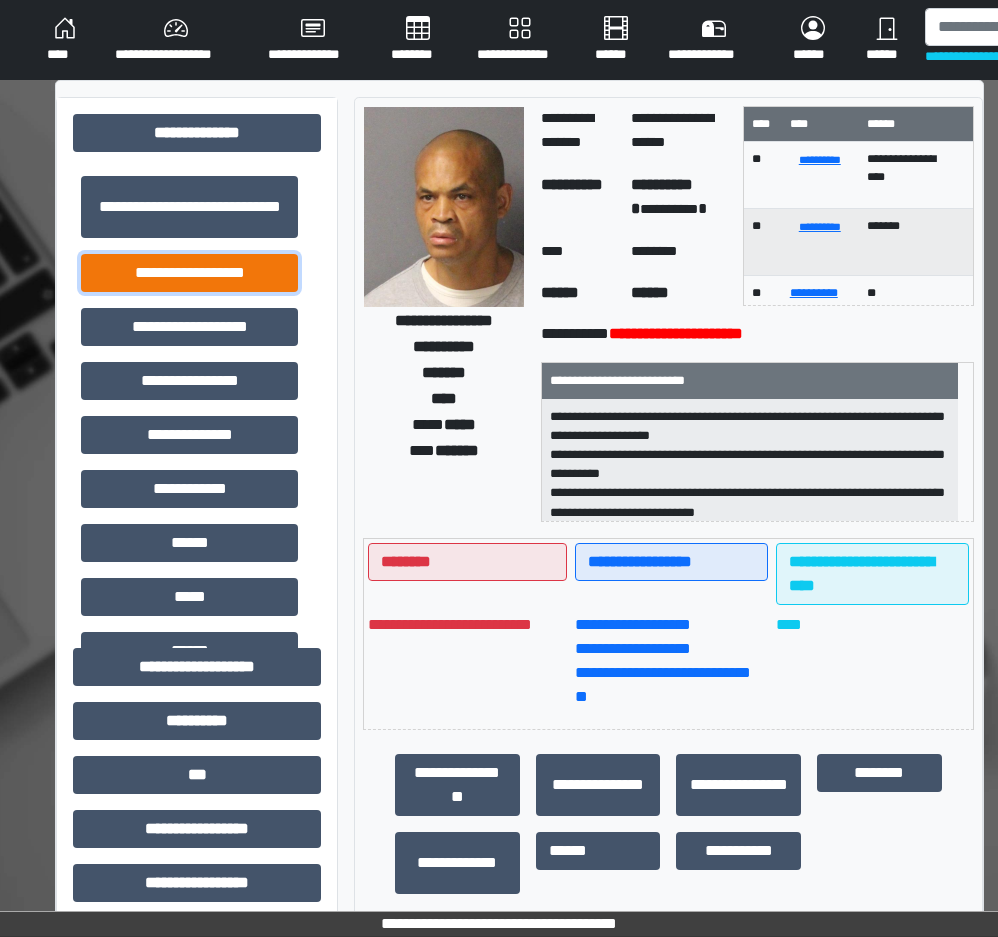 click on "**********" at bounding box center [189, 273] 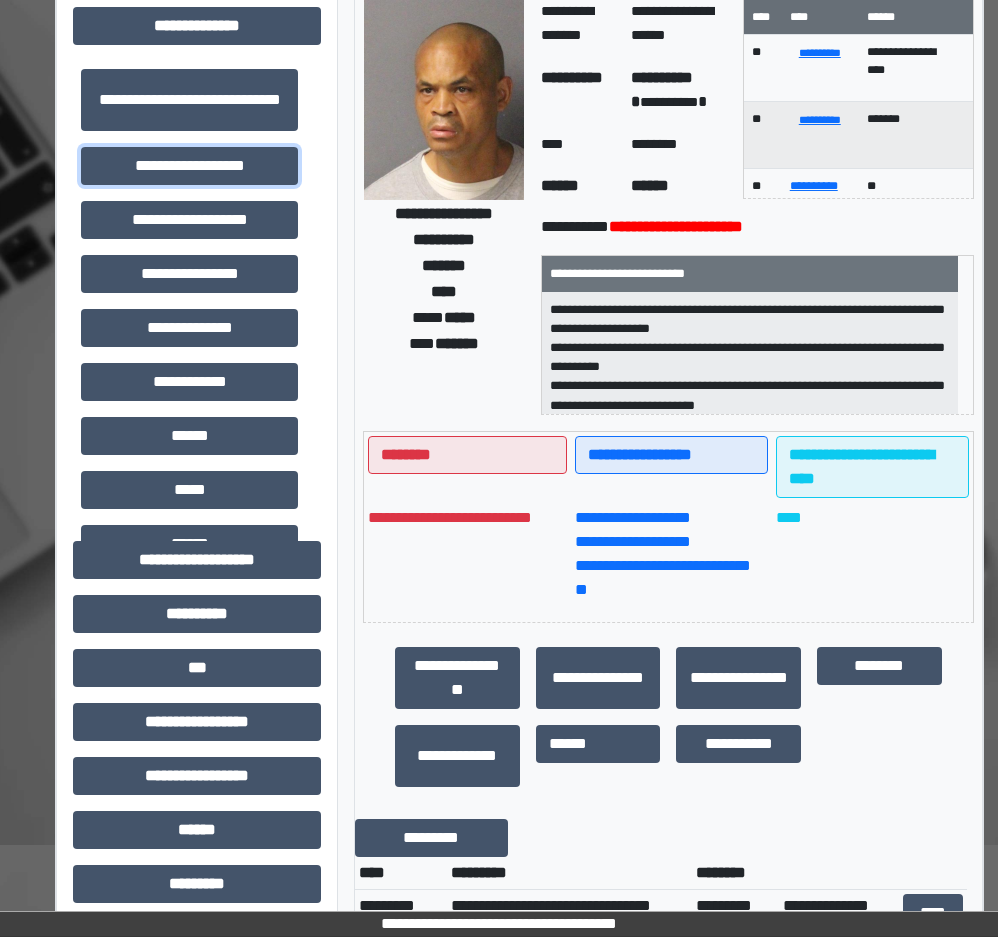 scroll, scrollTop: 500, scrollLeft: 0, axis: vertical 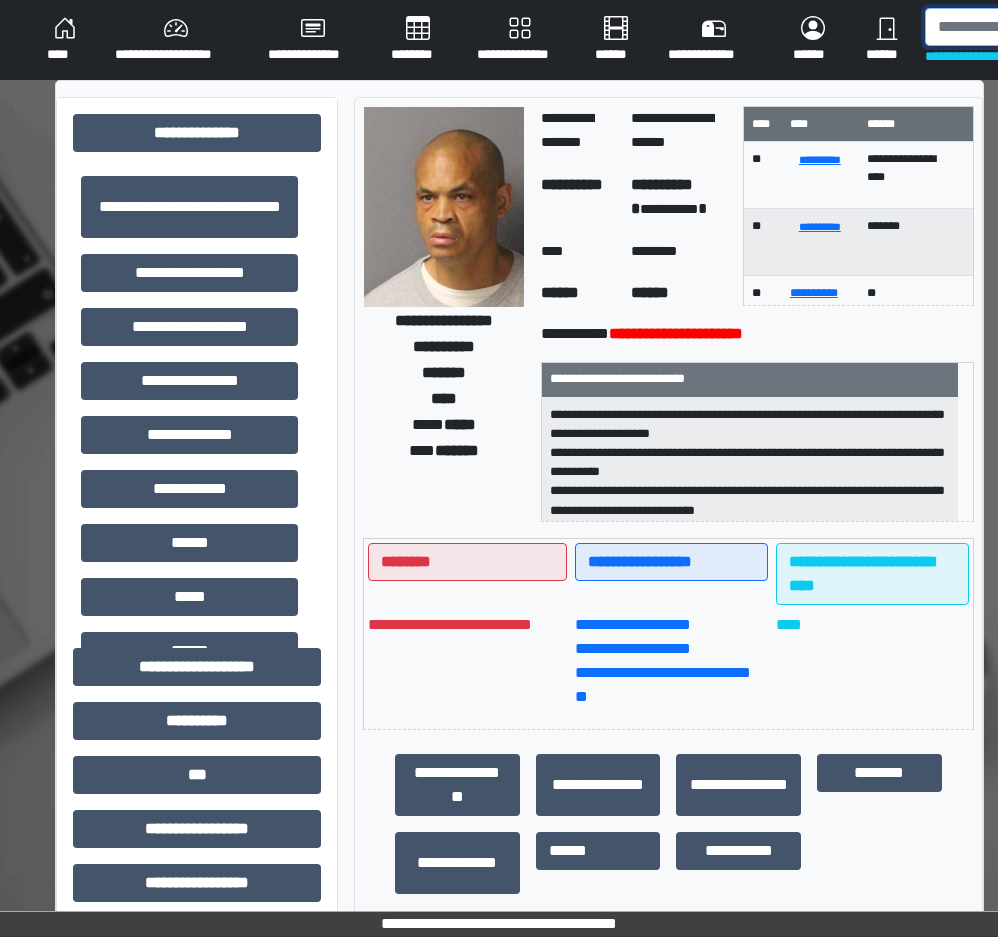 click at bounding box center (1028, 27) 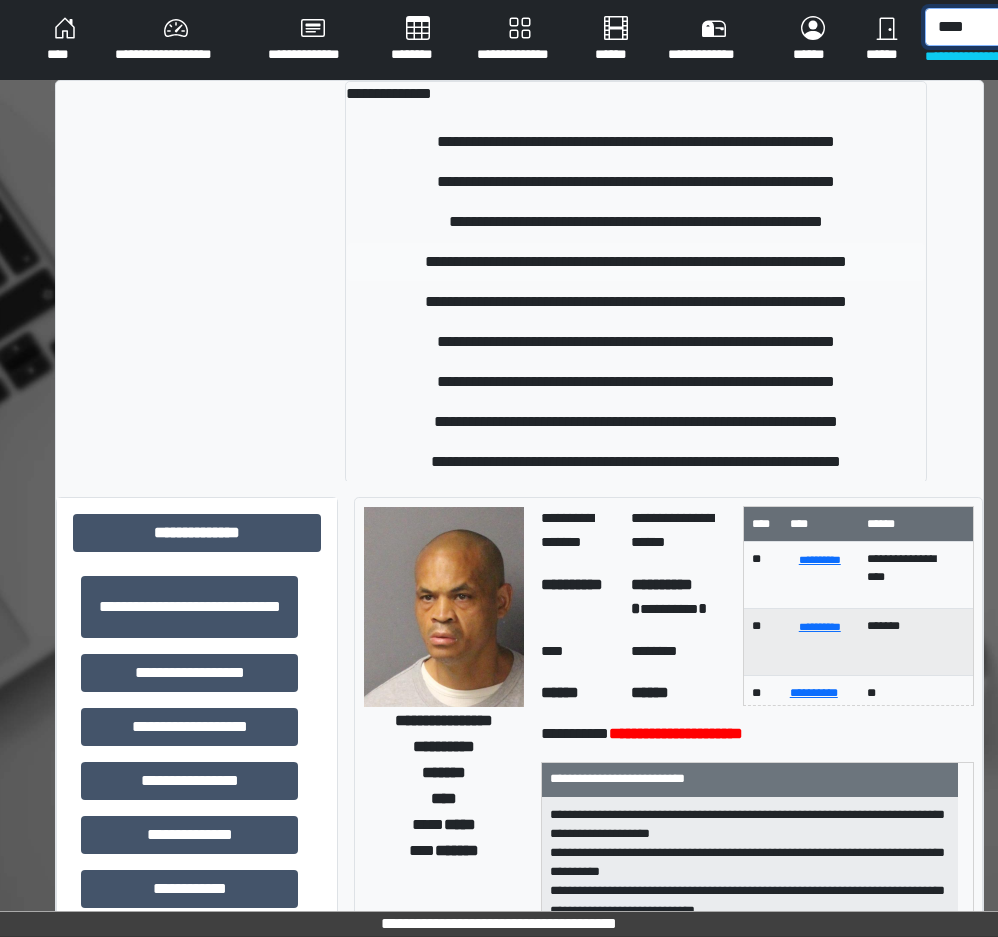type on "****" 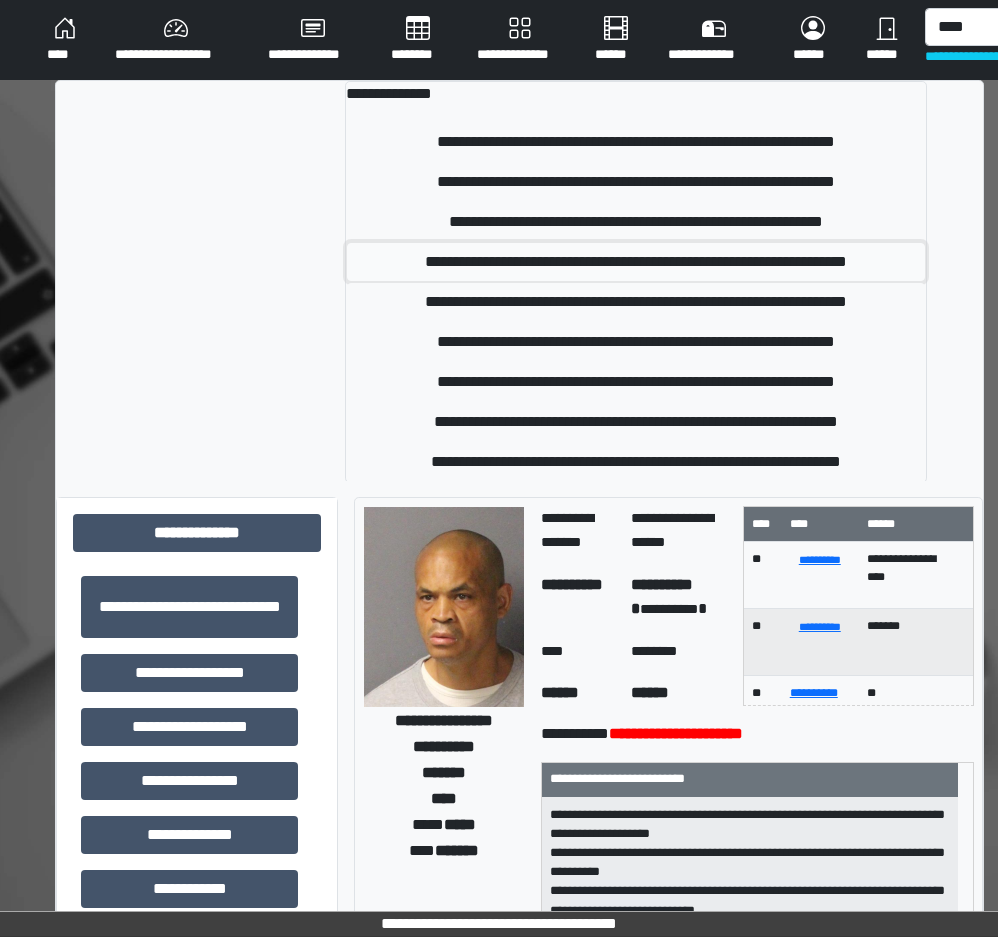 click on "**********" at bounding box center (636, 262) 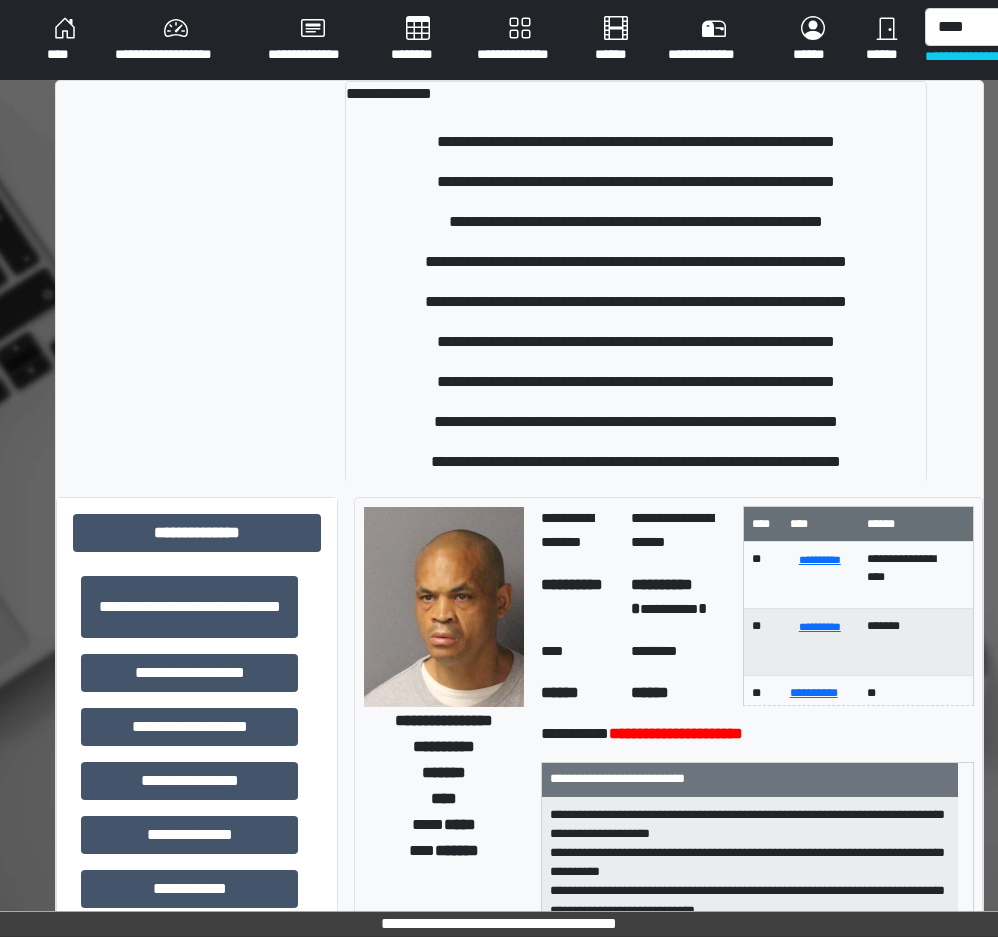 type 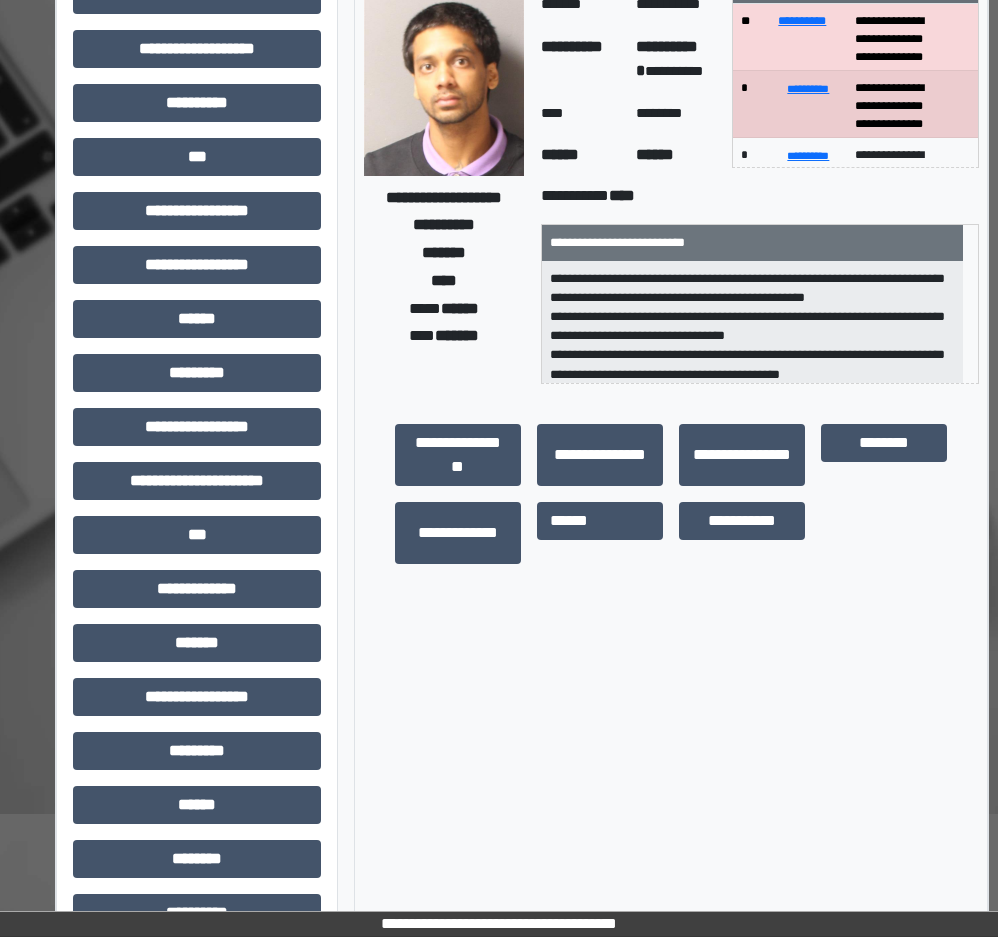 scroll, scrollTop: 0, scrollLeft: 0, axis: both 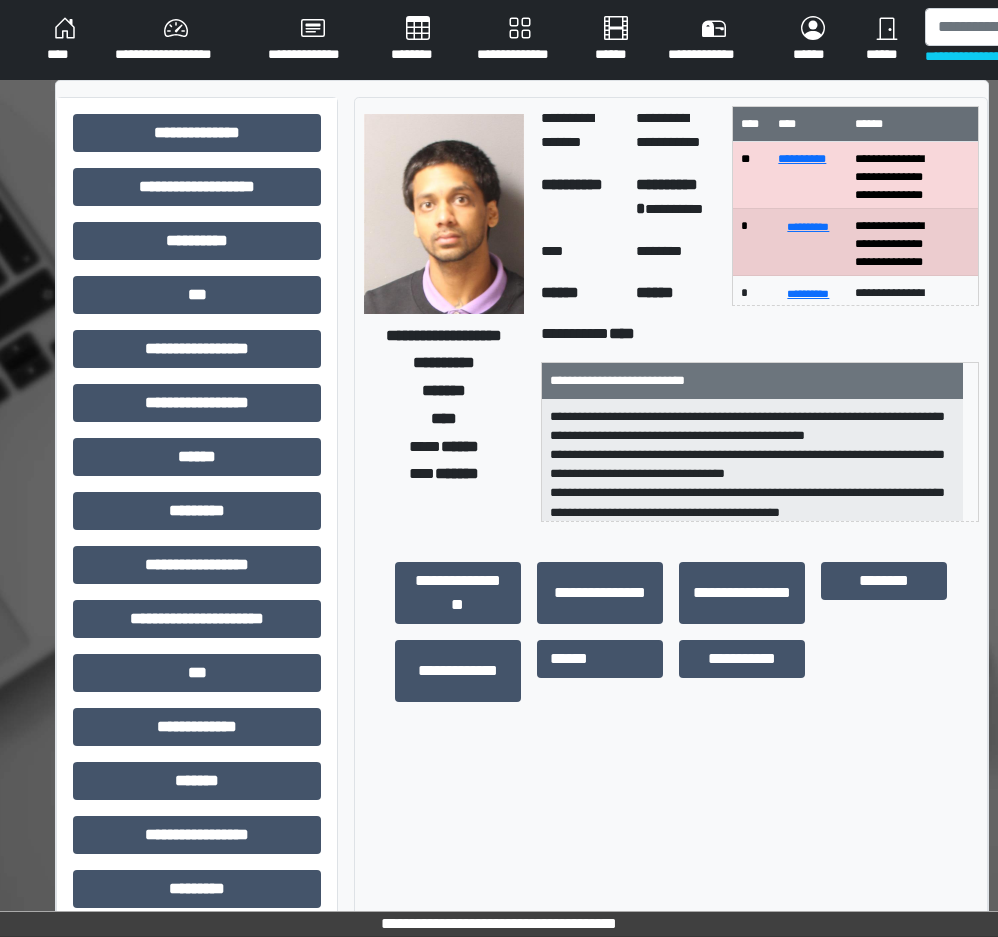 click on "**********" at bounding box center (197, 627) 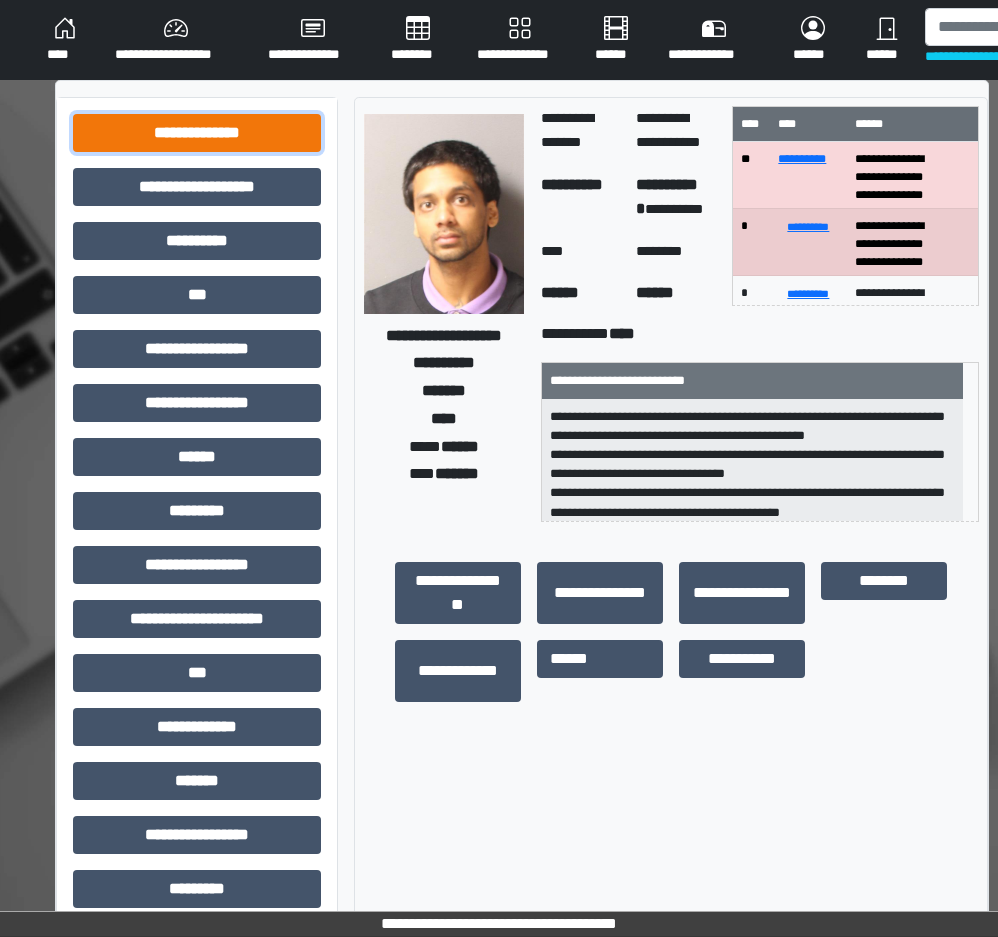 click on "**********" at bounding box center [197, 133] 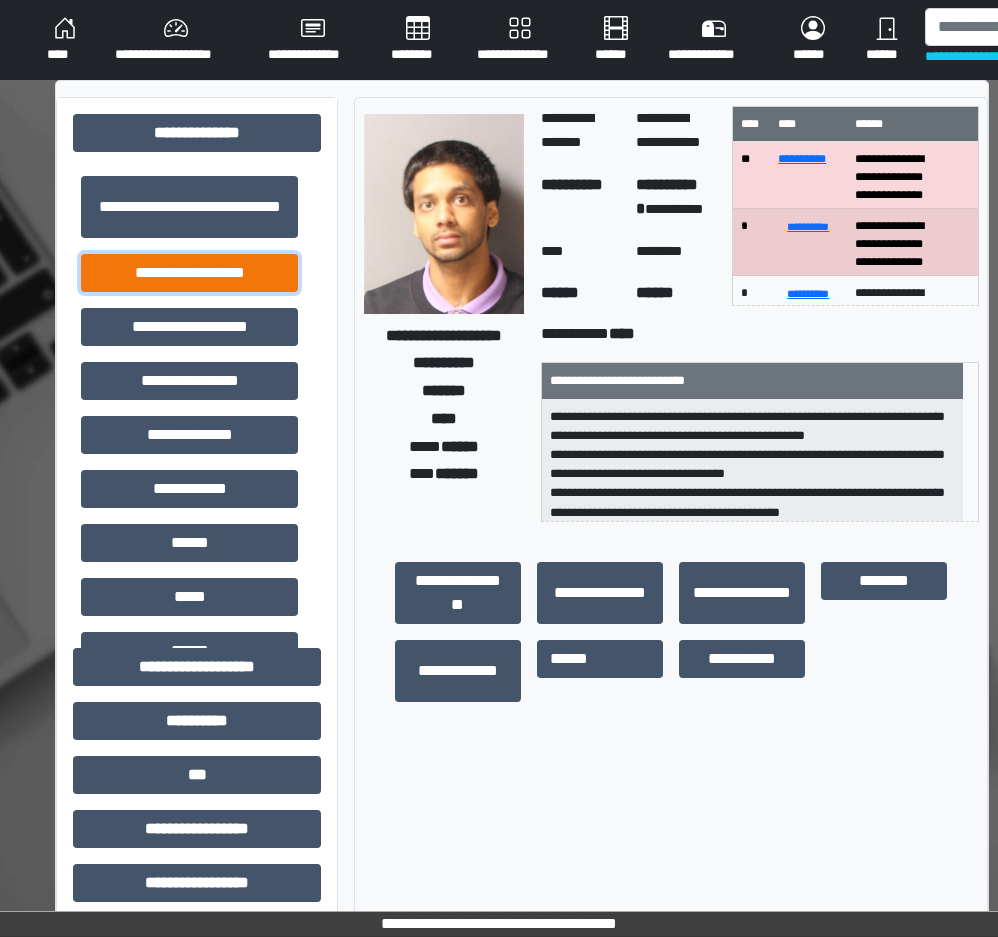 click on "**********" at bounding box center [189, 273] 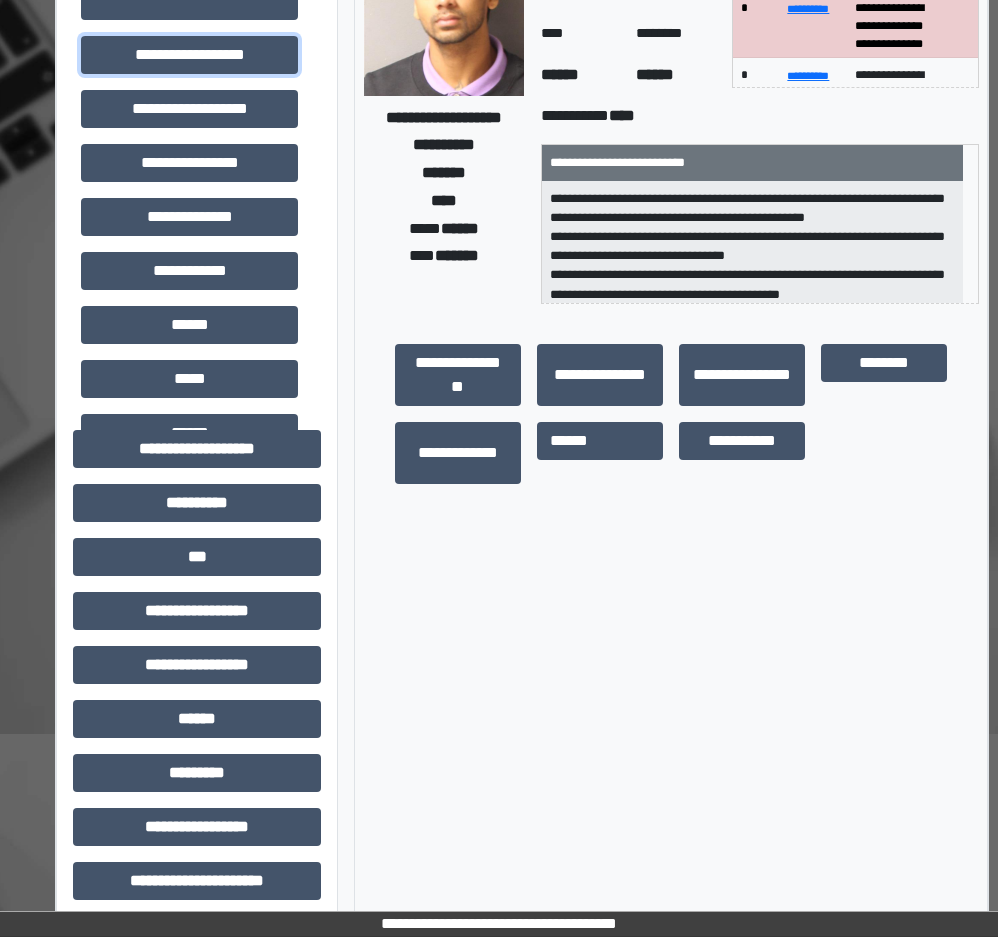 scroll, scrollTop: 400, scrollLeft: 0, axis: vertical 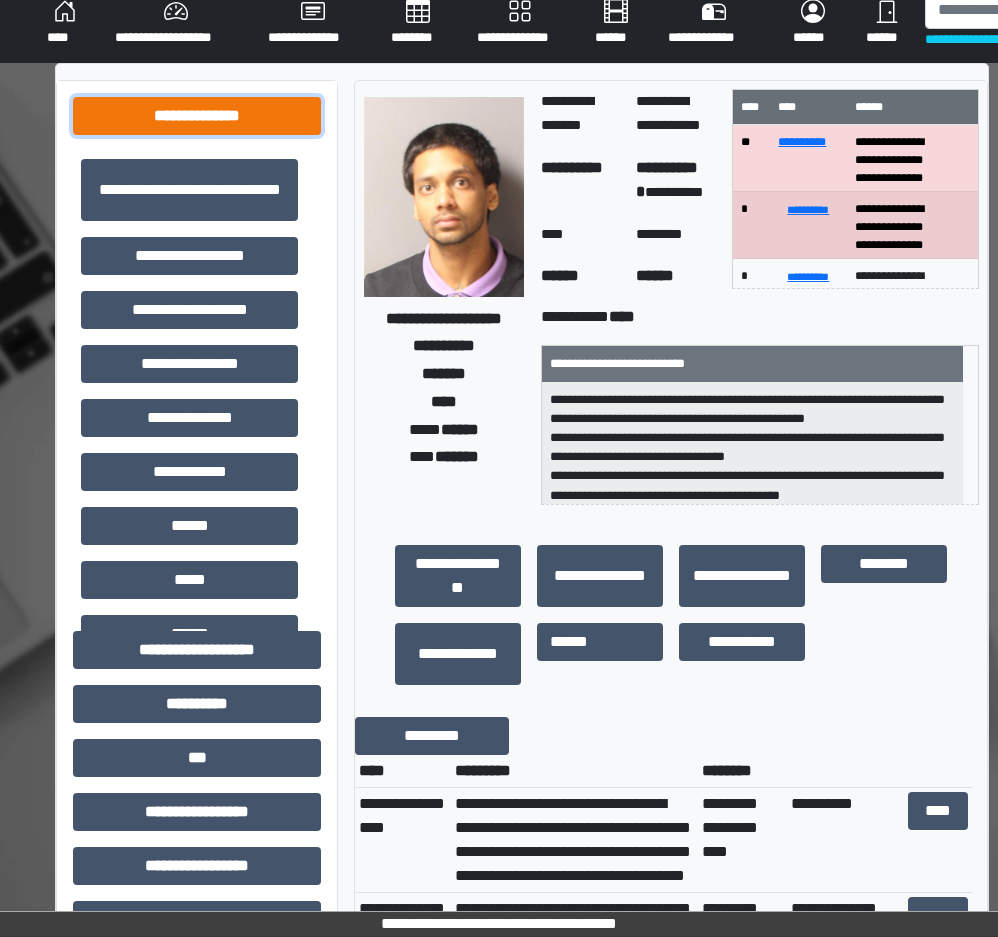 click on "**********" at bounding box center (197, 116) 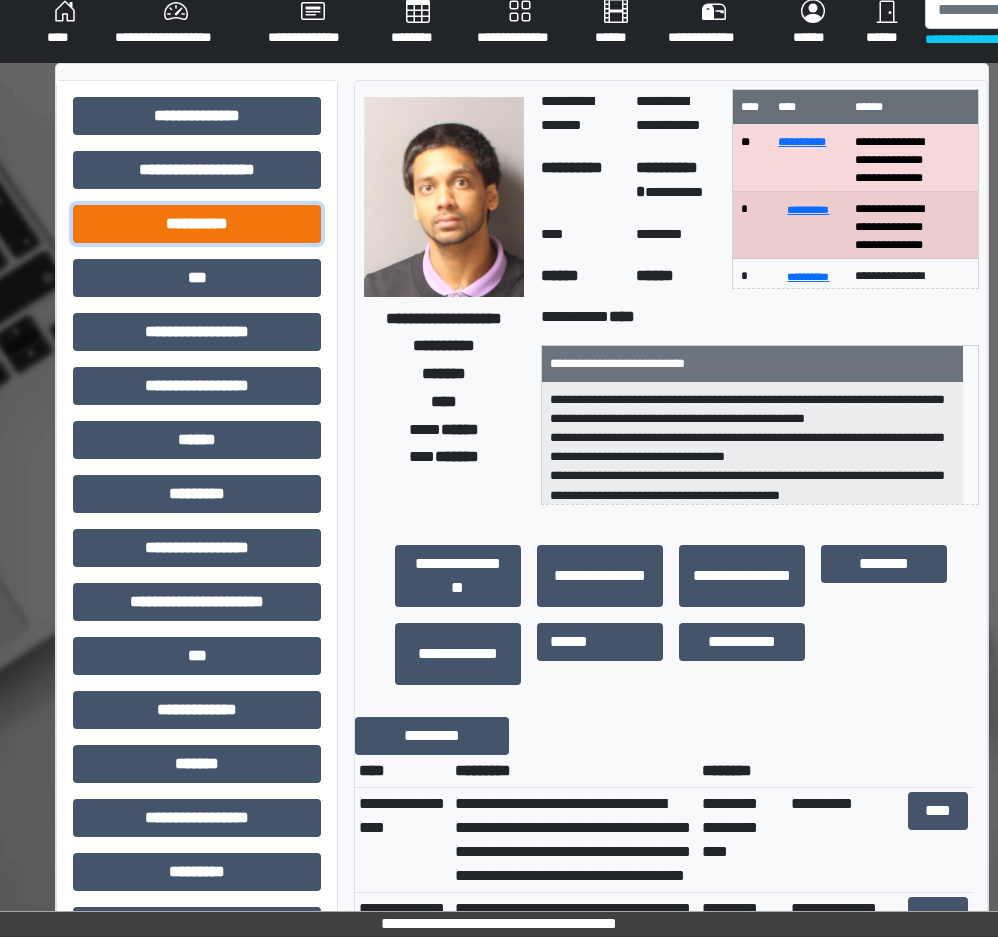 click on "**********" at bounding box center [197, 224] 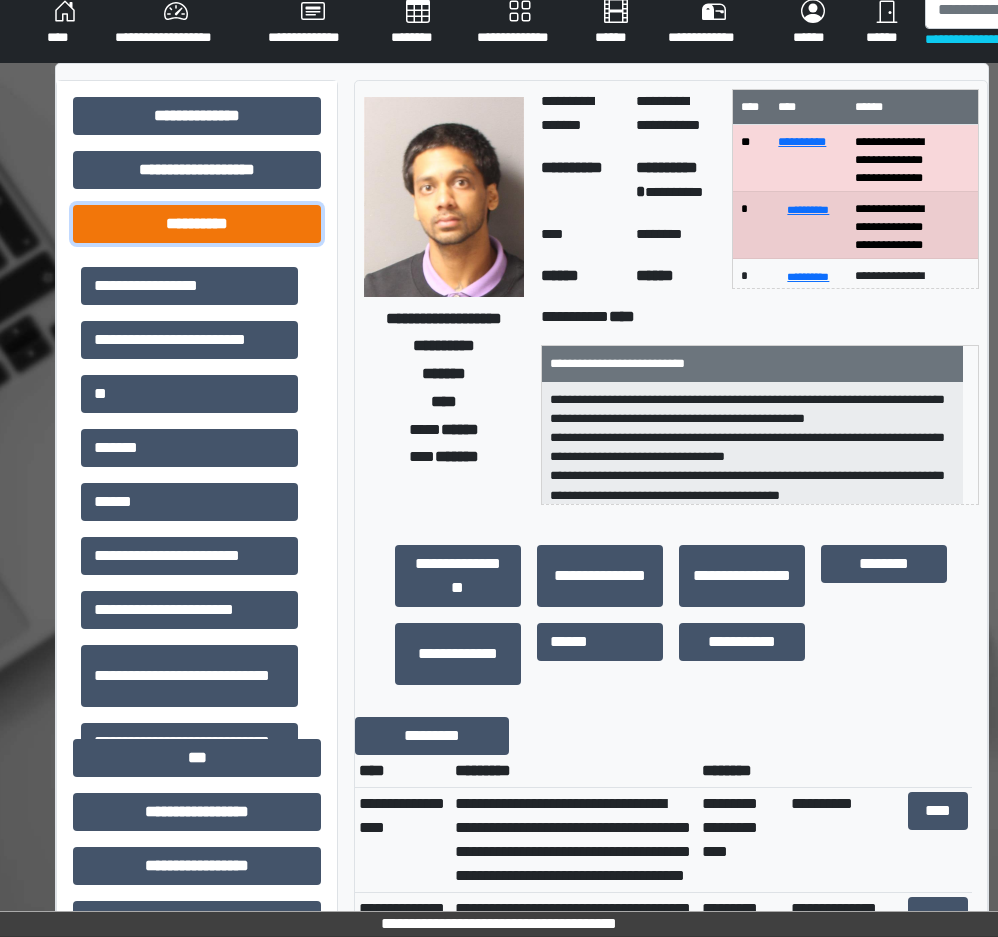 click on "**********" at bounding box center [197, 224] 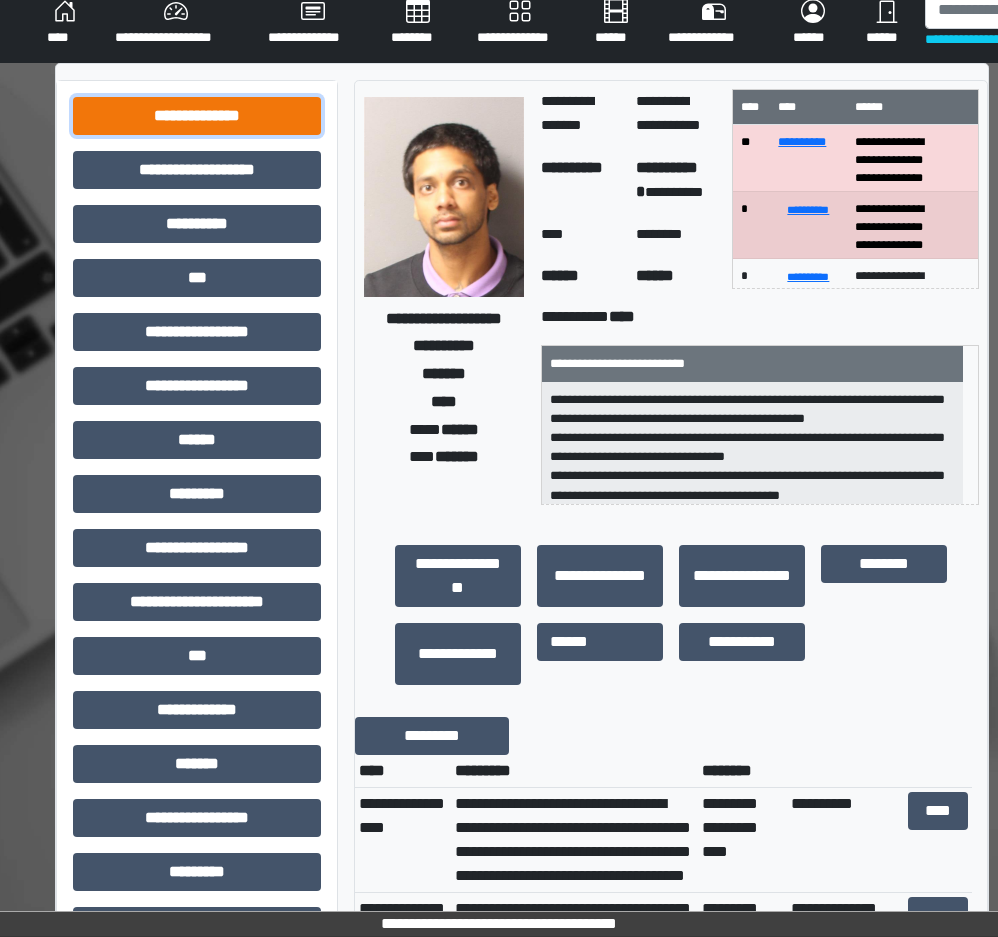 click on "**********" at bounding box center (197, 116) 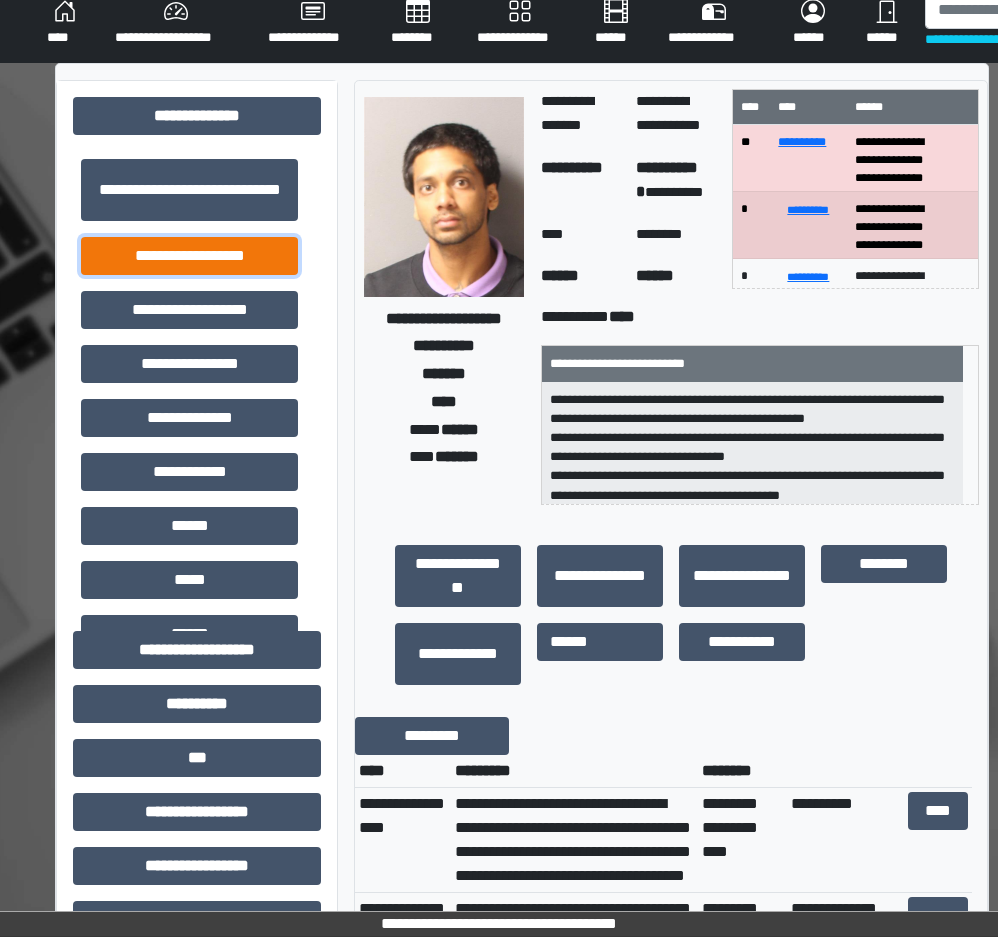 click on "**********" at bounding box center (189, 256) 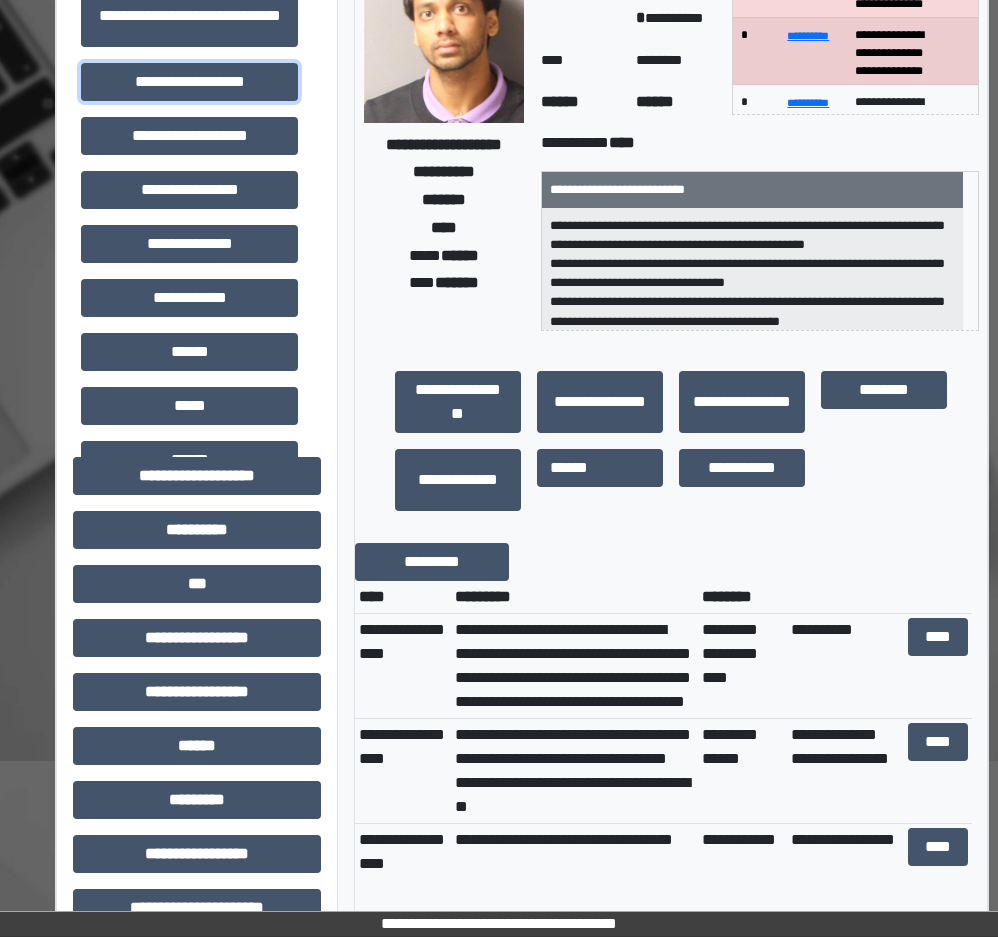 scroll, scrollTop: 317, scrollLeft: 0, axis: vertical 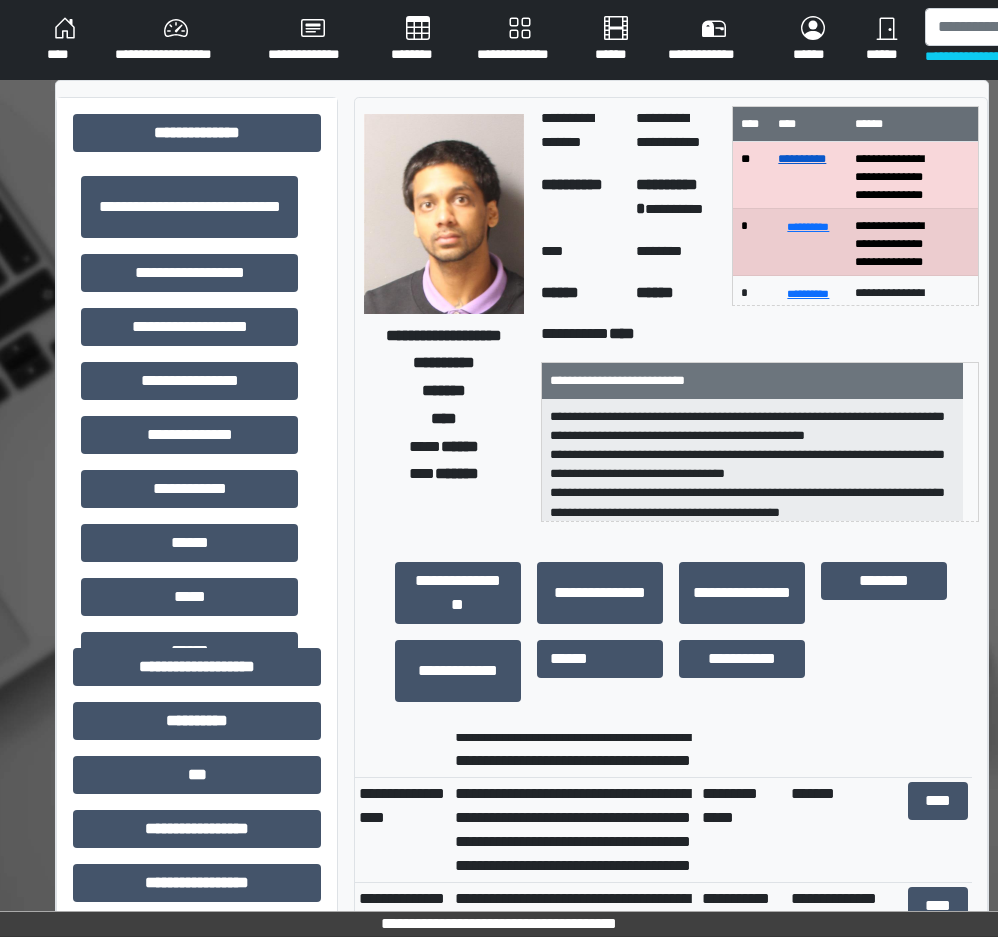 click on "**********" at bounding box center (802, 159) 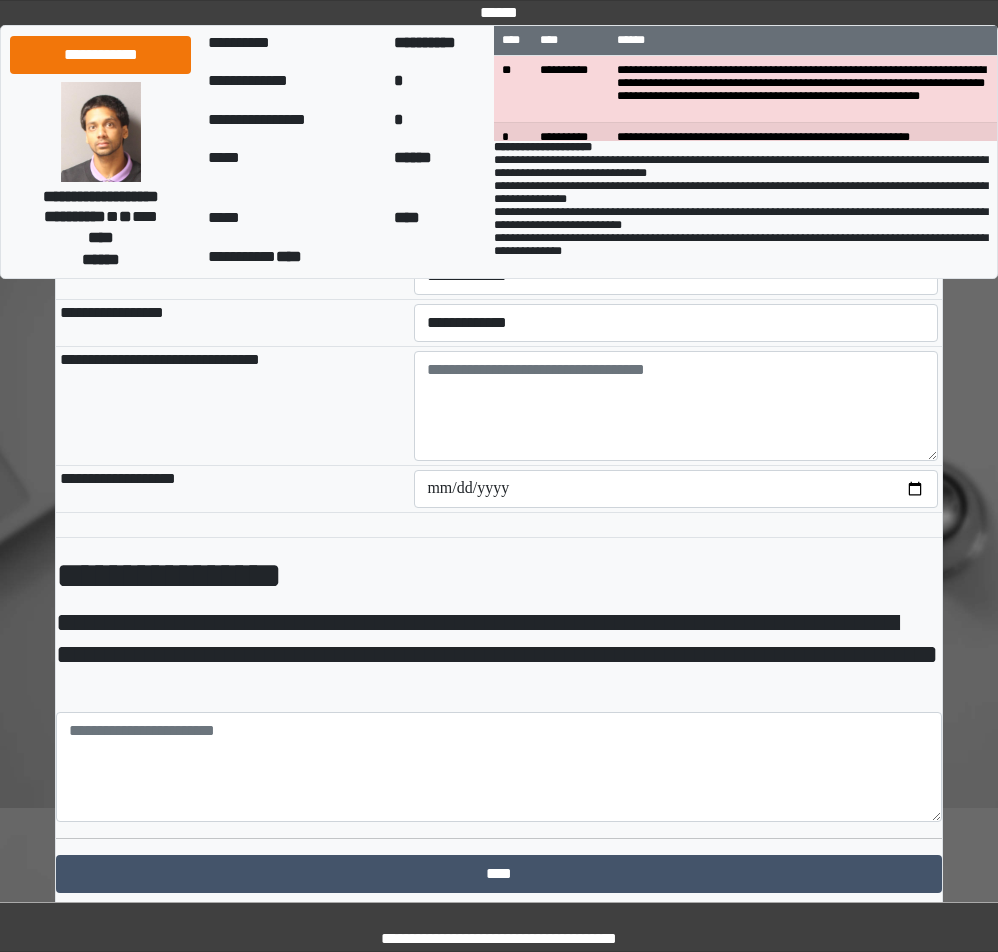 scroll, scrollTop: 2600, scrollLeft: 0, axis: vertical 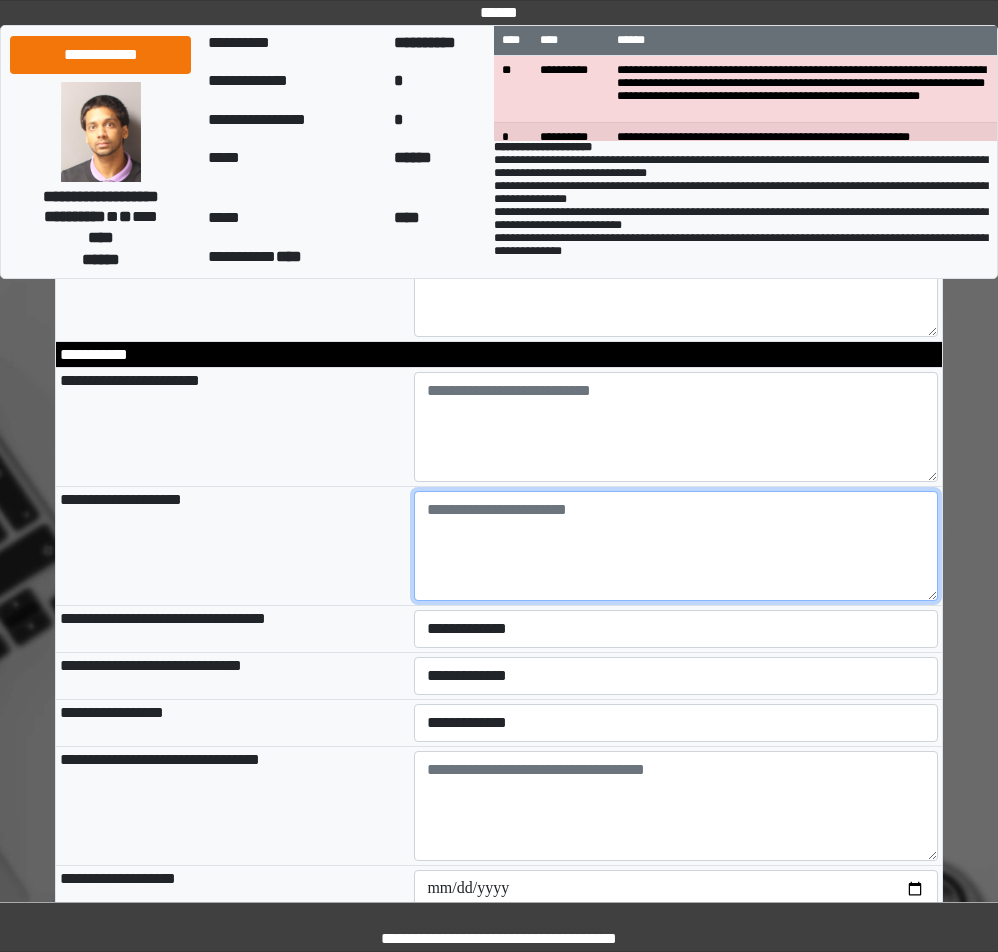 click at bounding box center (676, 546) 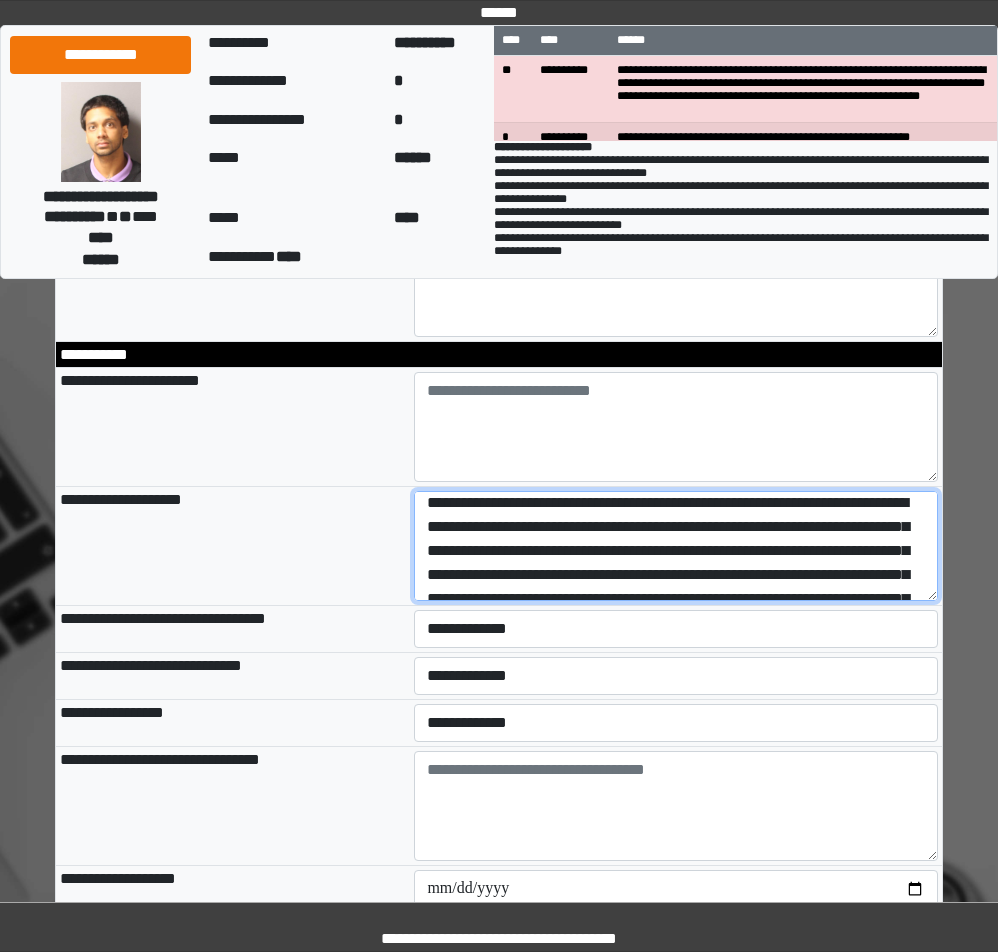 scroll, scrollTop: 0, scrollLeft: 0, axis: both 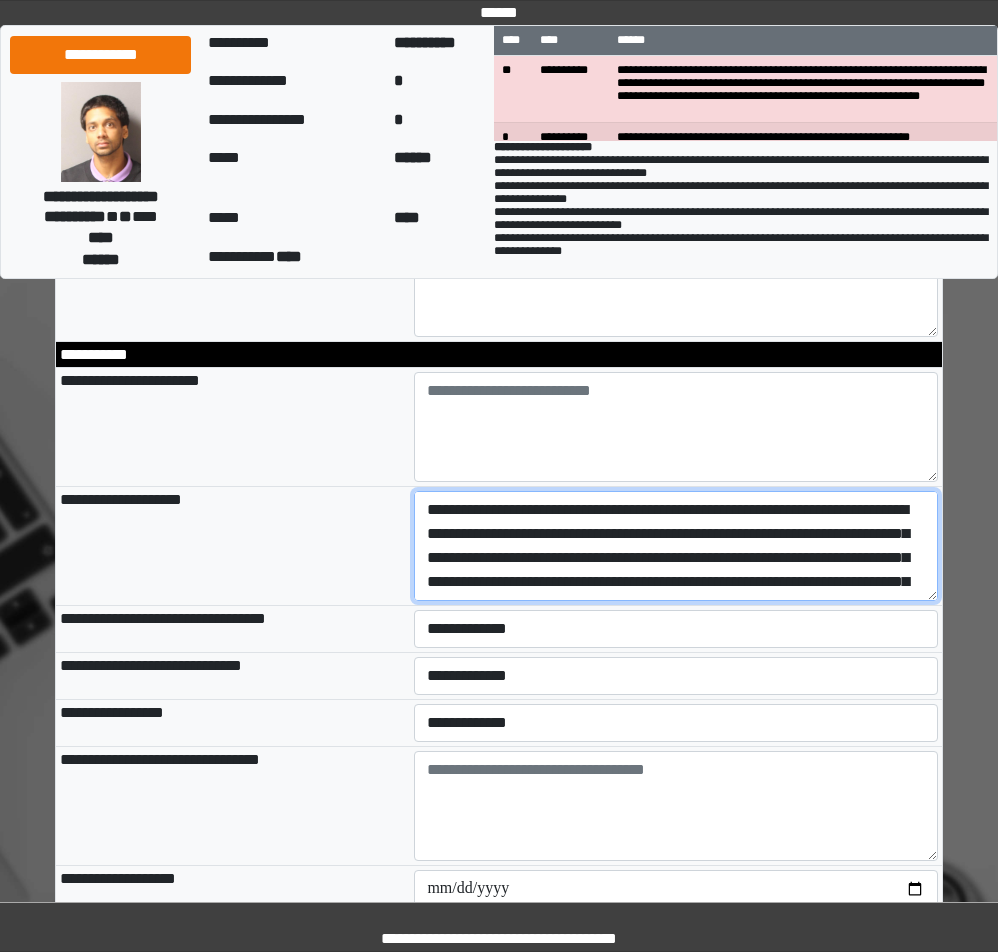 type on "**********" 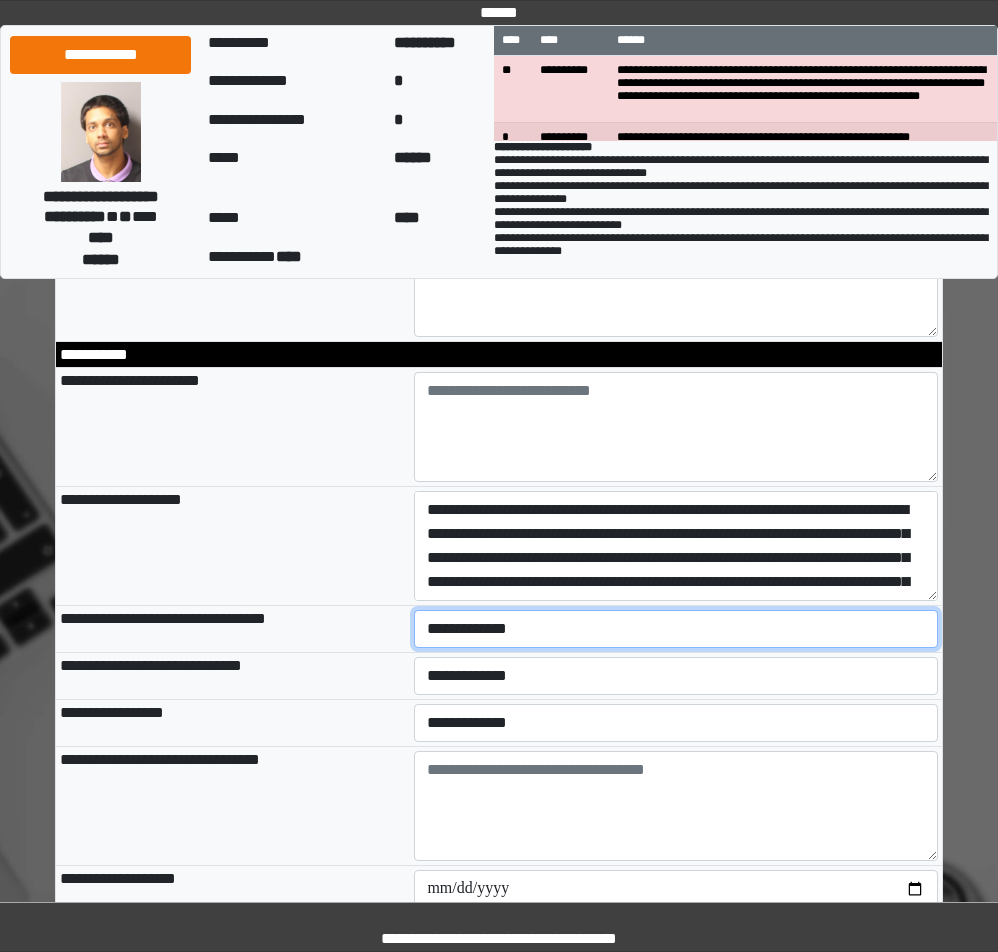 type on "**********" 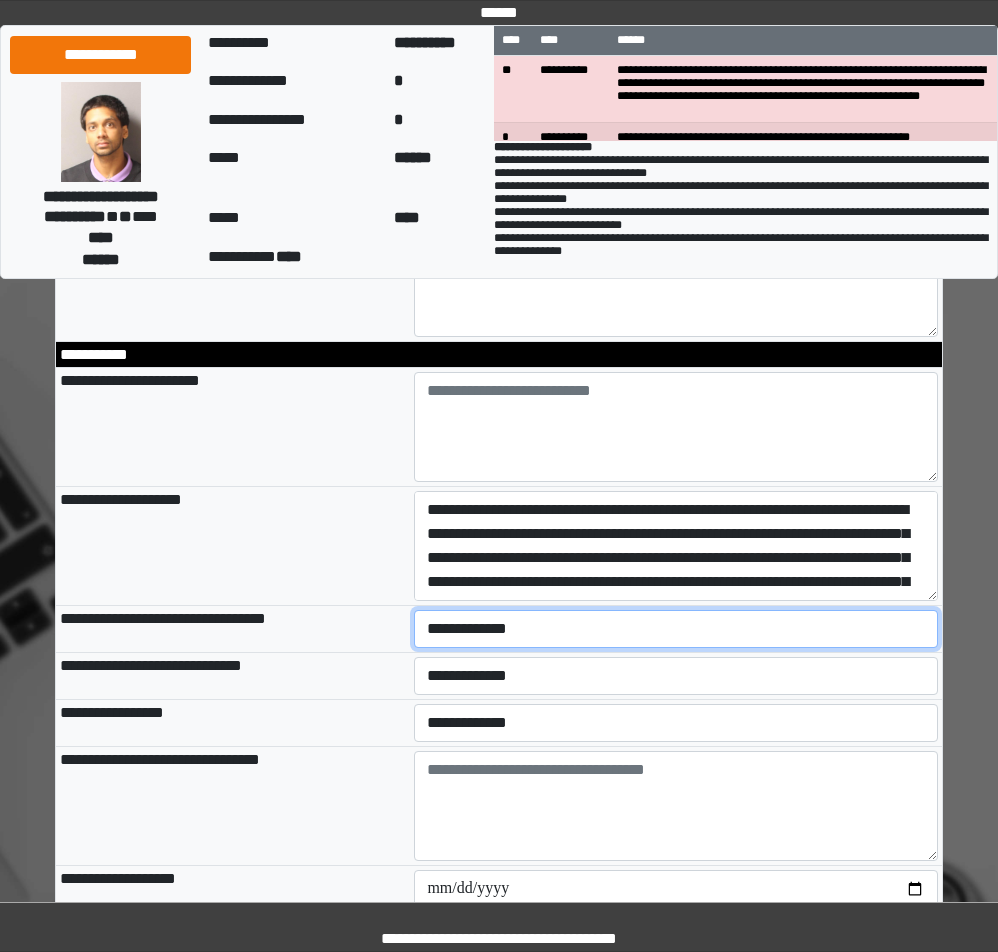 select on "*" 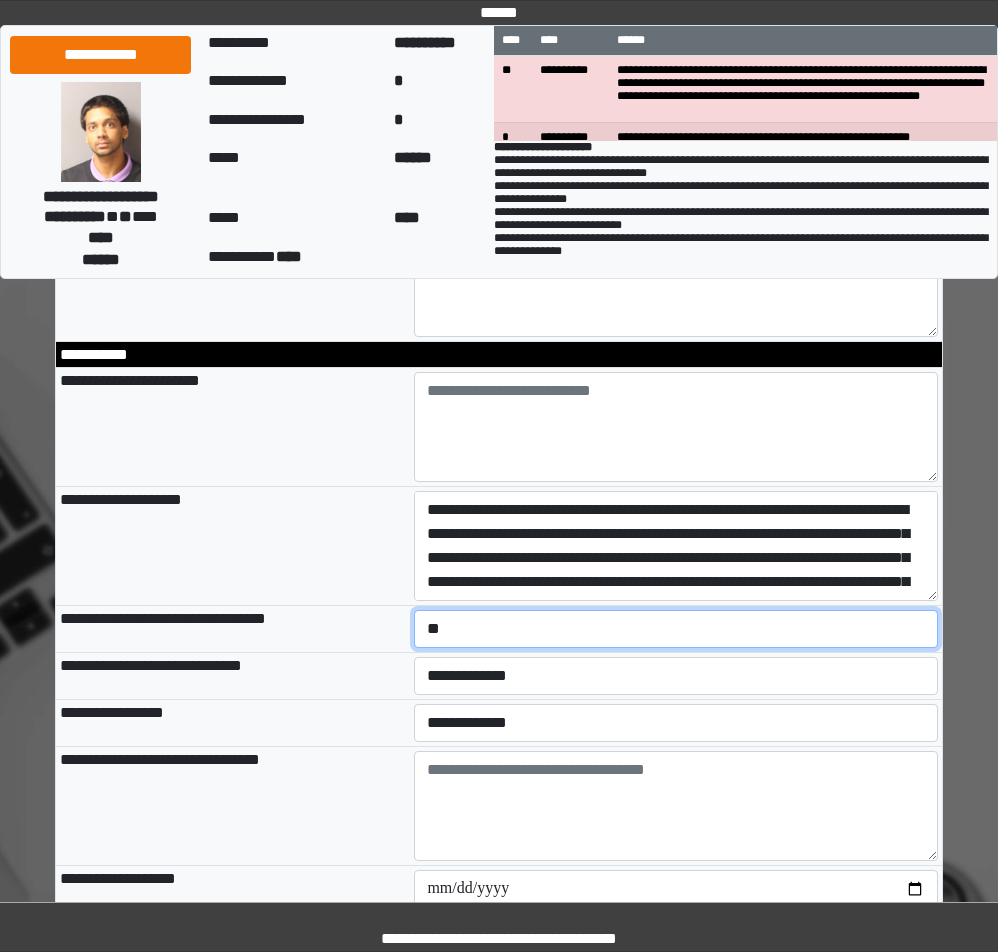 click on "**********" at bounding box center (676, 629) 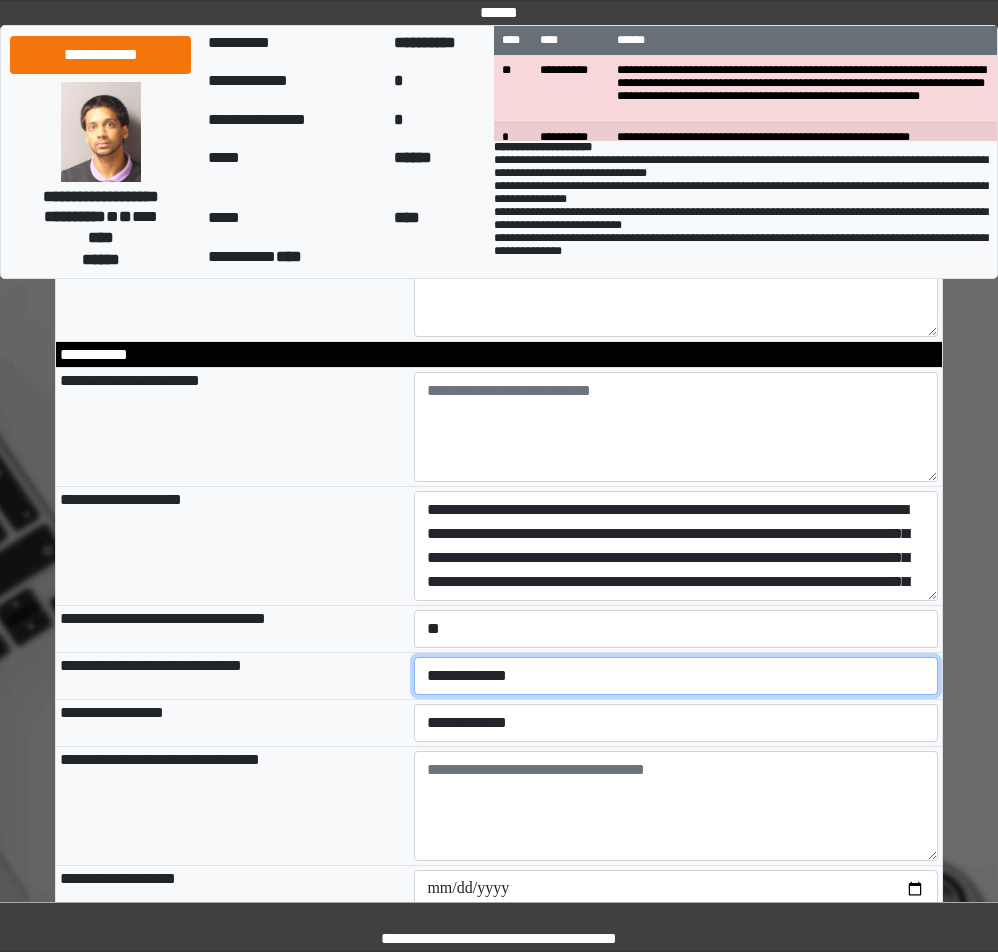 click on "**********" at bounding box center (676, 676) 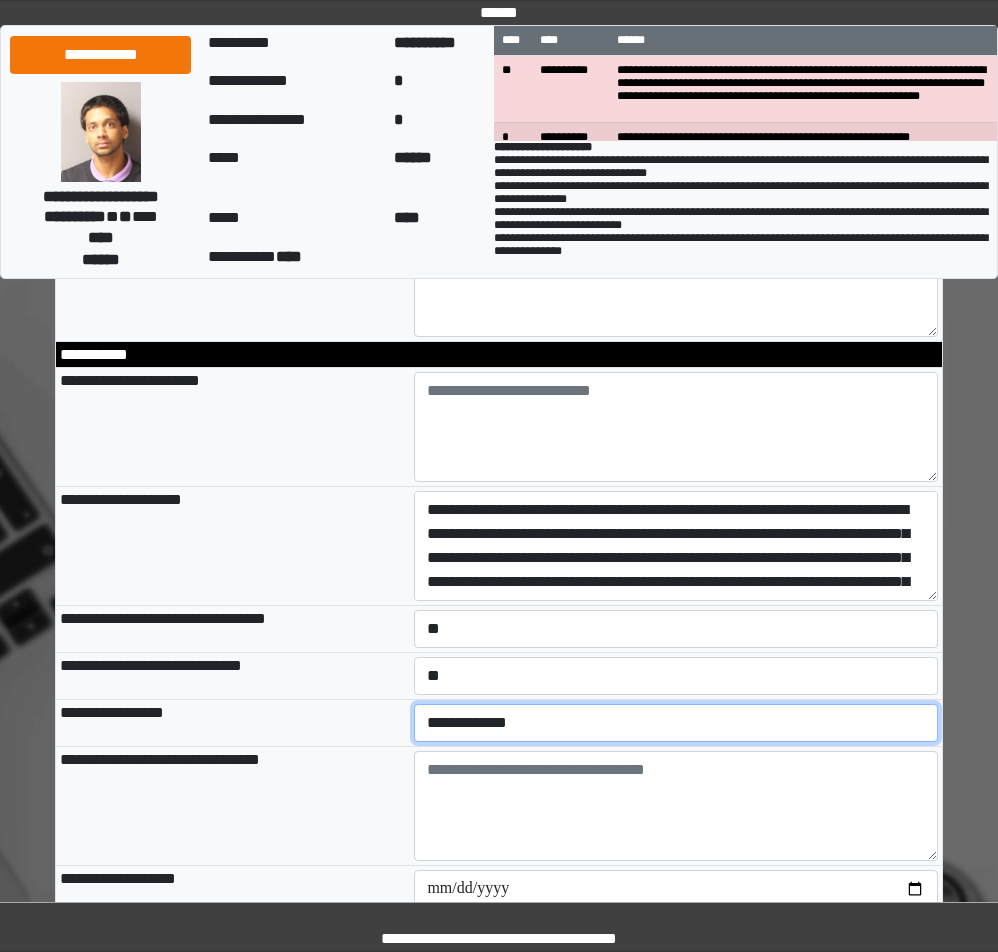 click on "**********" at bounding box center (676, 723) 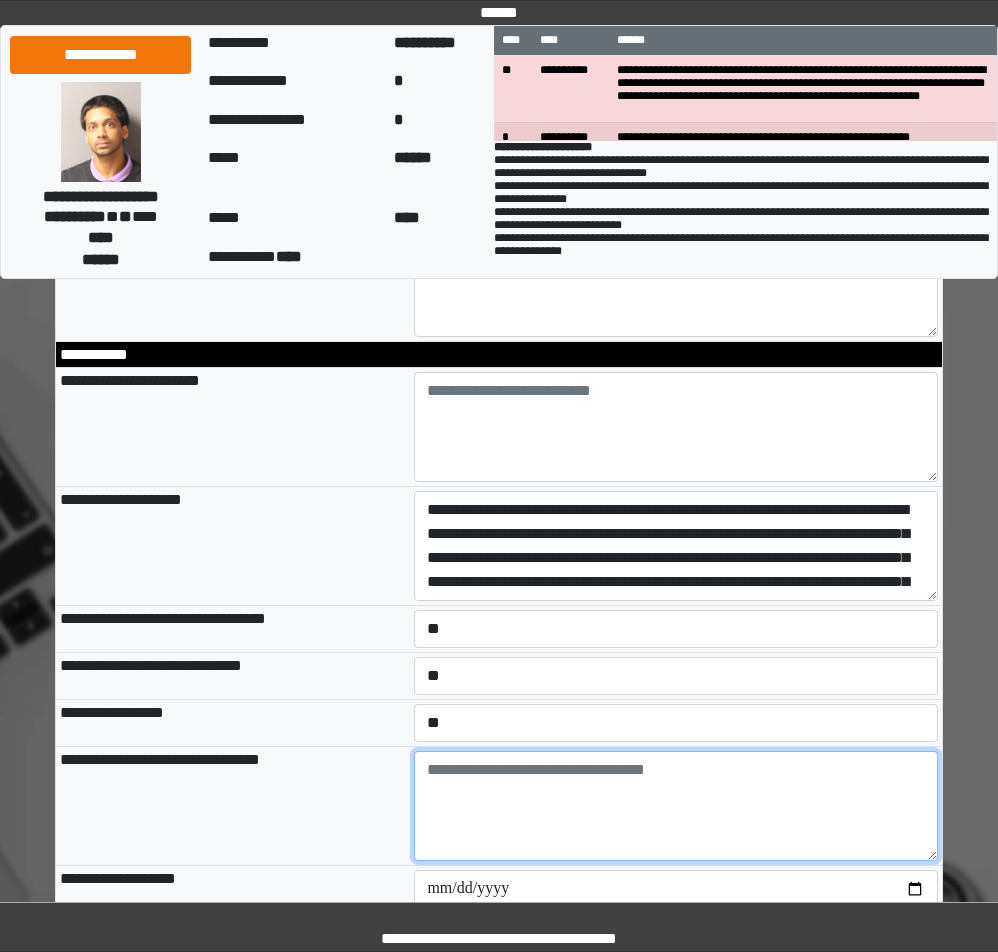 click at bounding box center [676, 806] 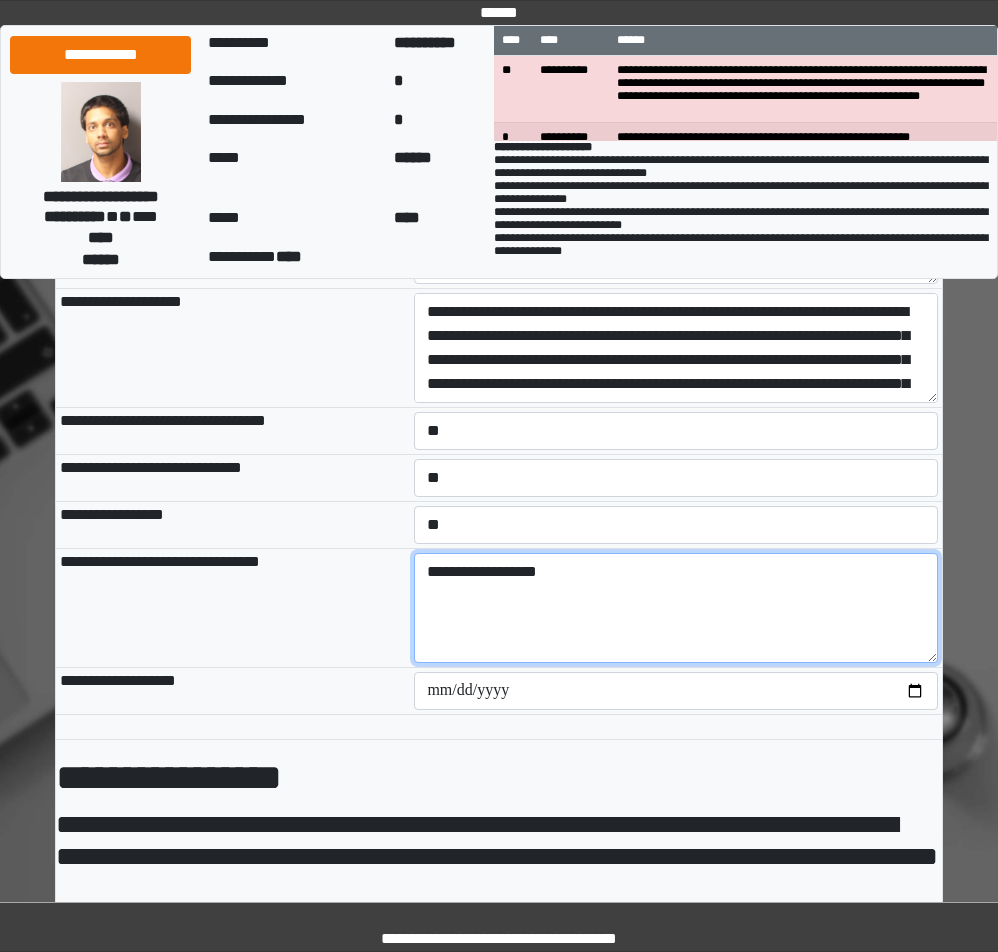 scroll, scrollTop: 2800, scrollLeft: 0, axis: vertical 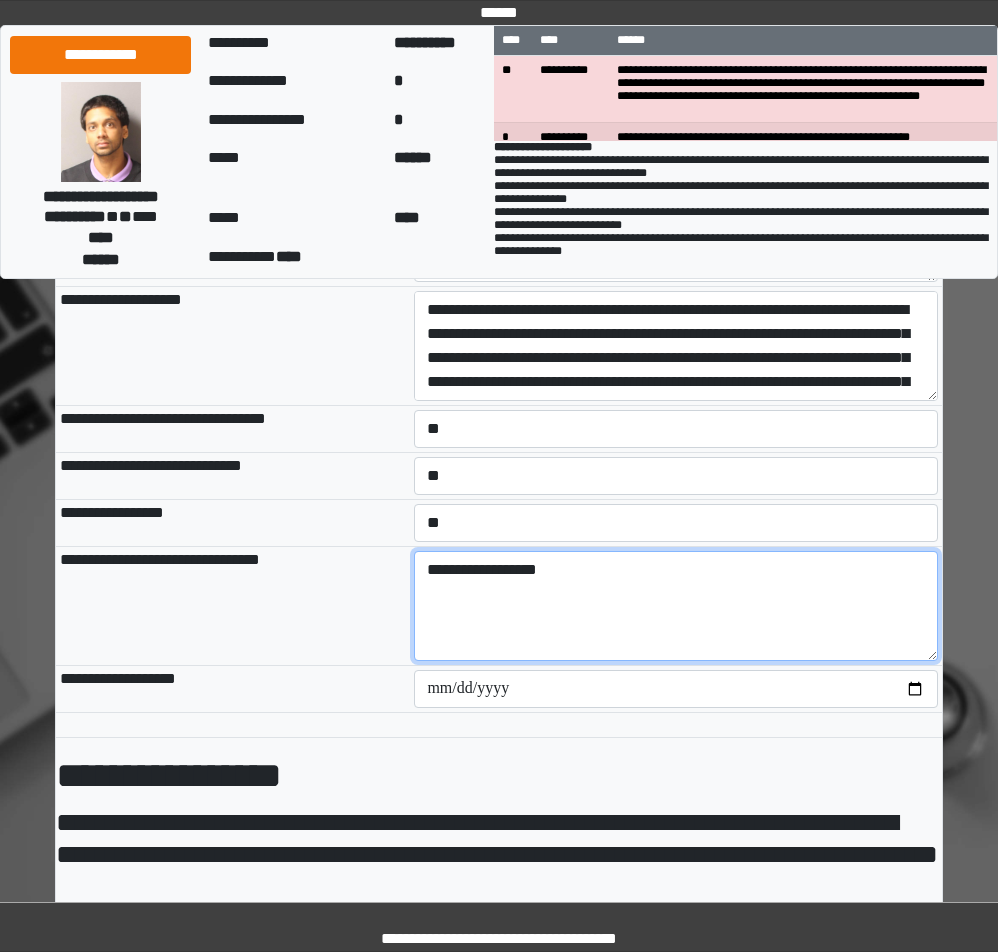 type on "**********" 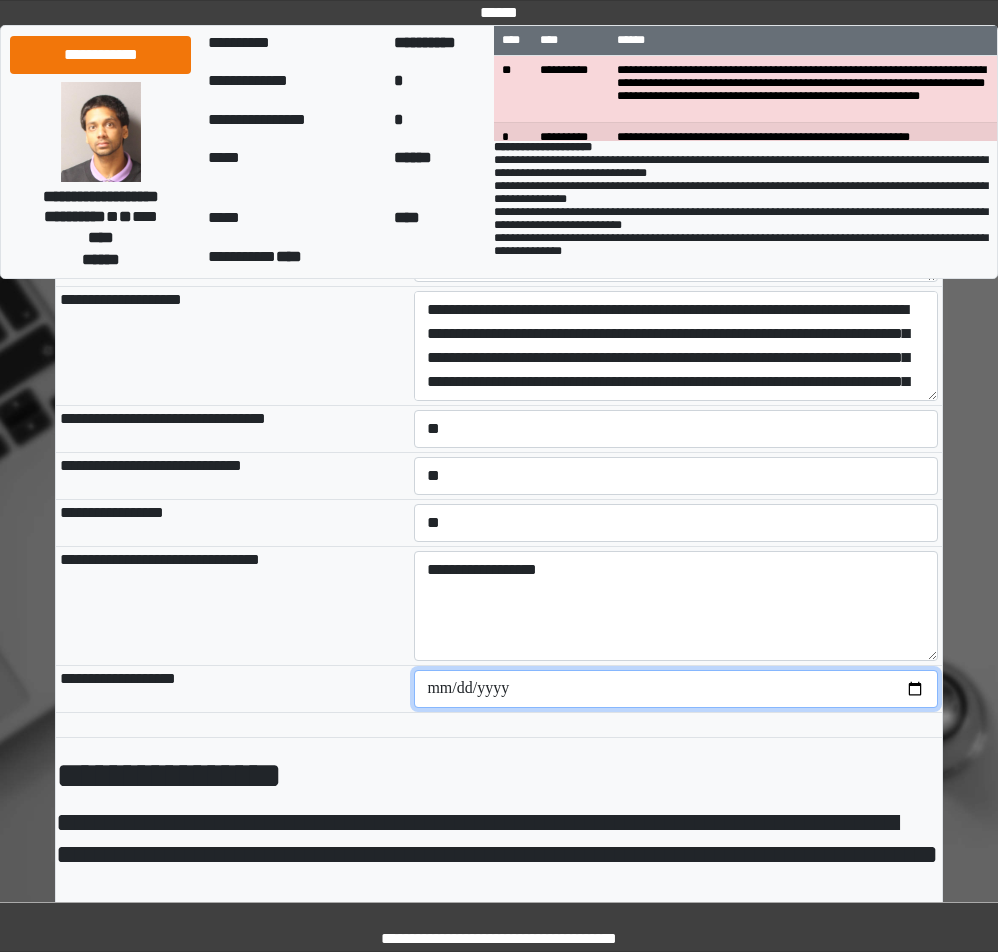type on "**********" 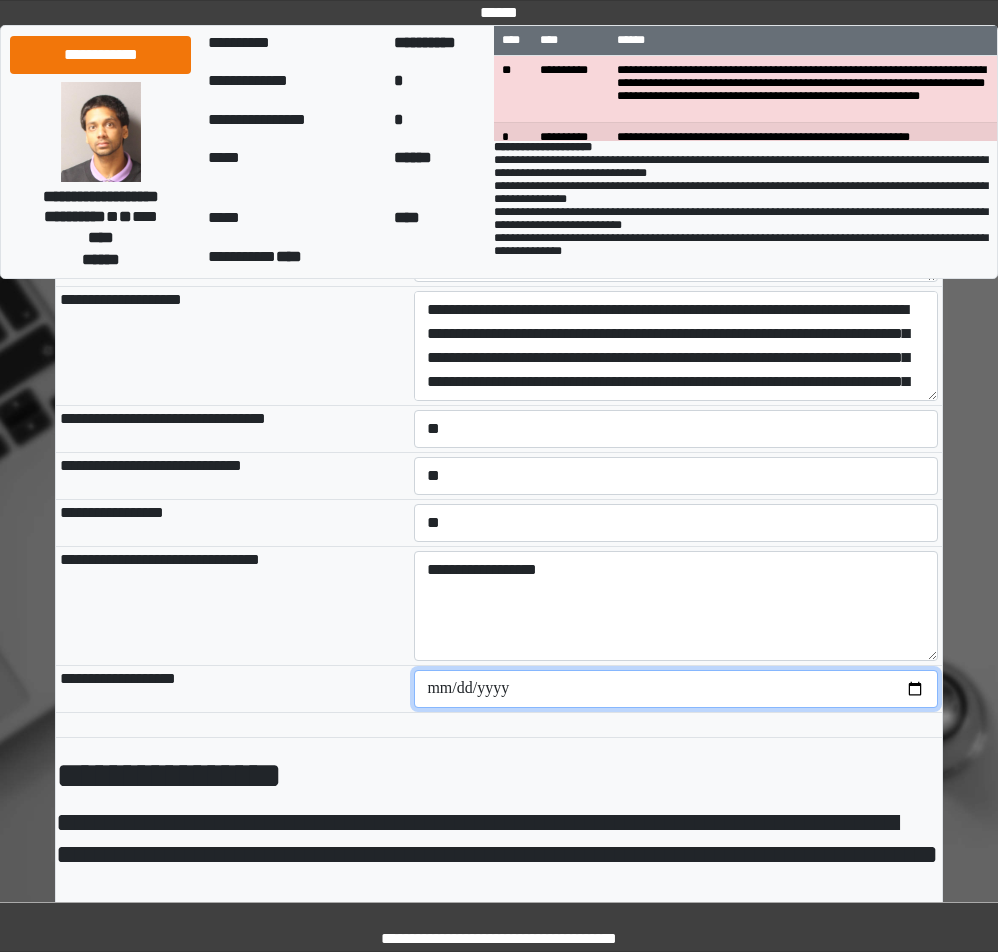 type on "**********" 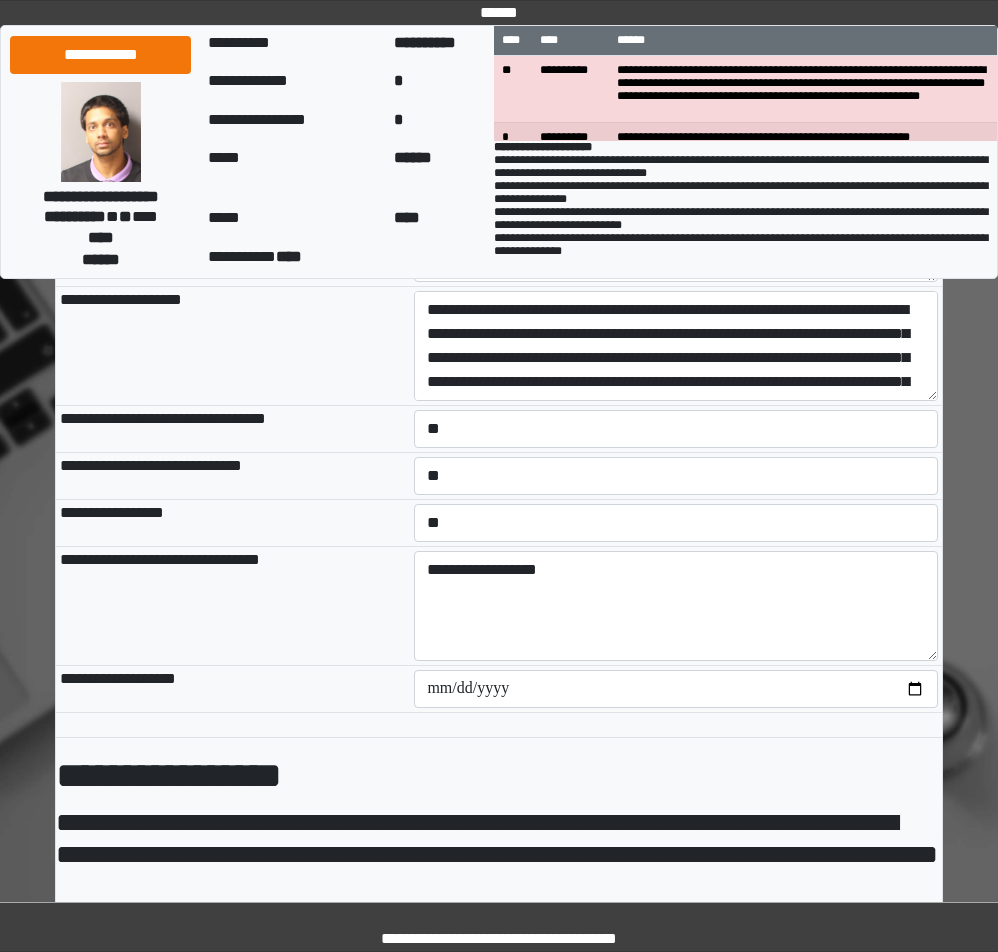 click on "**********" at bounding box center [233, 476] 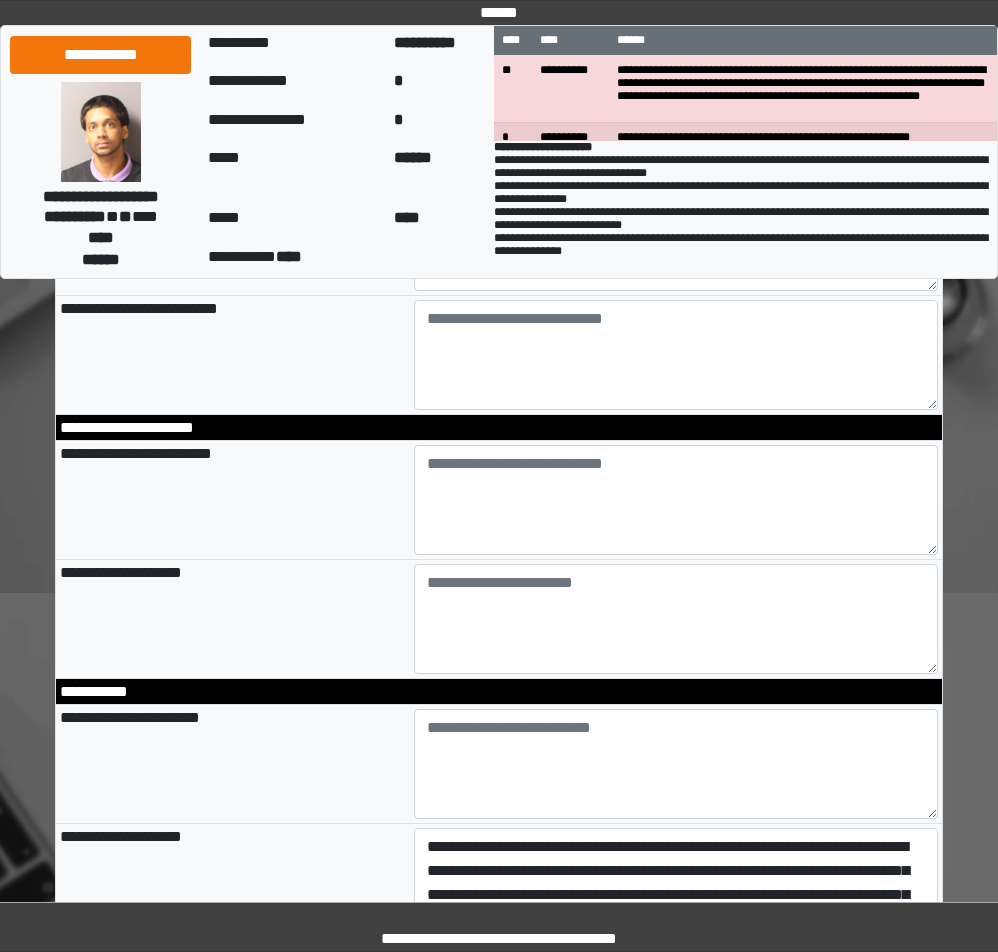 scroll, scrollTop: 2400, scrollLeft: 0, axis: vertical 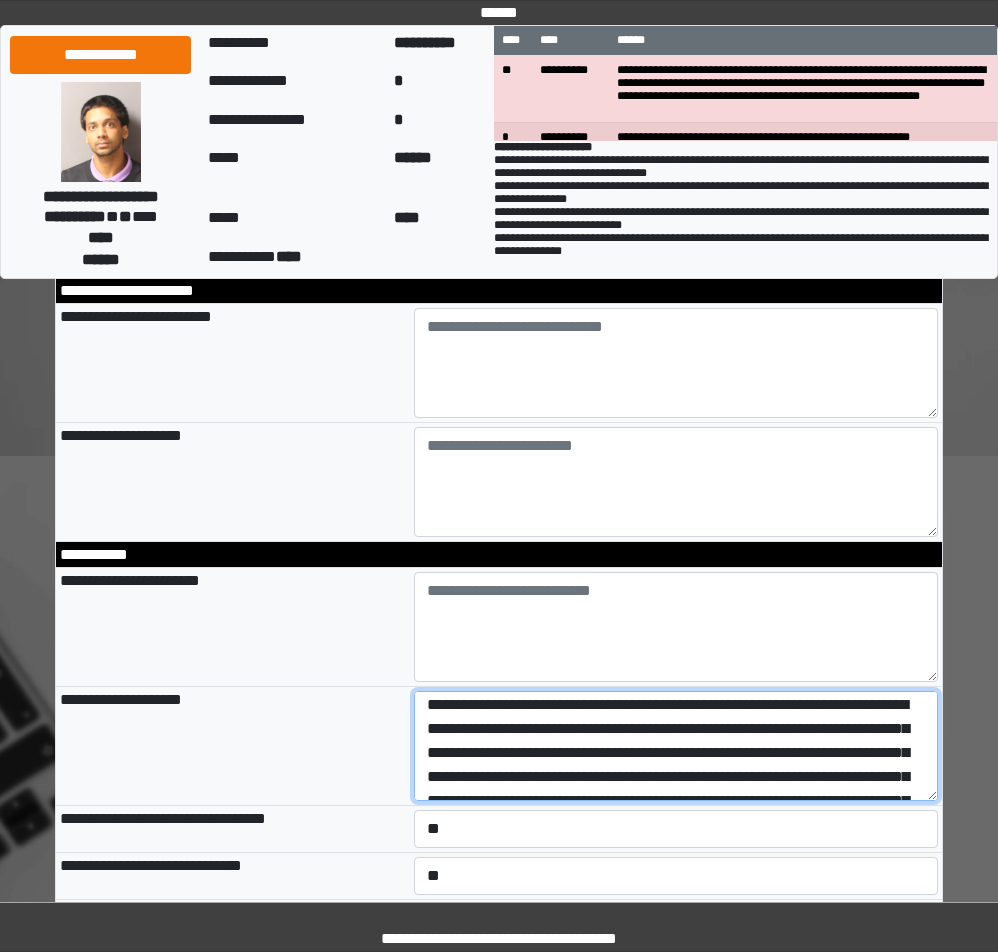 drag, startPoint x: 700, startPoint y: 742, endPoint x: 576, endPoint y: 784, distance: 130.91983 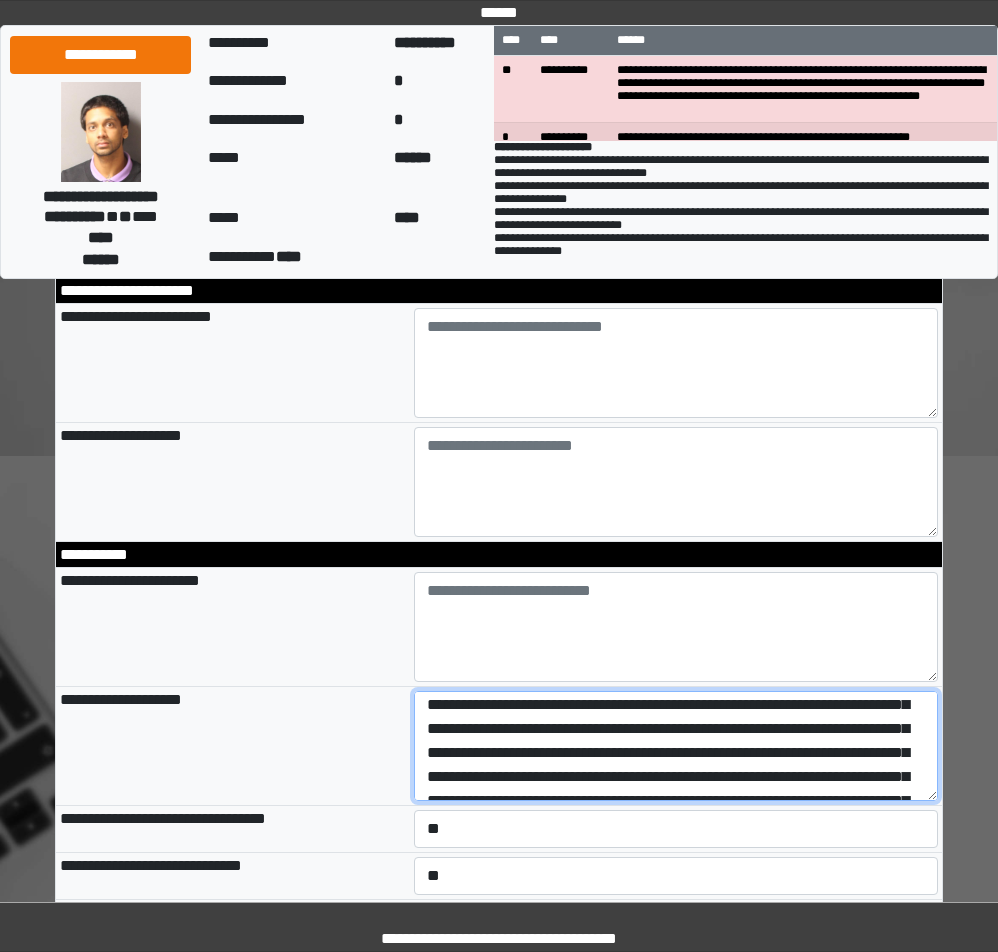 drag, startPoint x: 579, startPoint y: 768, endPoint x: 531, endPoint y: 768, distance: 48 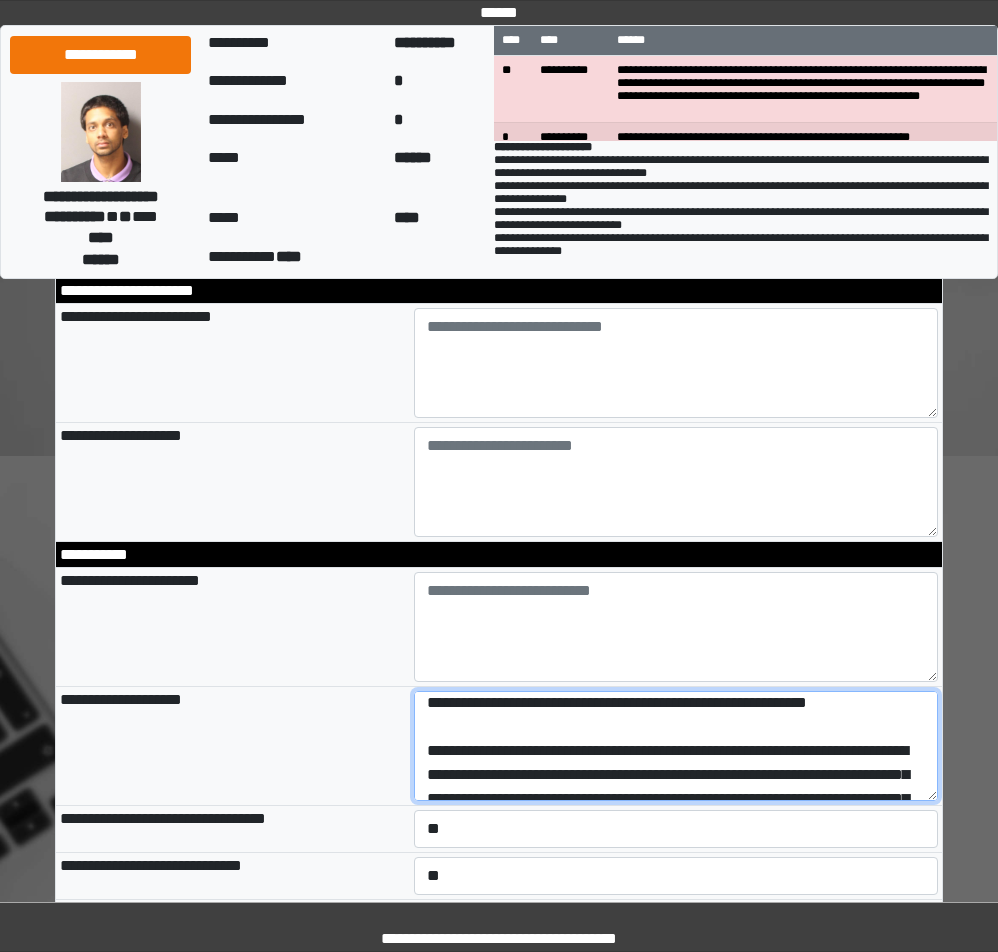 scroll, scrollTop: 367, scrollLeft: 0, axis: vertical 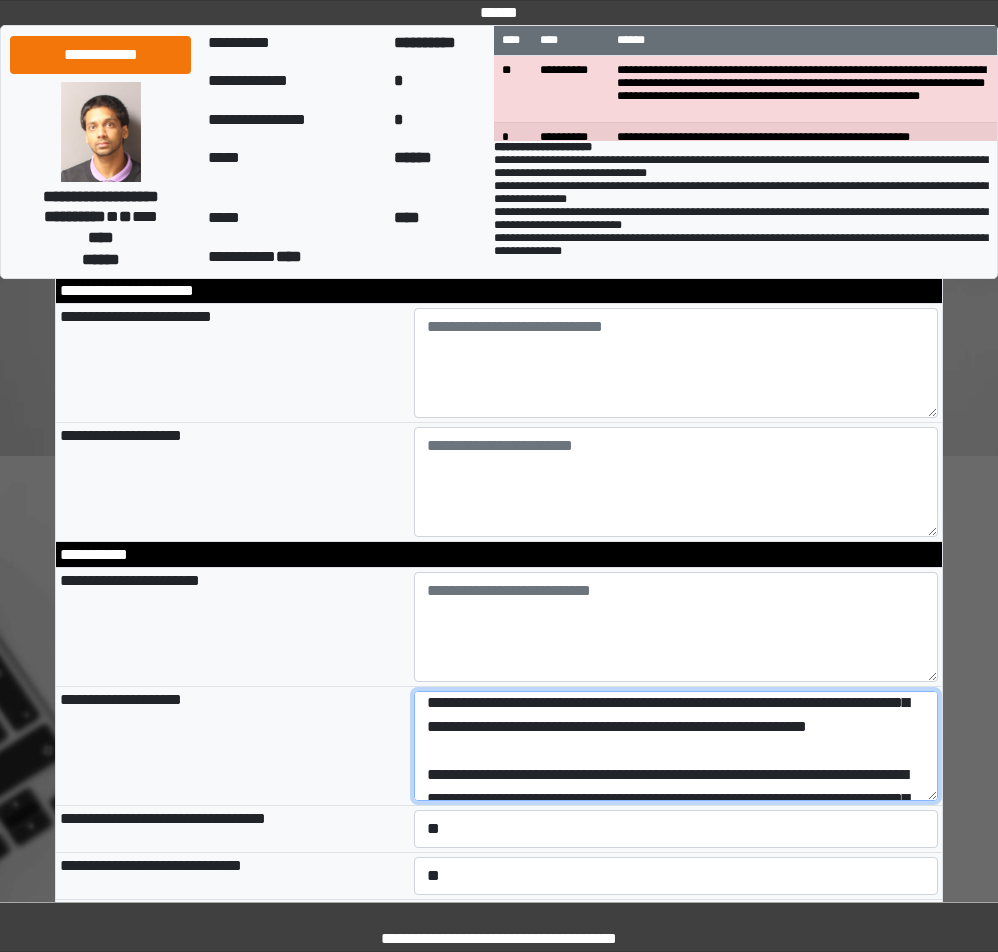 type on "**********" 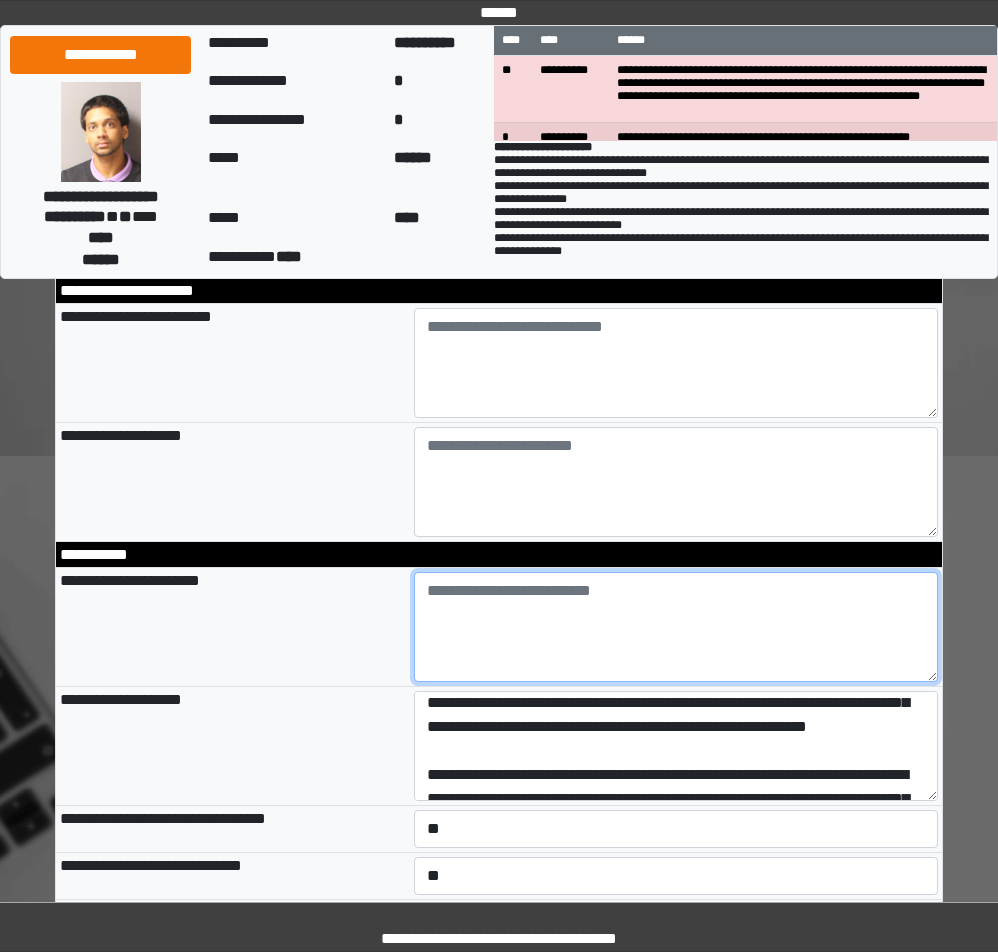 click at bounding box center [676, 627] 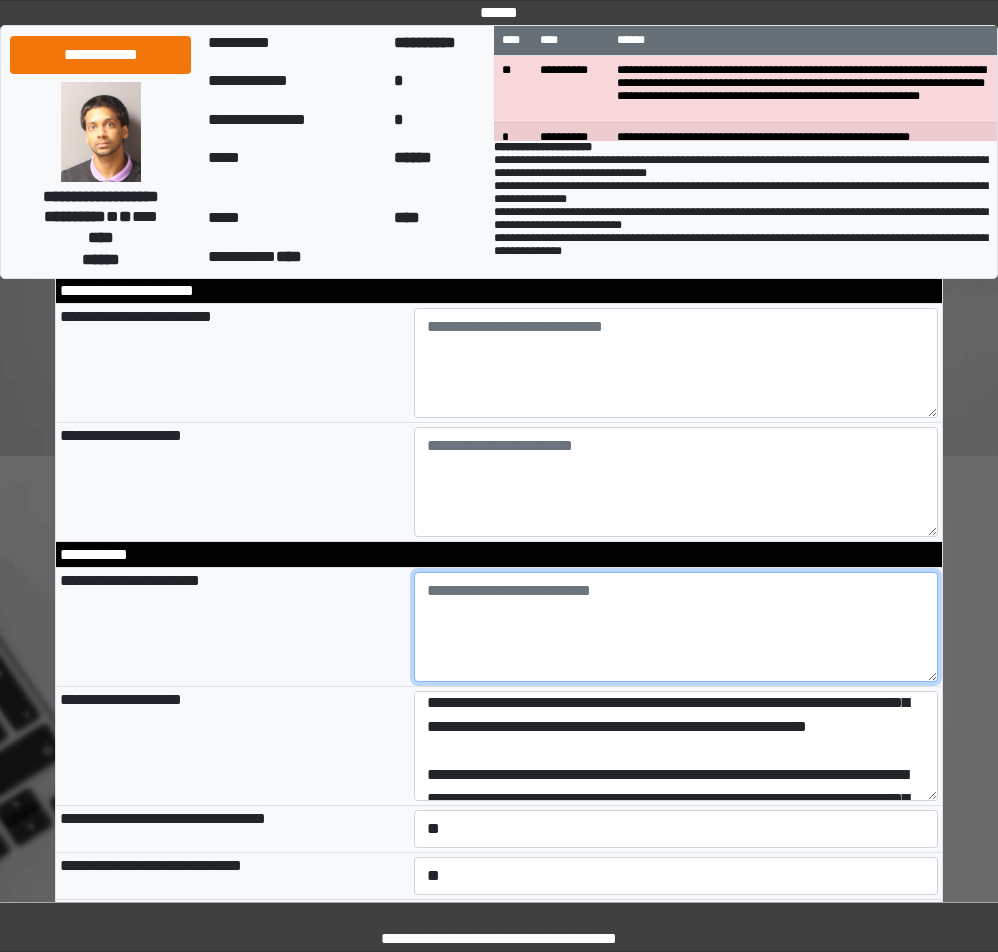 paste on "**********" 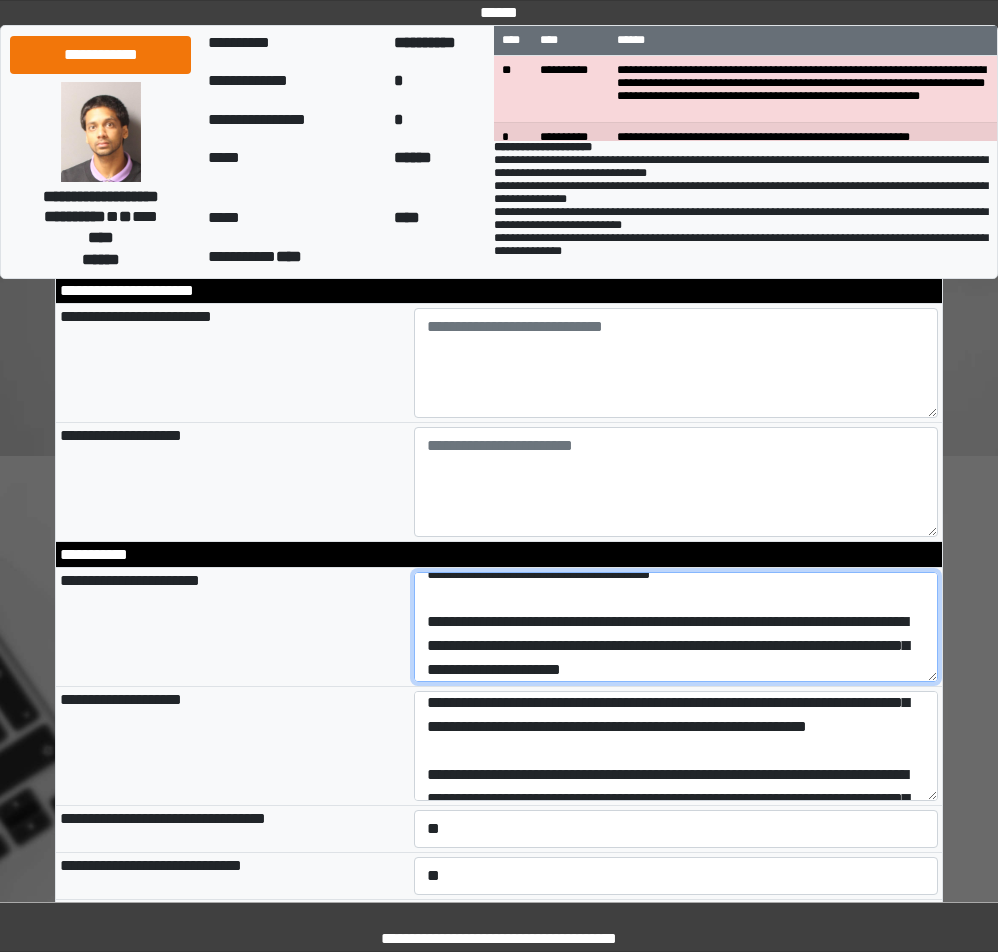 scroll, scrollTop: 497, scrollLeft: 0, axis: vertical 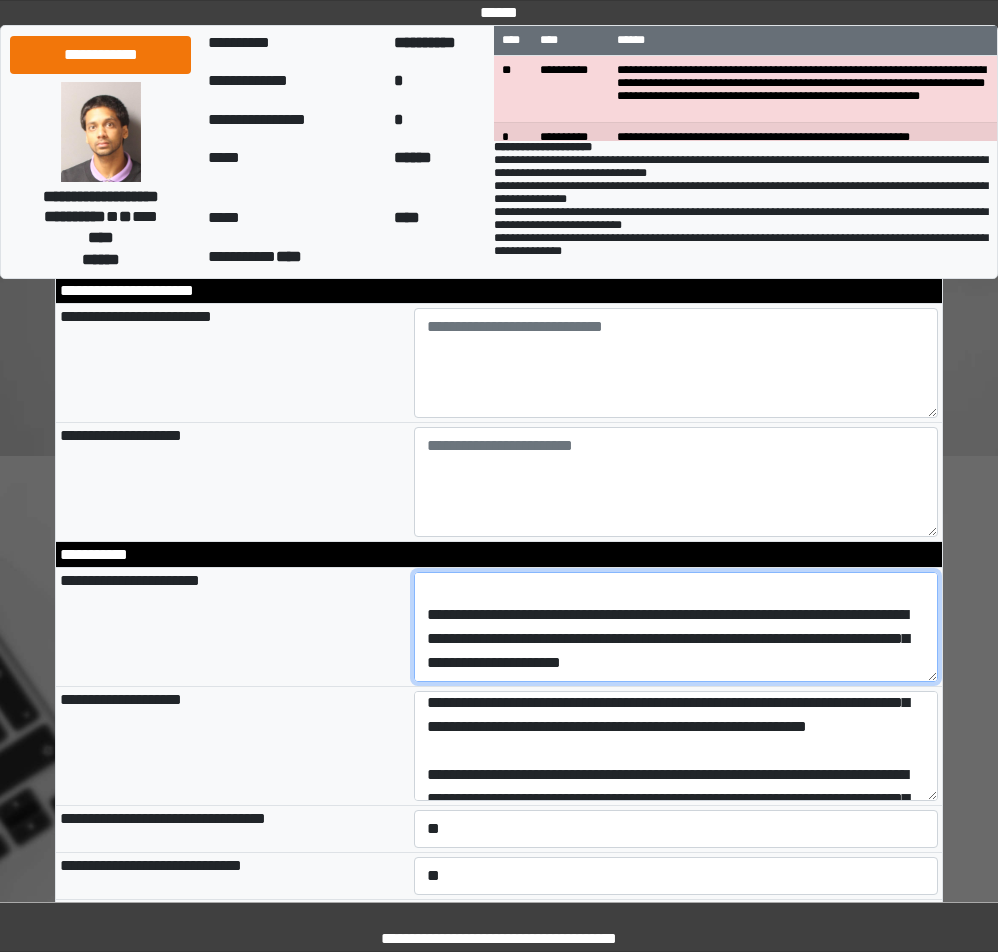 type 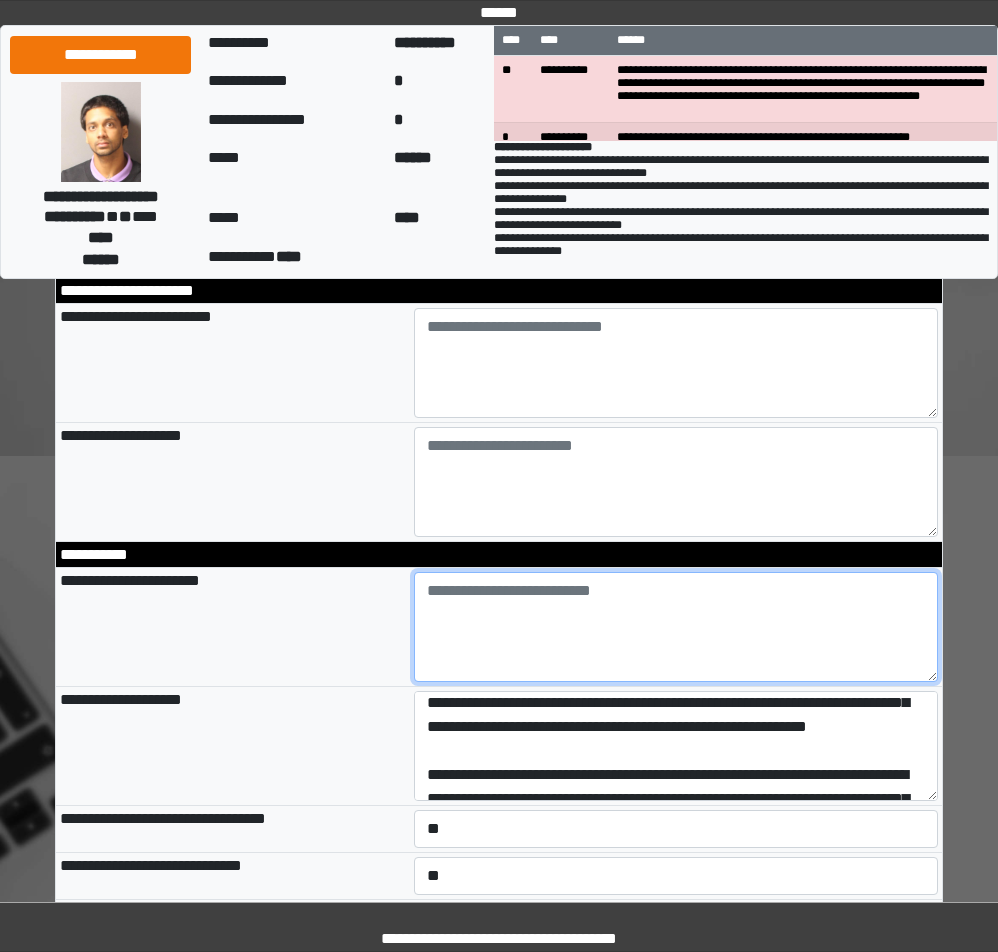 scroll, scrollTop: 0, scrollLeft: 0, axis: both 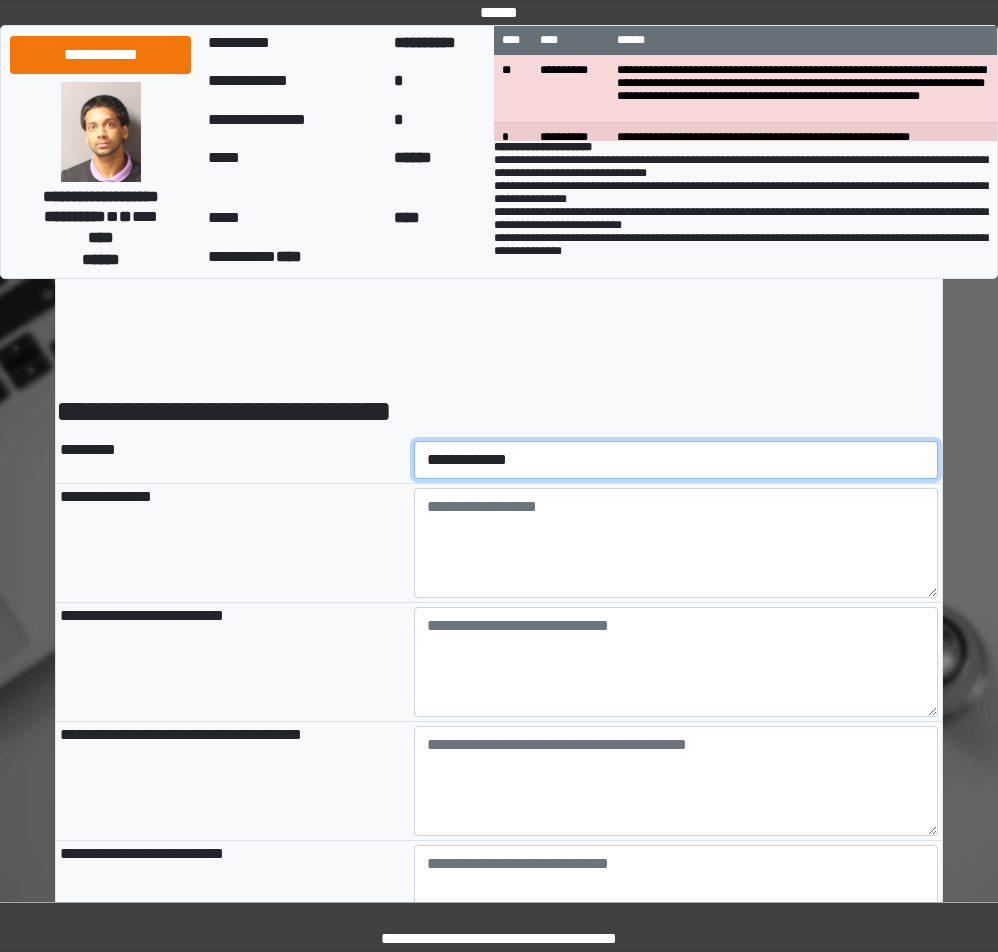 click on "**********" at bounding box center [676, 460] 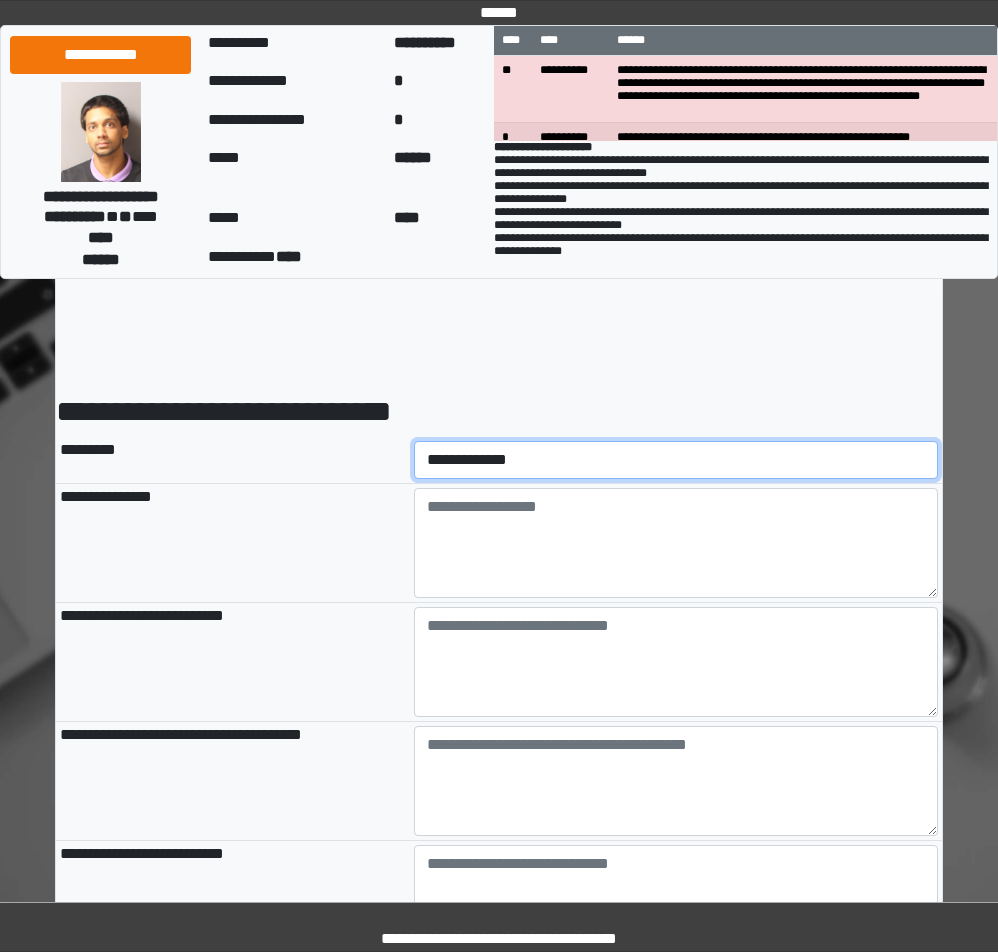 select on "*" 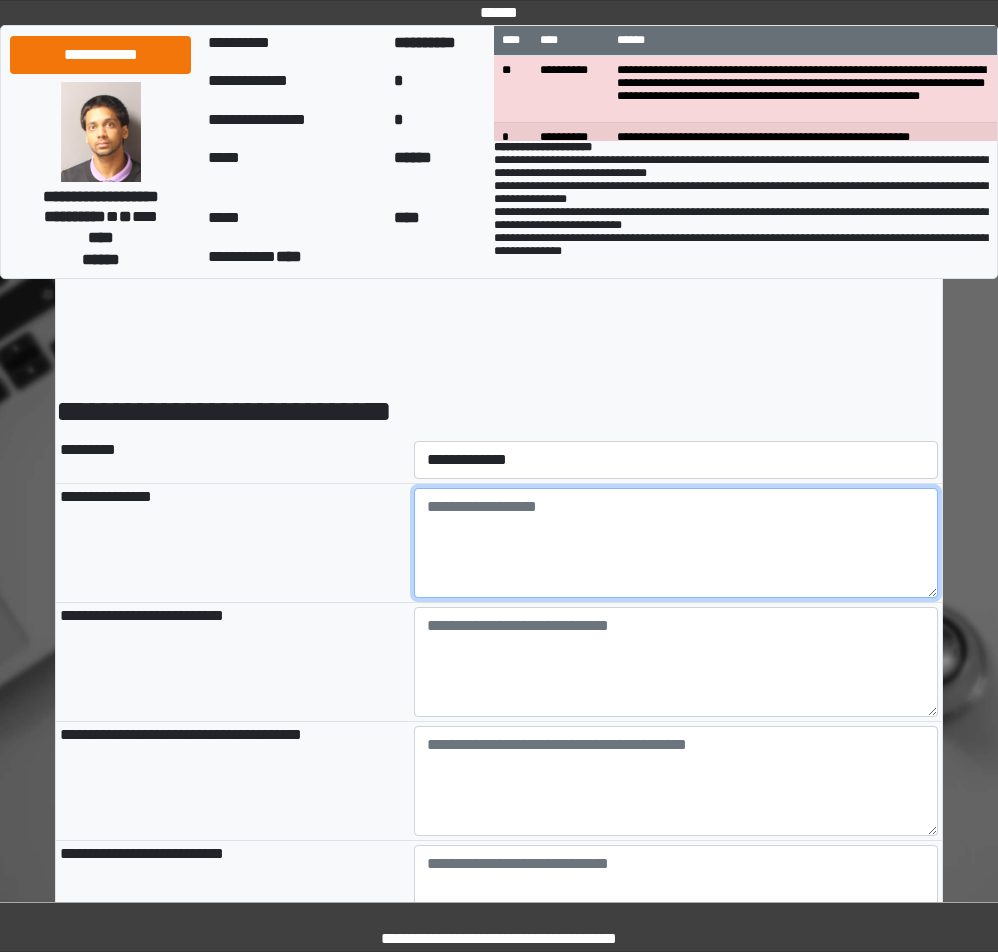click at bounding box center [676, 543] 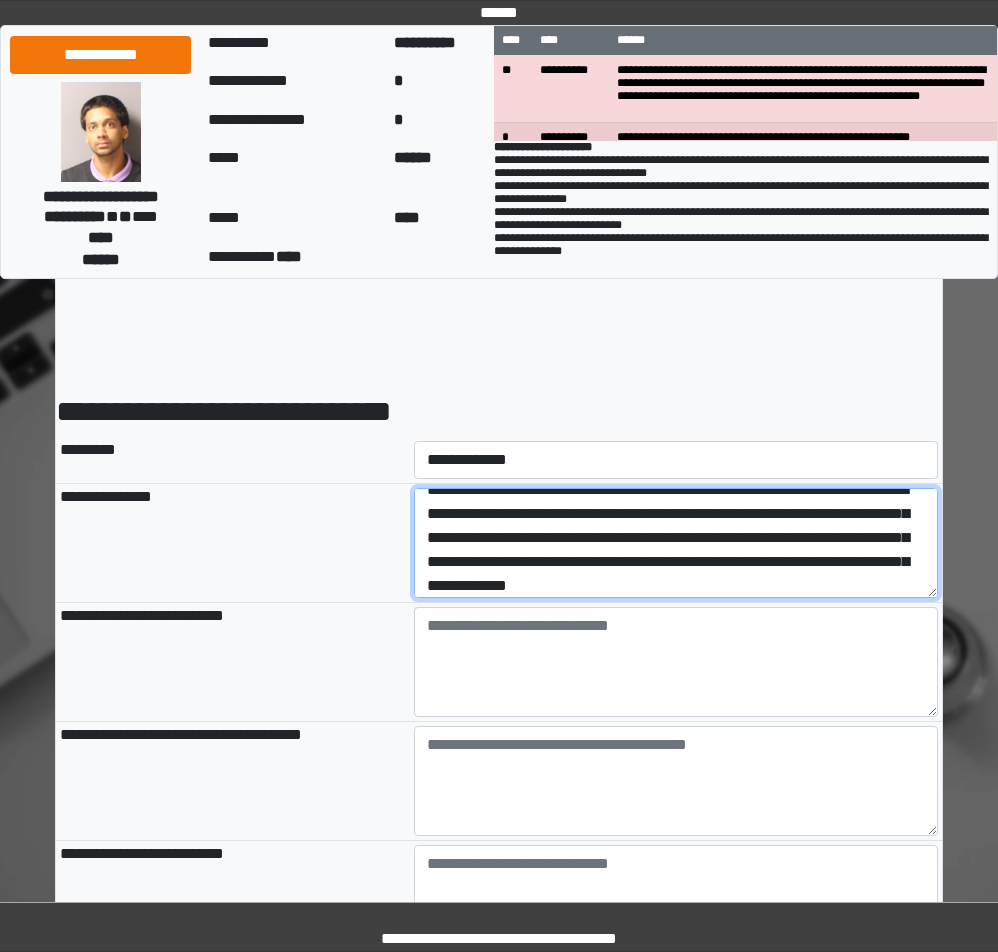 scroll, scrollTop: 41, scrollLeft: 0, axis: vertical 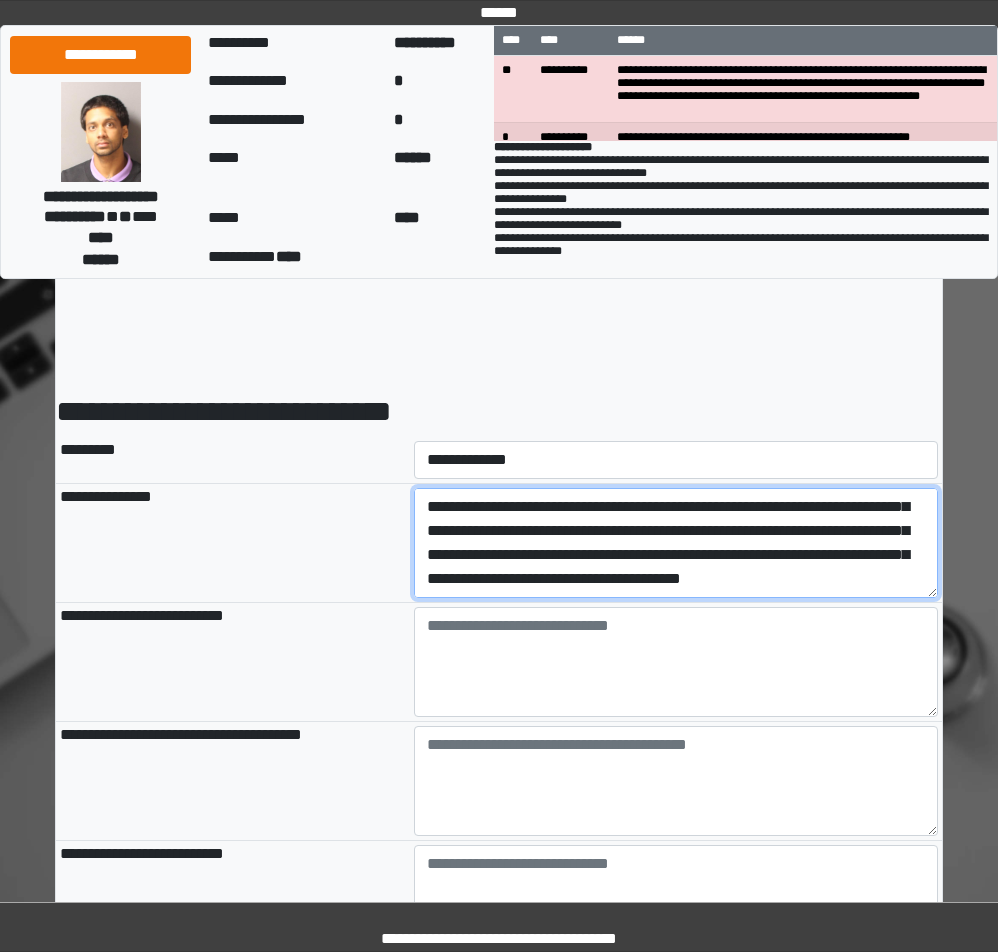 type on "**********" 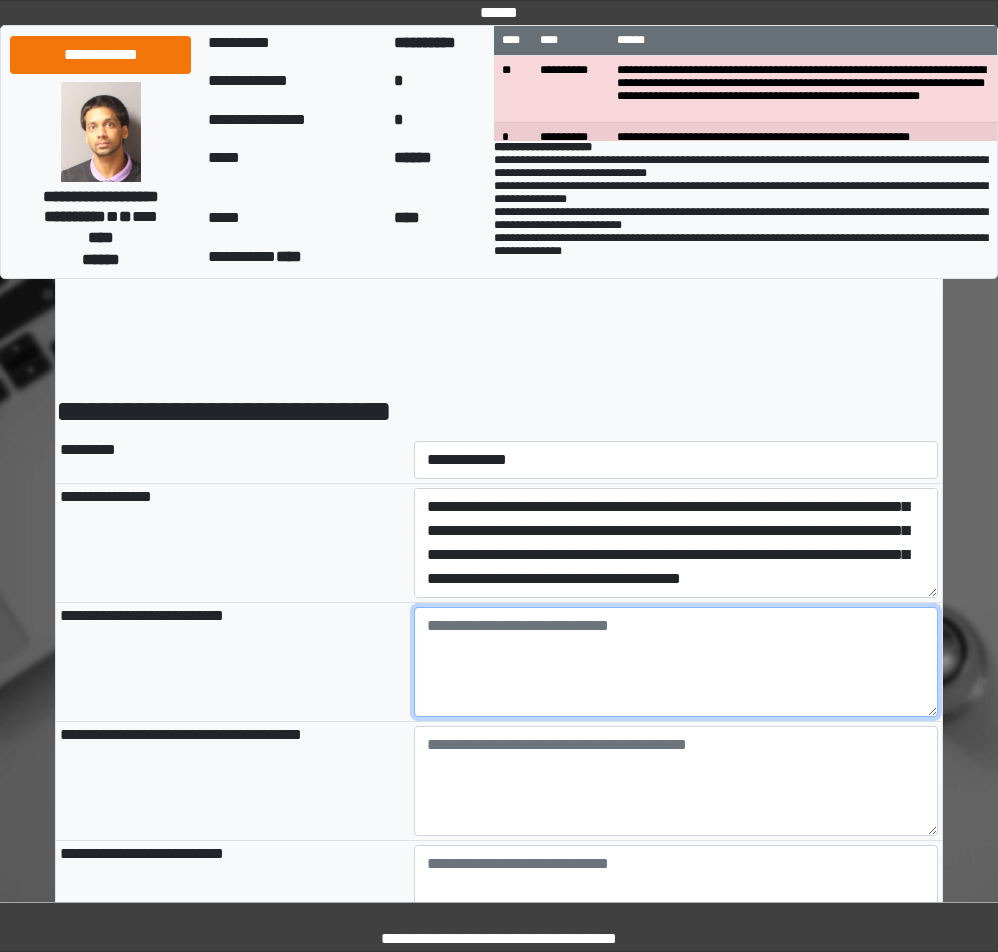 type on "**********" 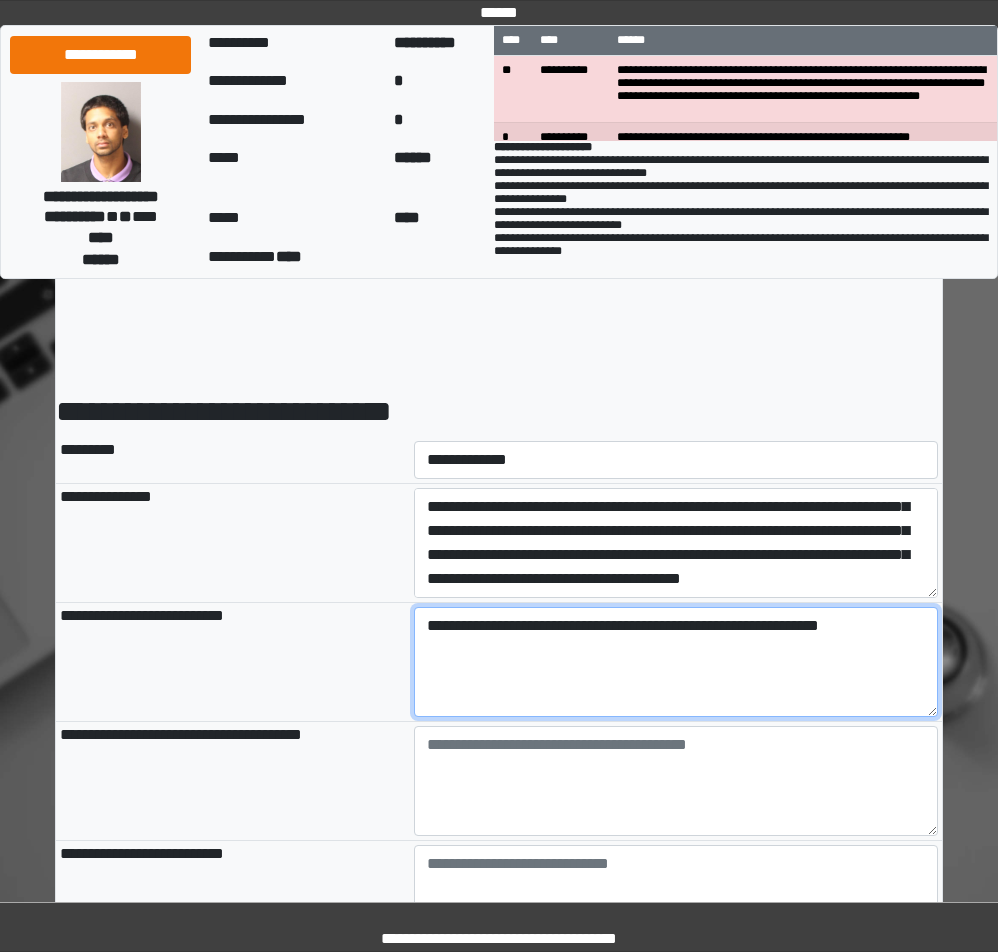 type on "**********" 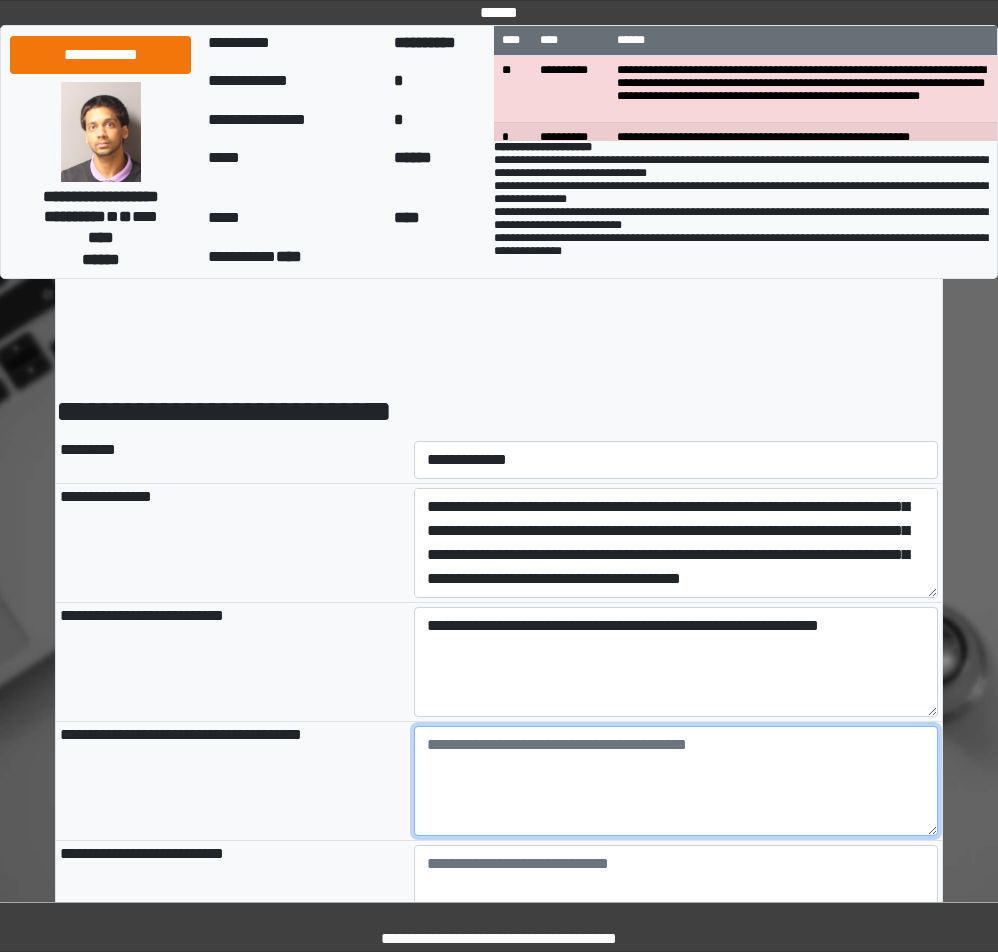 type on "**********" 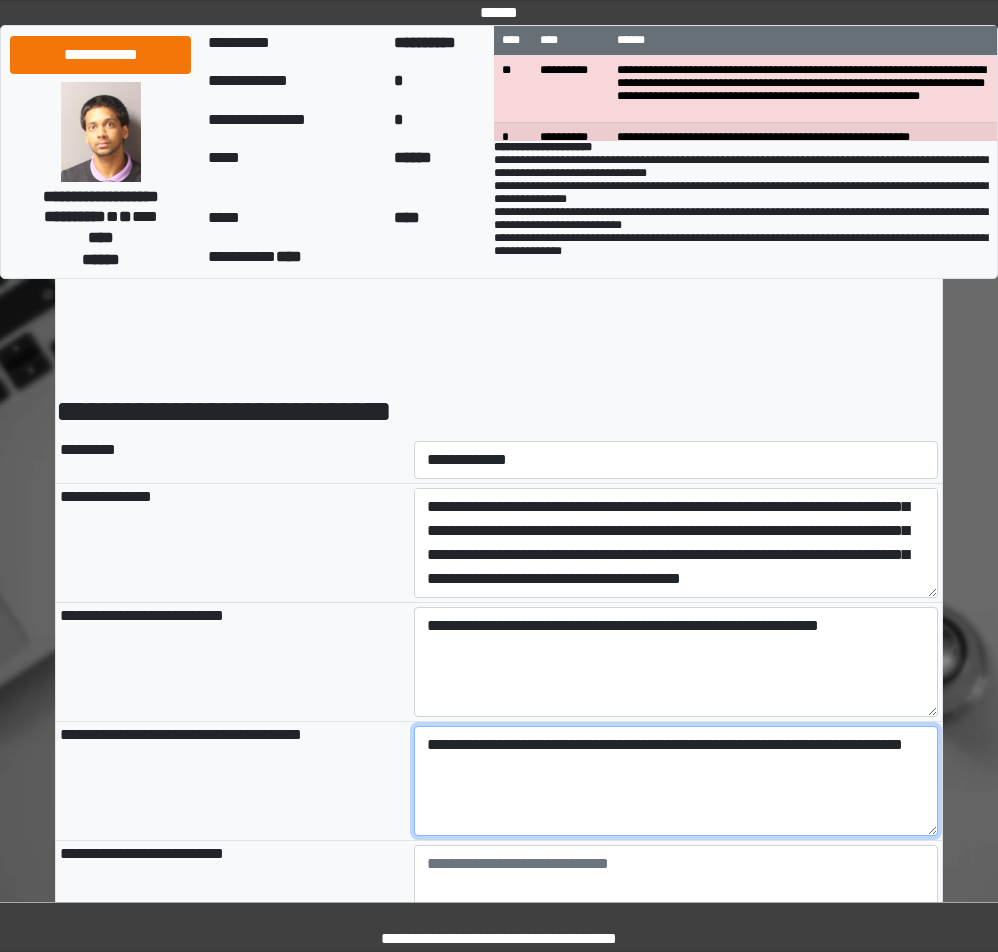 type on "**********" 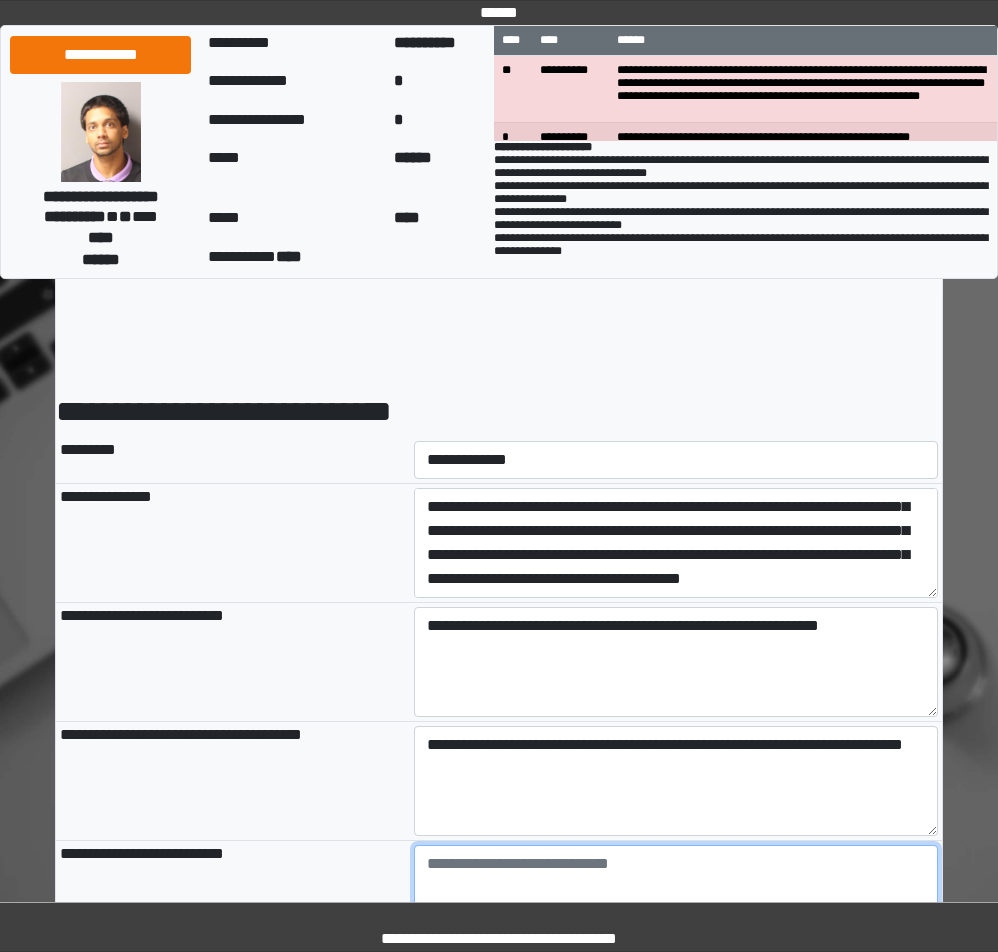 type on "**********" 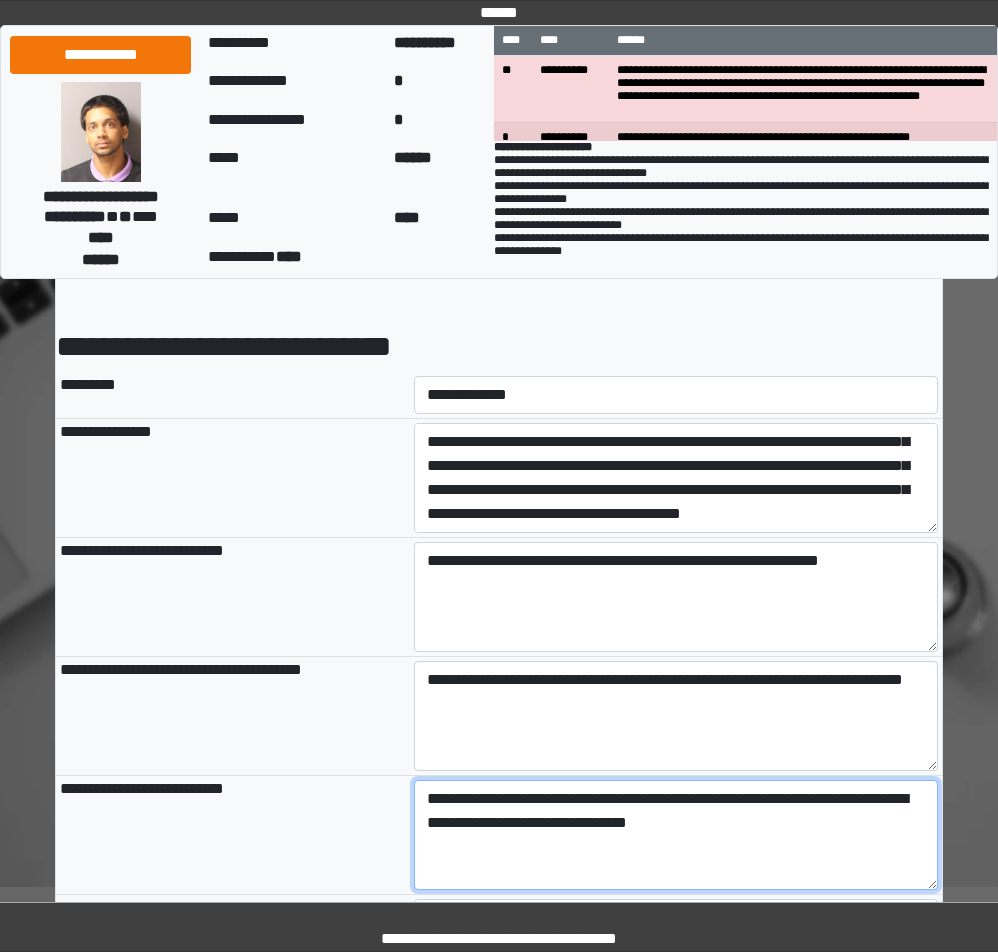 scroll, scrollTop: 100, scrollLeft: 0, axis: vertical 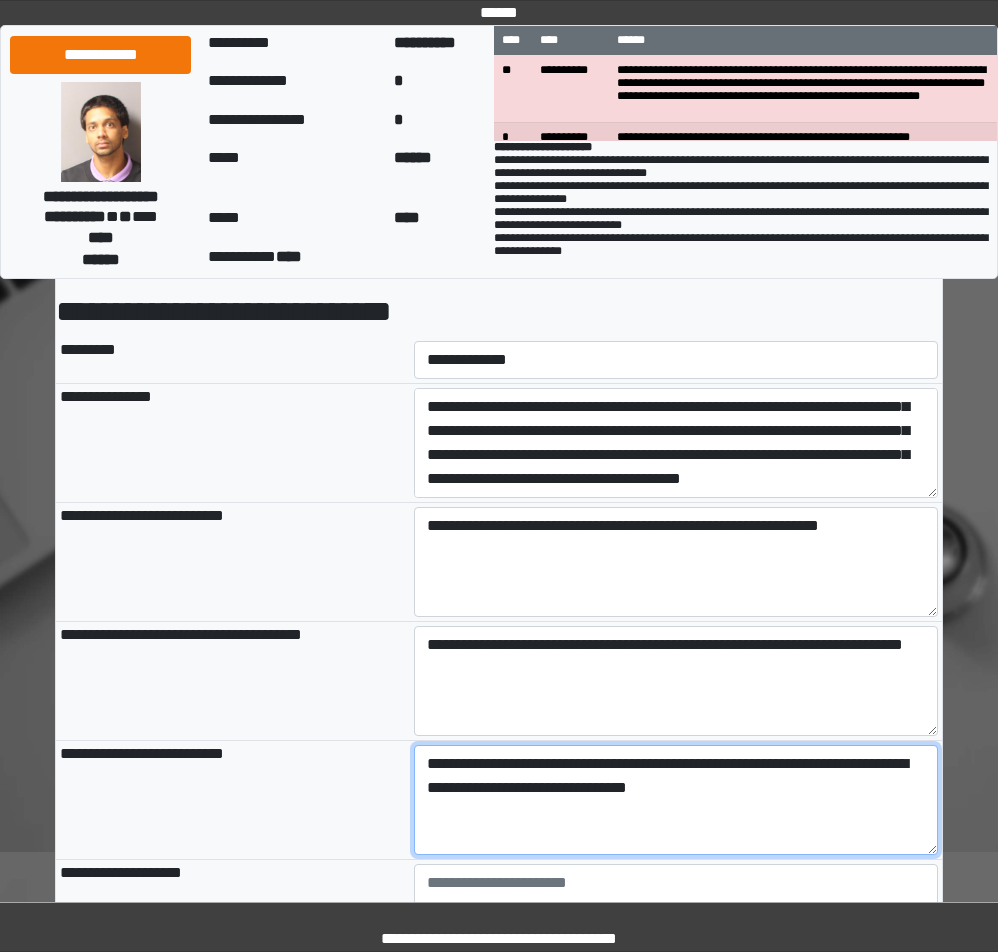 type on "**********" 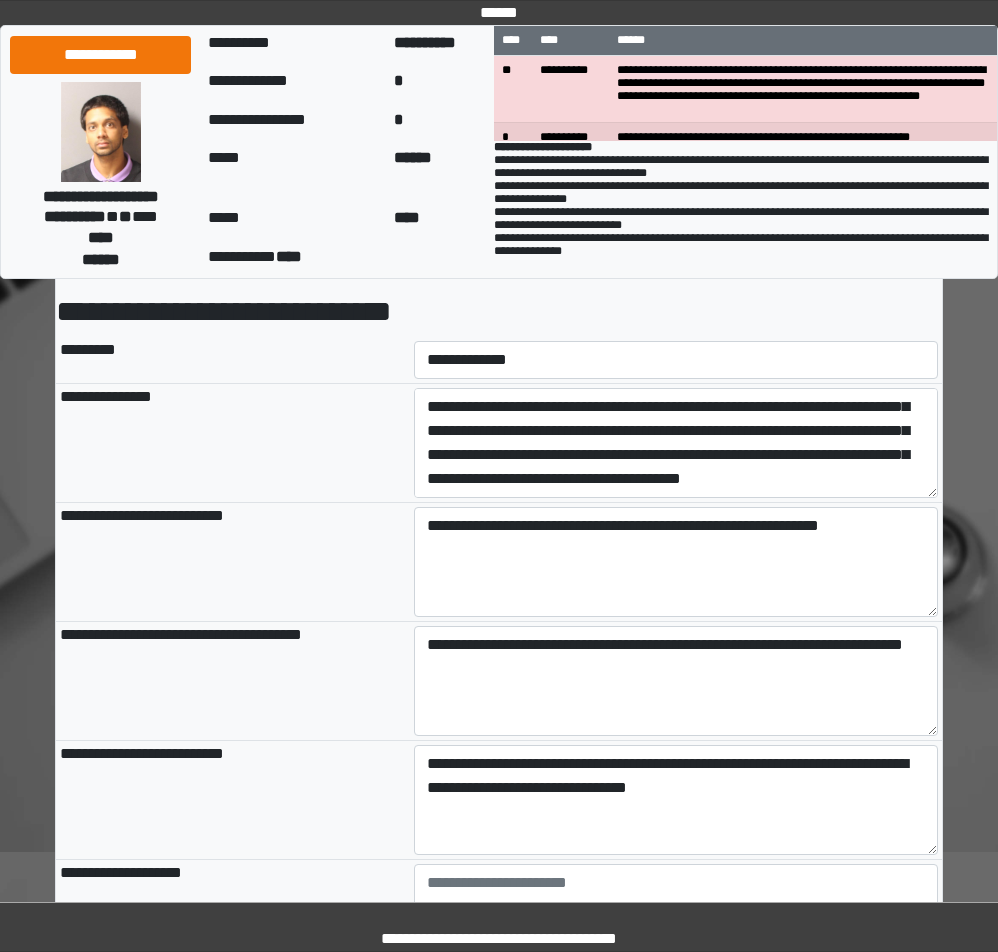 type on "**********" 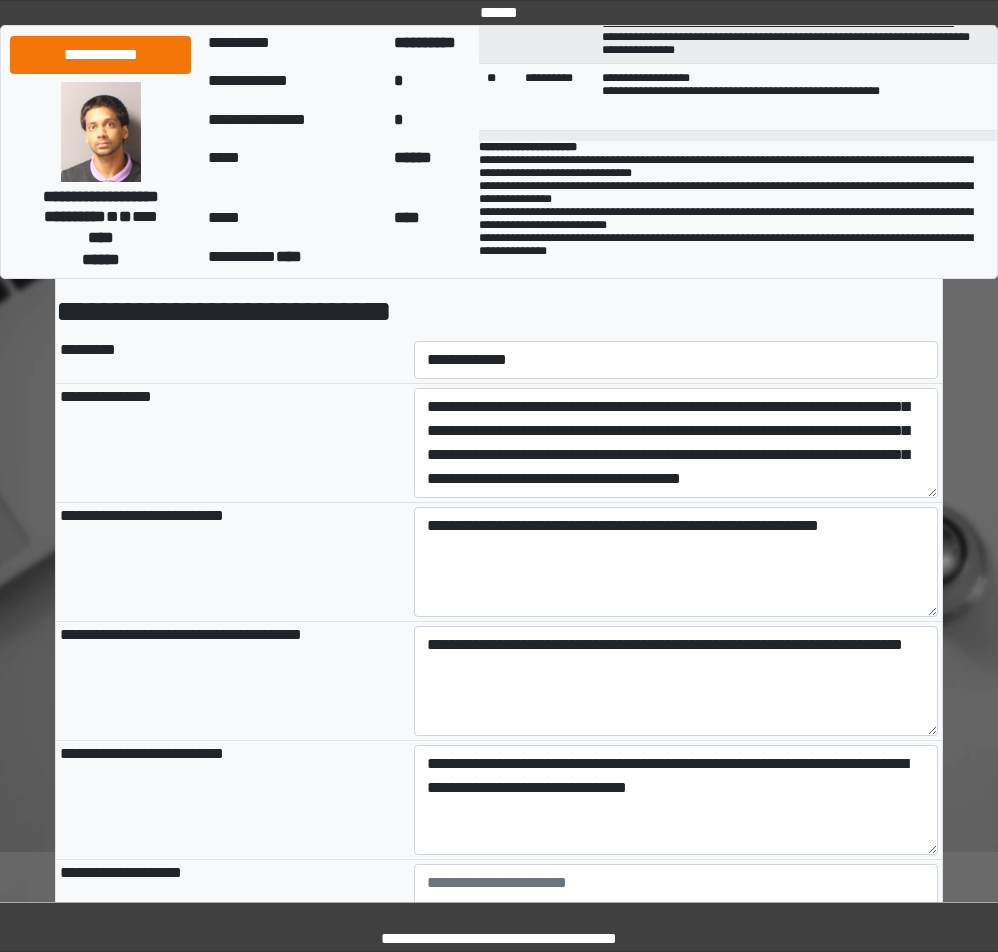 scroll, scrollTop: 0, scrollLeft: 0, axis: both 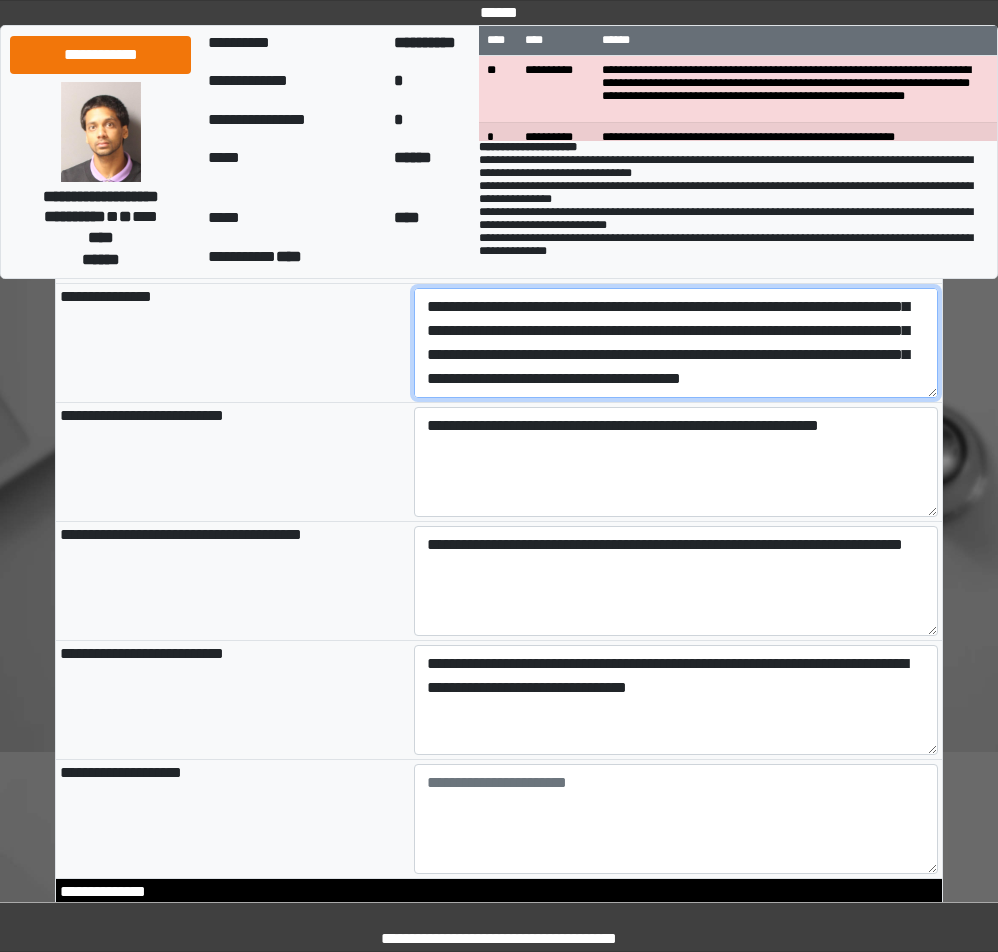 click on "**********" at bounding box center (676, 343) 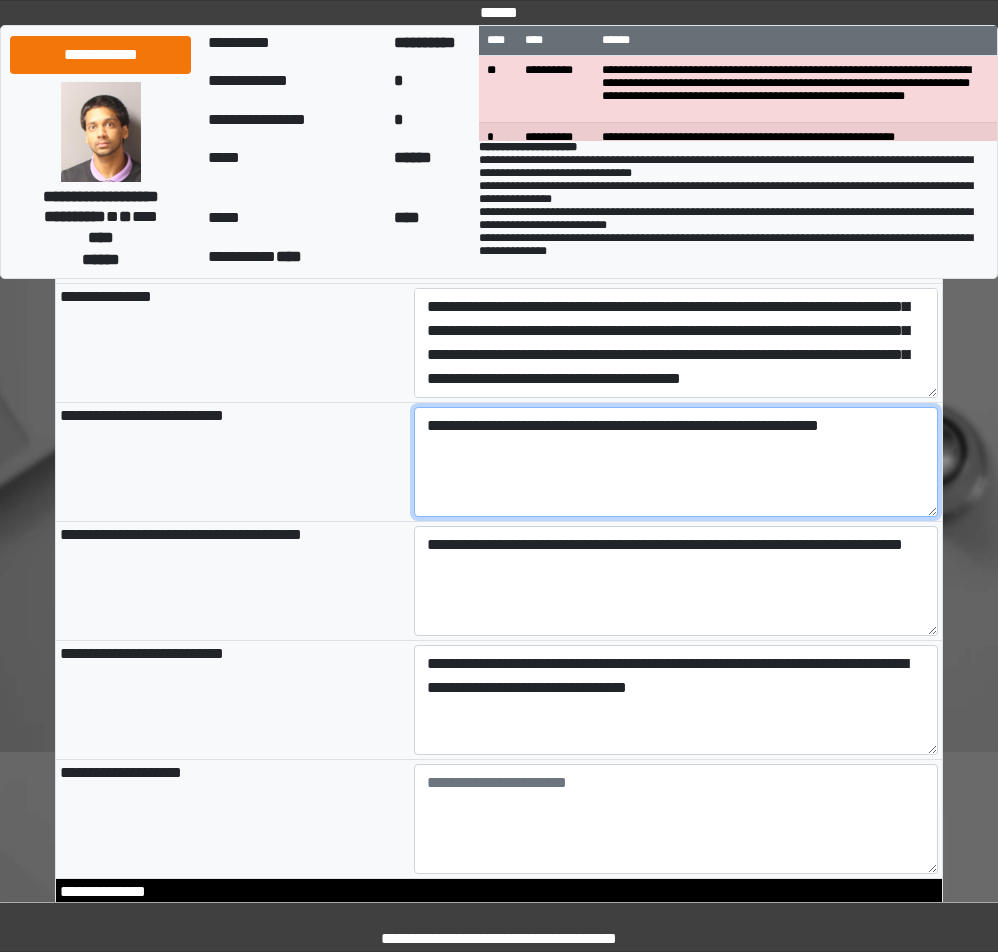 click on "**********" at bounding box center (676, 462) 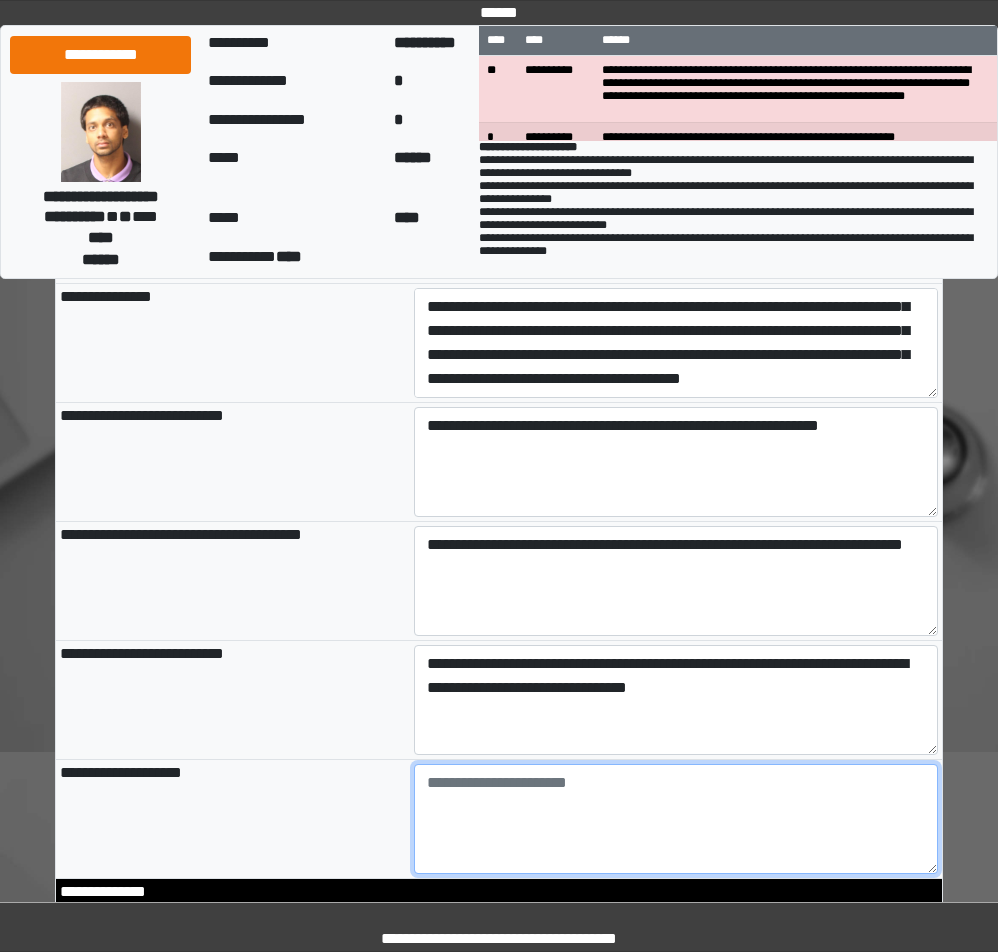 click at bounding box center [676, 819] 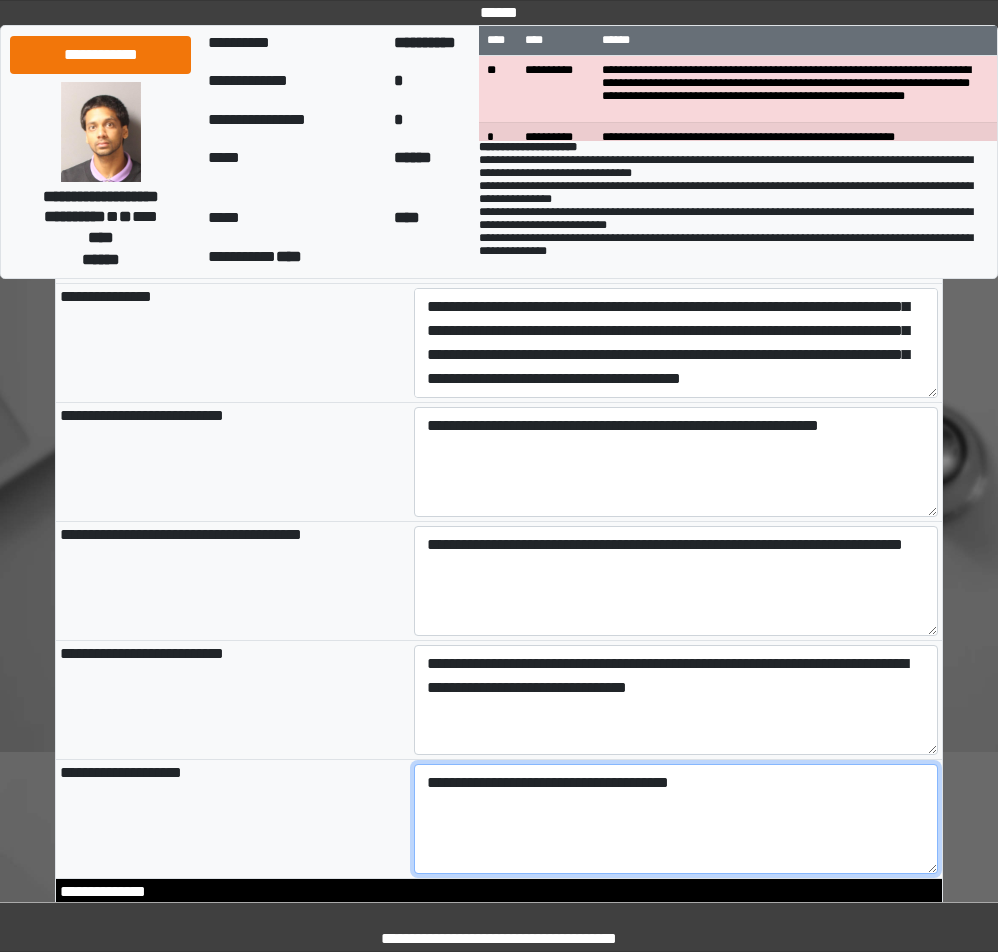 type on "**********" 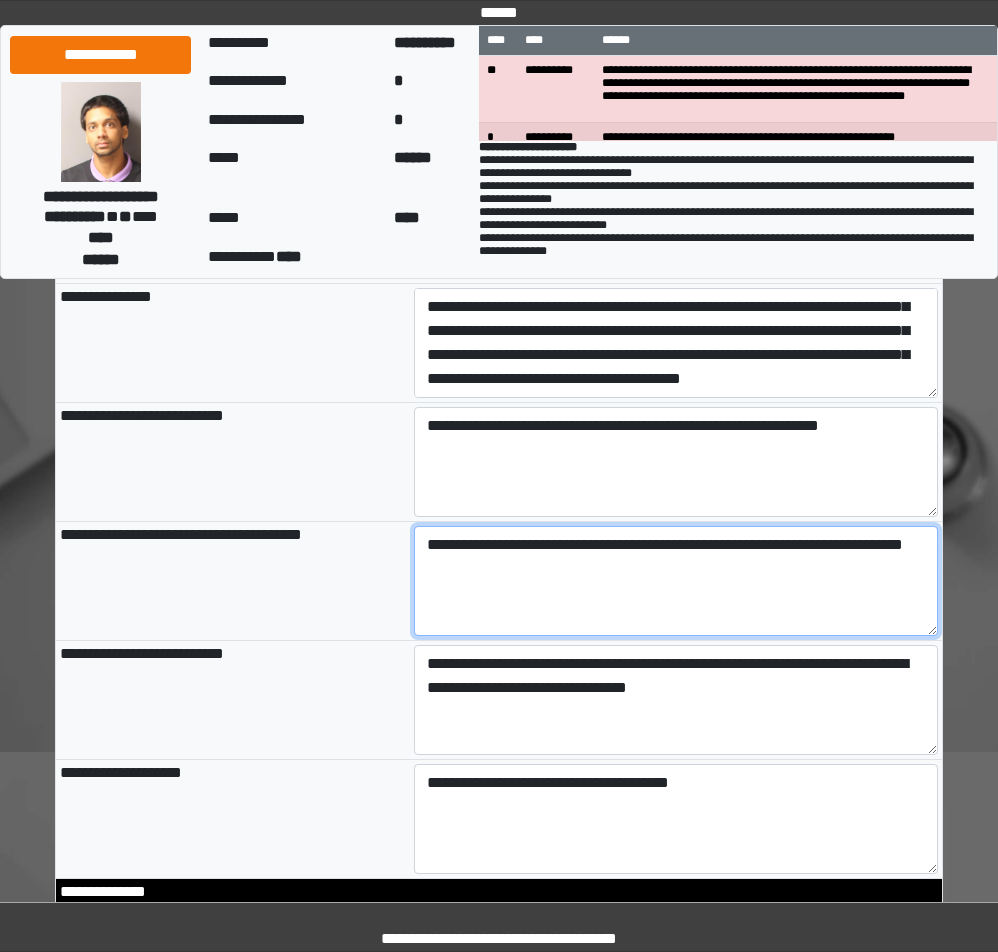 type on "**********" 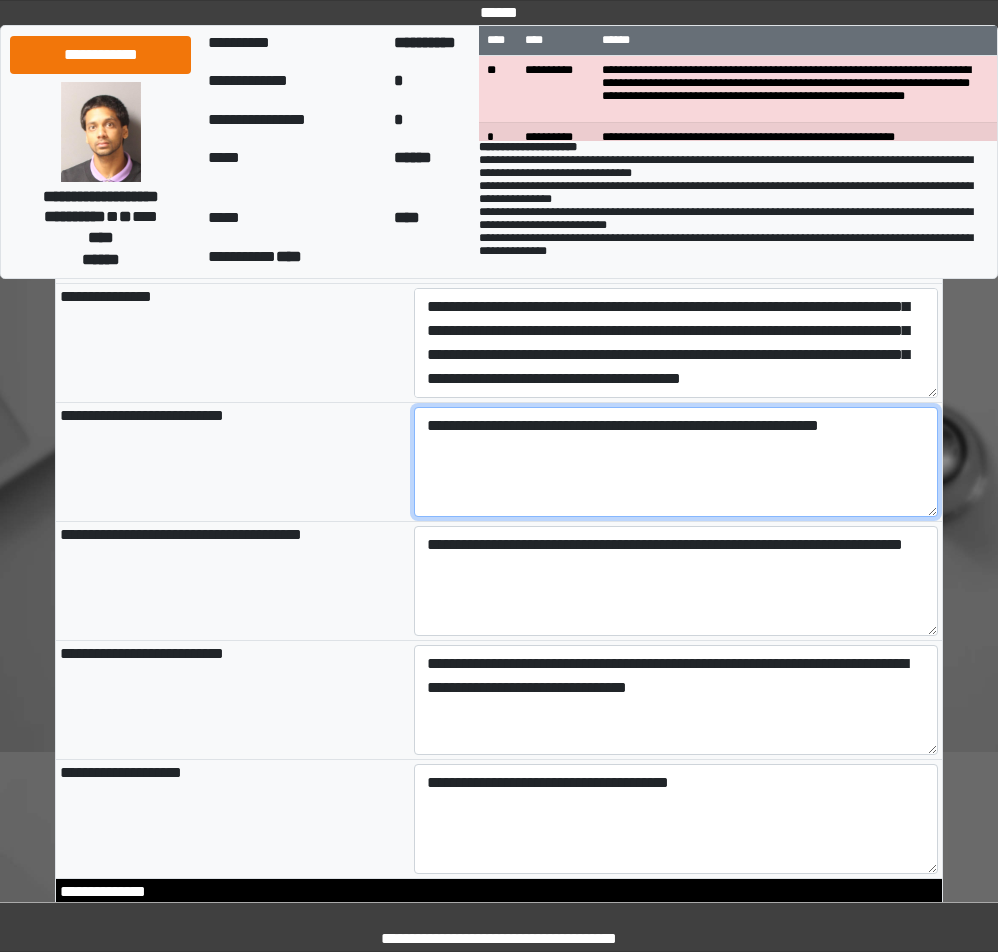 click on "**********" at bounding box center (676, 462) 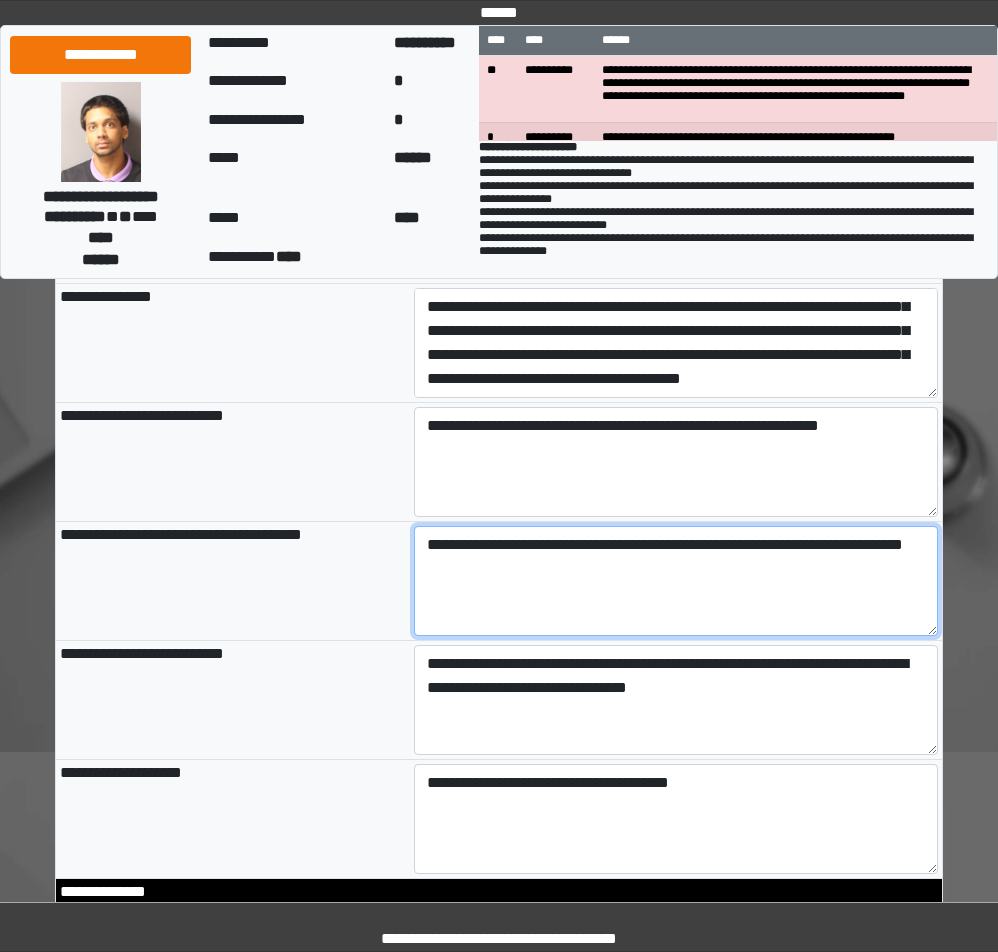 click on "**********" at bounding box center (676, 581) 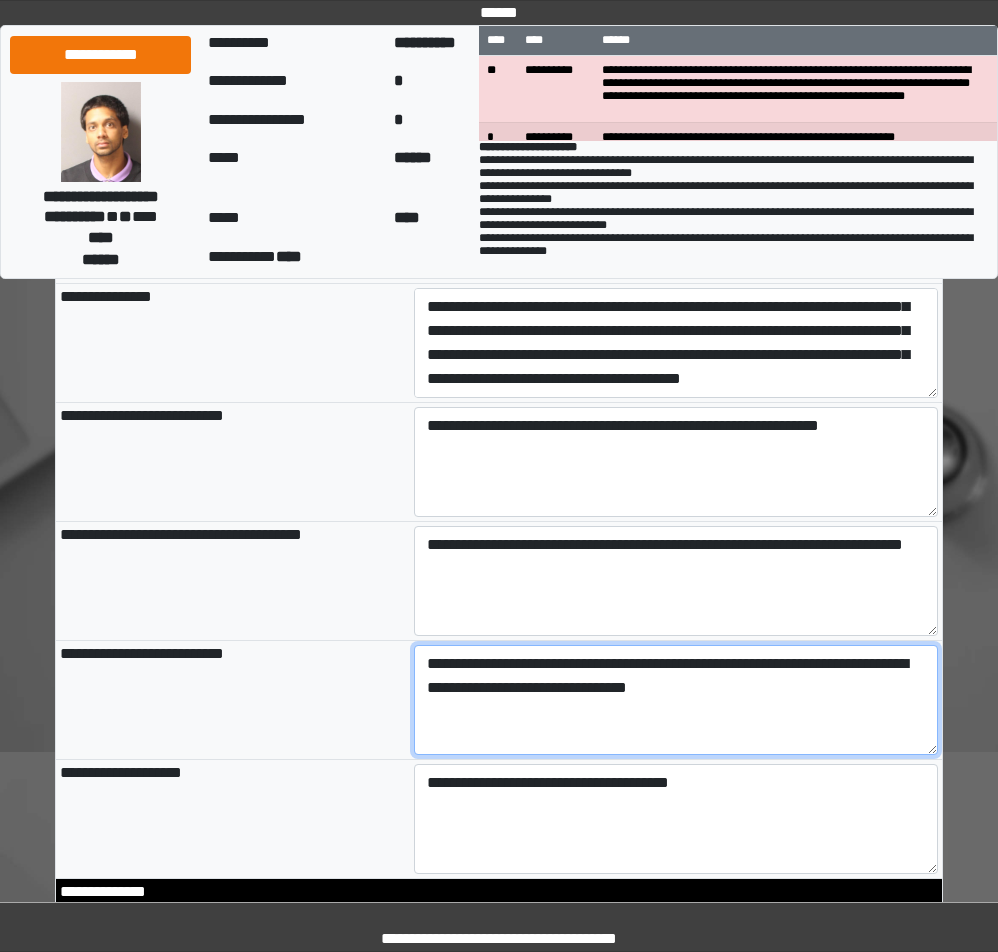 drag, startPoint x: 764, startPoint y: 694, endPoint x: 401, endPoint y: 663, distance: 364.3213 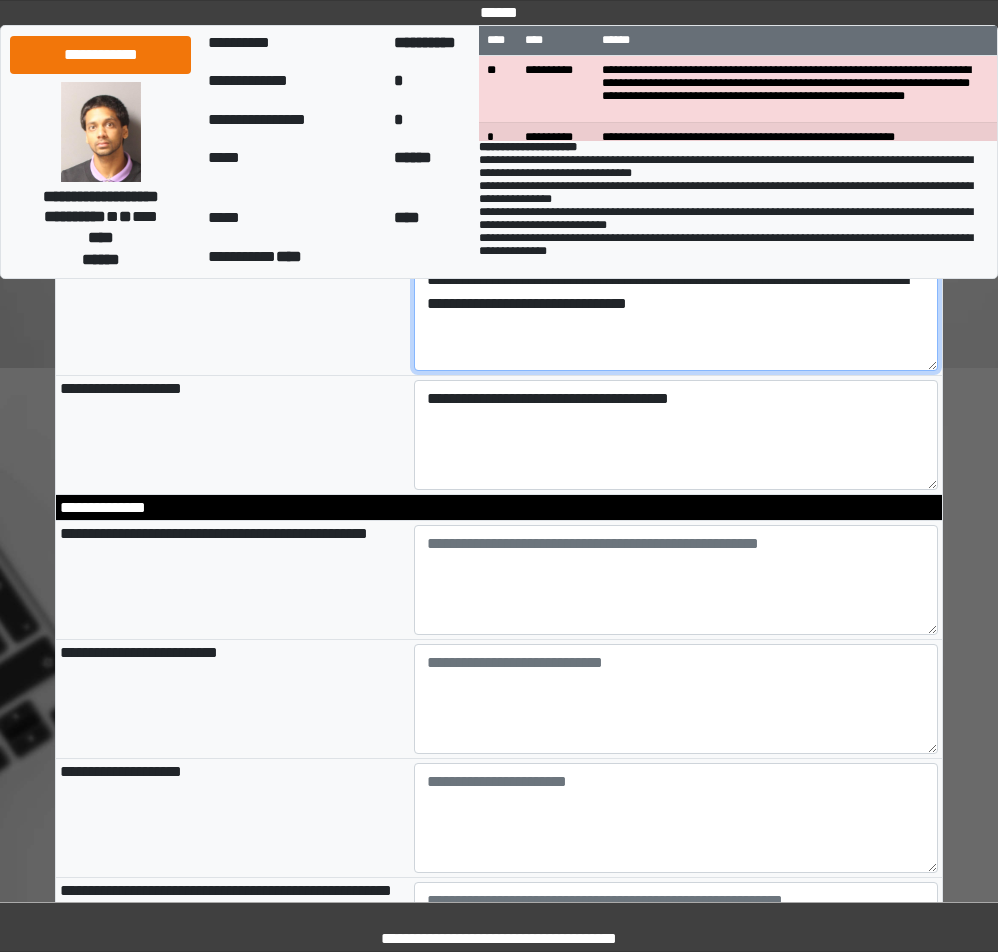scroll, scrollTop: 600, scrollLeft: 0, axis: vertical 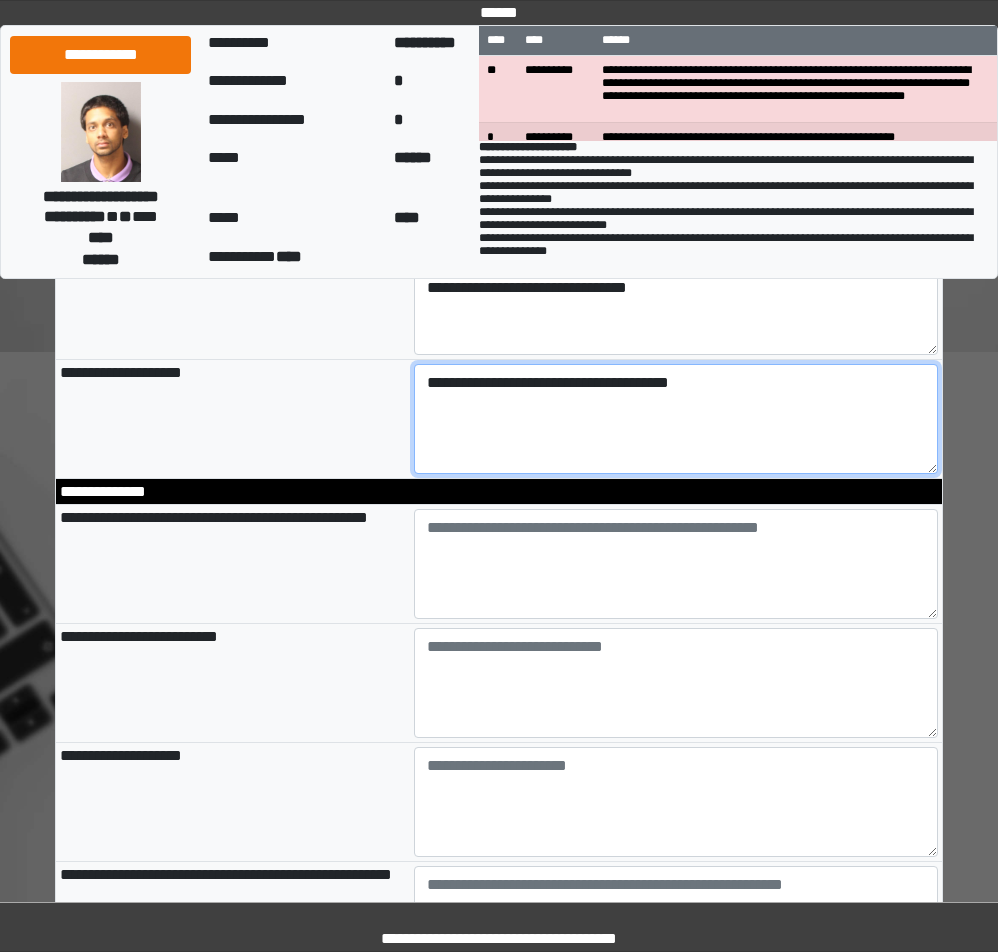 click on "**********" at bounding box center [676, 419] 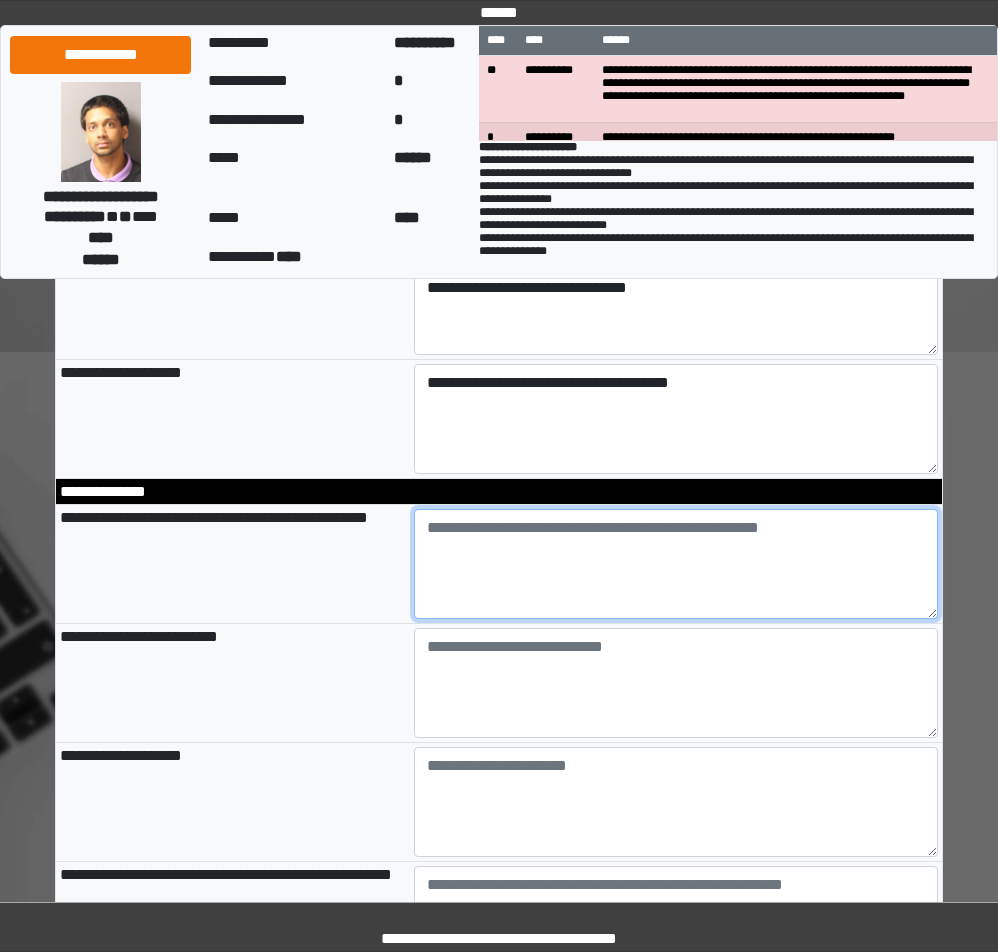 click at bounding box center [676, 564] 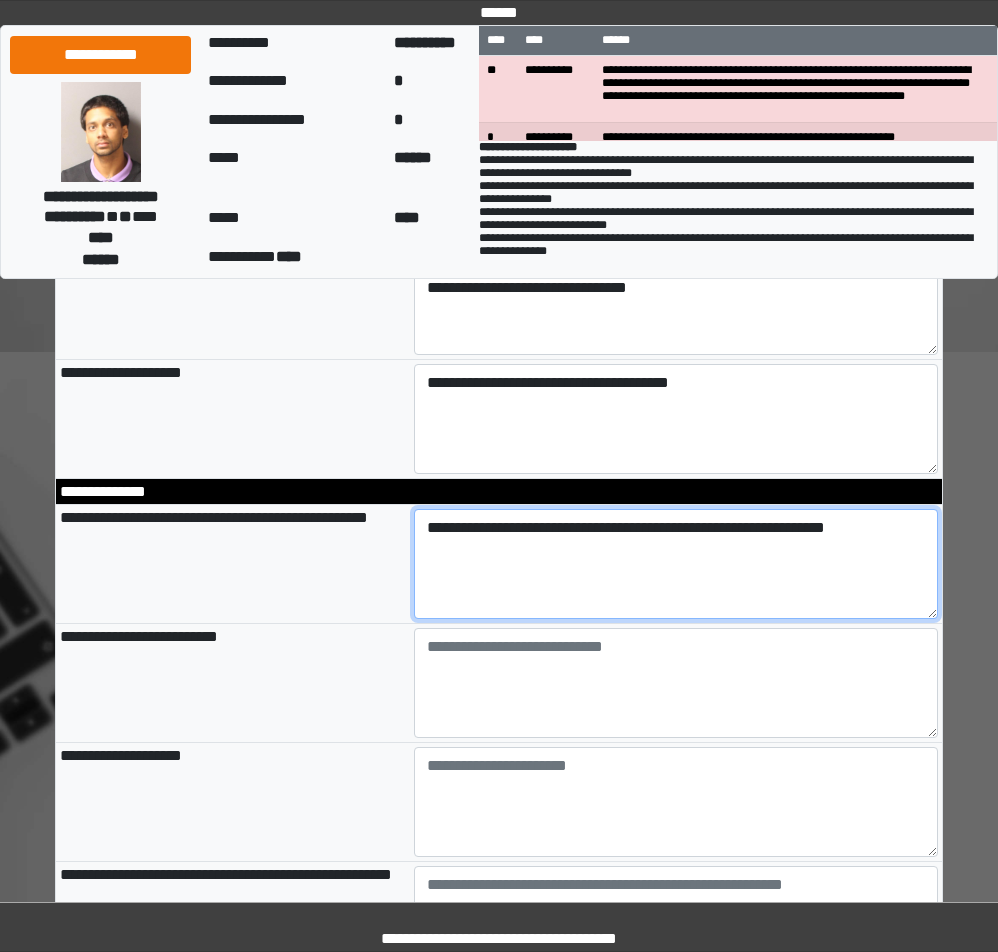 type on "**********" 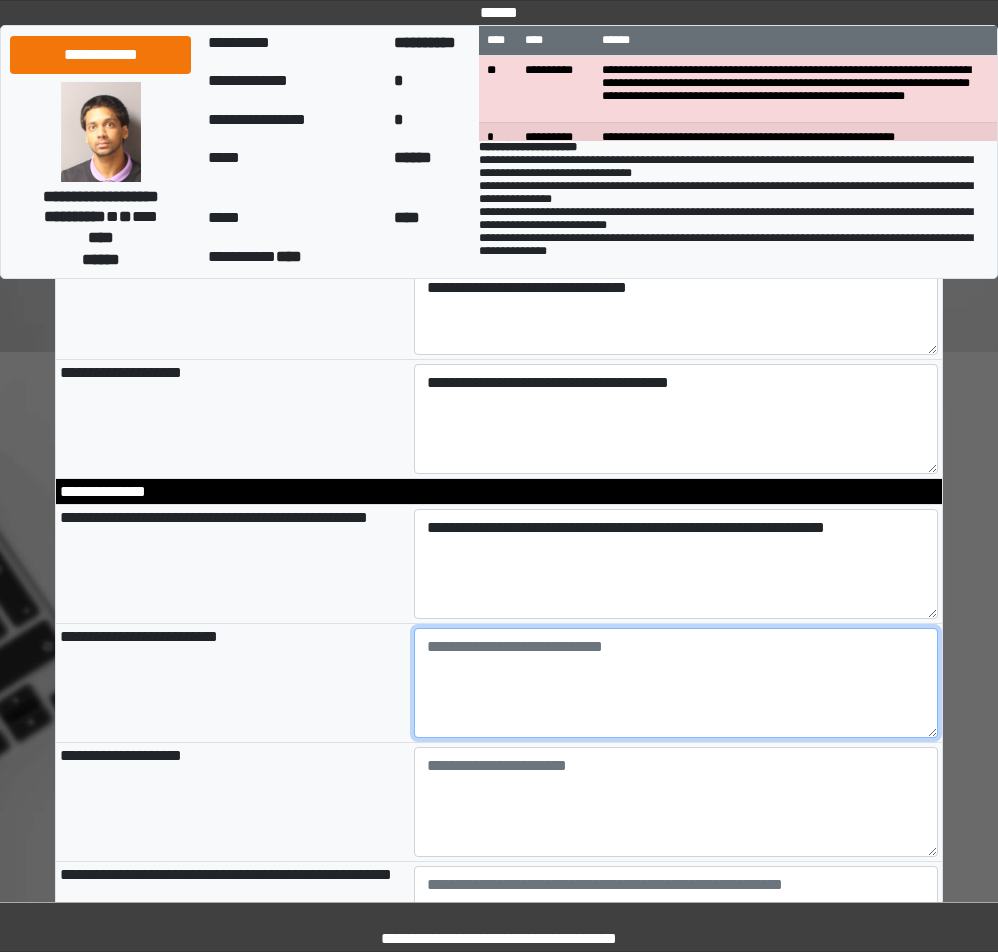 type on "**********" 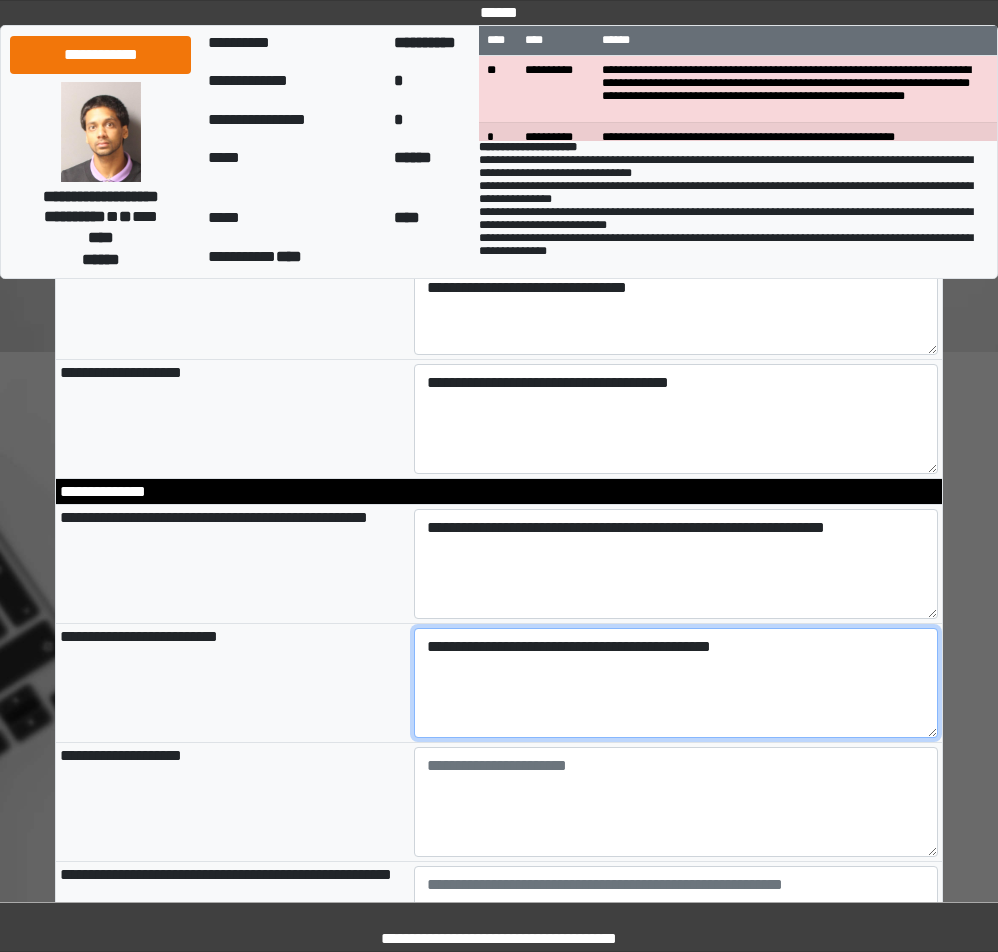 type on "**********" 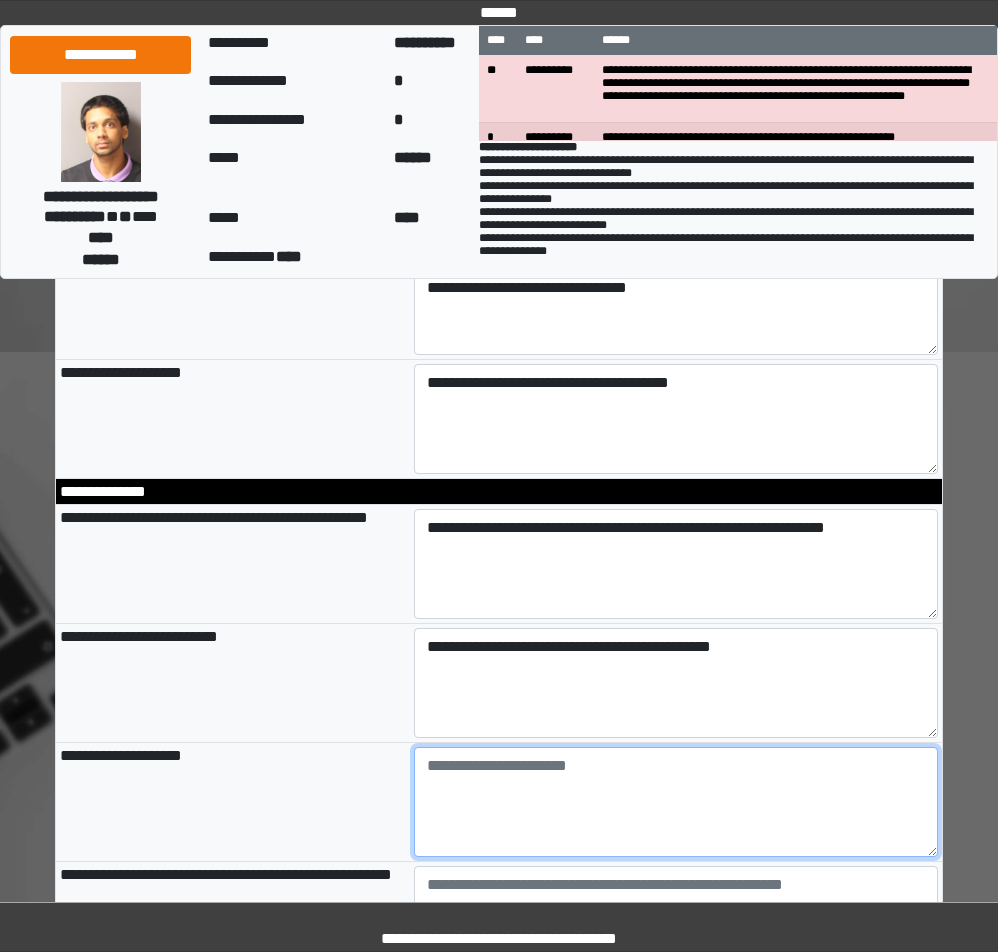 type on "**********" 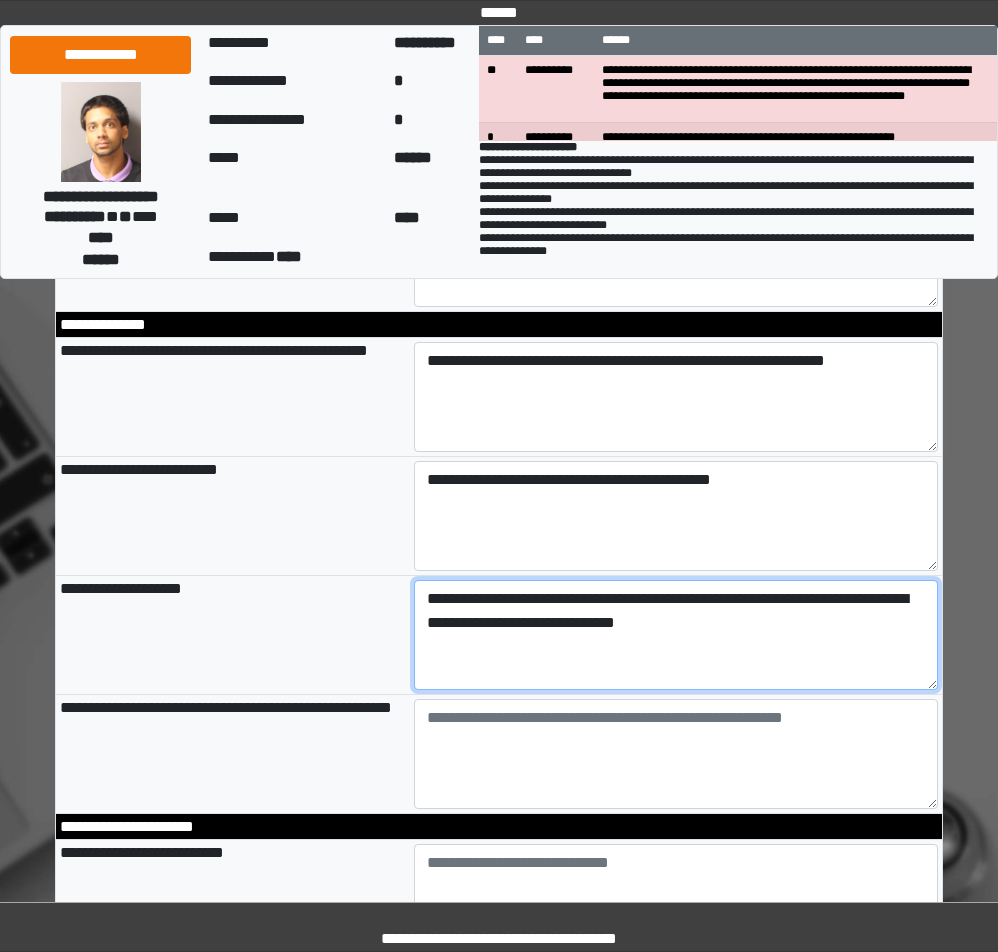 scroll, scrollTop: 800, scrollLeft: 0, axis: vertical 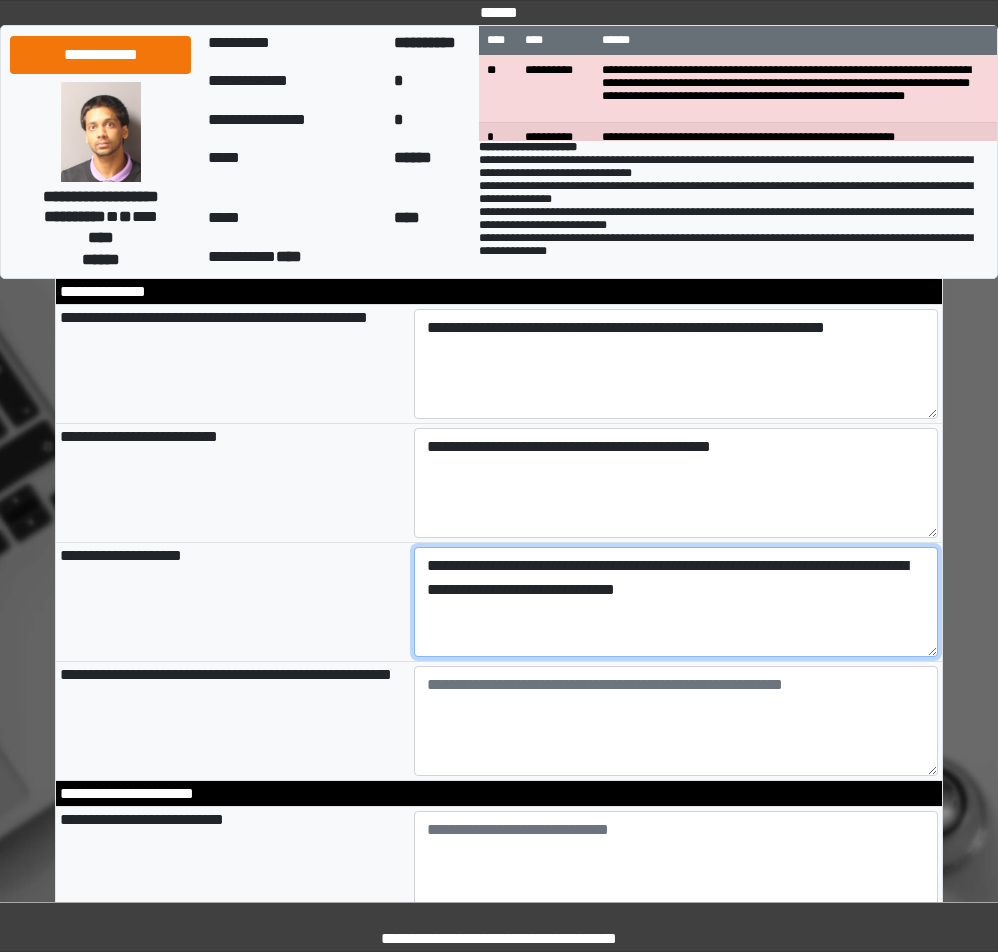 type on "**********" 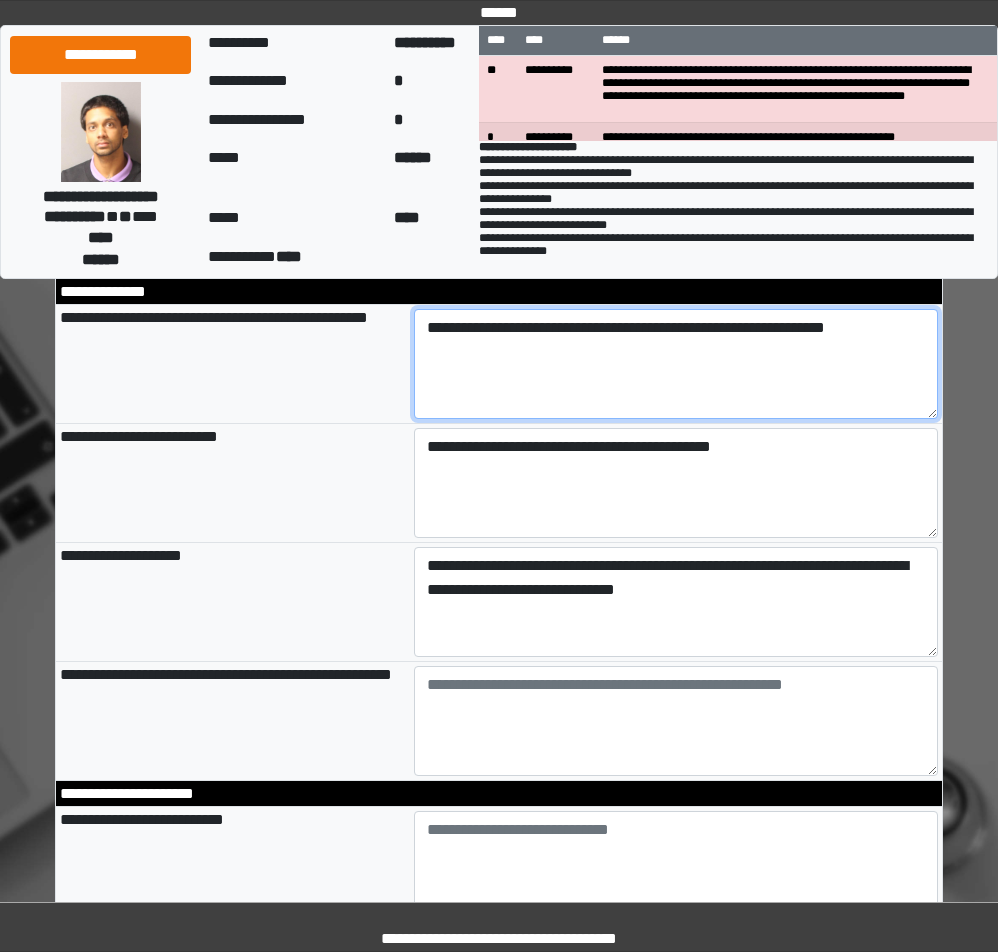 type on "**********" 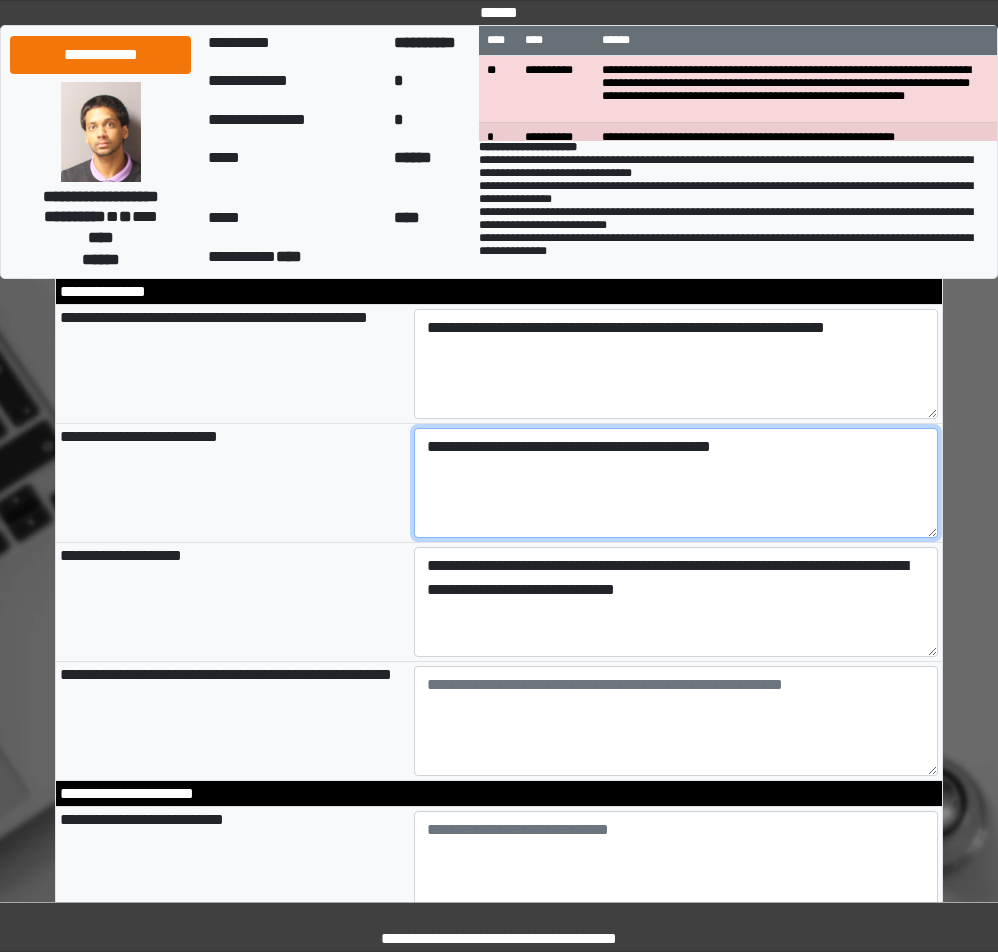 click on "**********" at bounding box center (676, 483) 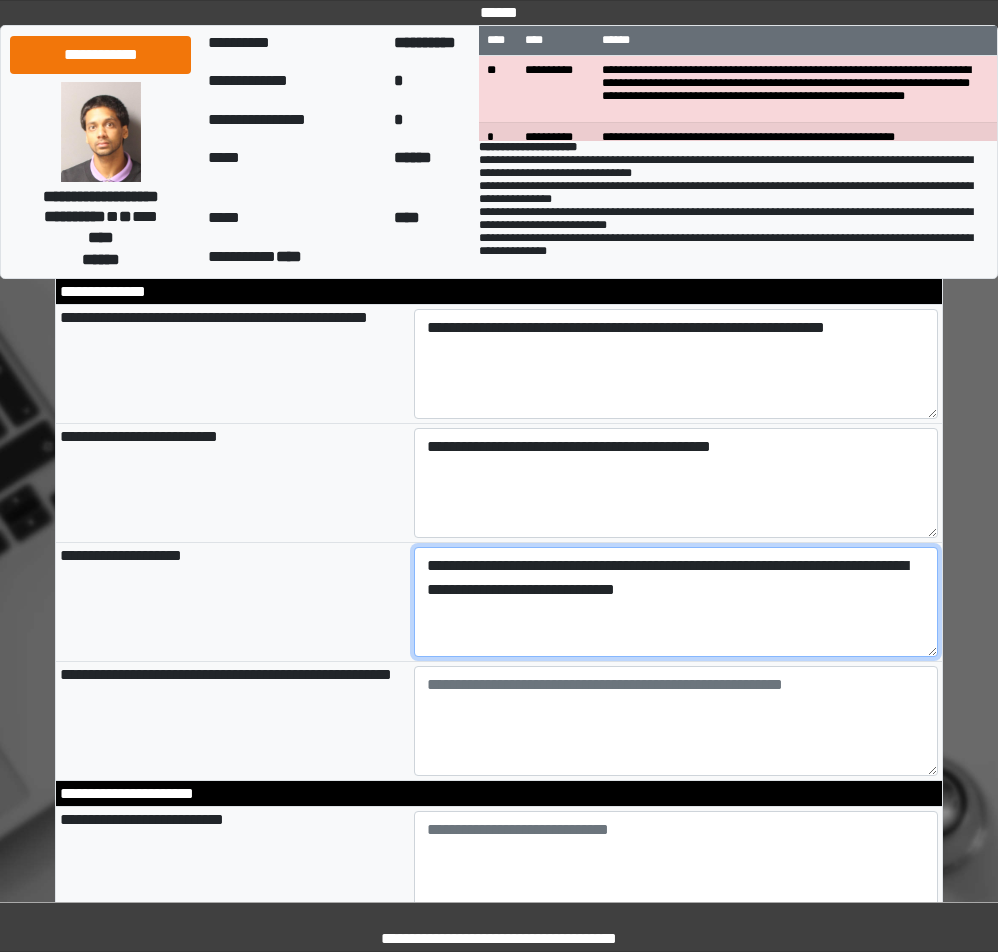 click on "**********" at bounding box center (676, 602) 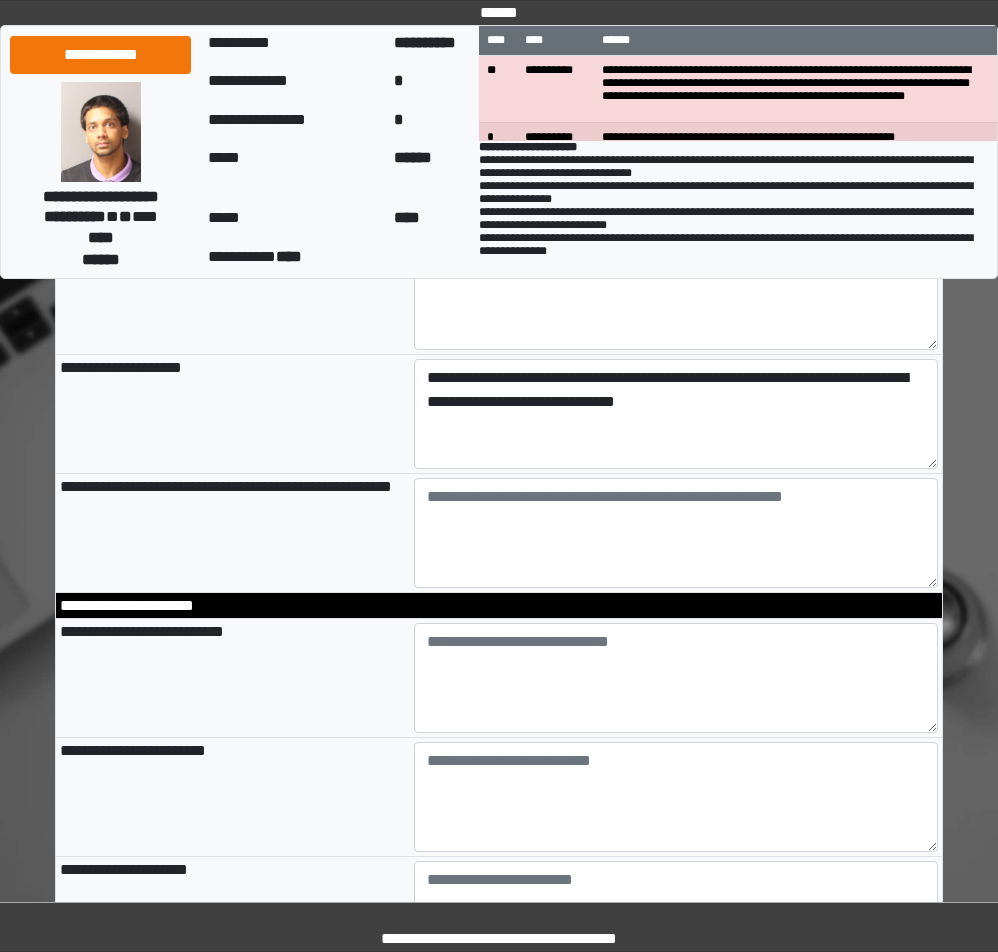 scroll, scrollTop: 1100, scrollLeft: 0, axis: vertical 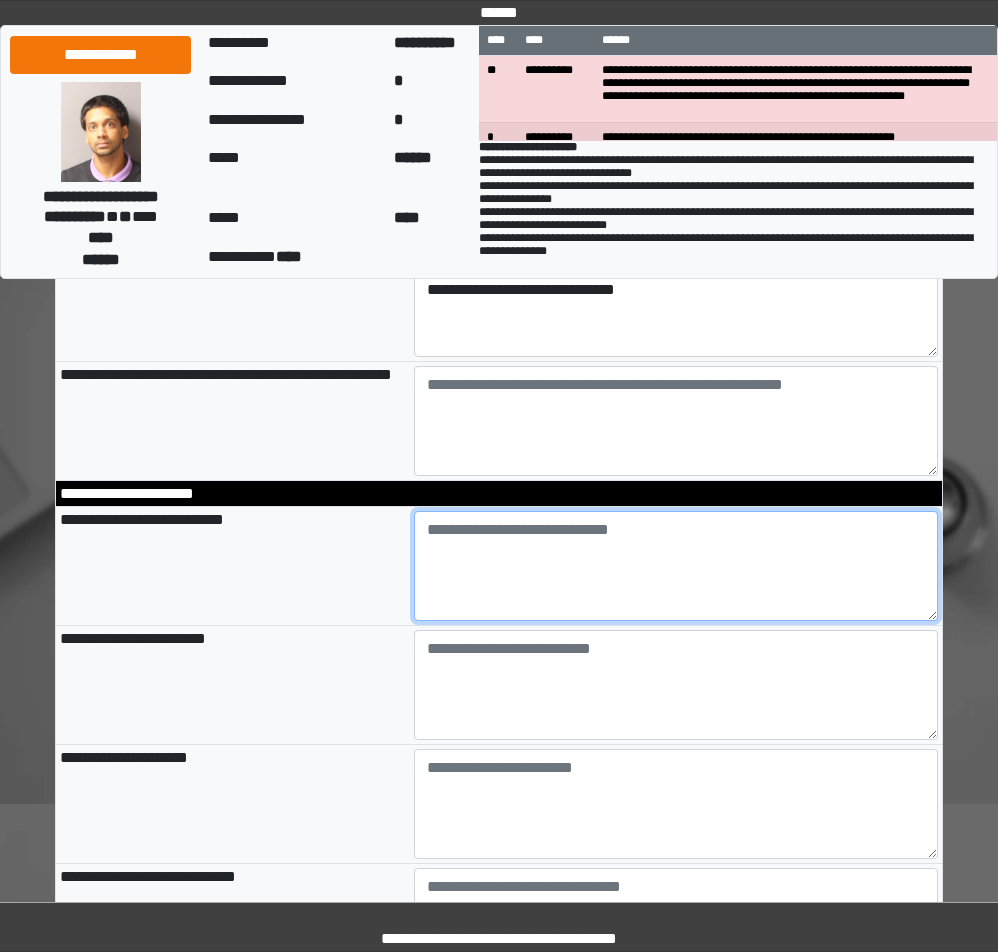 click at bounding box center [676, 566] 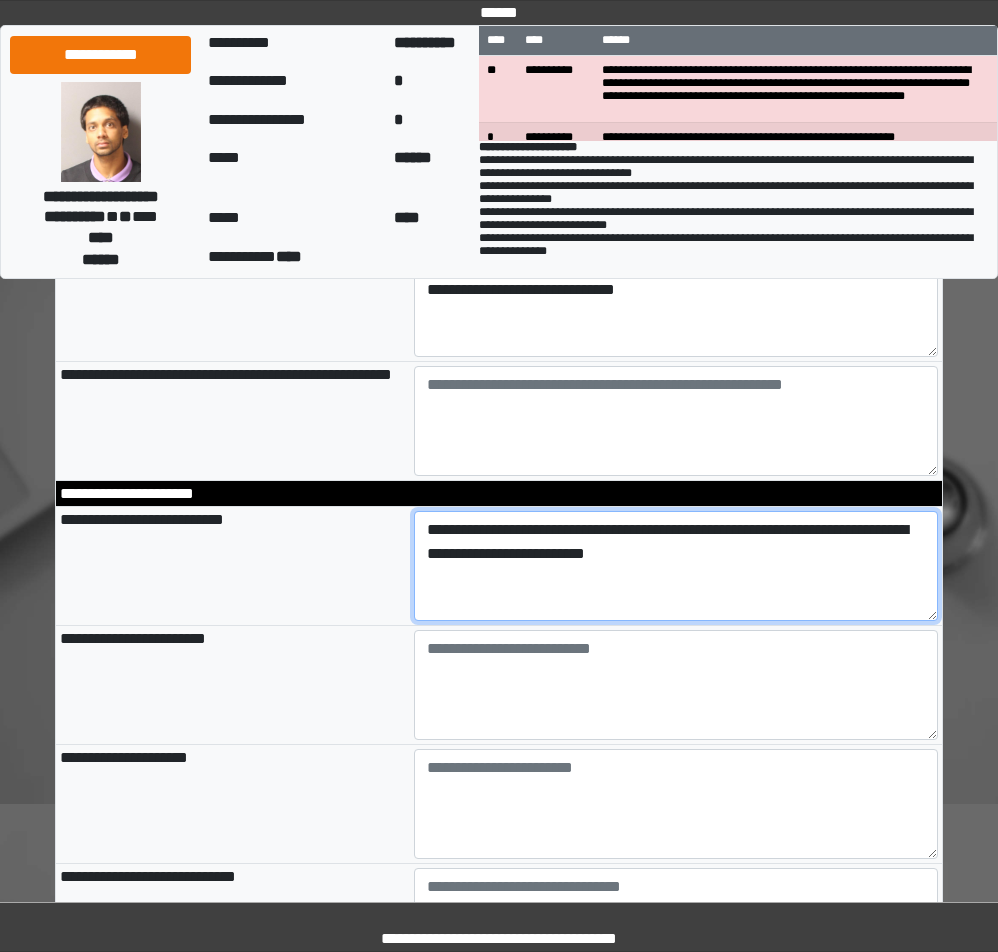 click on "**********" at bounding box center (676, 566) 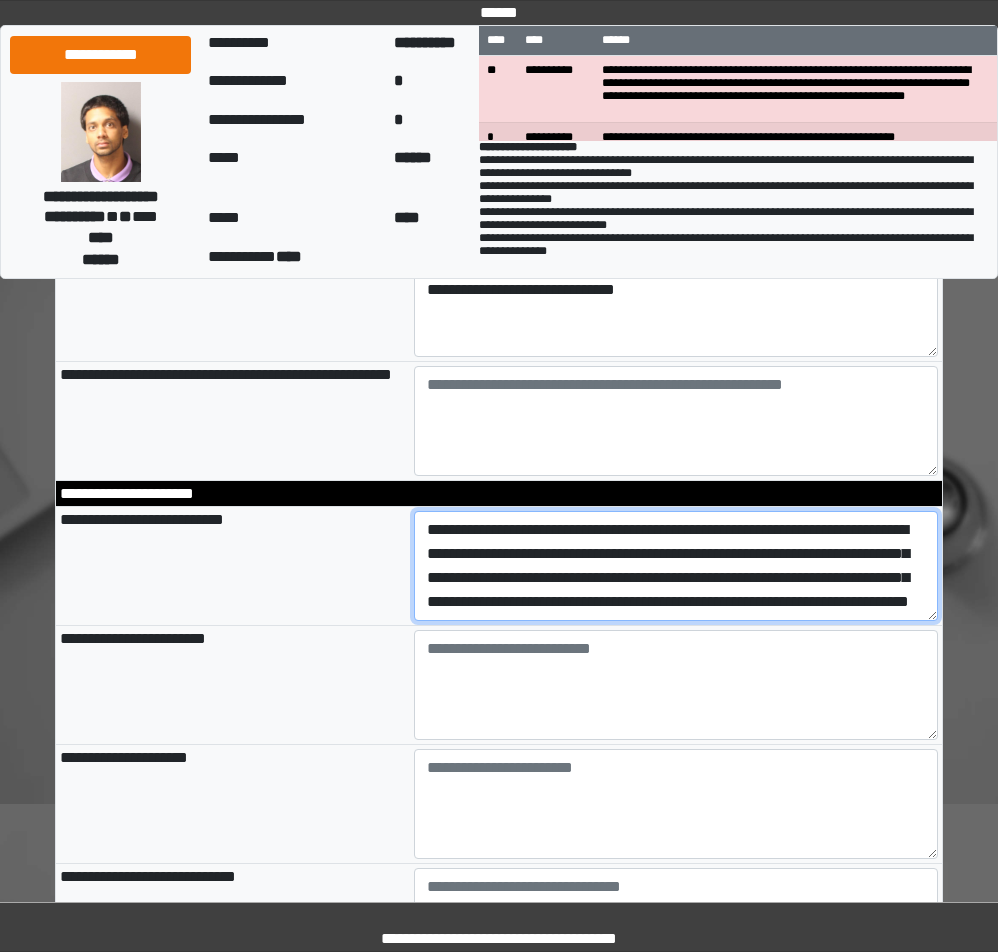 scroll, scrollTop: 41, scrollLeft: 0, axis: vertical 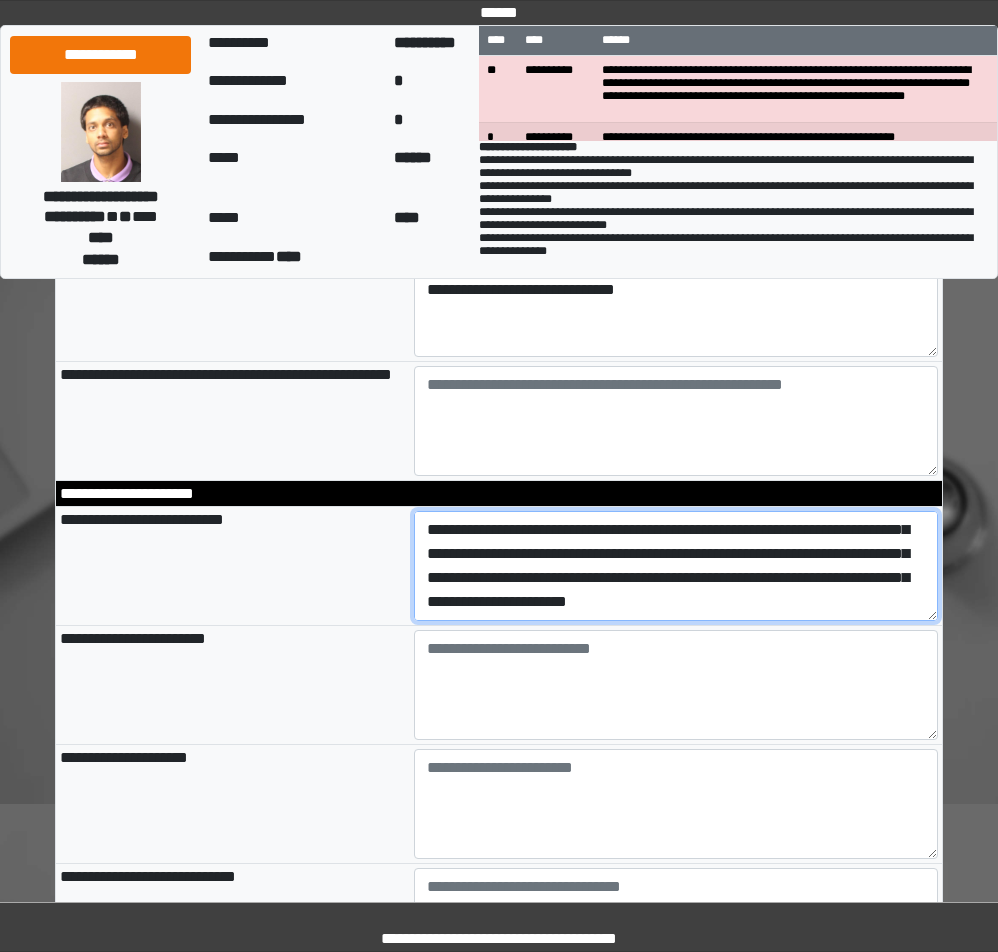 click on "**********" at bounding box center [676, 566] 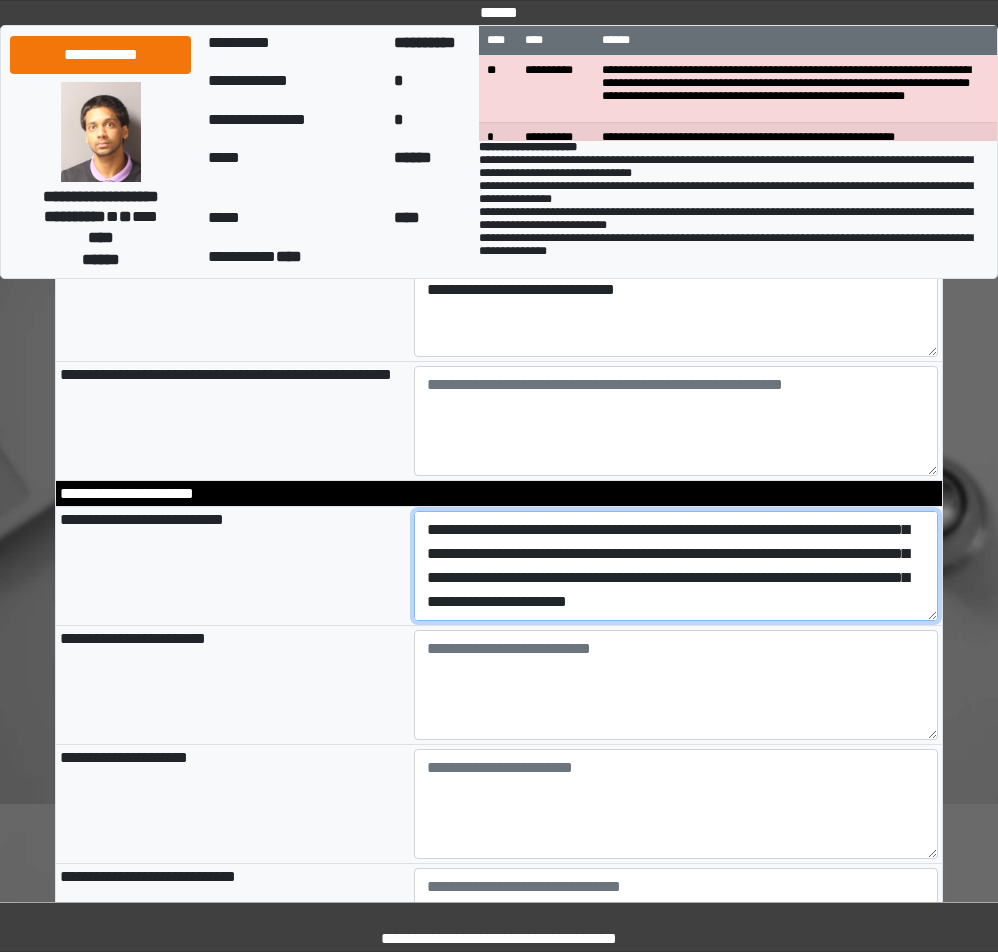 type on "**********" 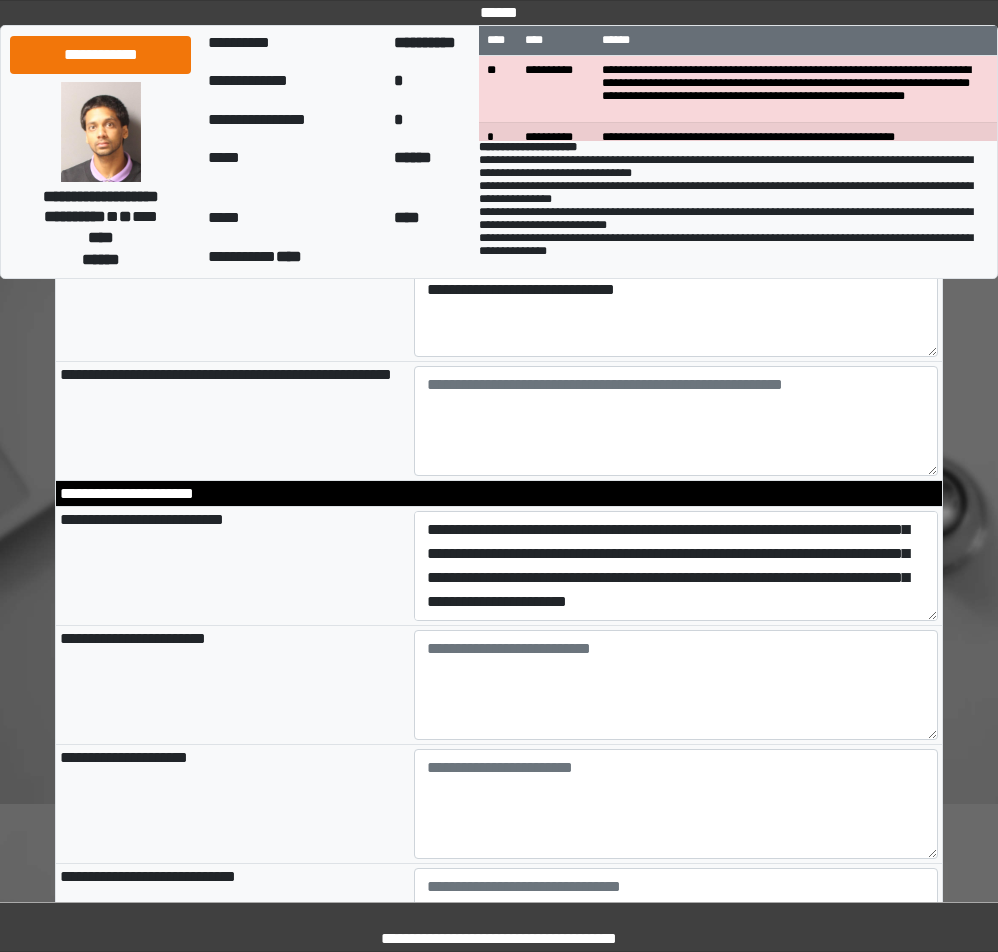 type on "**********" 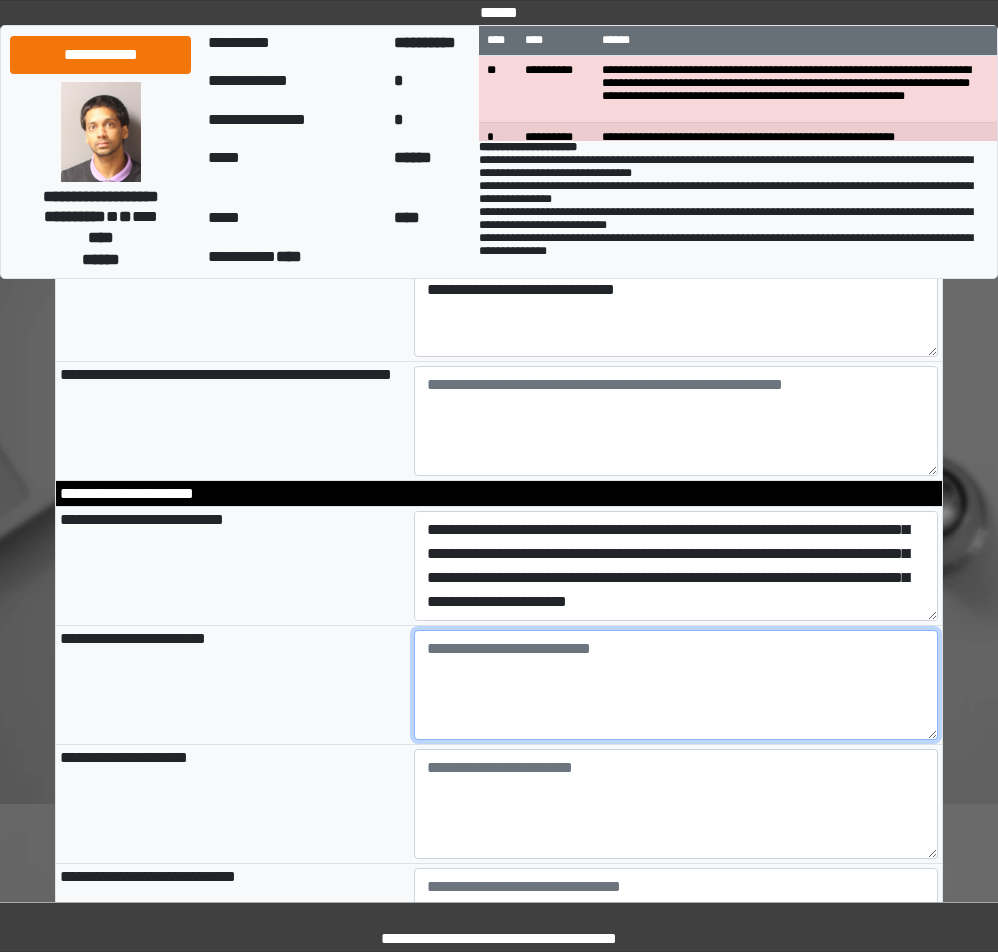 click at bounding box center (676, 685) 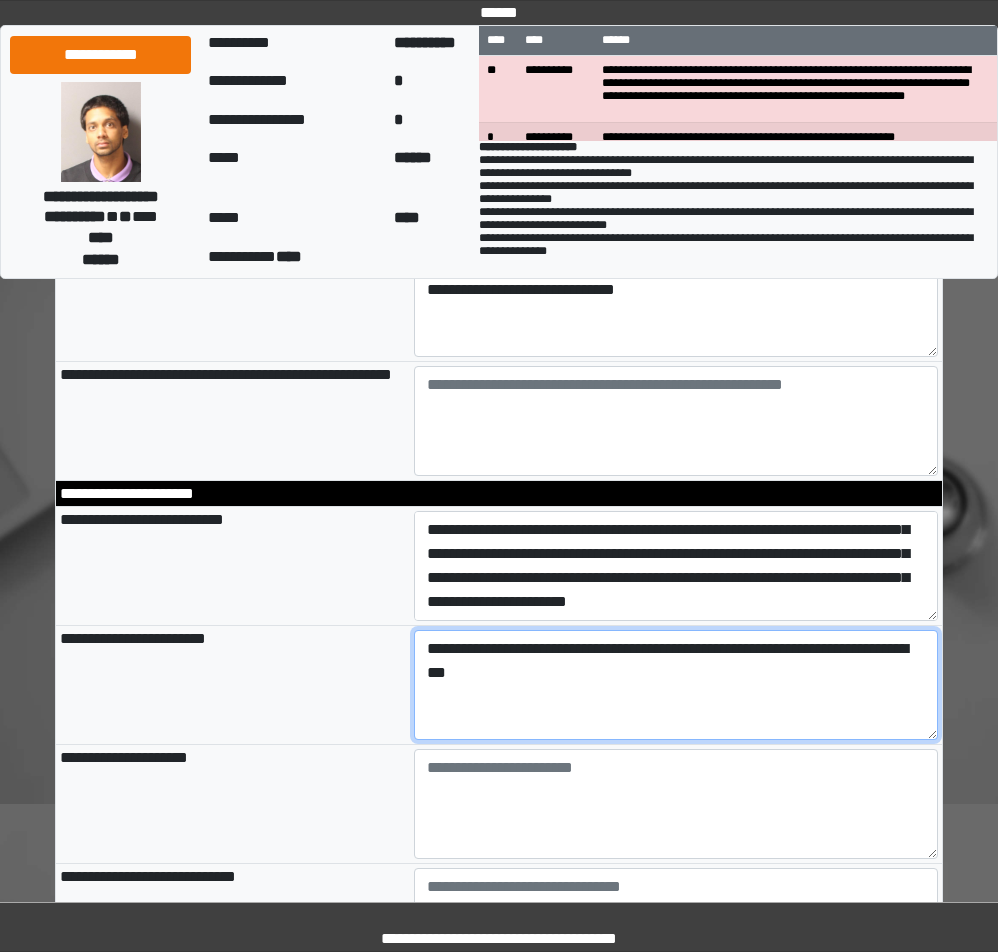 type on "**********" 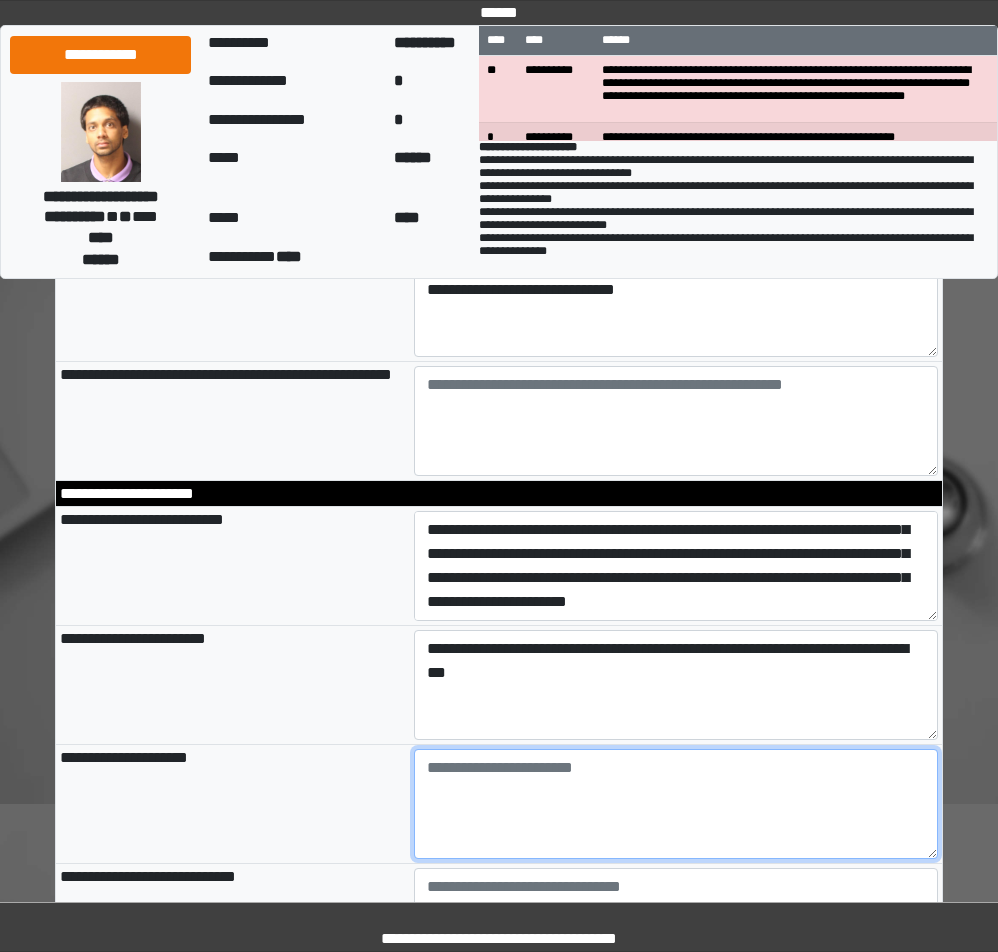 type on "**********" 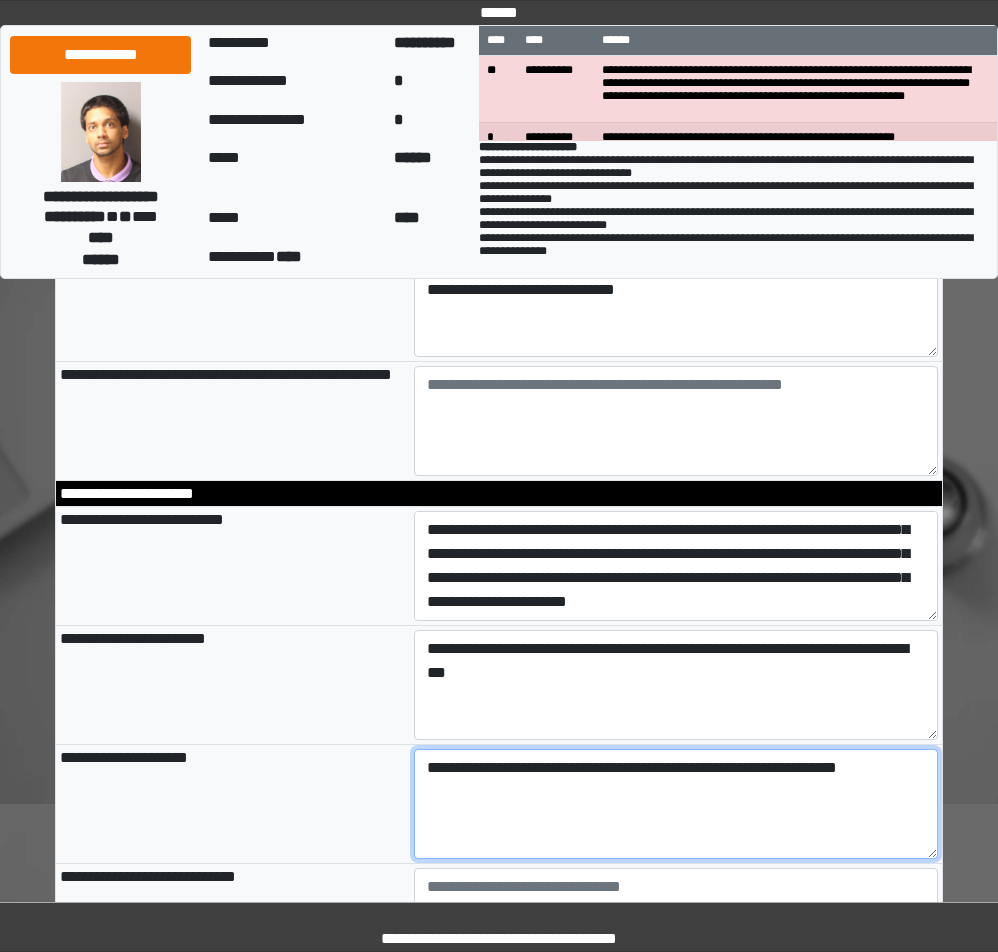 type on "**********" 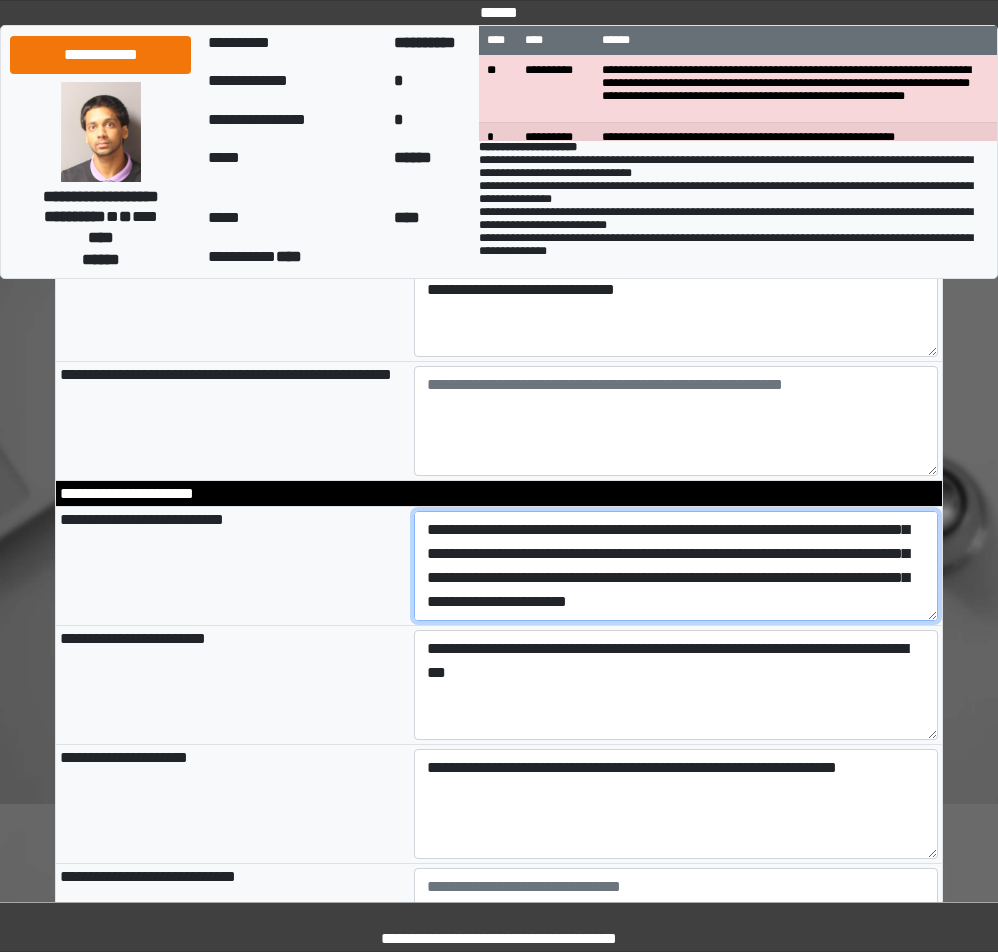 type on "**********" 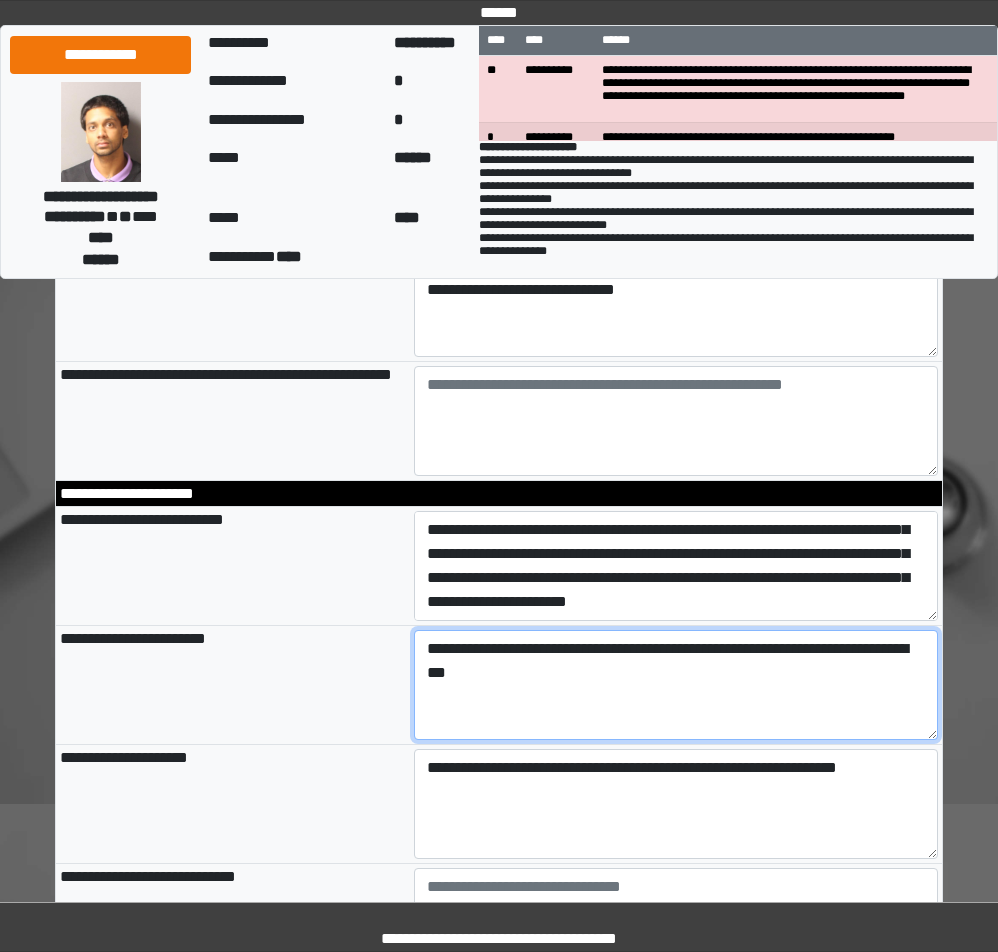 click on "**********" at bounding box center [676, 685] 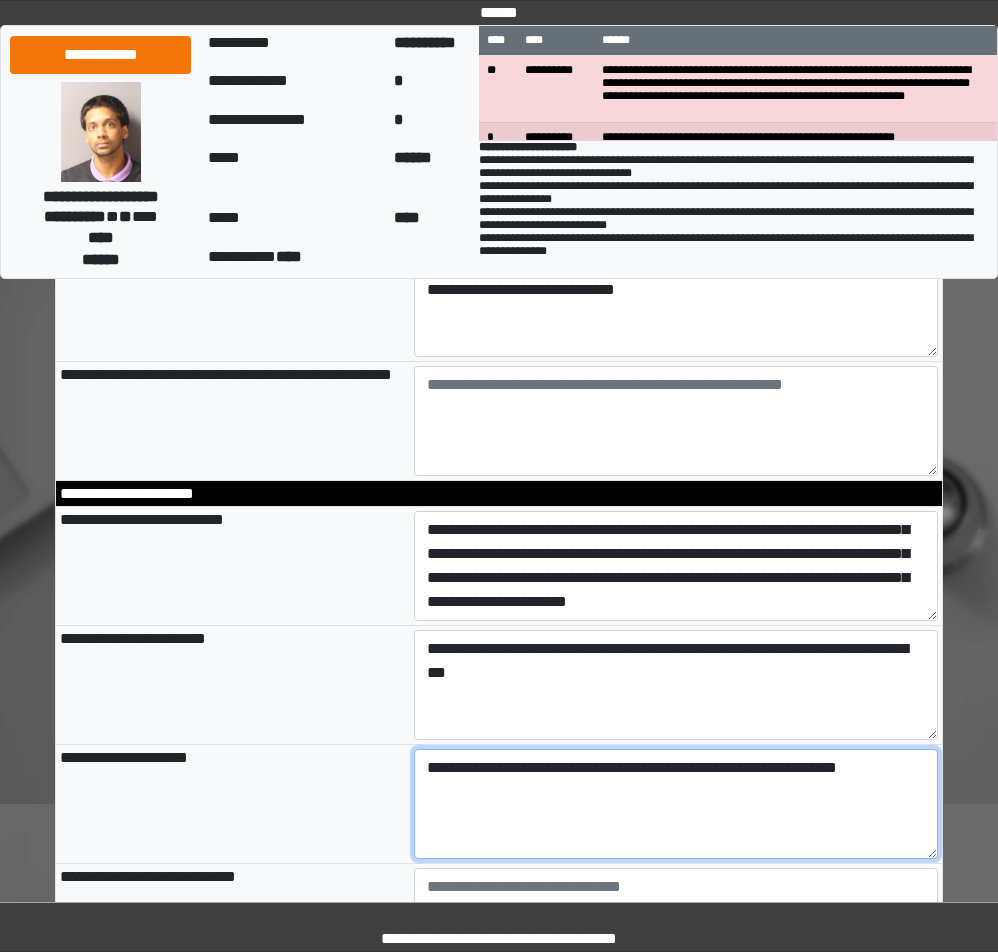 click on "**********" at bounding box center [676, 804] 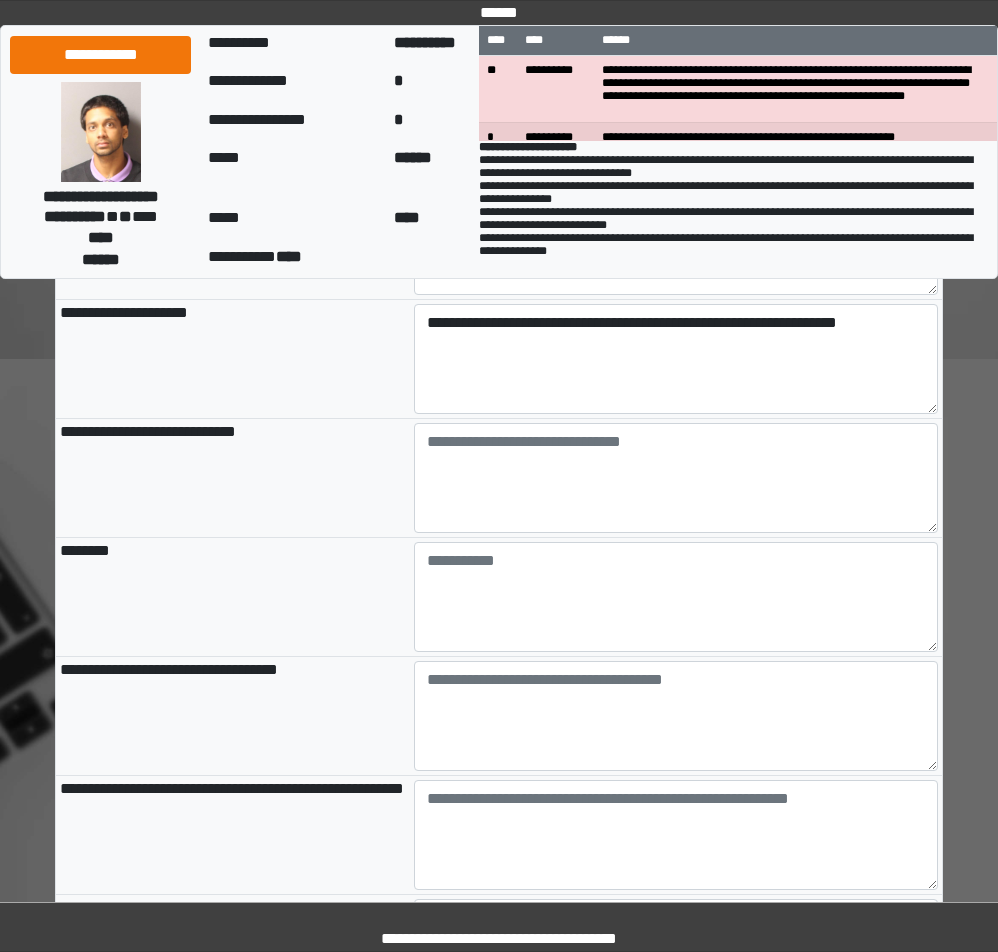 scroll, scrollTop: 1600, scrollLeft: 0, axis: vertical 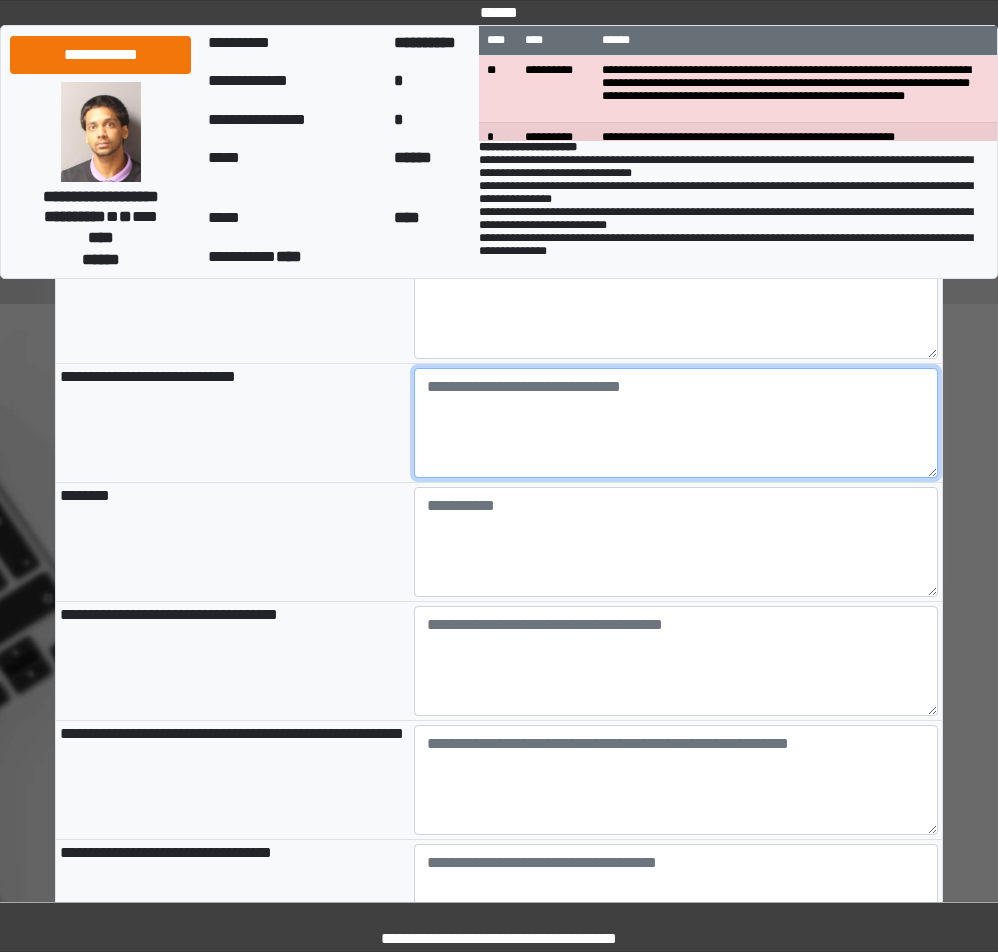 click at bounding box center [676, 423] 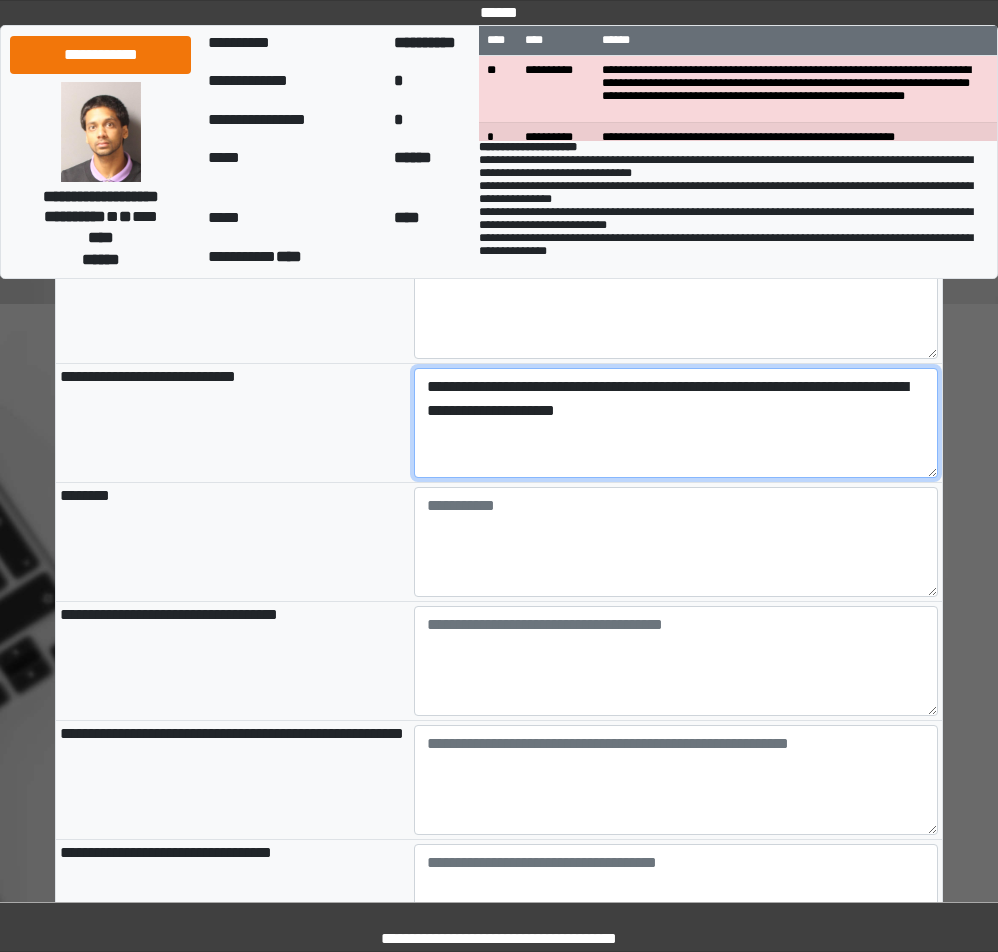type on "**********" 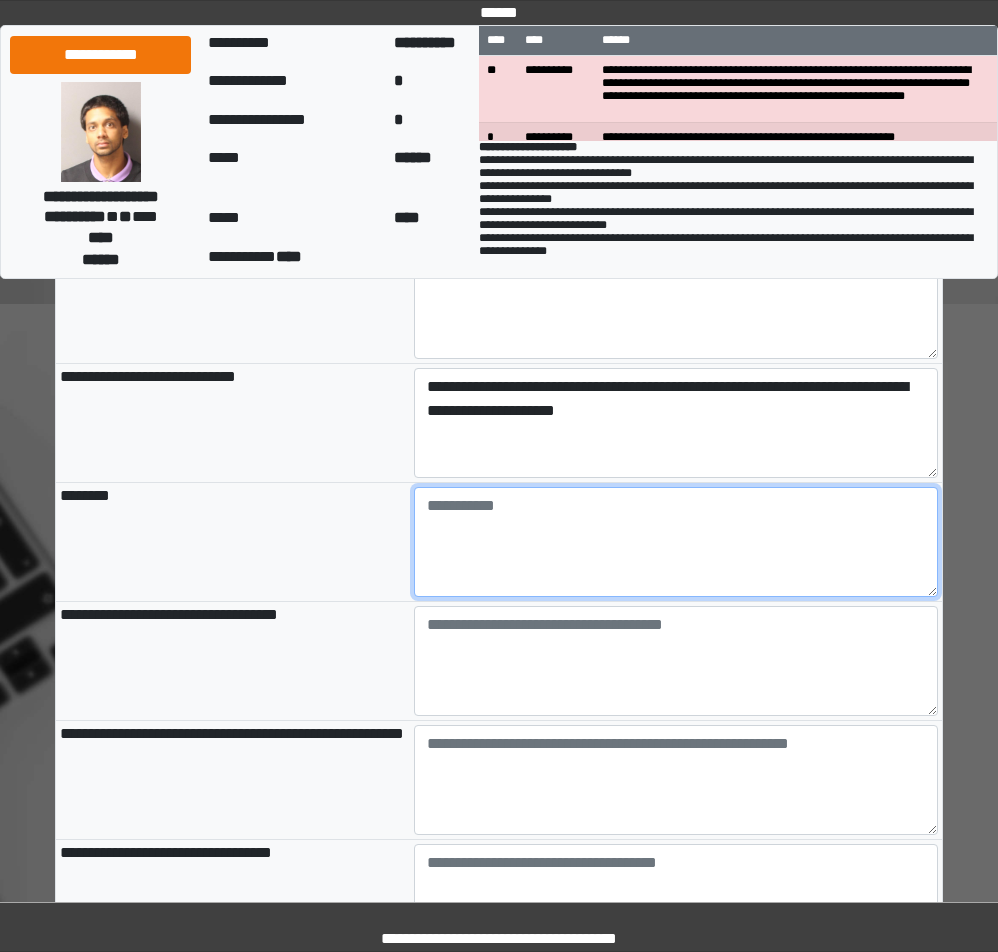 type on "**********" 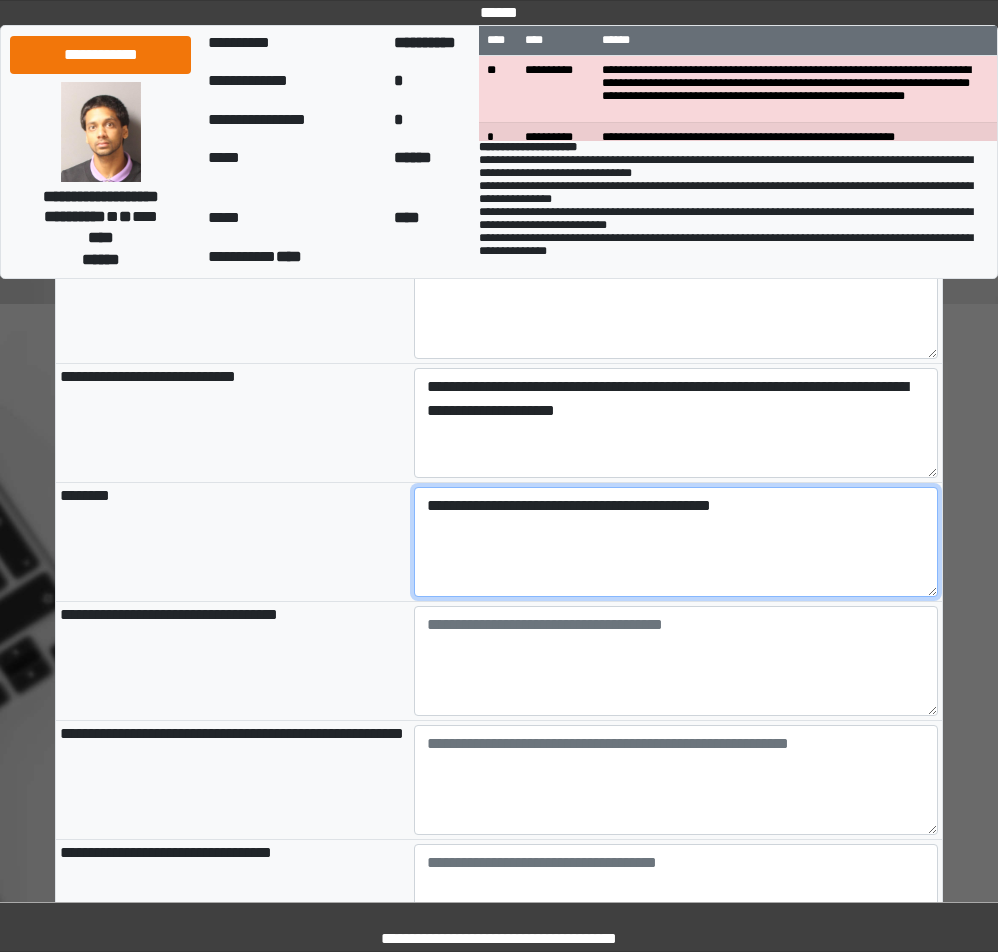 type on "**********" 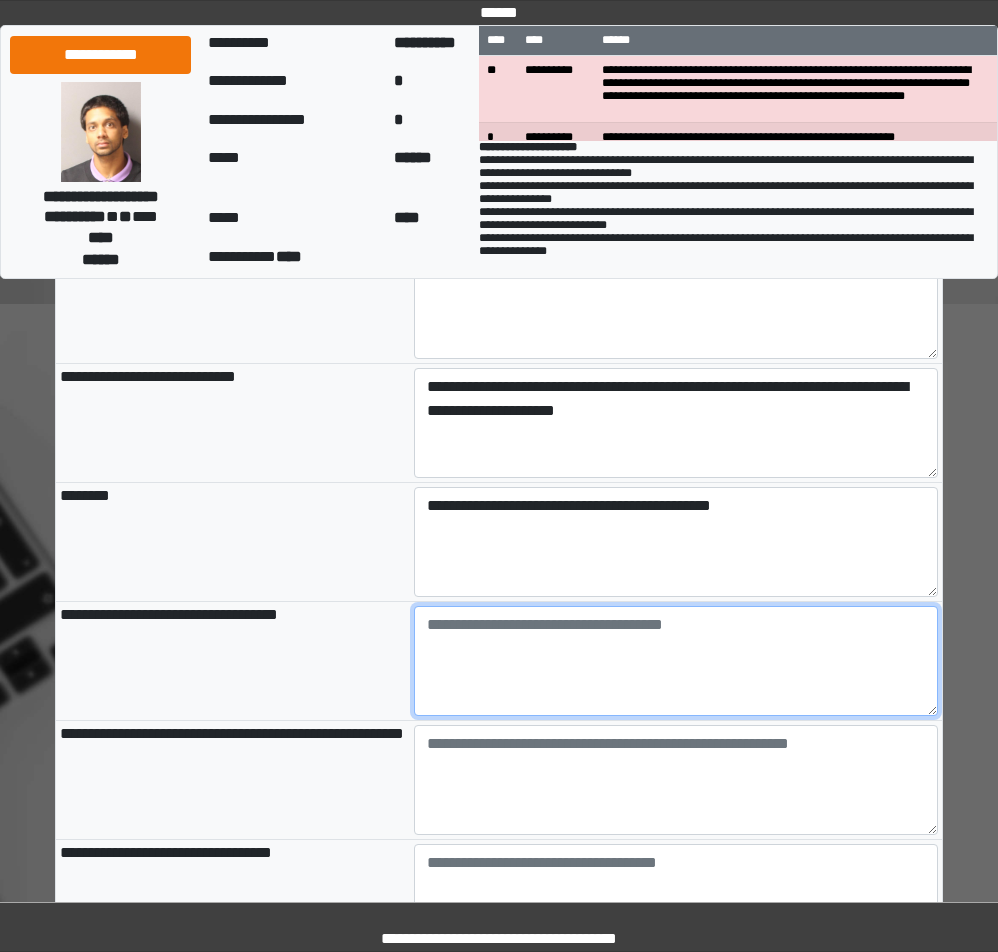 type on "**********" 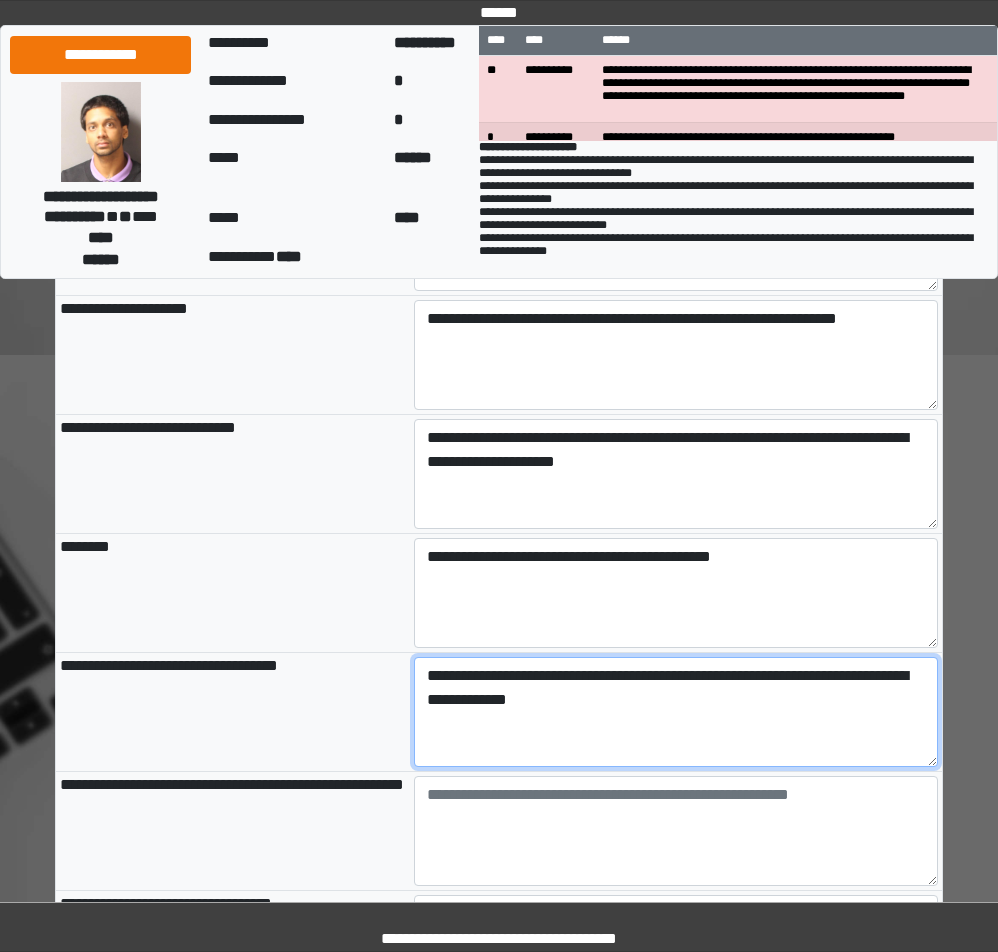 scroll, scrollTop: 1500, scrollLeft: 0, axis: vertical 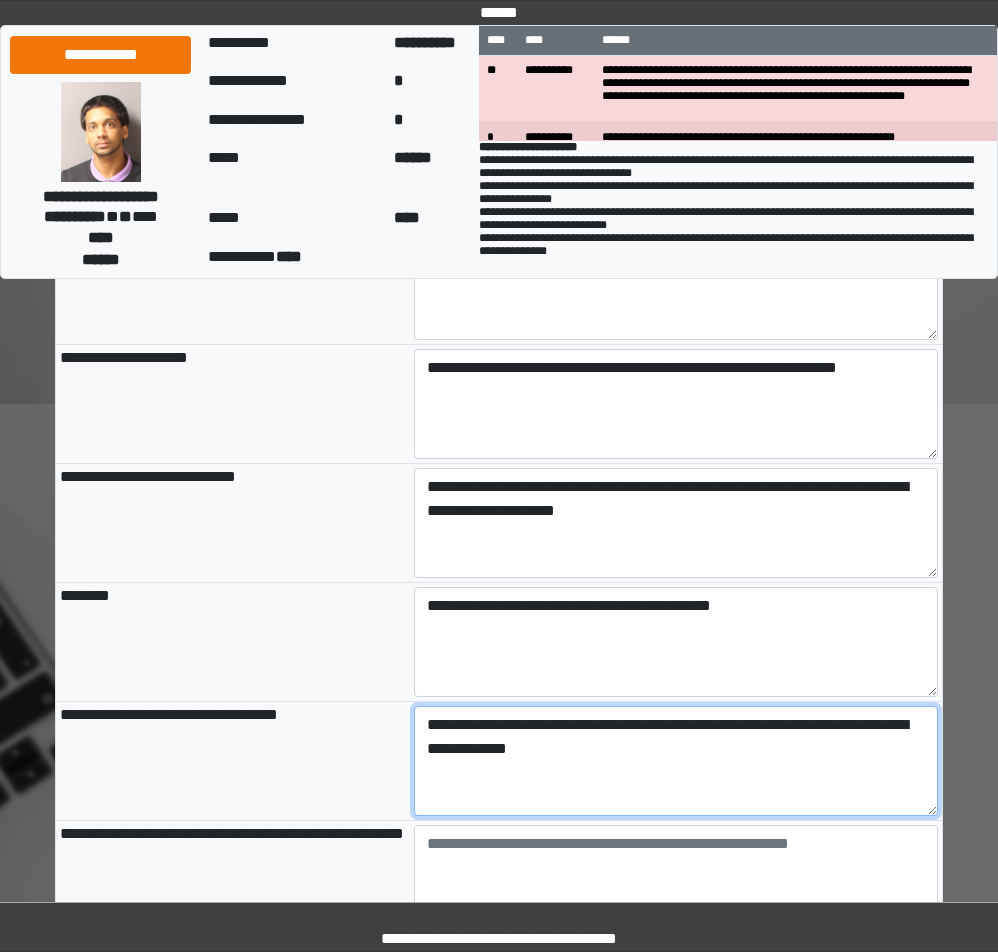 type on "**********" 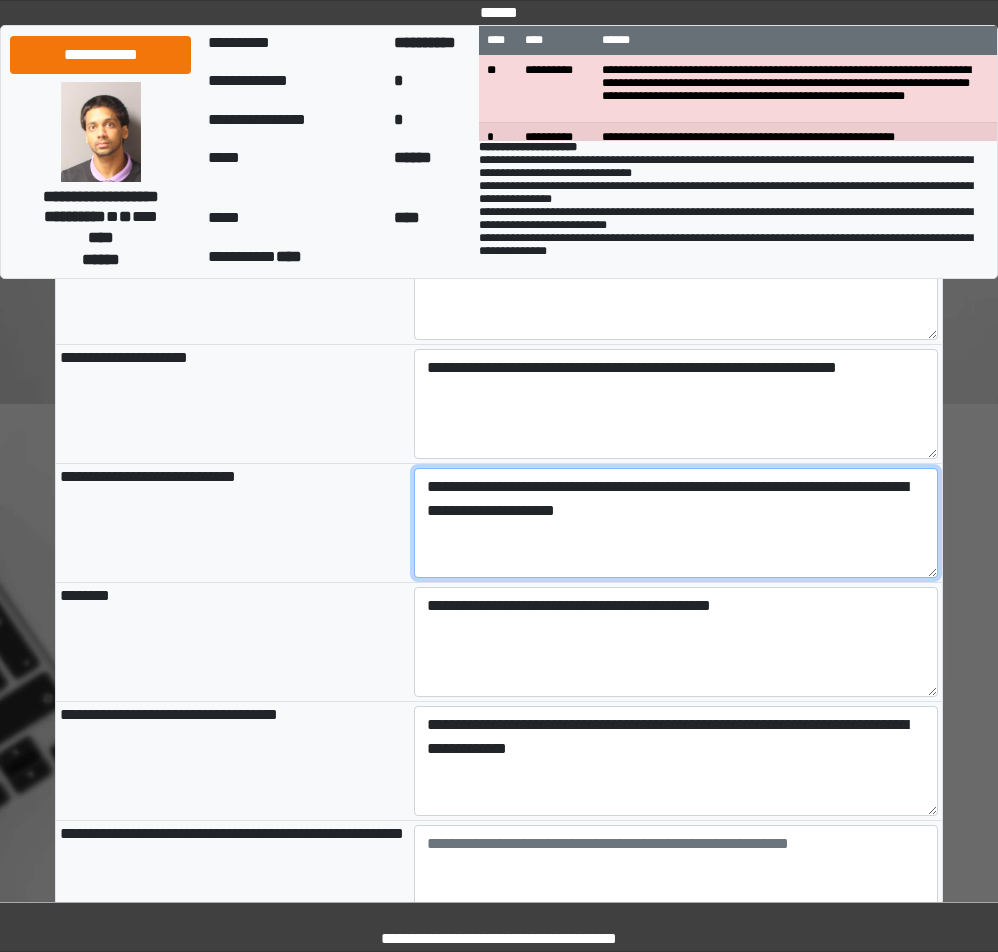 type on "**********" 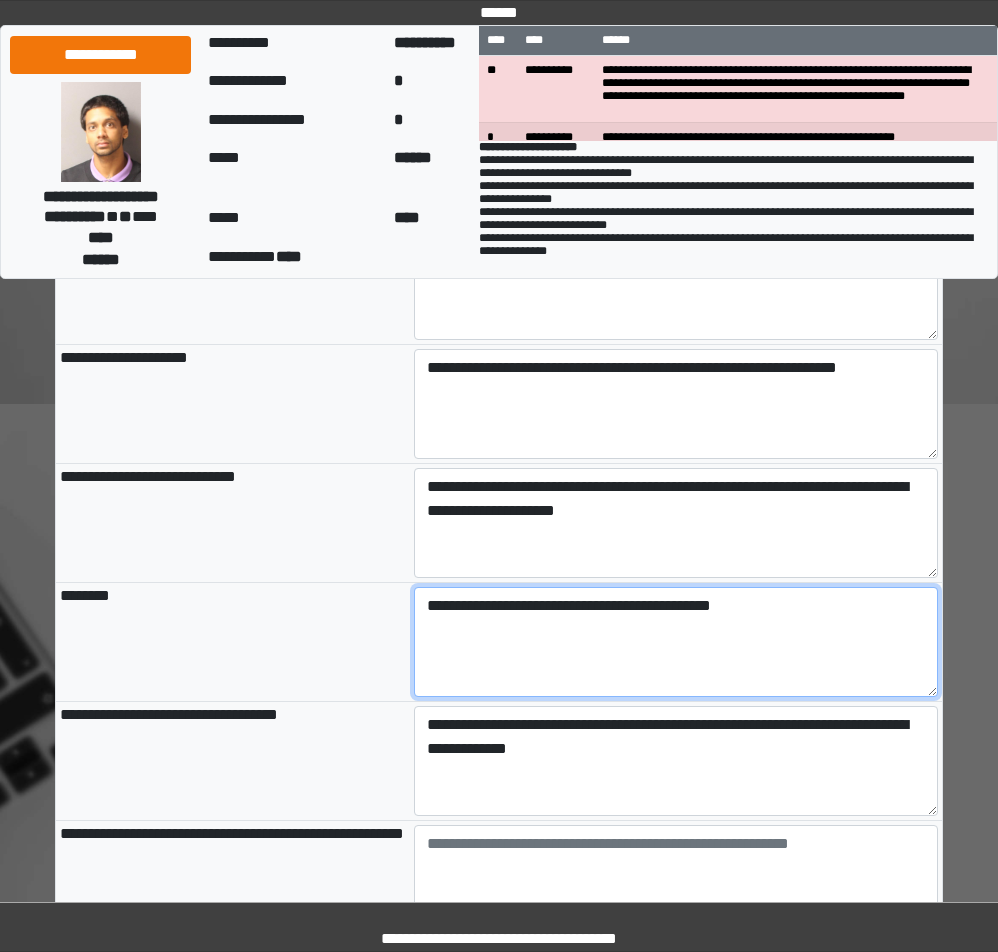 click on "**********" at bounding box center [676, 642] 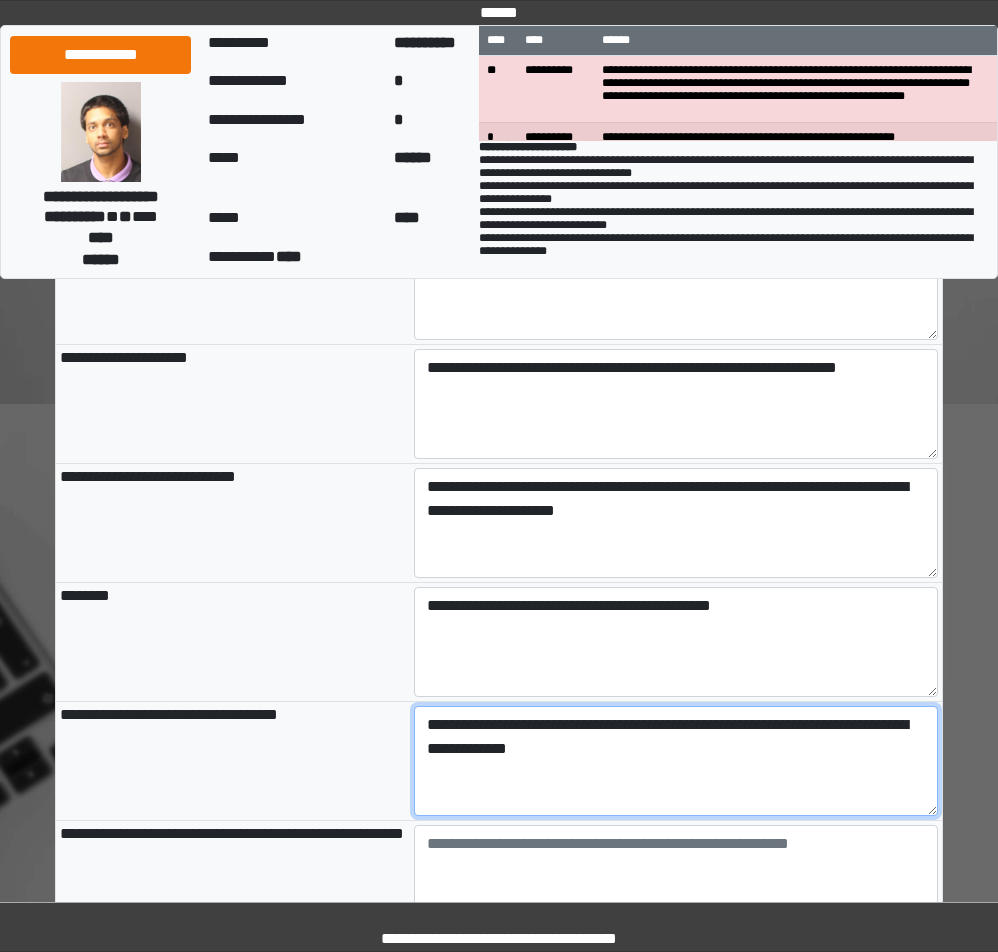 click on "**********" at bounding box center [676, 761] 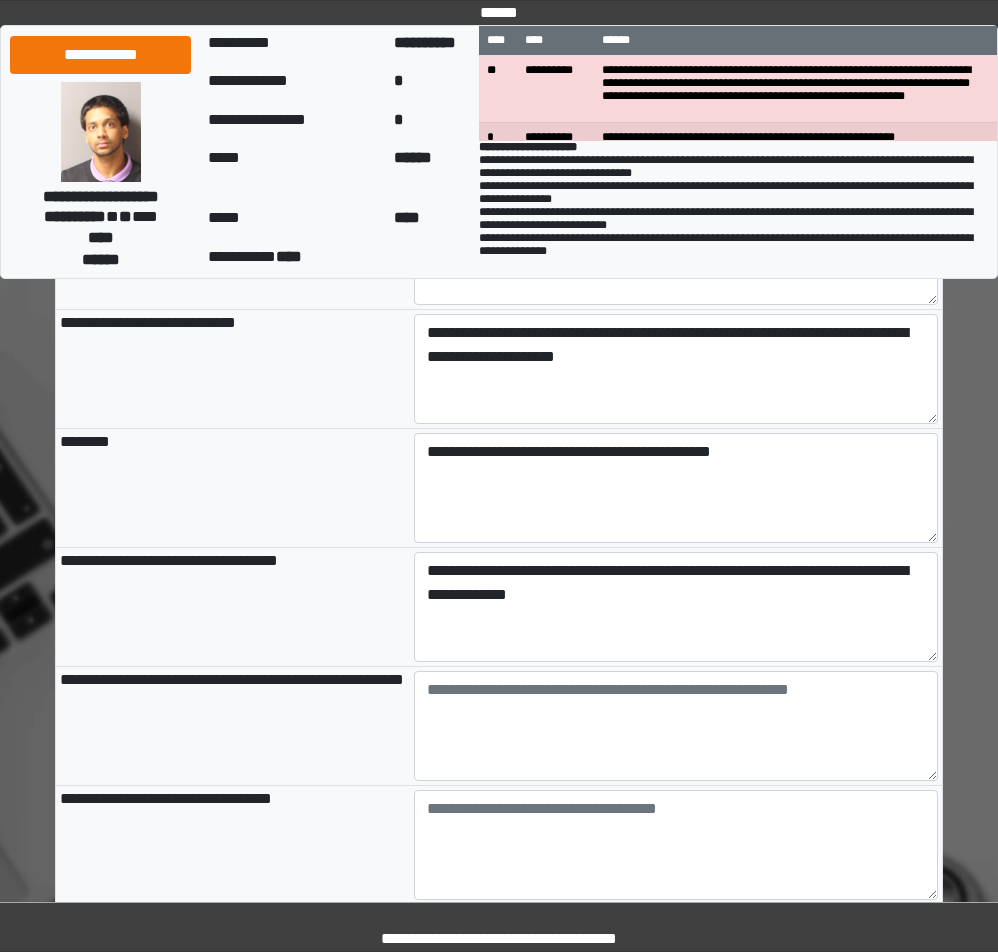 scroll, scrollTop: 1800, scrollLeft: 0, axis: vertical 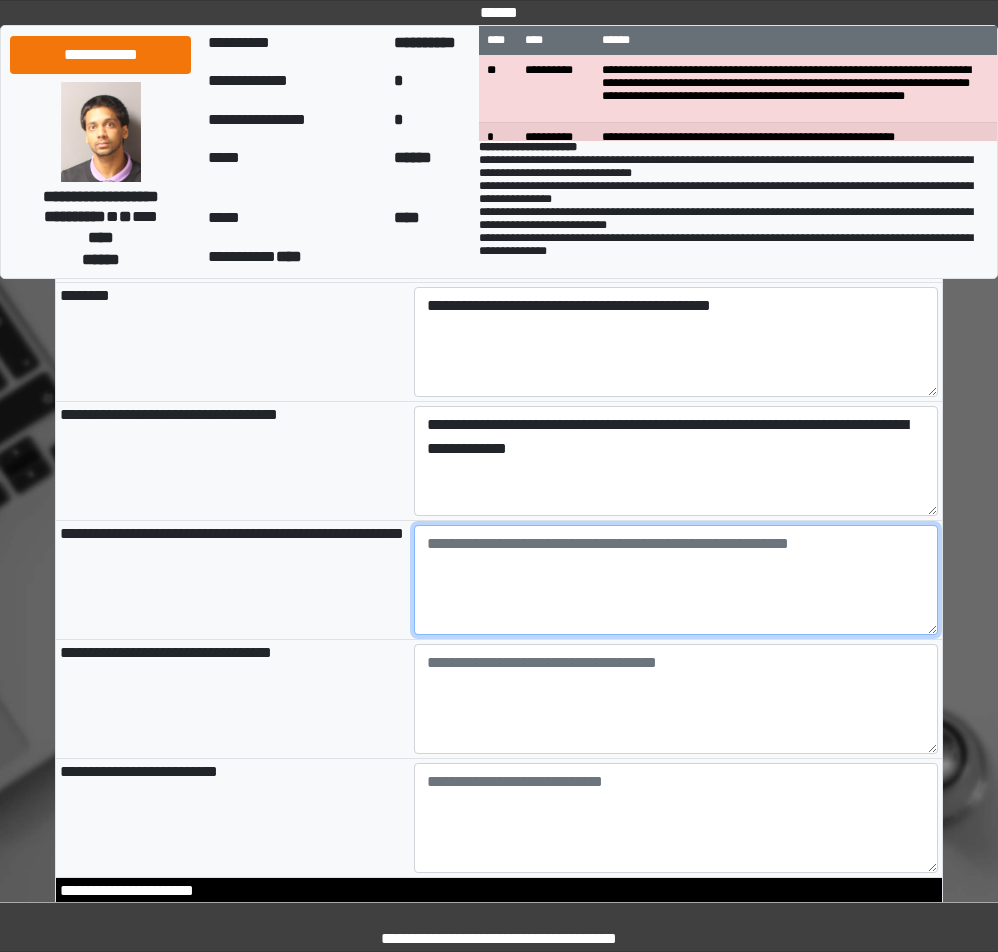 click at bounding box center (676, 580) 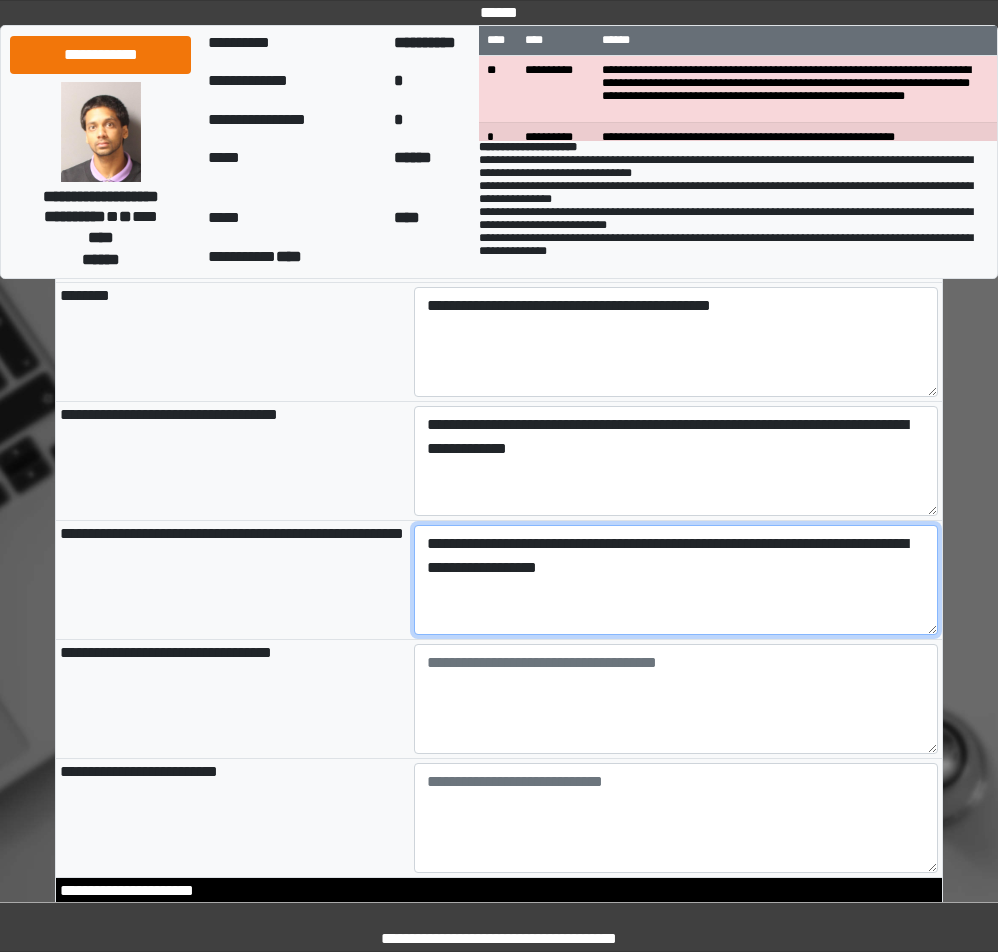 type on "**********" 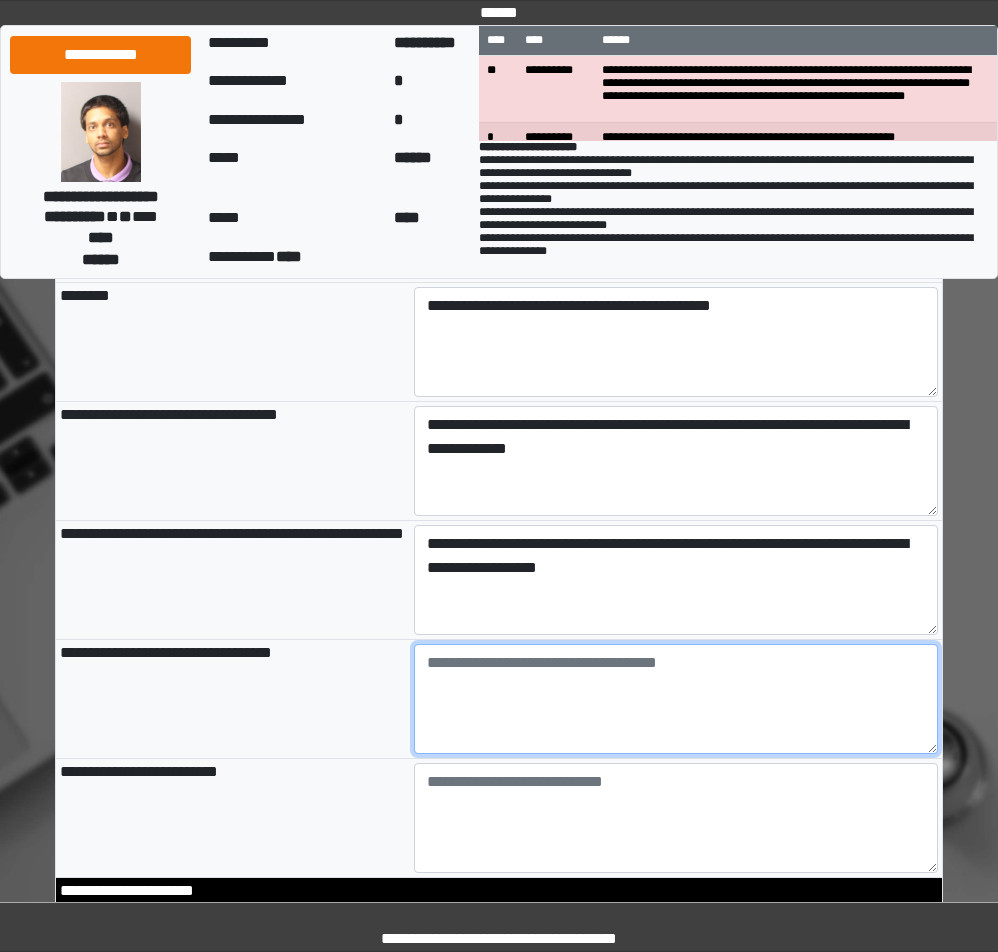 type on "**********" 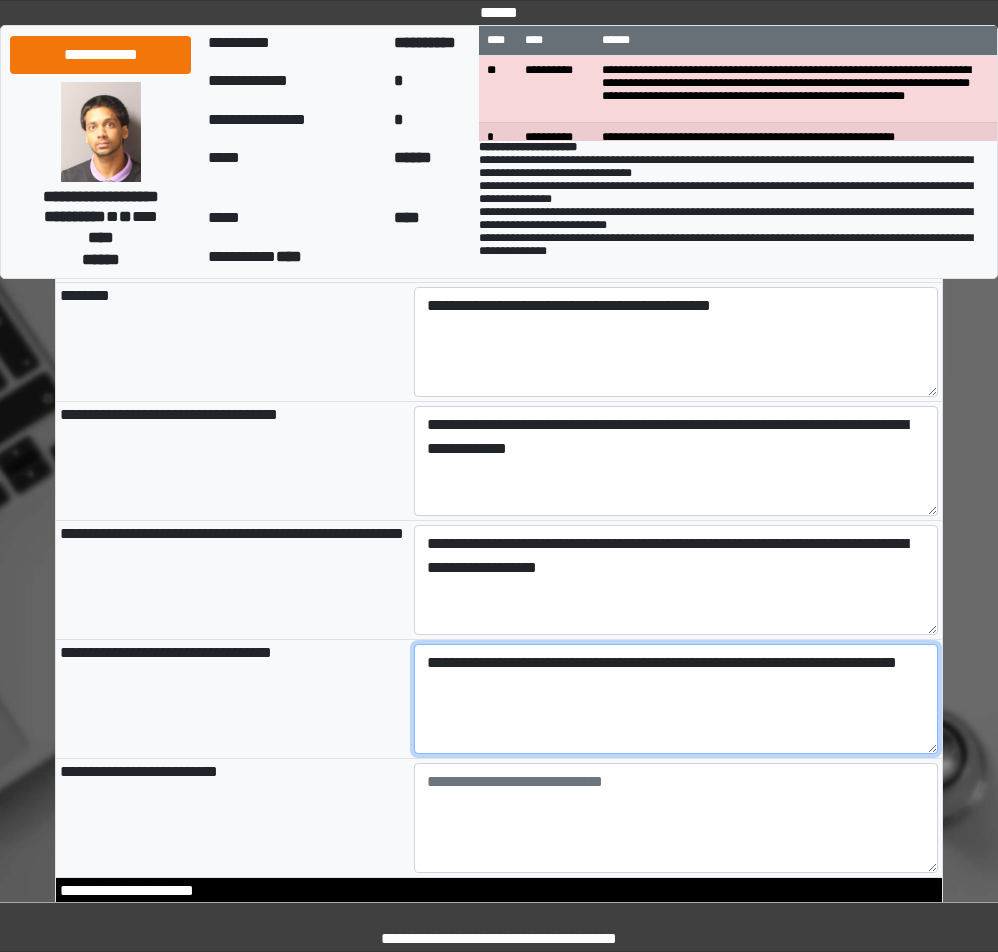 type on "**********" 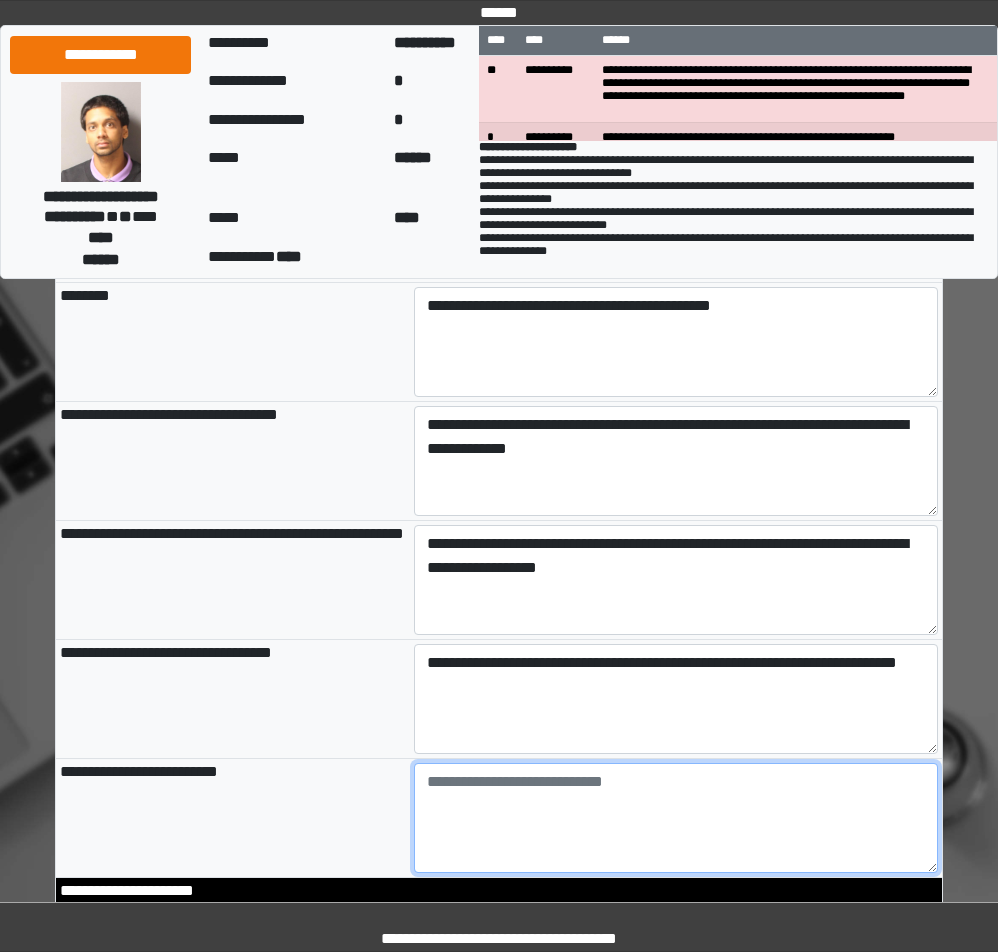 type on "**********" 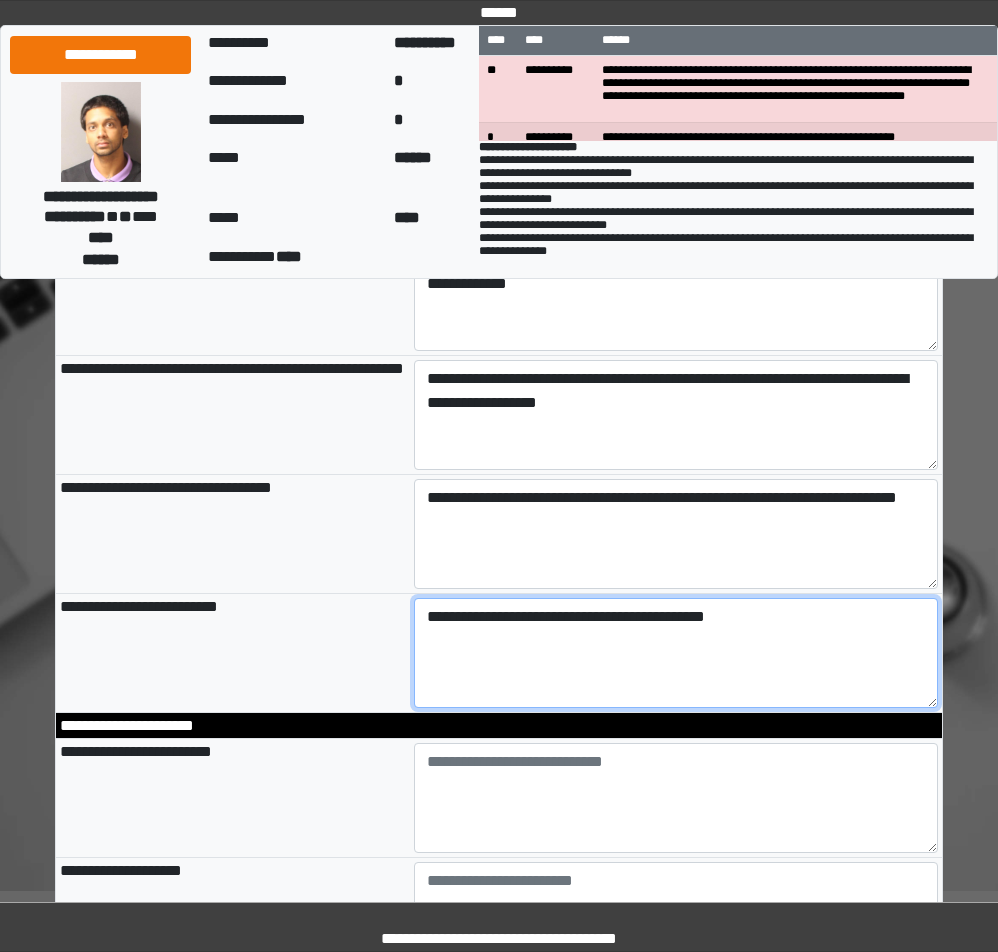 scroll, scrollTop: 2000, scrollLeft: 0, axis: vertical 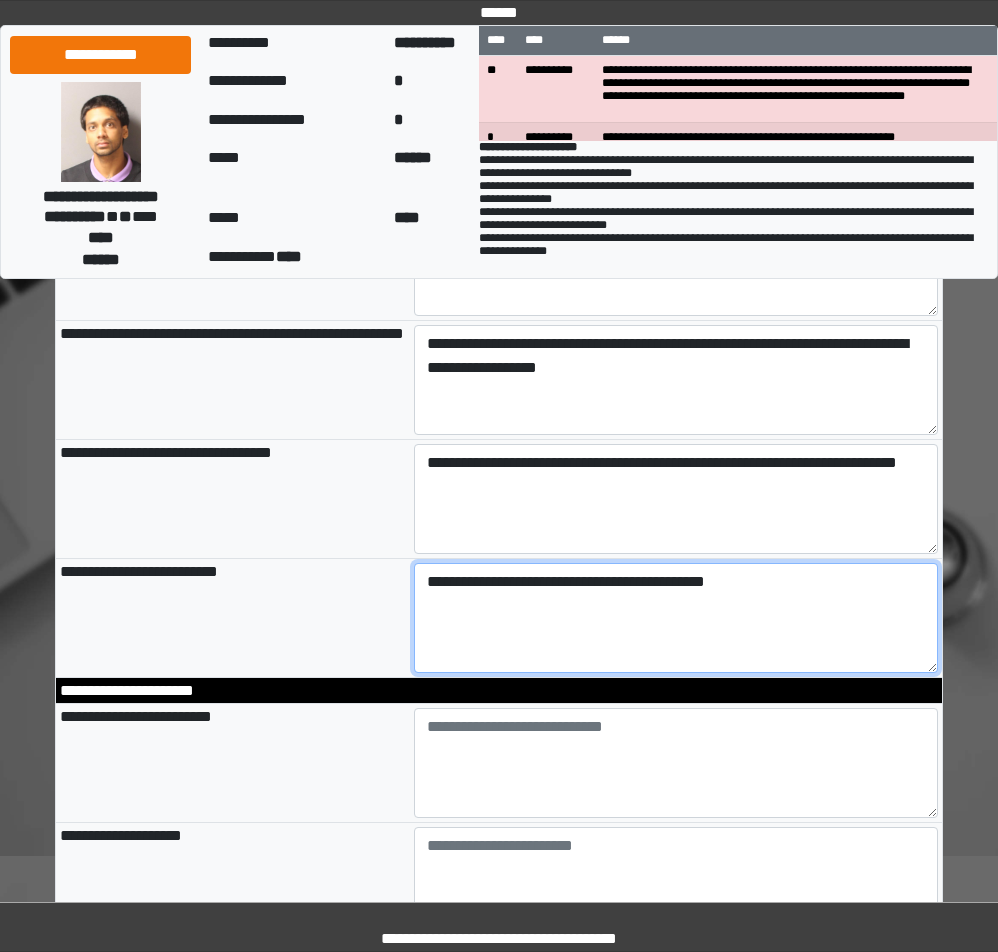type on "**********" 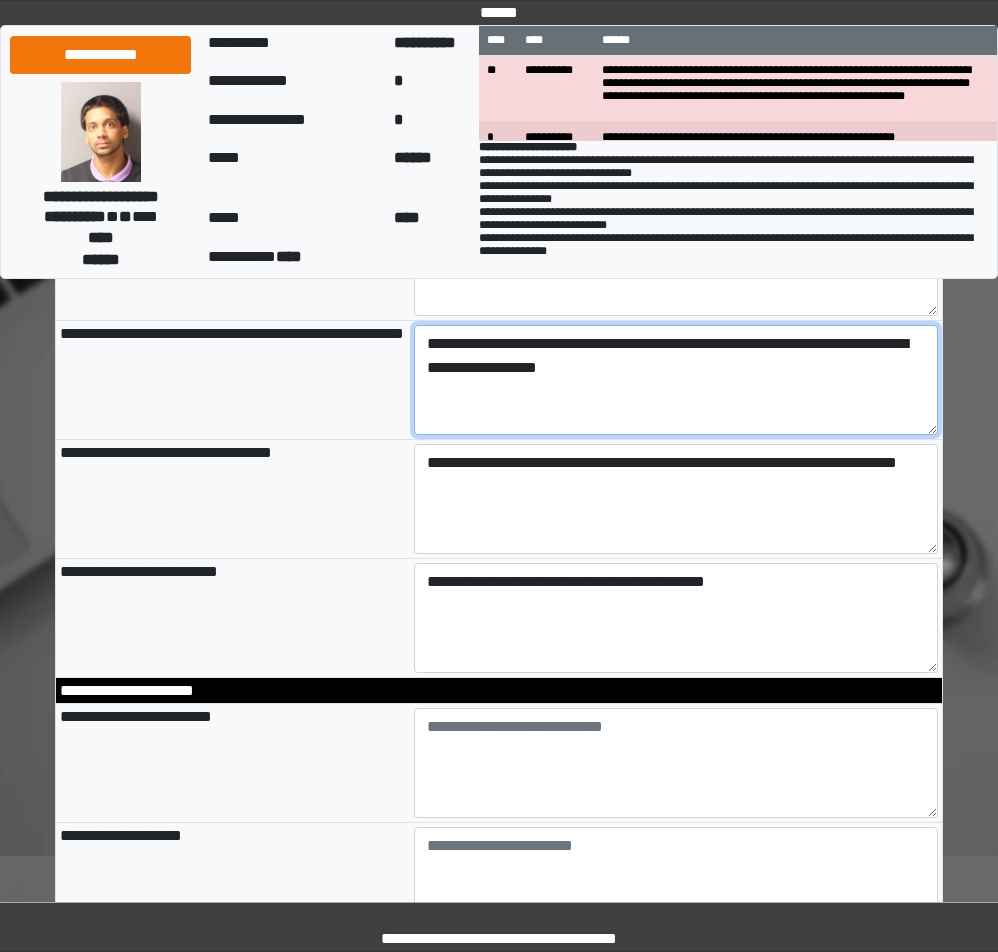 type on "**********" 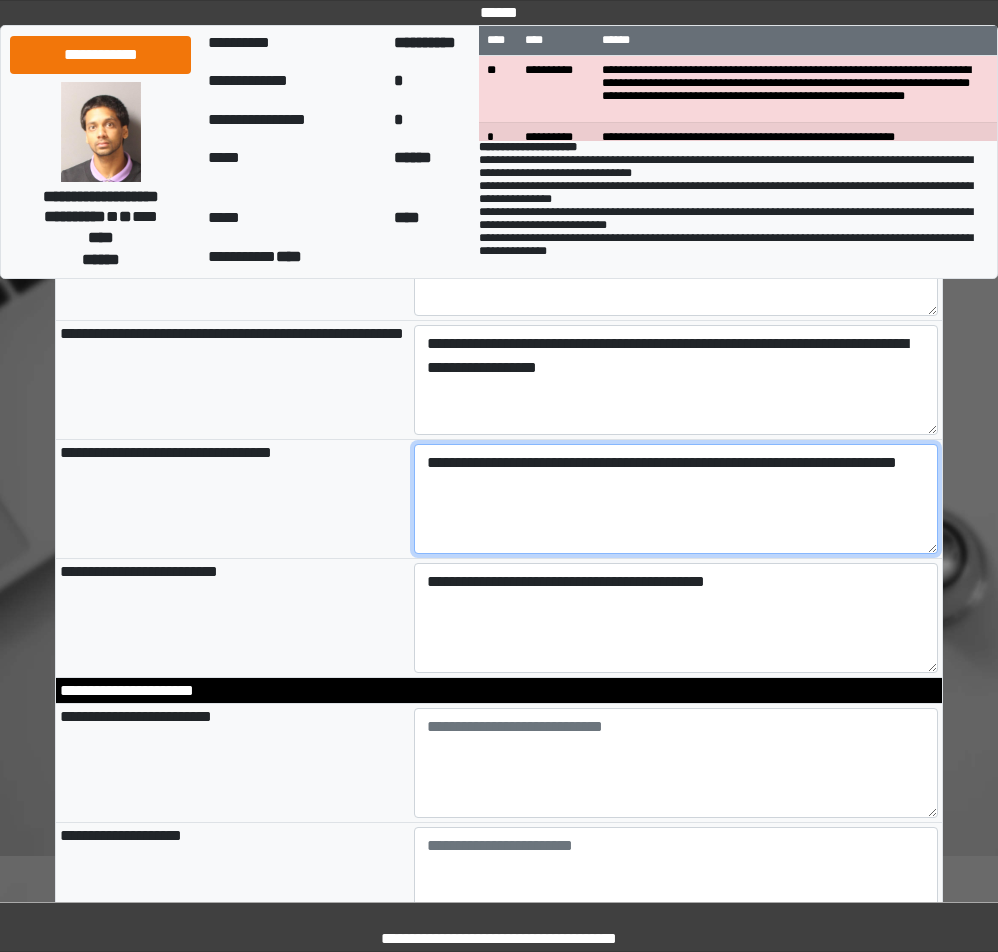 click on "**********" at bounding box center (676, 499) 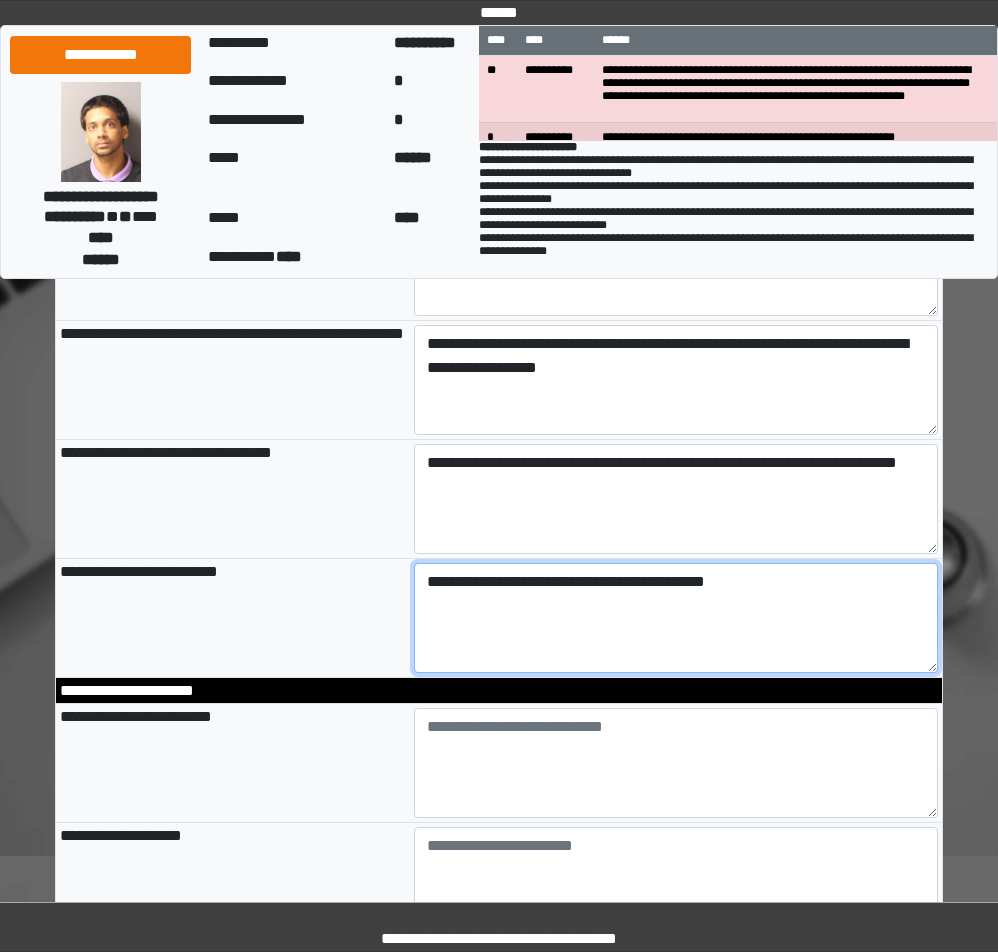 click on "**********" at bounding box center [676, 618] 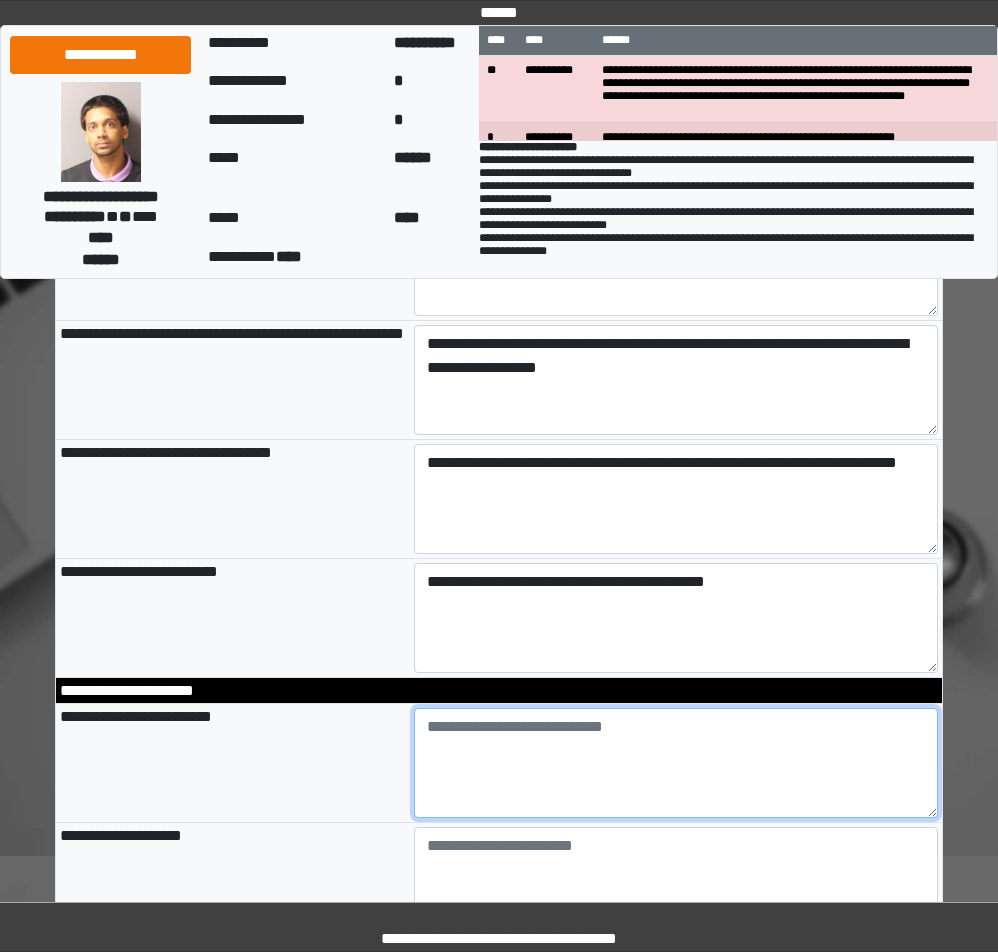 click at bounding box center [676, 763] 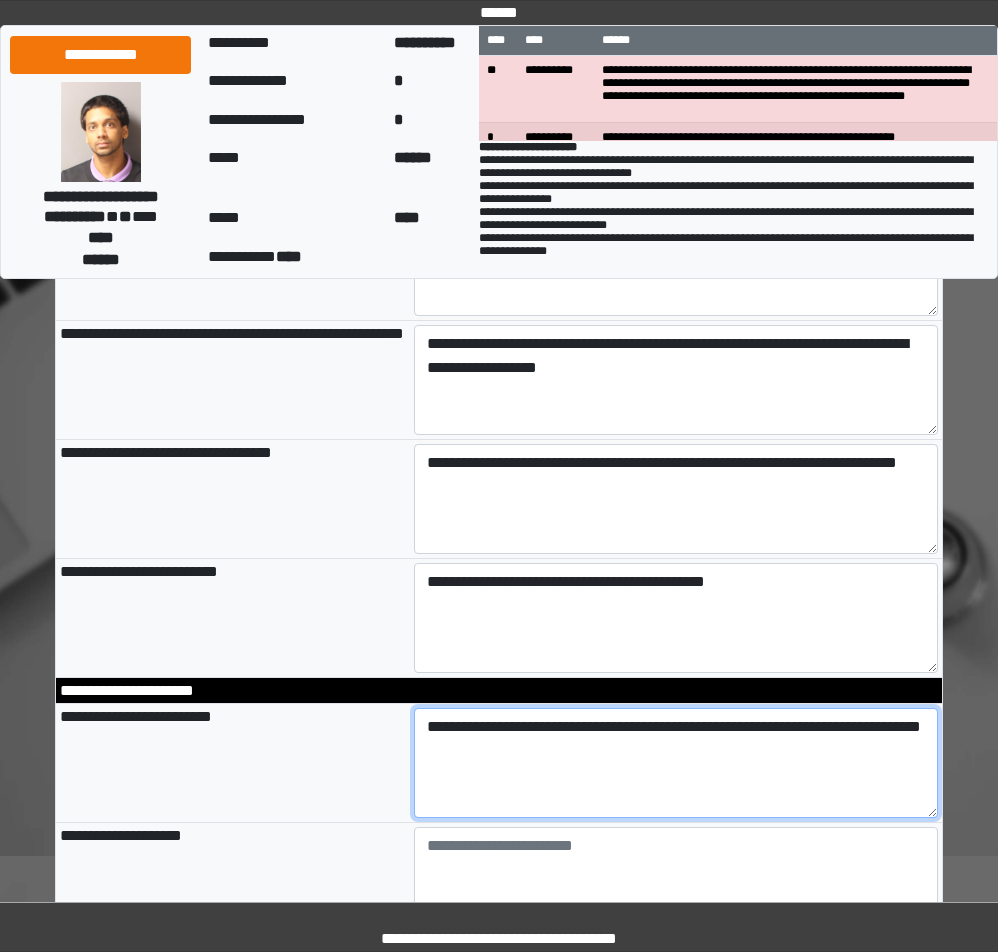 type on "**********" 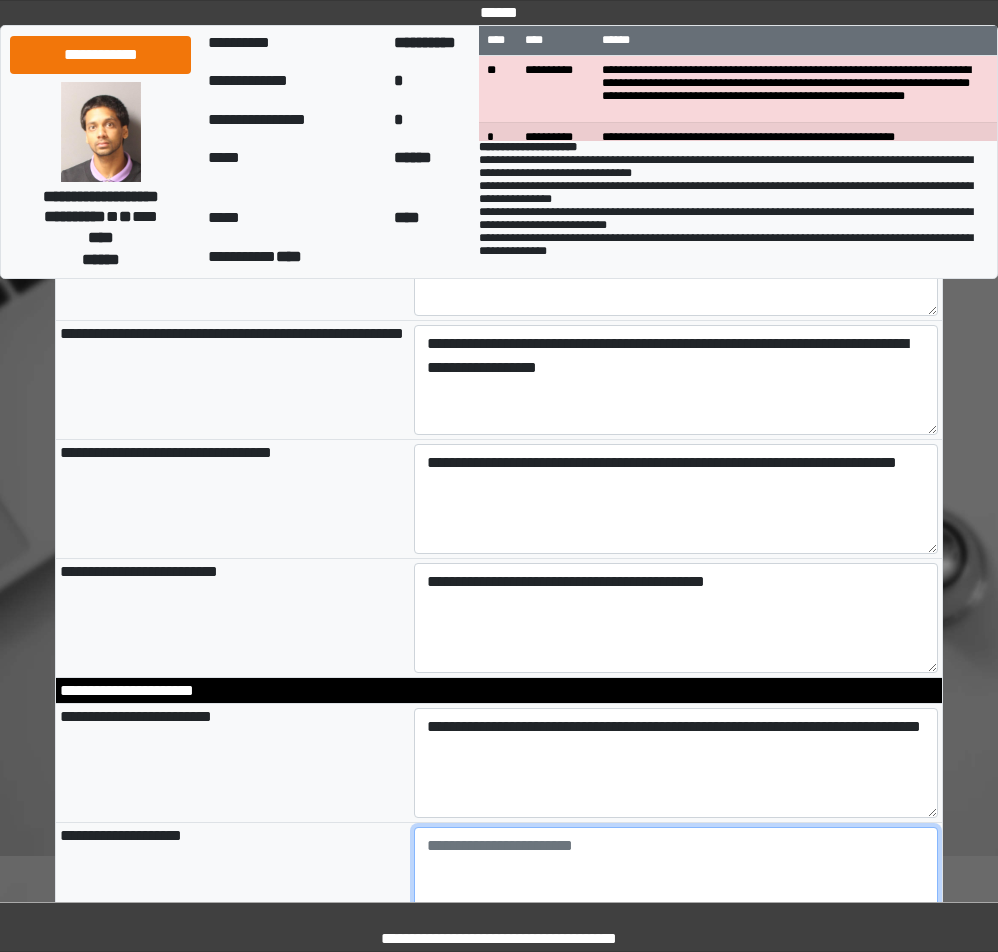 type on "**********" 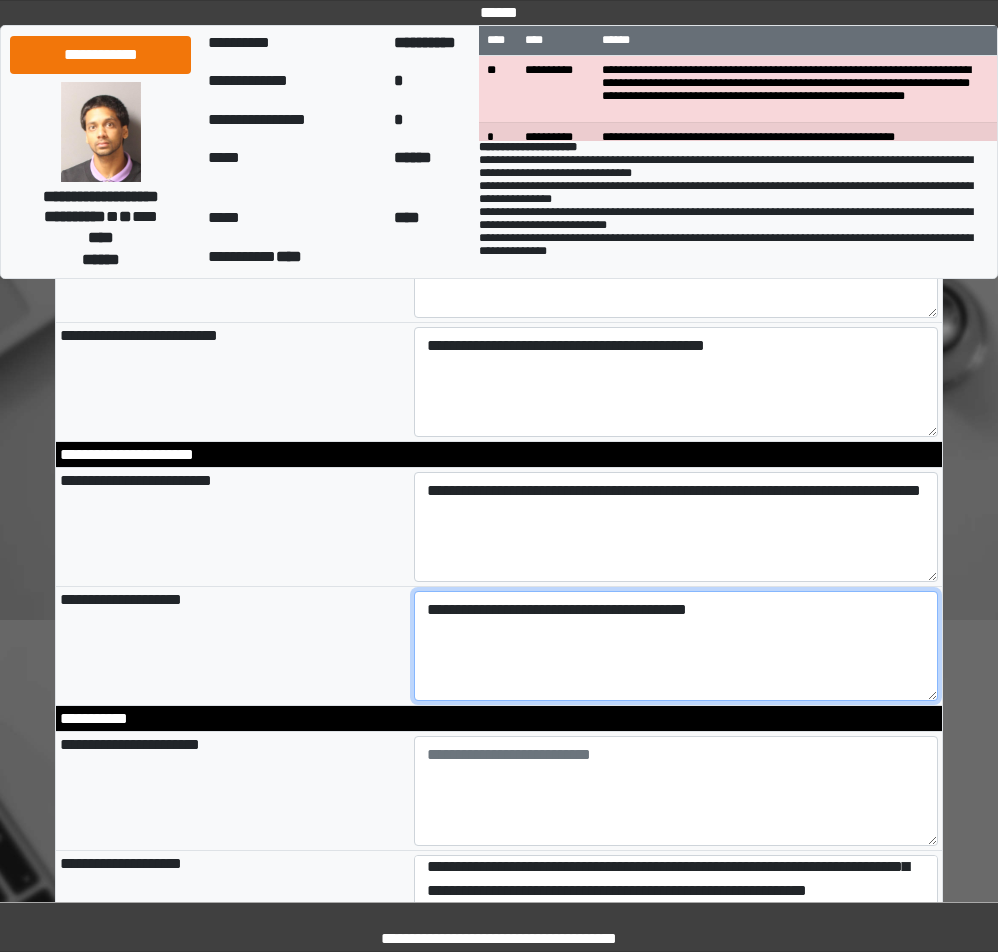 scroll, scrollTop: 2300, scrollLeft: 0, axis: vertical 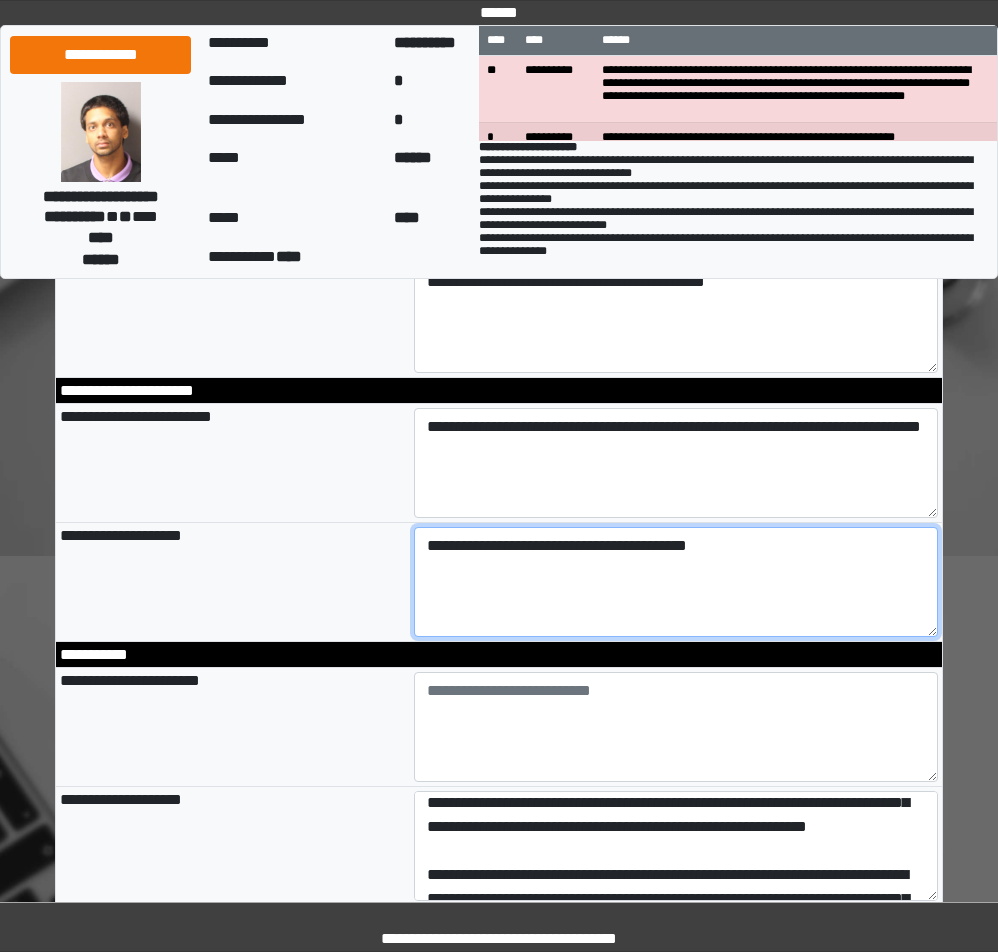 type on "**********" 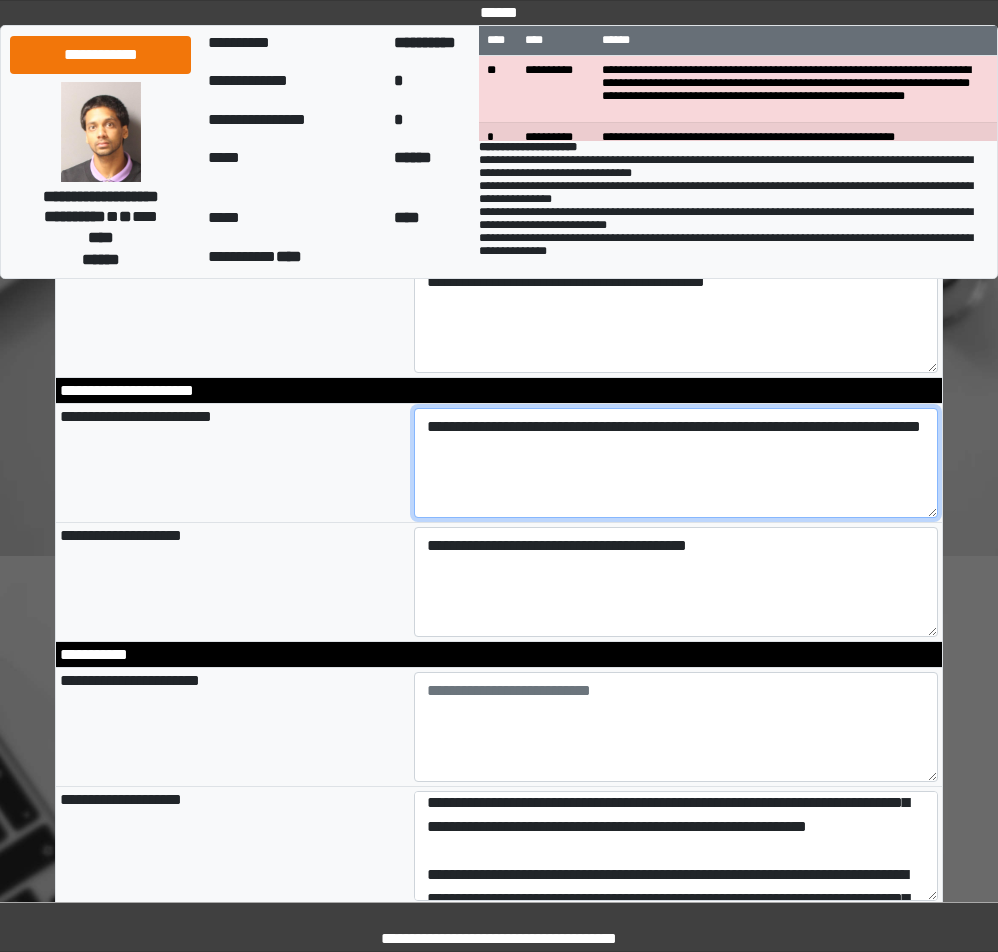 type on "**********" 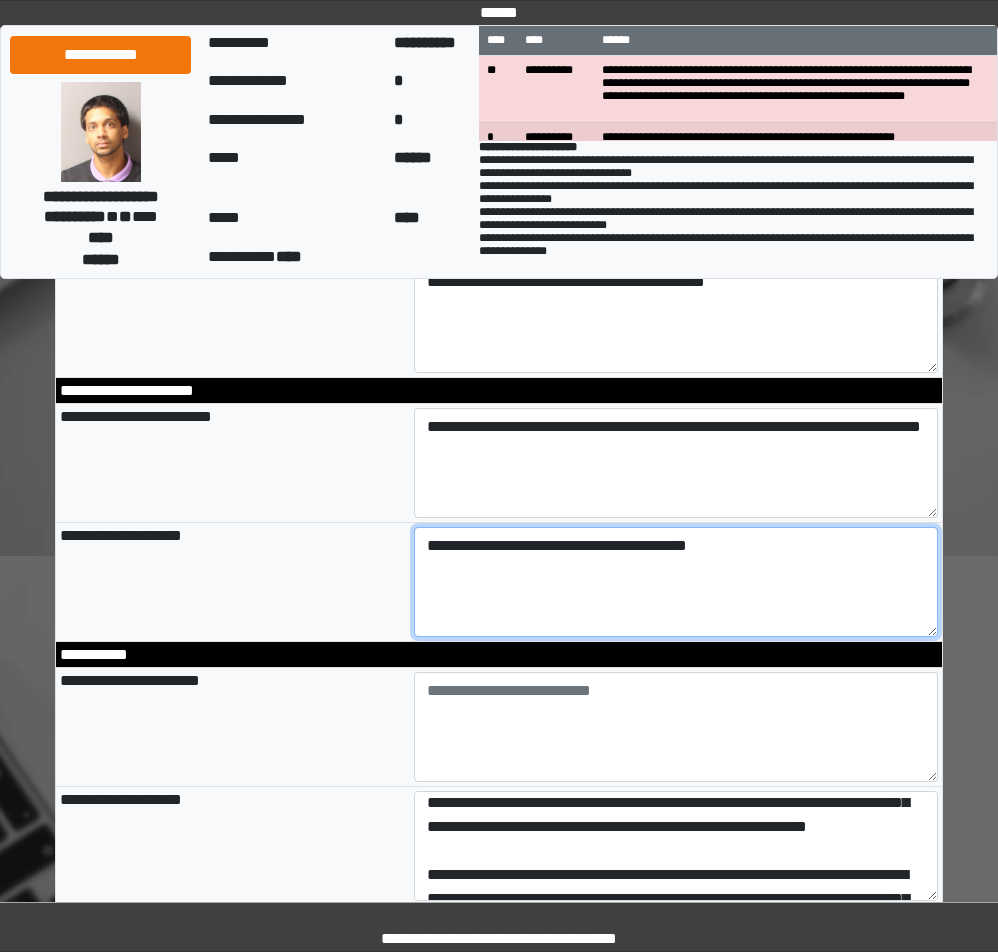 click on "**********" at bounding box center (676, 582) 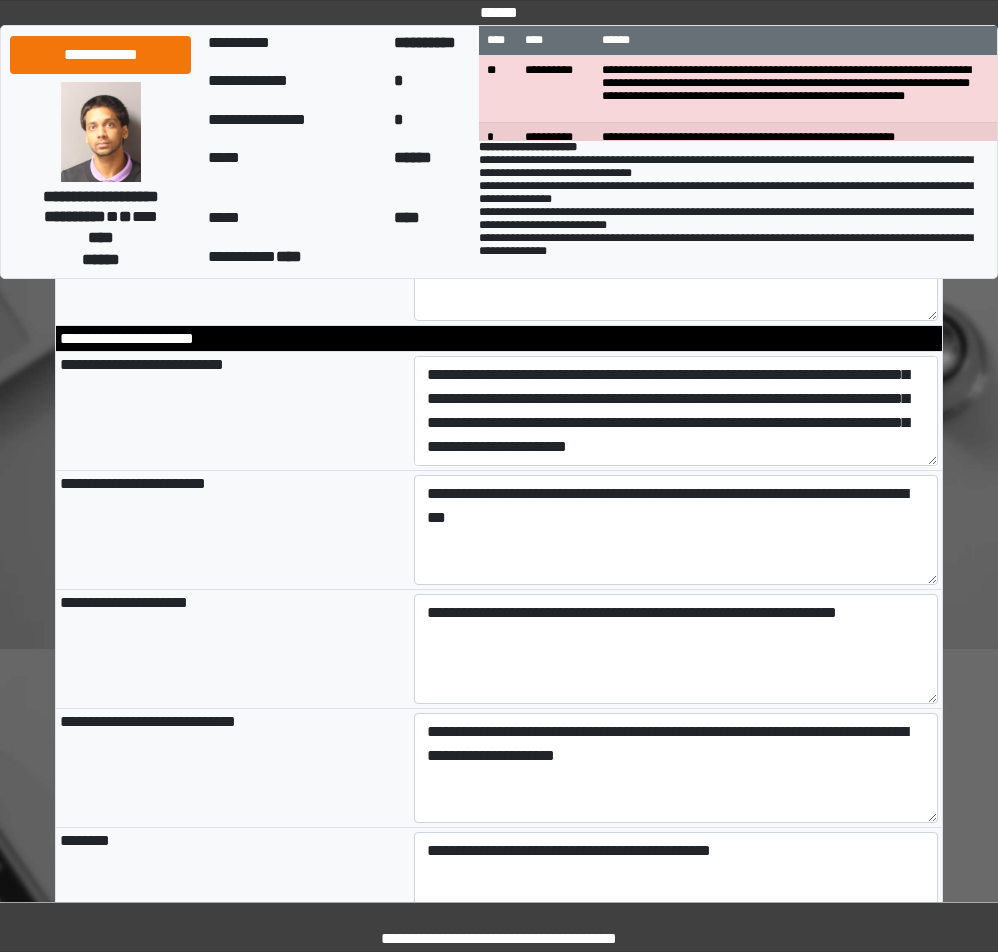 scroll, scrollTop: 1000, scrollLeft: 0, axis: vertical 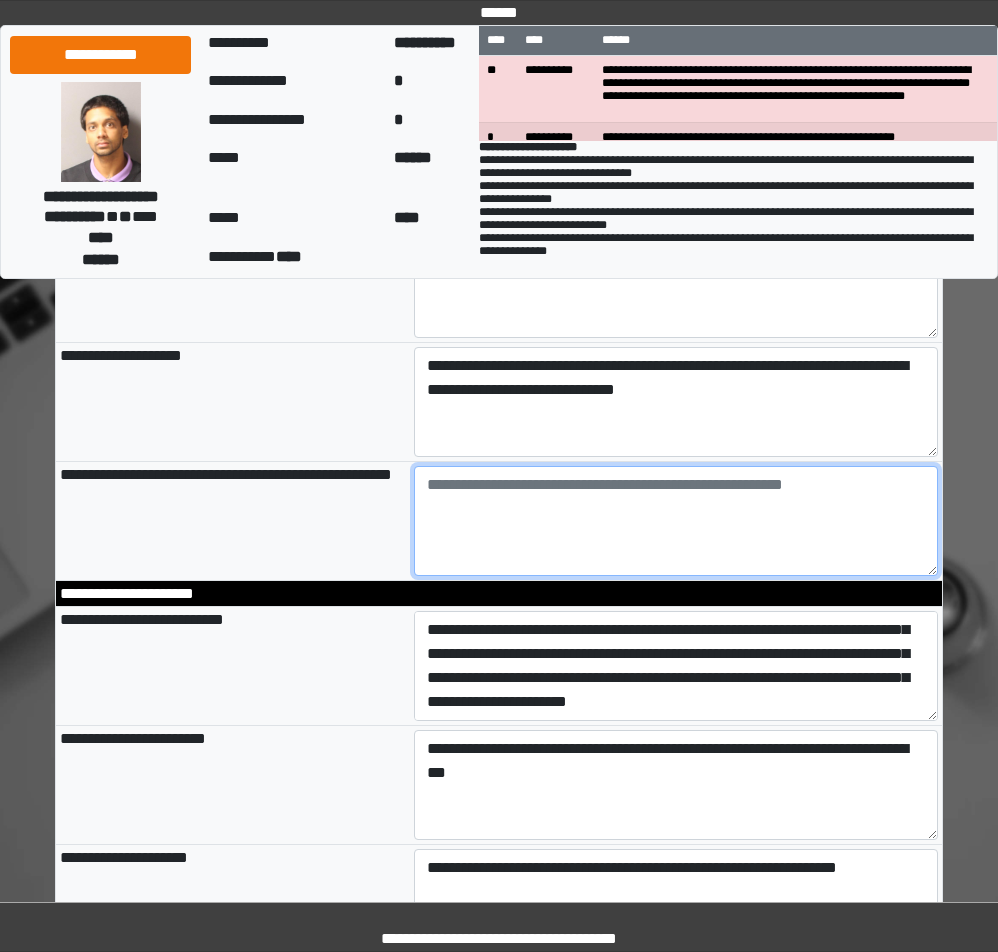 click at bounding box center [676, 521] 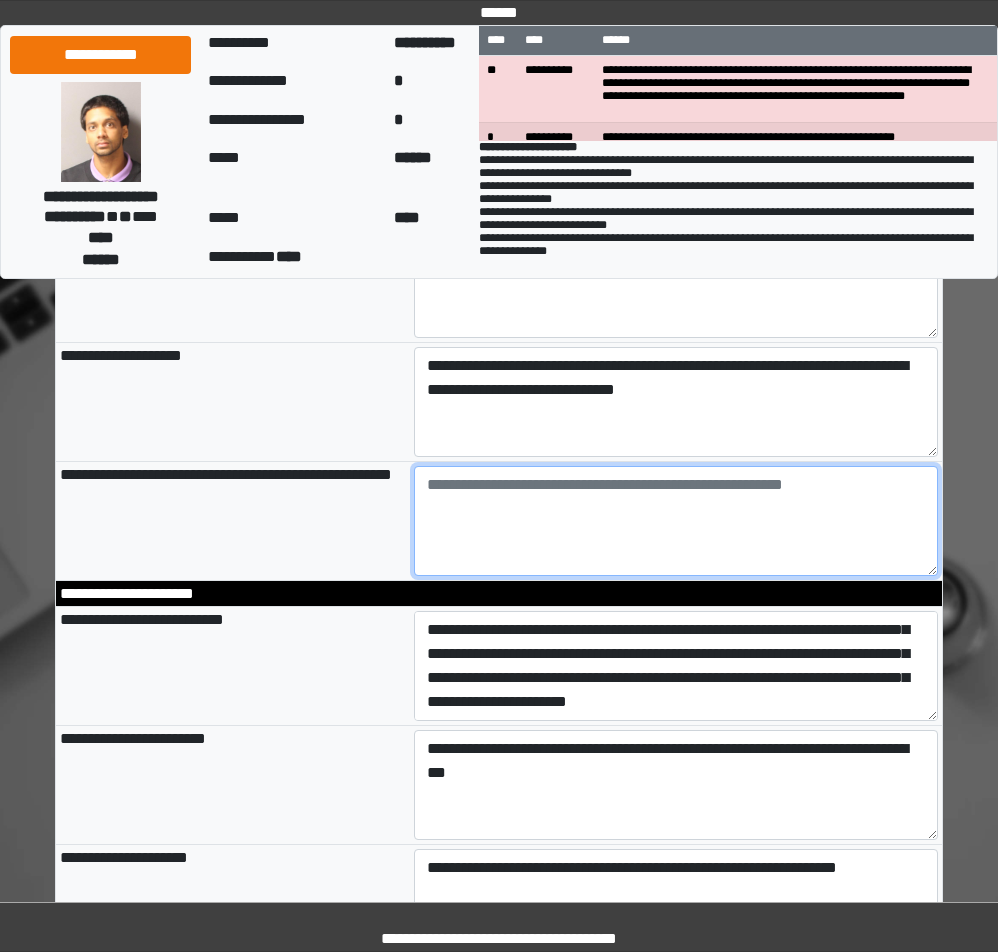 paste on "**********" 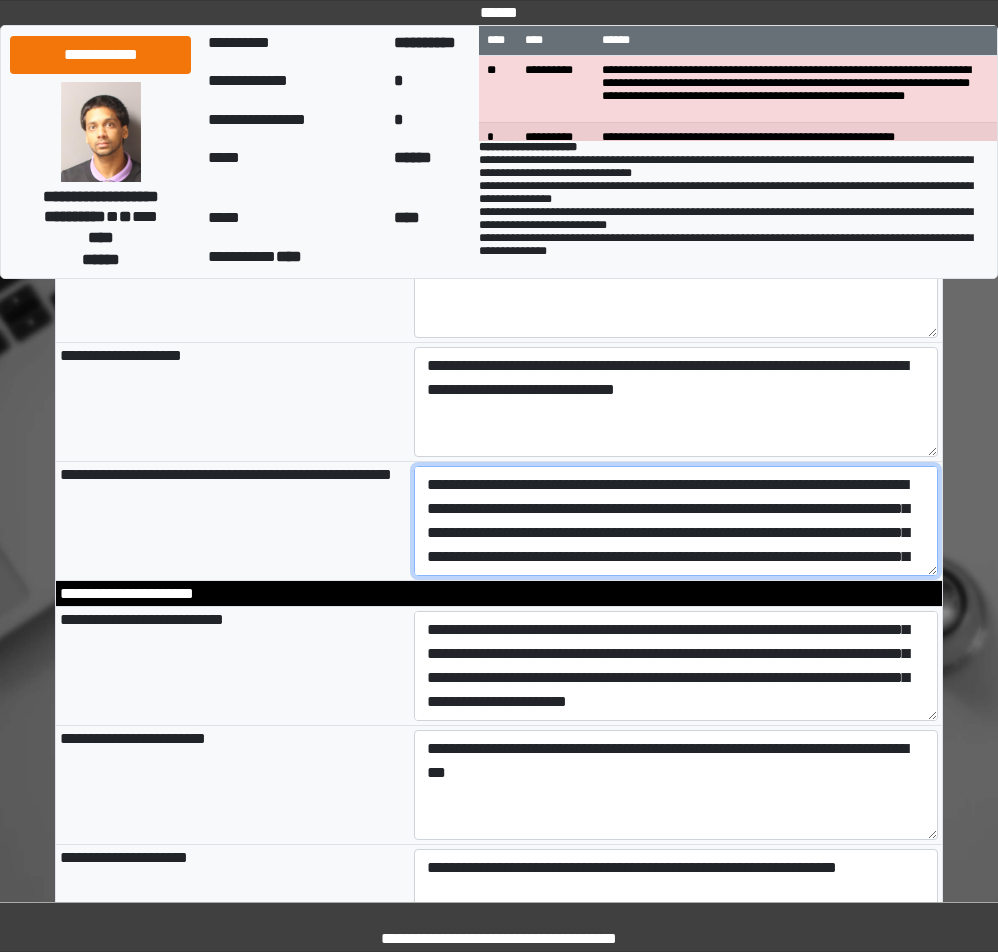 scroll, scrollTop: 113, scrollLeft: 0, axis: vertical 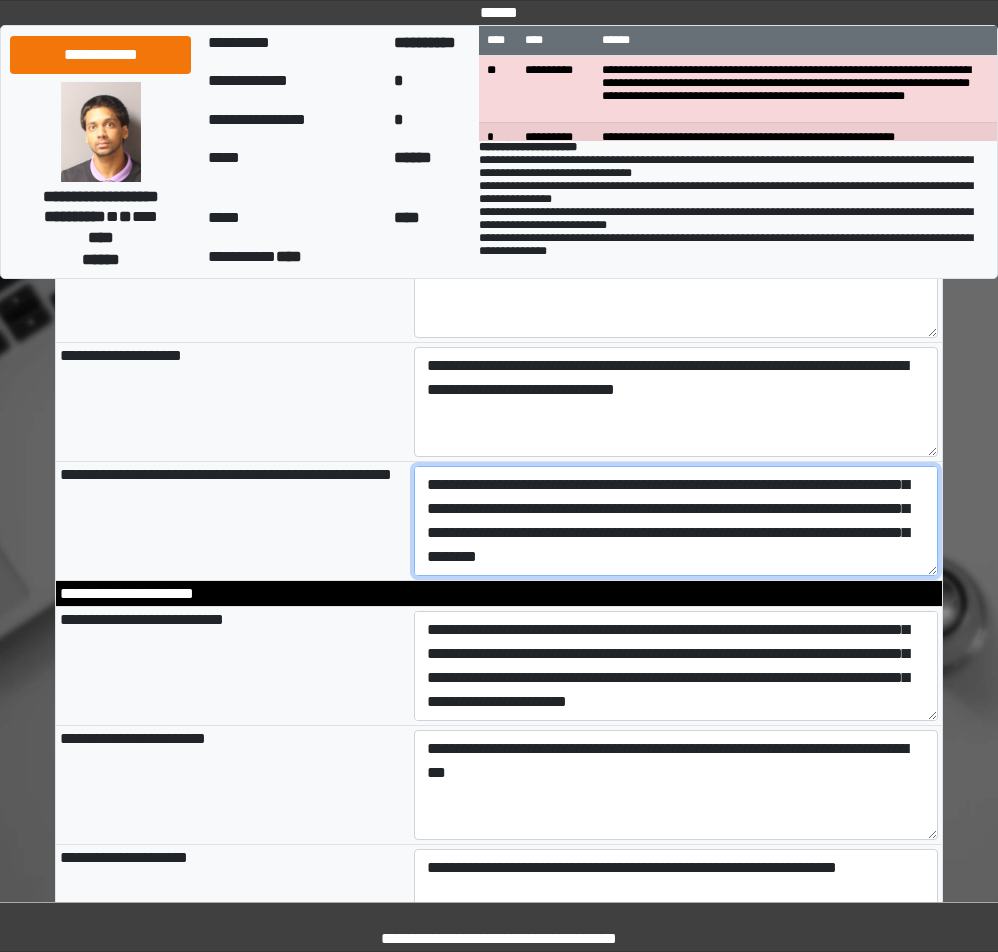 type on "**********" 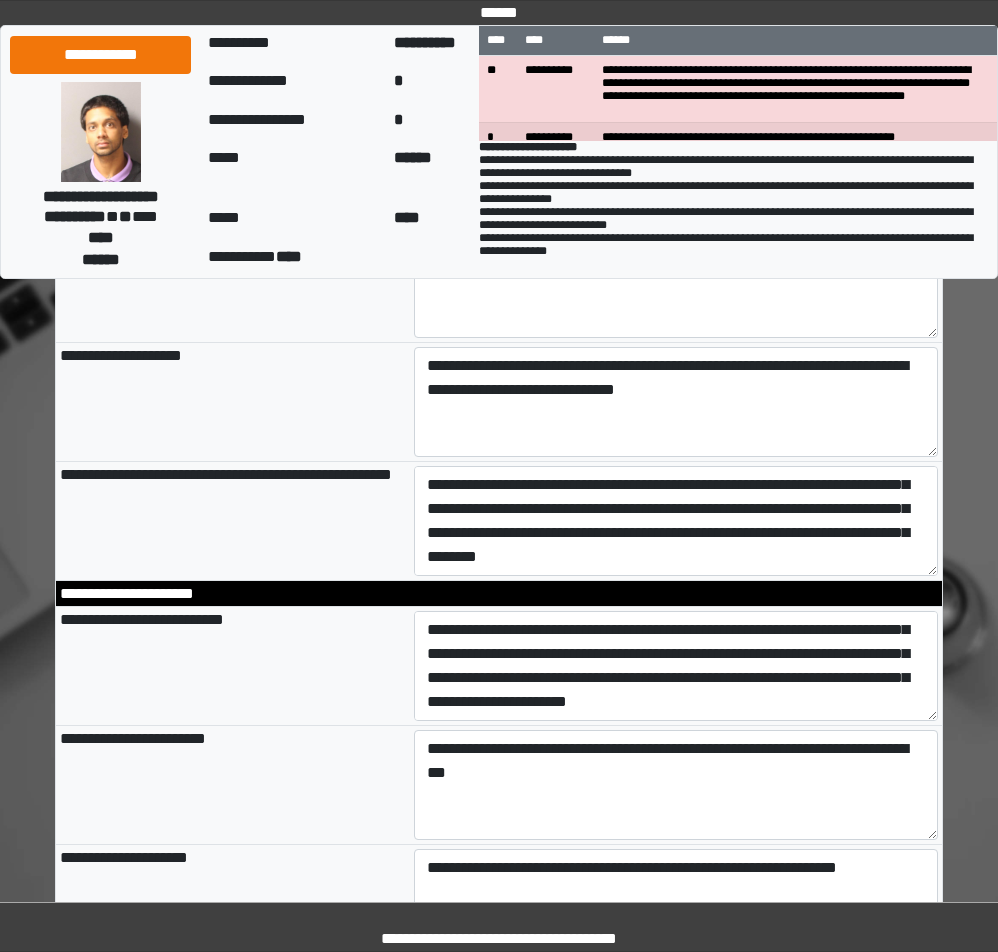 type on "**********" 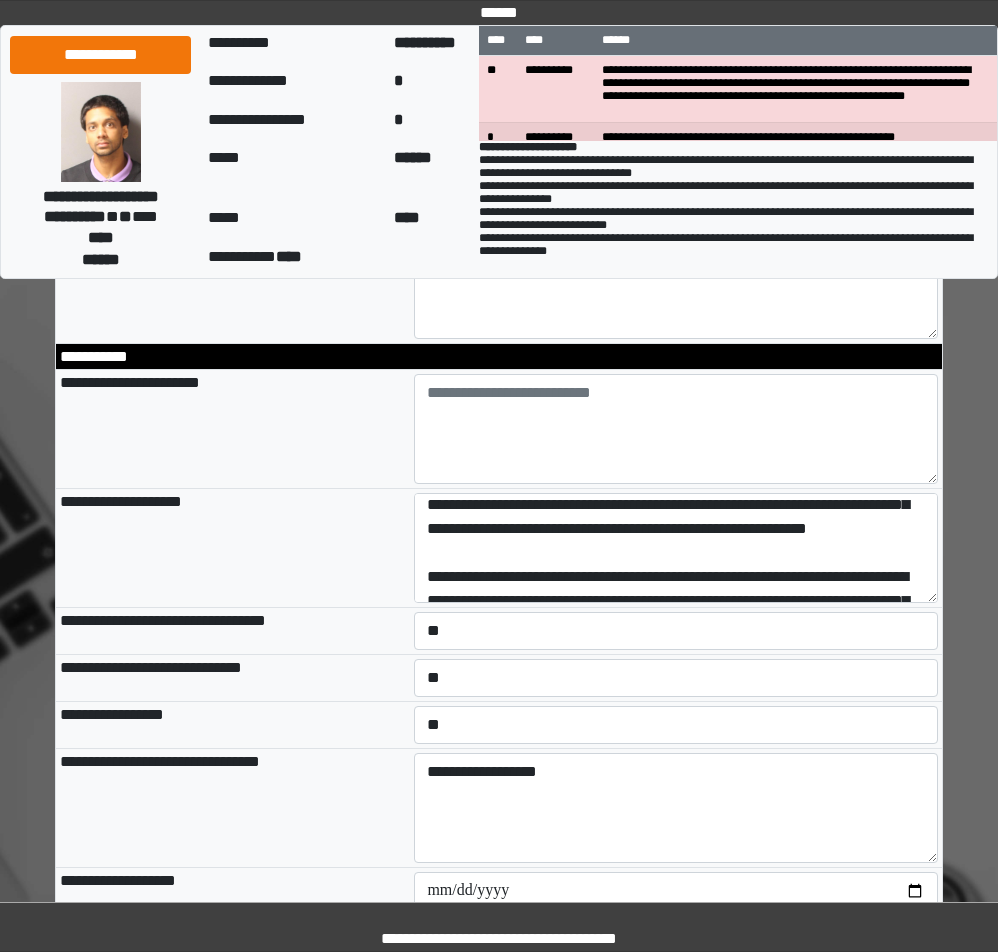 scroll, scrollTop: 2600, scrollLeft: 0, axis: vertical 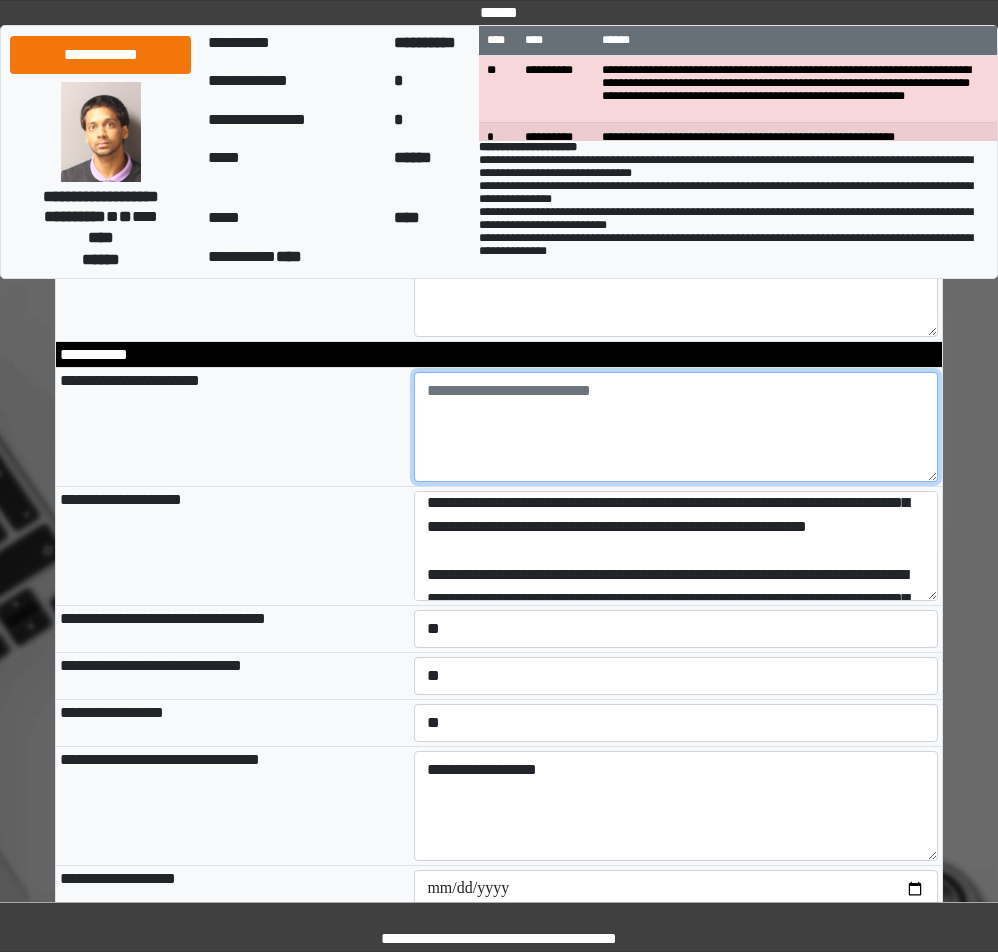 paste on "**********" 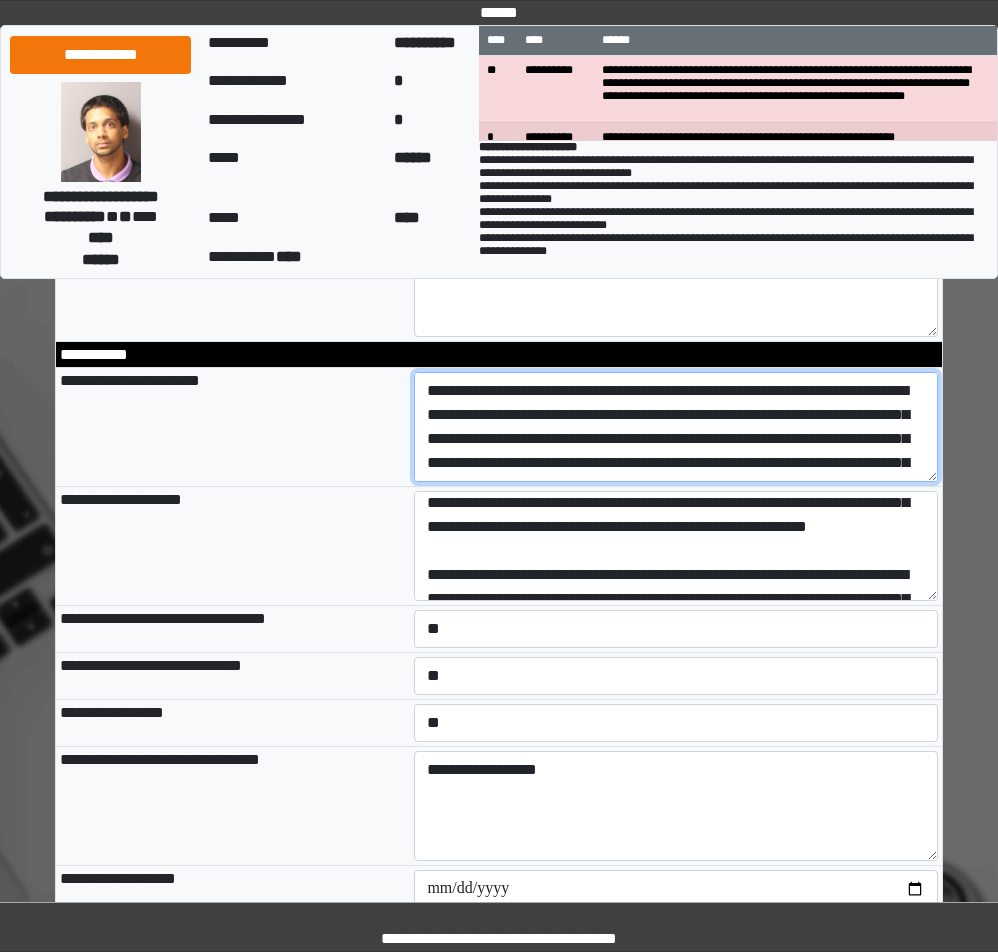 scroll, scrollTop: 353, scrollLeft: 0, axis: vertical 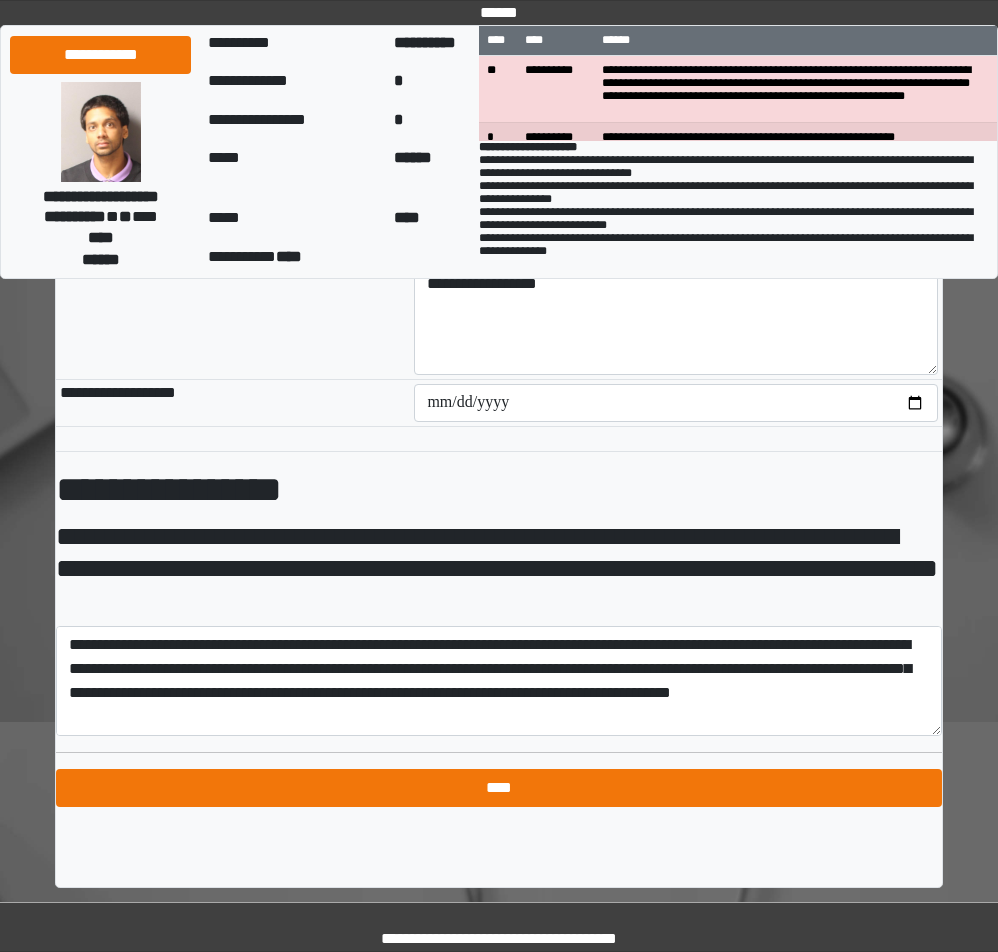 type on "**********" 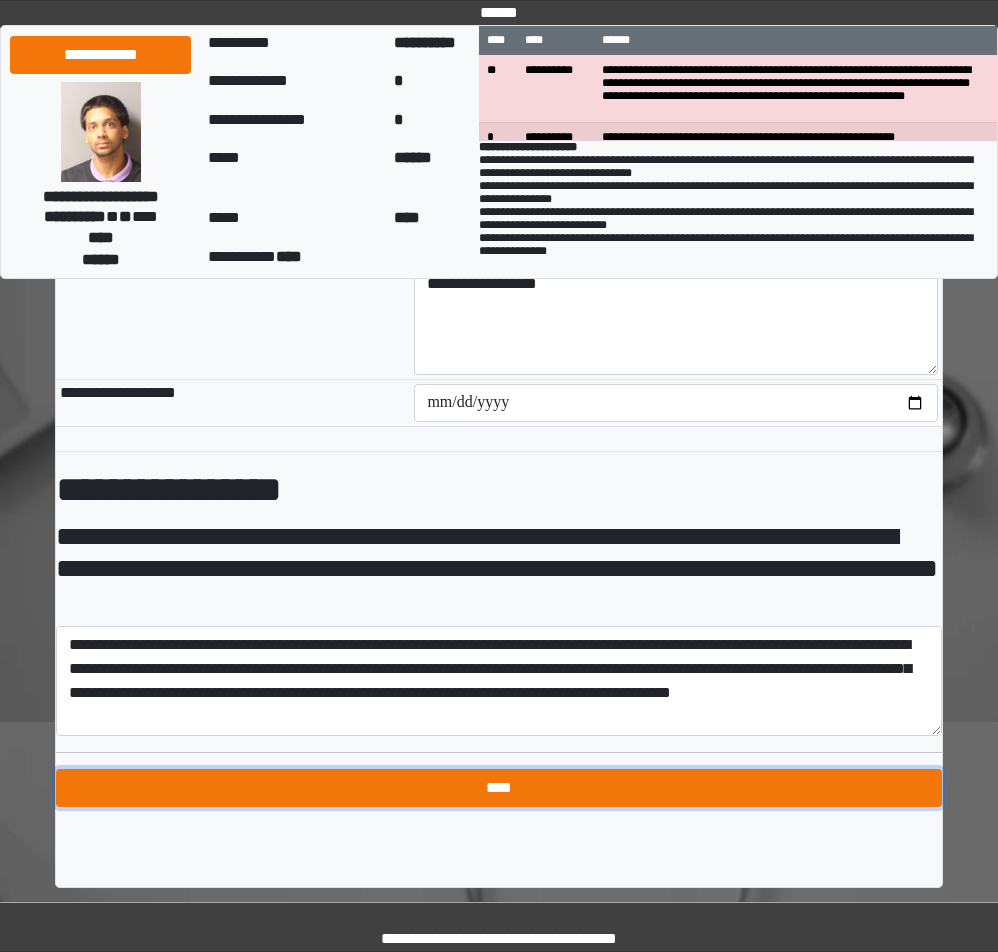 type on "**********" 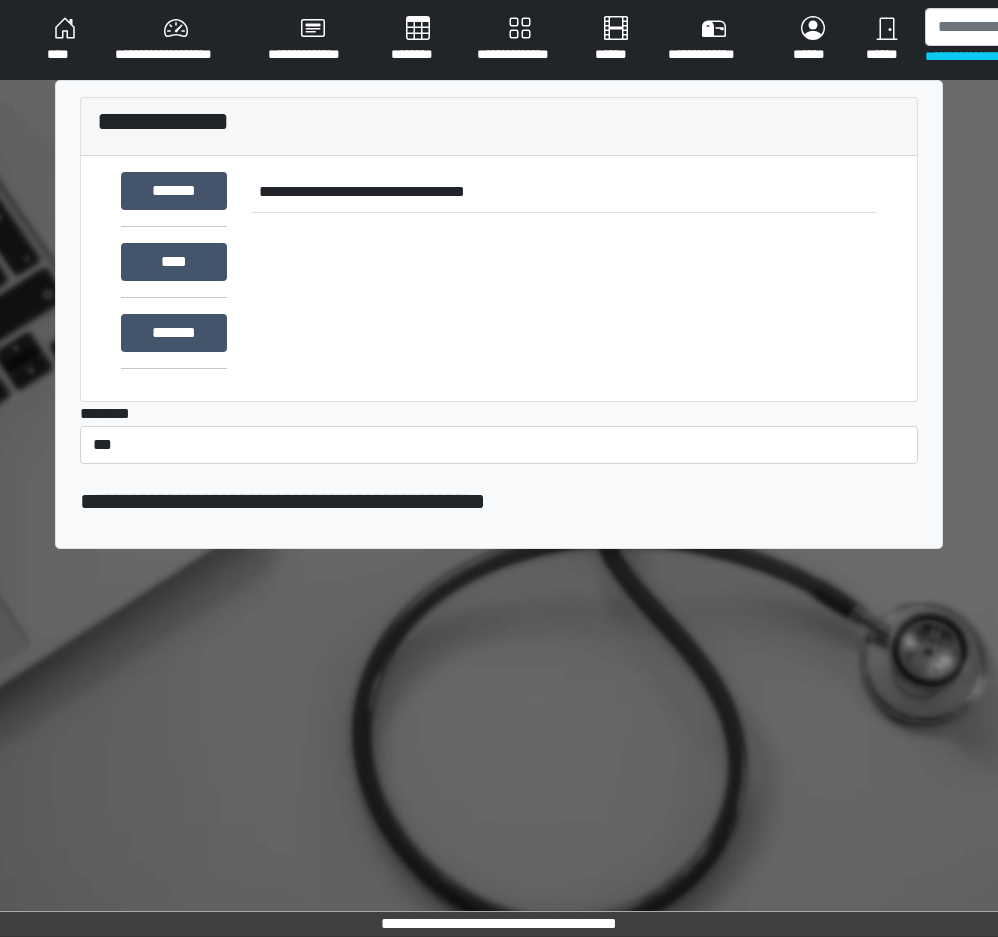scroll, scrollTop: 0, scrollLeft: 0, axis: both 